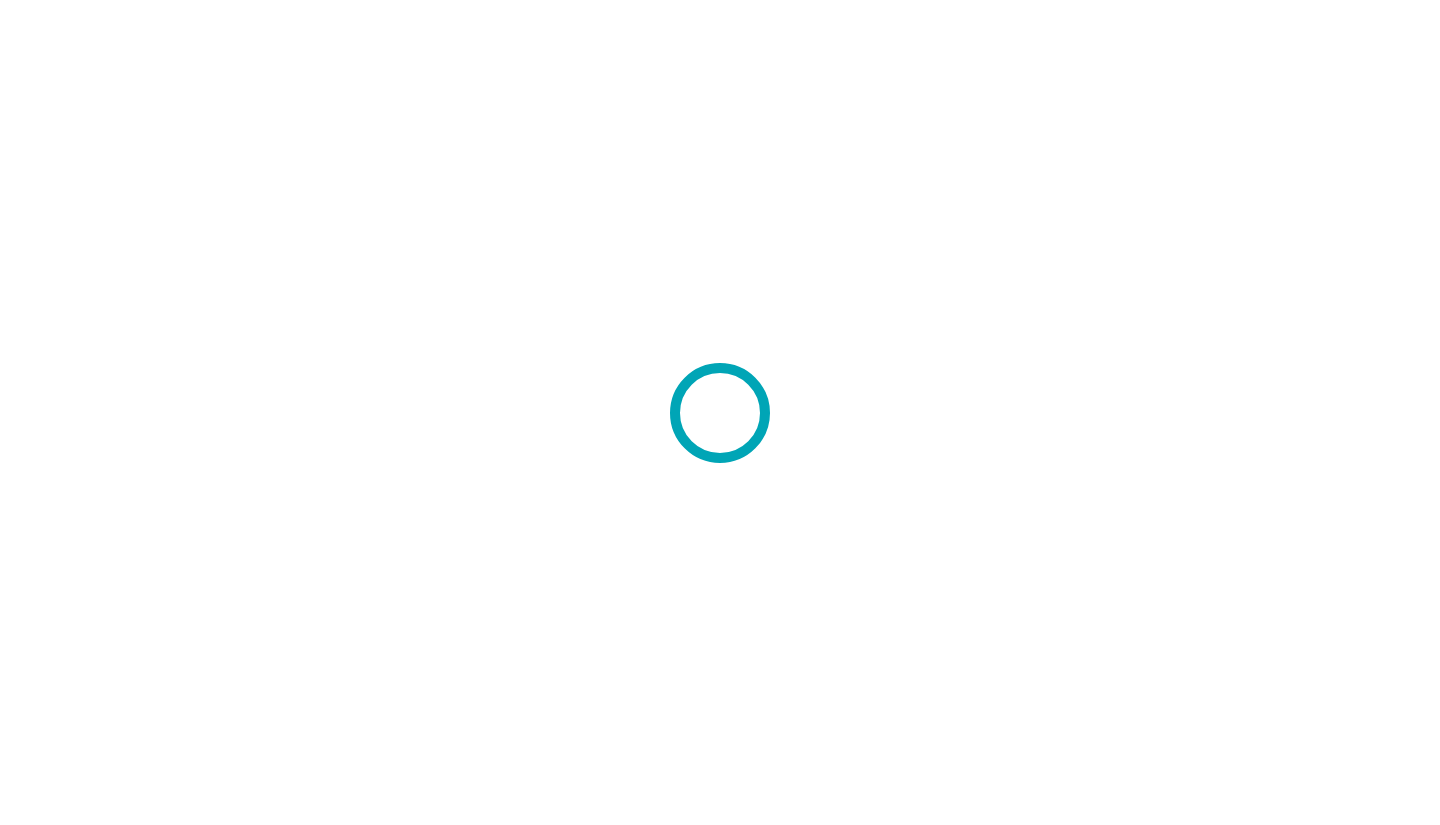 scroll, scrollTop: 0, scrollLeft: 0, axis: both 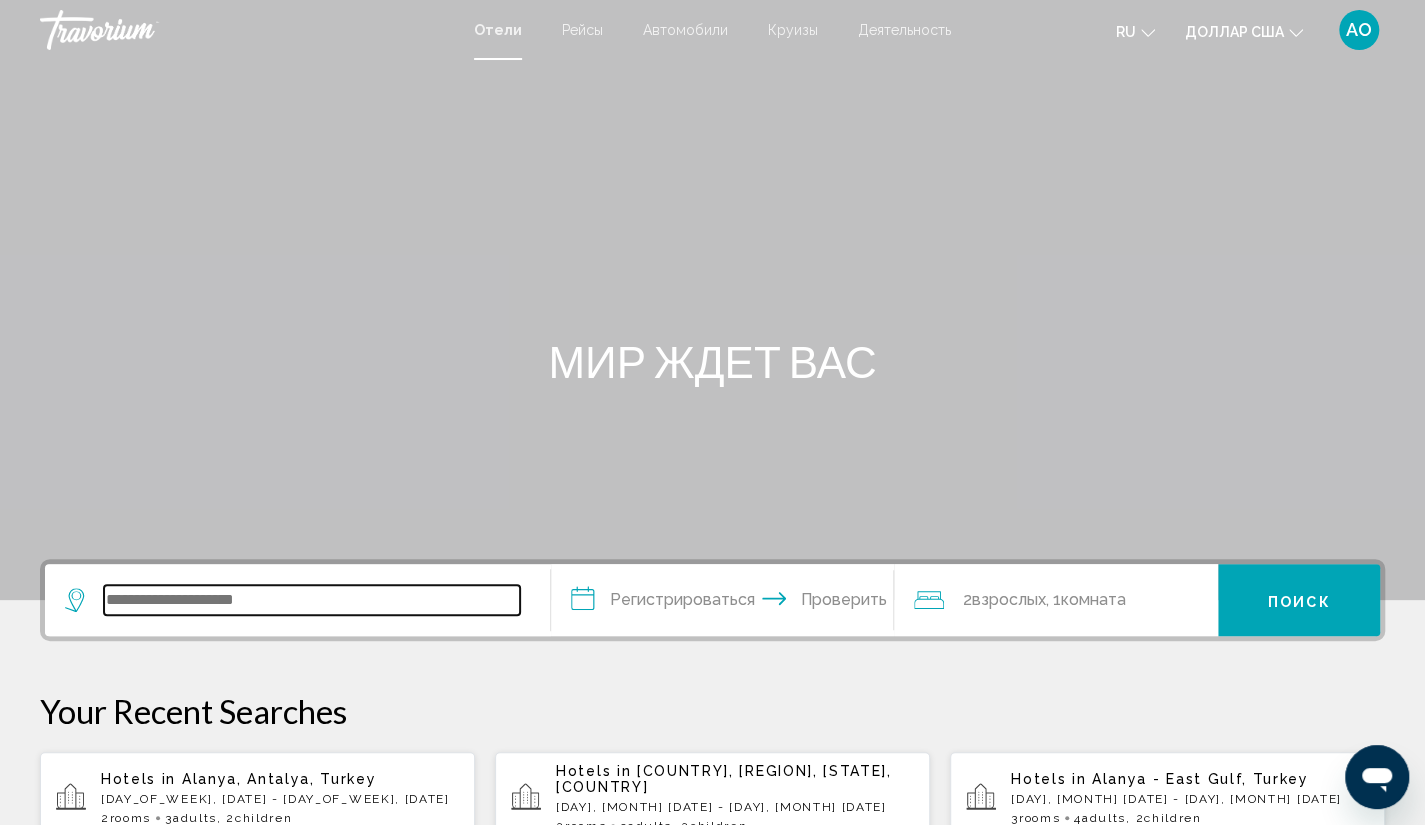 click at bounding box center [312, 600] 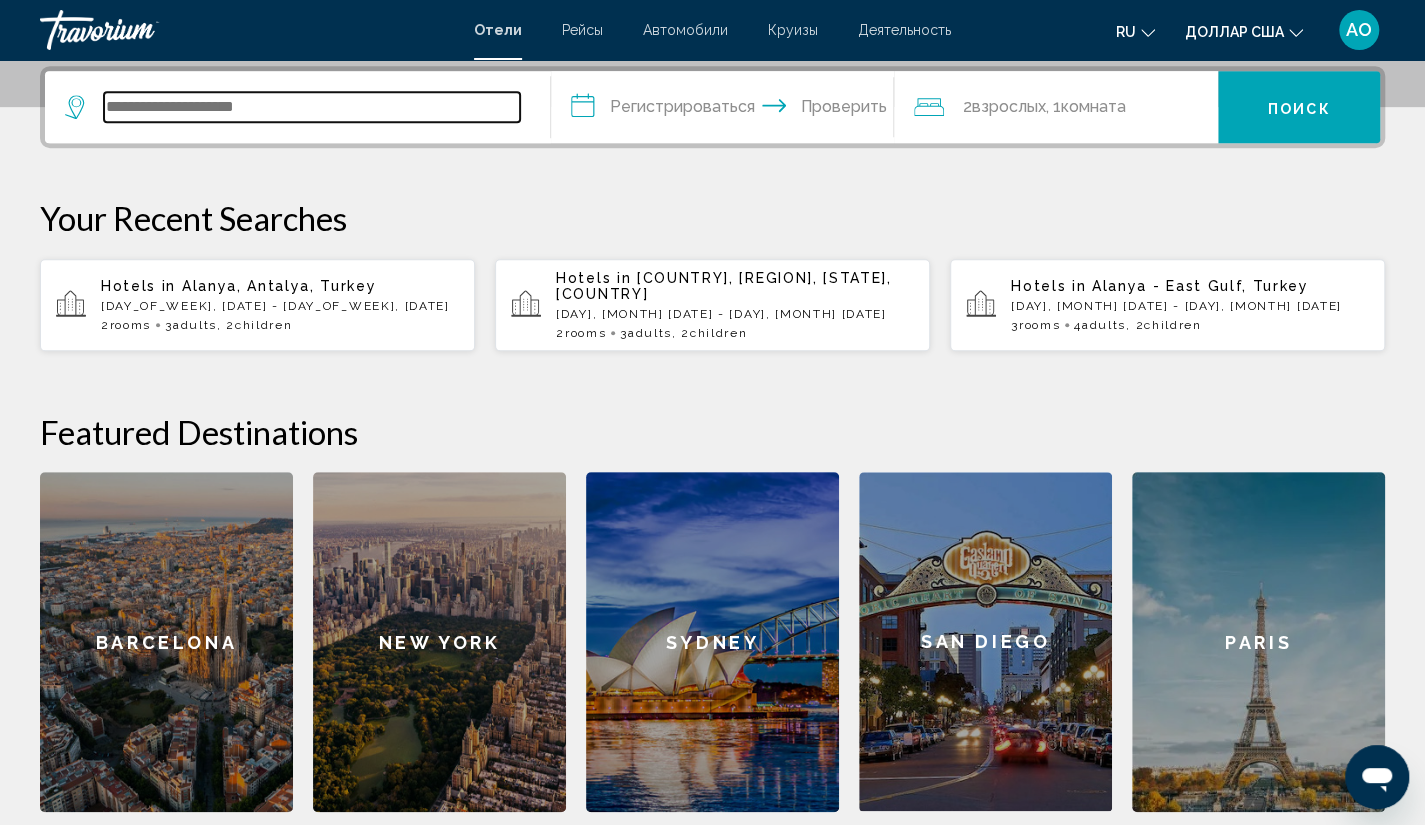 scroll, scrollTop: 494, scrollLeft: 0, axis: vertical 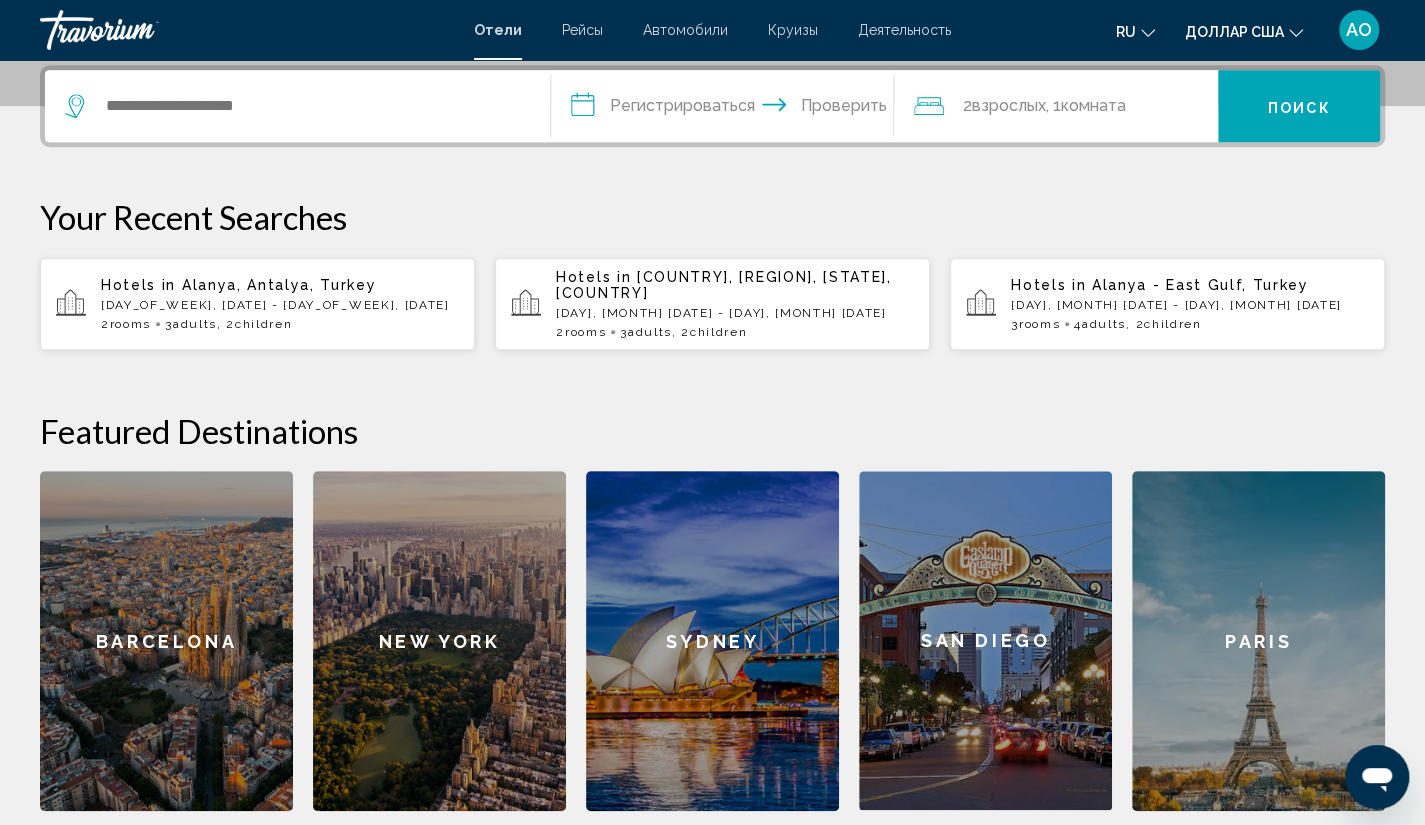 click at bounding box center (292, 106) 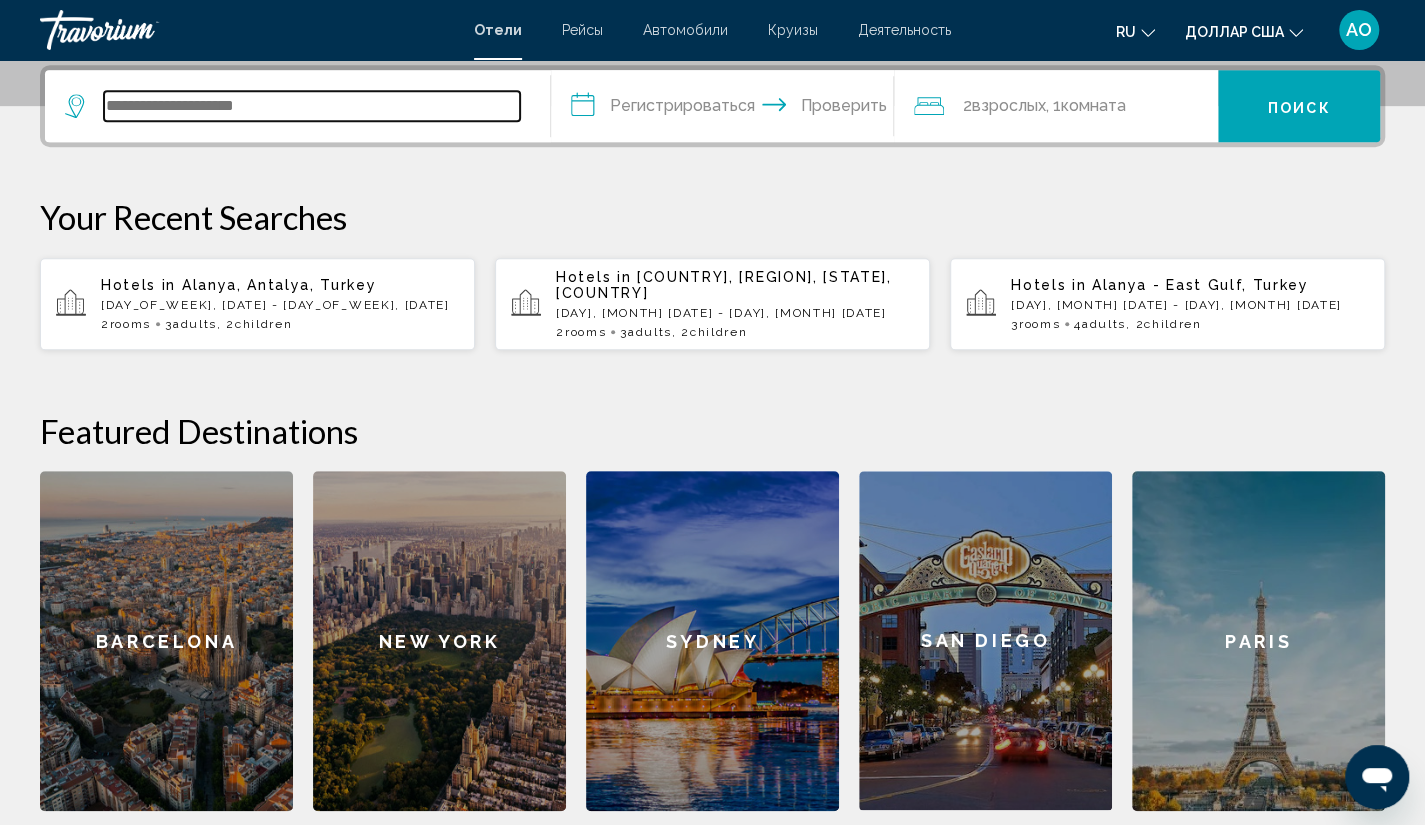 click at bounding box center [312, 106] 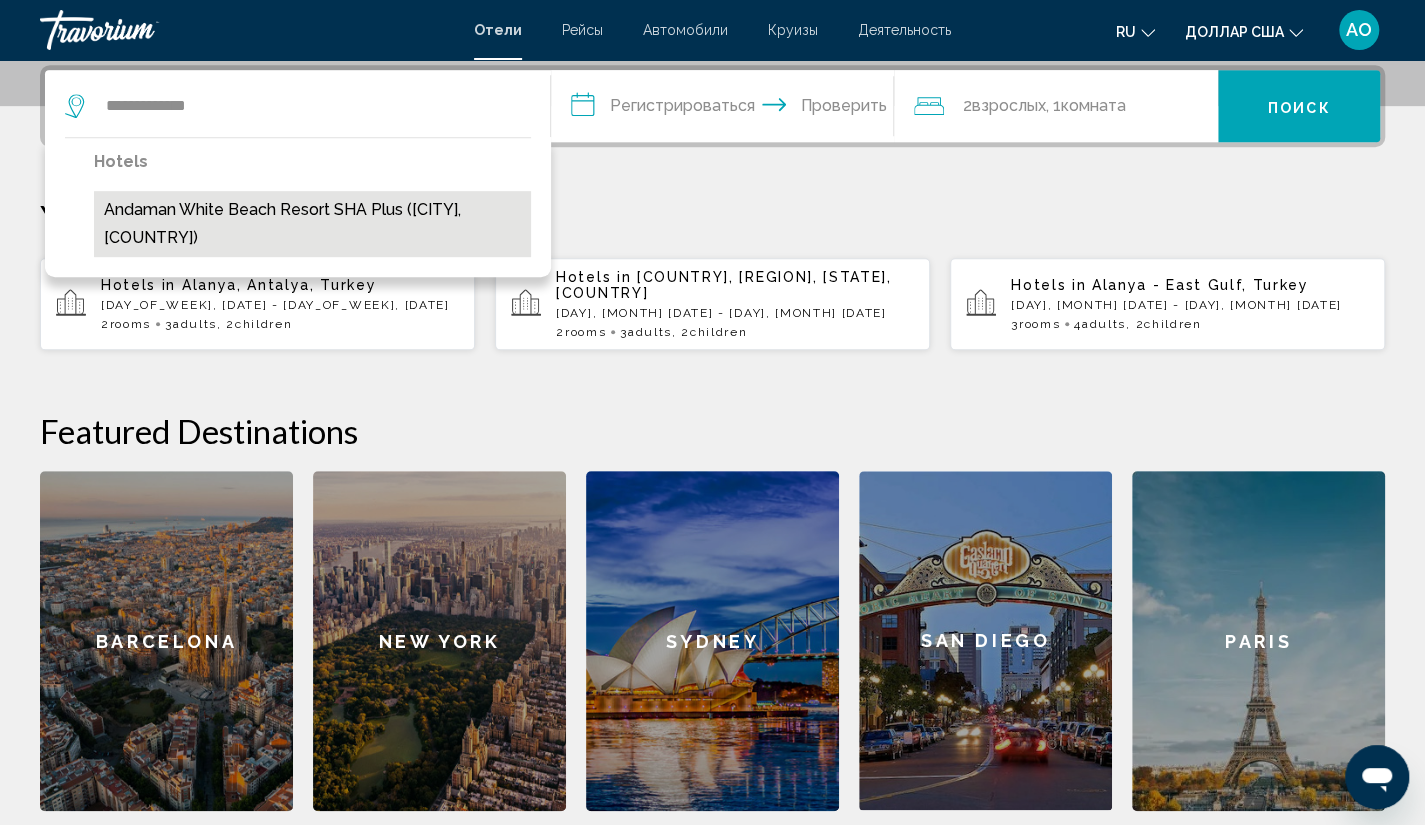 click on "Andaman White Beach Resort SHA Plus ([CITY], [COUNTRY])" at bounding box center (312, 224) 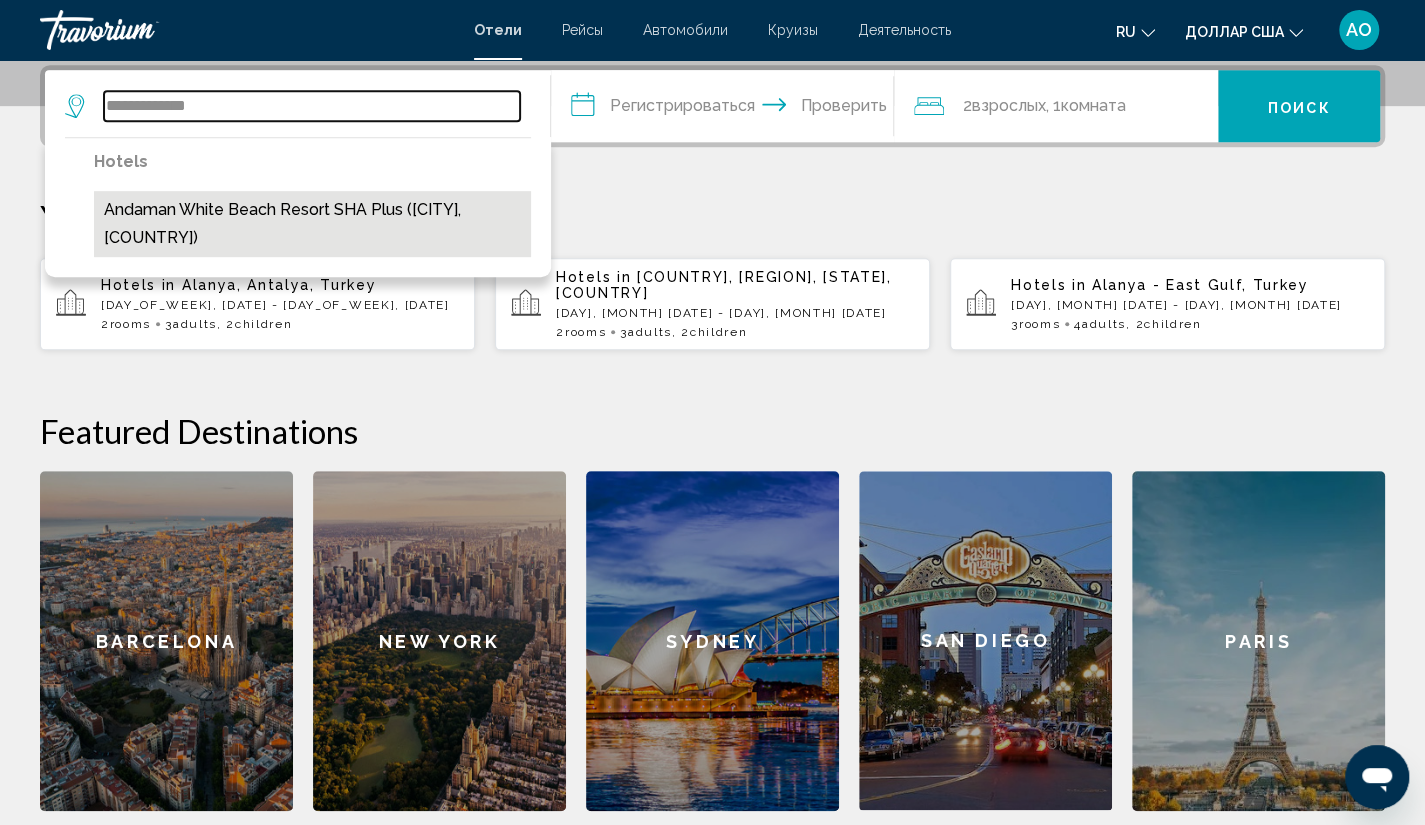 type on "**********" 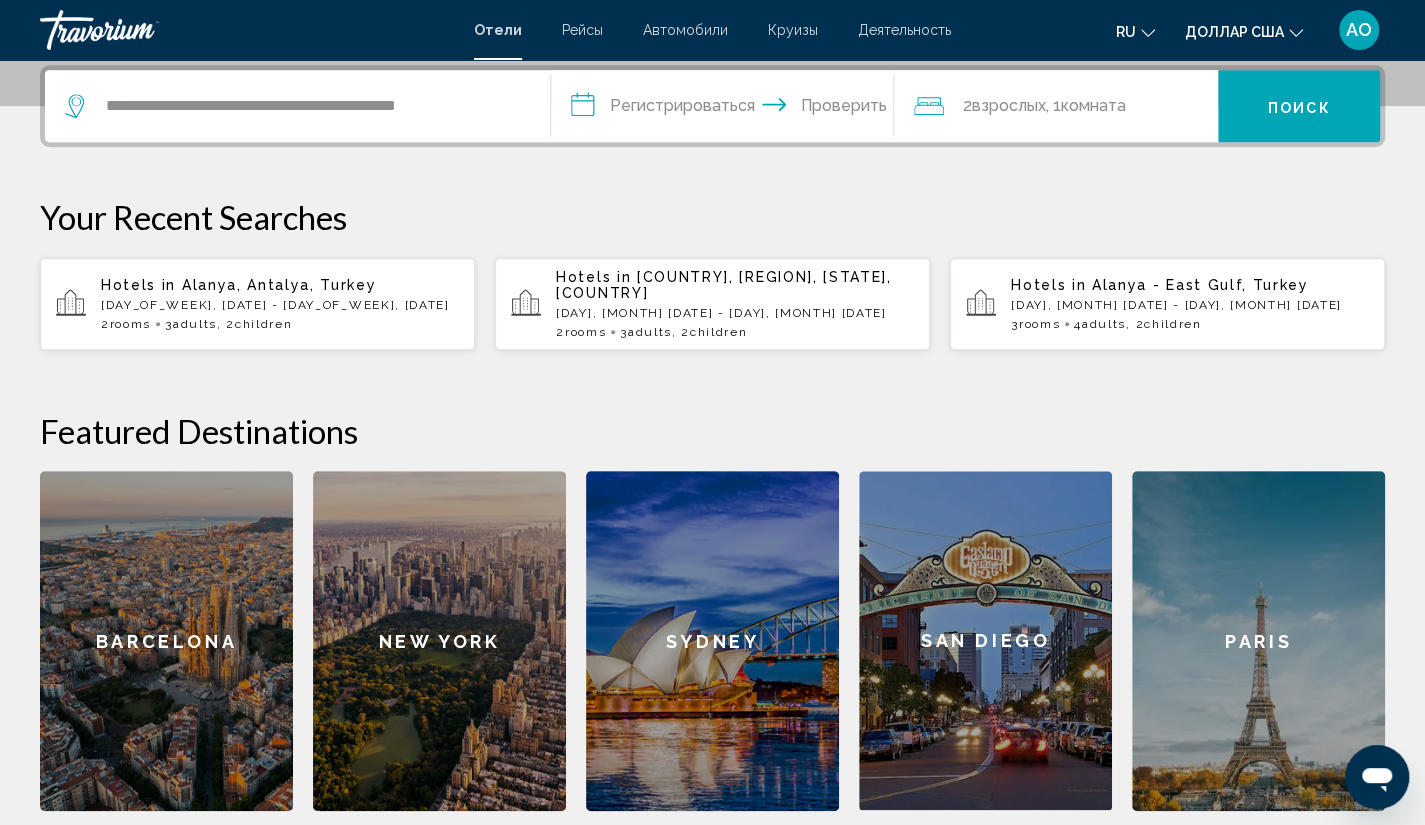 click on "**********" at bounding box center (727, 109) 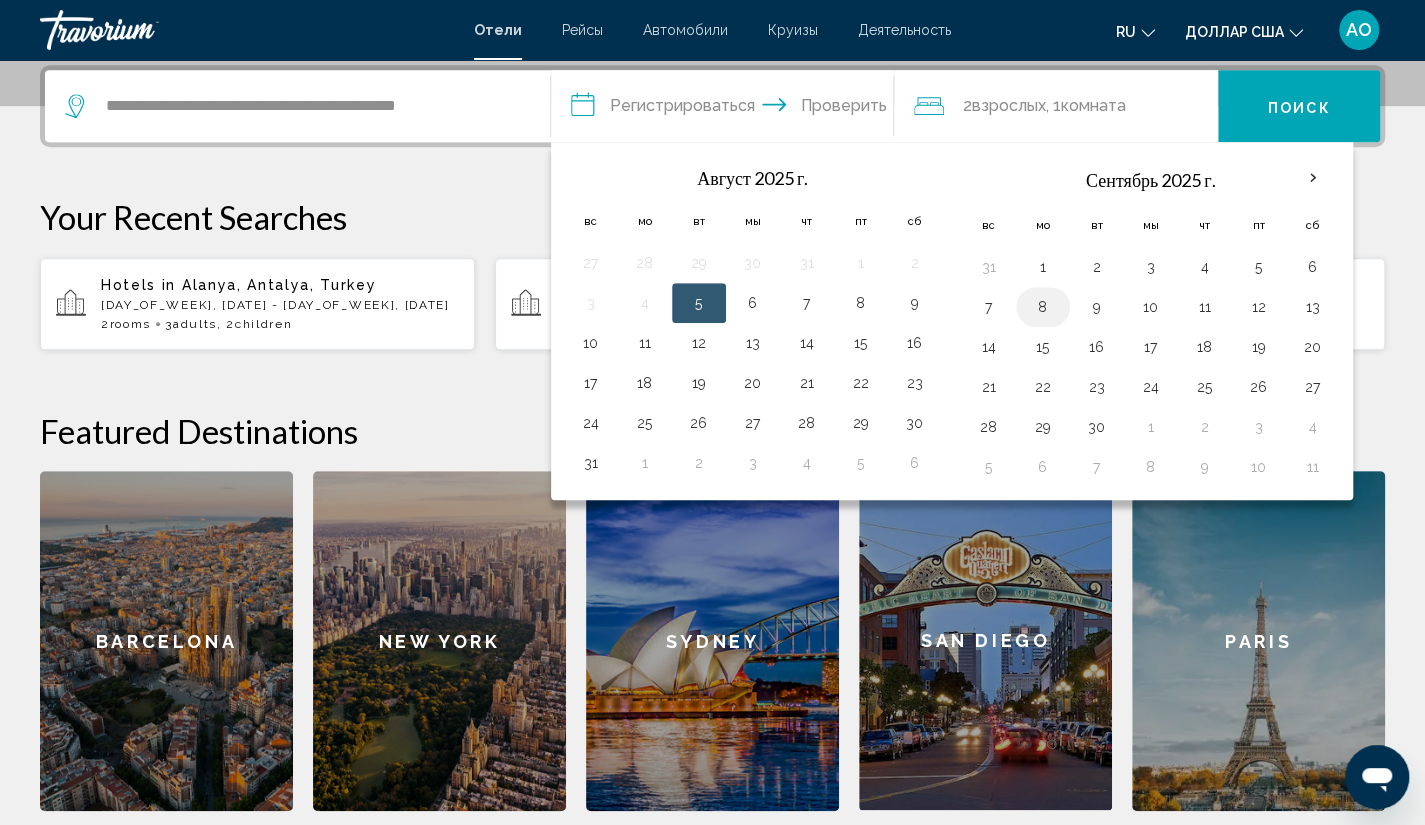 click on "8" at bounding box center (1043, 307) 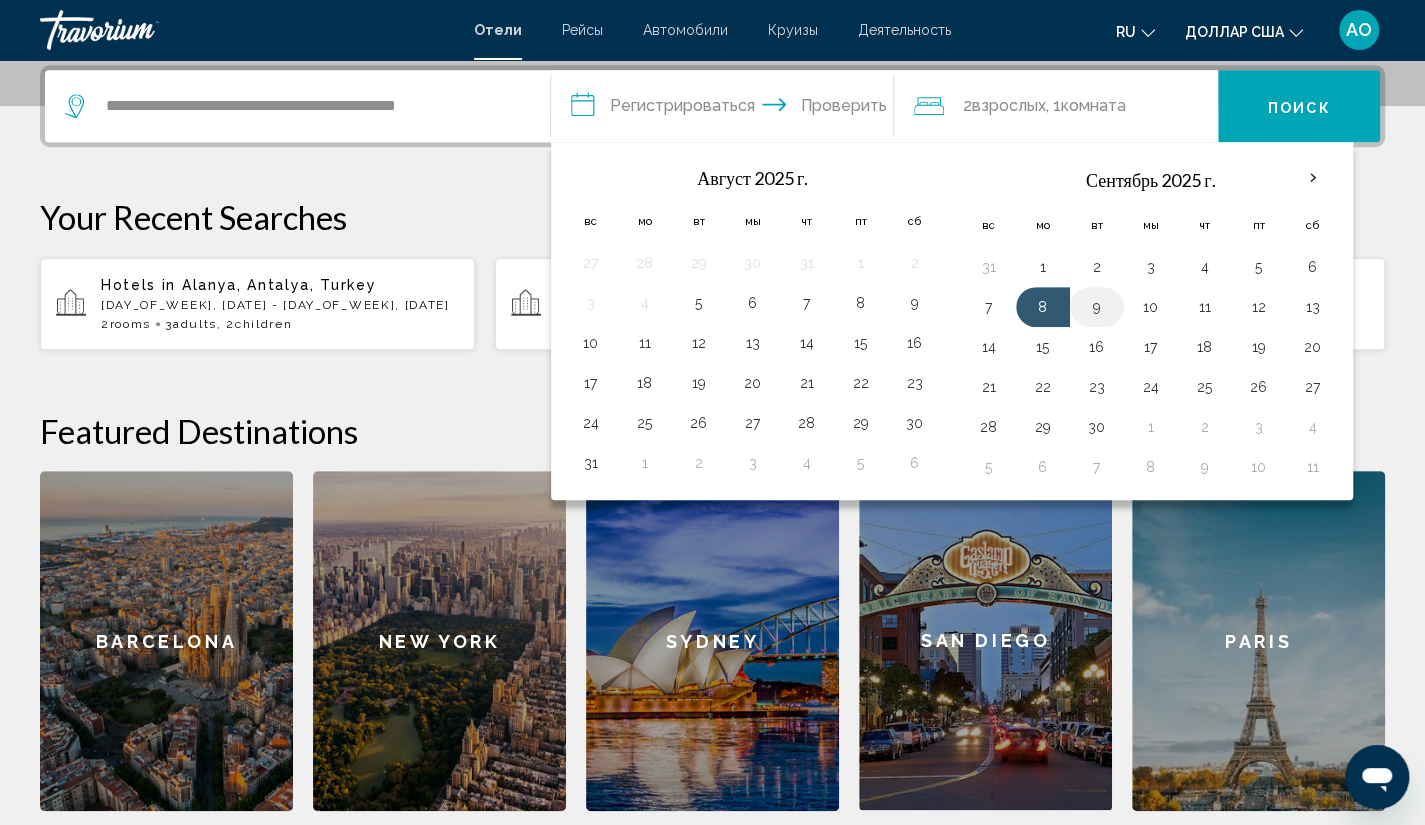 click on "9" at bounding box center [1097, 307] 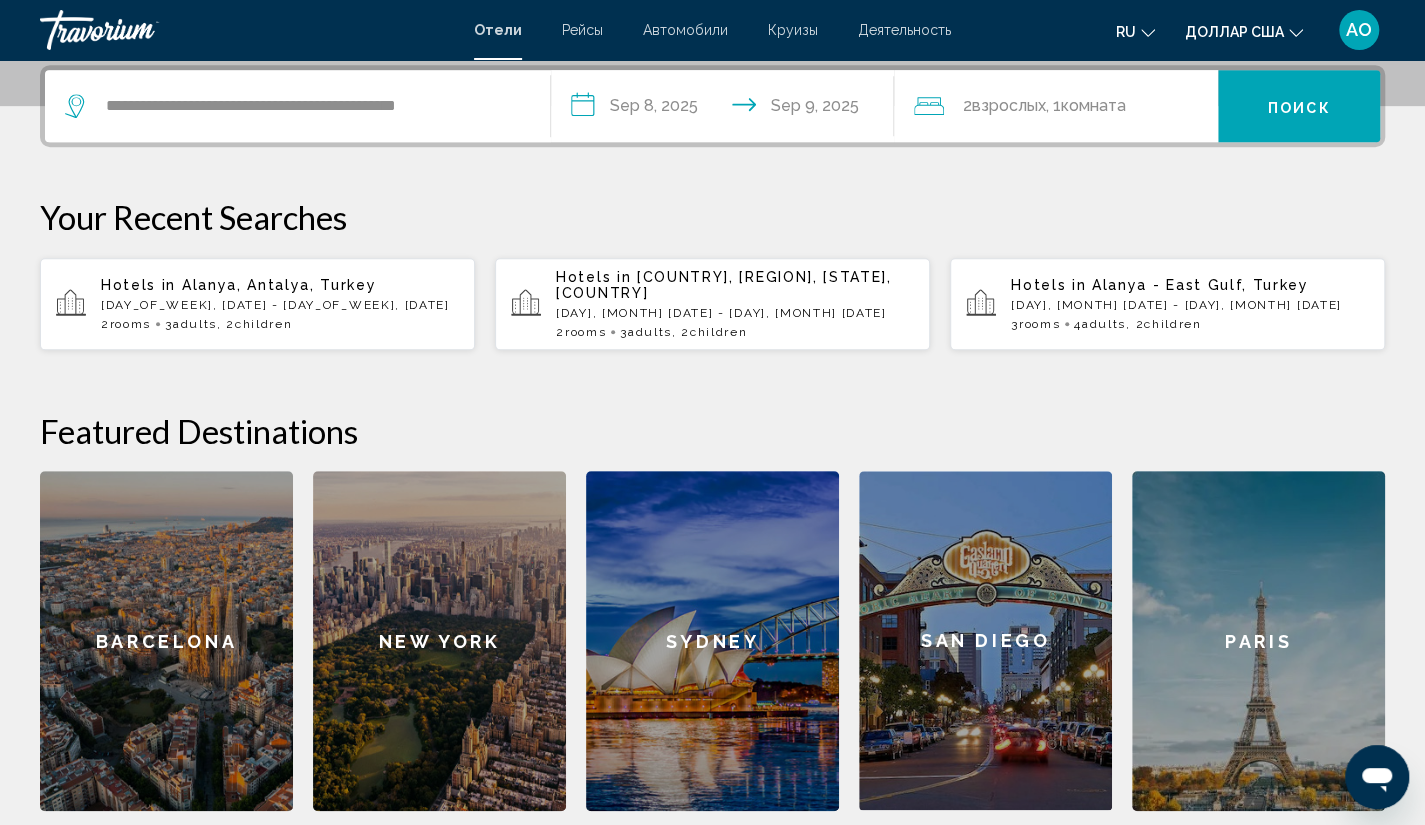 click on "взрослых" 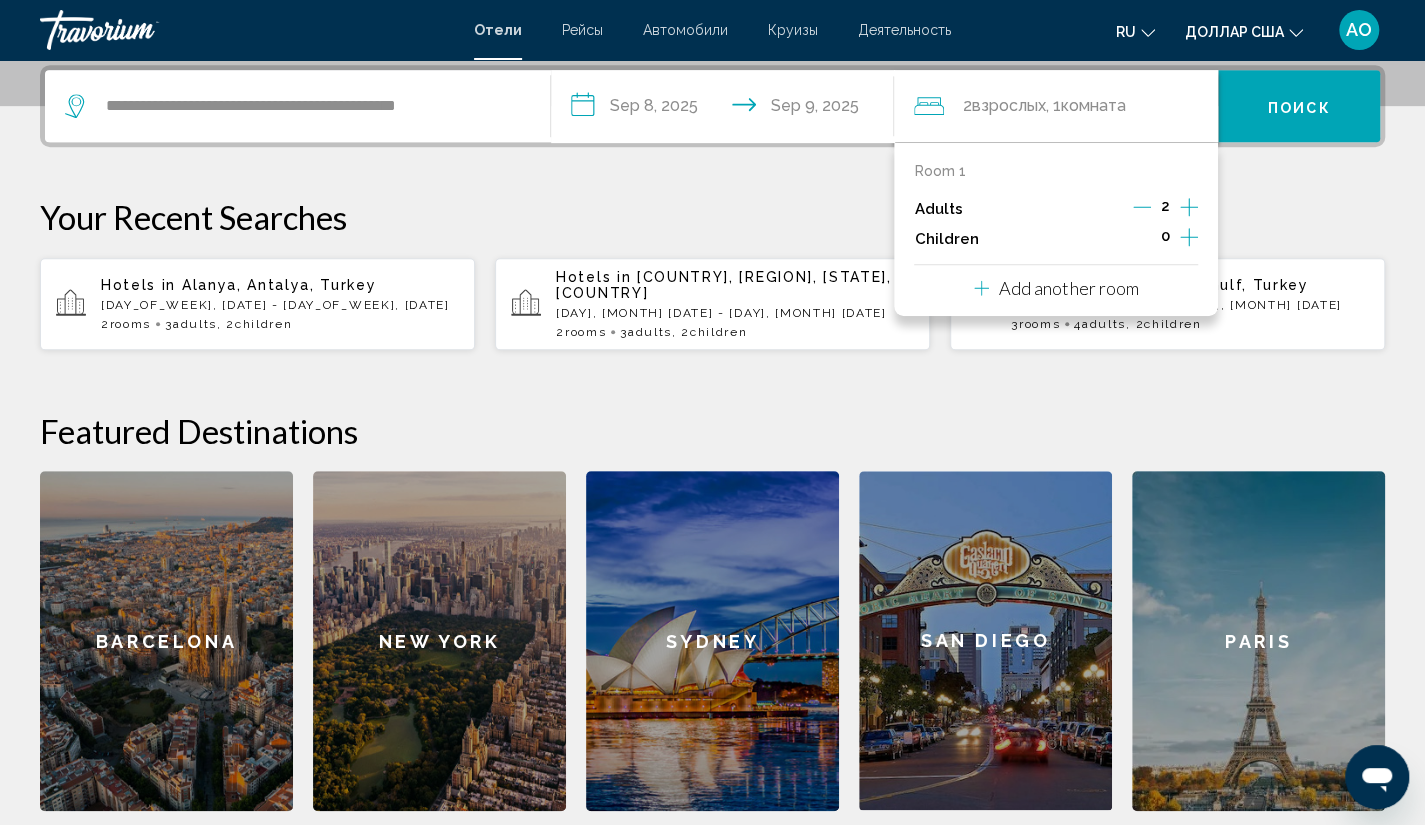 click on "Add another room" at bounding box center (1068, 288) 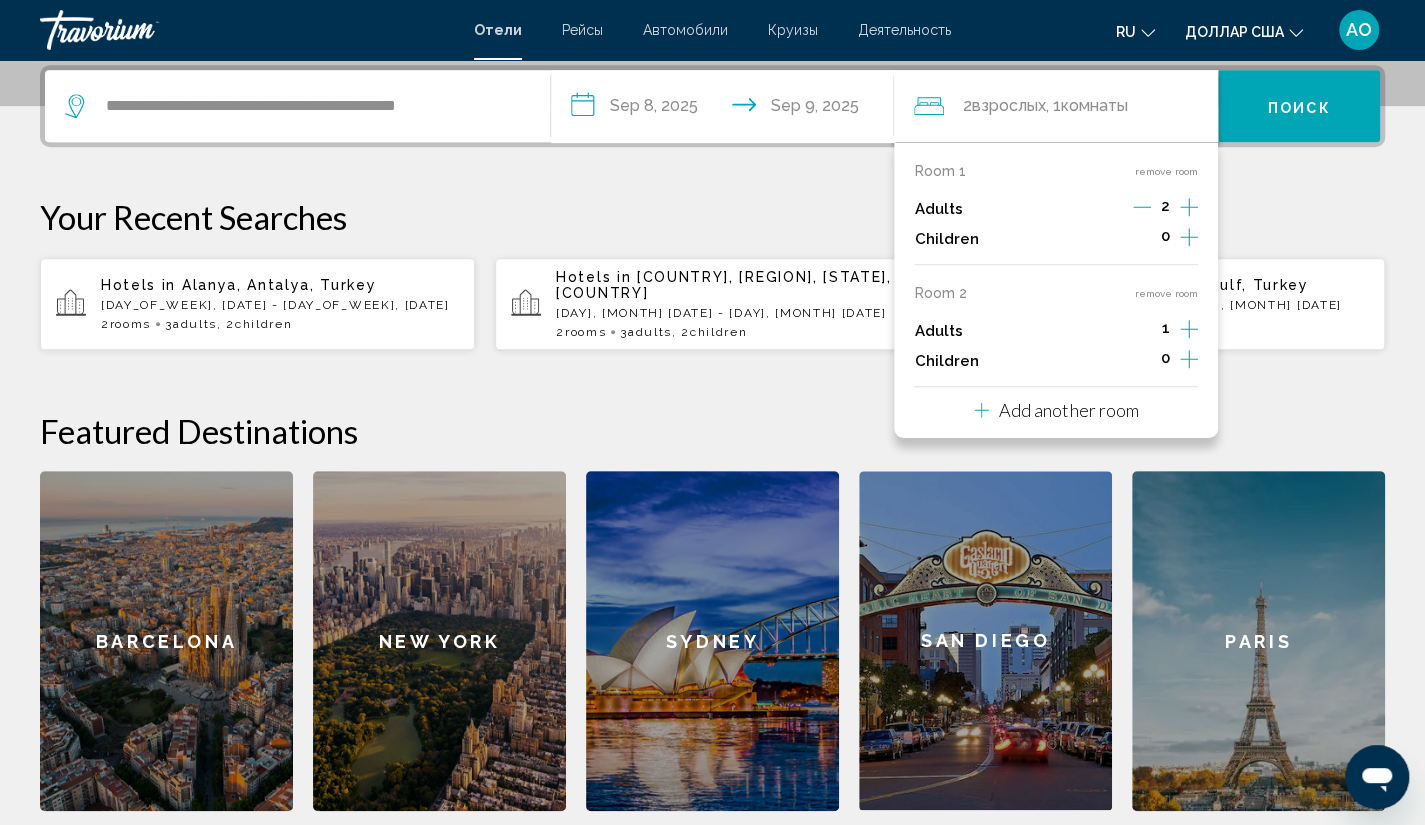 click 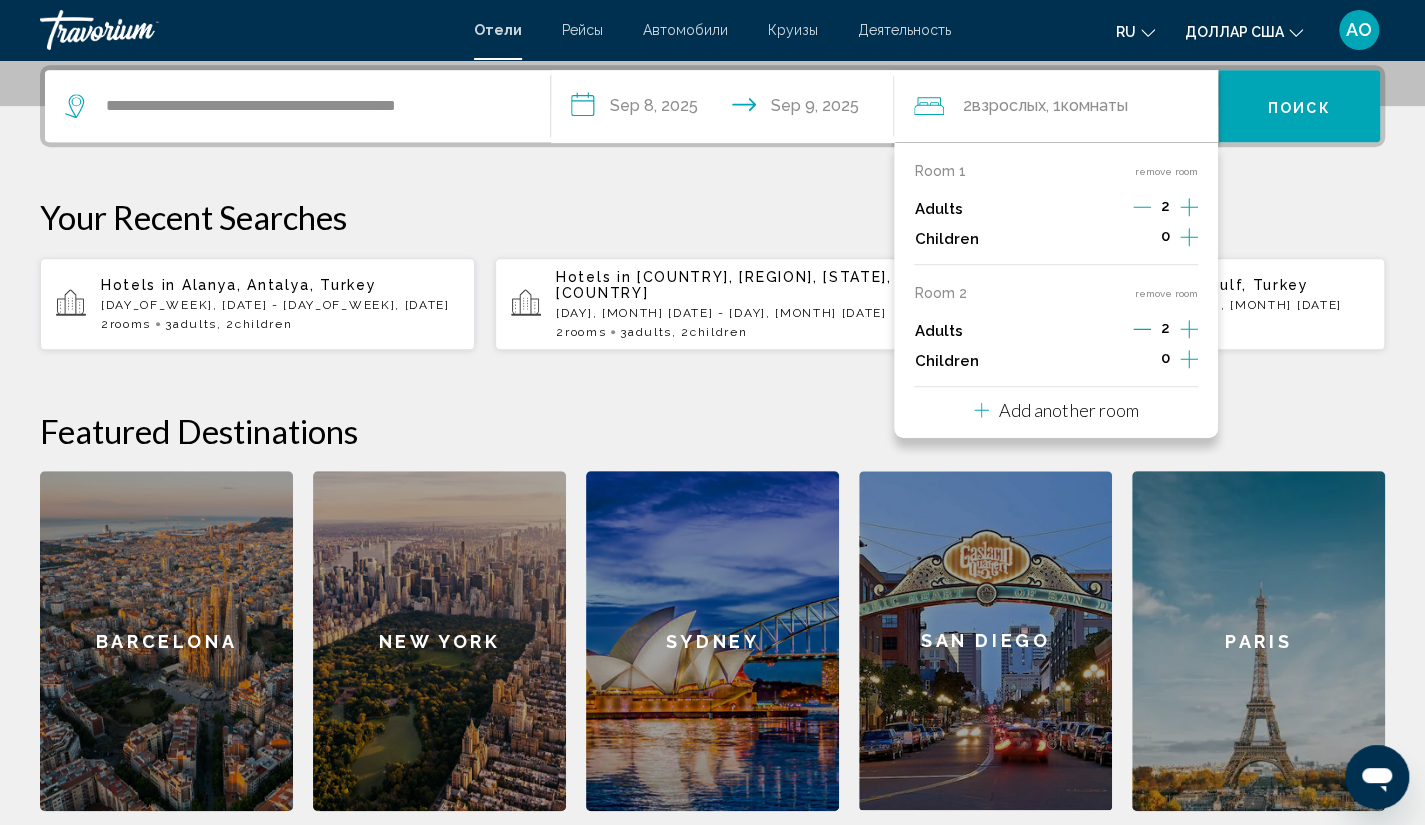 click on "Add another room" at bounding box center [1068, 410] 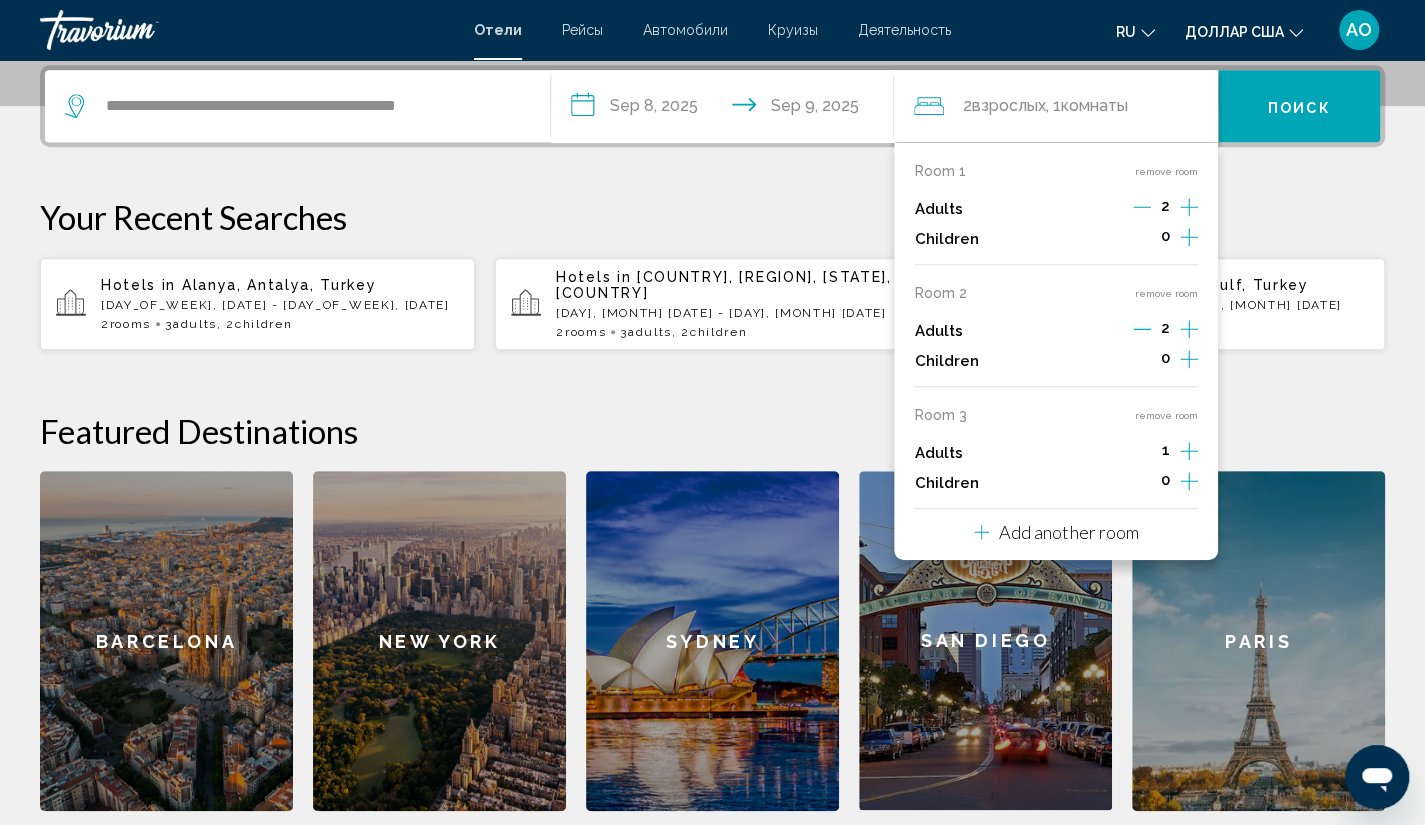 click 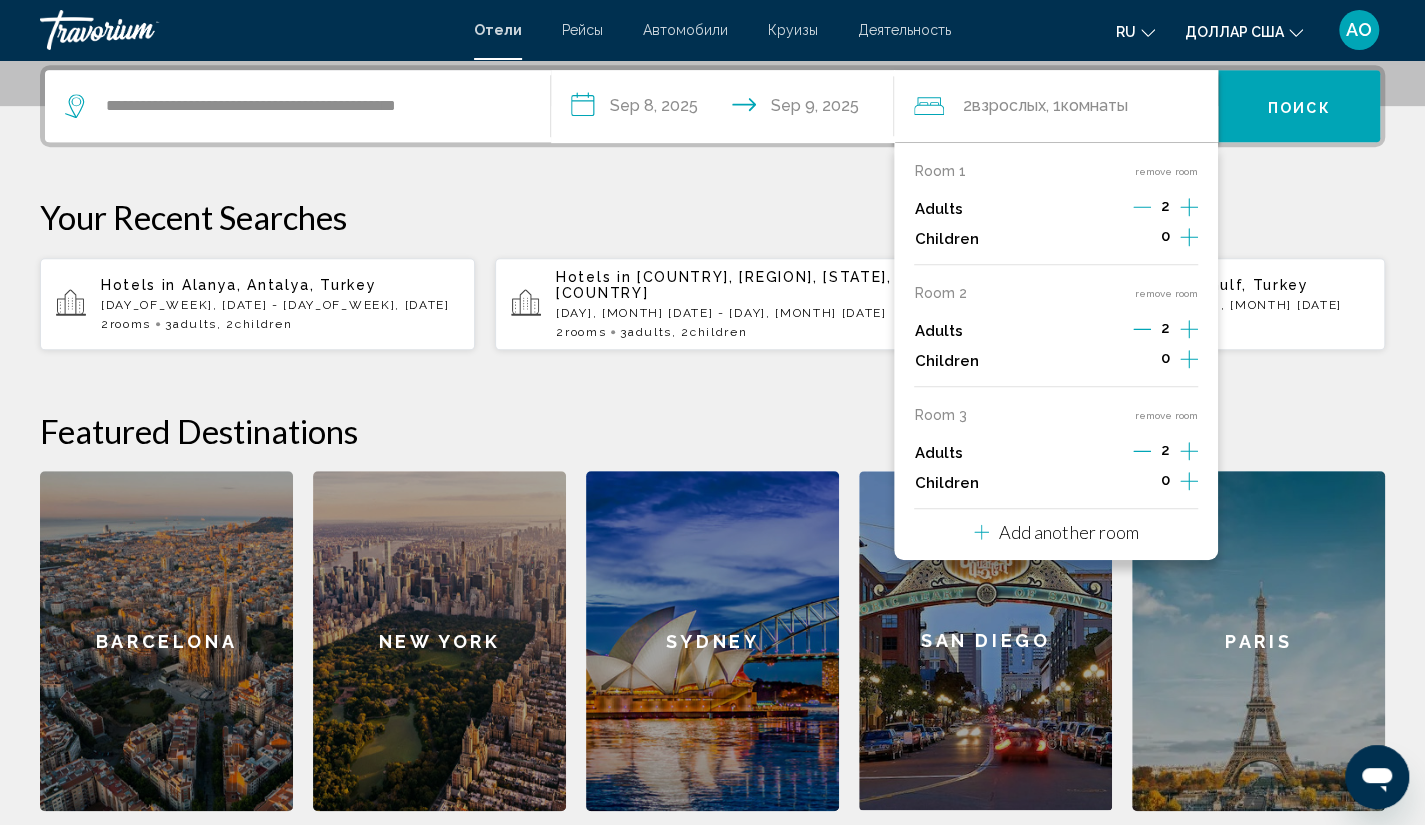 click on "Add another room" at bounding box center [1068, 532] 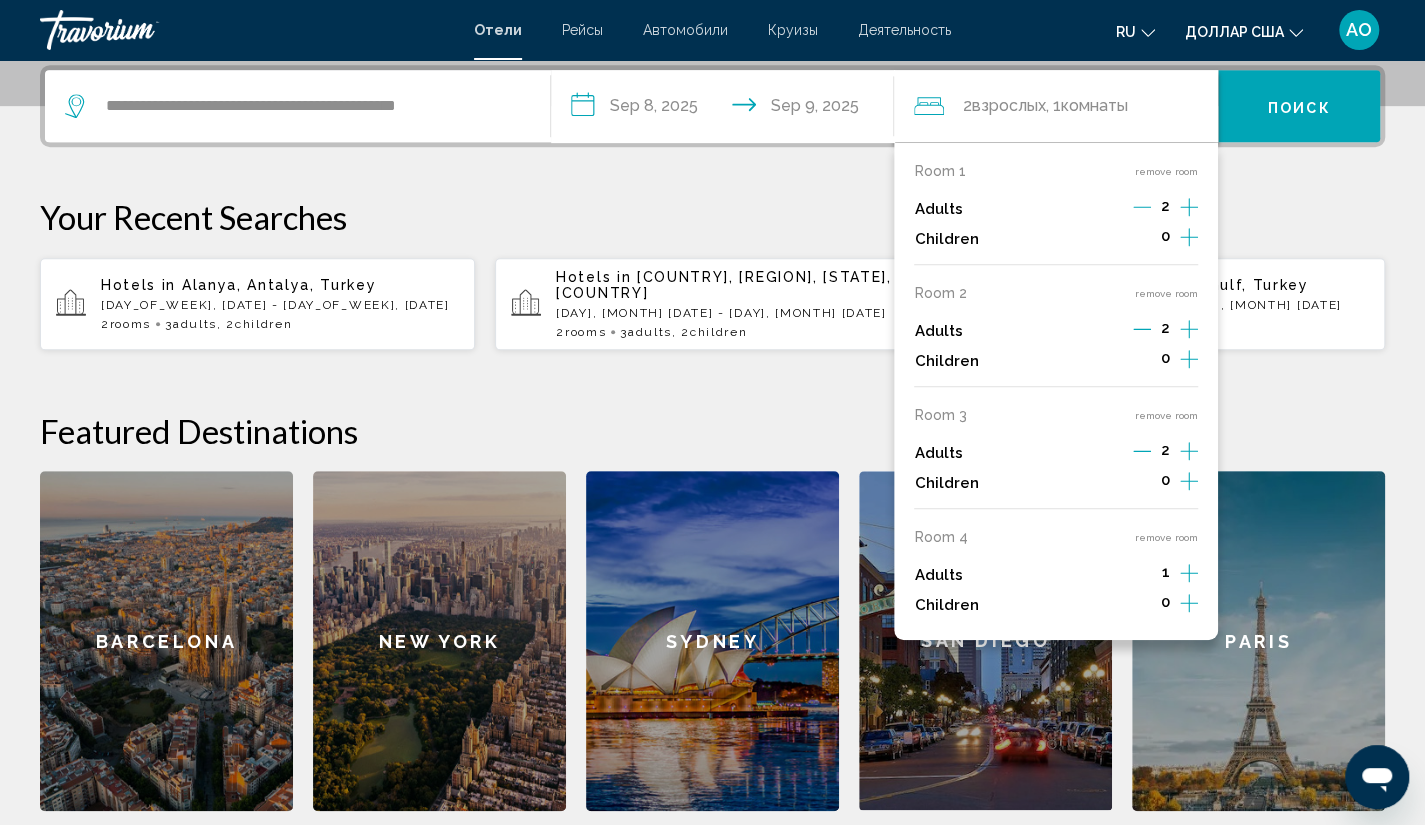 click 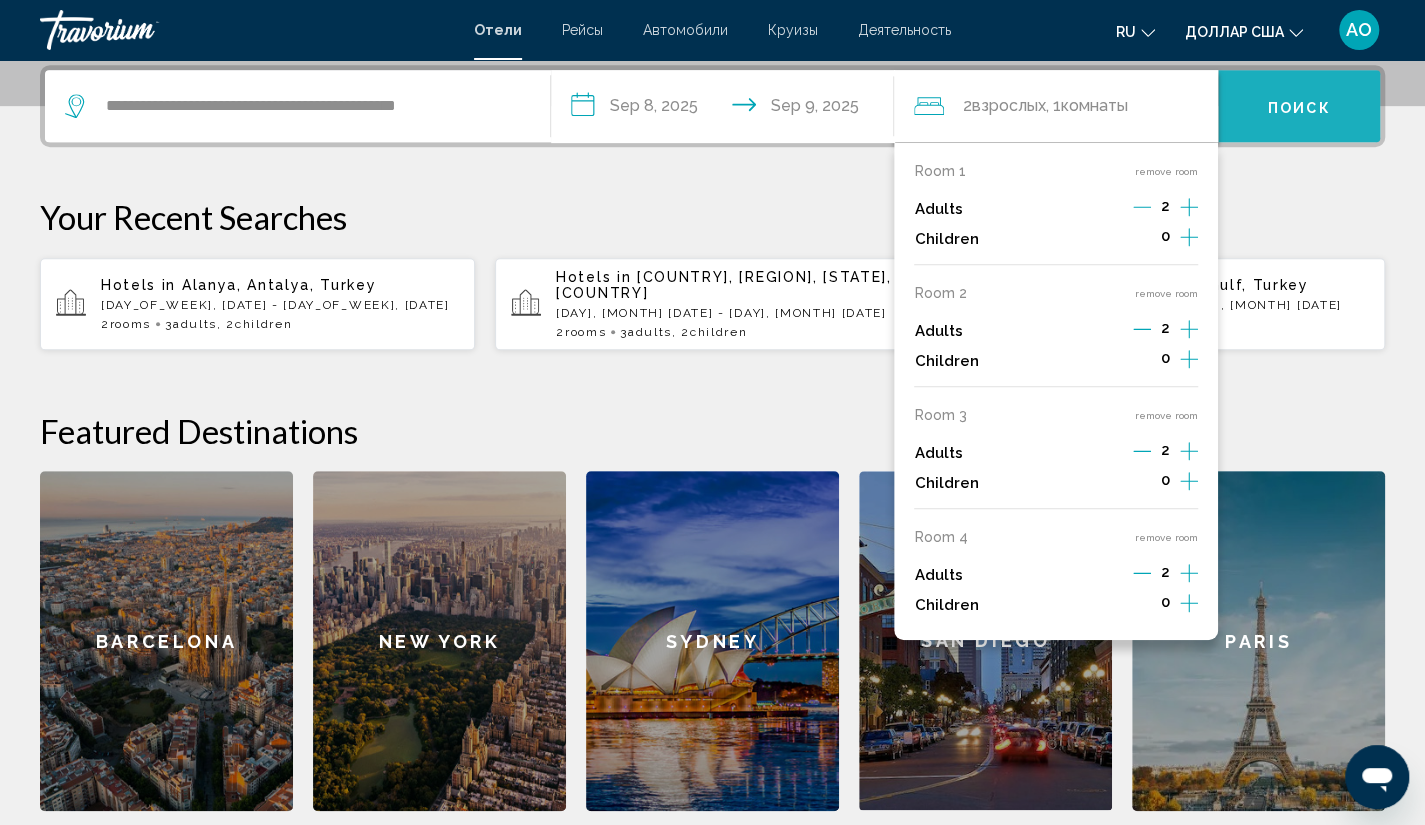 click on "Поиск" at bounding box center (1299, 107) 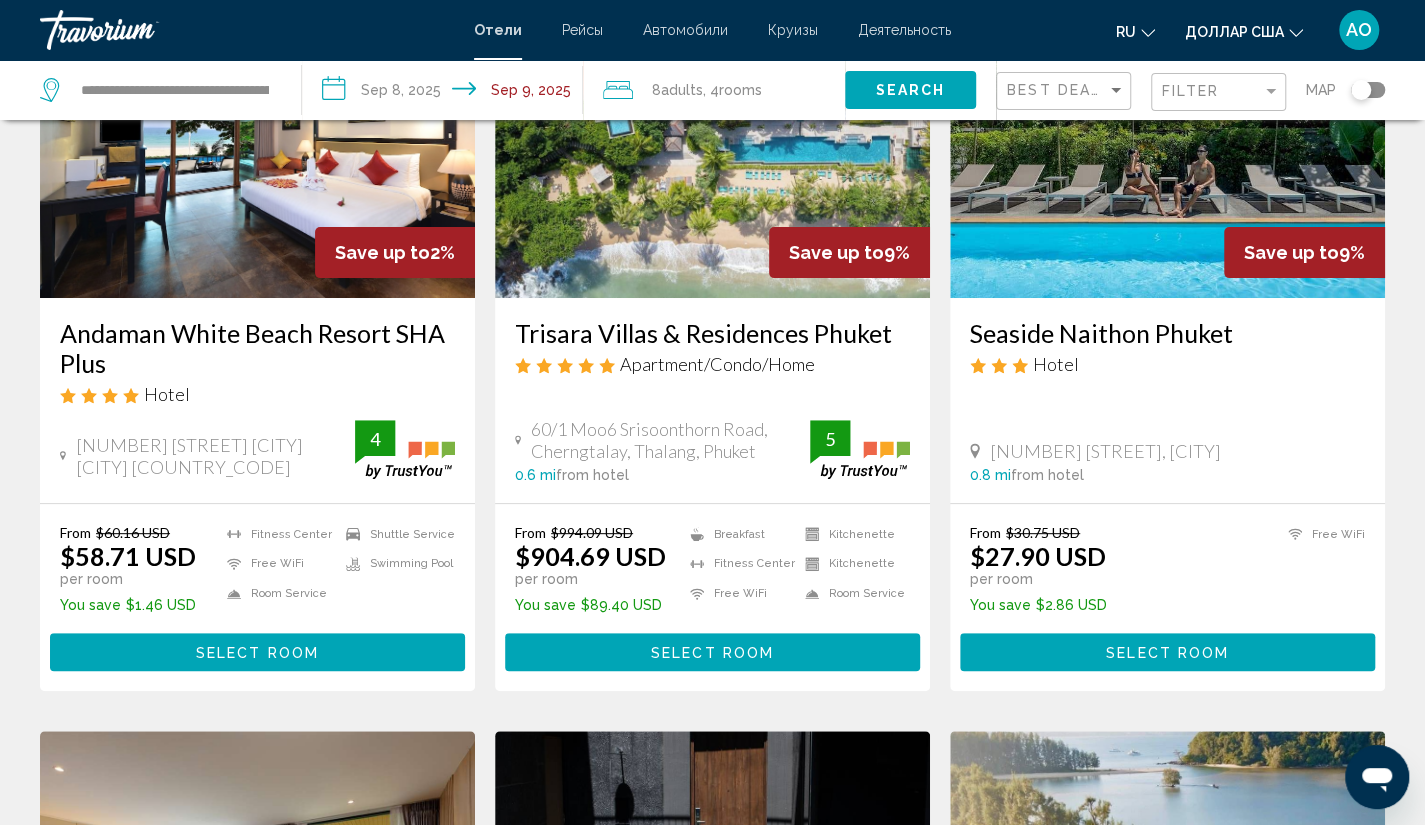 scroll, scrollTop: 216, scrollLeft: 0, axis: vertical 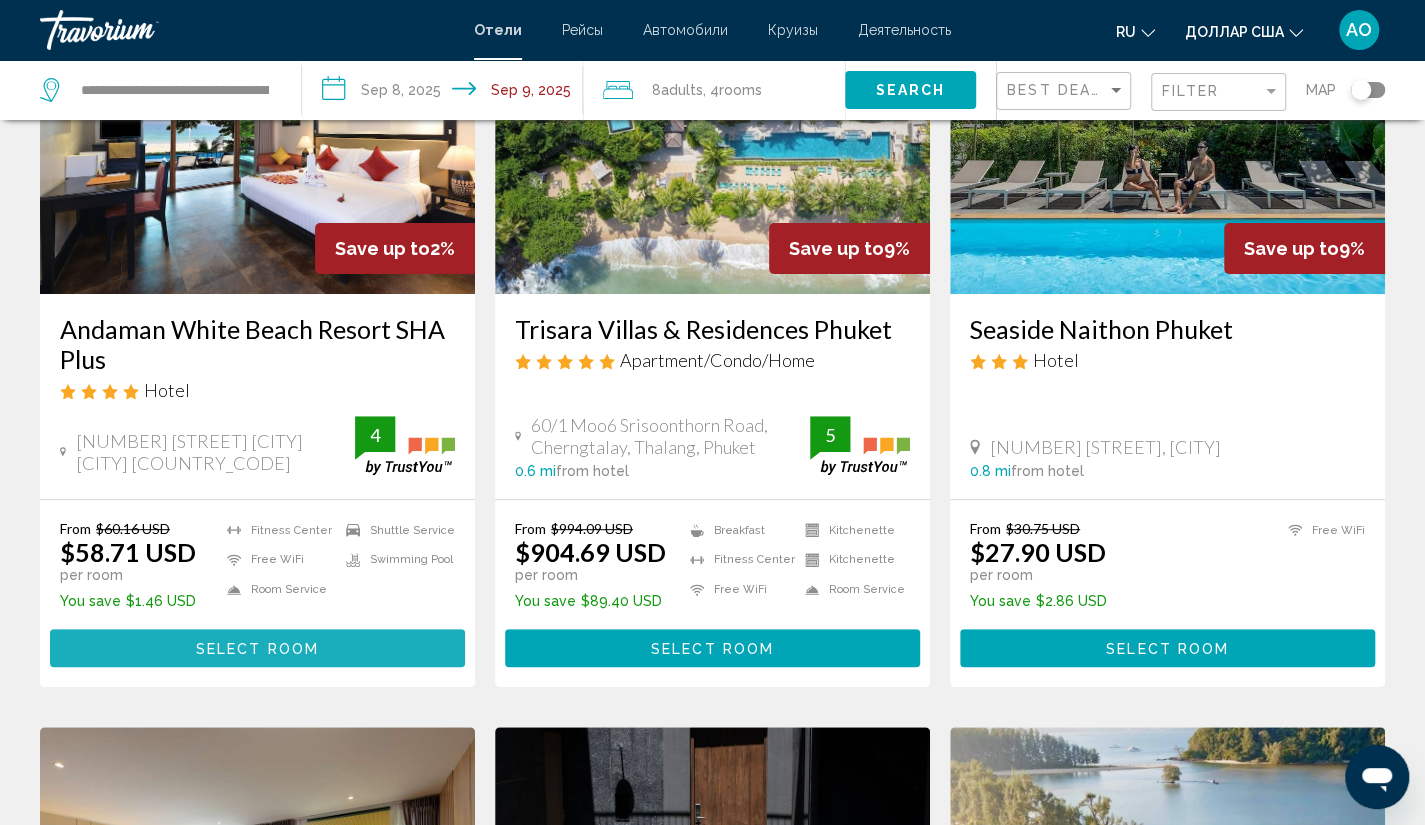 click on "Select Room" at bounding box center (257, 649) 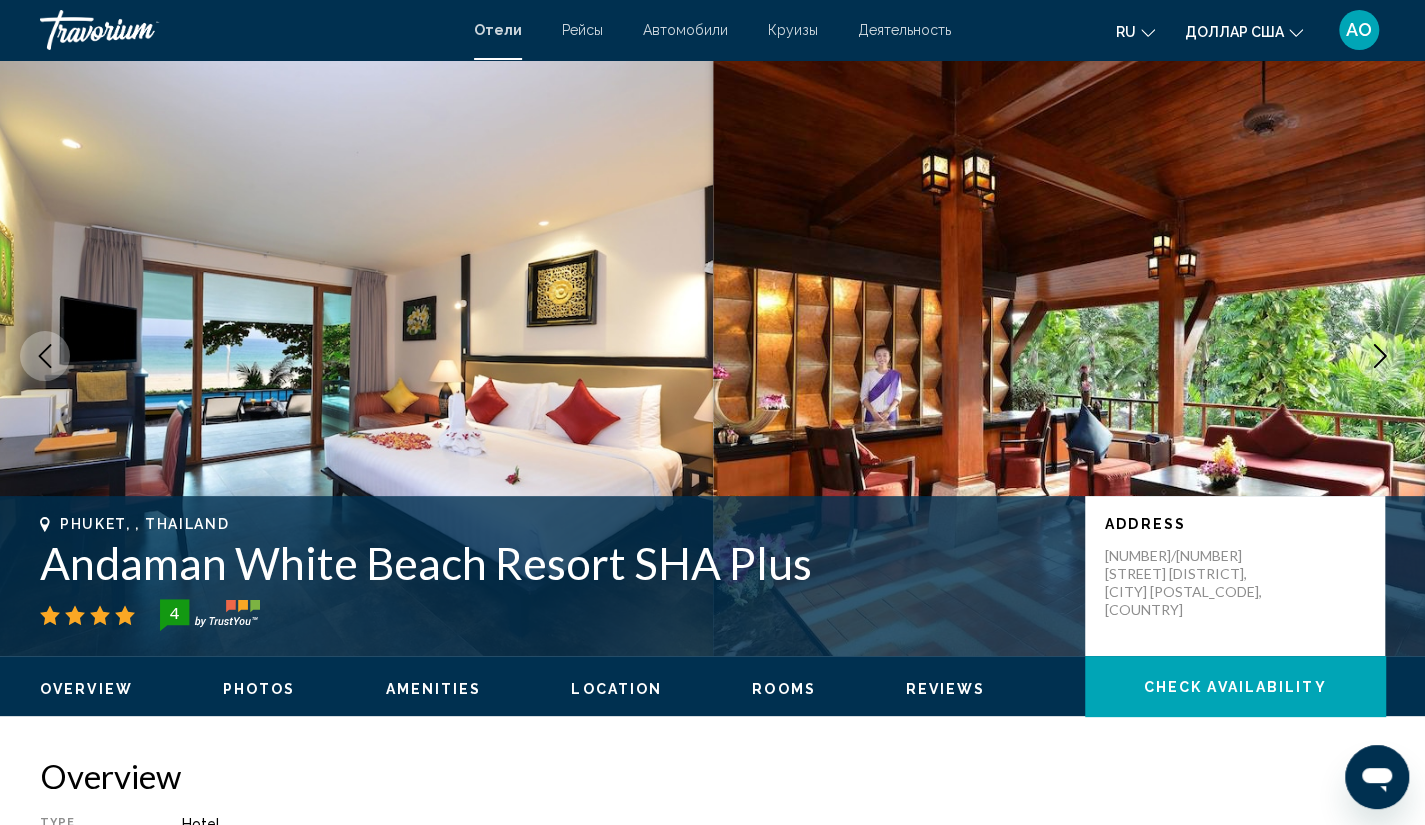 scroll, scrollTop: 0, scrollLeft: 0, axis: both 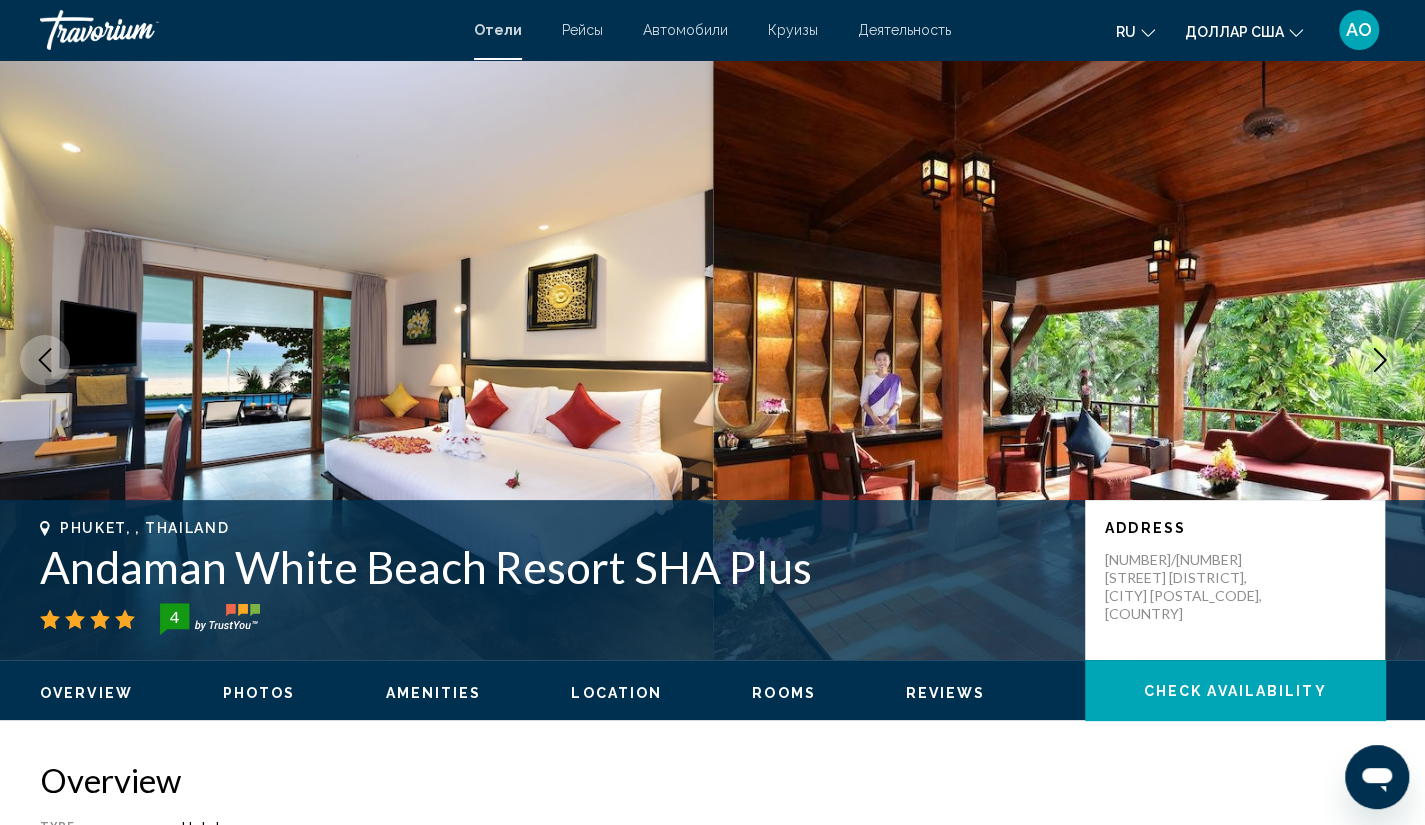 click on "Location" at bounding box center (616, 693) 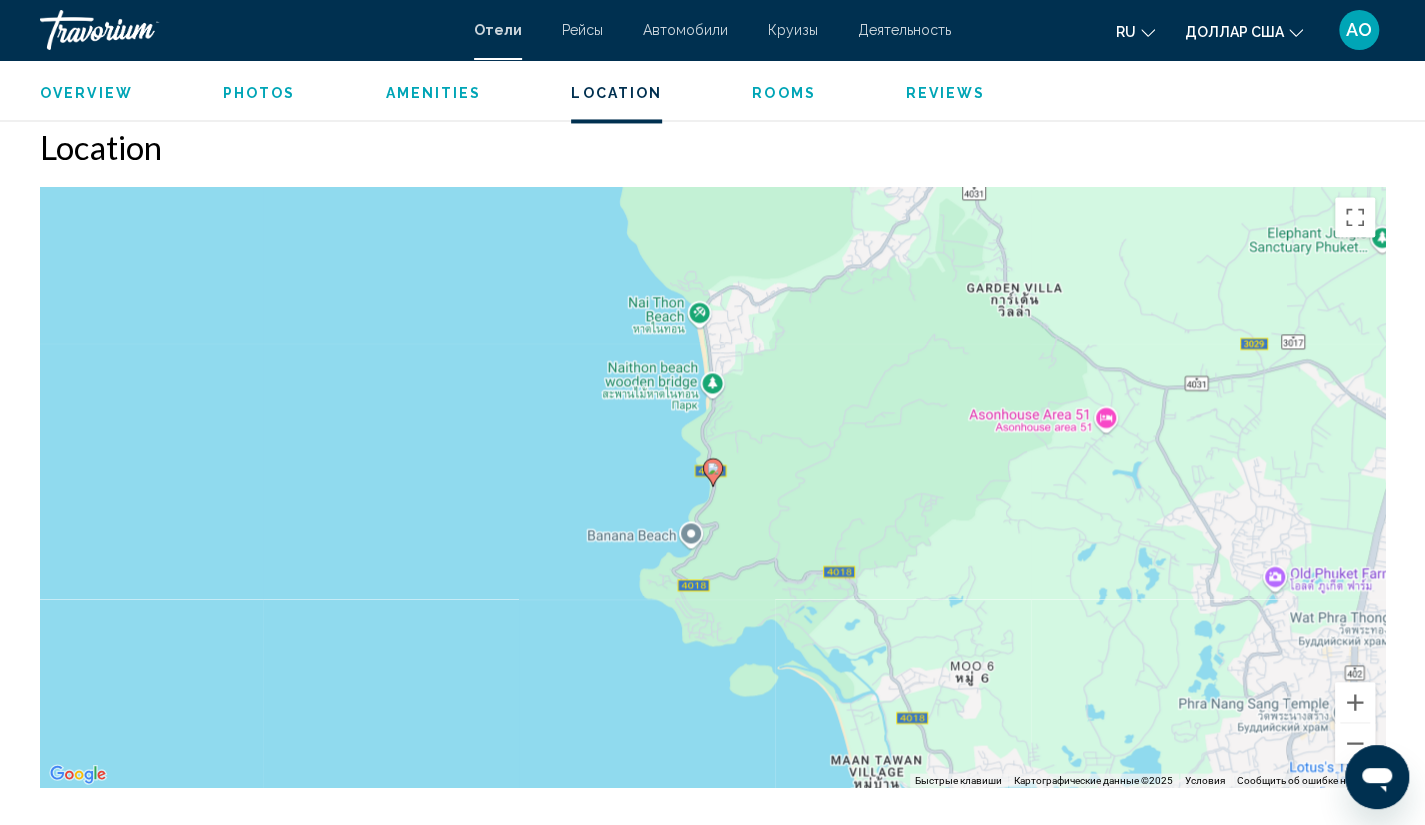 scroll, scrollTop: 1787, scrollLeft: 0, axis: vertical 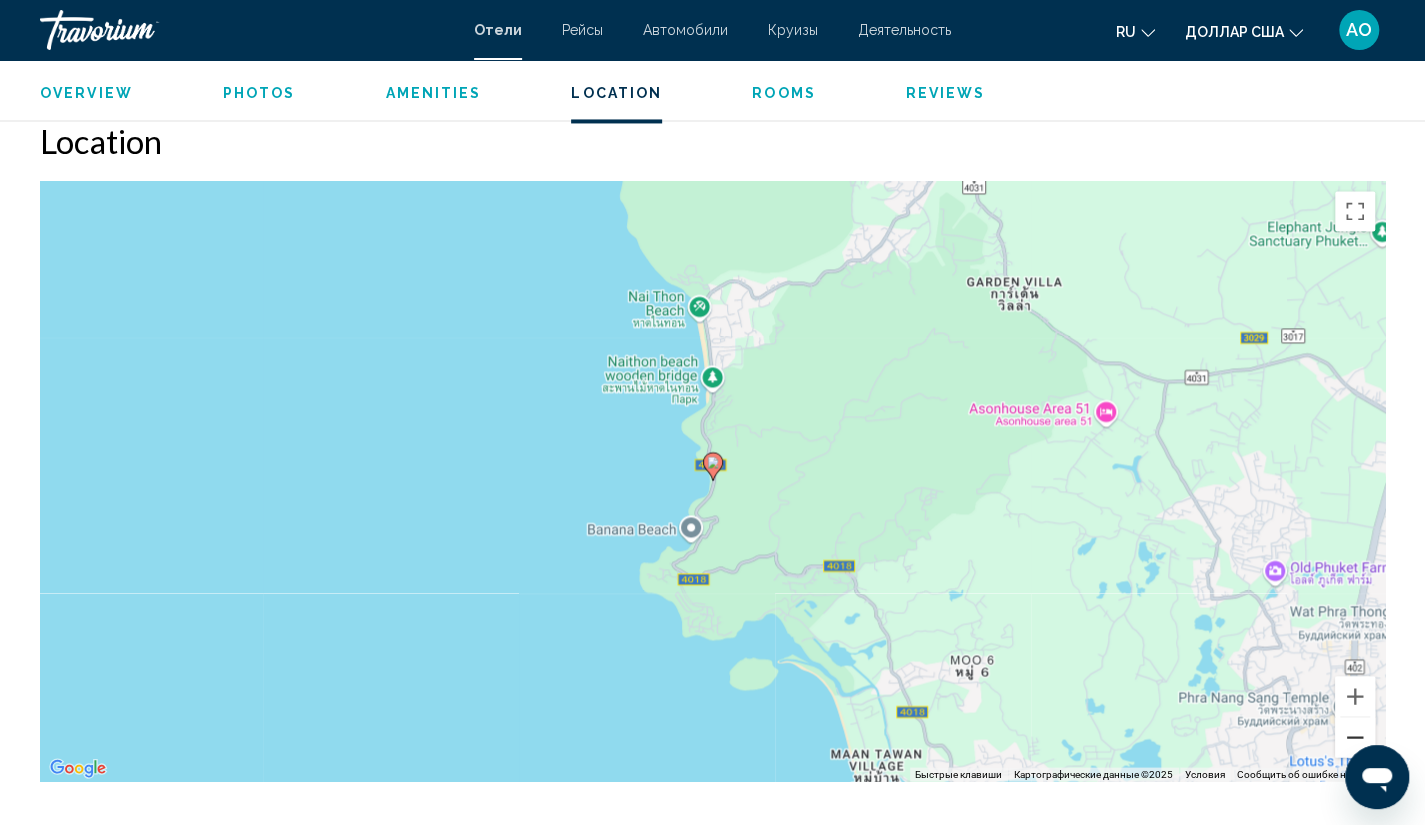 click at bounding box center (1355, 737) 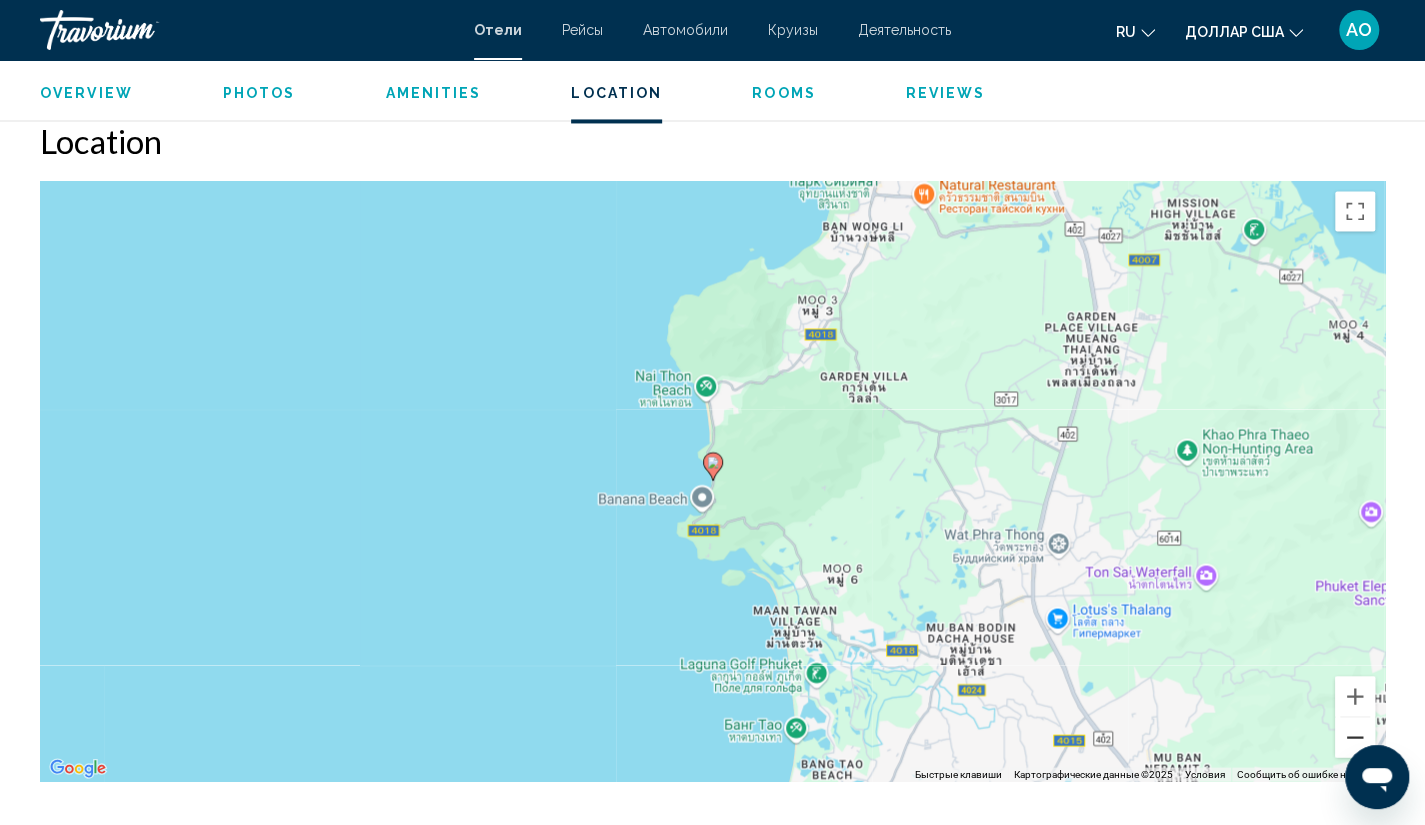 click at bounding box center [1355, 737] 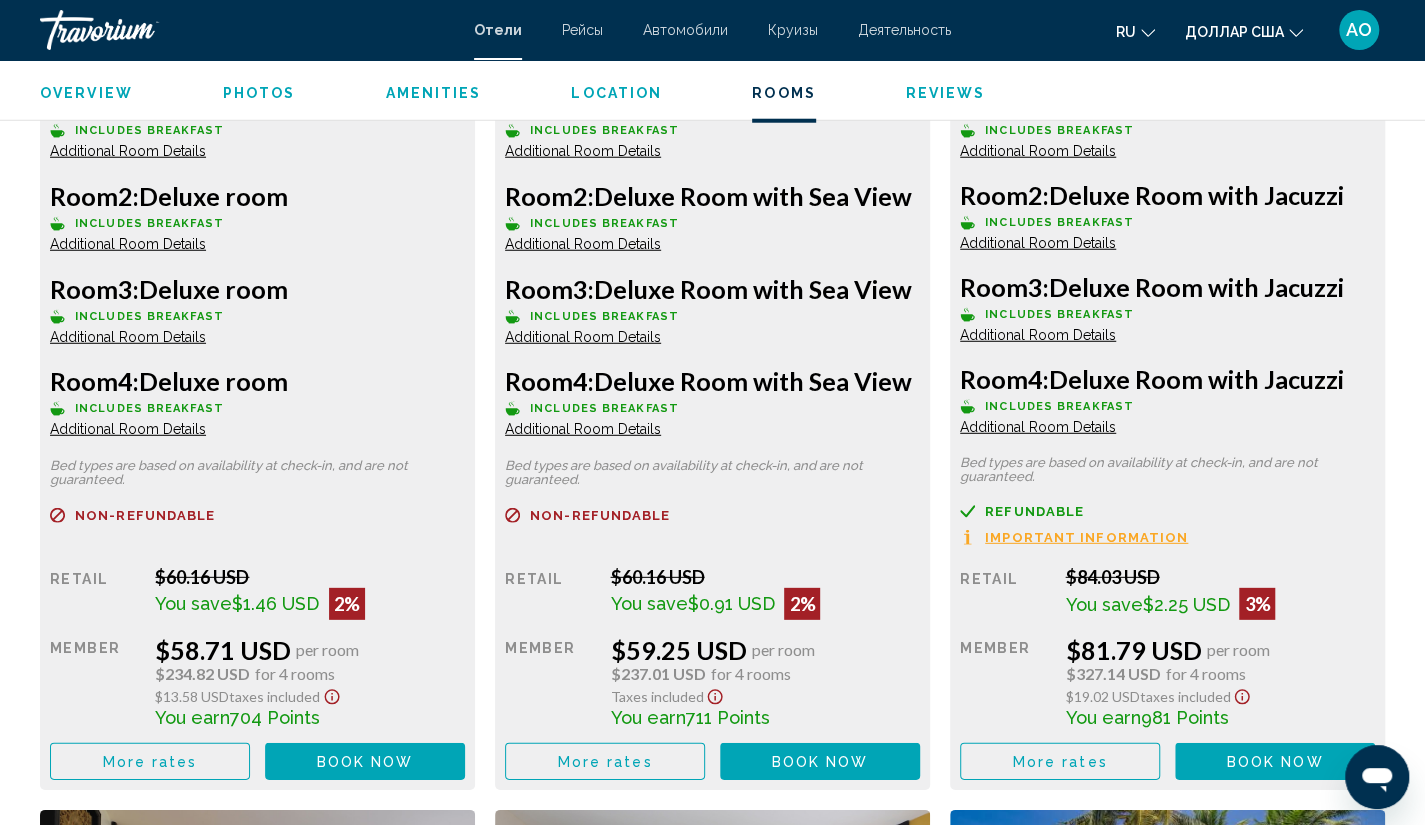 scroll, scrollTop: 2961, scrollLeft: 0, axis: vertical 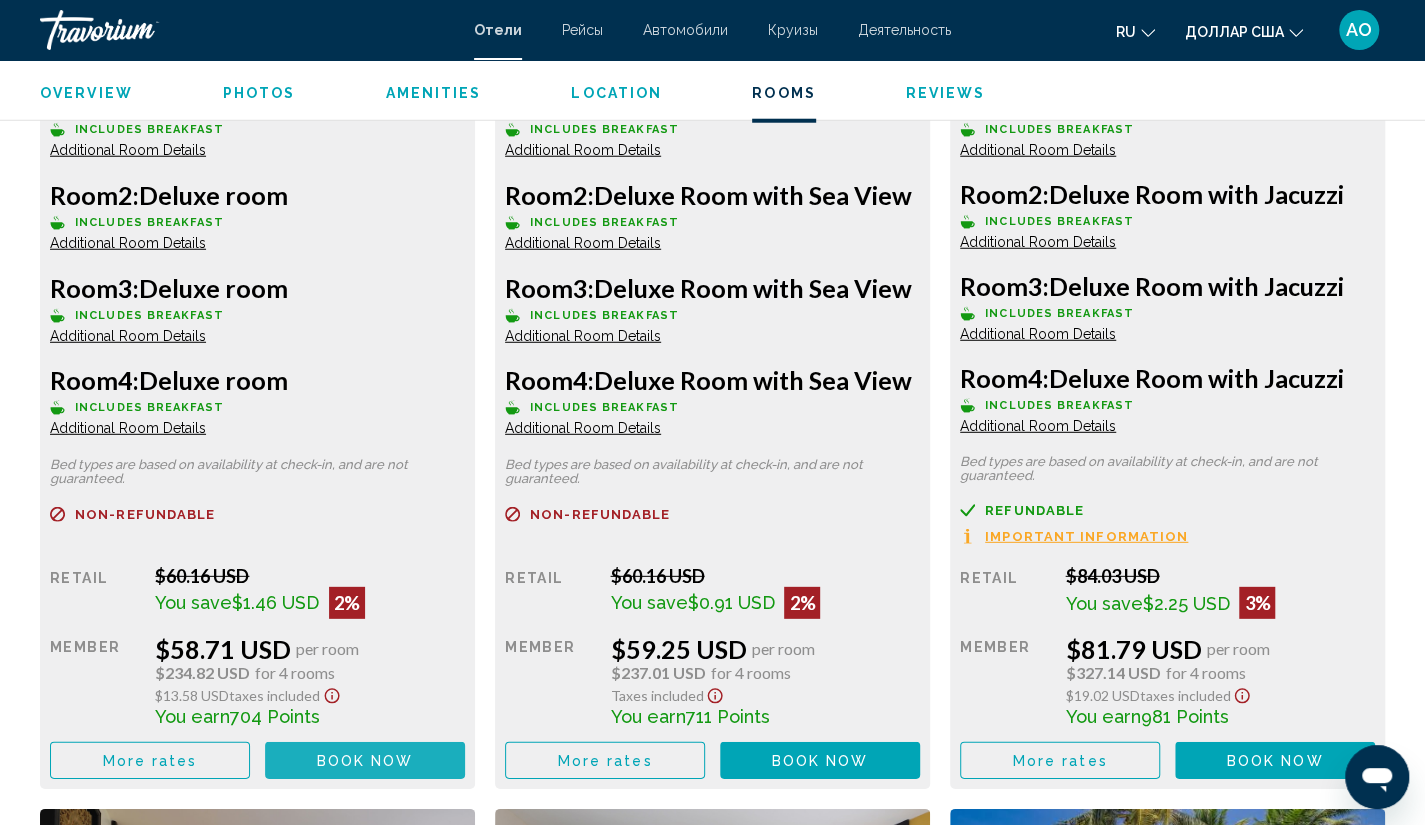 click on "Book now" at bounding box center (365, 761) 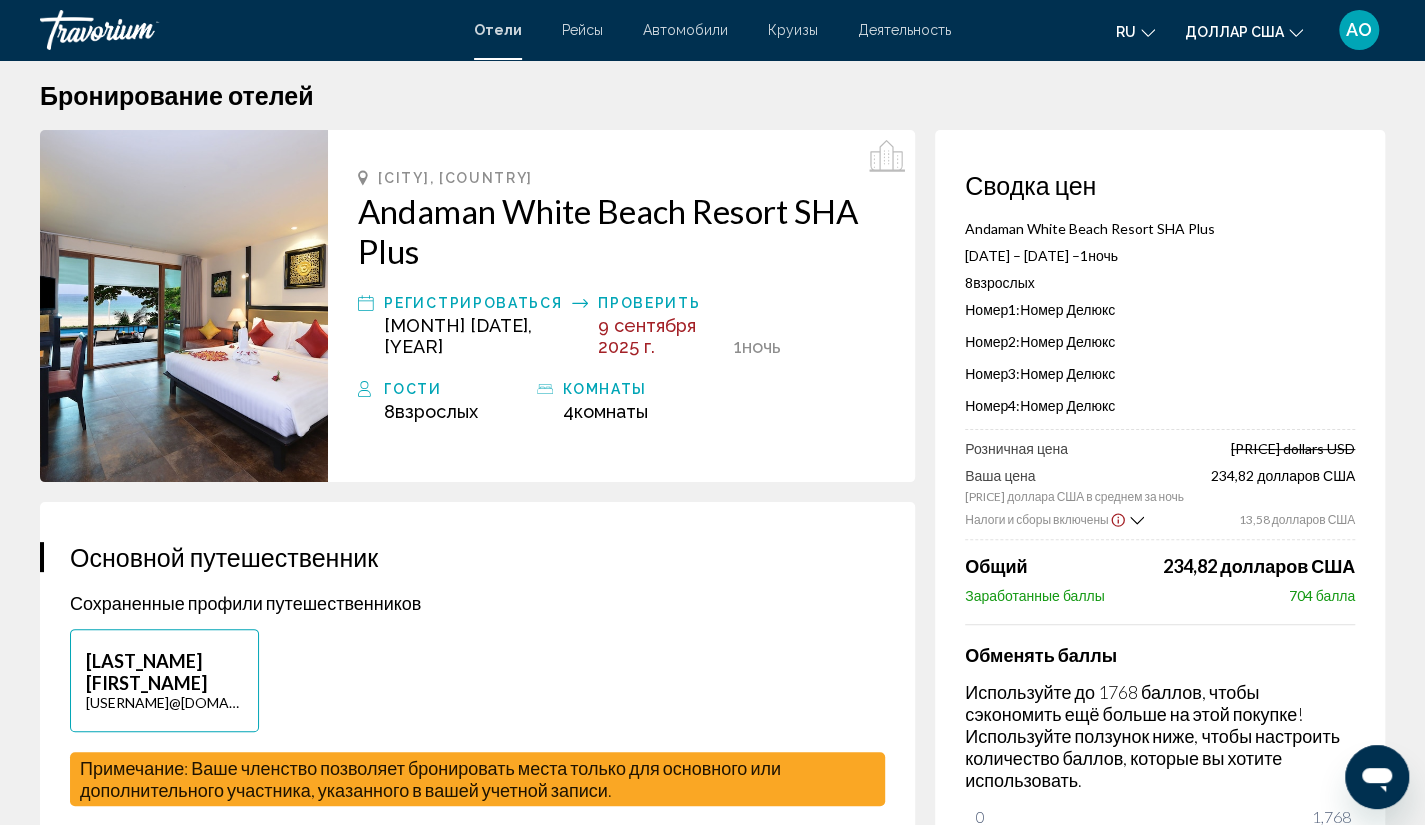 scroll, scrollTop: 0, scrollLeft: 0, axis: both 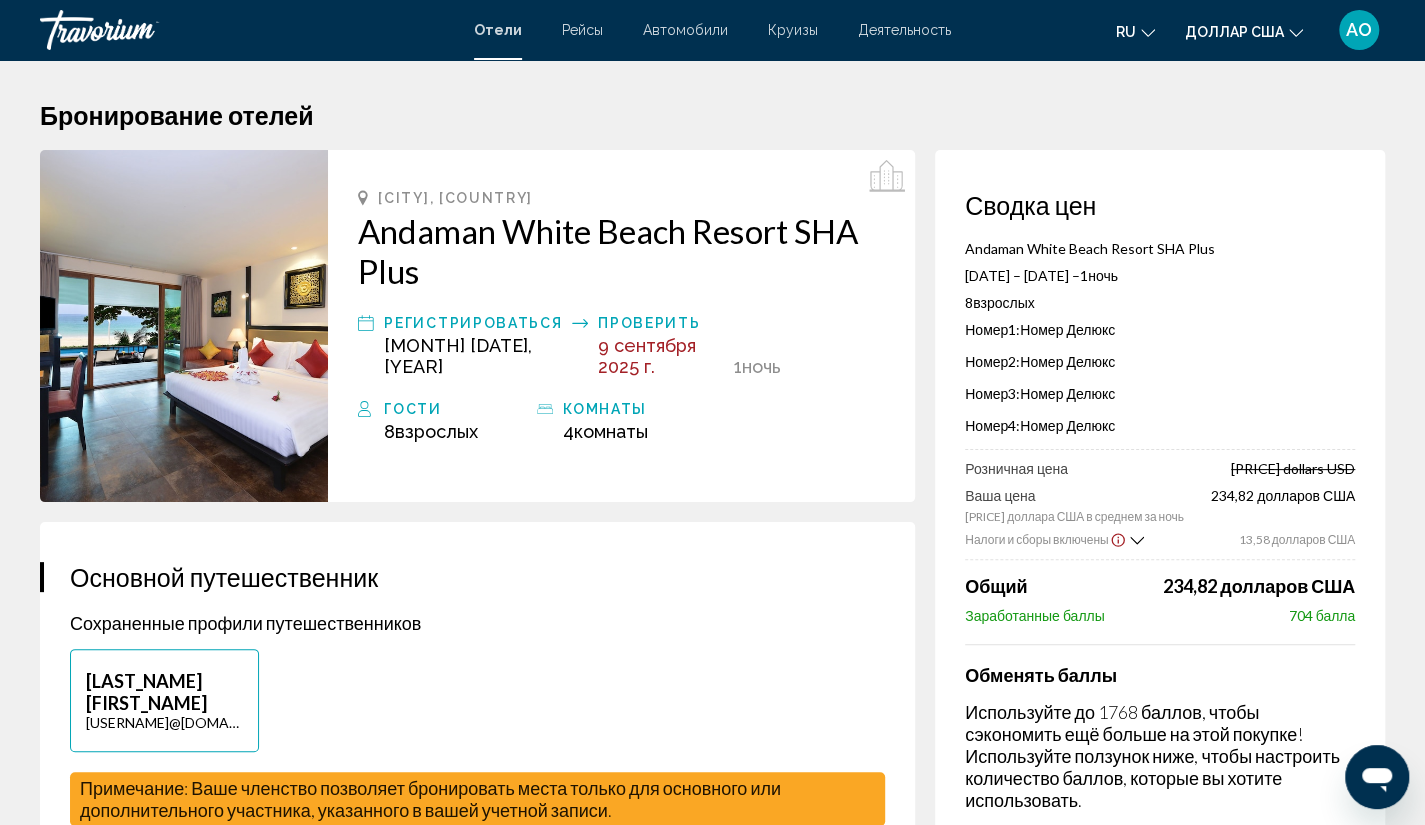 click on "Andaman White Beach Resort SHA Plus" at bounding box center (621, 251) 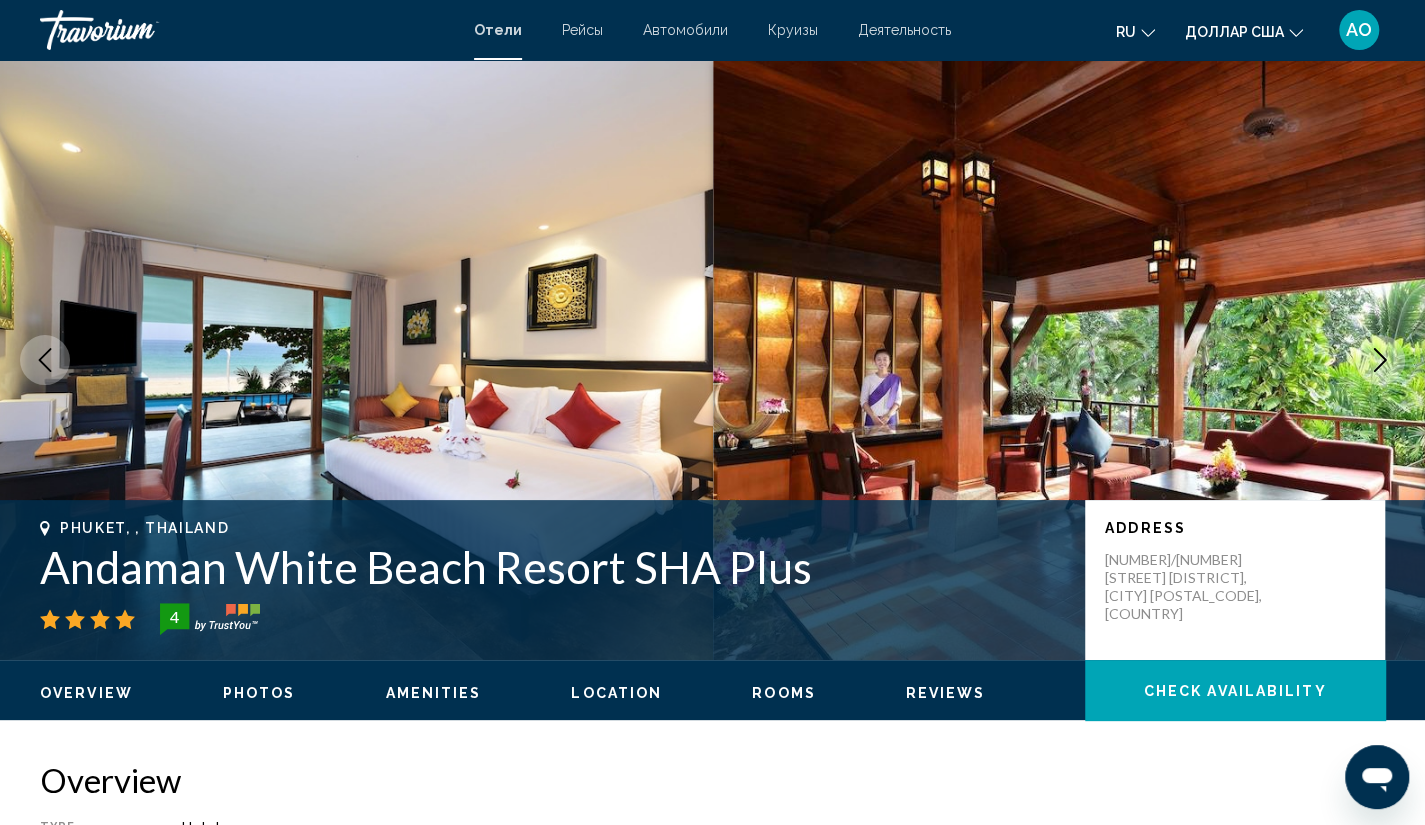 click on "Rooms" at bounding box center [784, 693] 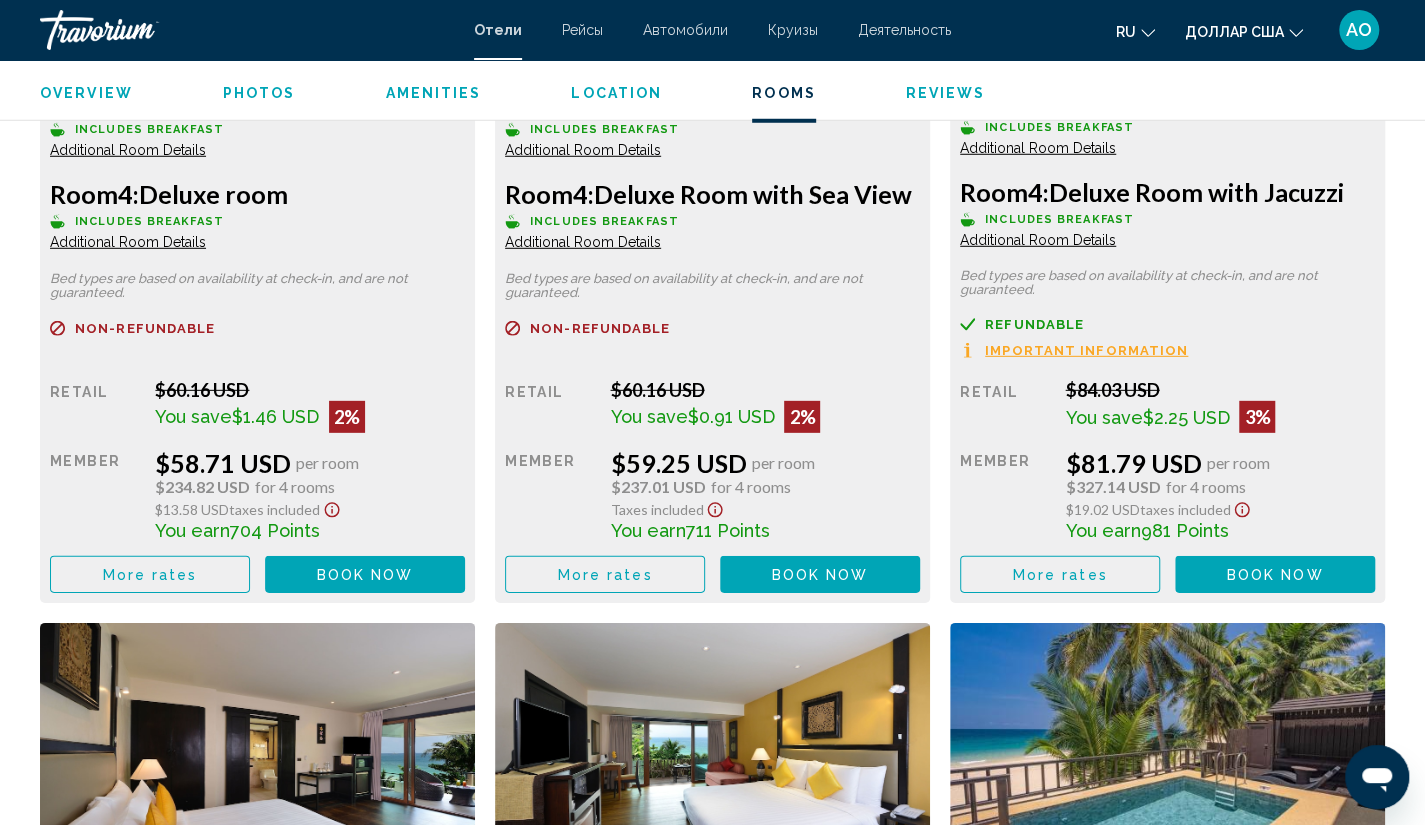 scroll, scrollTop: 3153, scrollLeft: 0, axis: vertical 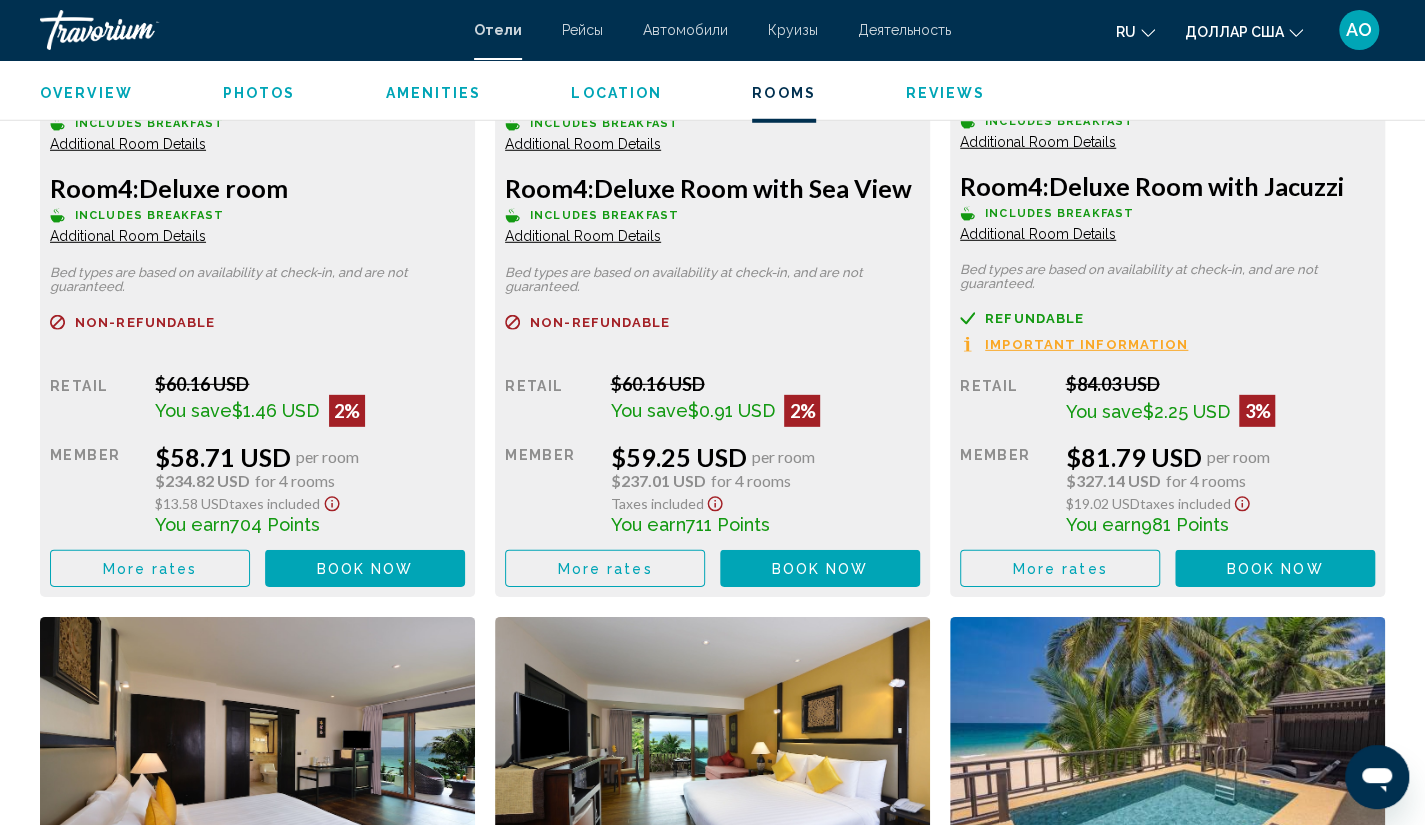 click at bounding box center [257, -240] 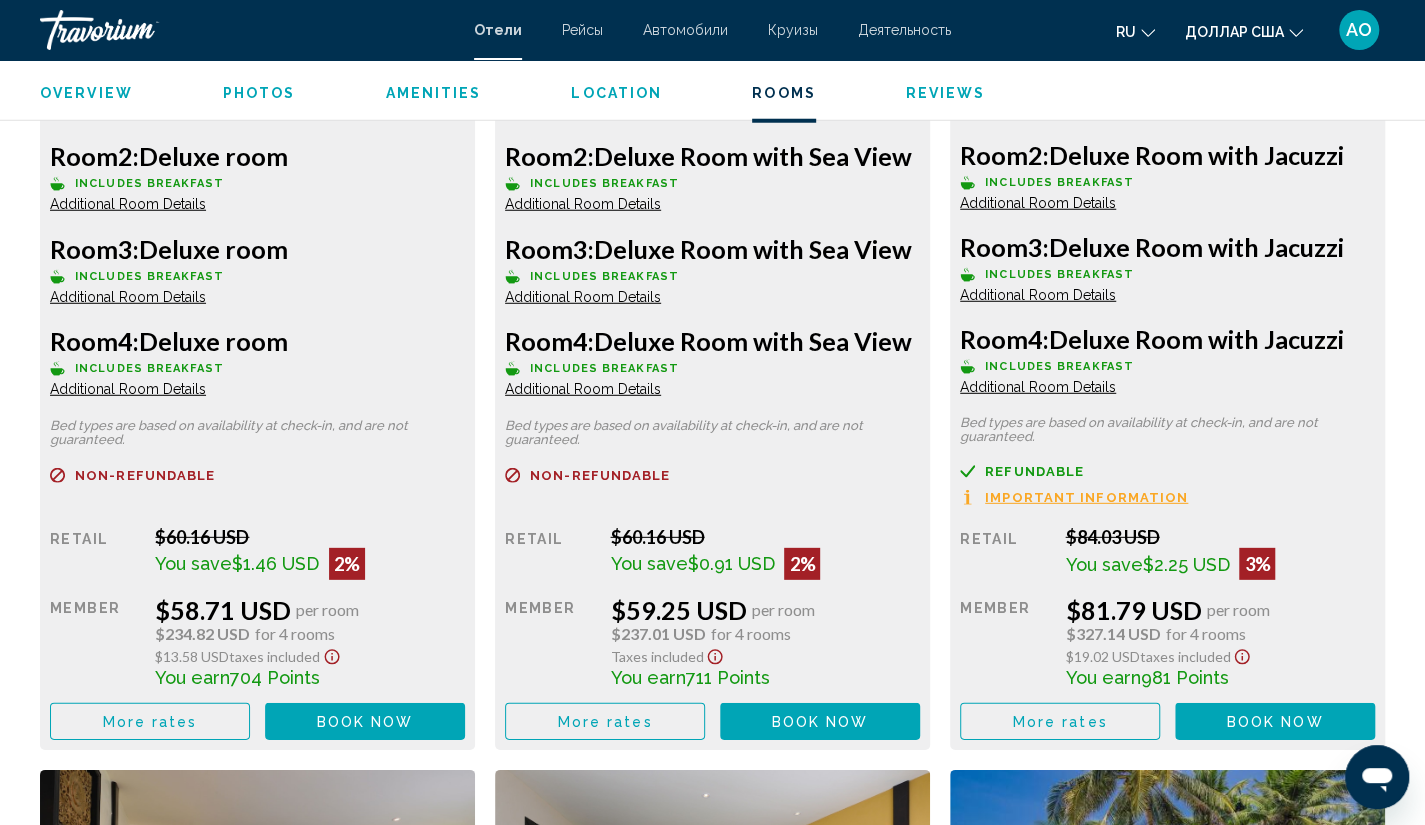 scroll, scrollTop: 3001, scrollLeft: 0, axis: vertical 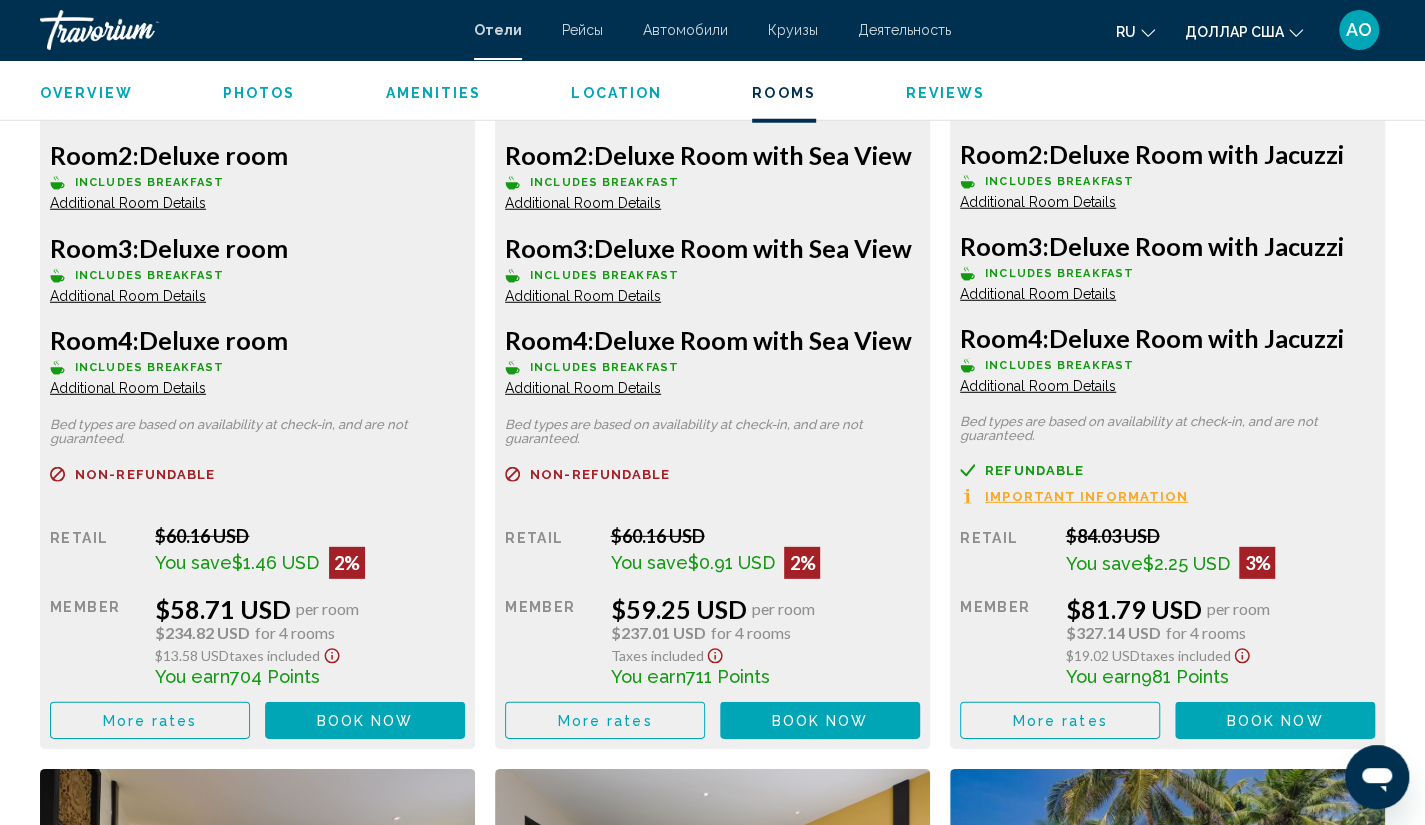 drag, startPoint x: 389, startPoint y: 594, endPoint x: 343, endPoint y: 281, distance: 316.36212 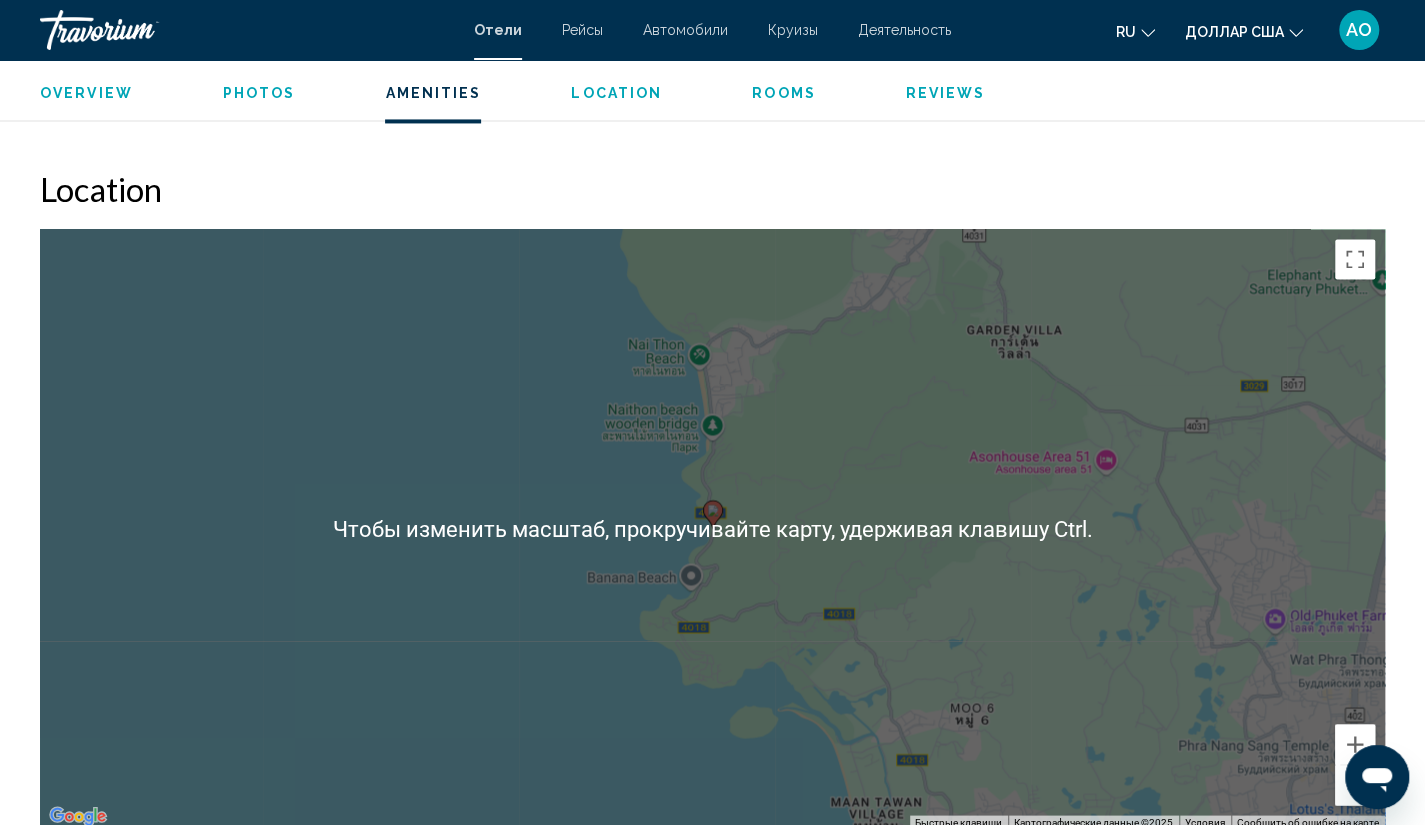 scroll, scrollTop: 1738, scrollLeft: 0, axis: vertical 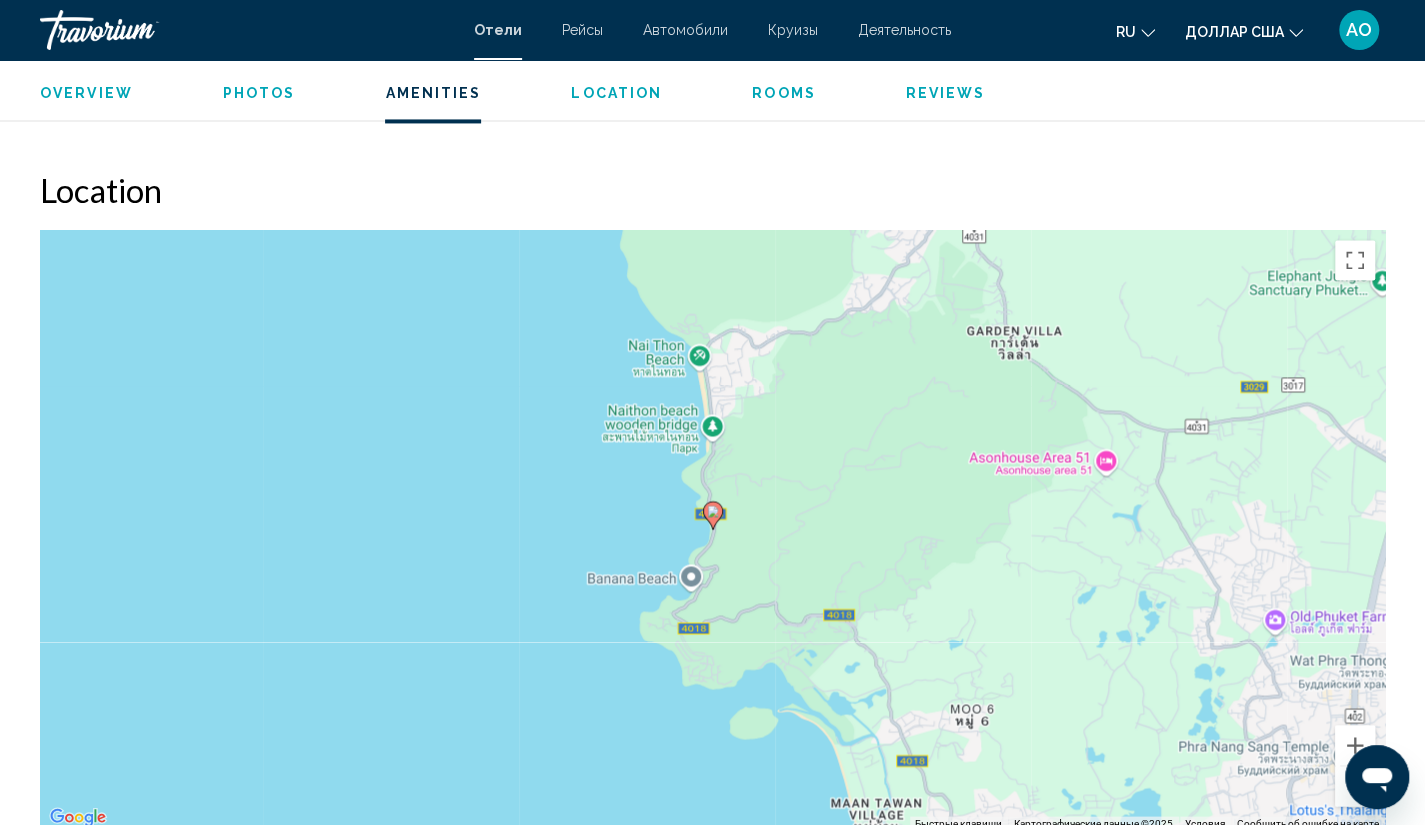 click on "Чтобы активировать перетаскивание с помощью клавиатуры, нажмите Alt + Ввод. После этого перемещайте маркер, используя клавиши со стрелками. Чтобы завершить перетаскивание, нажмите клавишу Ввод. Чтобы отменить действие, нажмите клавишу Esc." at bounding box center (712, 530) 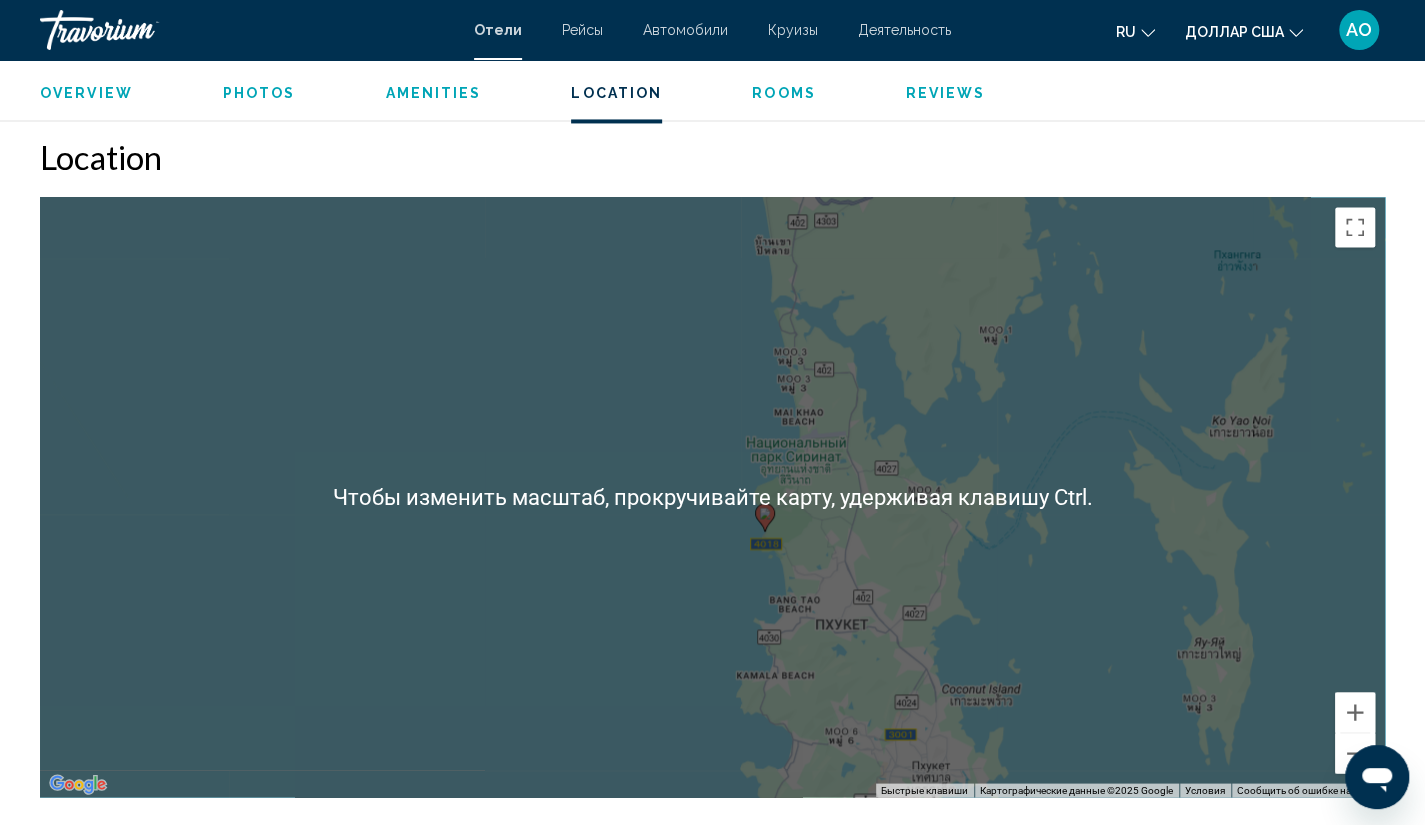 scroll, scrollTop: 1781, scrollLeft: 0, axis: vertical 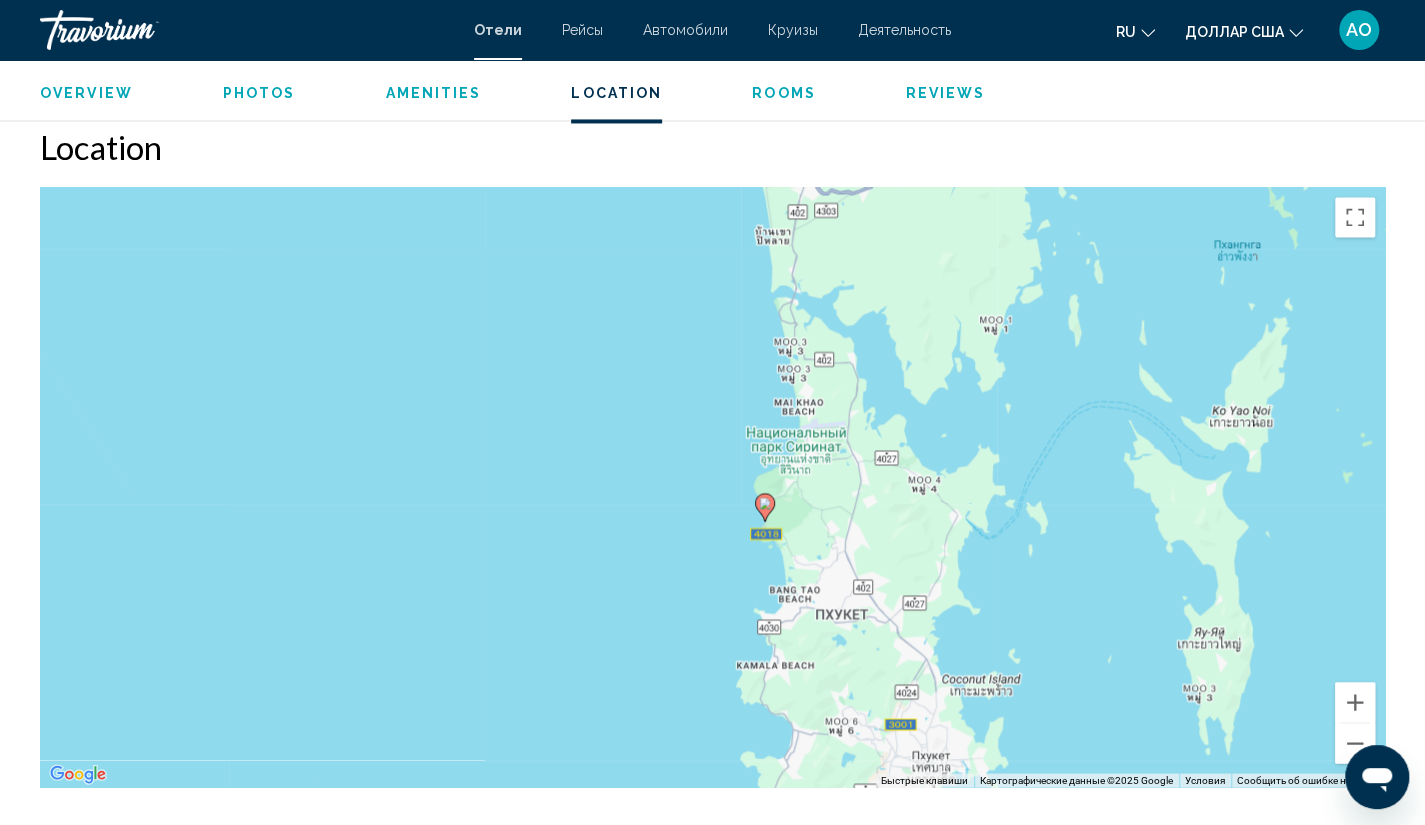 click on "Чтобы активировать перетаскивание с помощью клавиатуры, нажмите Alt + Ввод. После этого перемещайте маркер, используя клавиши со стрелками. Чтобы завершить перетаскивание, нажмите клавишу Ввод. Чтобы отменить действие, нажмите клавишу Esc." at bounding box center [712, 487] 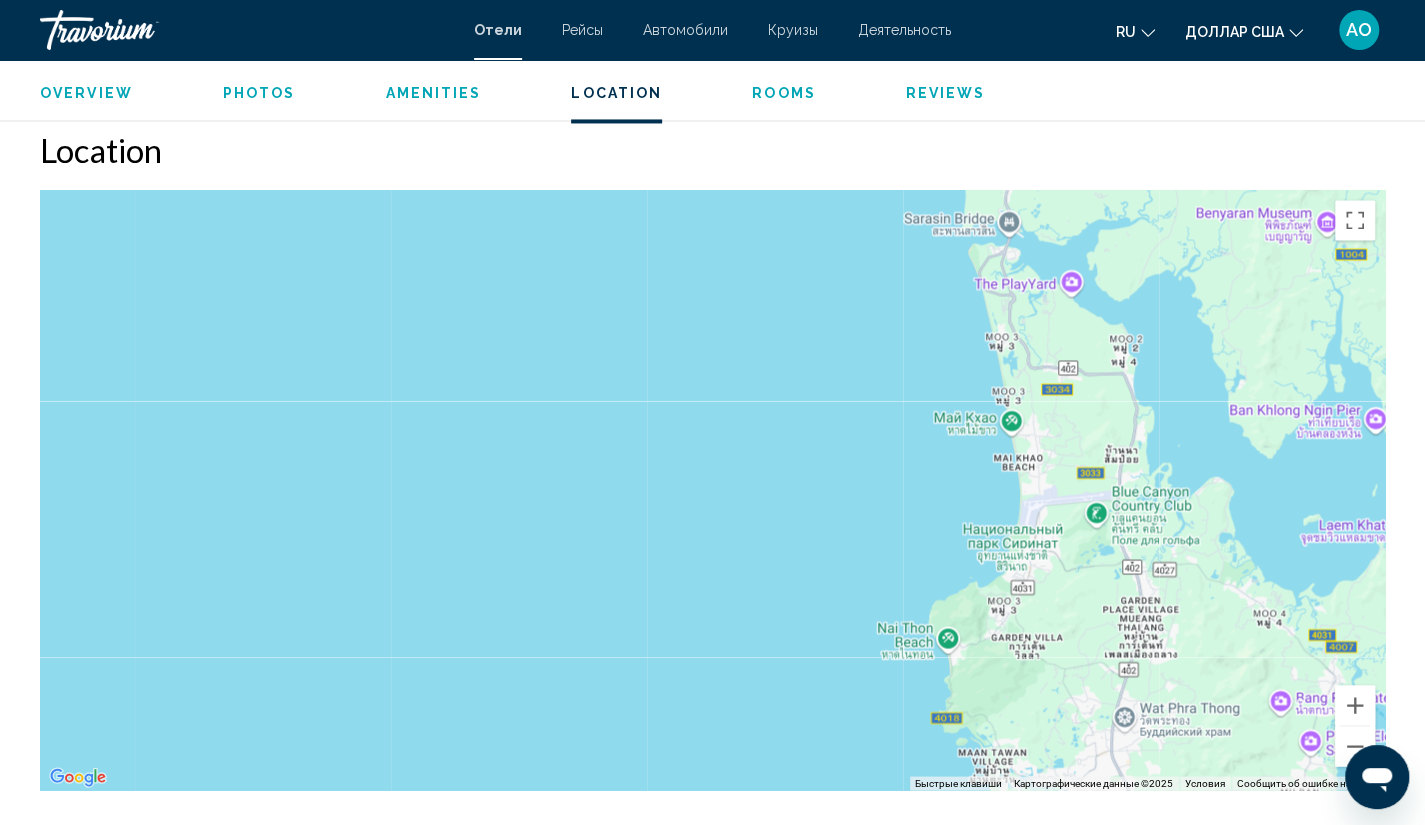 scroll, scrollTop: 1775, scrollLeft: 0, axis: vertical 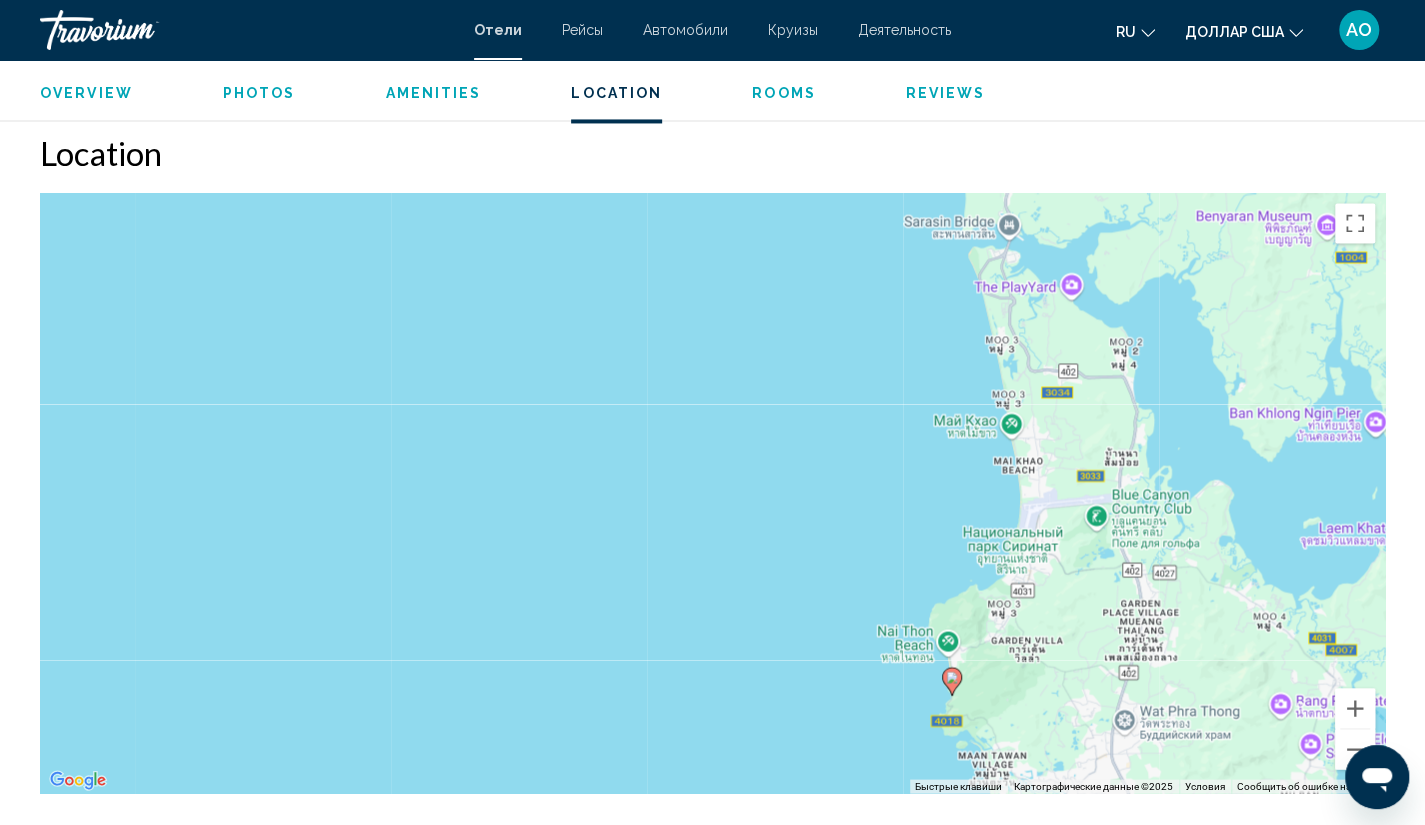 click on "Чтобы активировать перетаскивание с помощью клавиатуры, нажмите Alt + Ввод. После этого перемещайте маркер, используя клавиши со стрелками. Чтобы завершить перетаскивание, нажмите клавишу Ввод. Чтобы отменить действие, нажмите клавишу Esc." at bounding box center (712, 493) 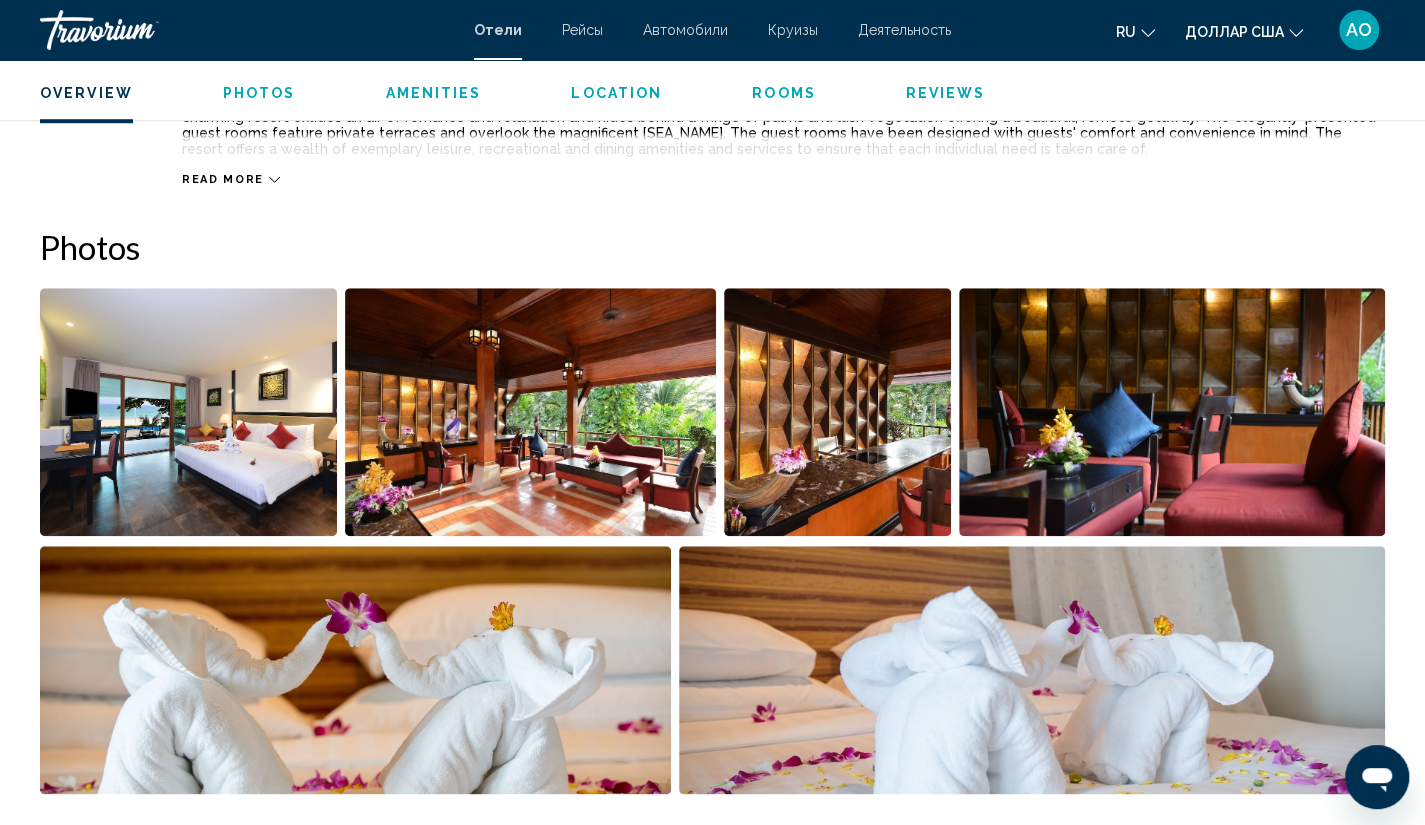 scroll, scrollTop: 826, scrollLeft: 0, axis: vertical 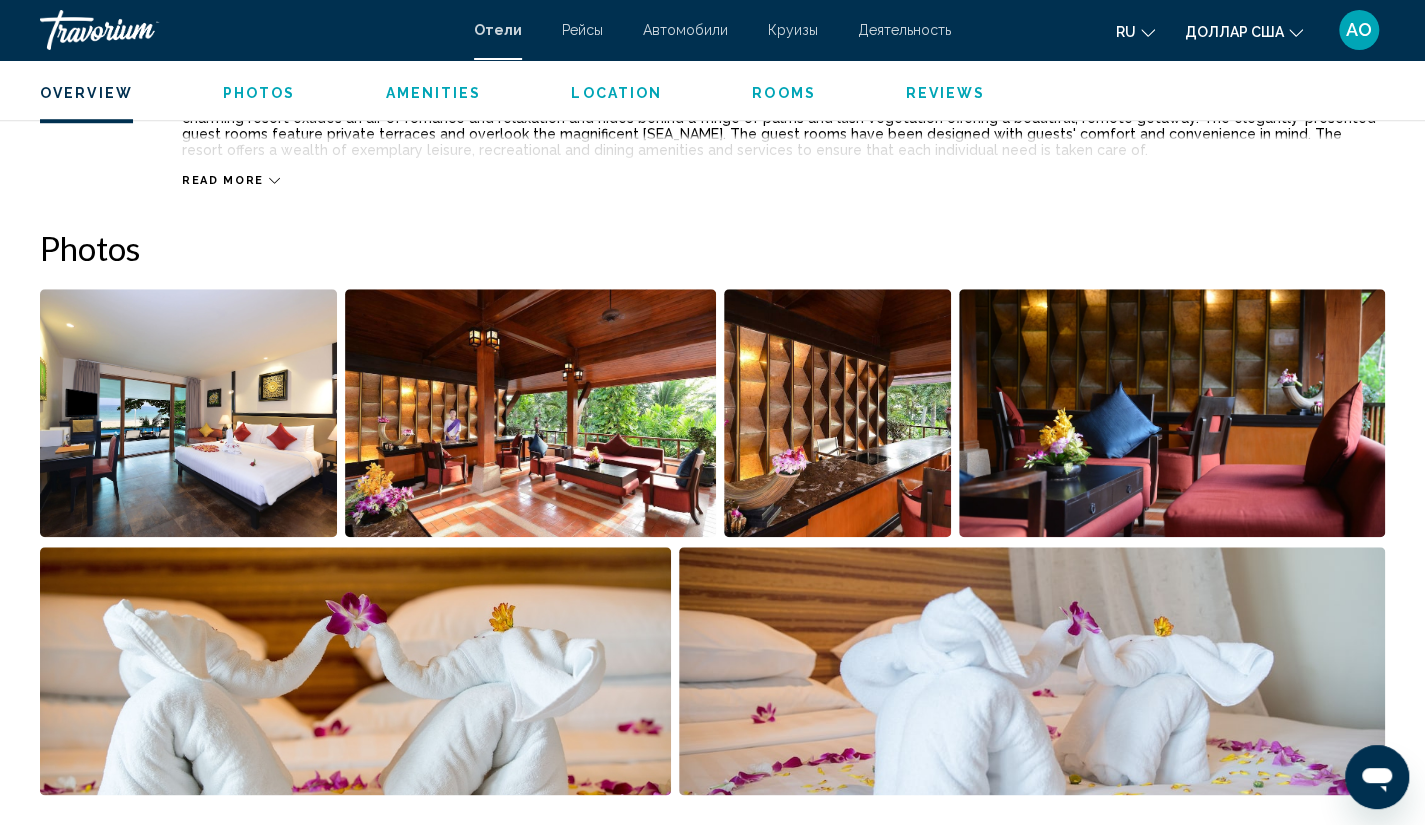 click at bounding box center [1172, 413] 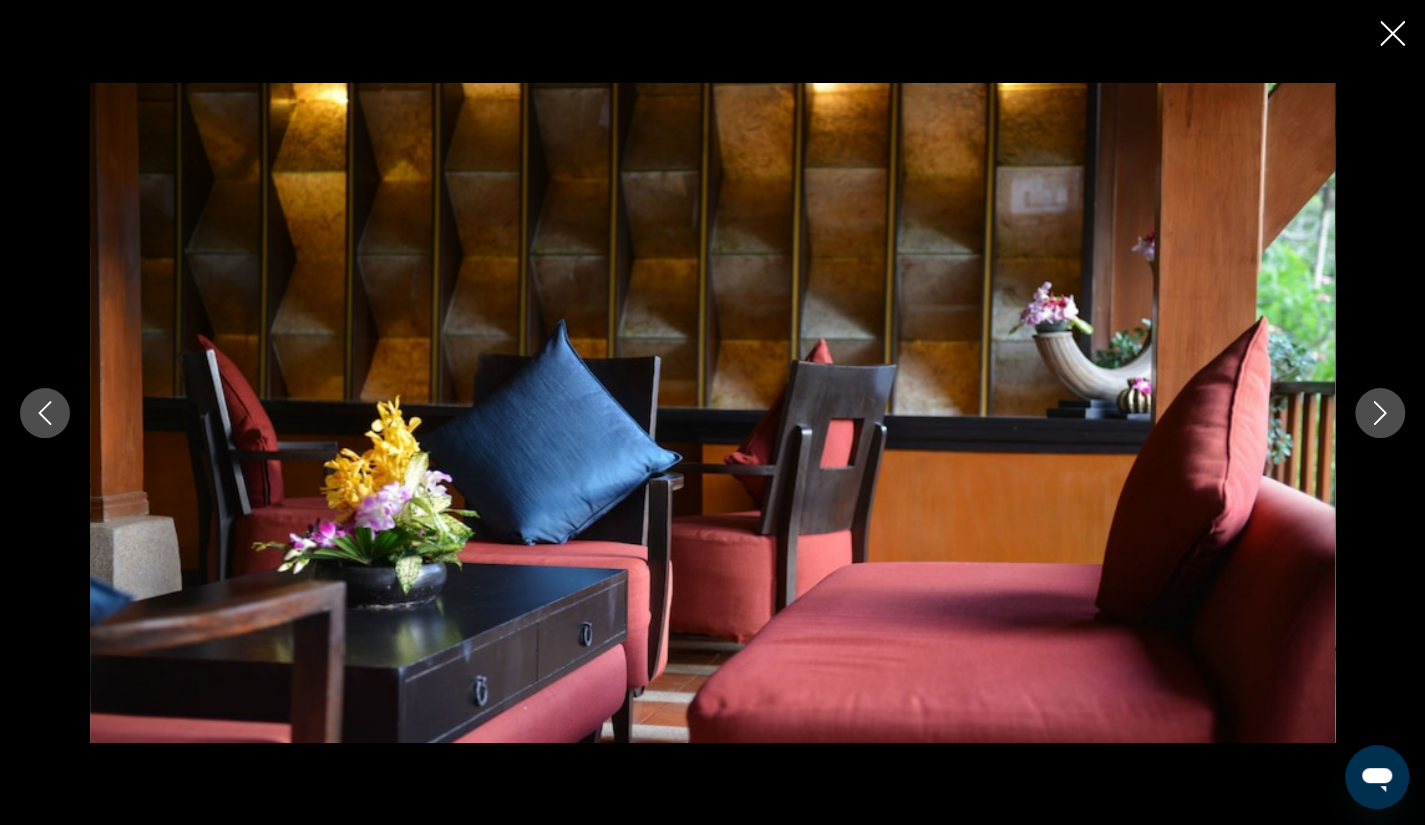 click 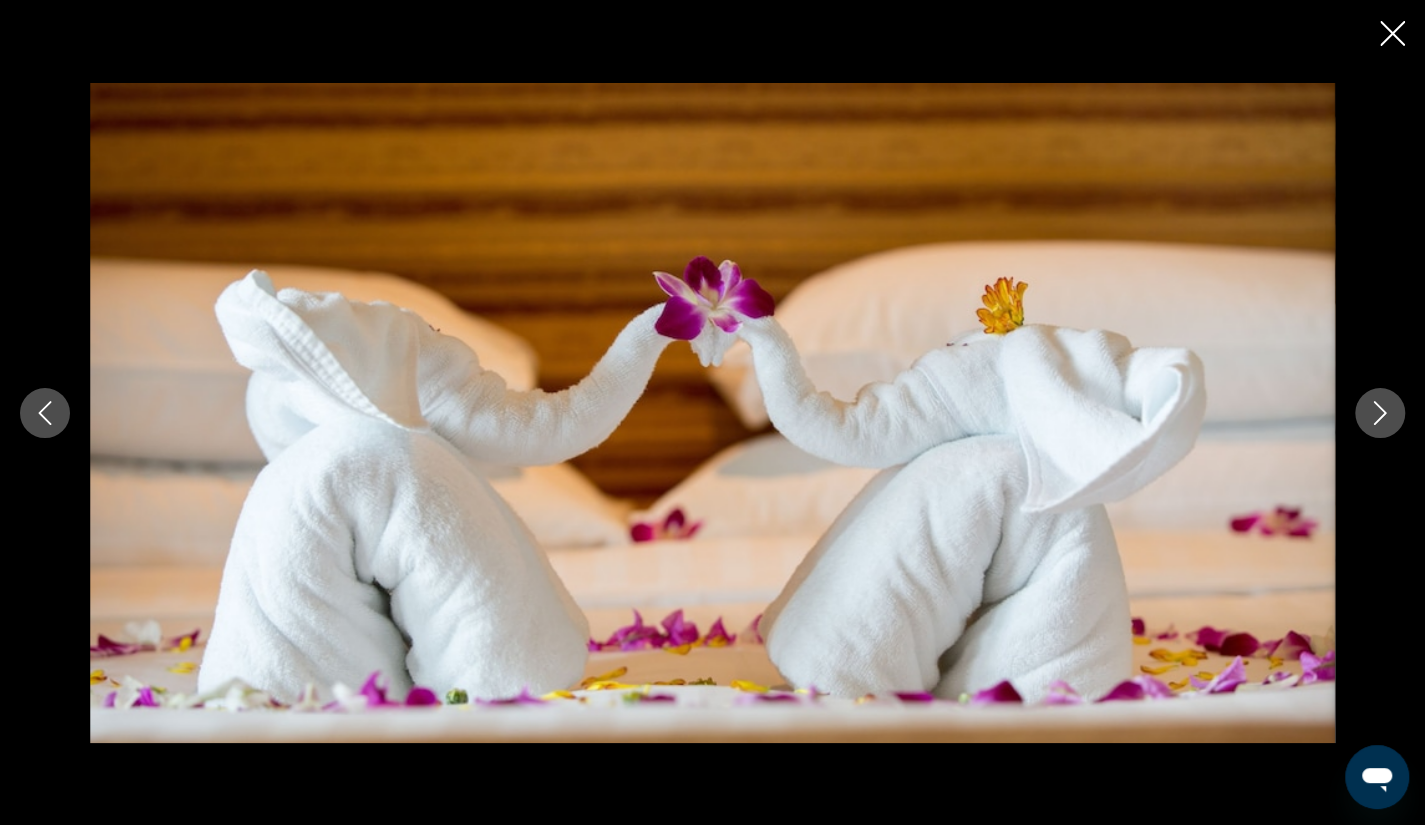 click 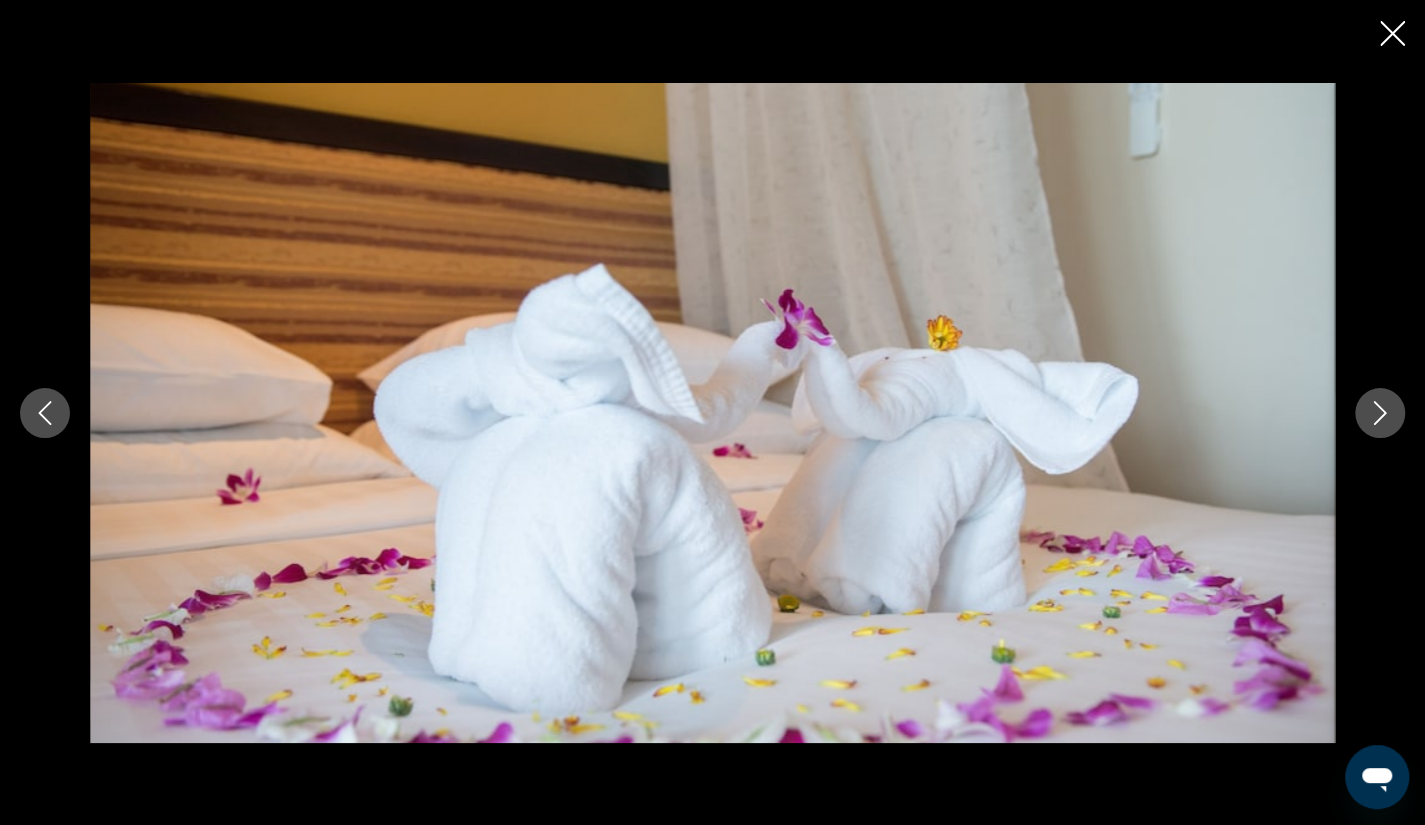 click 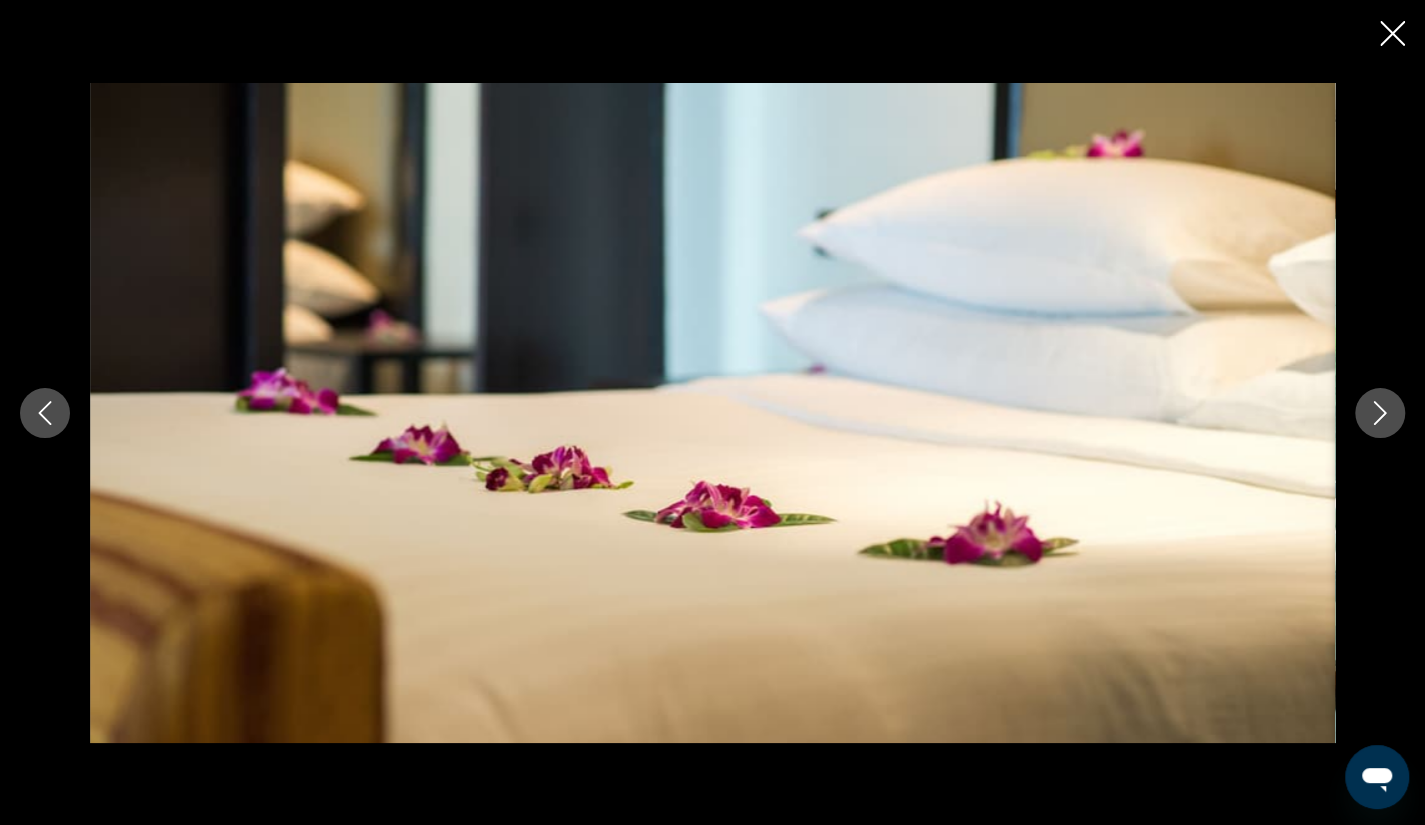 click 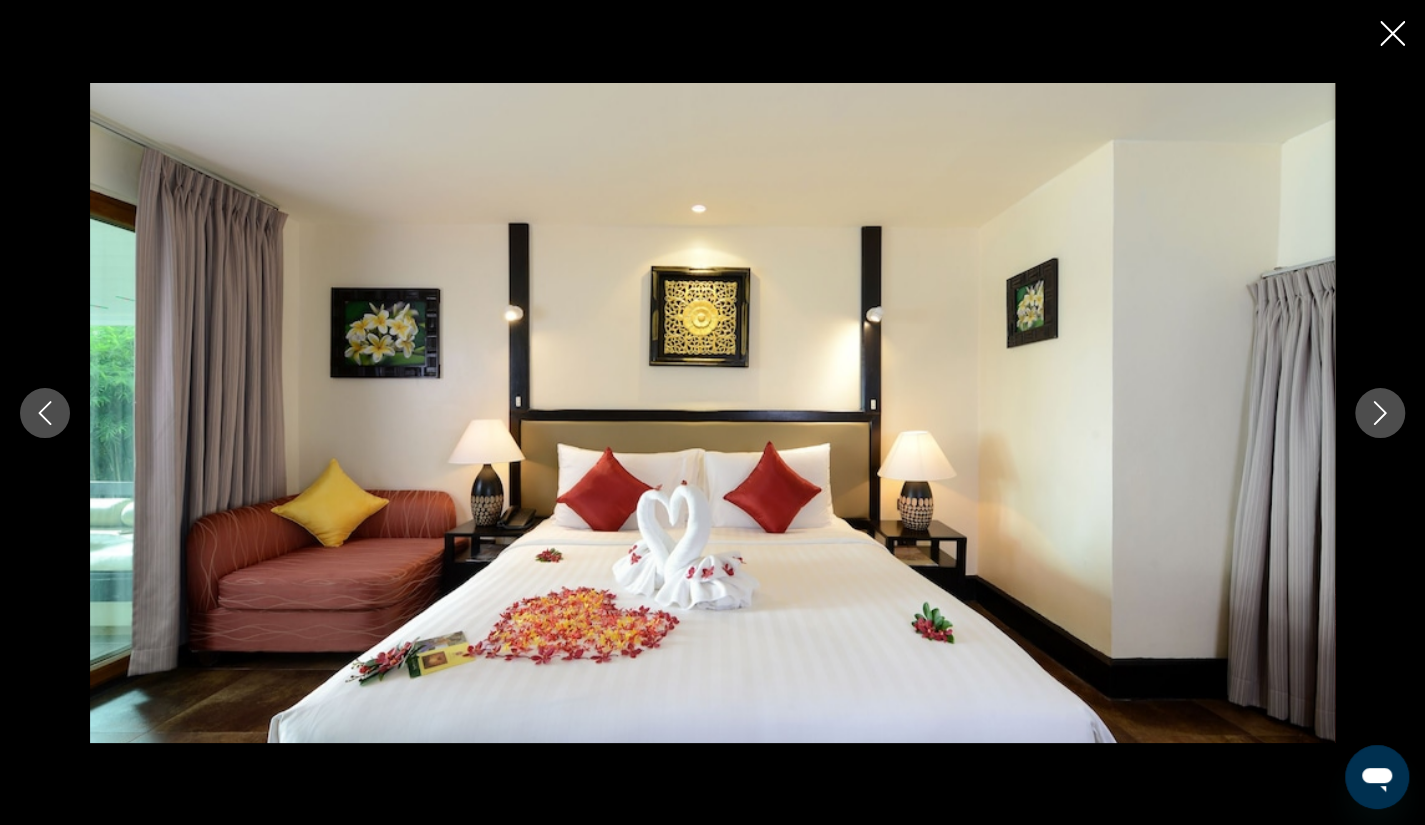 click 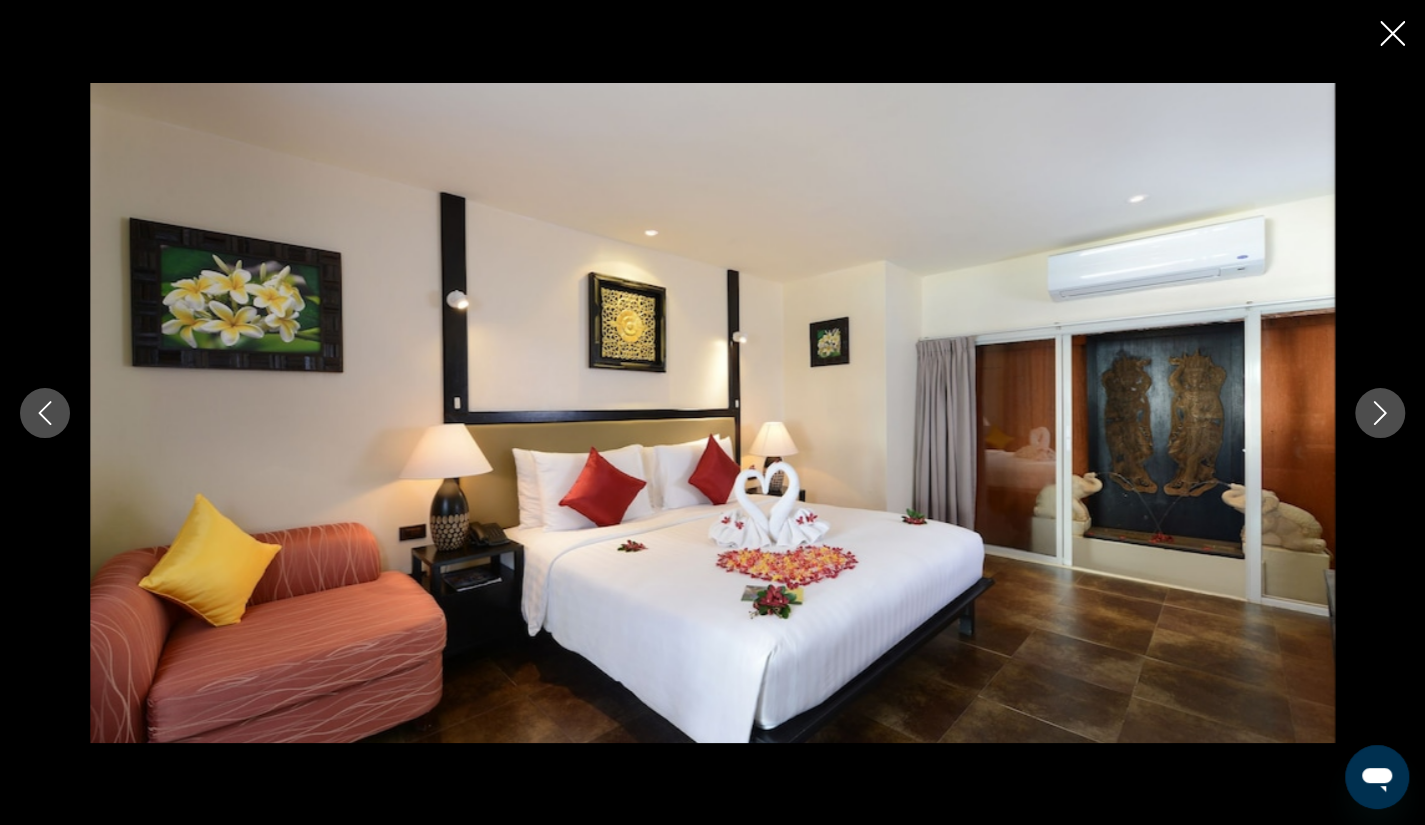 click 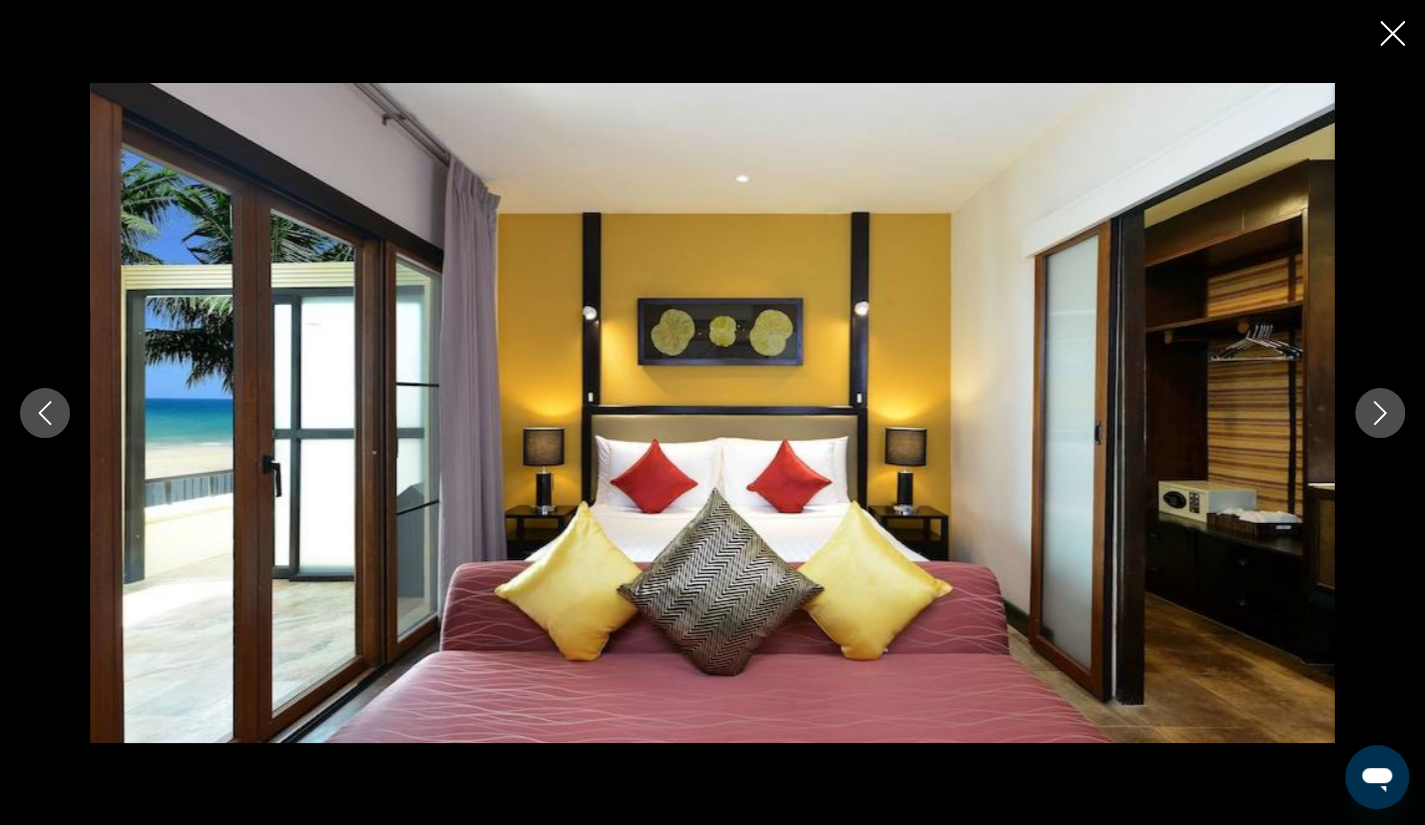 click 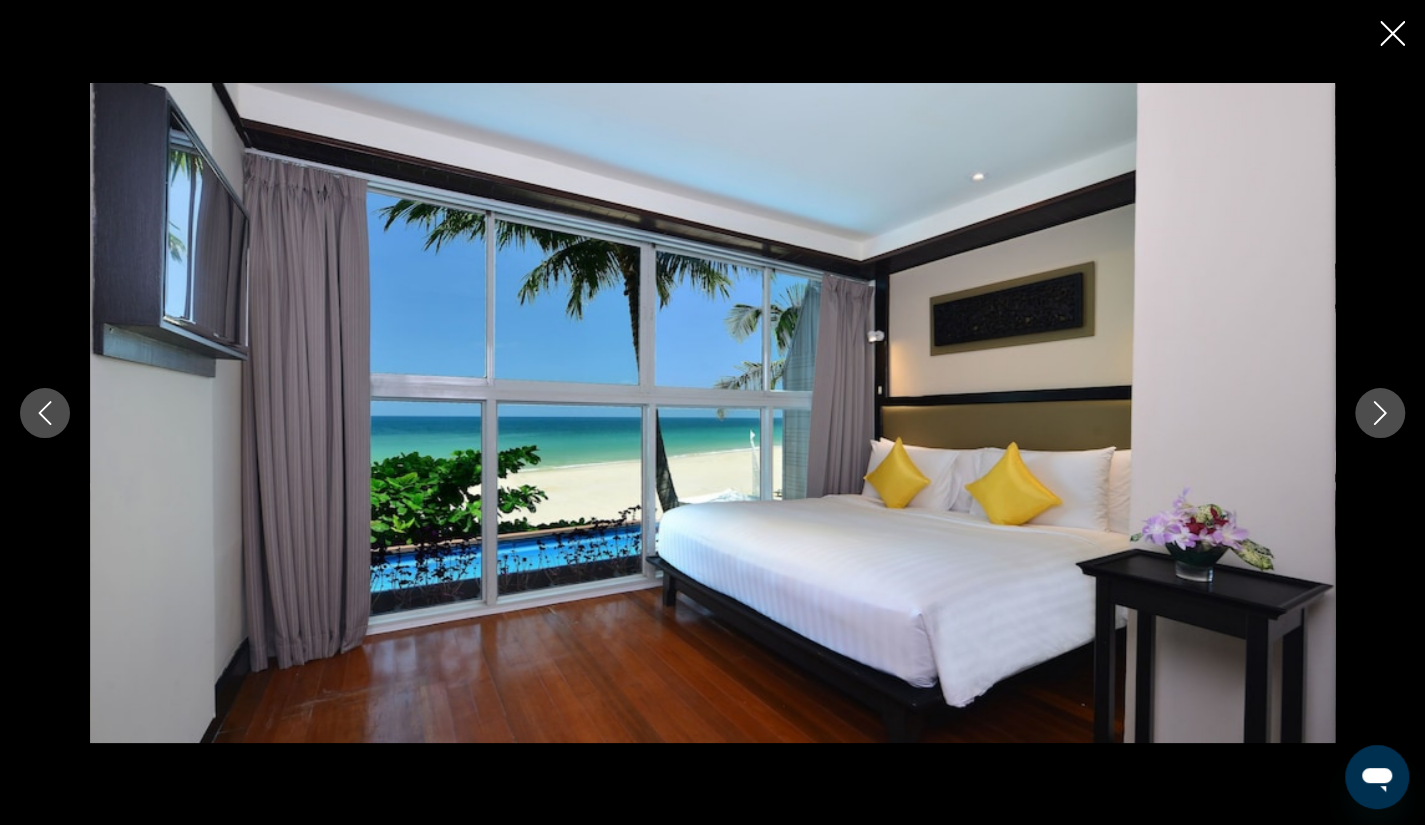 click 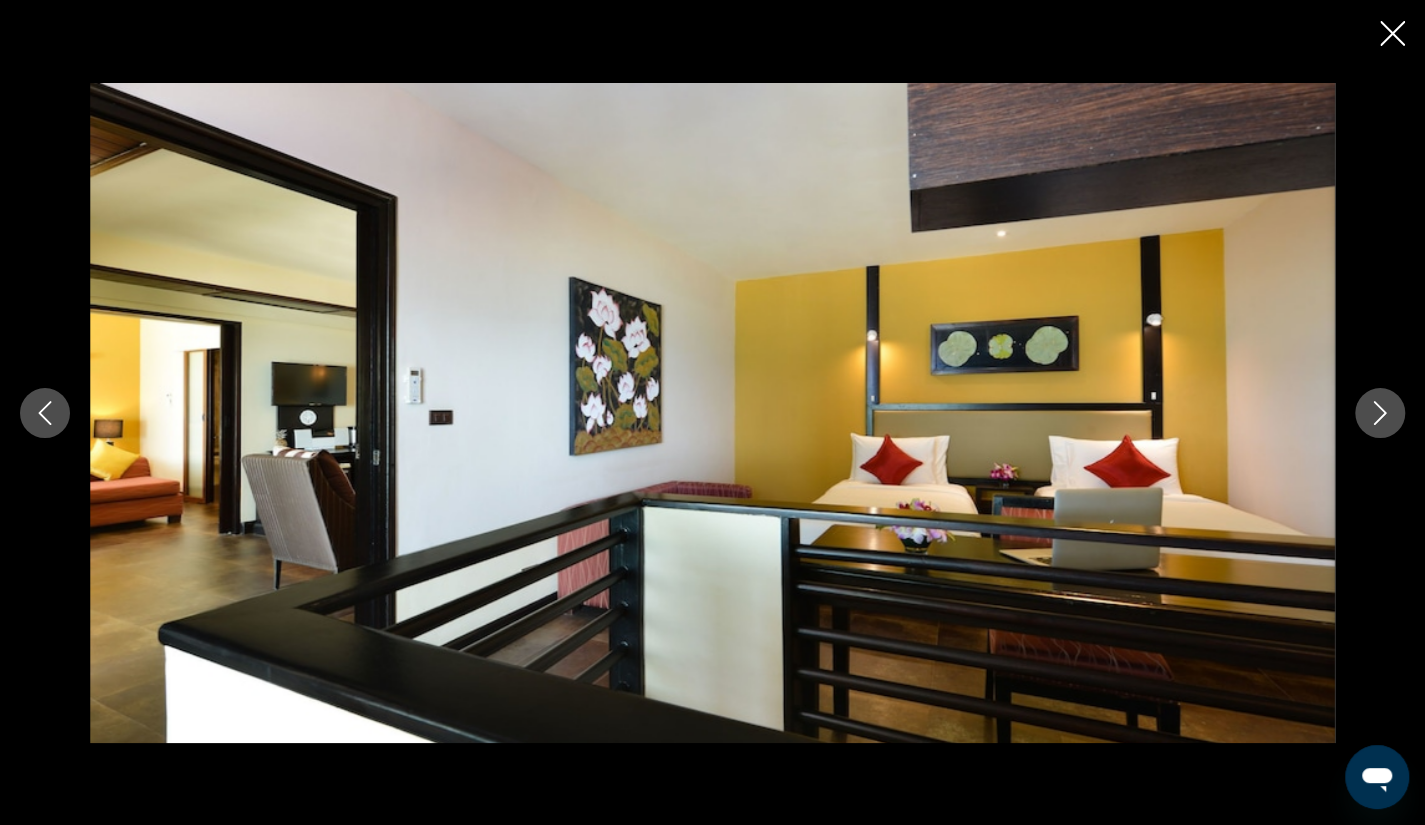 click 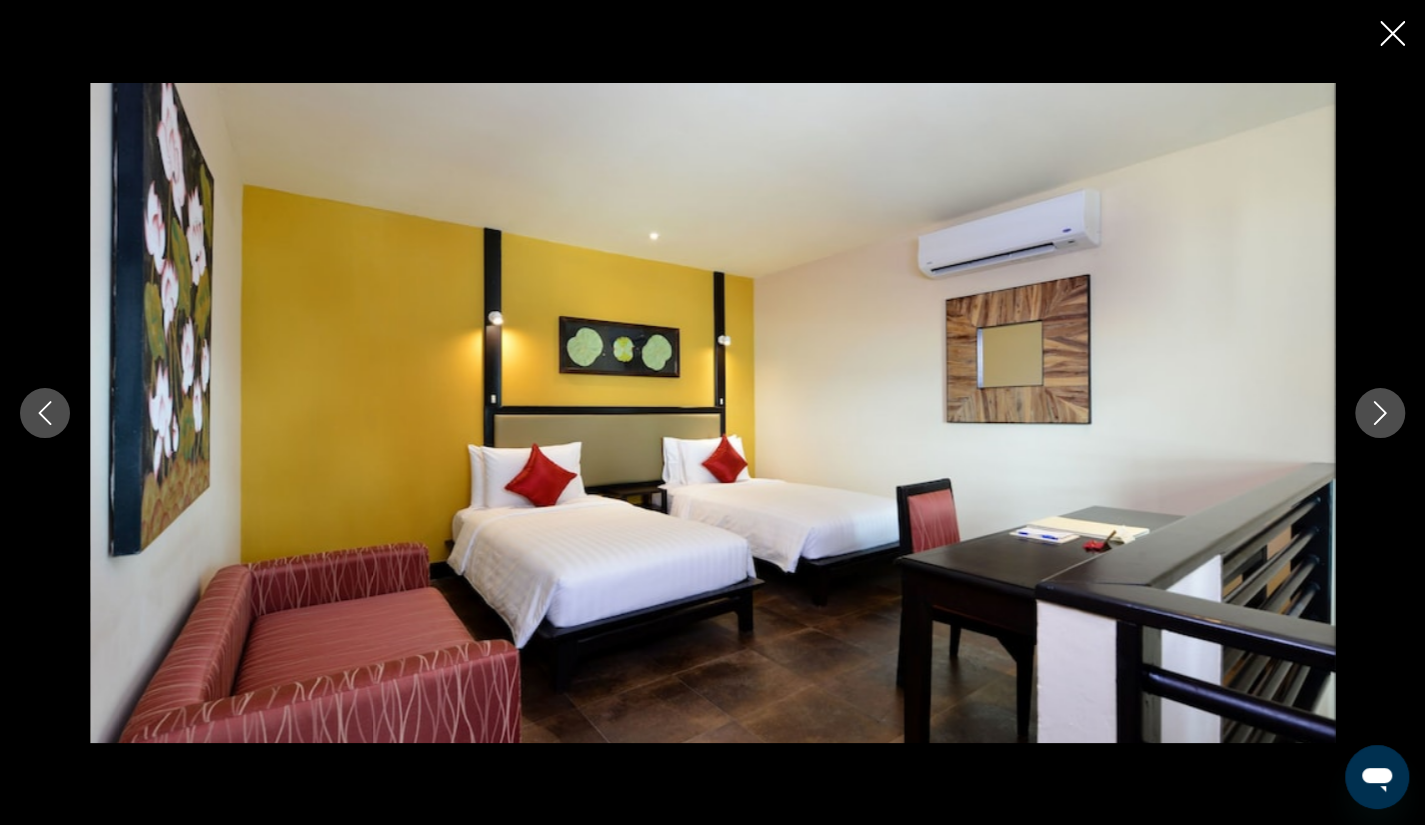 click 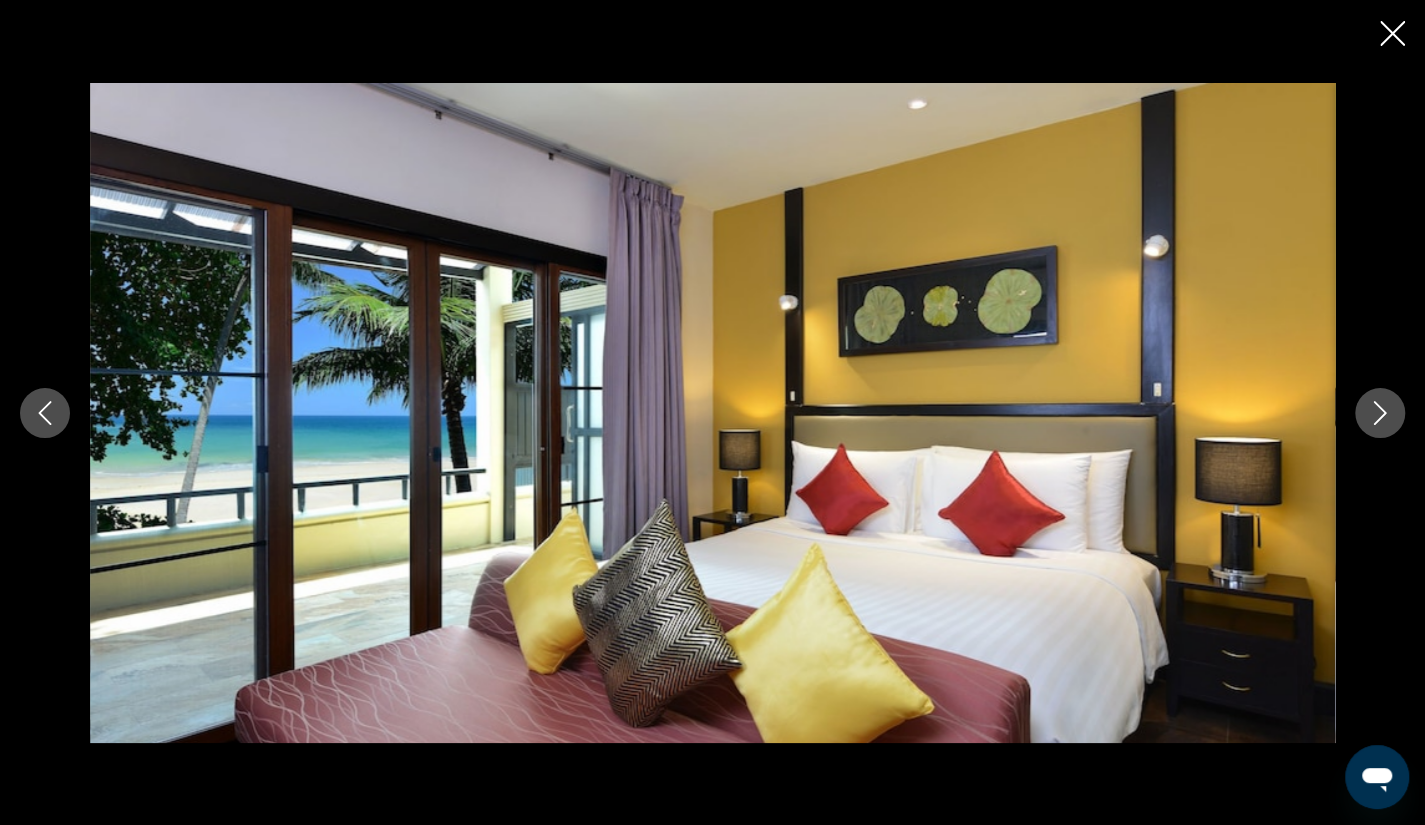 click 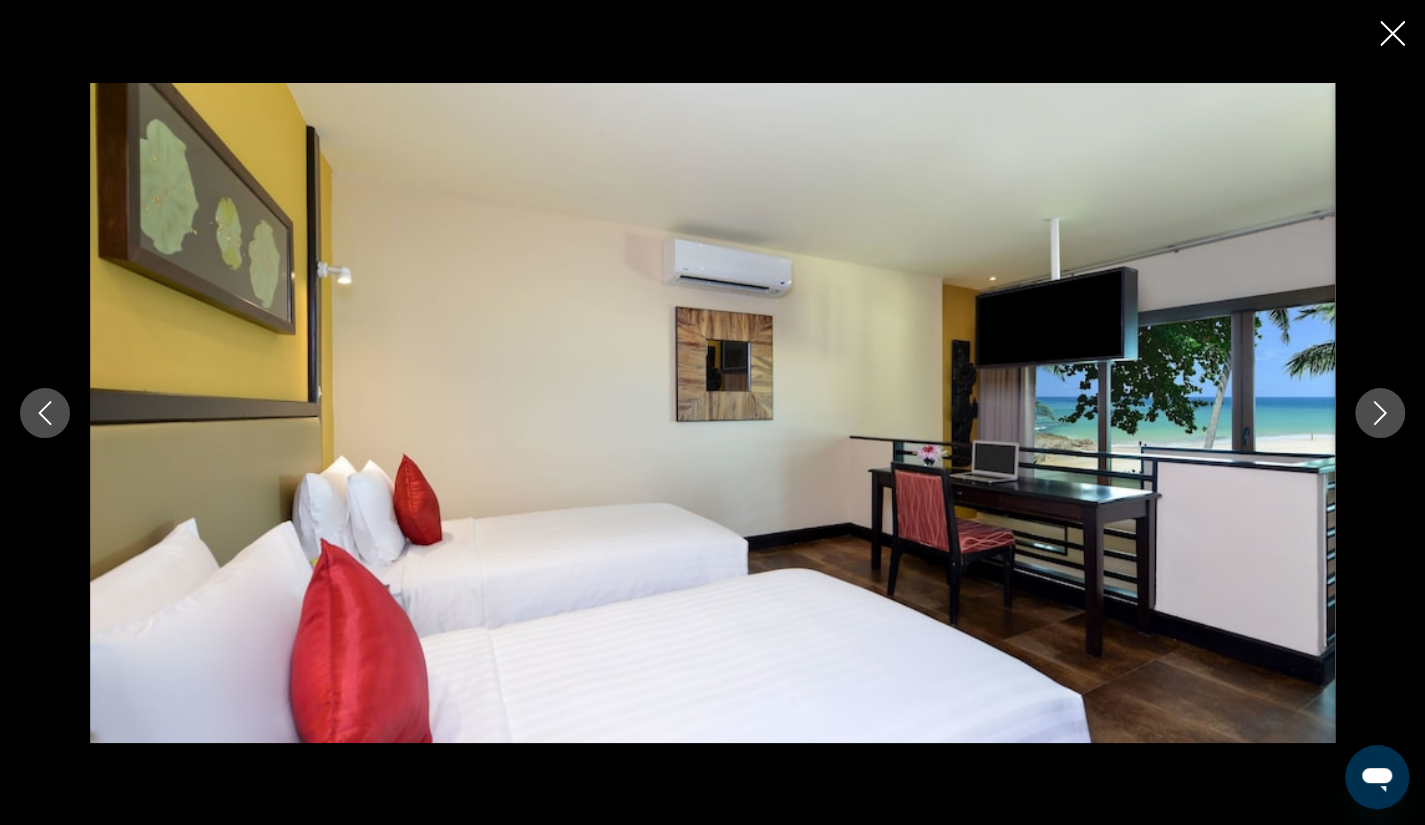 click 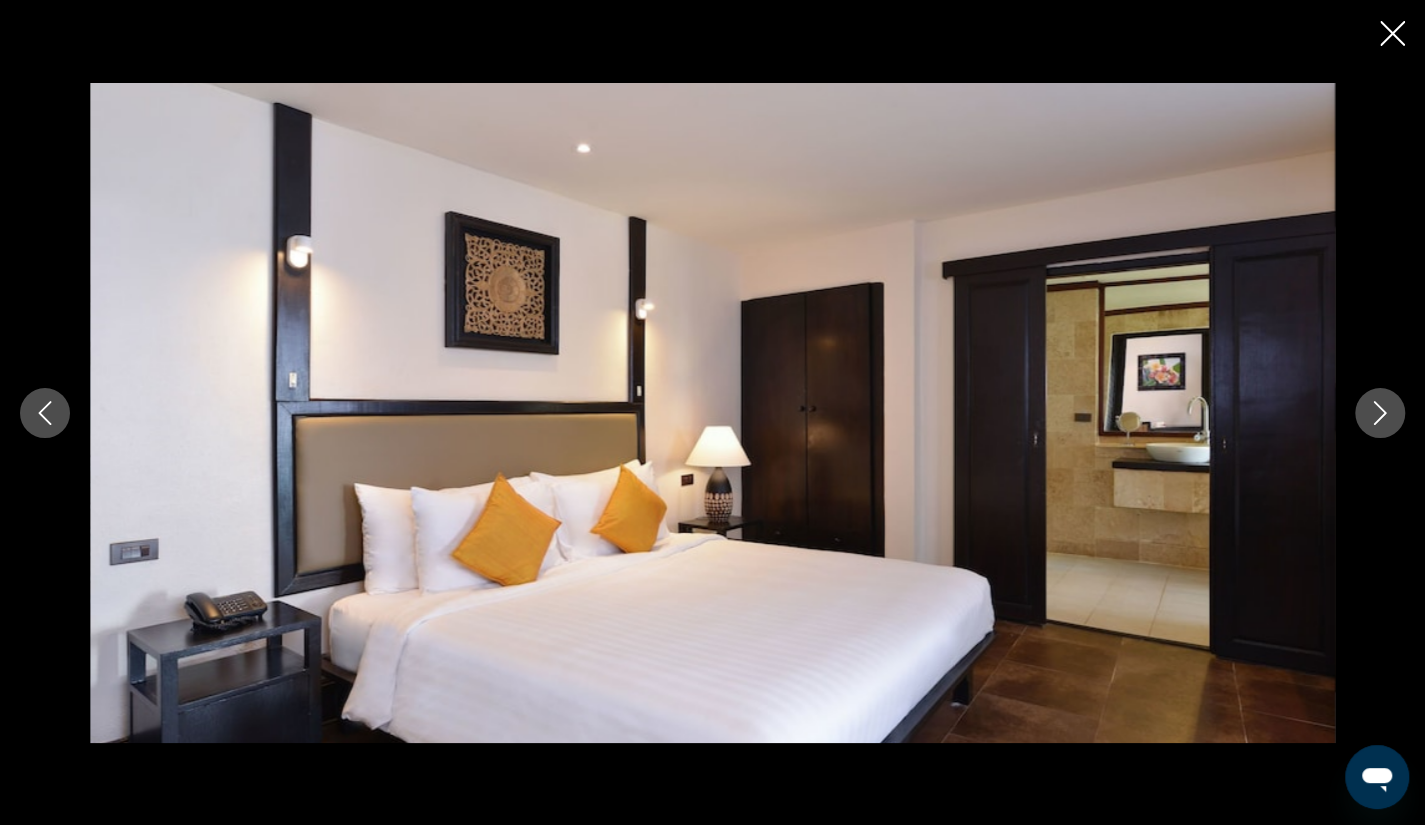 click 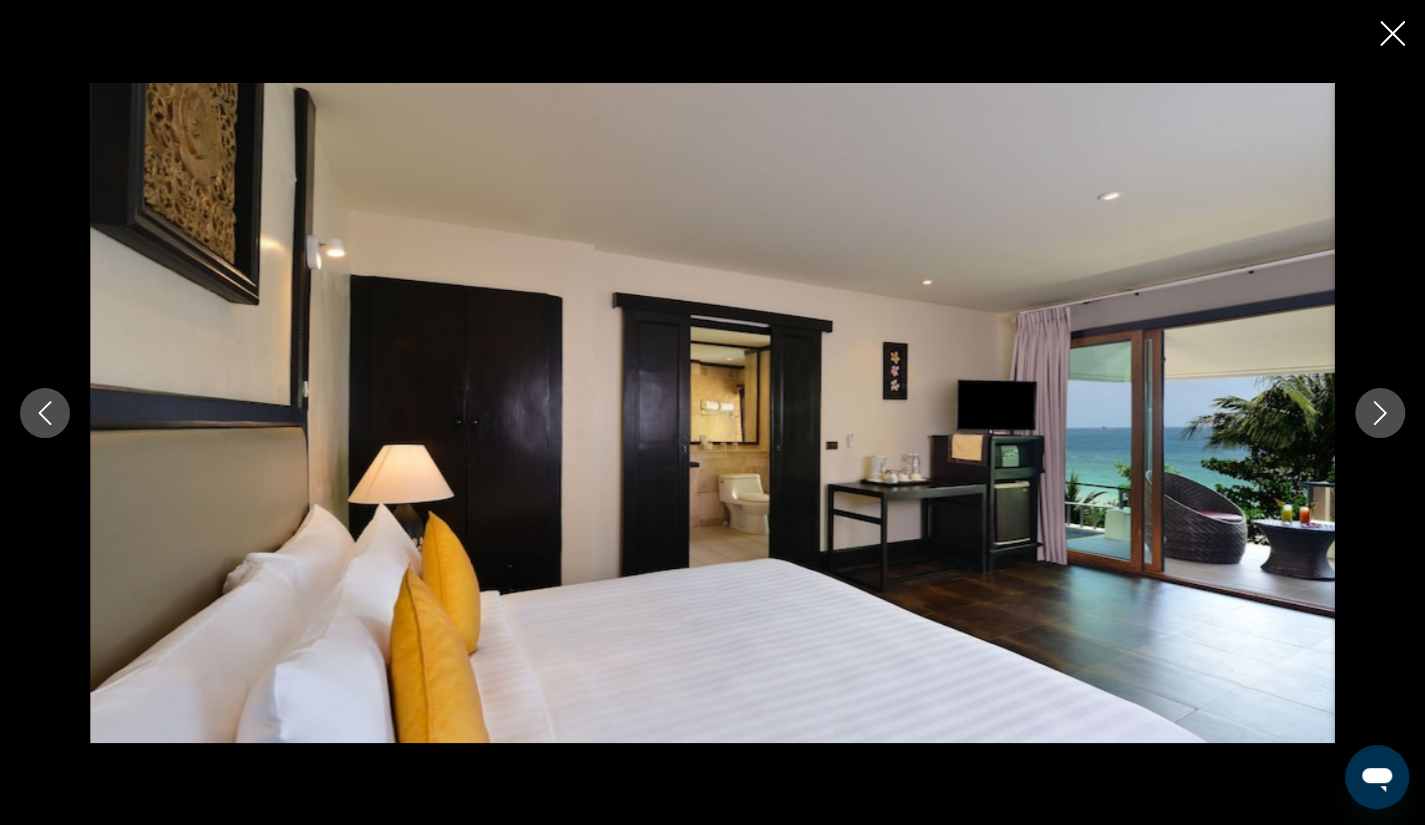 click 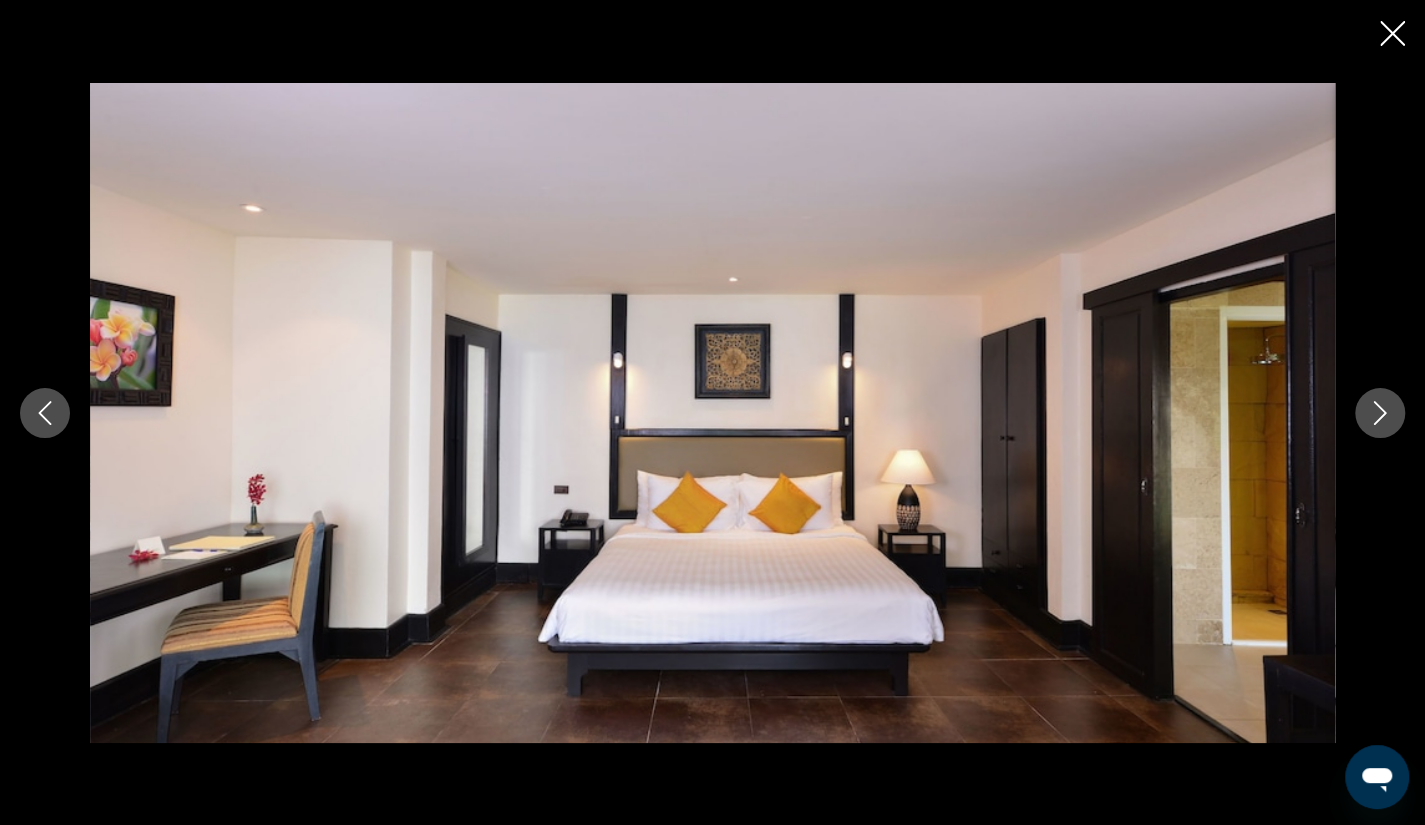 click 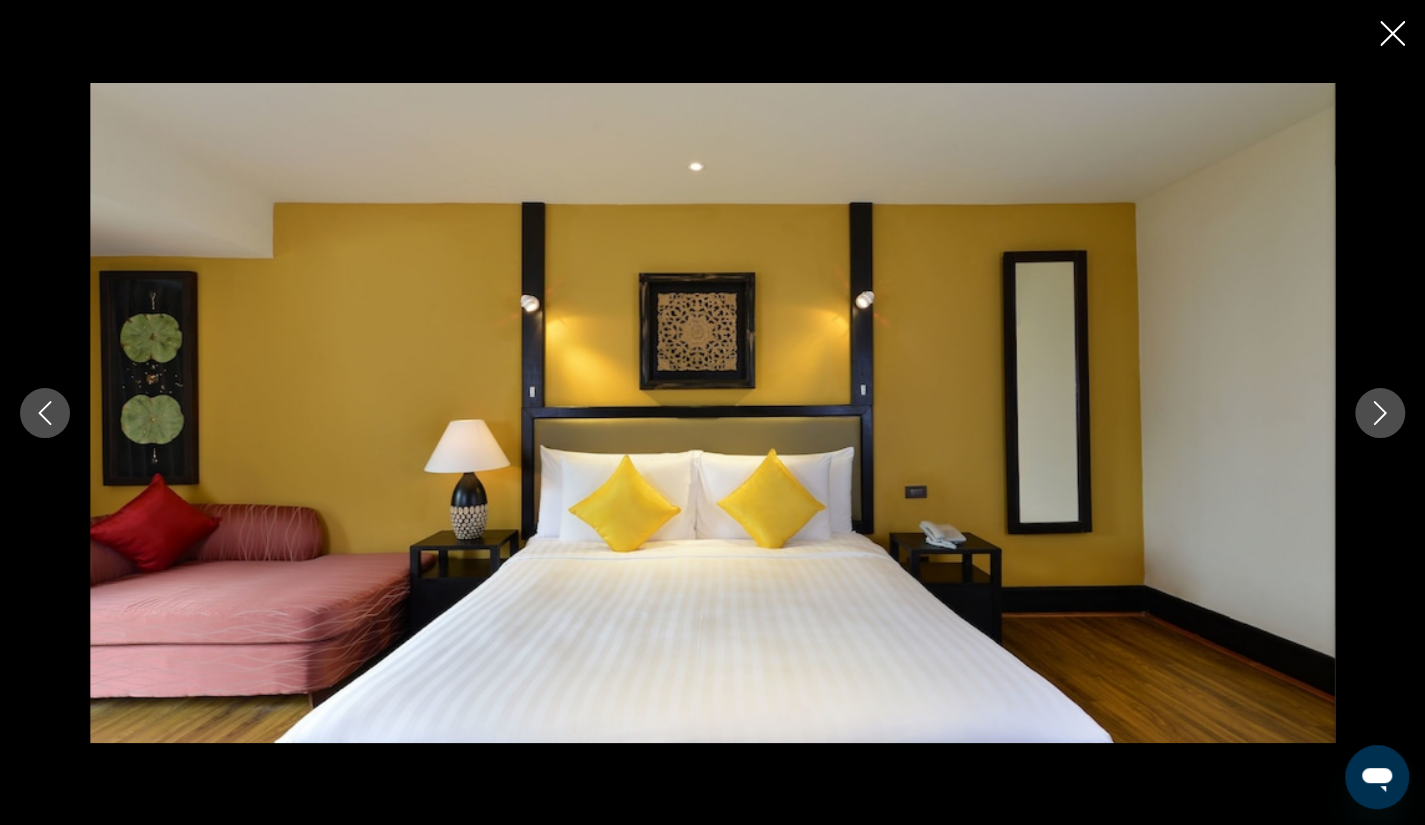 click 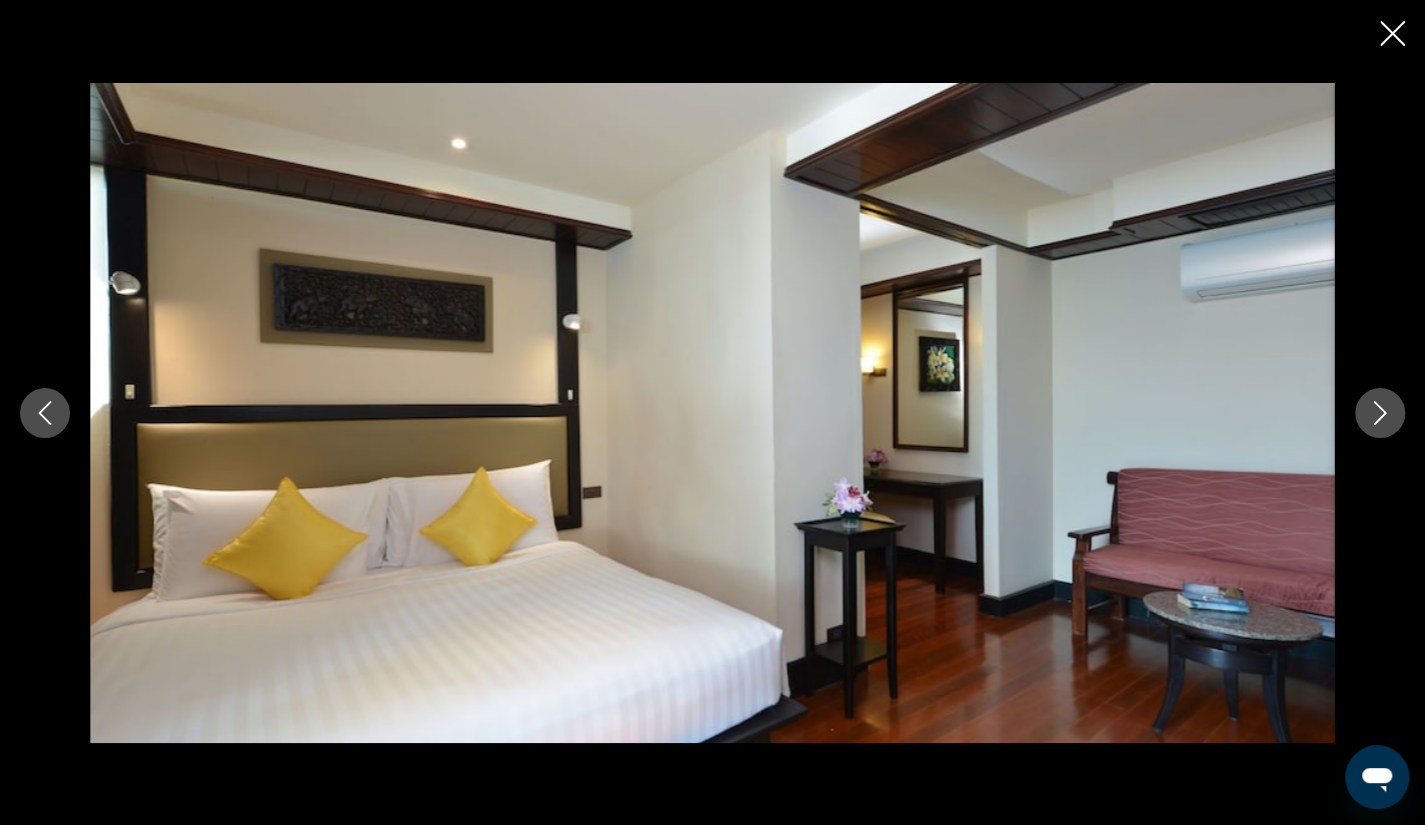 click 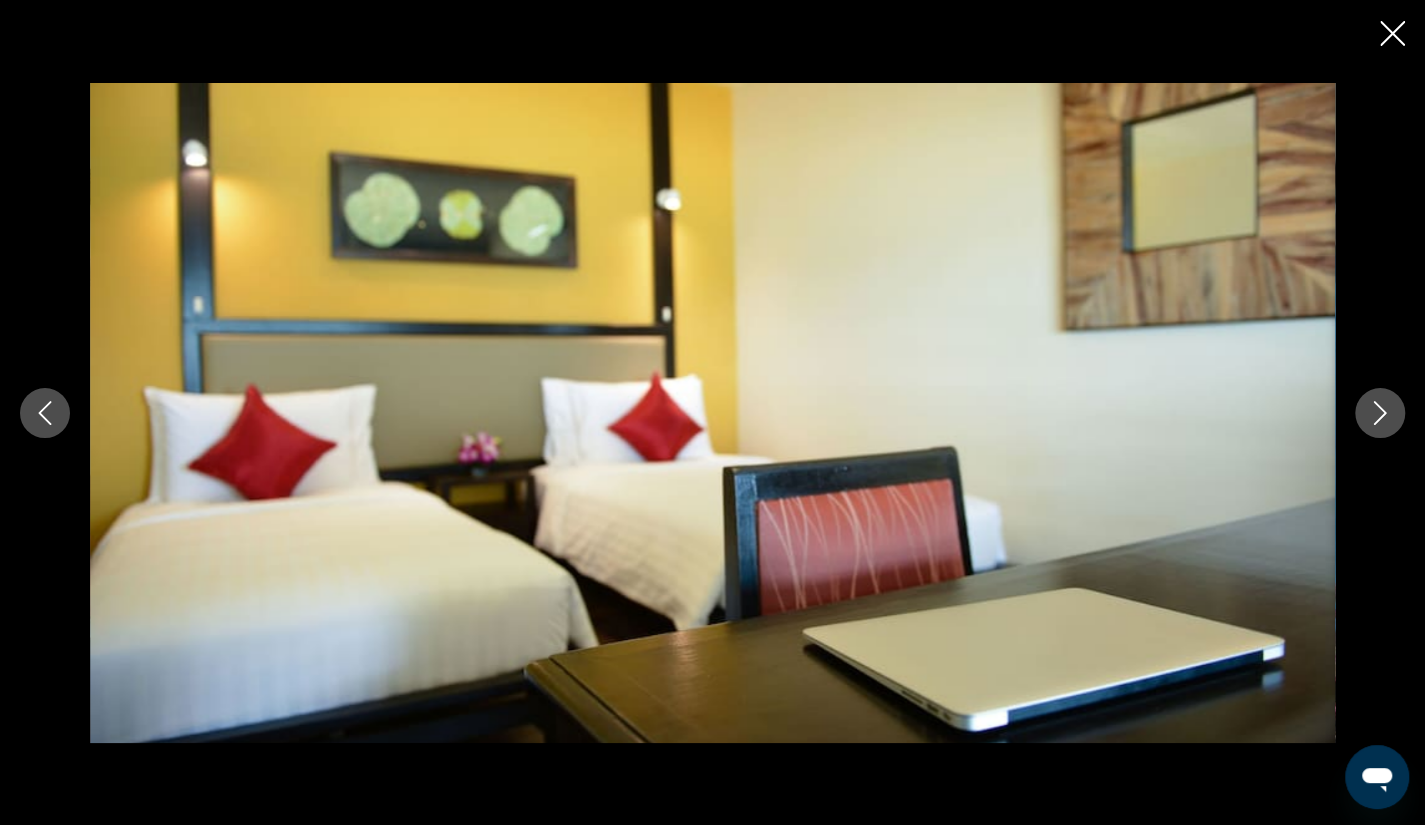 click 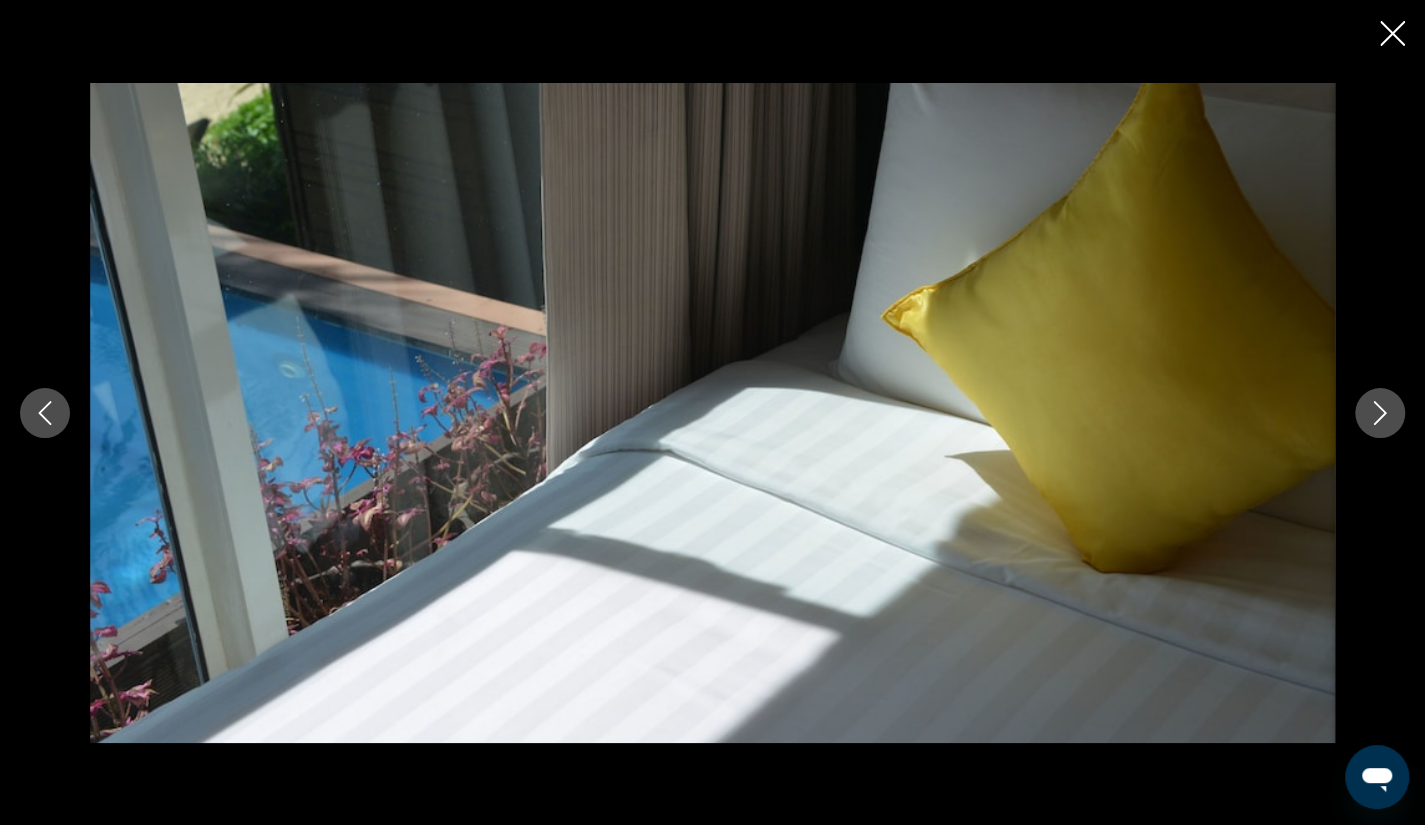 click 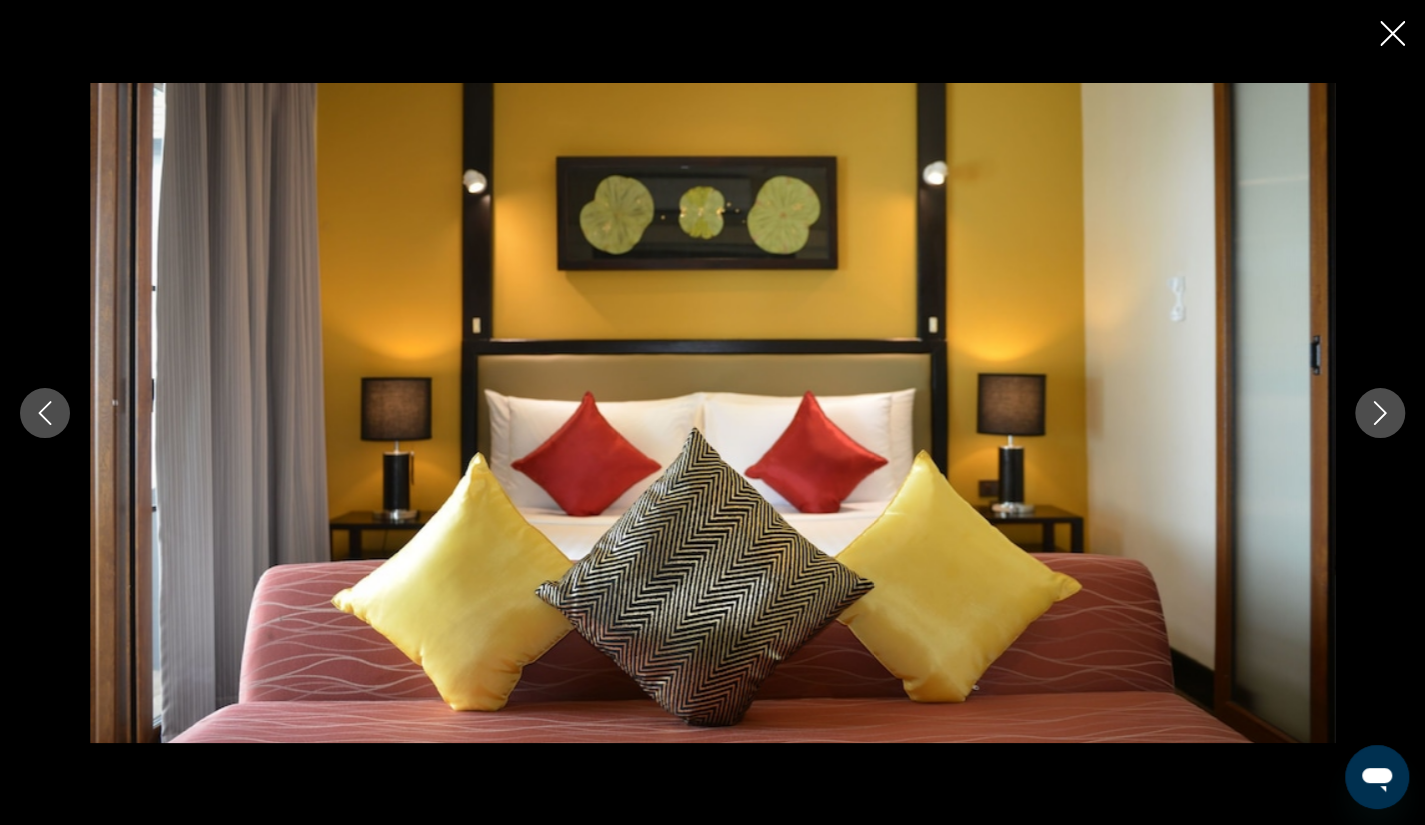 click 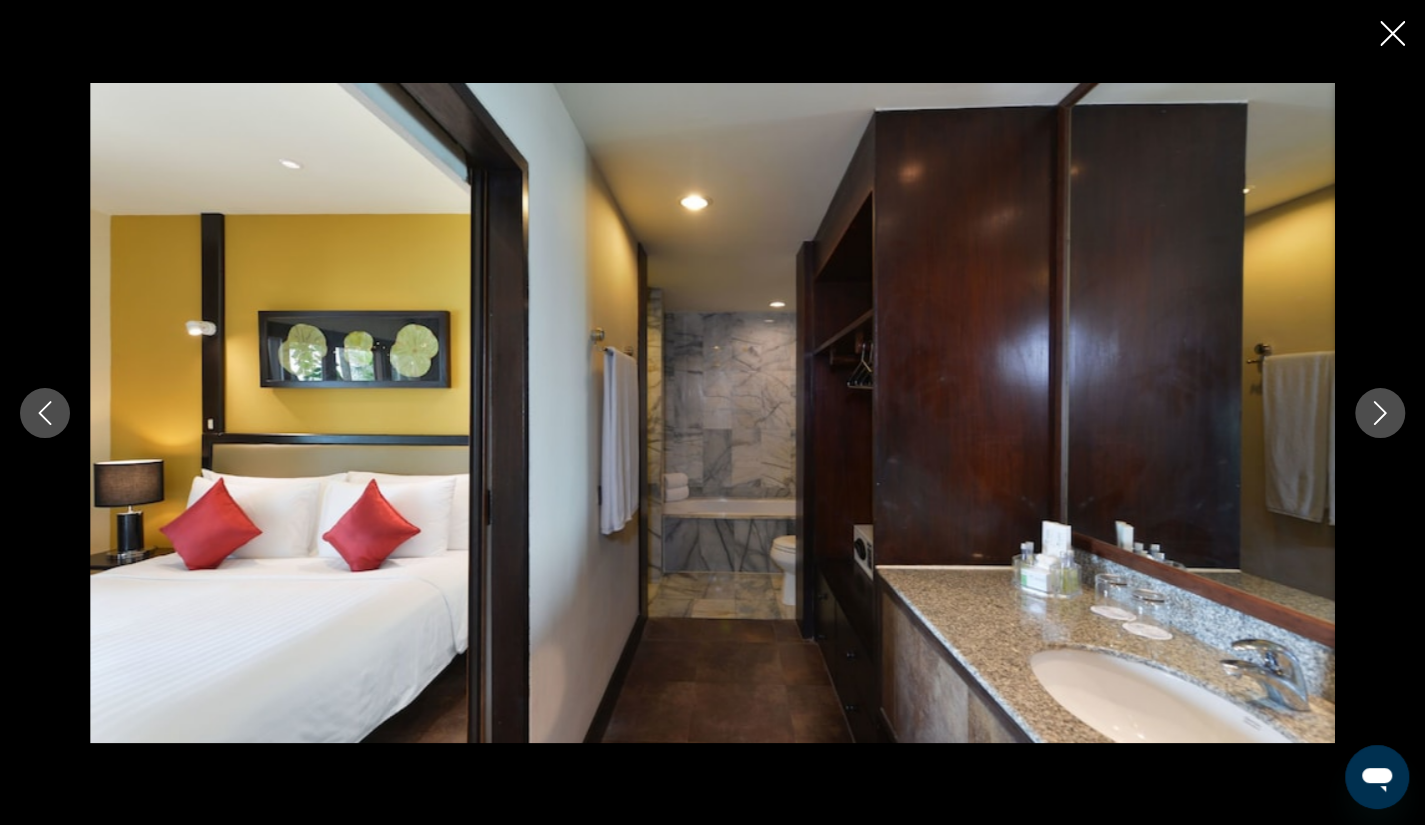 click 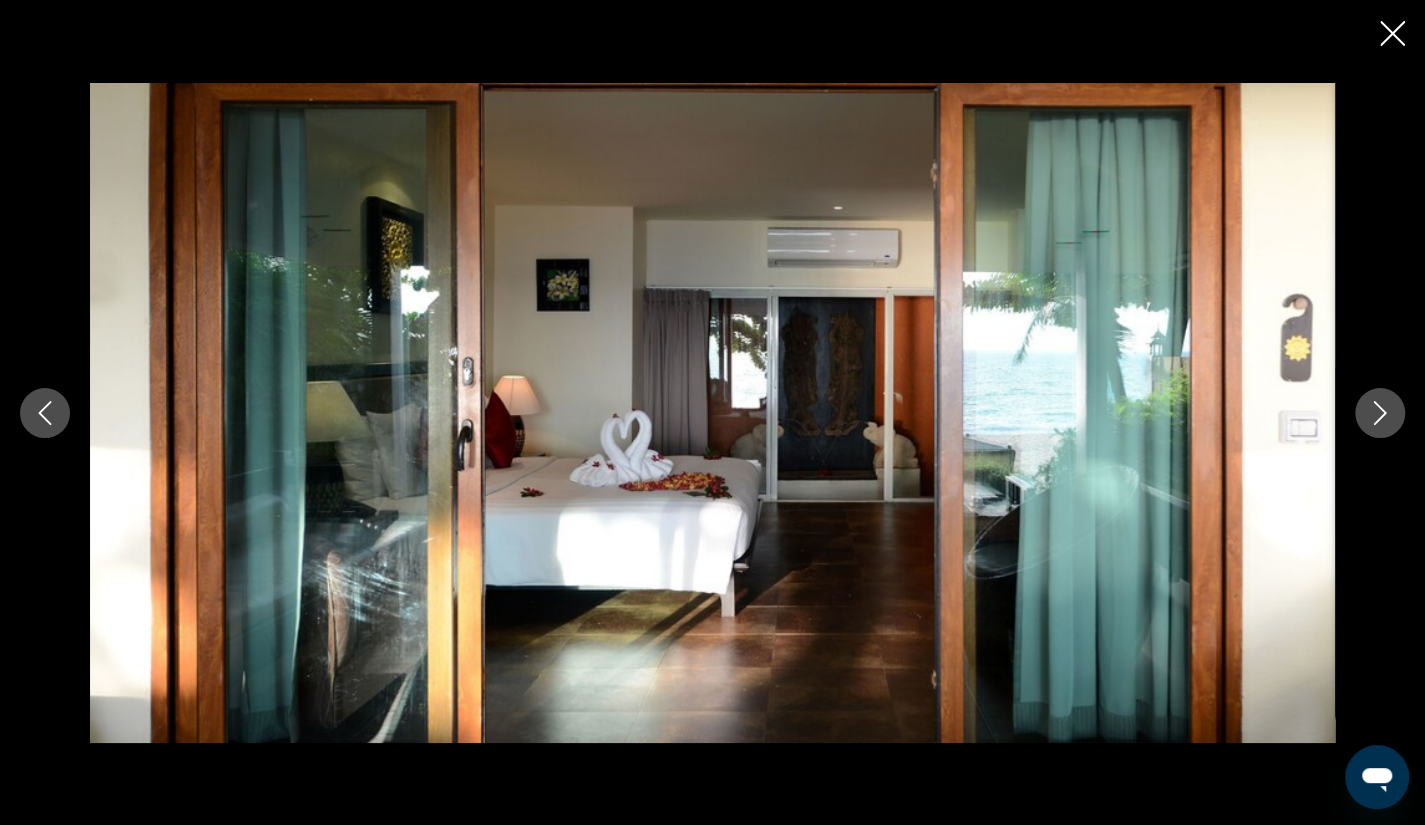 click 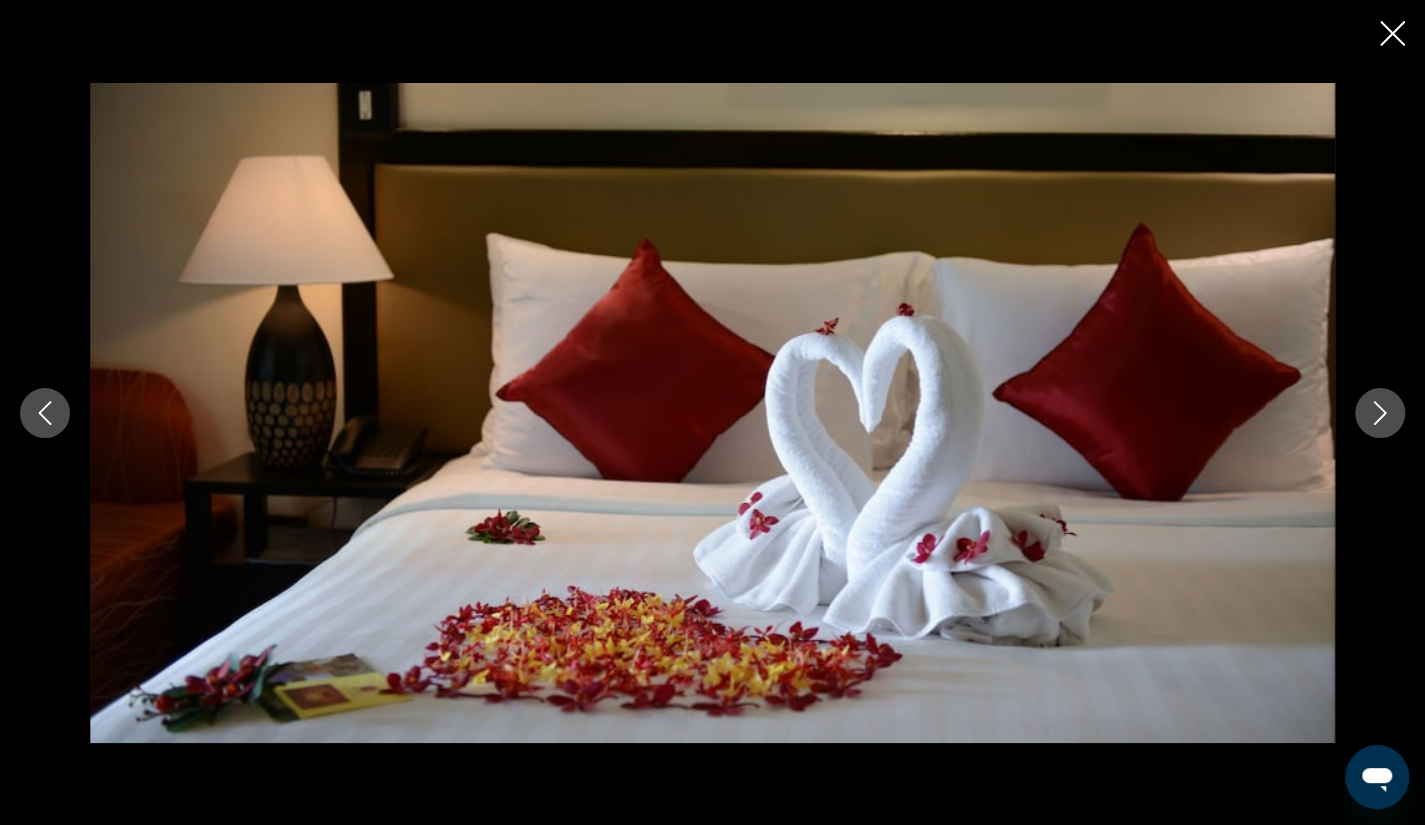 click 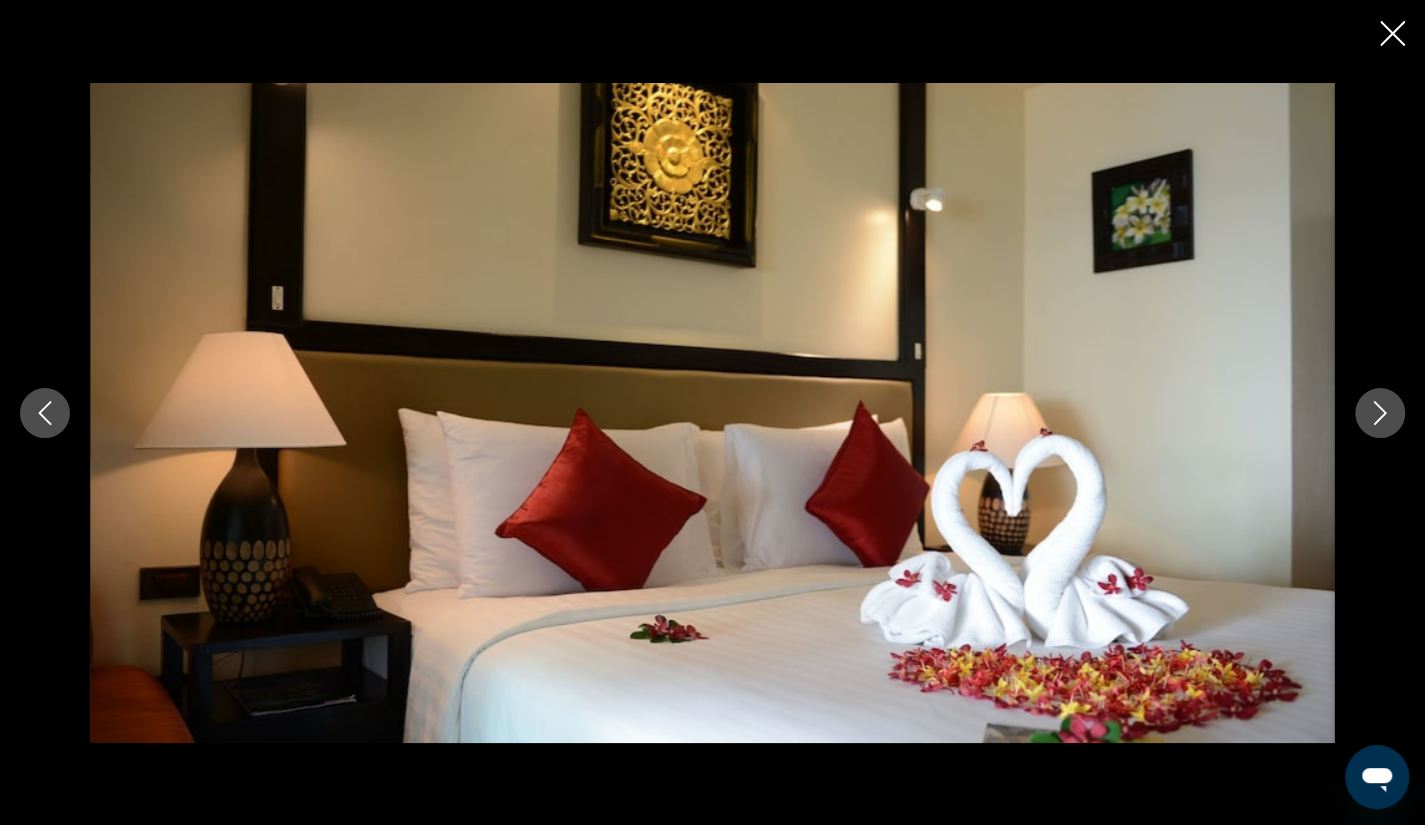 click 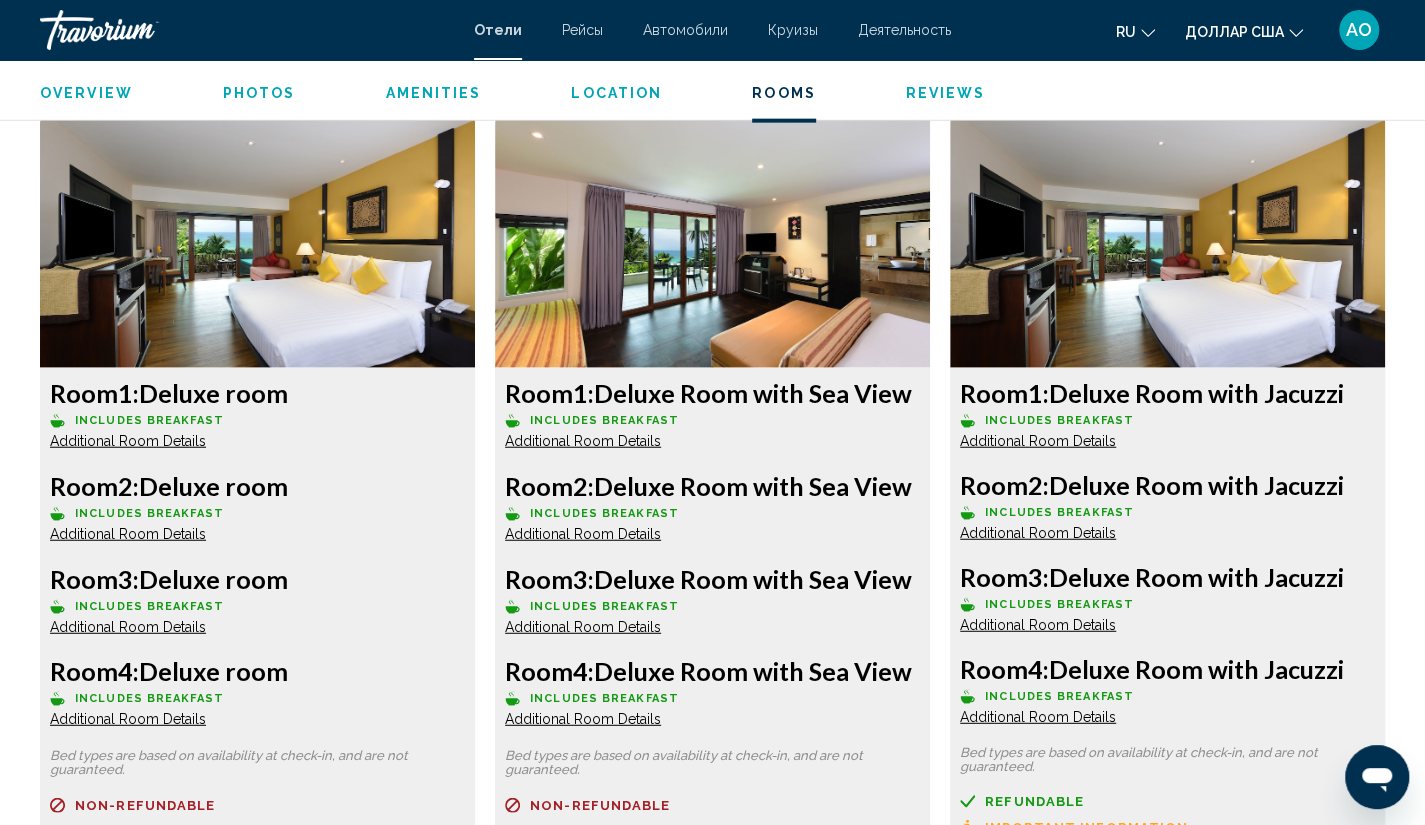 scroll, scrollTop: 2686, scrollLeft: 0, axis: vertical 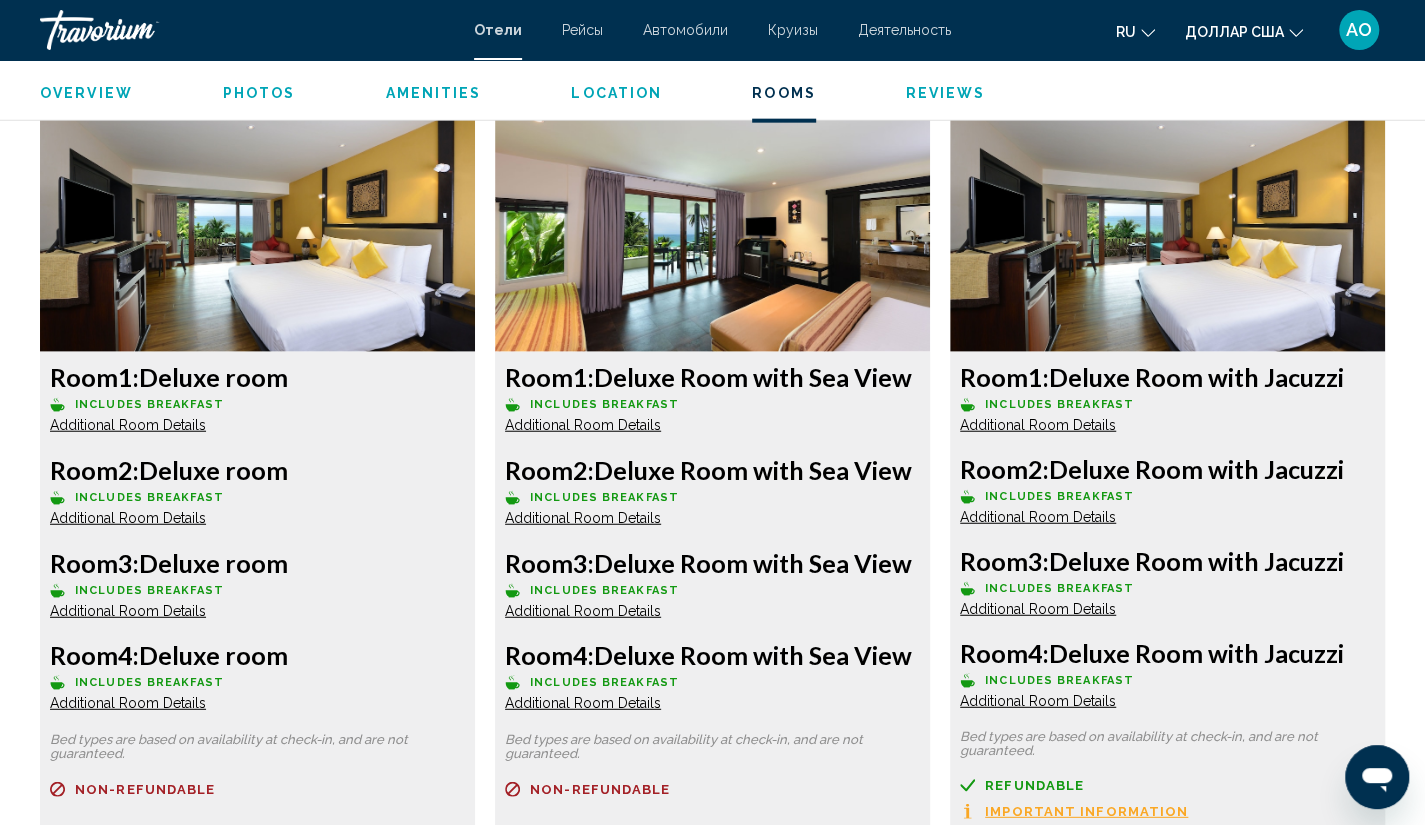 click on "Room  2:  Deluxe room" at bounding box center [257, 470] 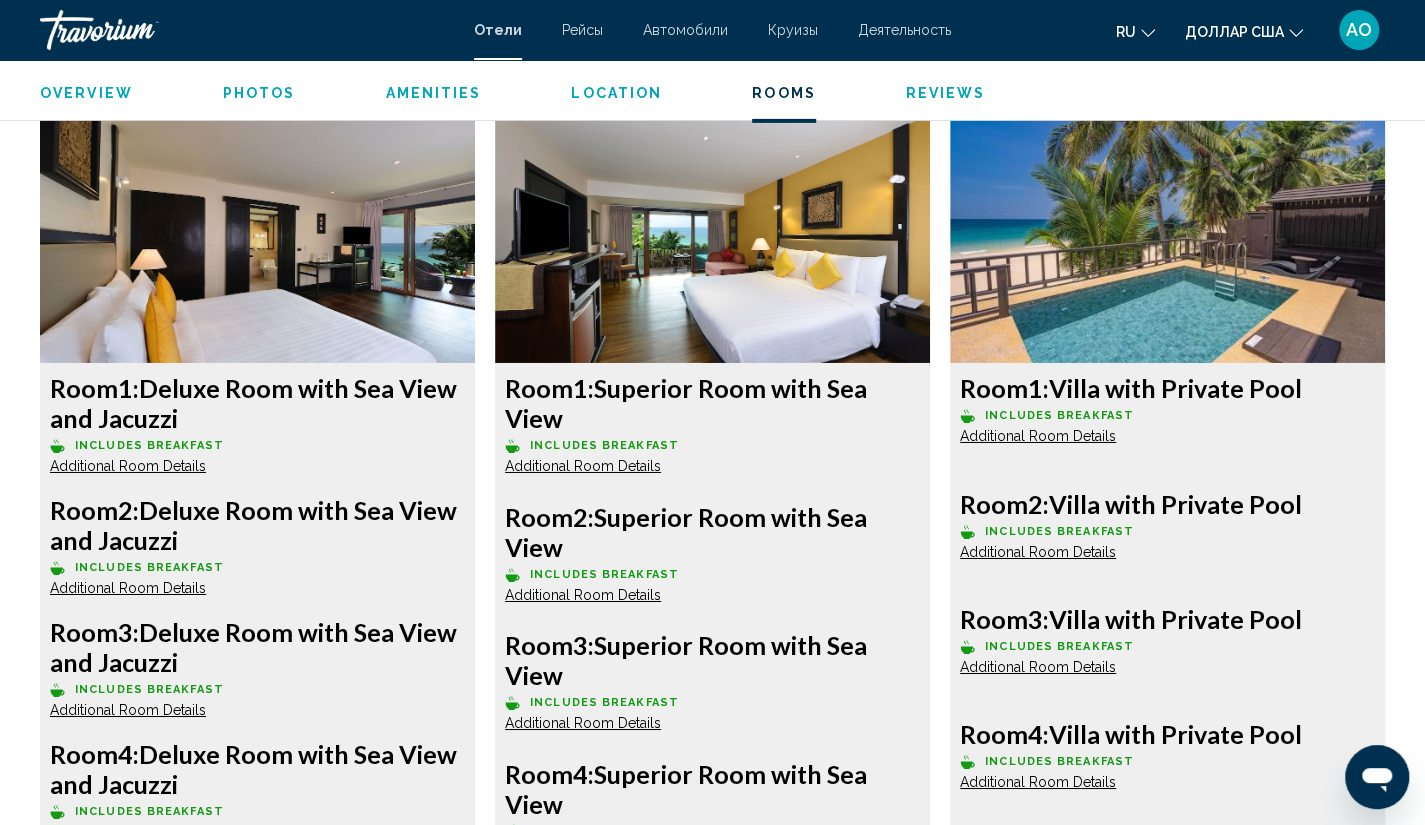 scroll, scrollTop: 3658, scrollLeft: 0, axis: vertical 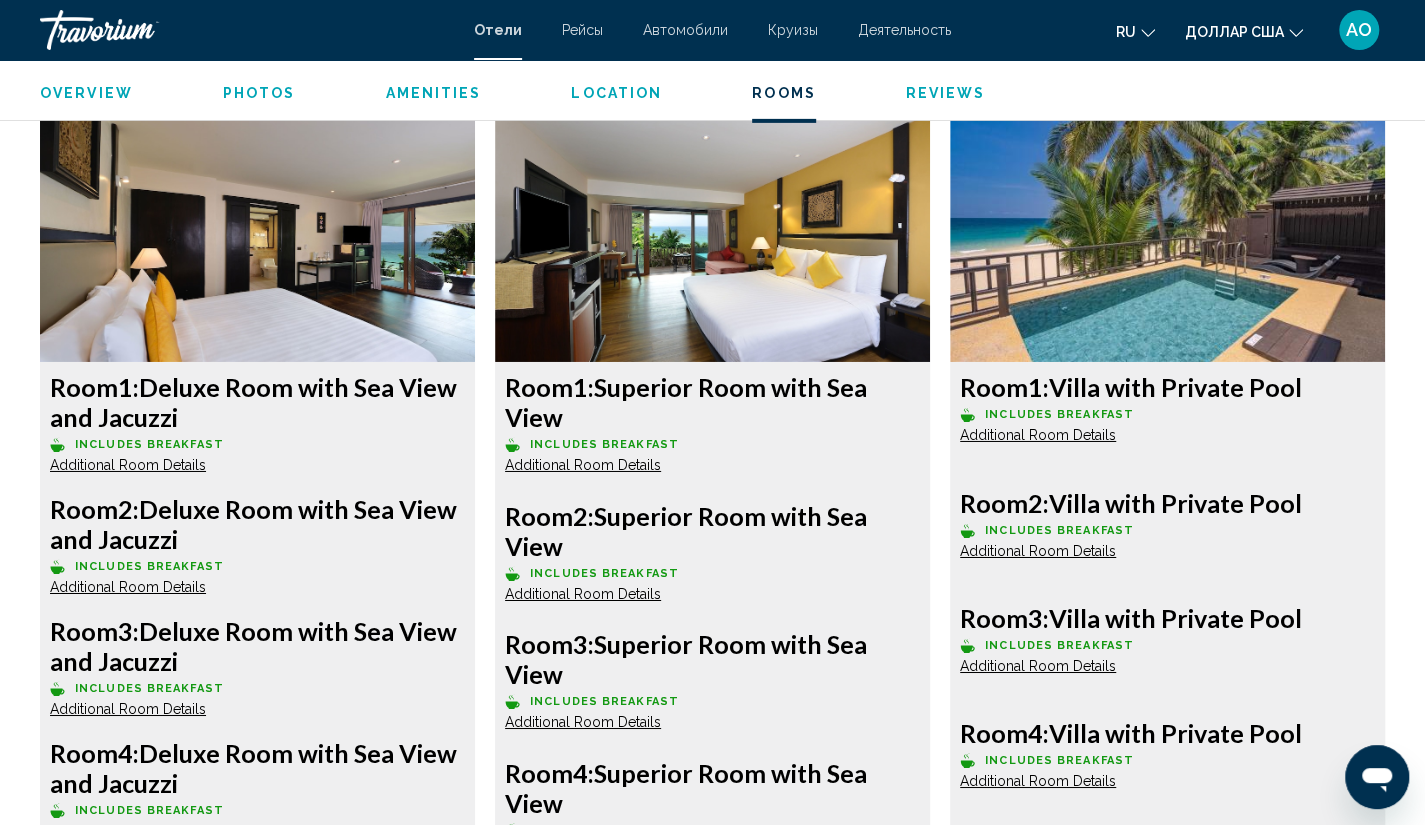 click on "Room  1:  Deluxe Room with Sea View and Jacuzzi
Includes Breakfast Additional Room Details Room  2:  Deluxe Room with Sea View and Jacuzzi
Includes Breakfast Additional Room Details Room  3:  Deluxe Room with Sea View and Jacuzzi
Includes Breakfast Additional Room Details Room  4:  Deluxe Room with Sea View and Jacuzzi
Includes Breakfast Additional Room Details Bed types are based on availability at check-in, and are not guaranteed.
Refundable
Non-refundable
Non-refundable     Retail  $[PRICE] USD  You save  $[PRICE] USD  2%  when you redeem    Member  $[PRICE] USD  per room  $[PRICE] USD  for 4 rooms Taxes included
You earn  991  Points  More rates Book now No longer available" at bounding box center (257, -264) 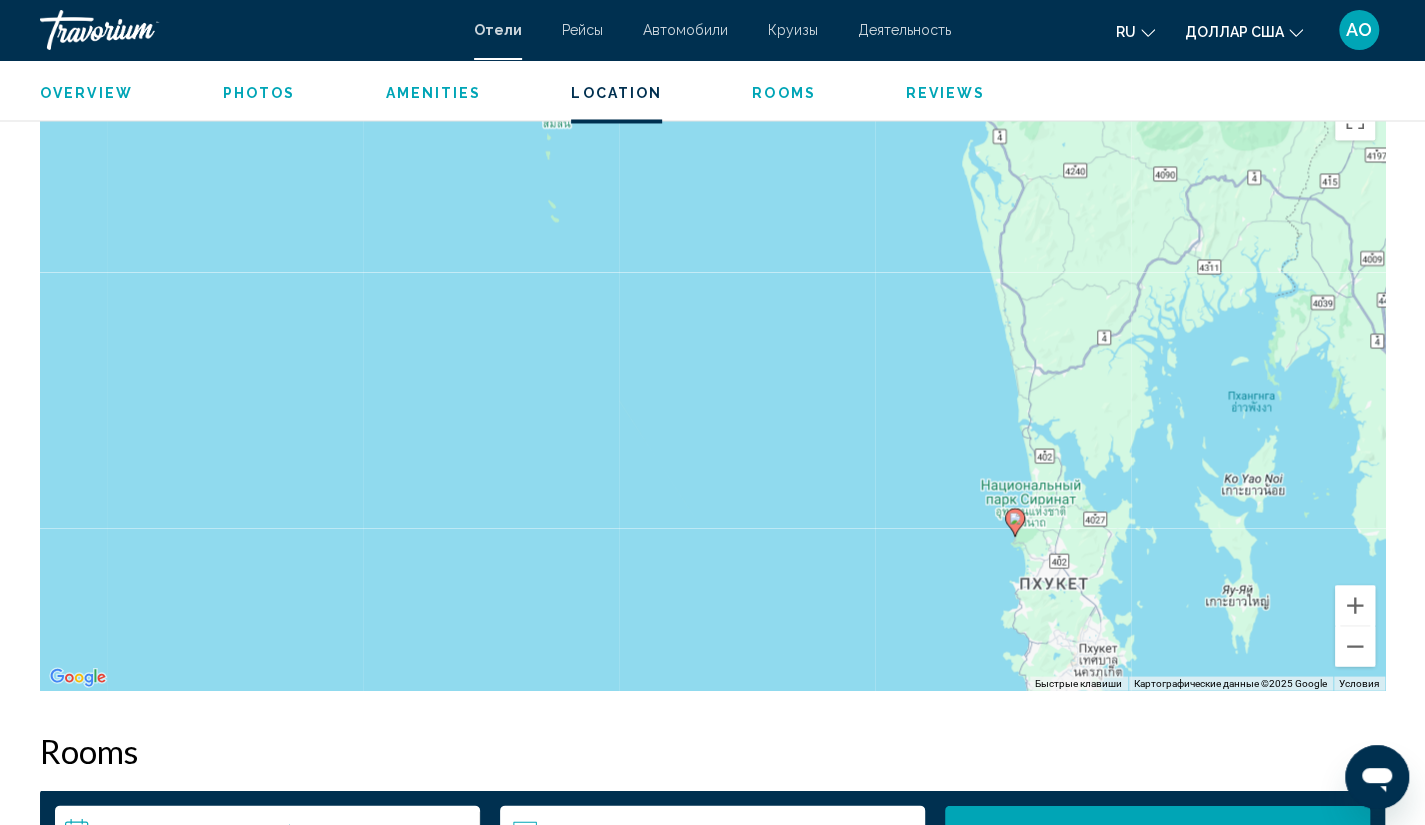 scroll, scrollTop: 1877, scrollLeft: 0, axis: vertical 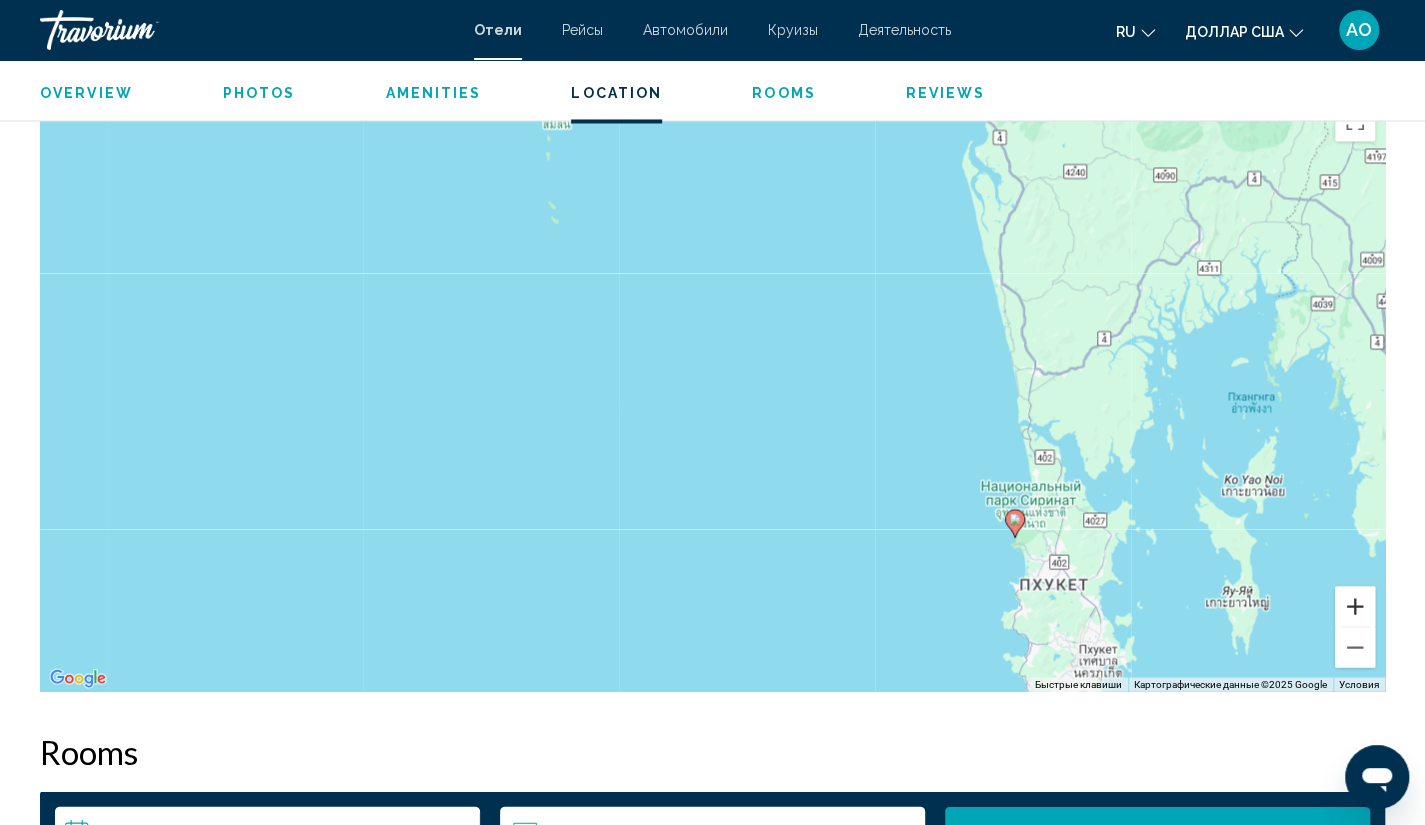 click at bounding box center [1355, 606] 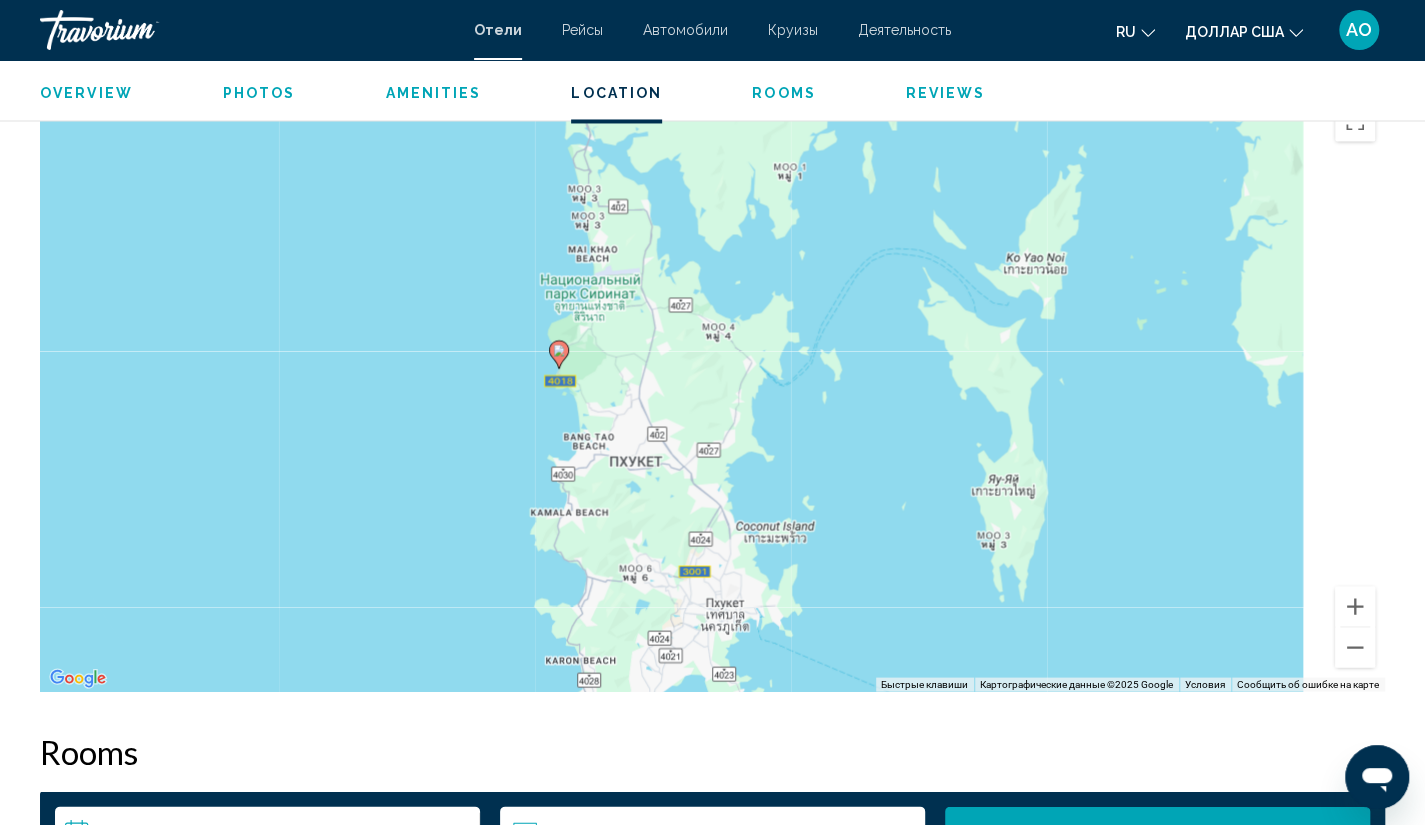 drag, startPoint x: 1132, startPoint y: 534, endPoint x: 333, endPoint y: 205, distance: 864.0845 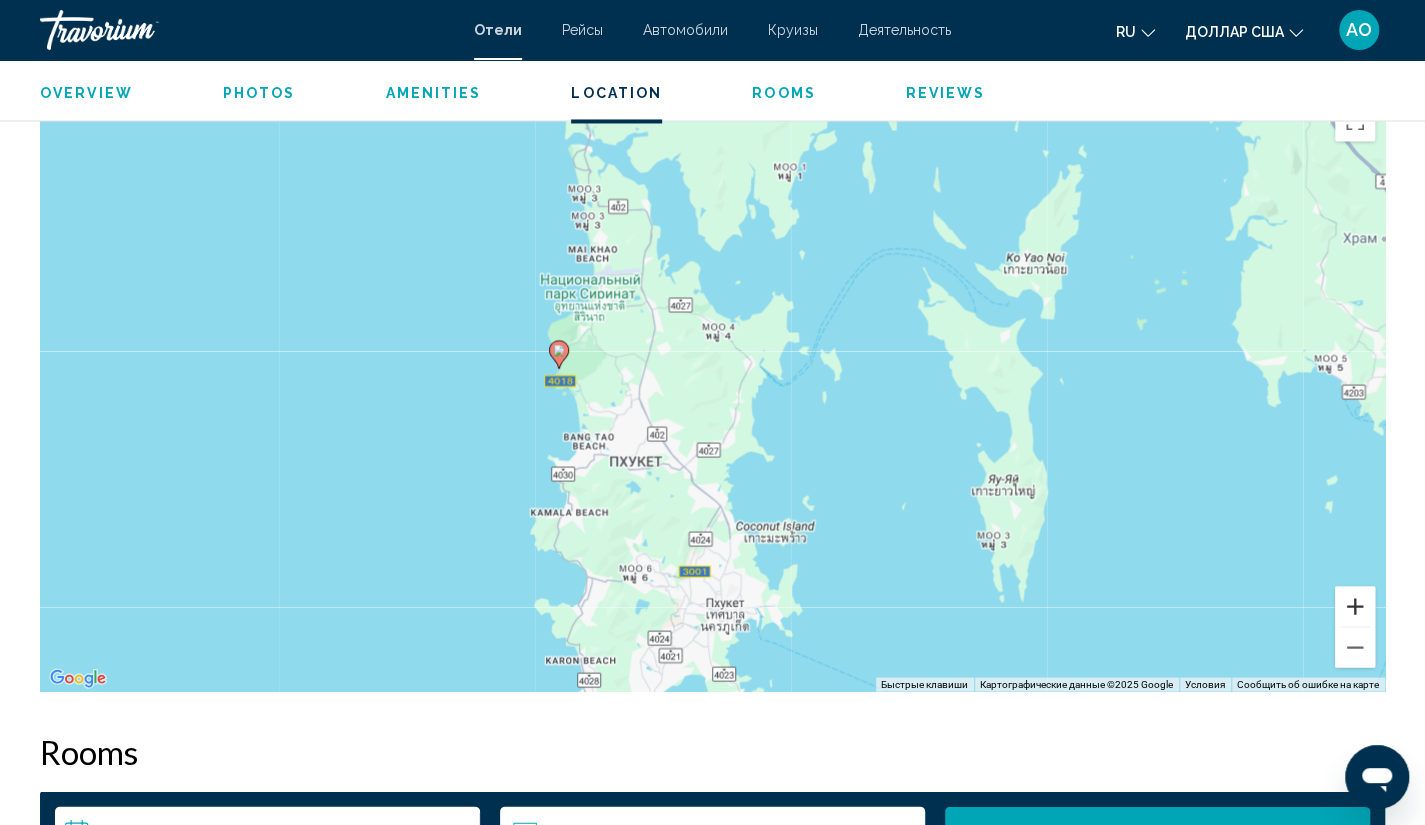 click at bounding box center [1355, 606] 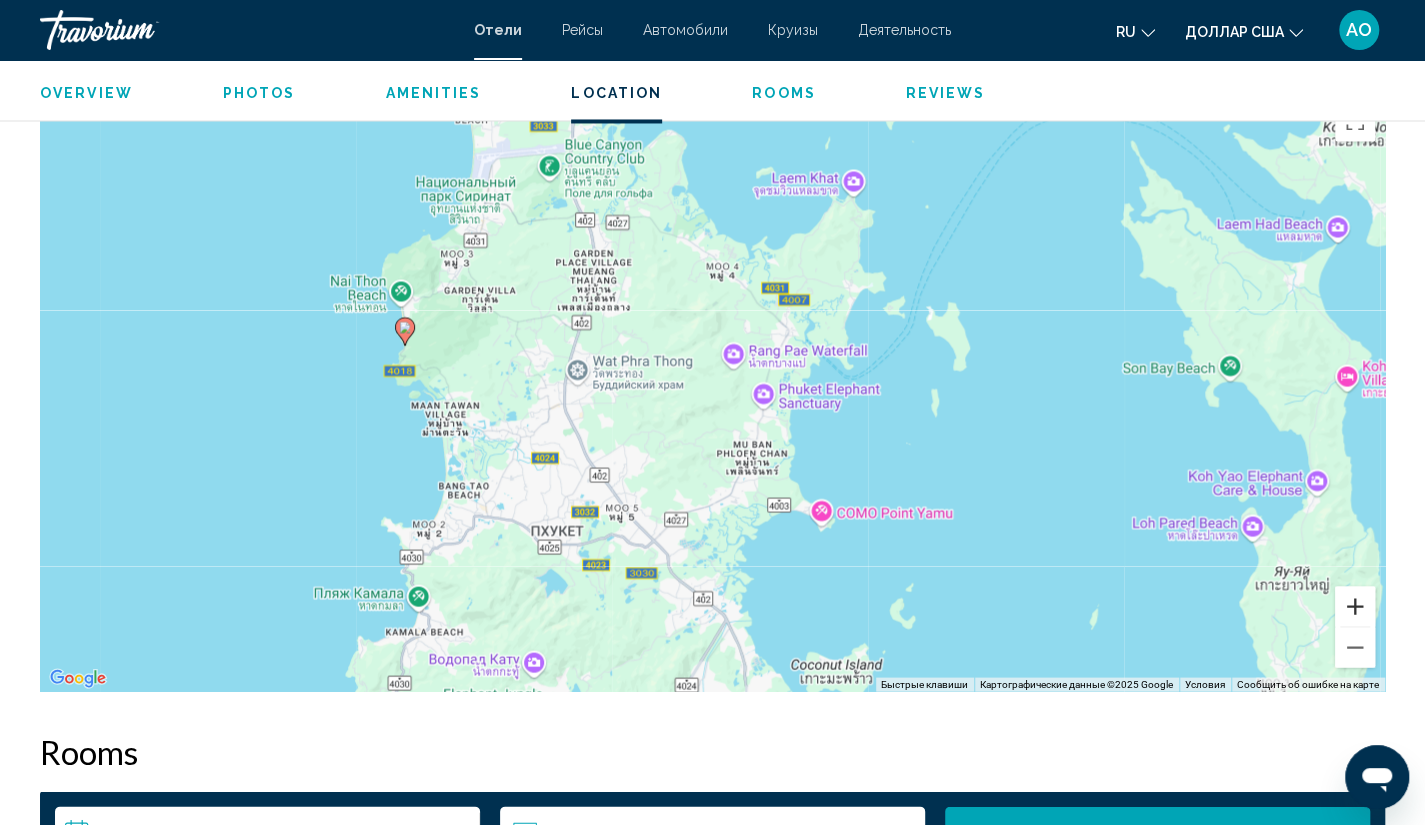 click at bounding box center (1355, 606) 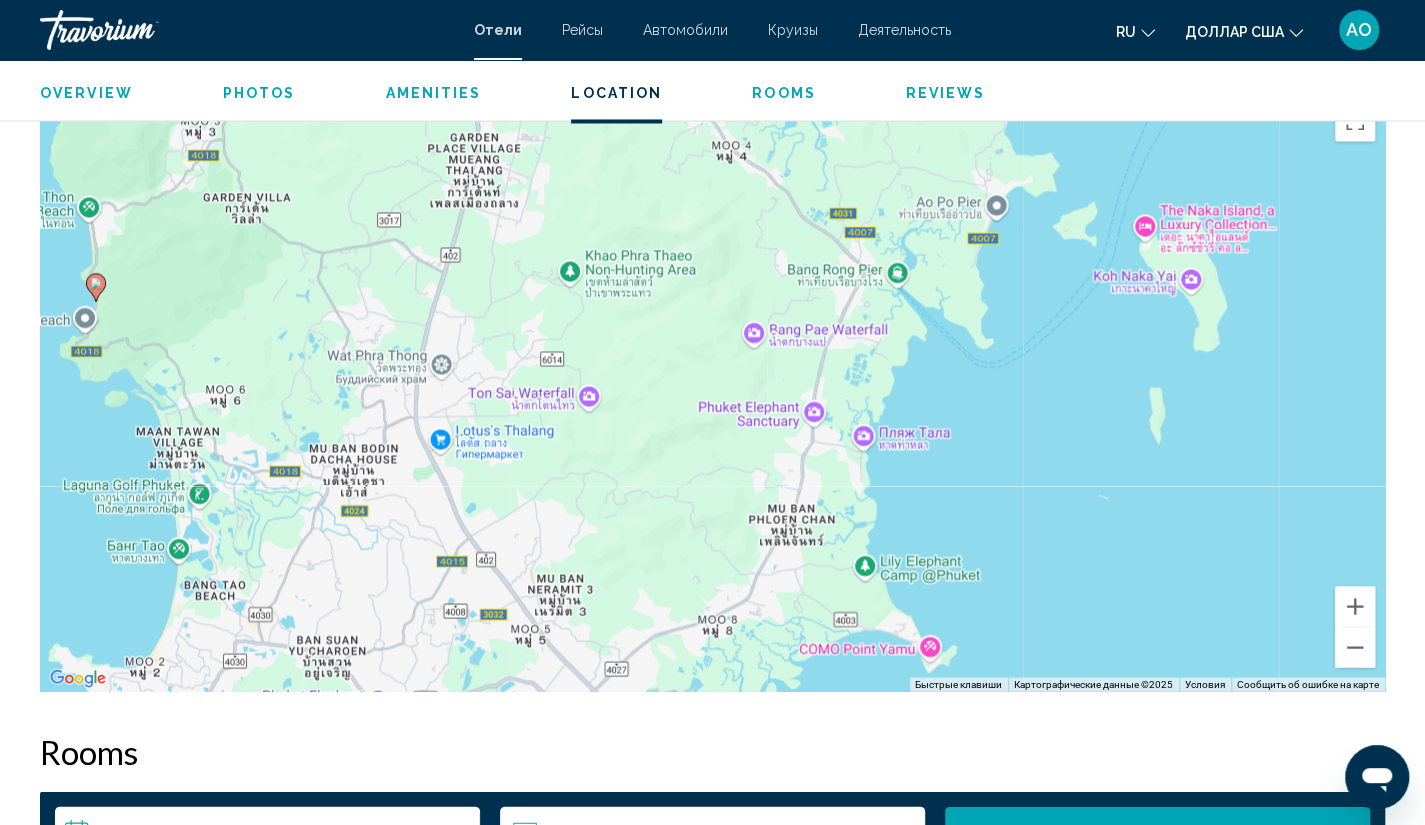 drag, startPoint x: 557, startPoint y: 281, endPoint x: 605, endPoint y: 313, distance: 57.68882 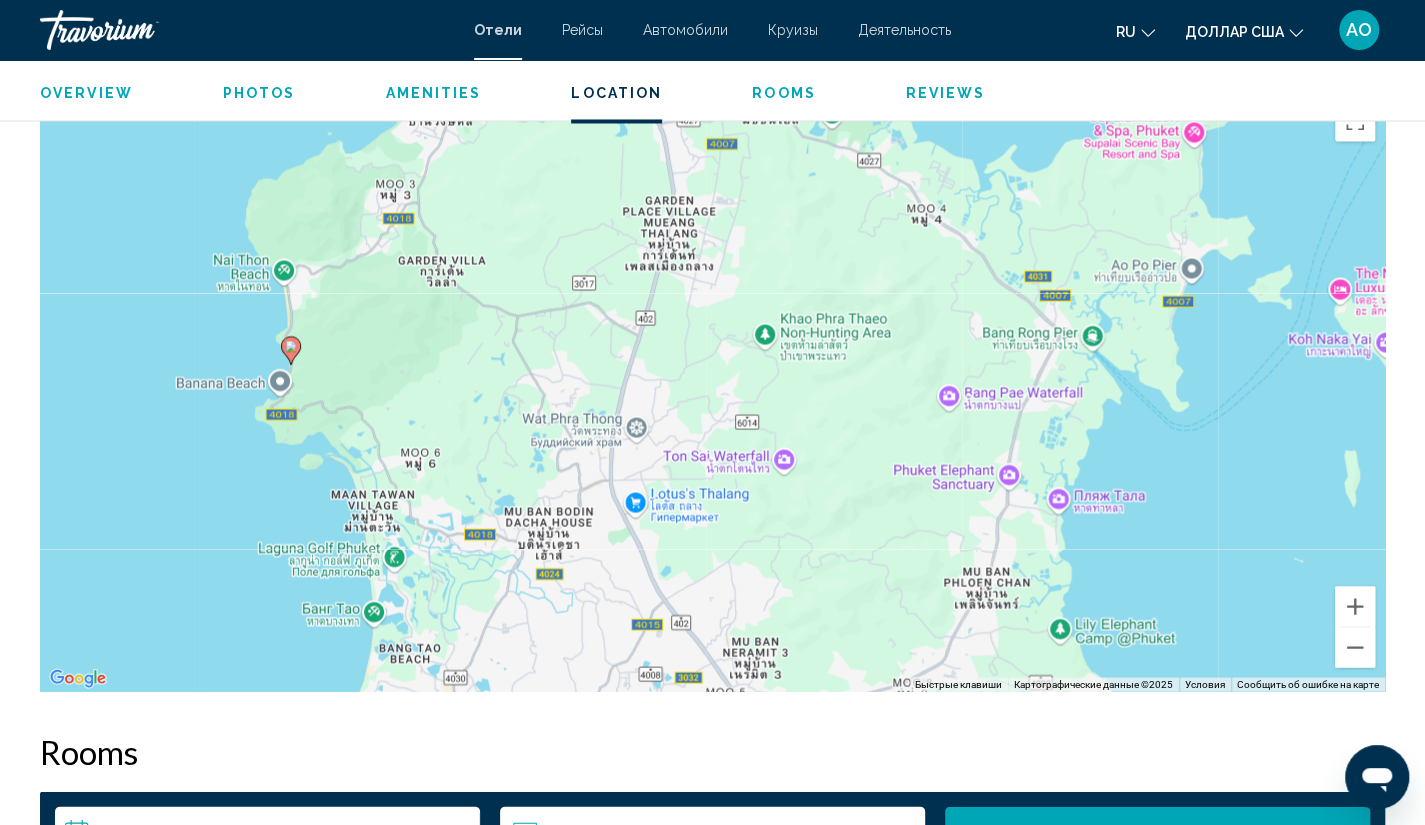 drag, startPoint x: 297, startPoint y: 332, endPoint x: 521, endPoint y: 405, distance: 235.59499 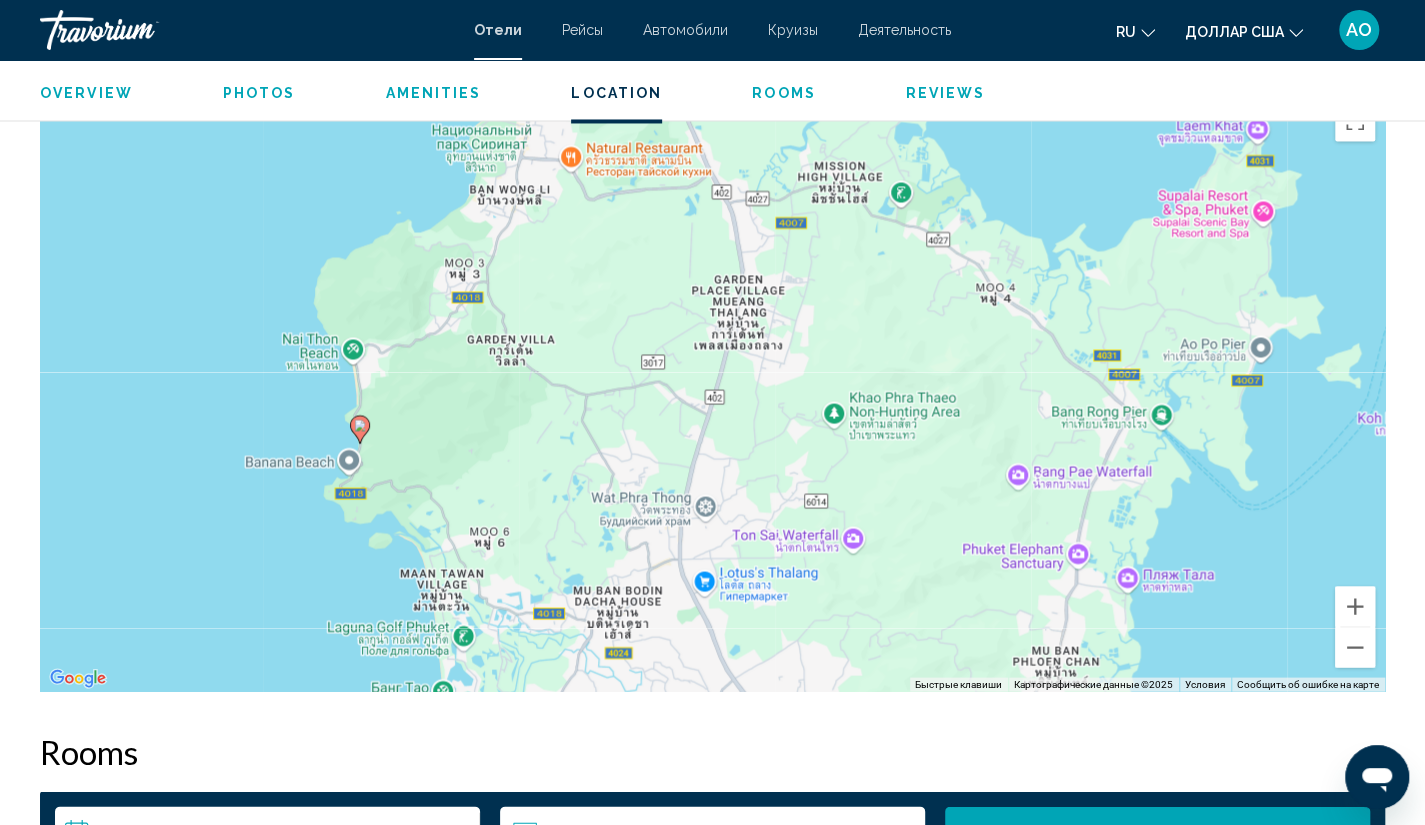 drag, startPoint x: 502, startPoint y: 328, endPoint x: 530, endPoint y: 396, distance: 73.53911 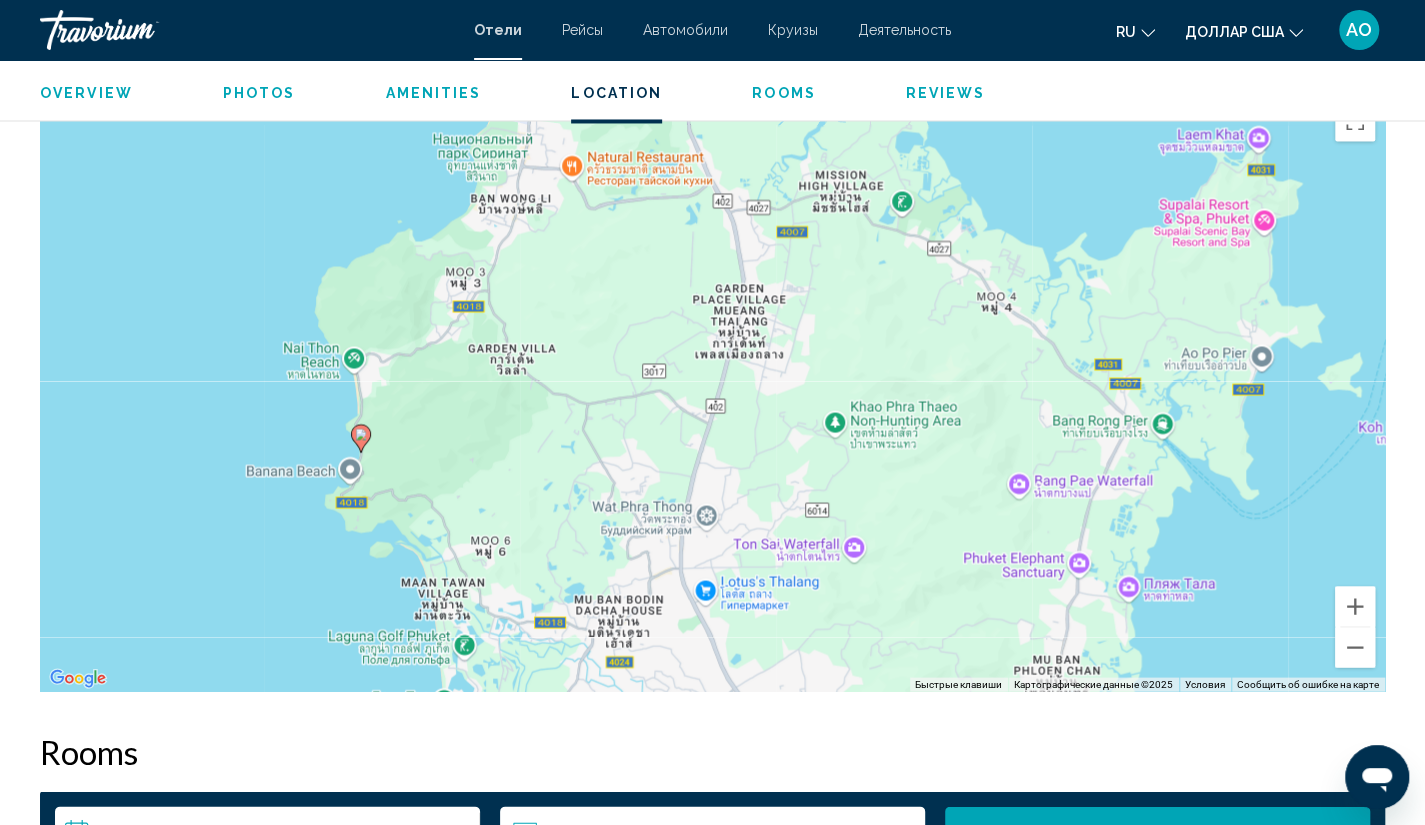 click on "Чтобы активировать перетаскивание с помощью клавиатуры, нажмите Alt + Ввод. После этого перемещайте маркер, используя клавиши со стрелками. Чтобы завершить перетаскивание, нажмите клавишу Ввод. Чтобы отменить действие, нажмите клавишу Esc." at bounding box center (712, 391) 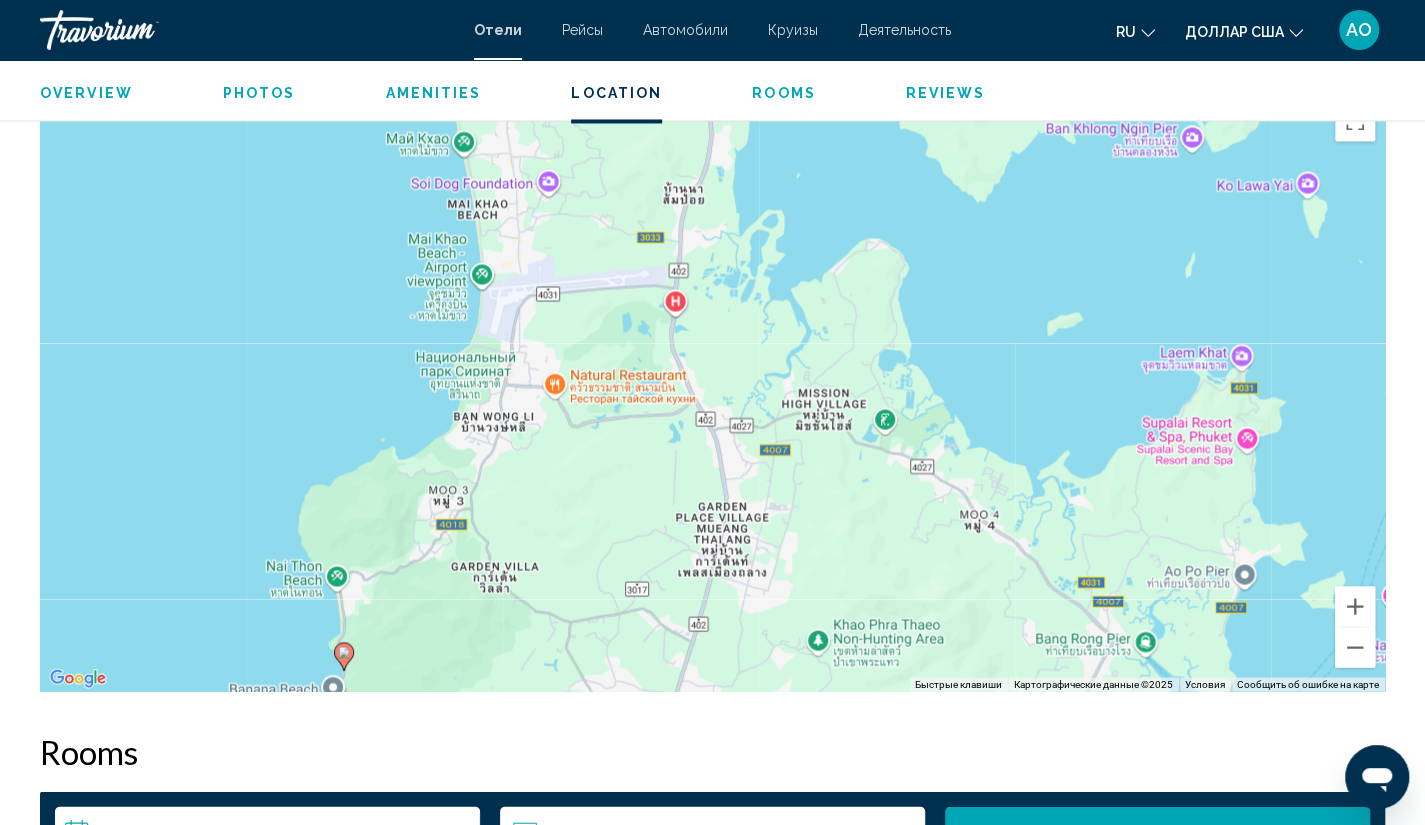drag, startPoint x: 654, startPoint y: 196, endPoint x: 636, endPoint y: 423, distance: 227.71254 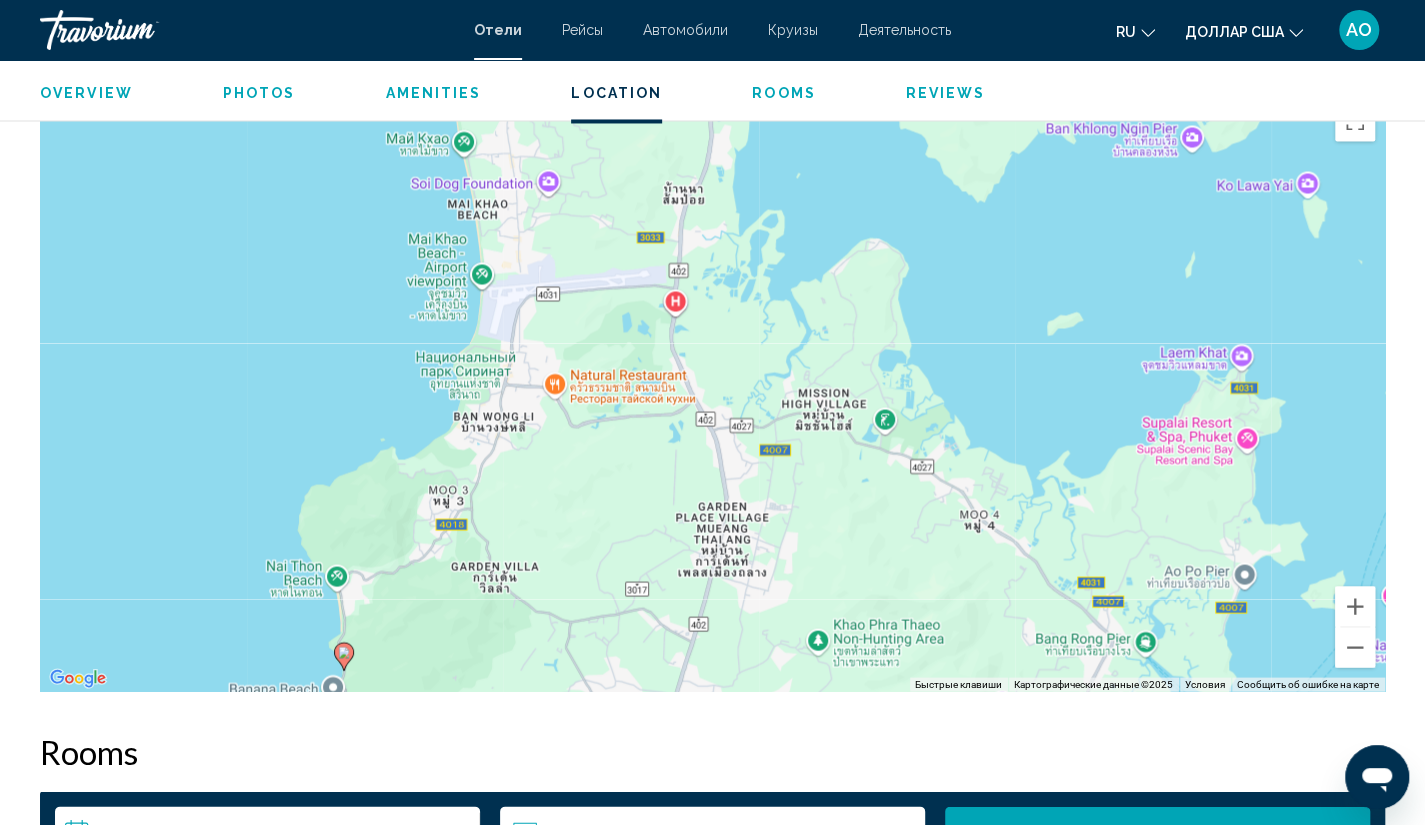 click on "Чтобы активировать перетаскивание с помощью клавиатуры, нажмите Alt + Ввод. После этого перемещайте маркер, используя клавиши со стрелками. Чтобы завершить перетаскивание, нажмите клавишу Ввод. Чтобы отменить действие, нажмите клавишу Esc." at bounding box center [712, 391] 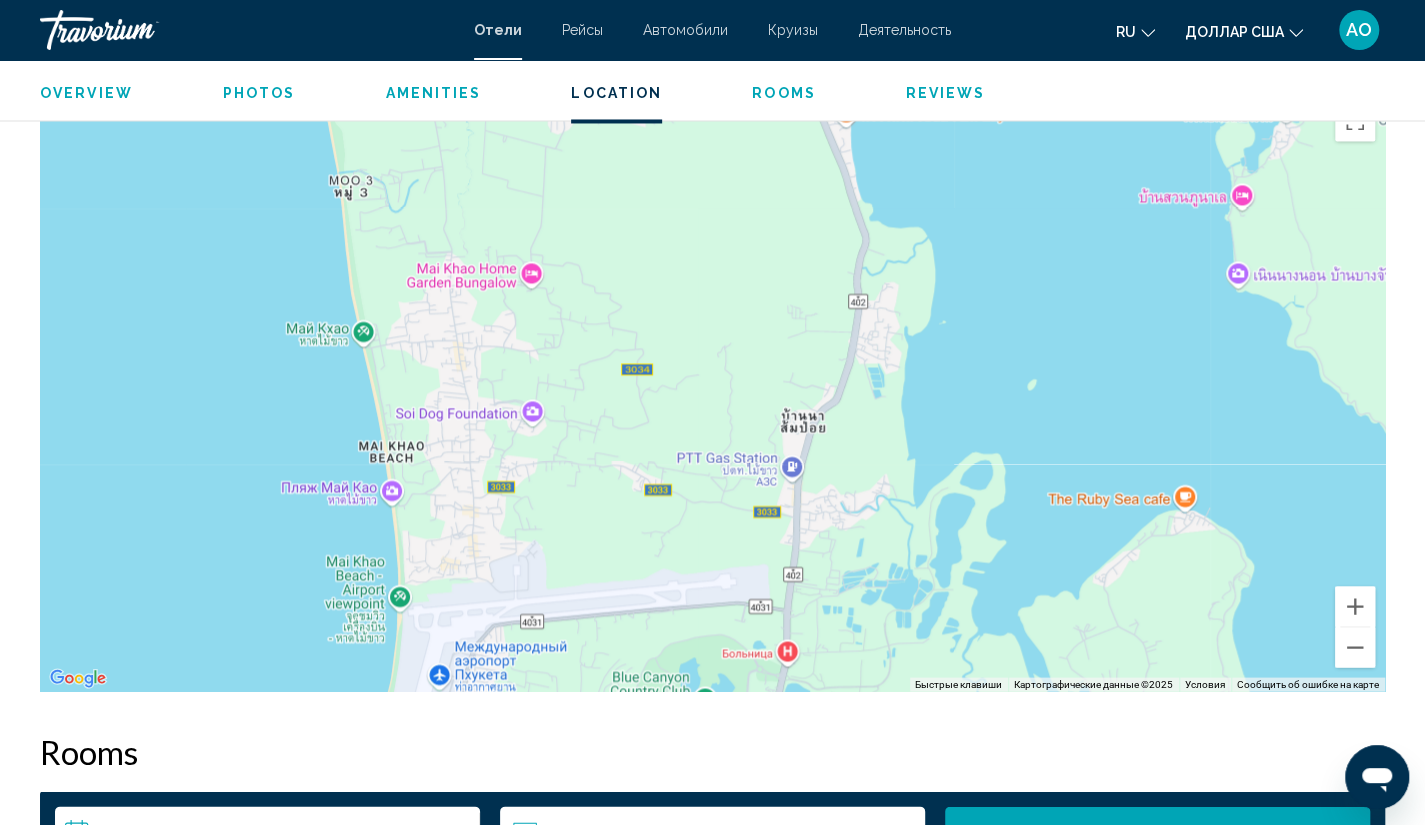 drag, startPoint x: 462, startPoint y: 180, endPoint x: 536, endPoint y: 643, distance: 468.8763 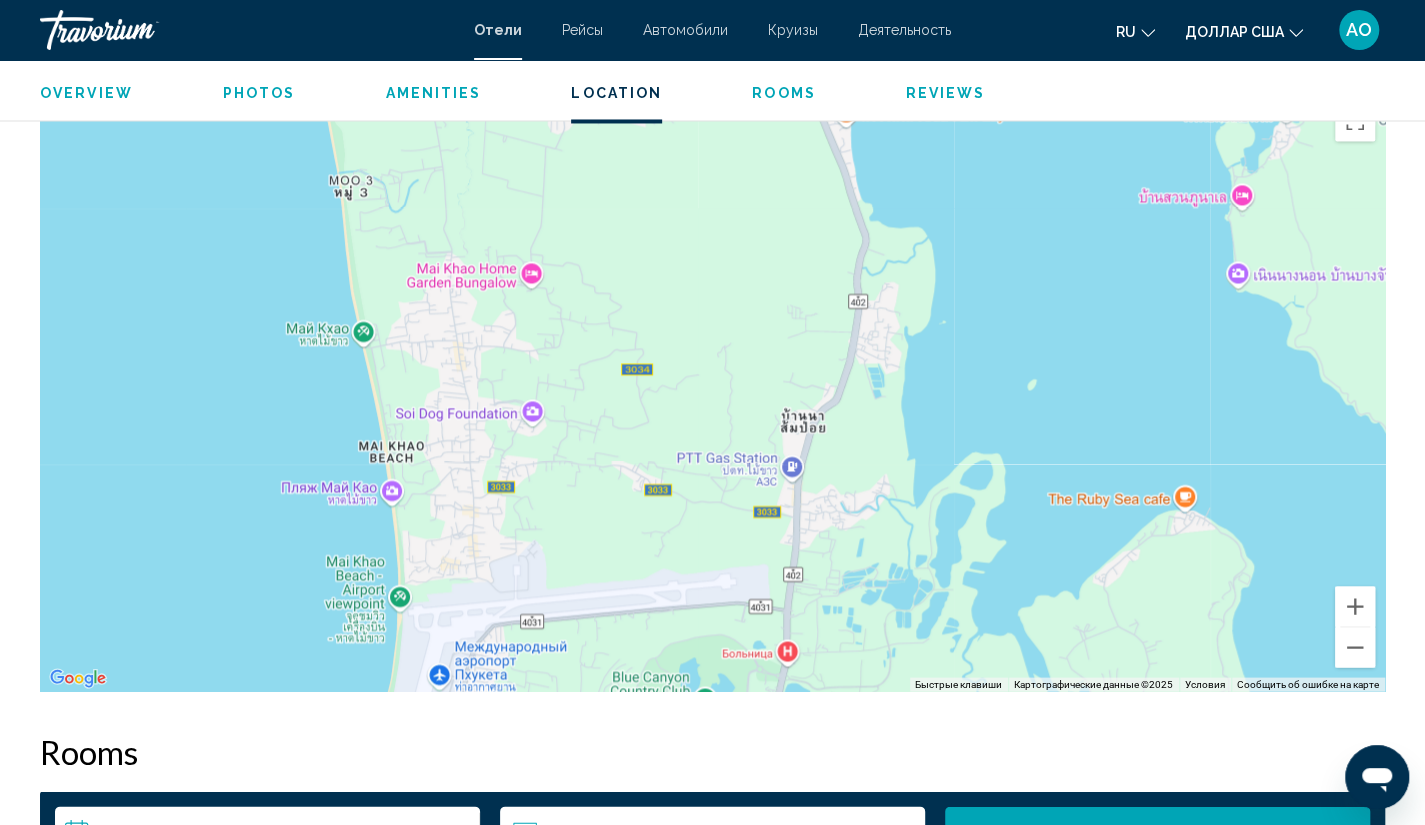 click at bounding box center (712, 391) 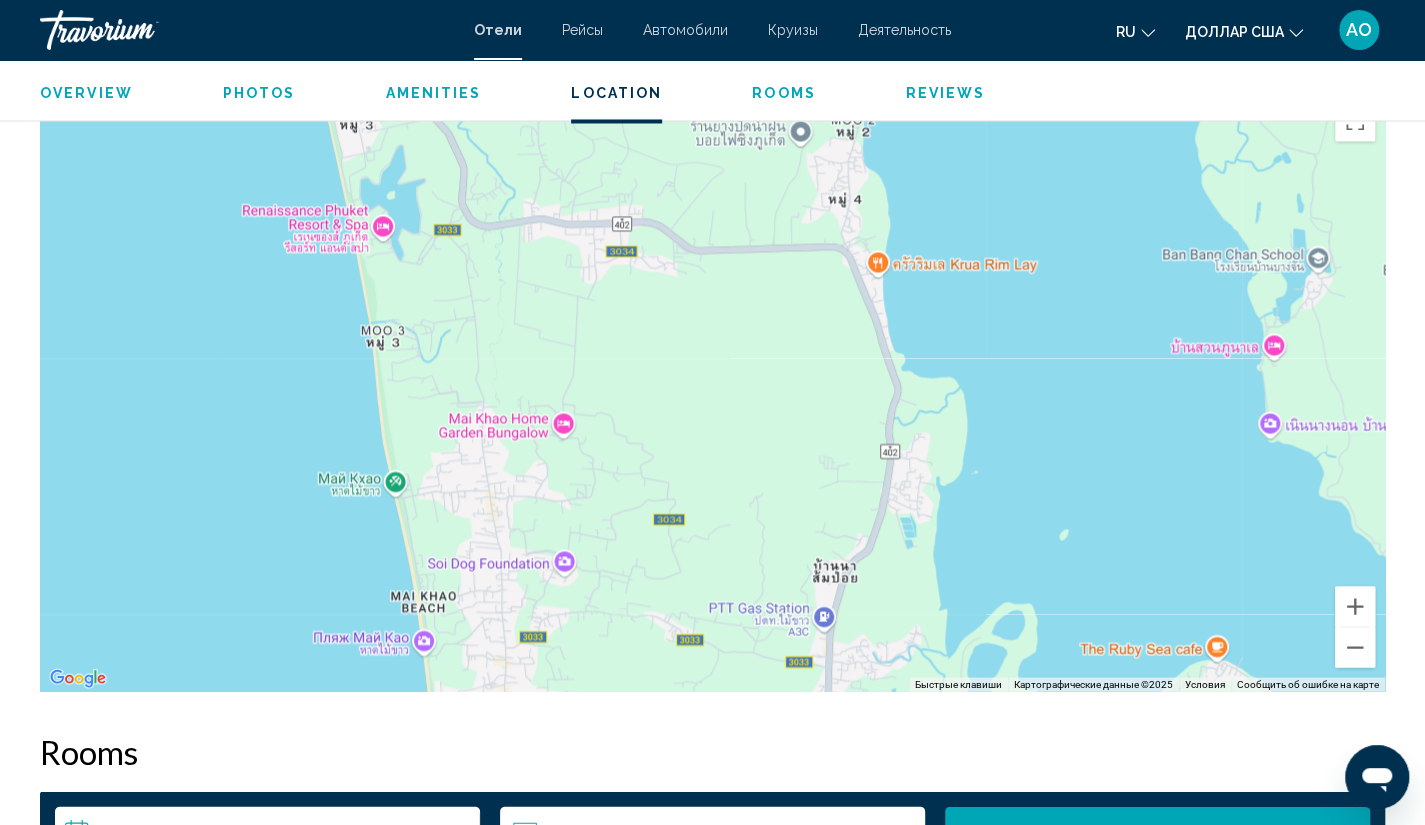 drag, startPoint x: 386, startPoint y: 358, endPoint x: 424, endPoint y: 543, distance: 188.86238 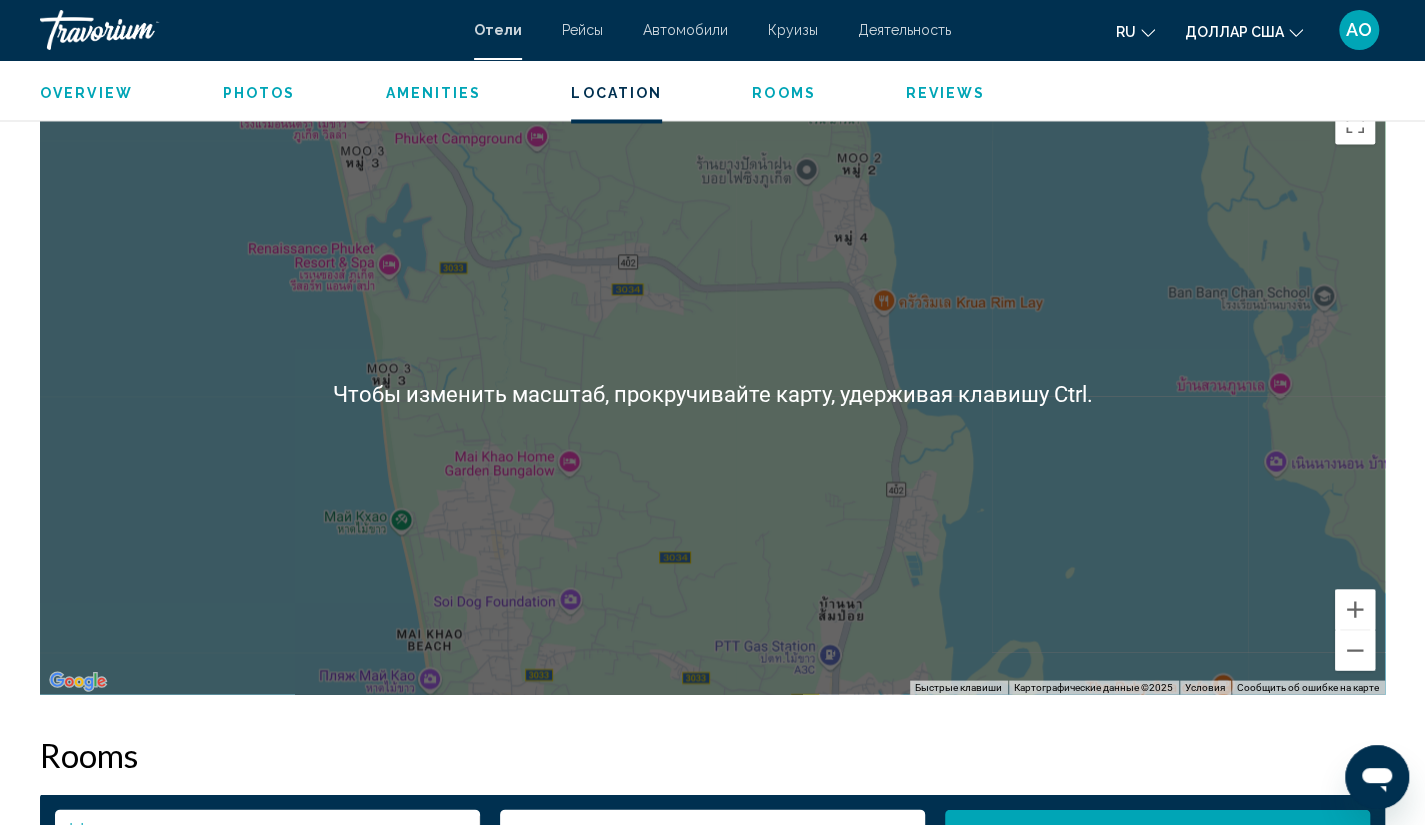 scroll, scrollTop: 1878, scrollLeft: 0, axis: vertical 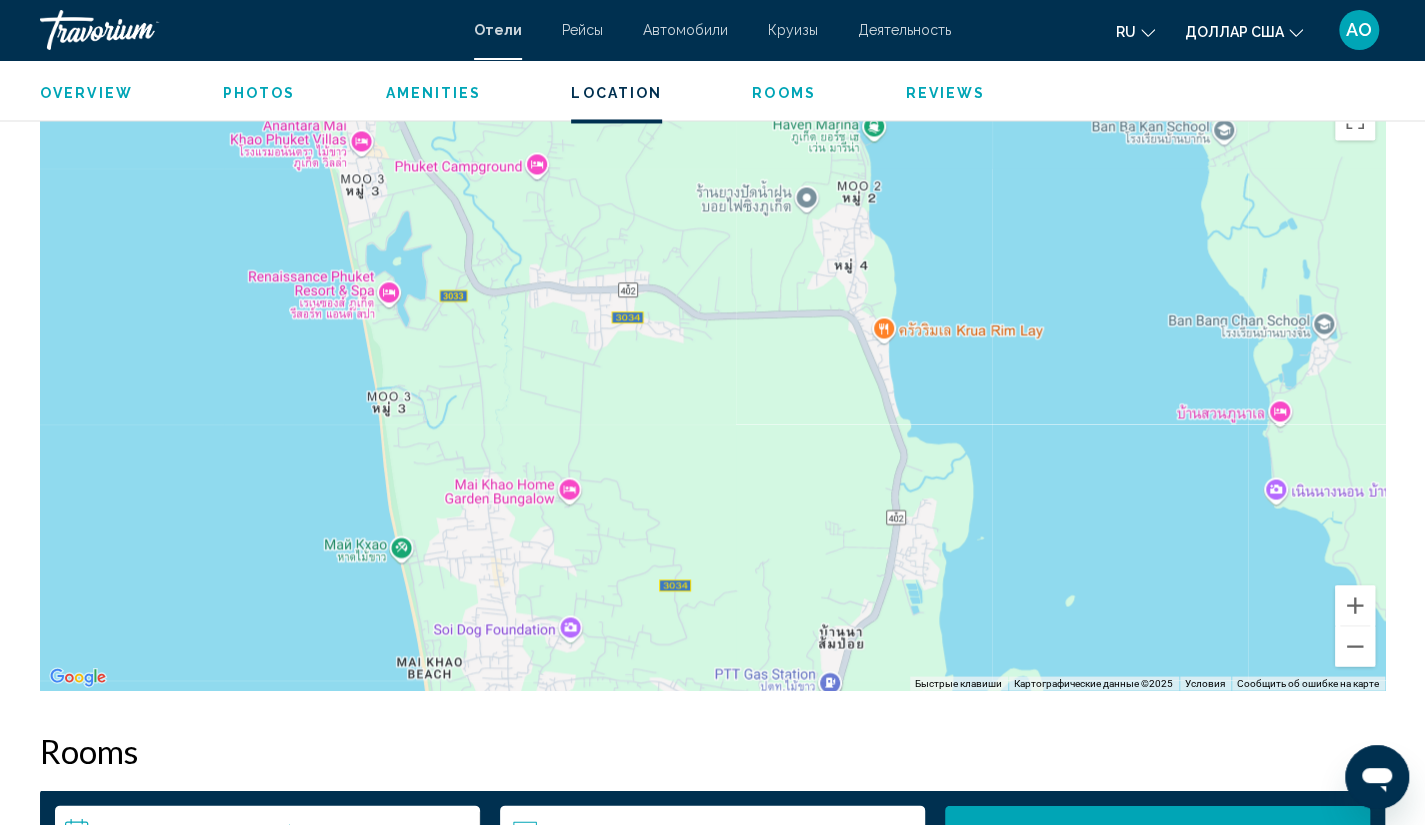 drag, startPoint x: 450, startPoint y: 204, endPoint x: 447, endPoint y: 358, distance: 154.02922 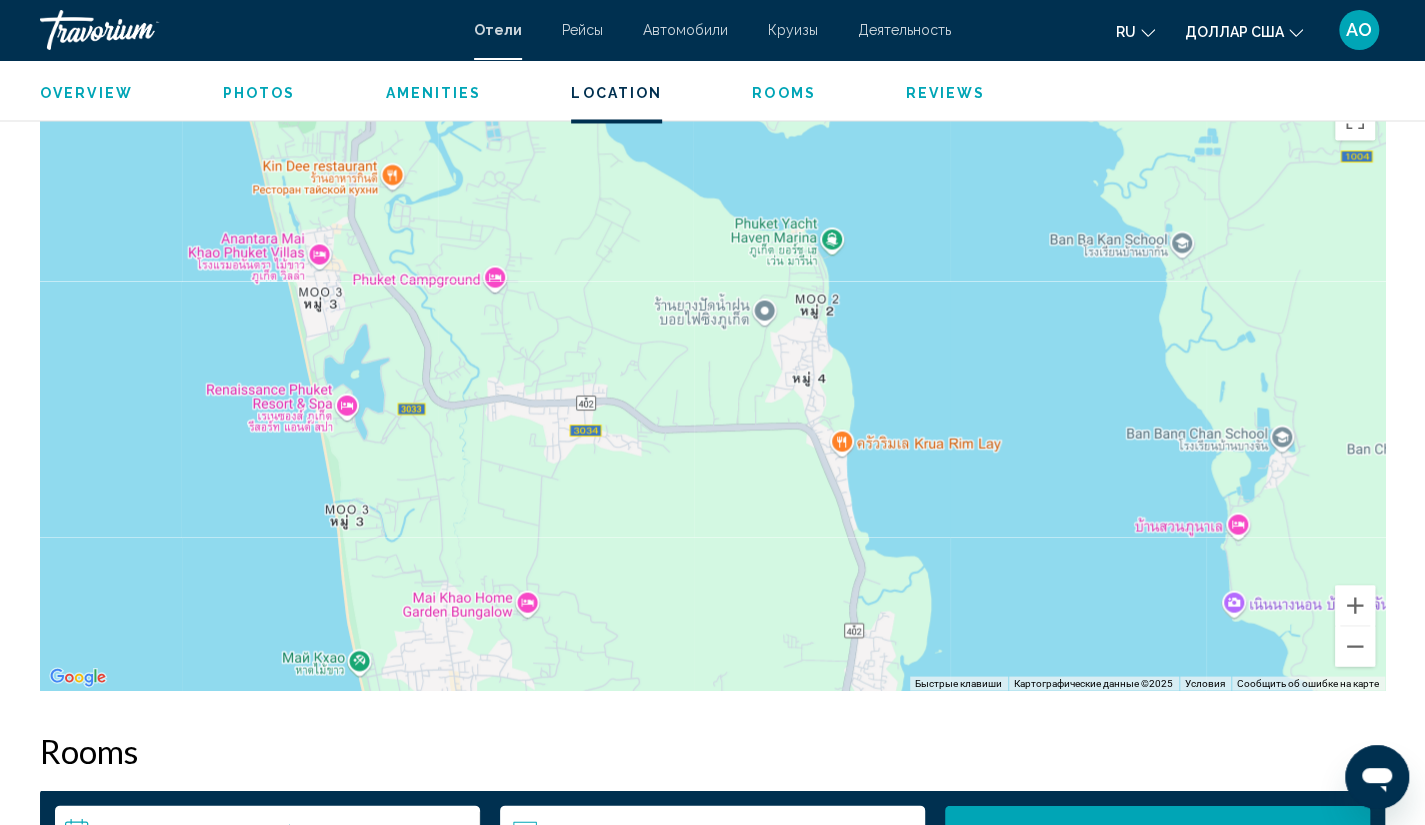 drag, startPoint x: 320, startPoint y: 343, endPoint x: 276, endPoint y: 123, distance: 224.35686 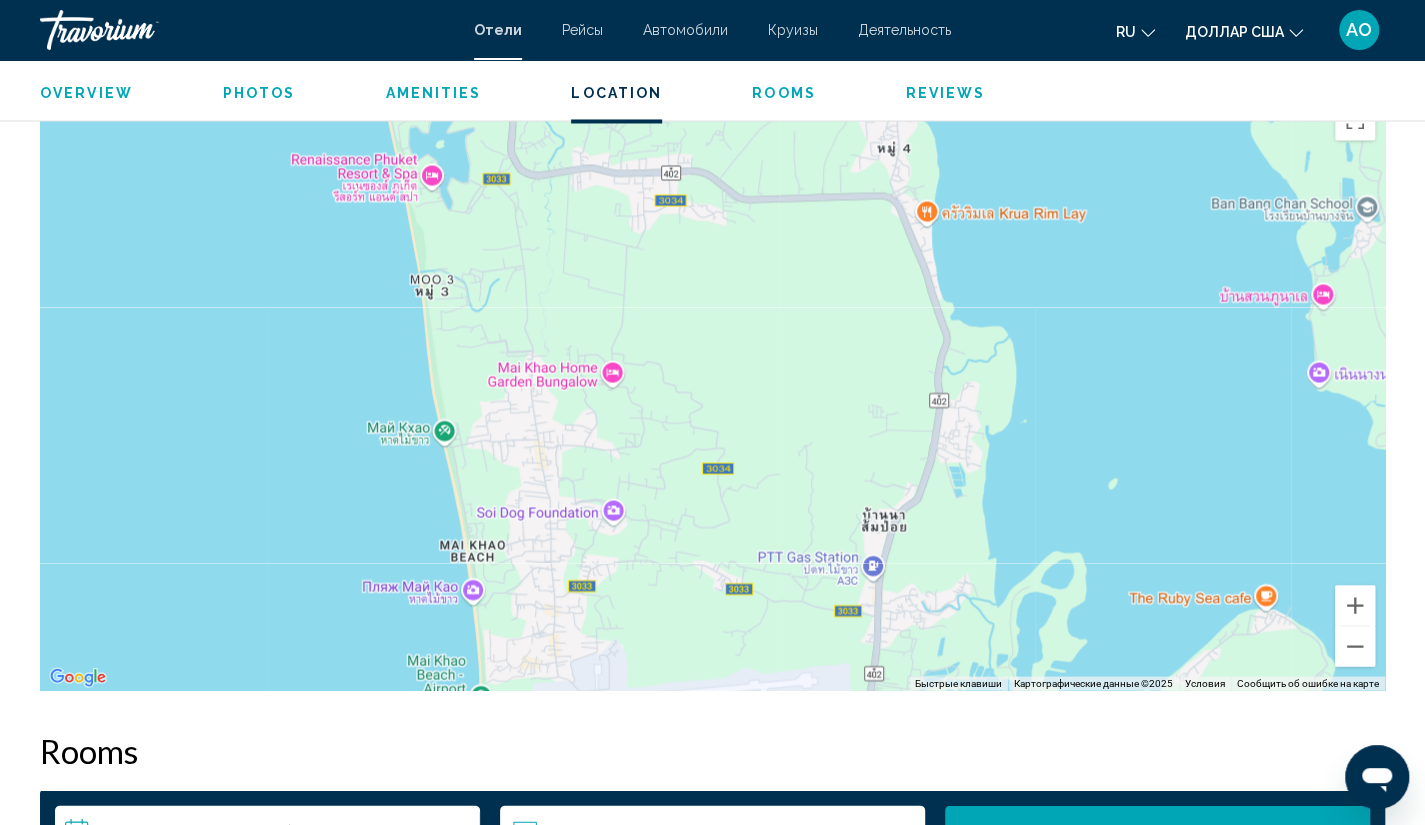 drag, startPoint x: 276, startPoint y: 123, endPoint x: 371, endPoint y: -83, distance: 226.85017 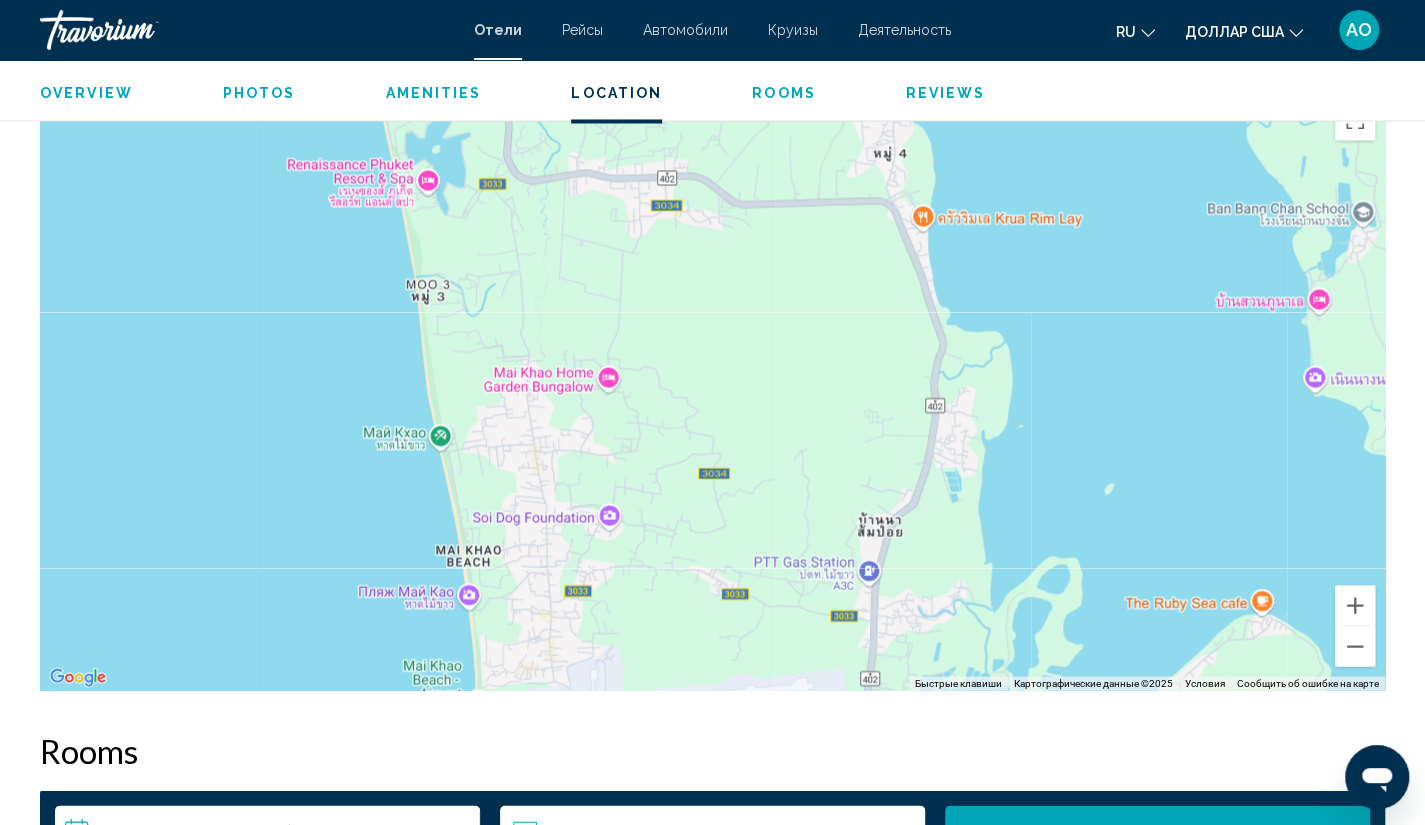click at bounding box center (712, 390) 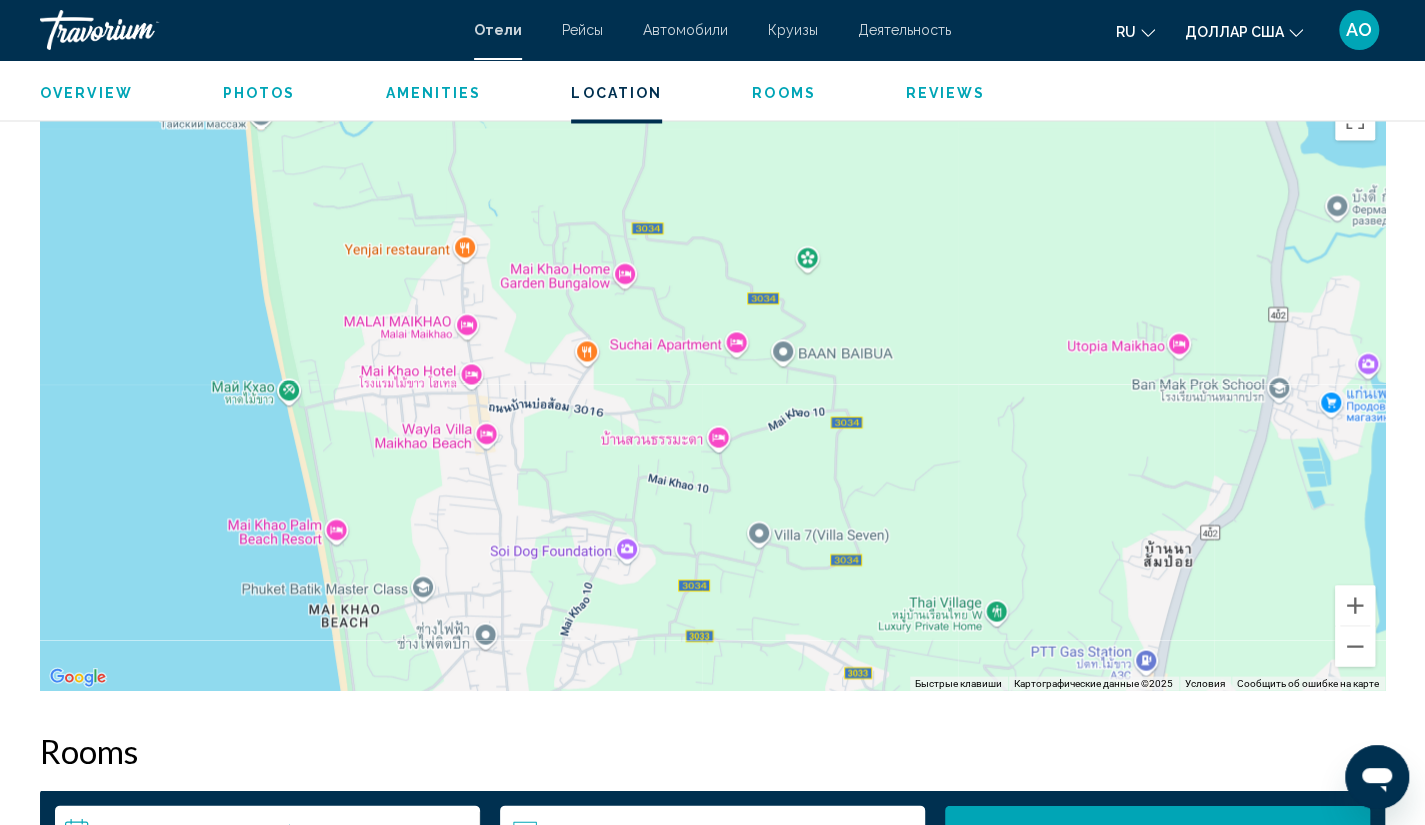 click at bounding box center [712, 390] 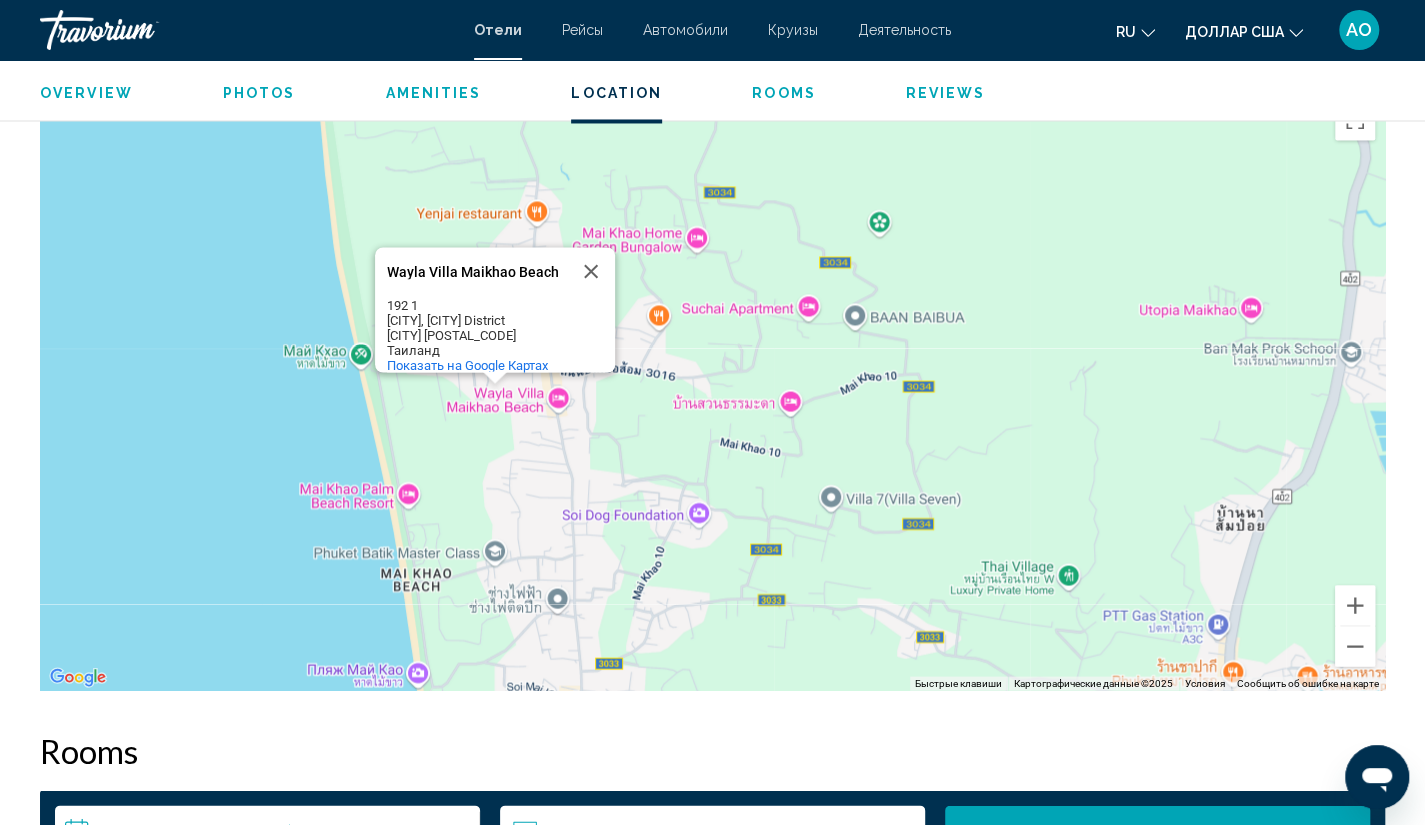 click on "[RESORT] [RESORT] [NUMBER] [STREET] [CITY] [POSTAL_CODE] [COUNTRY] Показать на Google Картах" at bounding box center [712, 390] 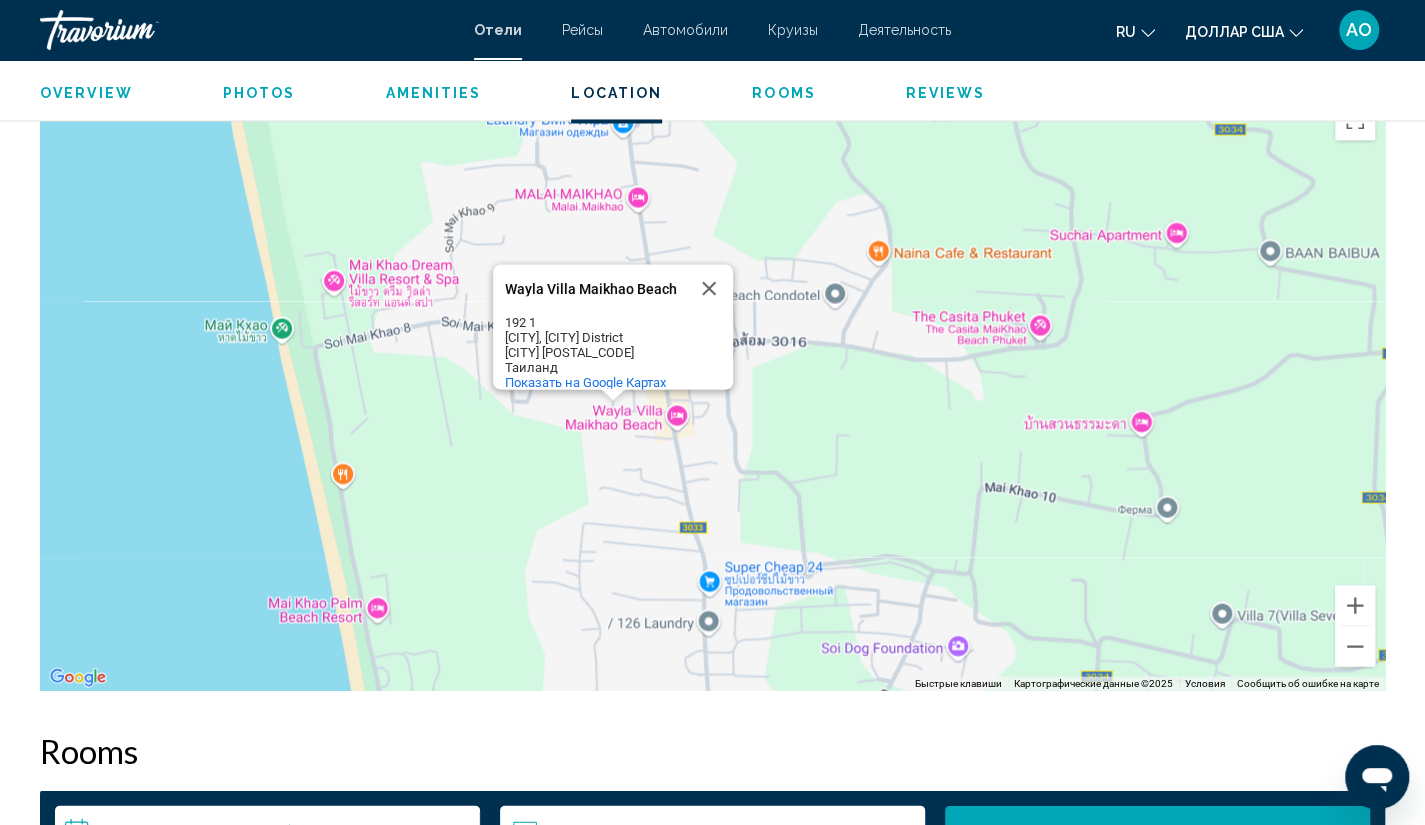 drag, startPoint x: 396, startPoint y: 447, endPoint x: 466, endPoint y: 606, distance: 173.72679 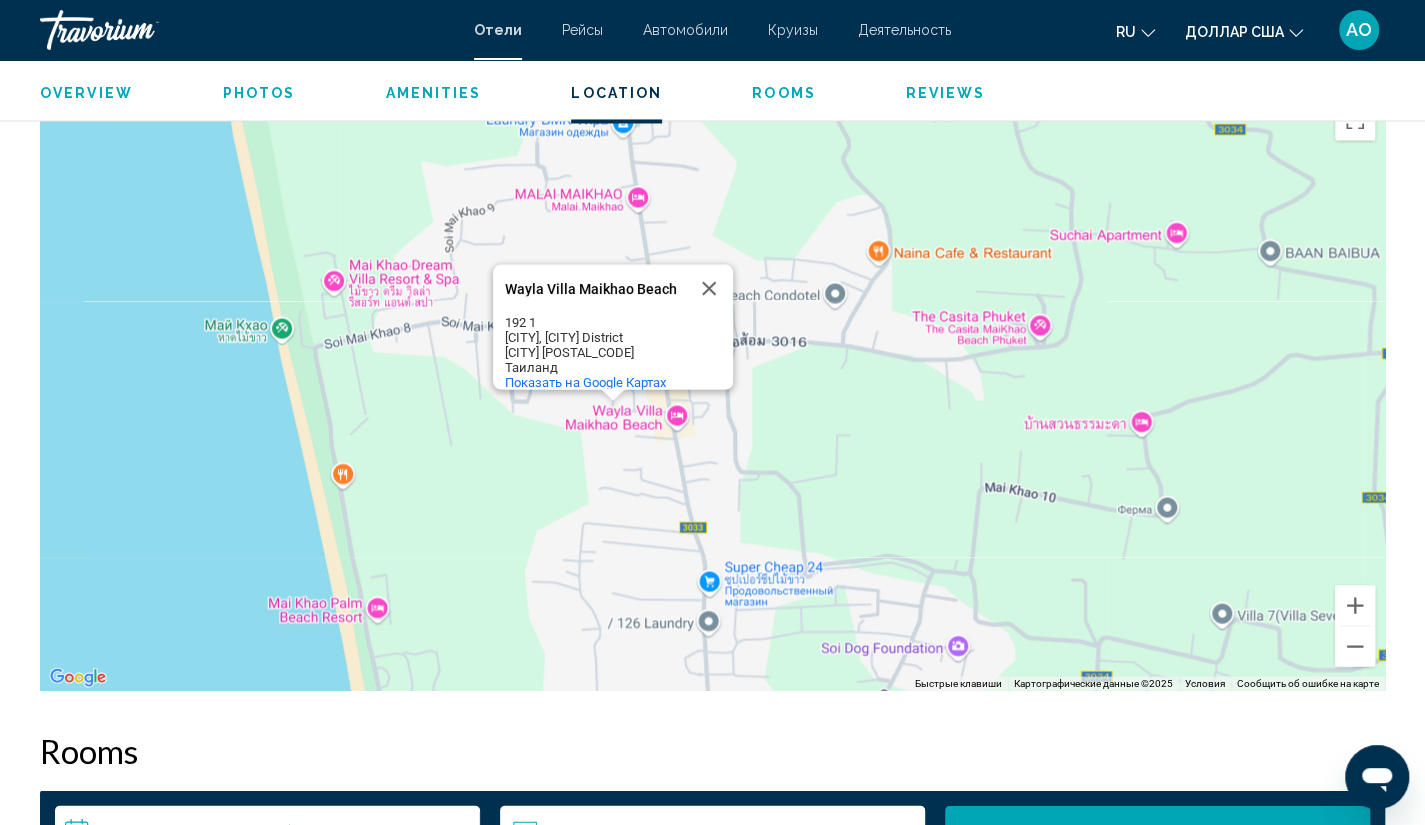 click on "[RESORT] [RESORT] [NUMBER] [STREET] [CITY] [POSTAL_CODE] [COUNTRY] Показать на Google Картах" at bounding box center [712, 390] 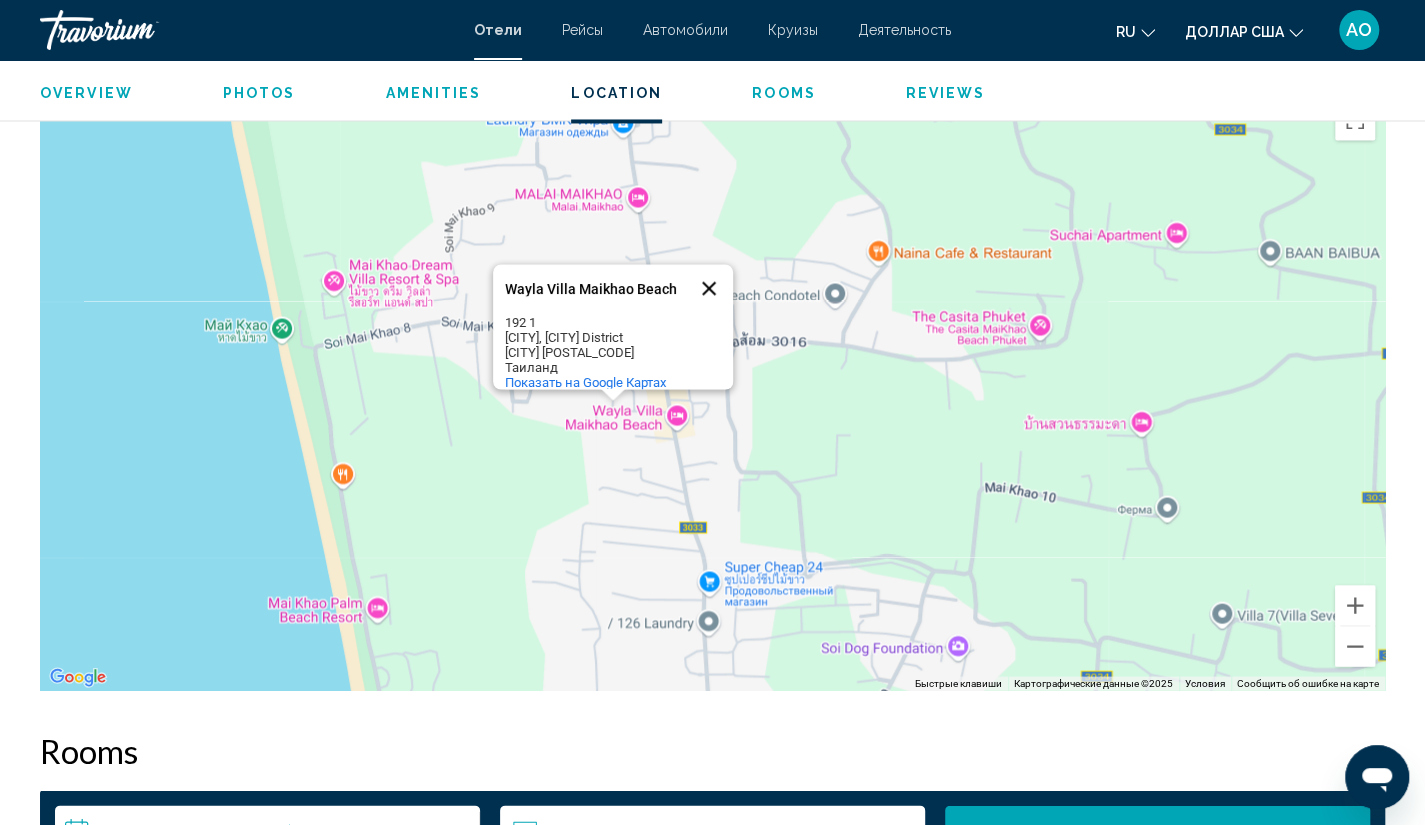 click at bounding box center (709, 288) 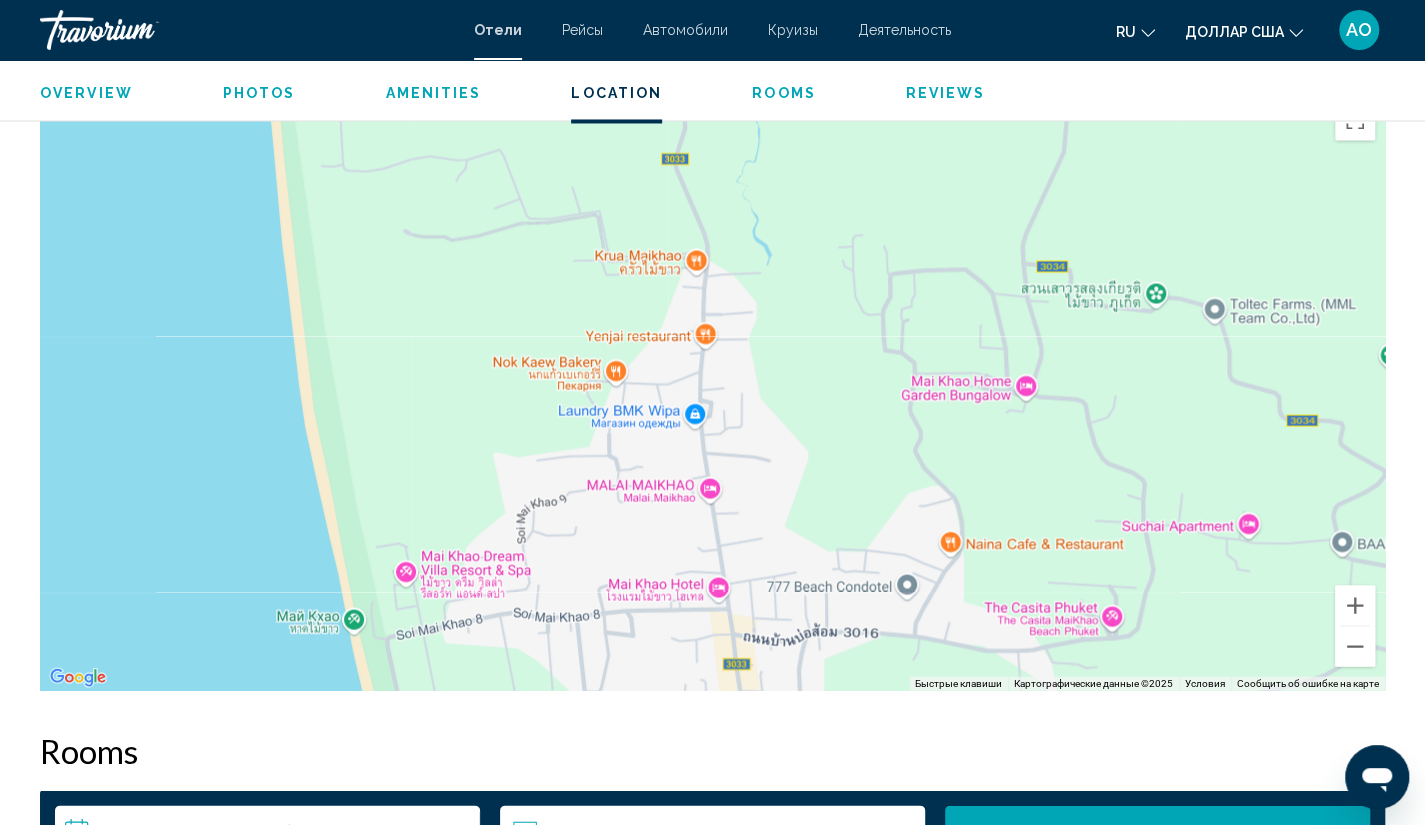 drag, startPoint x: 408, startPoint y: 427, endPoint x: 480, endPoint y: 720, distance: 301.71677 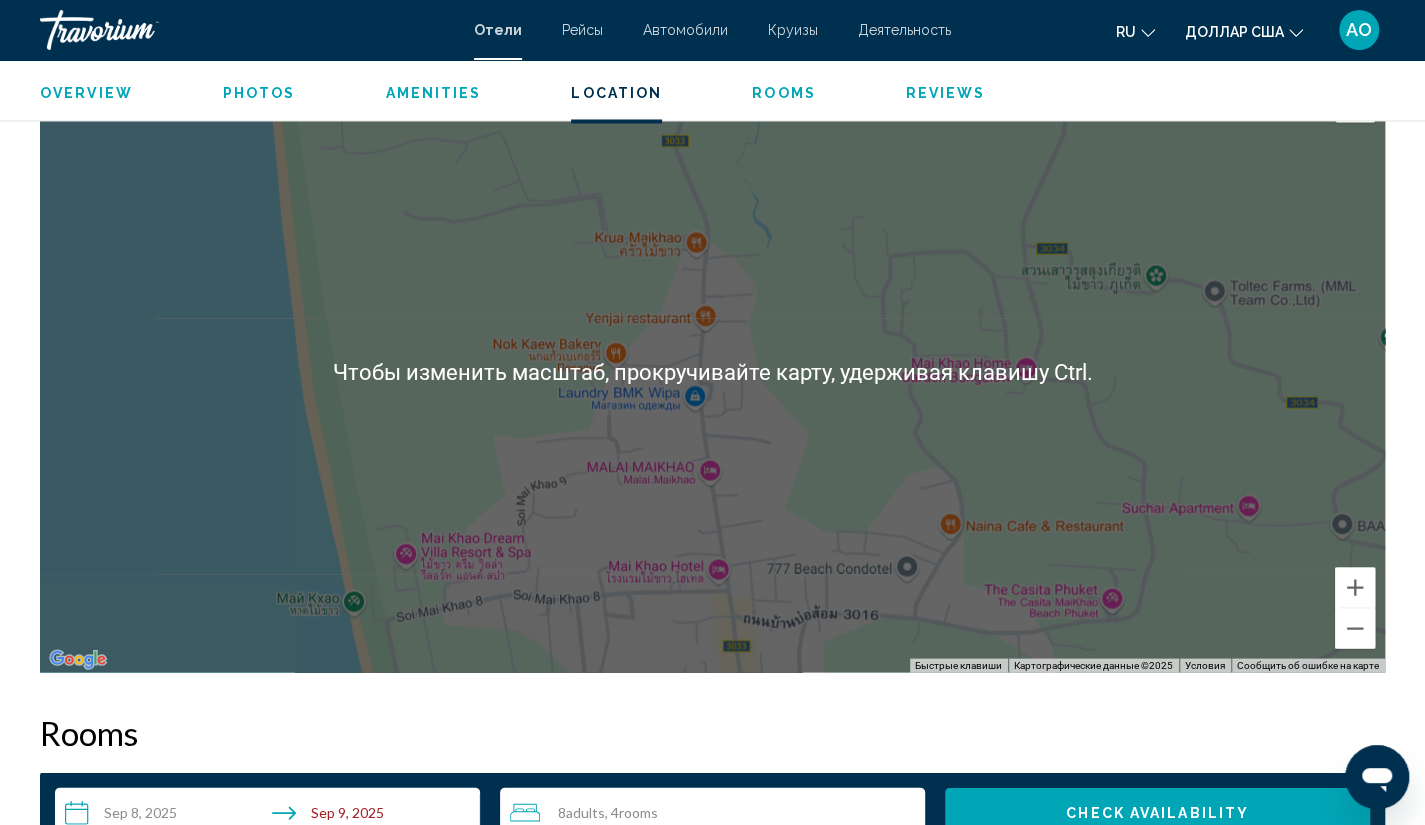 scroll, scrollTop: 1772, scrollLeft: 0, axis: vertical 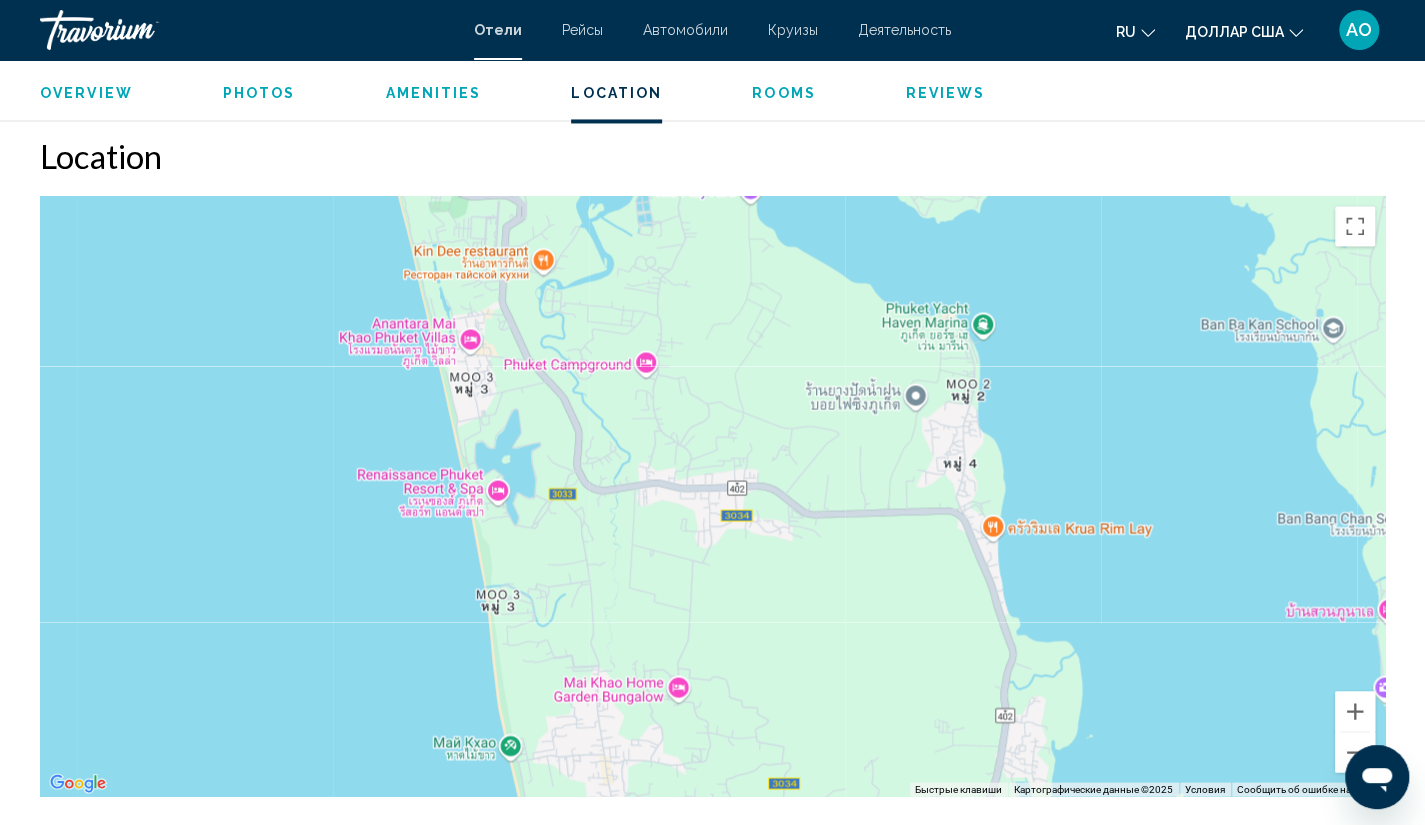 drag, startPoint x: 487, startPoint y: 367, endPoint x: 558, endPoint y: 695, distance: 335.5965 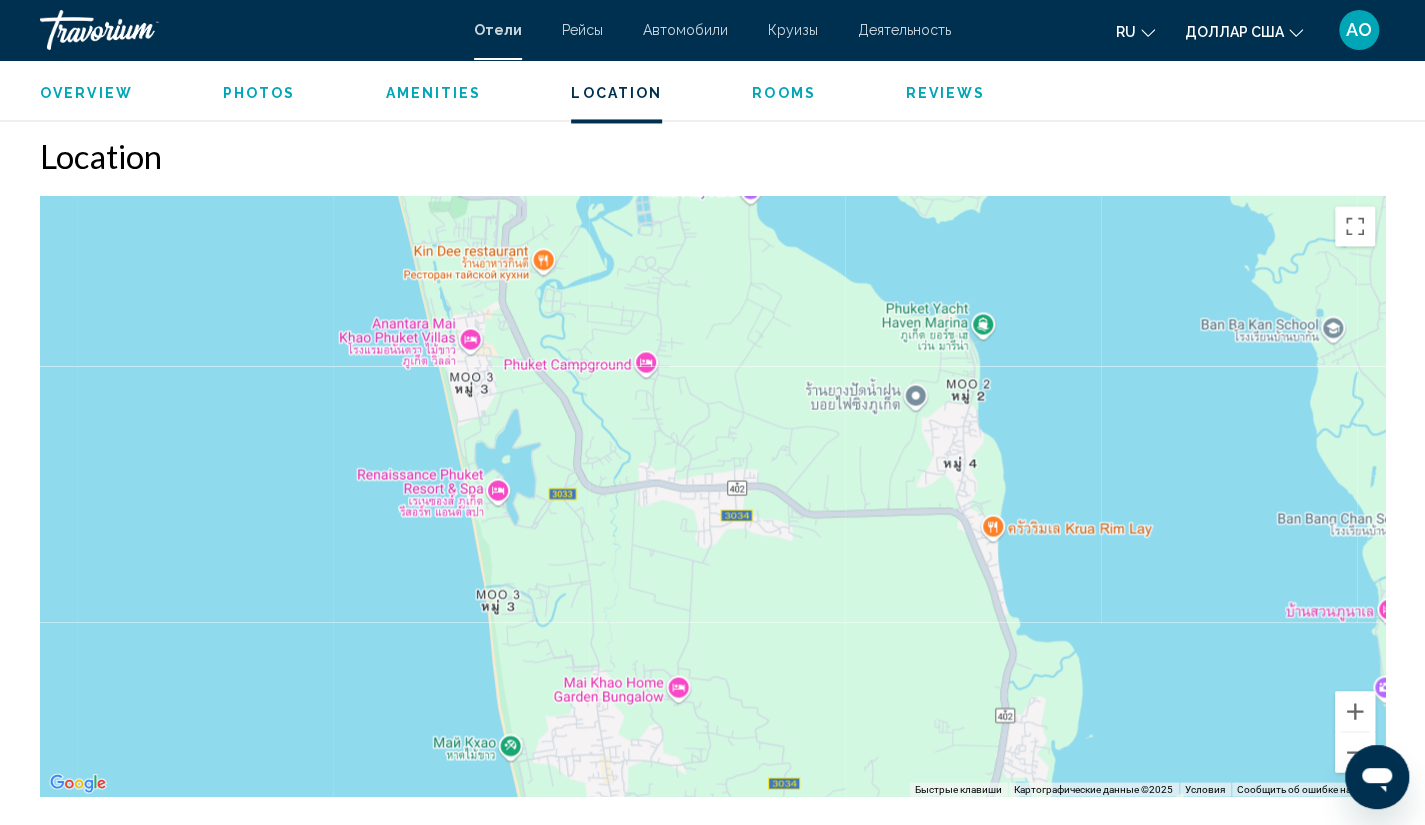 click at bounding box center [712, 496] 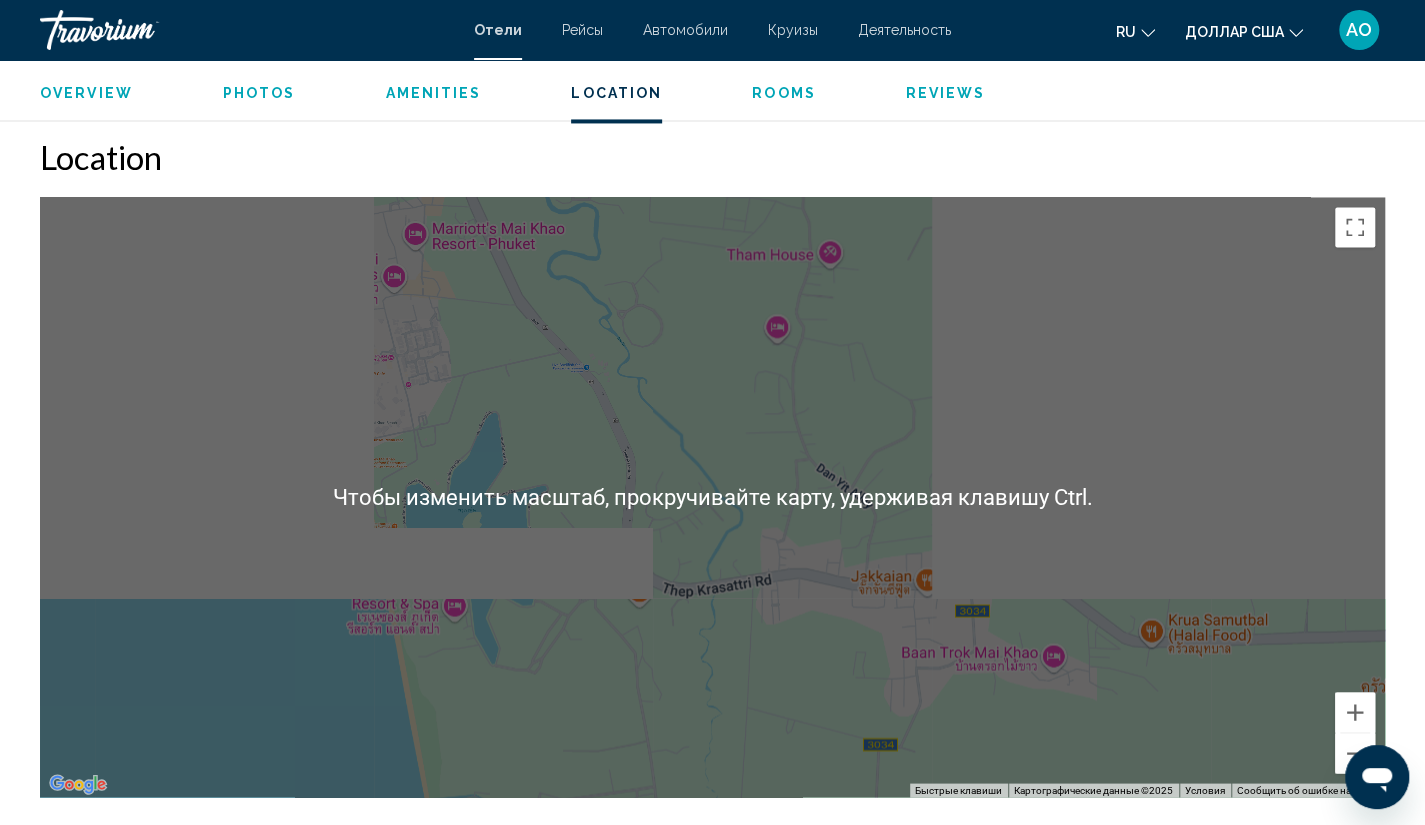 scroll, scrollTop: 1772, scrollLeft: 0, axis: vertical 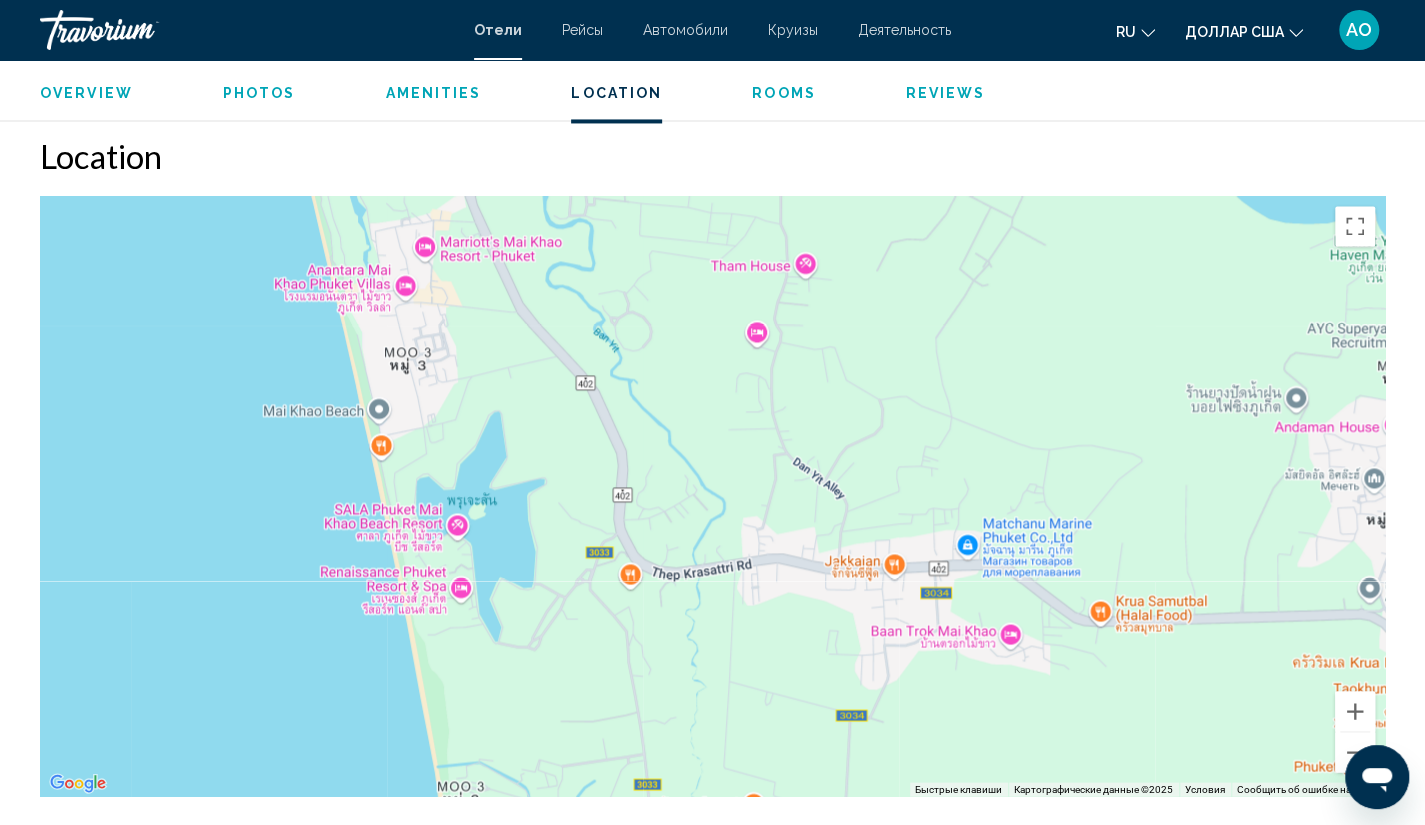 click at bounding box center (712, 496) 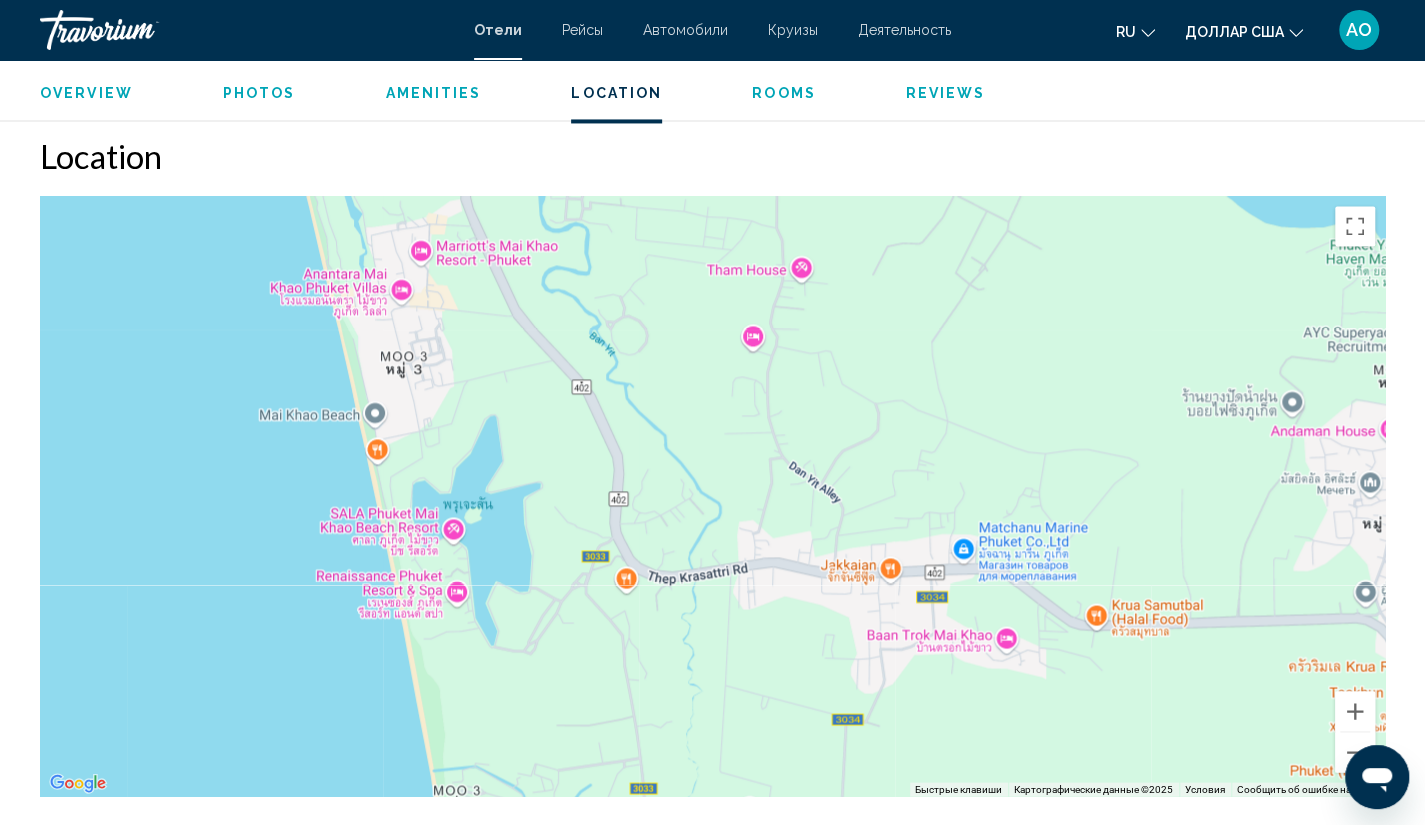 click at bounding box center [712, 496] 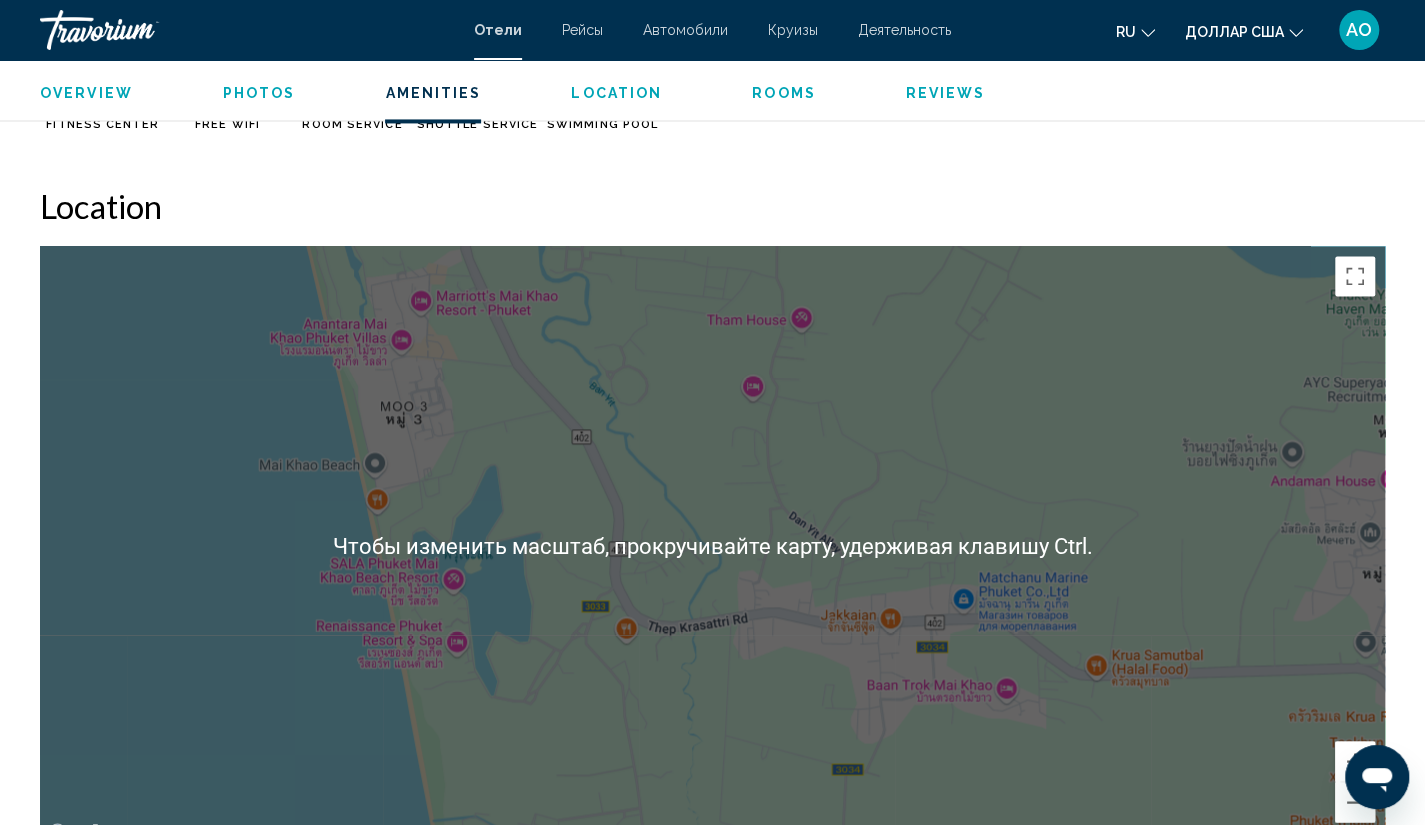 scroll, scrollTop: 1724, scrollLeft: 0, axis: vertical 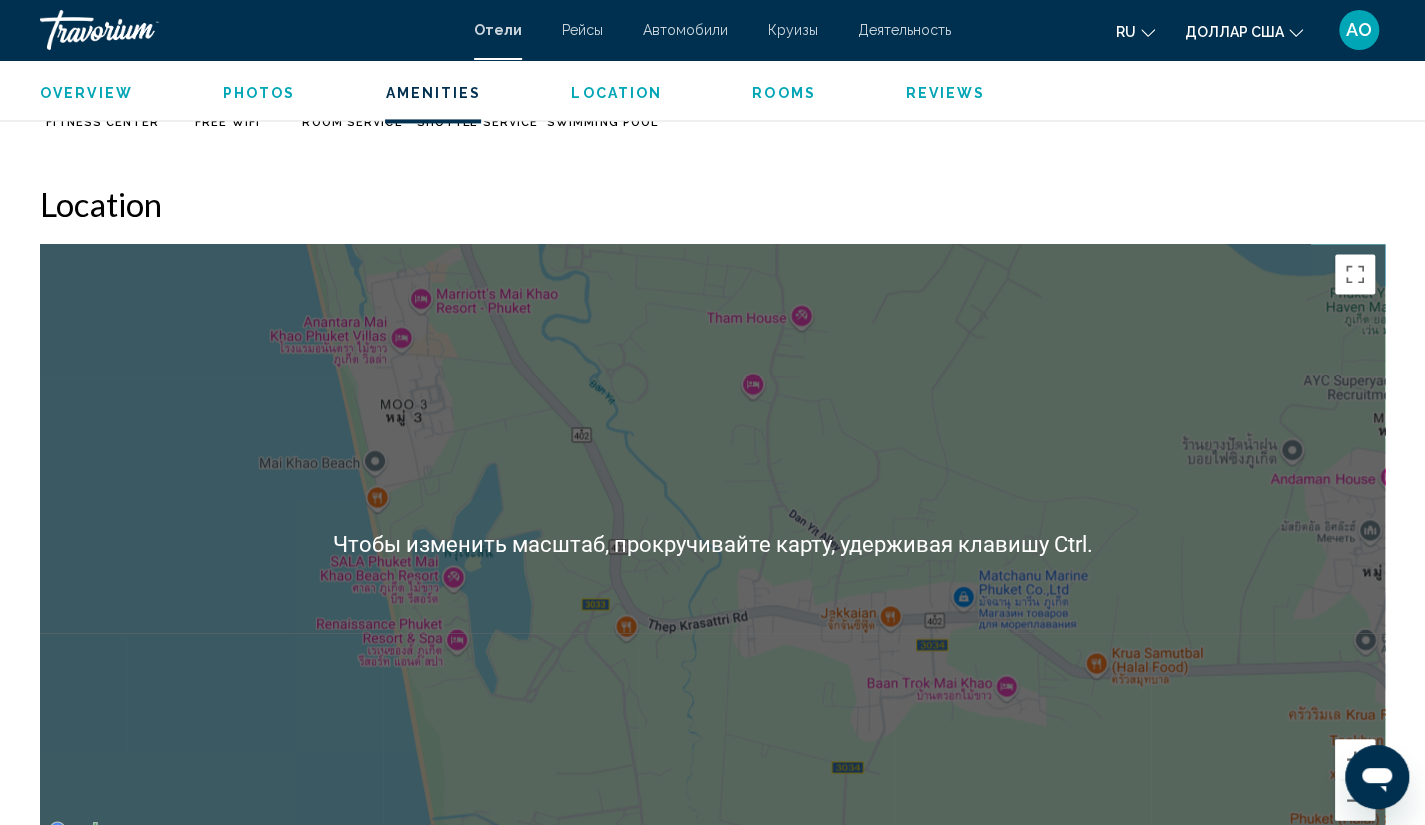 click at bounding box center (712, 544) 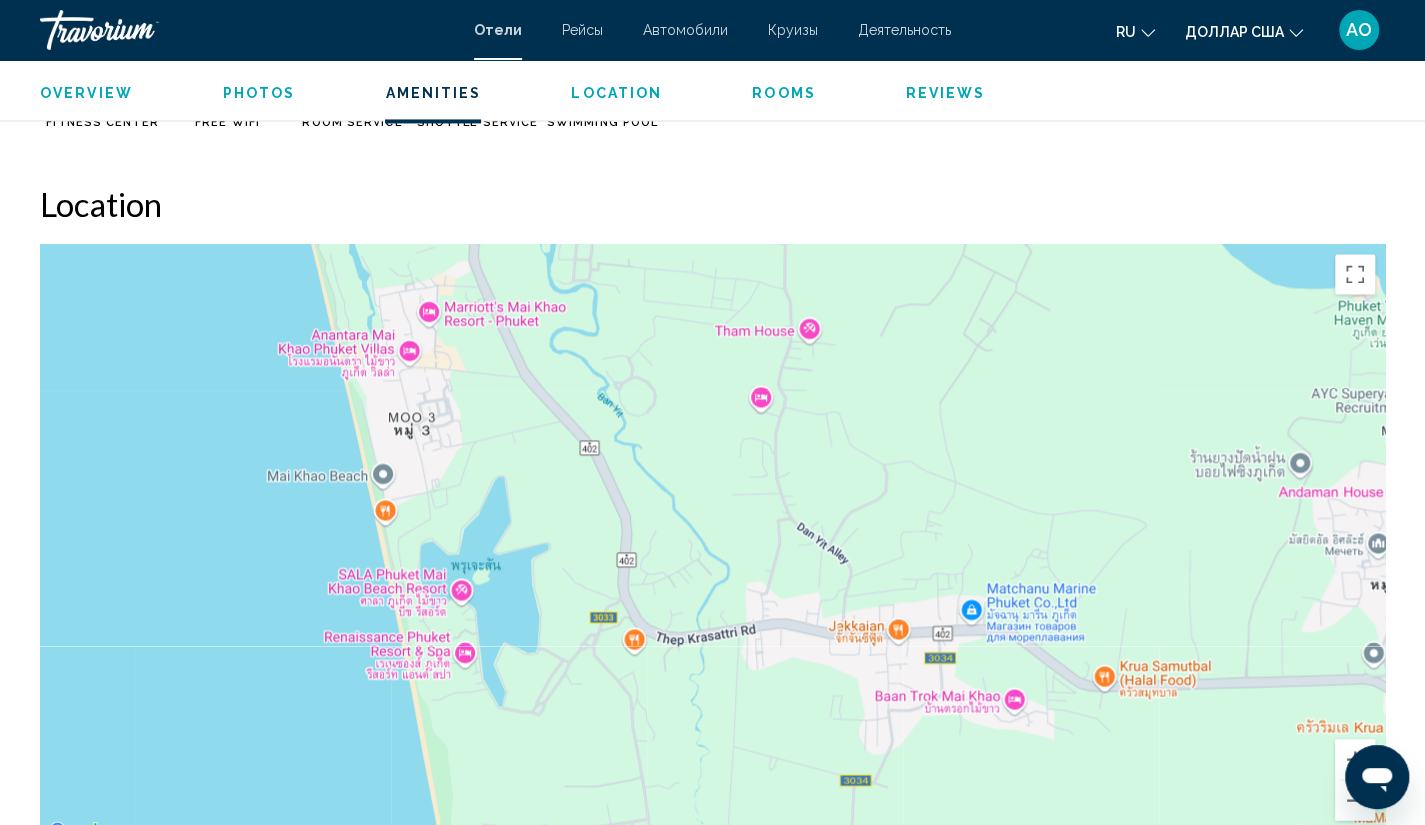 drag, startPoint x: 463, startPoint y: 355, endPoint x: 492, endPoint y: 404, distance: 56.938564 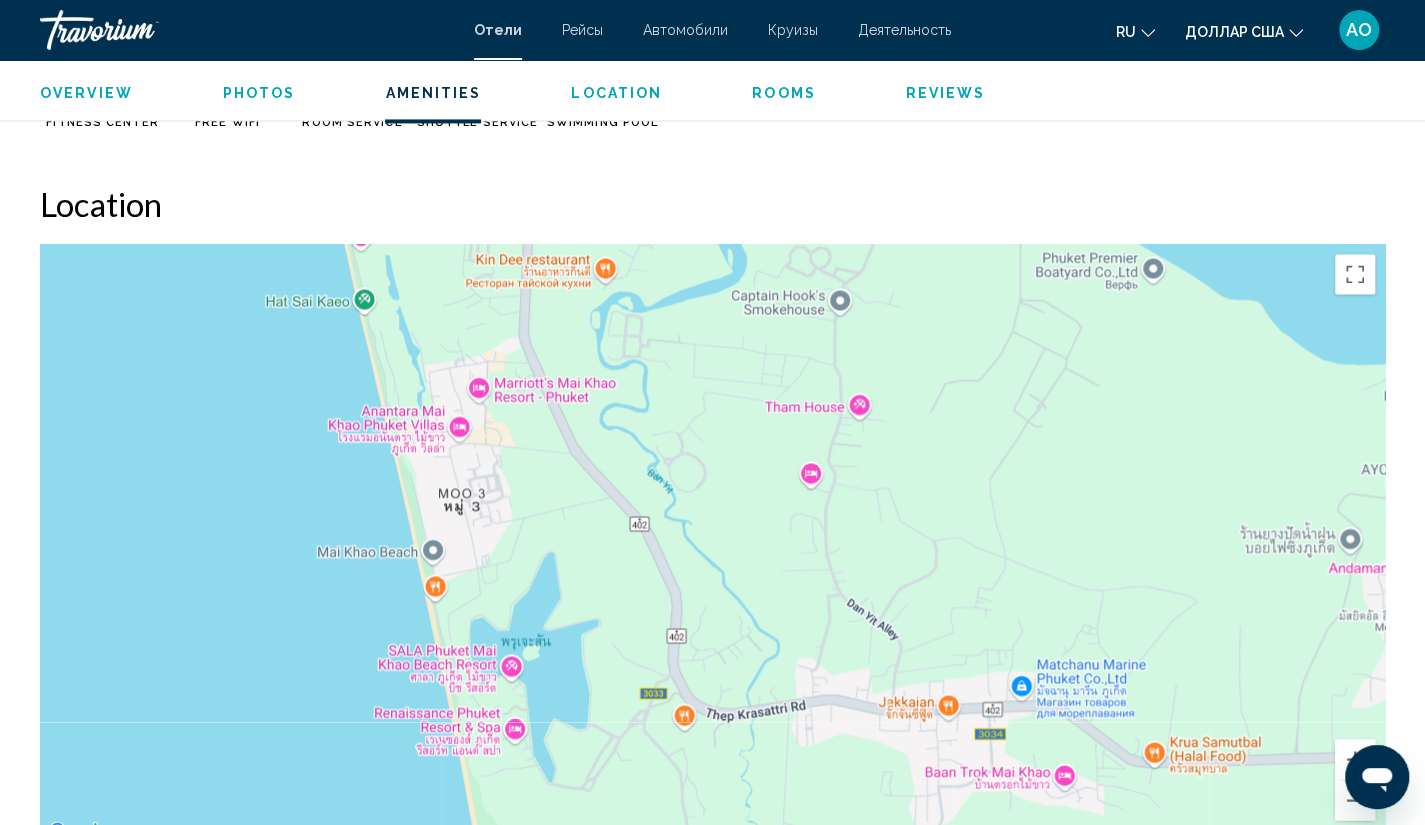 drag, startPoint x: 496, startPoint y: 411, endPoint x: 516, endPoint y: 439, distance: 34.4093 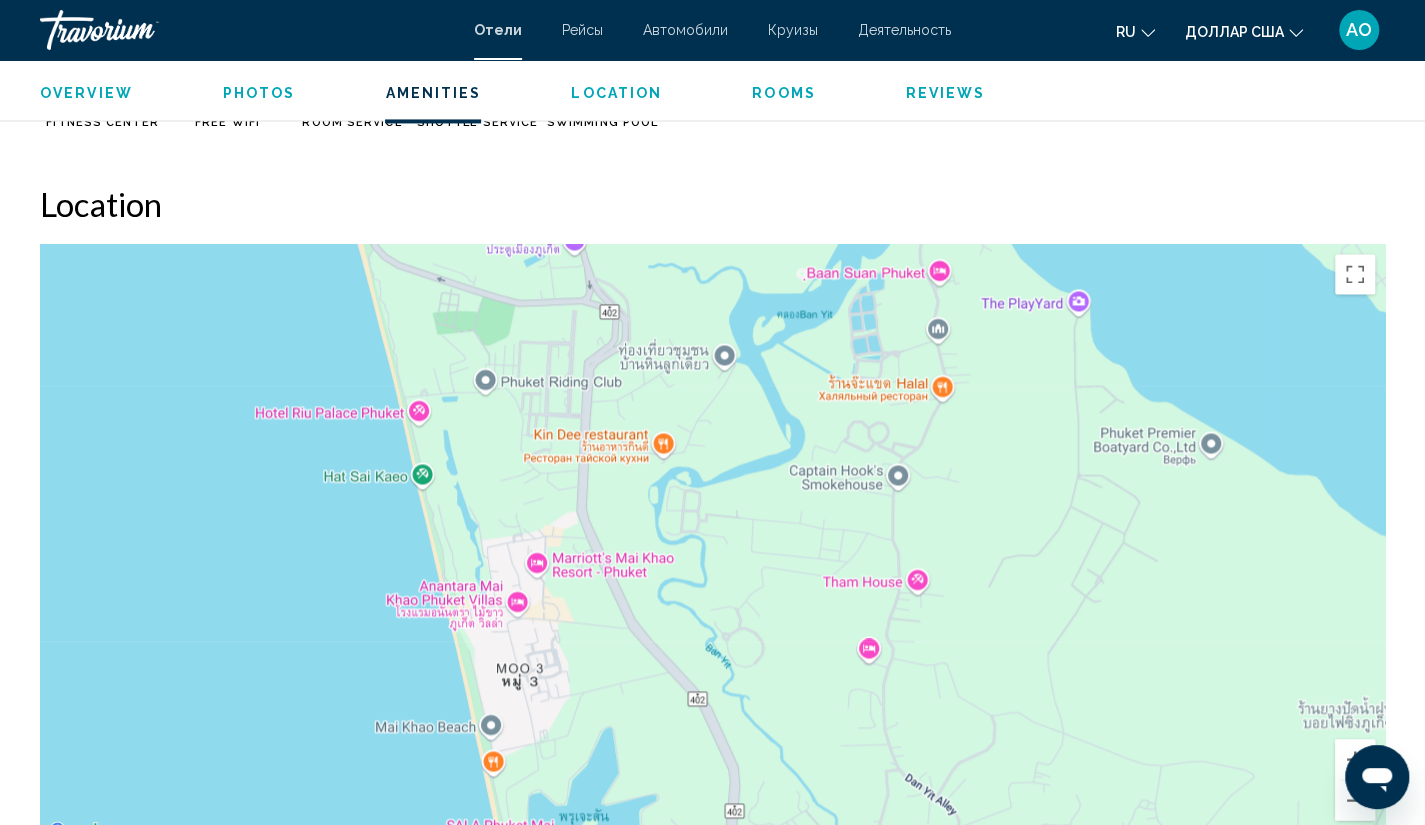 drag, startPoint x: 553, startPoint y: 546, endPoint x: 607, endPoint y: 725, distance: 186.96791 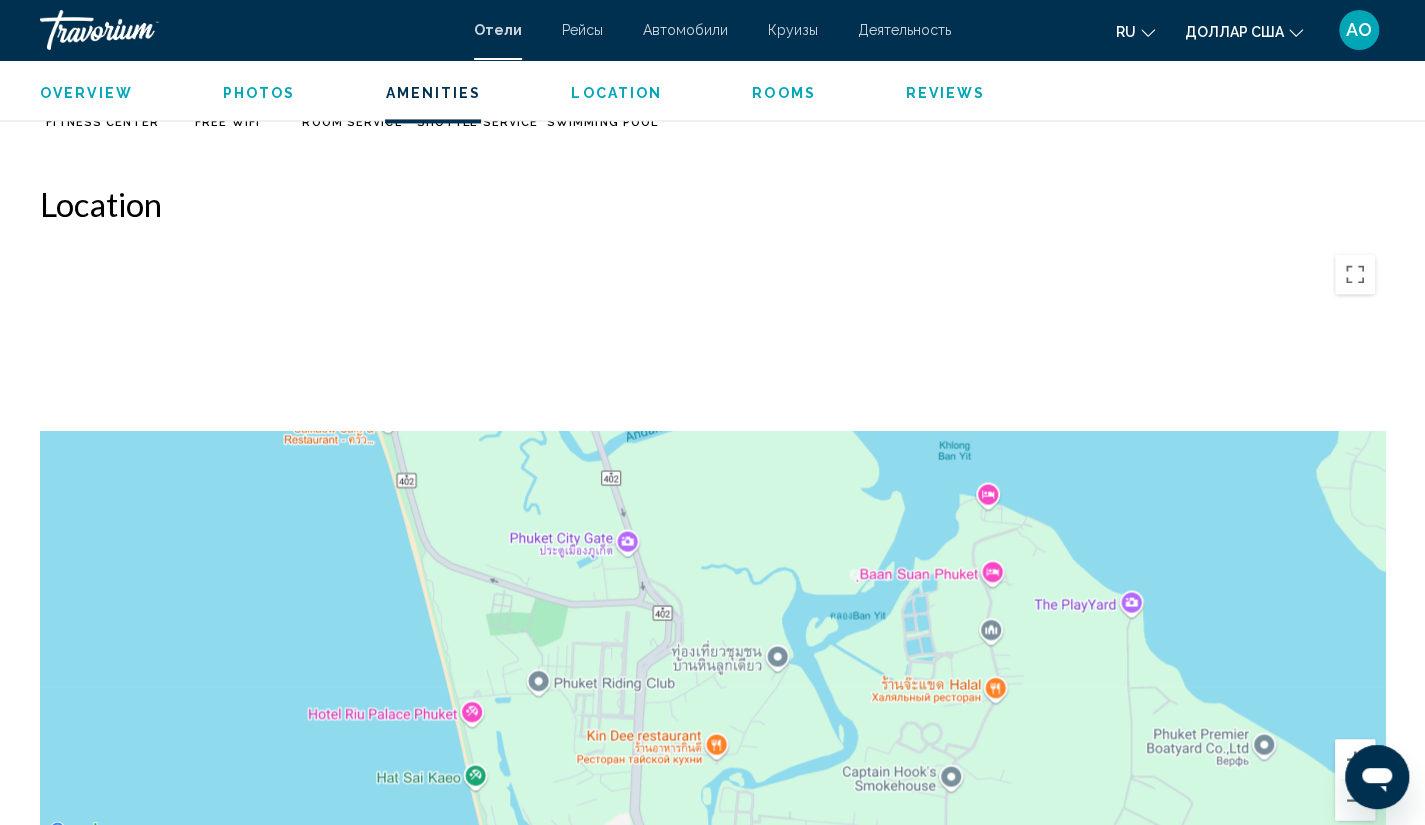 drag, startPoint x: 569, startPoint y: 471, endPoint x: 628, endPoint y: 791, distance: 325.39362 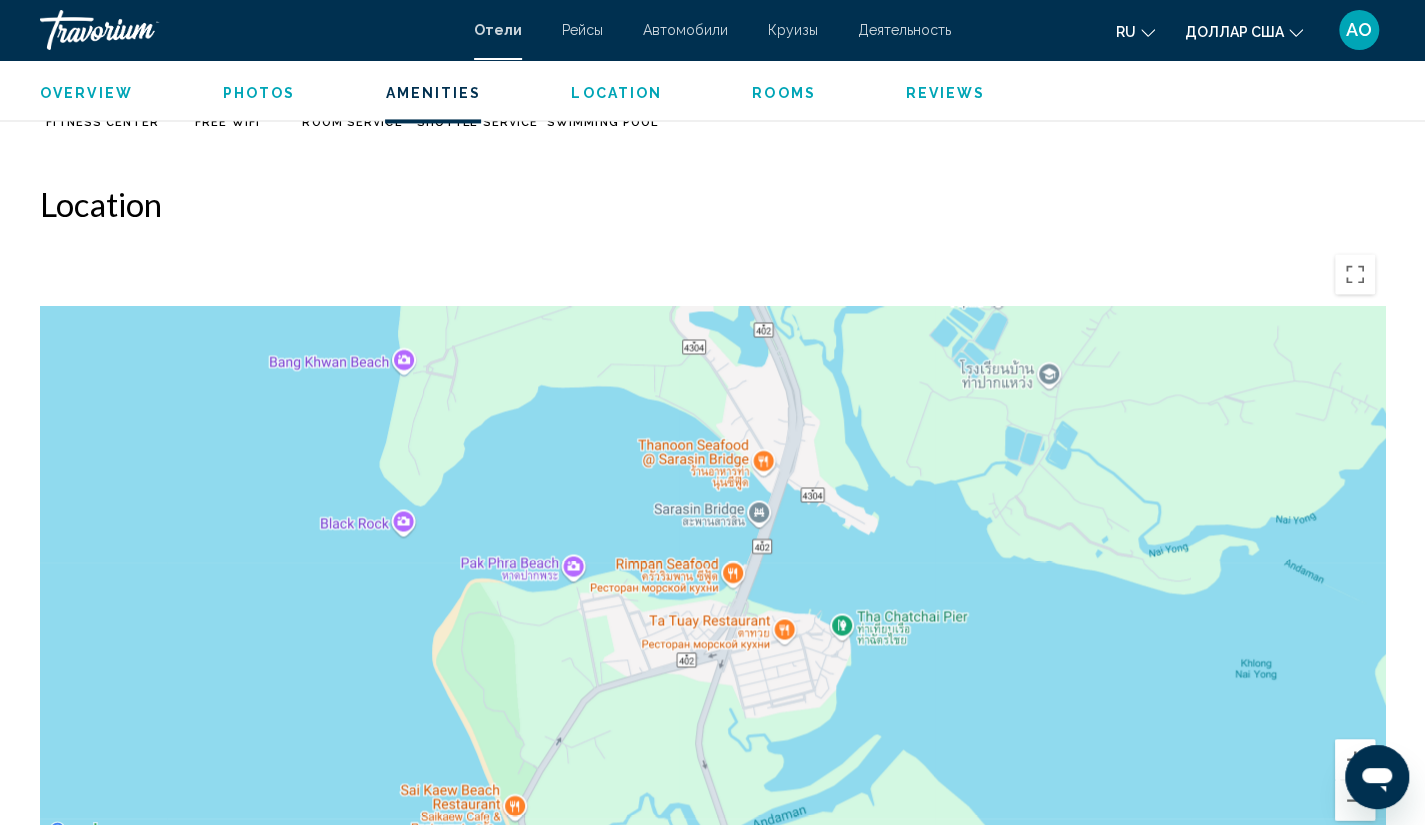 drag, startPoint x: 529, startPoint y: 459, endPoint x: 637, endPoint y: 782, distance: 340.57745 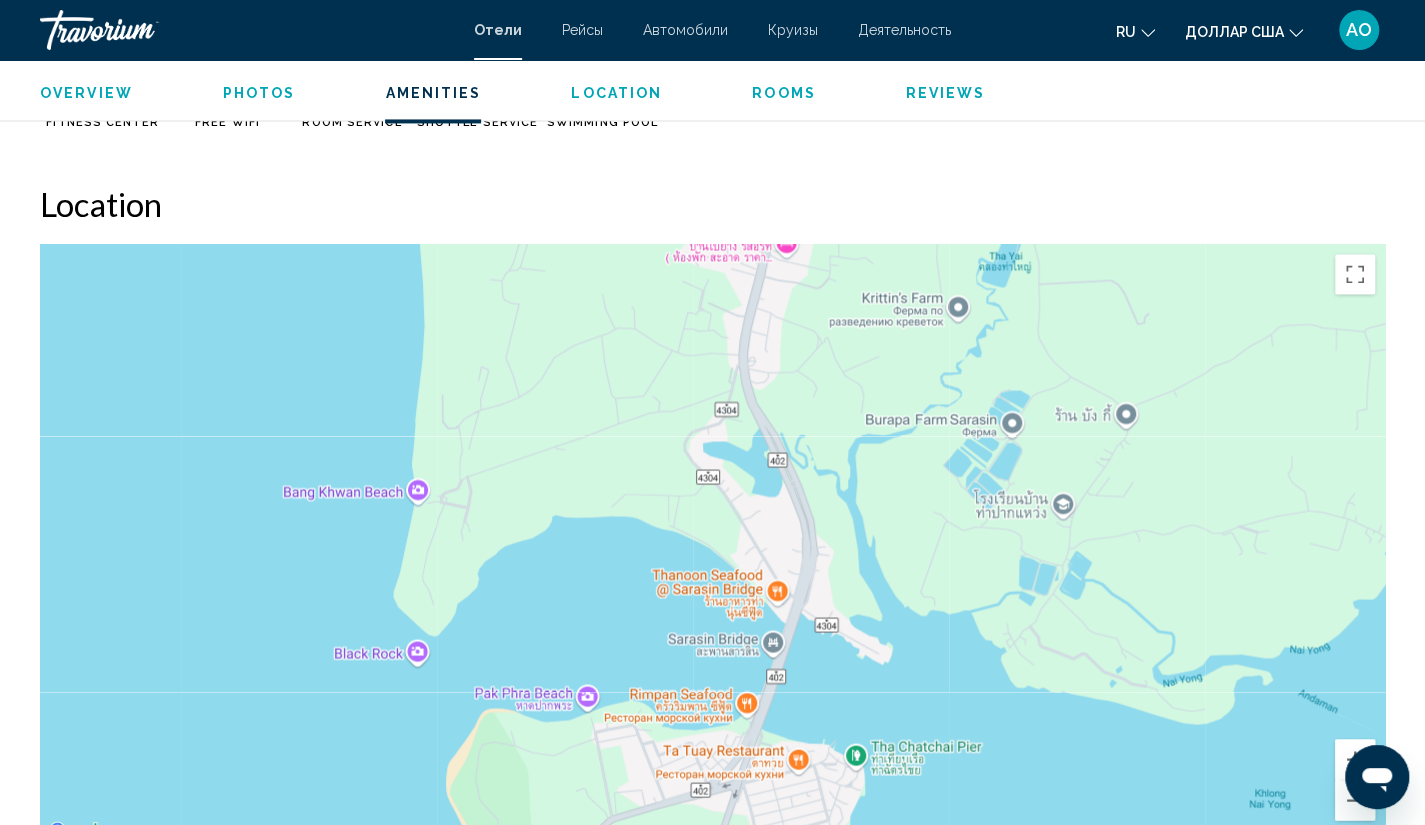 drag, startPoint x: 538, startPoint y: 425, endPoint x: 578, endPoint y: 733, distance: 310.58655 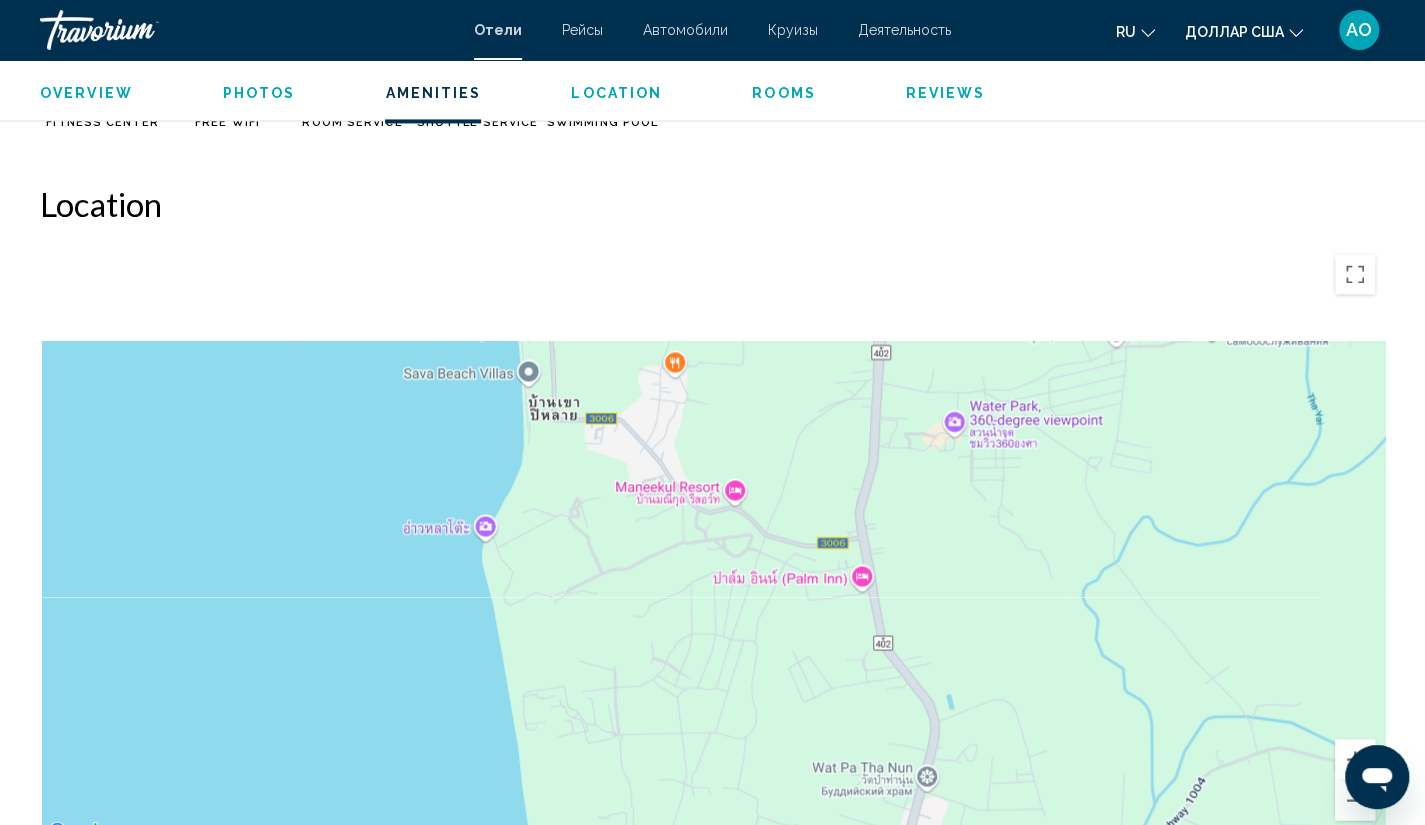 drag, startPoint x: 554, startPoint y: 371, endPoint x: 588, endPoint y: 693, distance: 323.79007 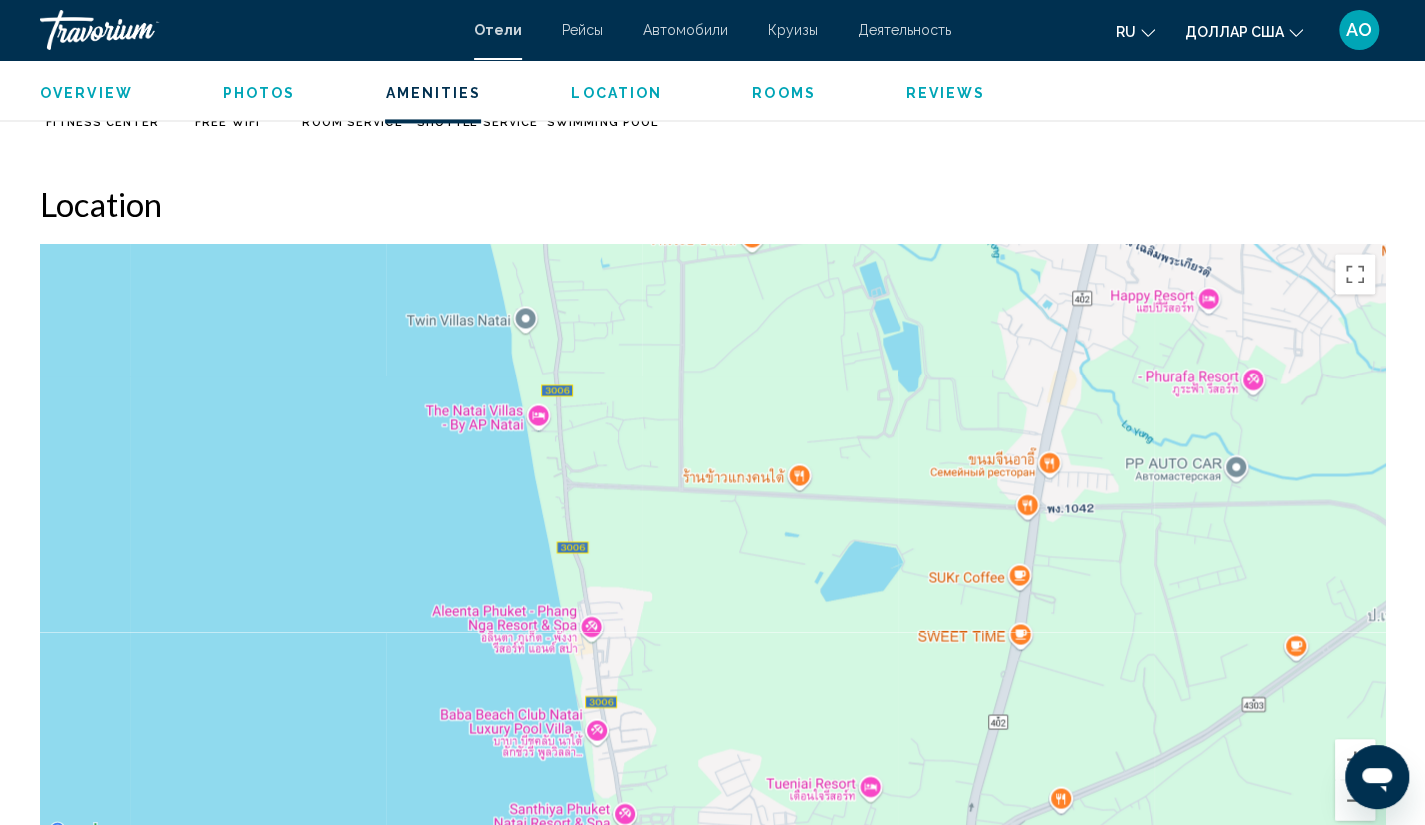 drag, startPoint x: 610, startPoint y: 361, endPoint x: 651, endPoint y: 740, distance: 381.21124 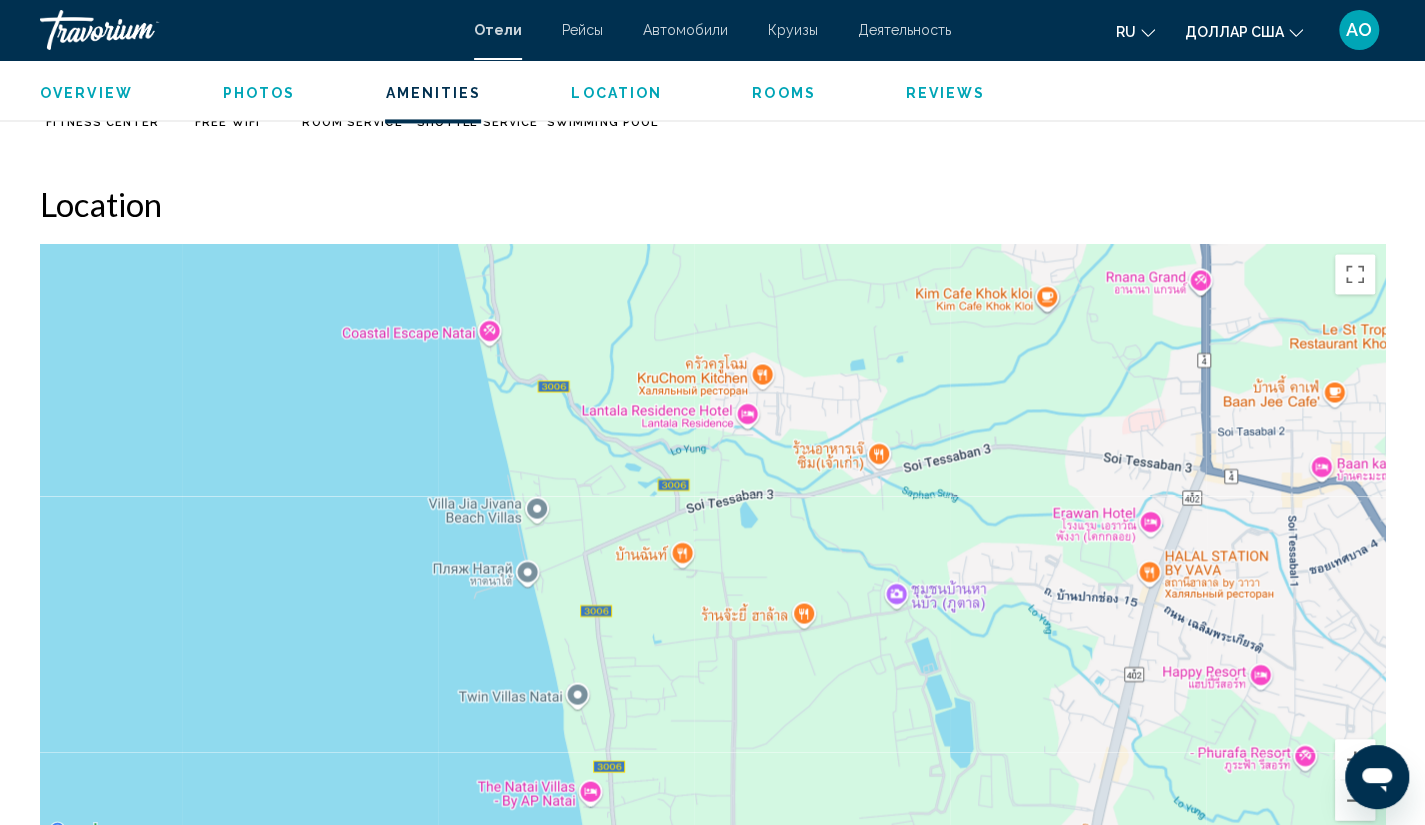 drag, startPoint x: 560, startPoint y: 394, endPoint x: 612, endPoint y: 667, distance: 277.90826 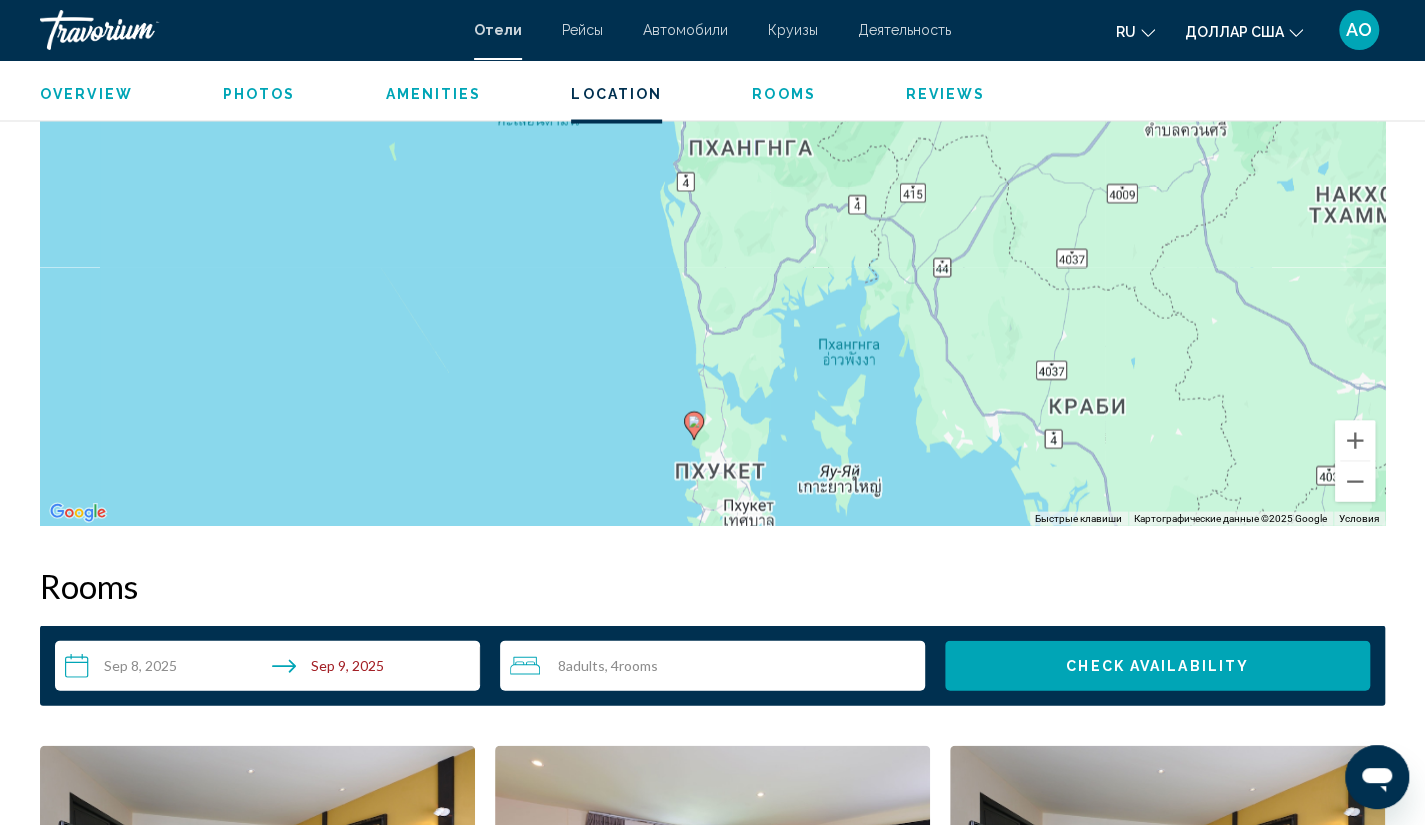 scroll, scrollTop: 2070, scrollLeft: 0, axis: vertical 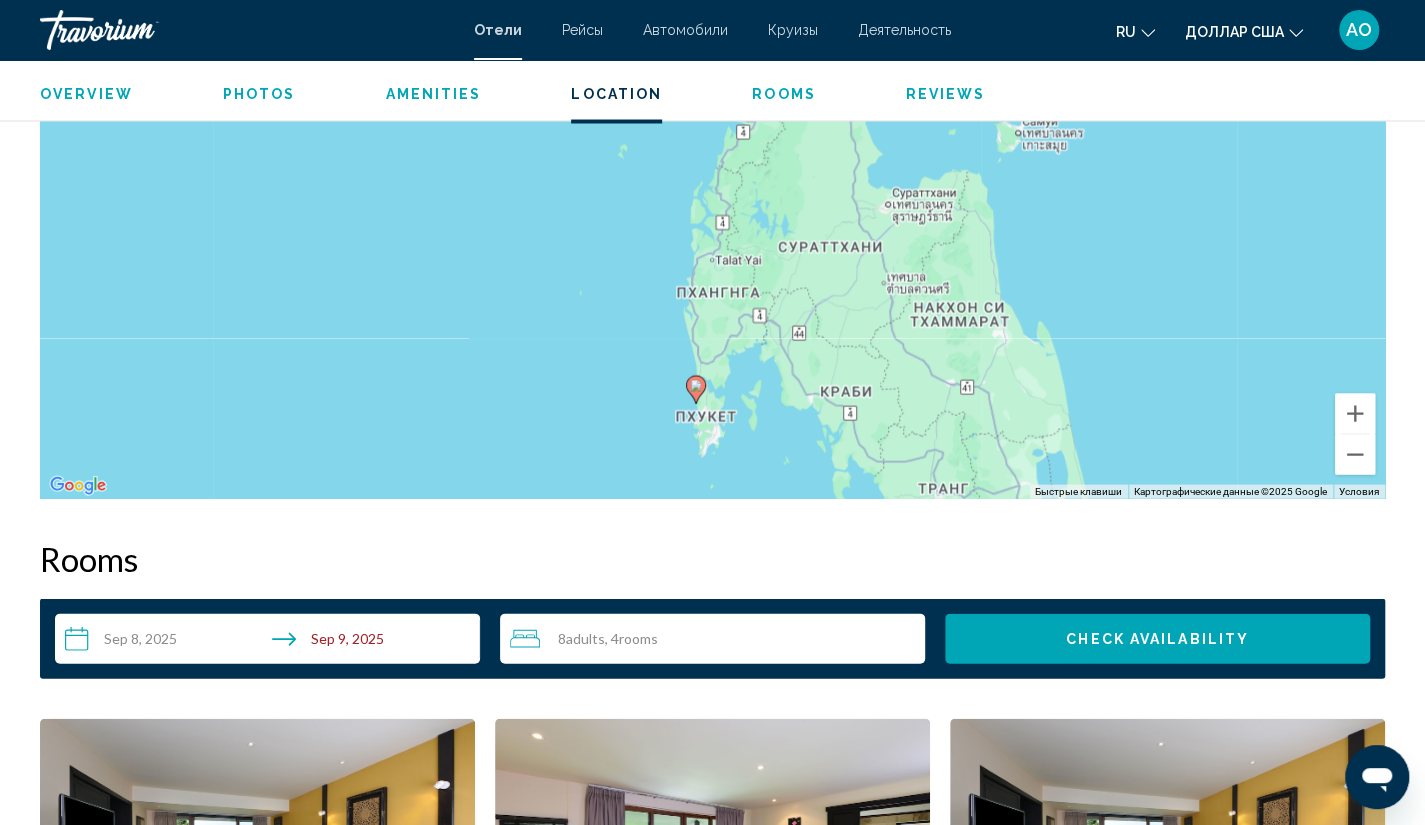 click on "Чтобы активировать перетаскивание с помощью клавиатуры, нажмите Alt + Ввод. После этого перемещайте маркер, используя клавиши со стрелками. Чтобы завершить перетаскивание, нажмите клавишу Ввод. Чтобы отменить действие, нажмите клавишу Esc." at bounding box center (712, 198) 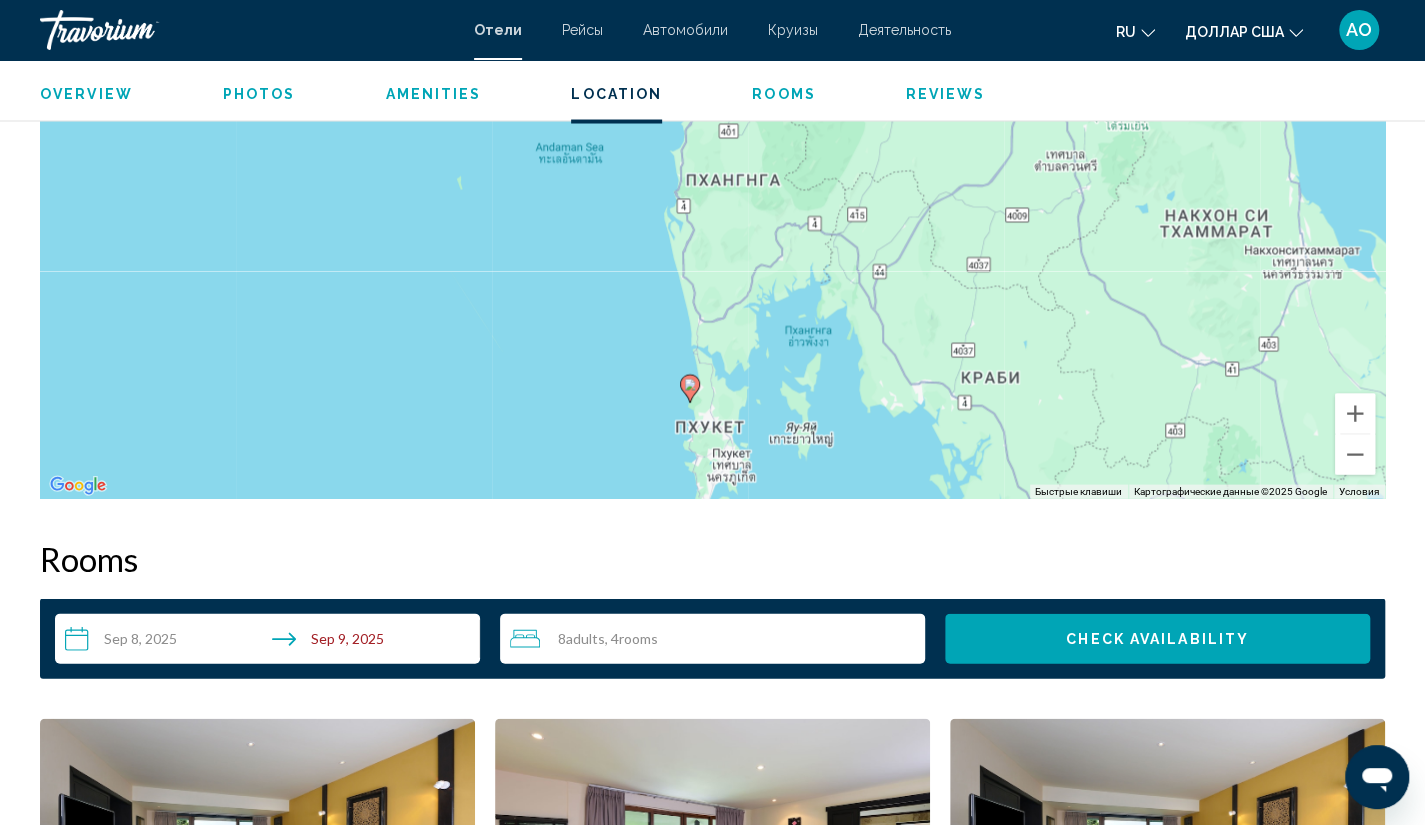 click at bounding box center (690, 388) 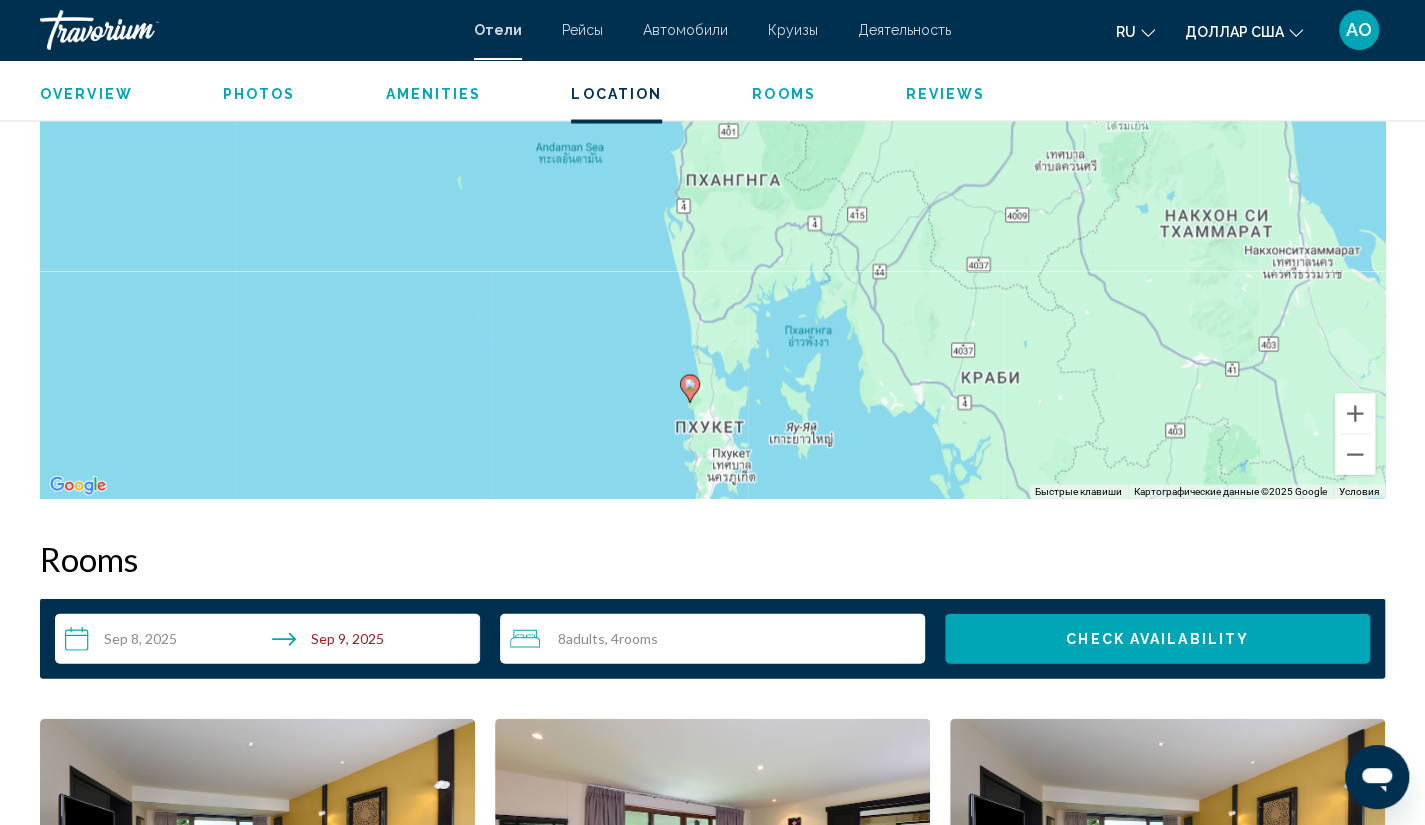 click at bounding box center [690, 388] 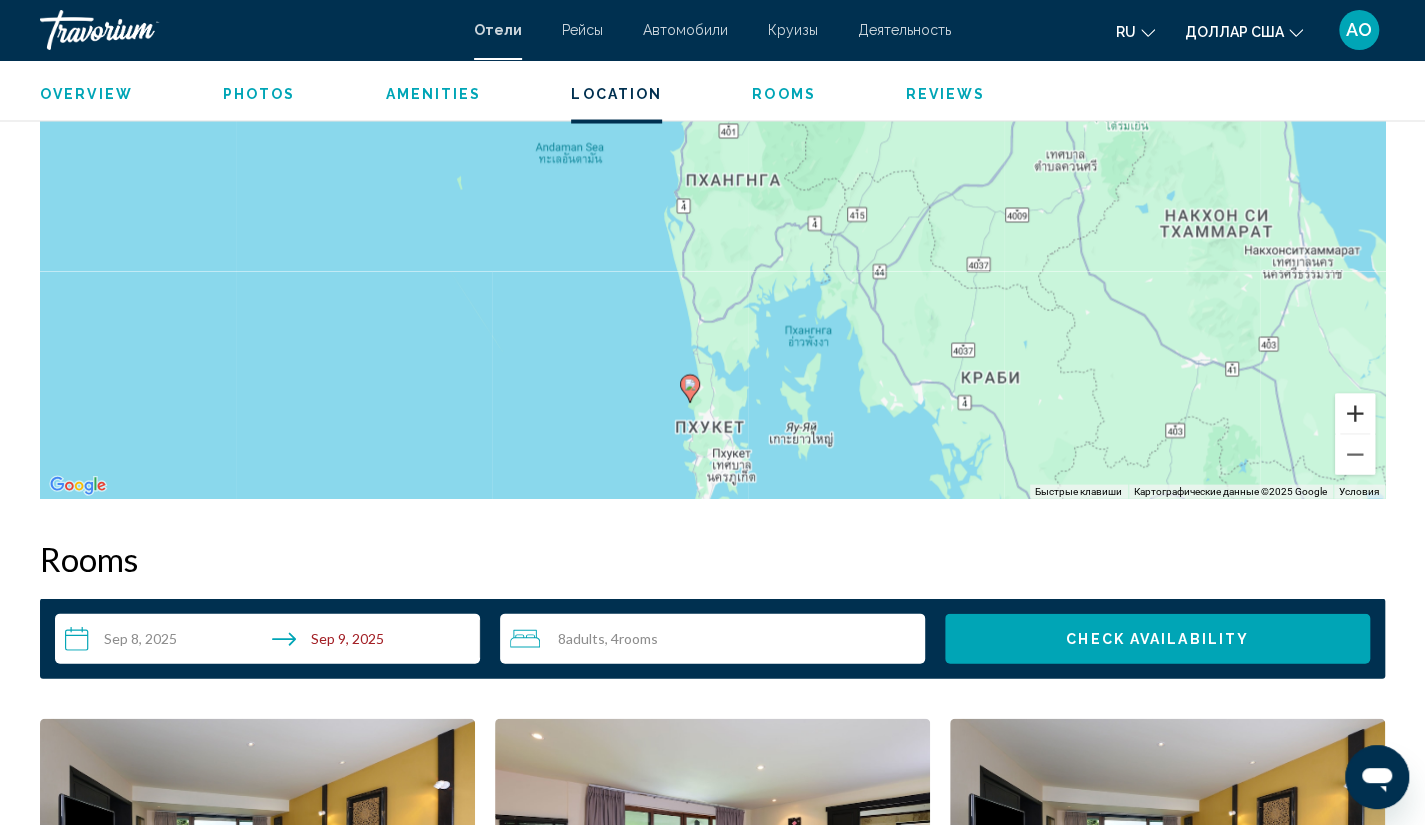click at bounding box center [1355, 413] 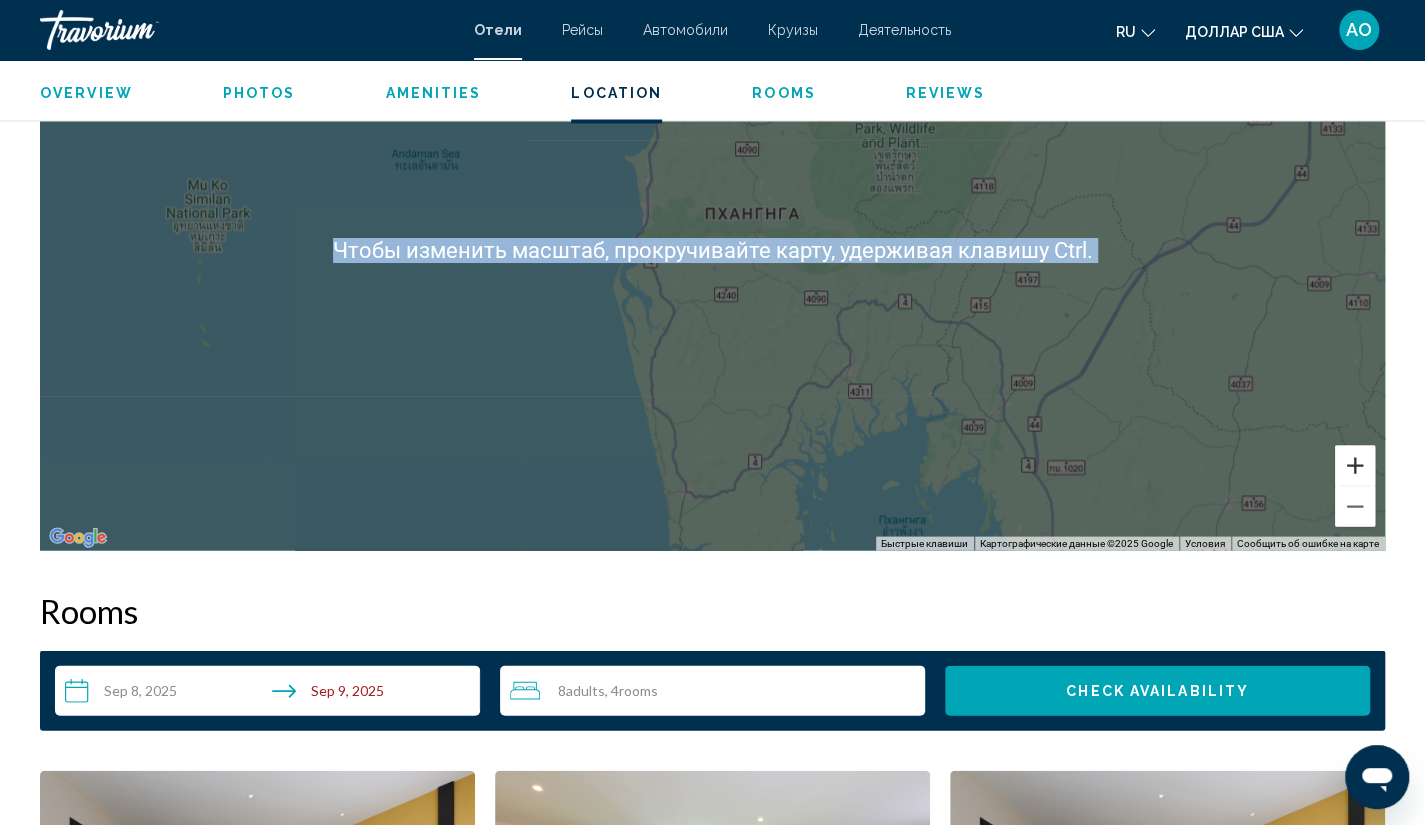 scroll, scrollTop: 1973, scrollLeft: 0, axis: vertical 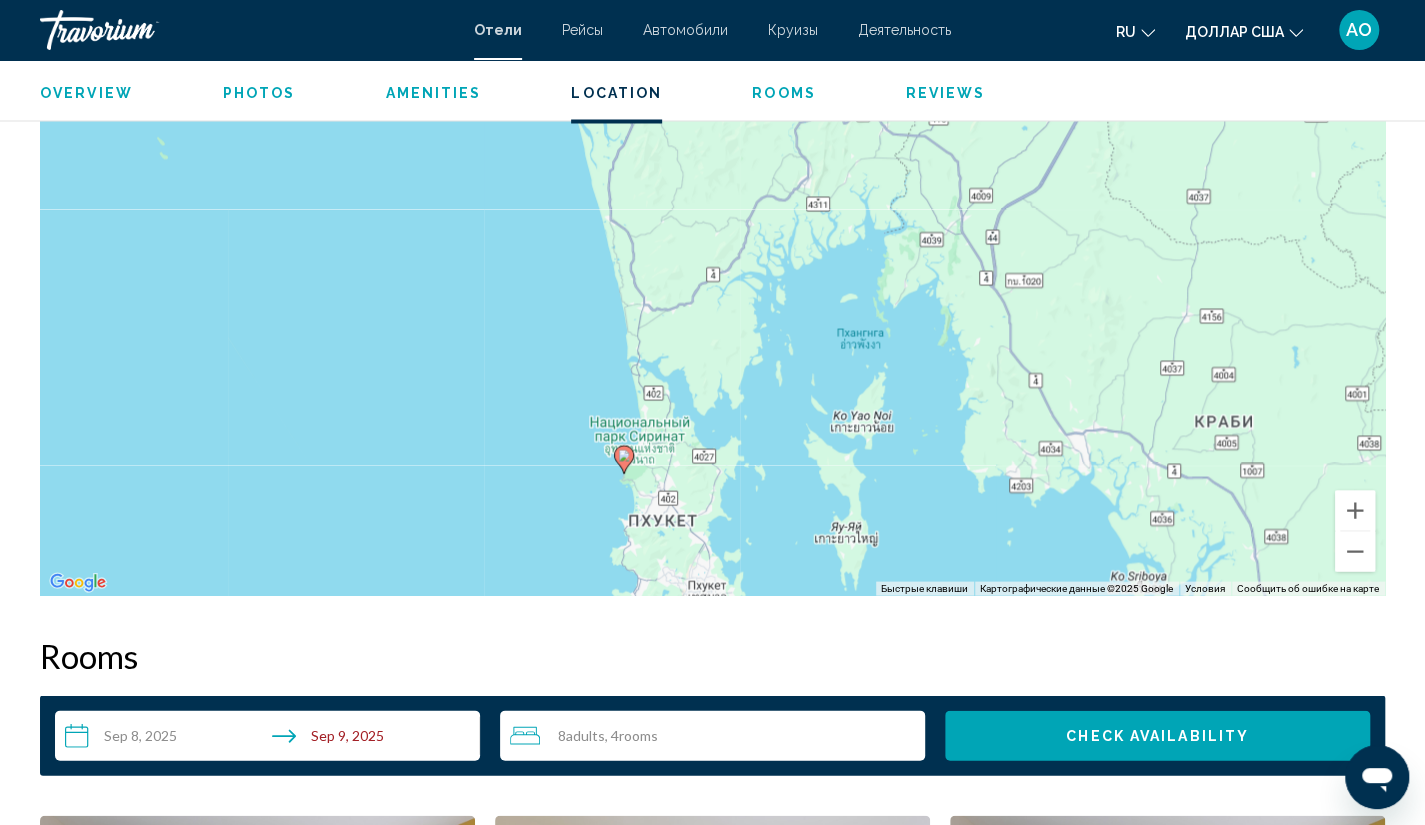 drag, startPoint x: 1111, startPoint y: 347, endPoint x: 1069, endPoint y: 112, distance: 238.7237 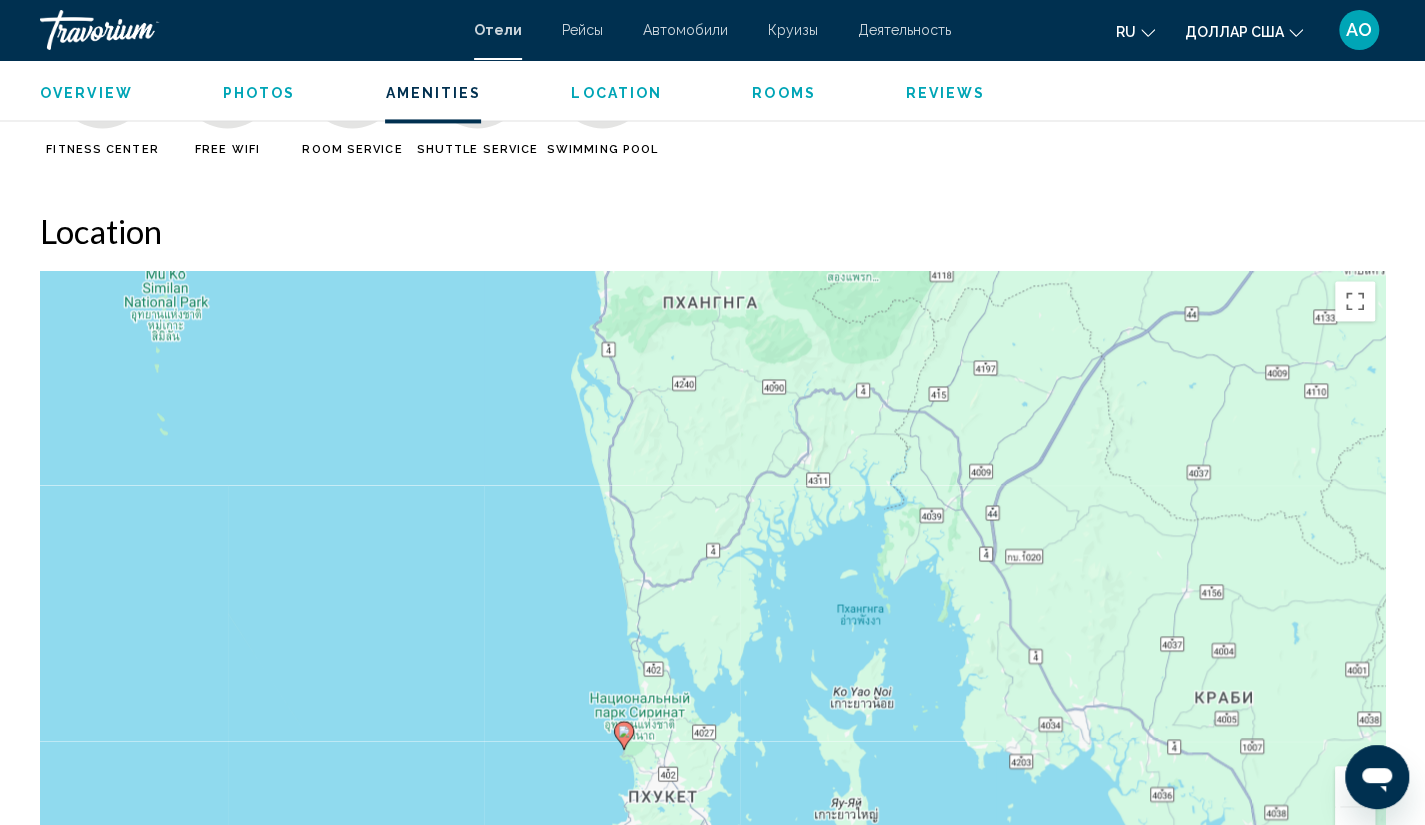 scroll, scrollTop: 1698, scrollLeft: 0, axis: vertical 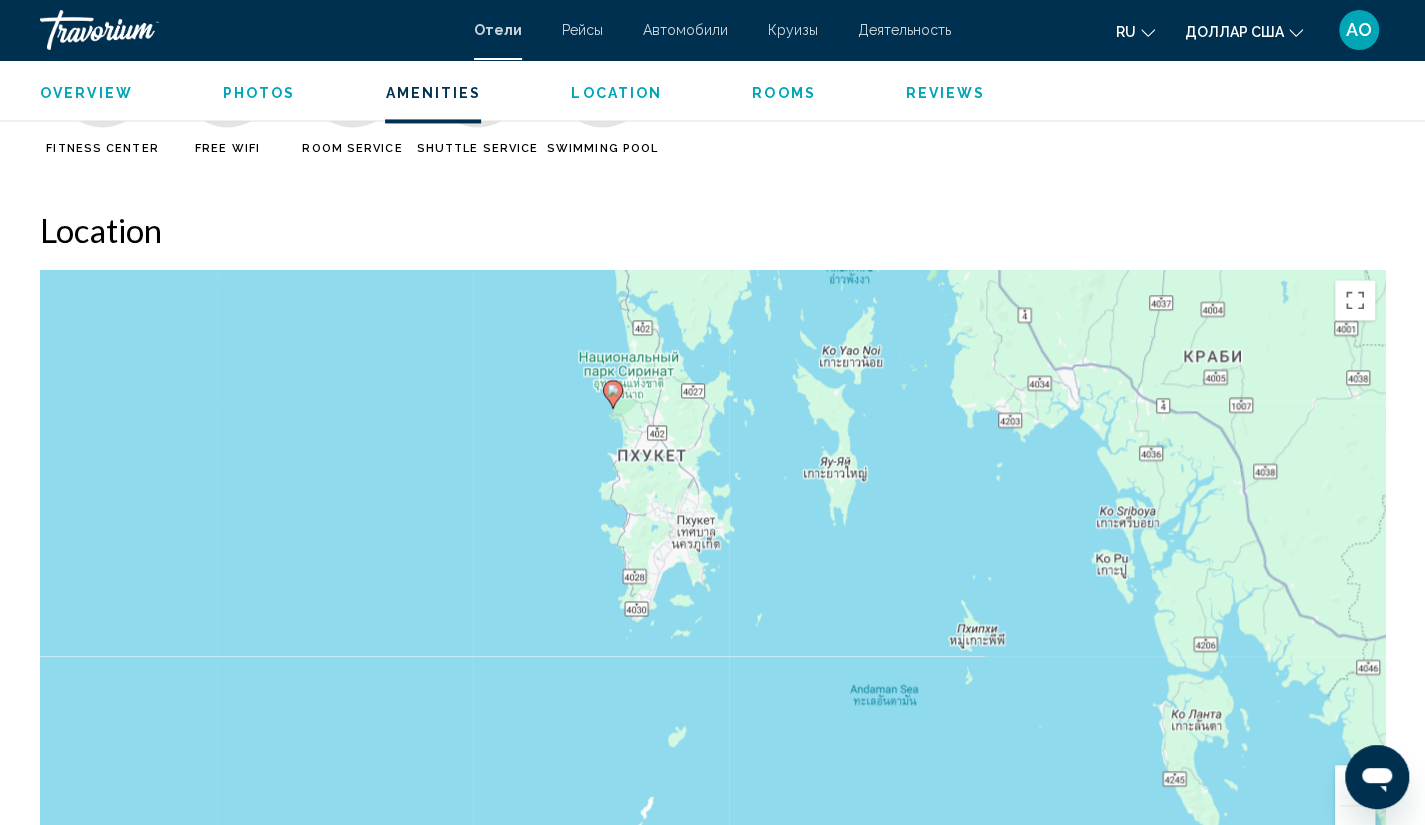 drag, startPoint x: 849, startPoint y: 673, endPoint x: 821, endPoint y: 211, distance: 462.84772 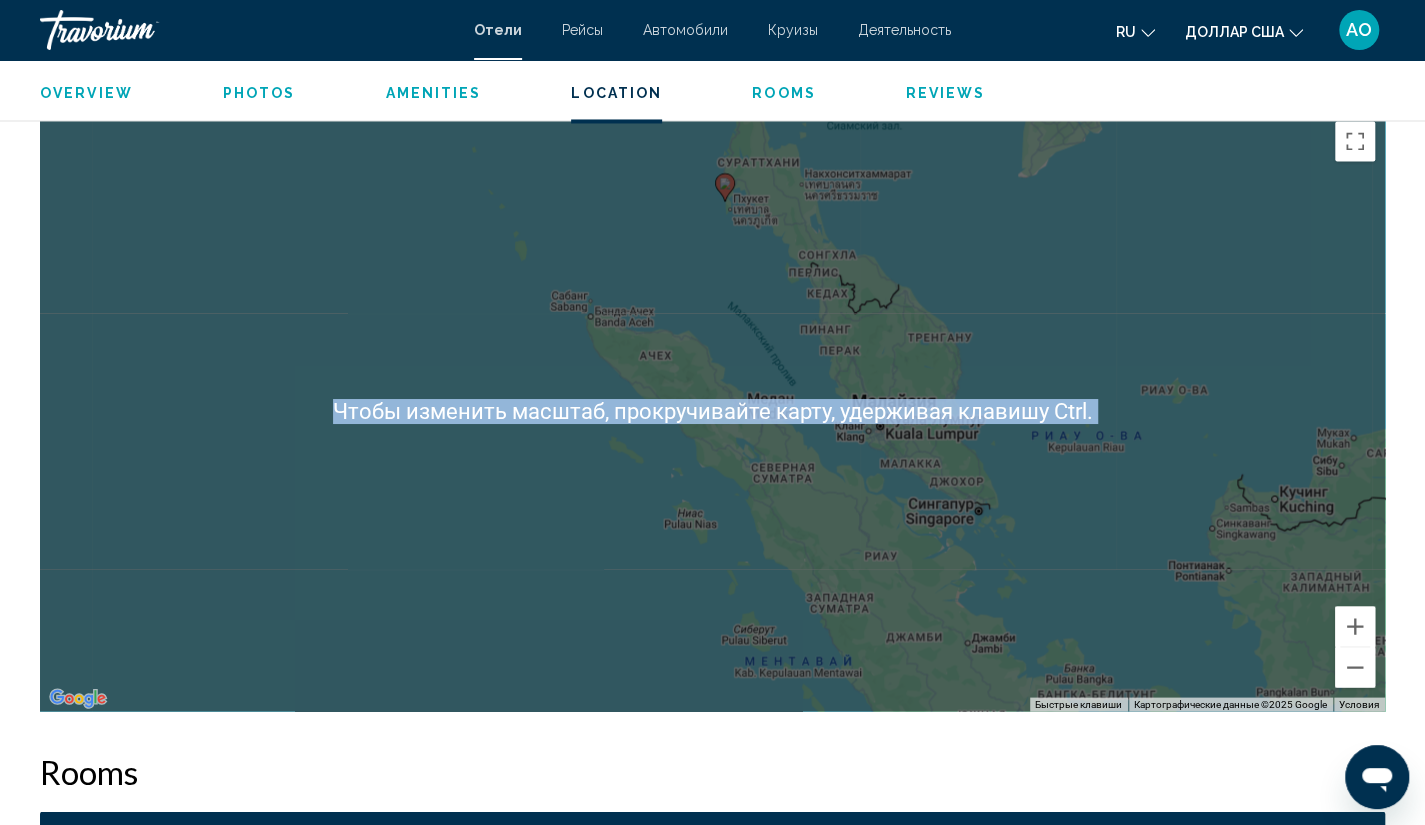 scroll, scrollTop: 1853, scrollLeft: 0, axis: vertical 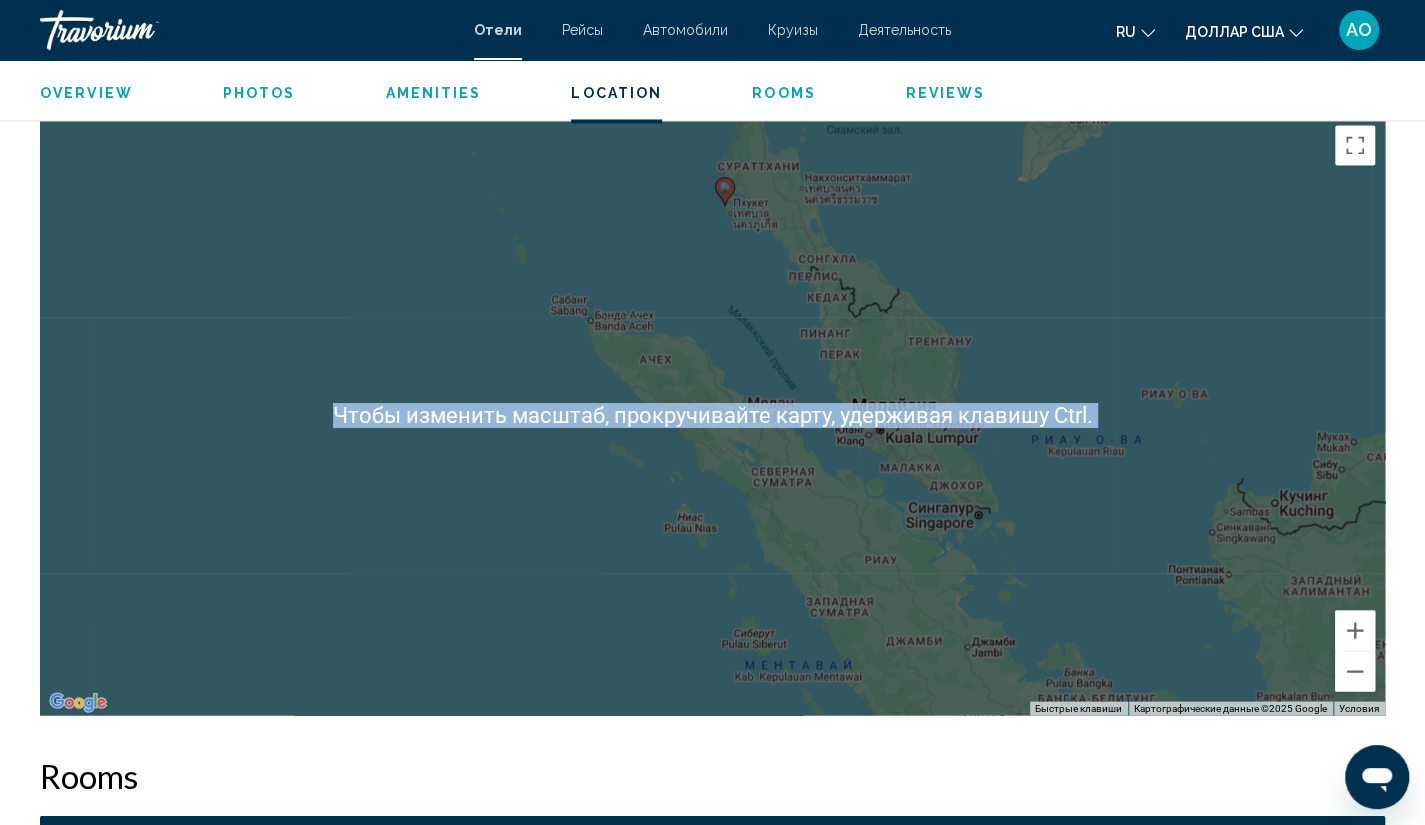 click on "Чтобы активировать перетаскивание с помощью клавиатуры, нажмите Alt + Ввод. После этого перемещайте маркер, используя клавиши со стрелками. Чтобы завершить перетаскивание, нажмите клавишу Ввод. Чтобы отменить действие, нажмите клавишу Esc." at bounding box center [712, 415] 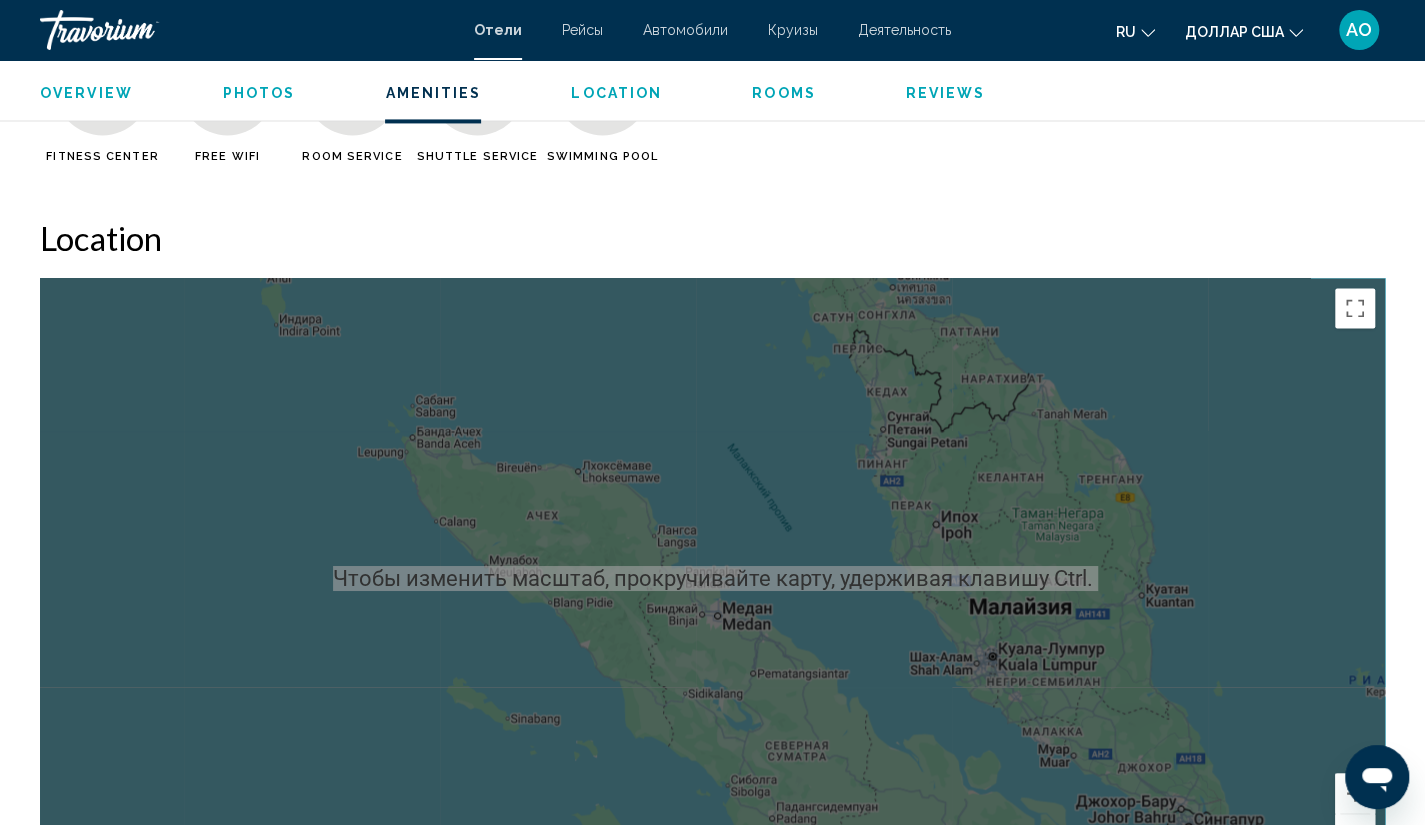 scroll, scrollTop: 1689, scrollLeft: 0, axis: vertical 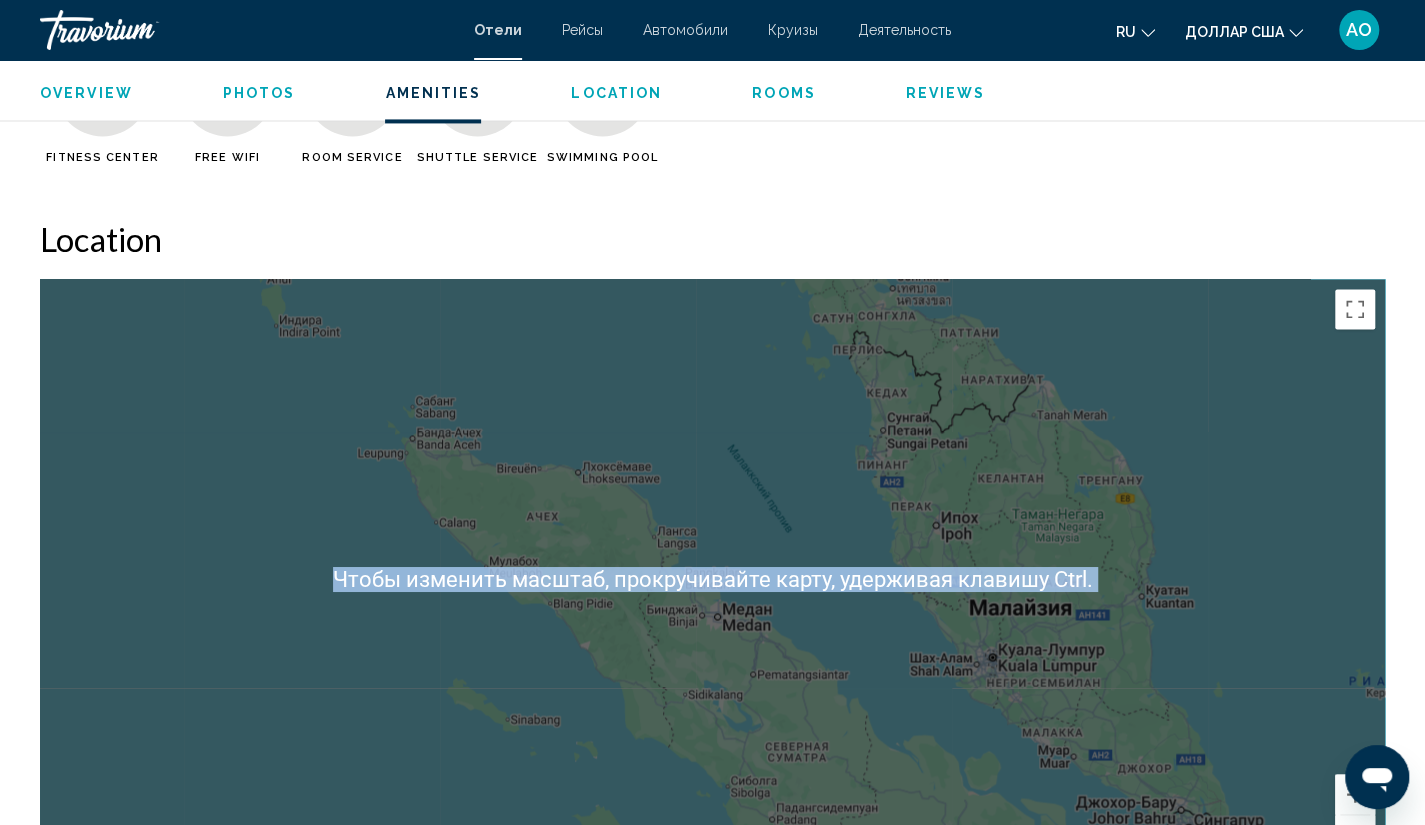 click on "Чтобы активировать перетаскивание с помощью клавиатуры, нажмите Alt + Ввод. После этого перемещайте маркер, используя клавиши со стрелками. Чтобы завершить перетаскивание, нажмите клавишу Ввод. Чтобы отменить действие, нажмите клавишу Esc." at bounding box center (712, 579) 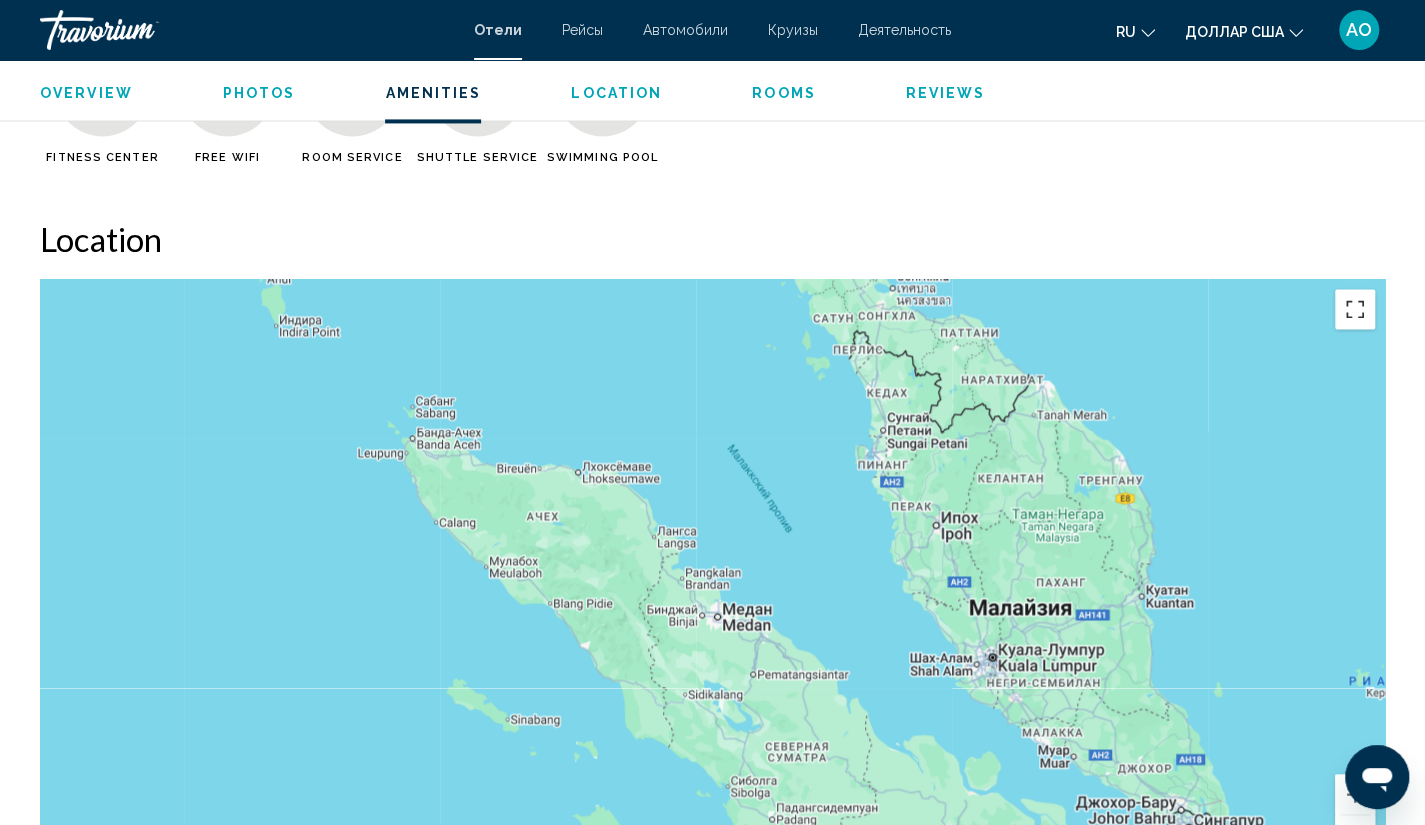 click at bounding box center (1355, 309) 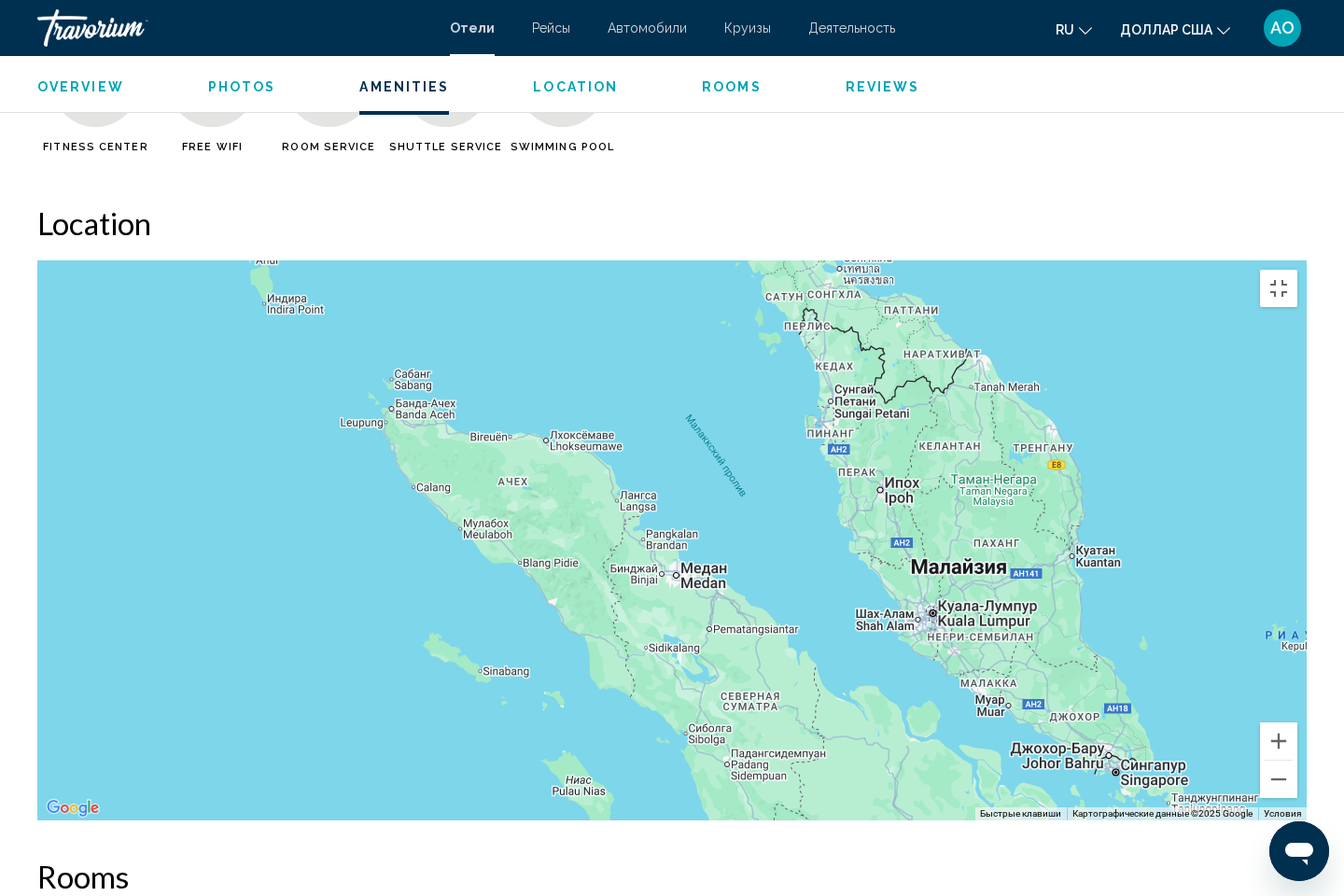 click on "Чтобы активировать перетаскивание с помощью клавиатуры, нажмите Alt + Ввод. После этого перемещайте маркер, используя клавиши со стрелками. Чтобы завершить перетаскивание, нажмите клавишу Ввод. Чтобы отменить действие, нажмите клавишу Esc." at bounding box center (672, 540) 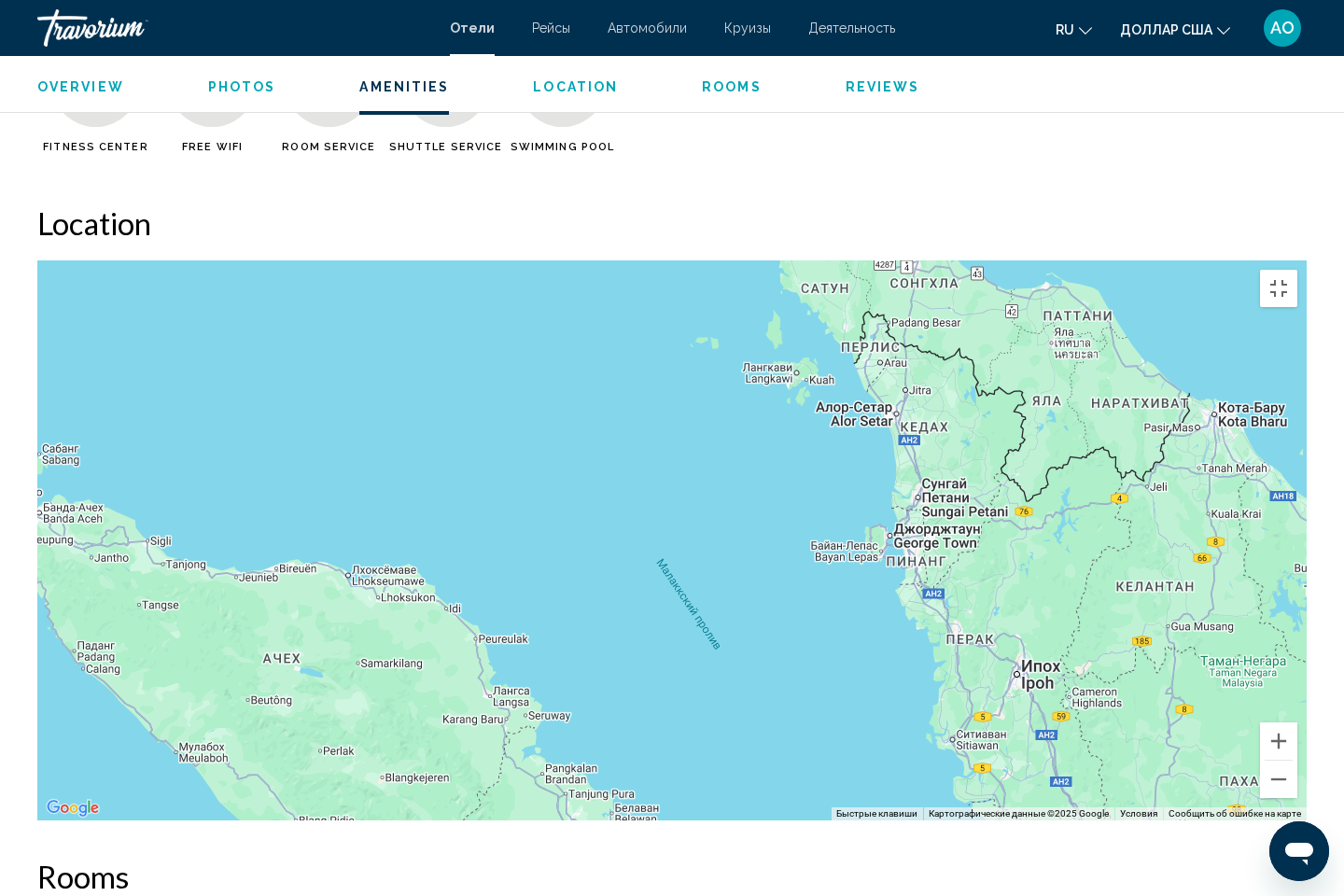 drag, startPoint x: 682, startPoint y: 26, endPoint x: 735, endPoint y: 182, distance: 164.7574 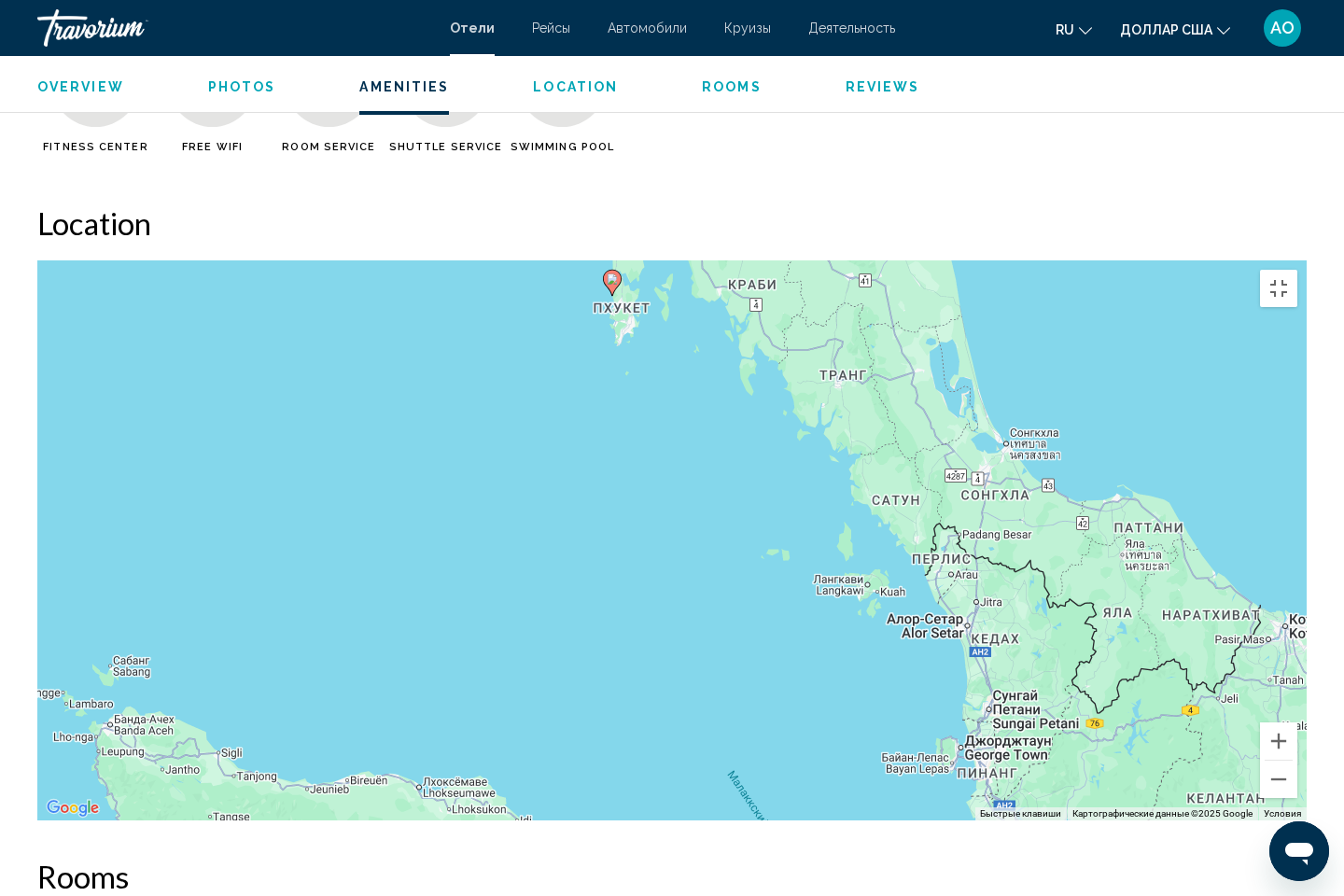 drag, startPoint x: 735, startPoint y: 182, endPoint x: 780, endPoint y: 398, distance: 220.63771 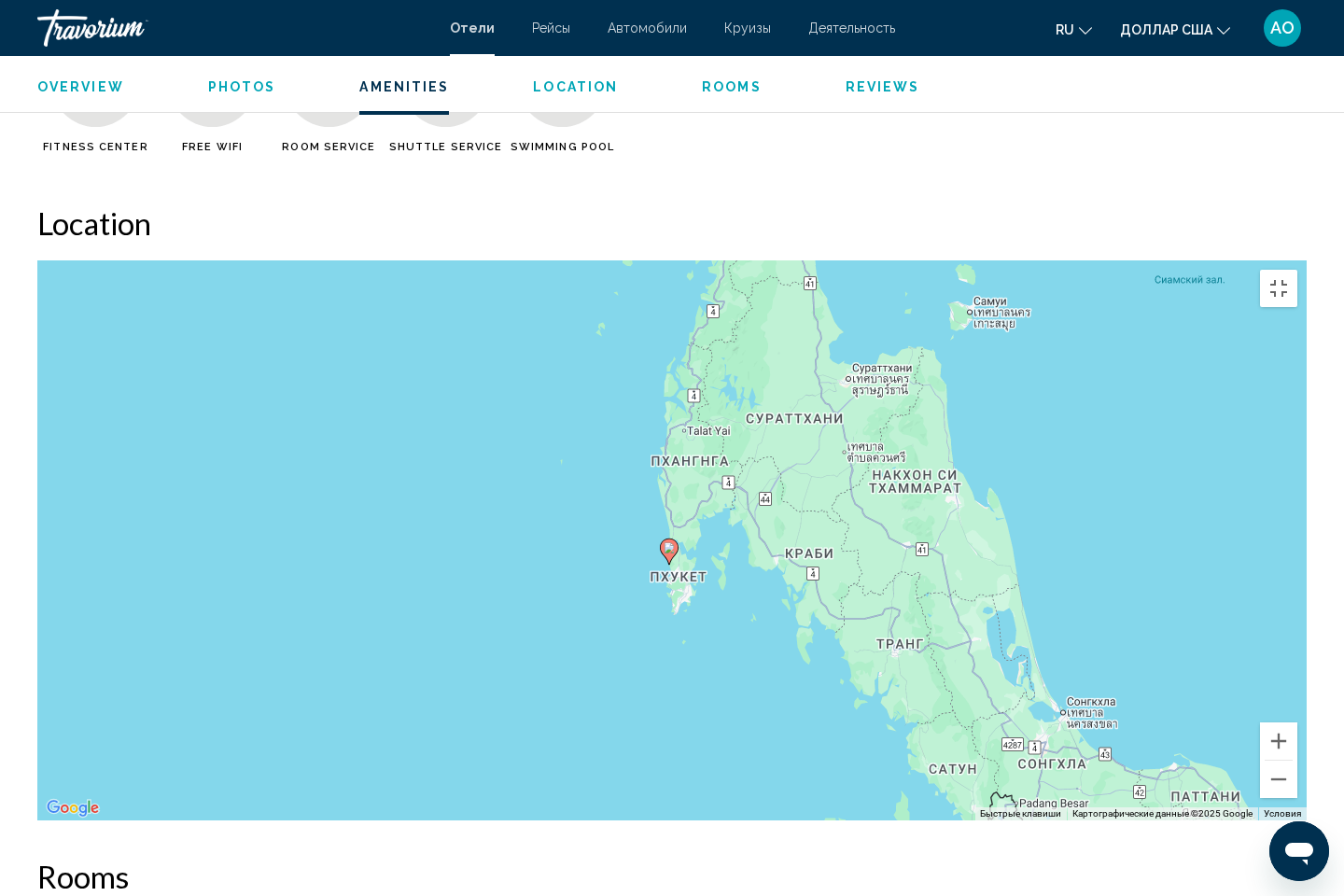 drag, startPoint x: 719, startPoint y: 342, endPoint x: 722, endPoint y: 371, distance: 29.155 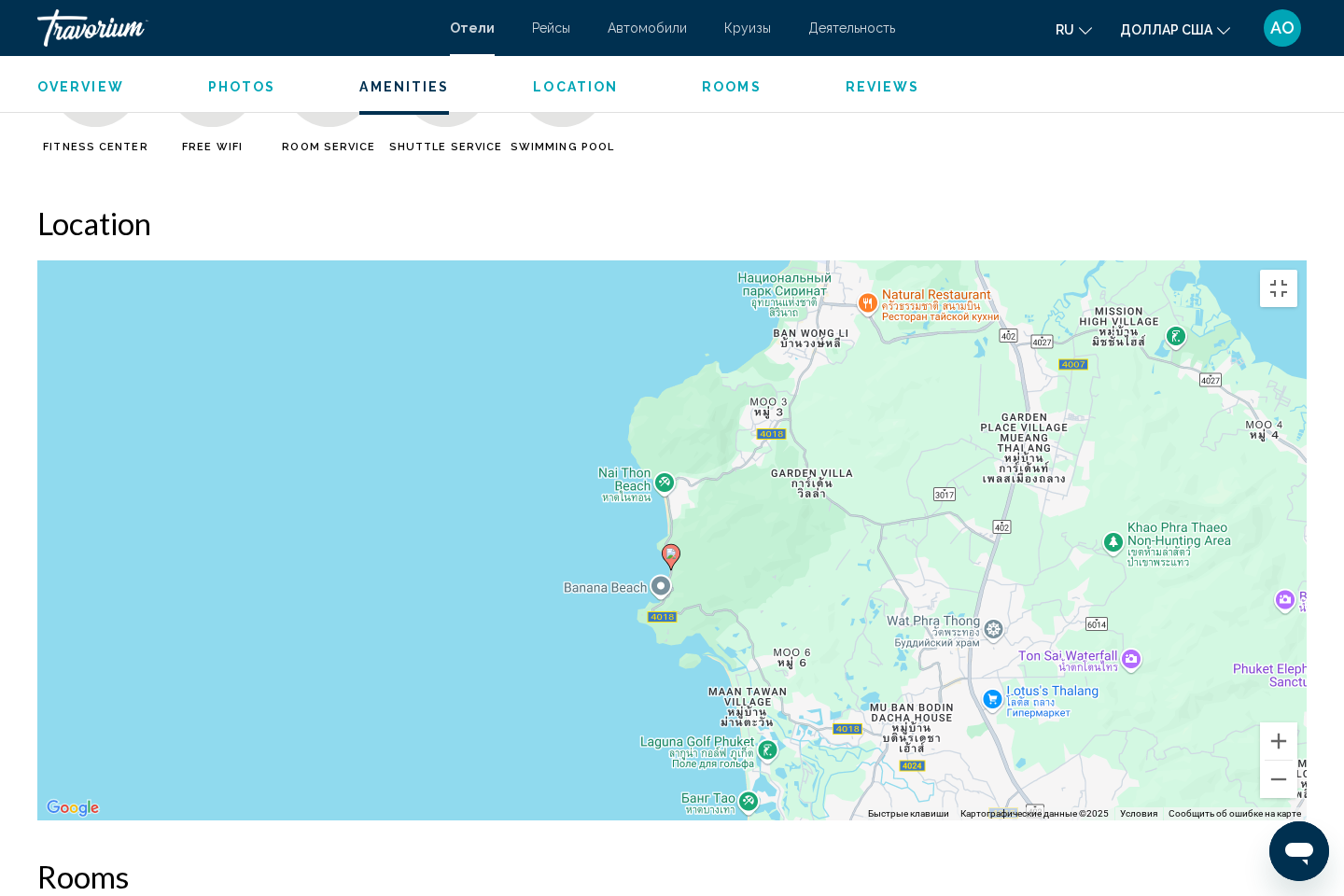 drag, startPoint x: 721, startPoint y: 610, endPoint x: 689, endPoint y: 49, distance: 561.91191 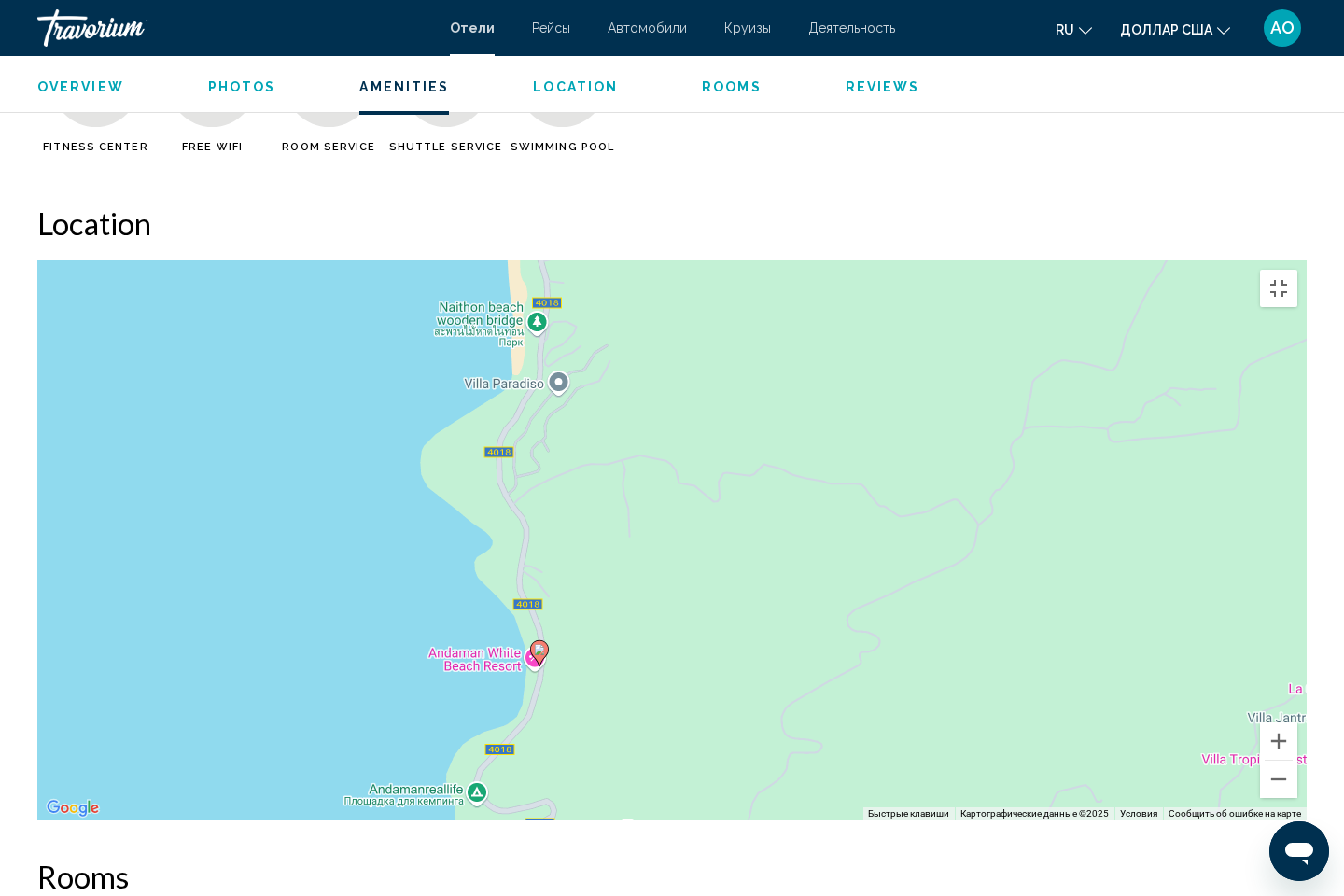 drag, startPoint x: 629, startPoint y: 702, endPoint x: 610, endPoint y: 416, distance: 286.6304 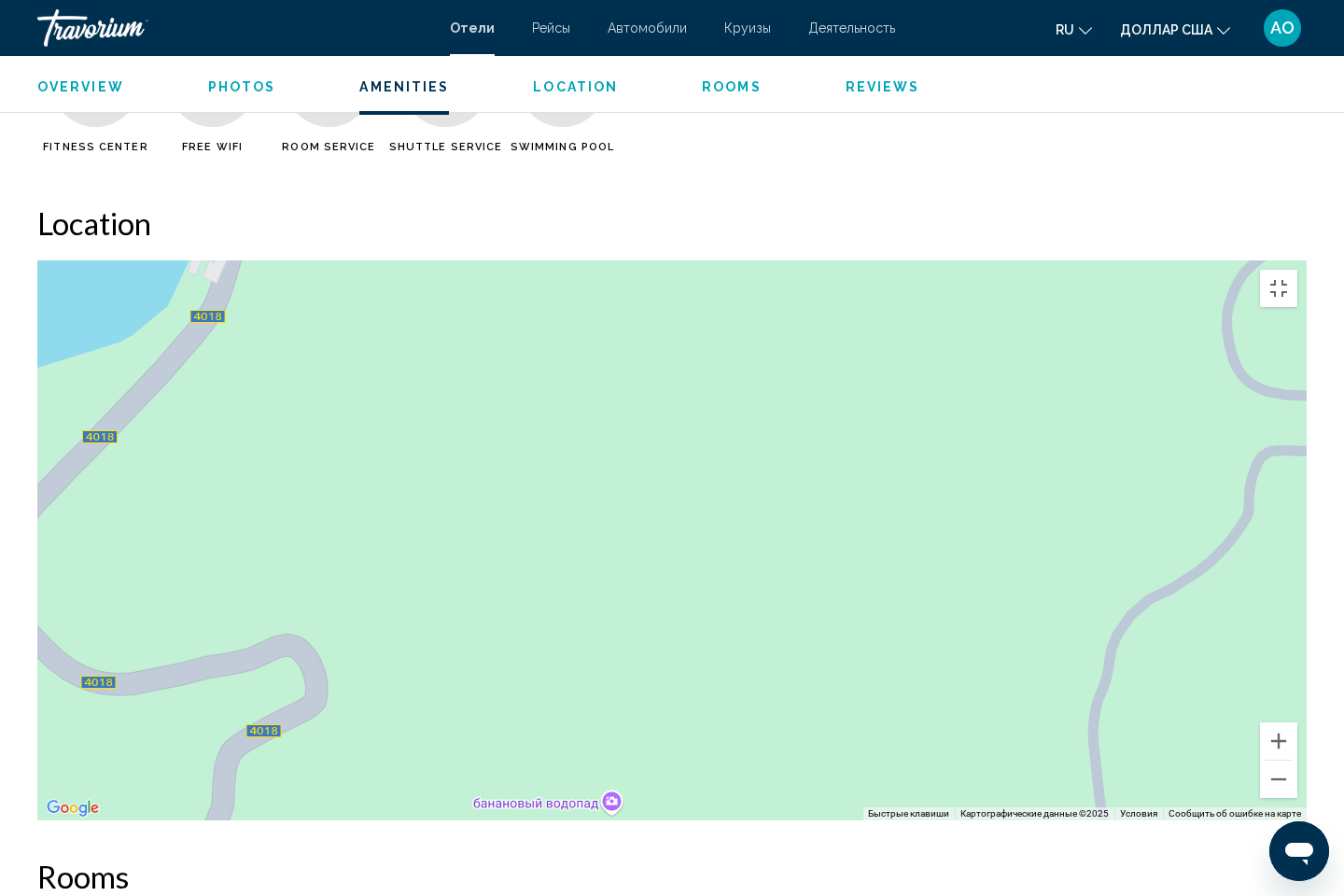 drag, startPoint x: 558, startPoint y: 99, endPoint x: 560, endPoint y: 142, distance: 43.046487 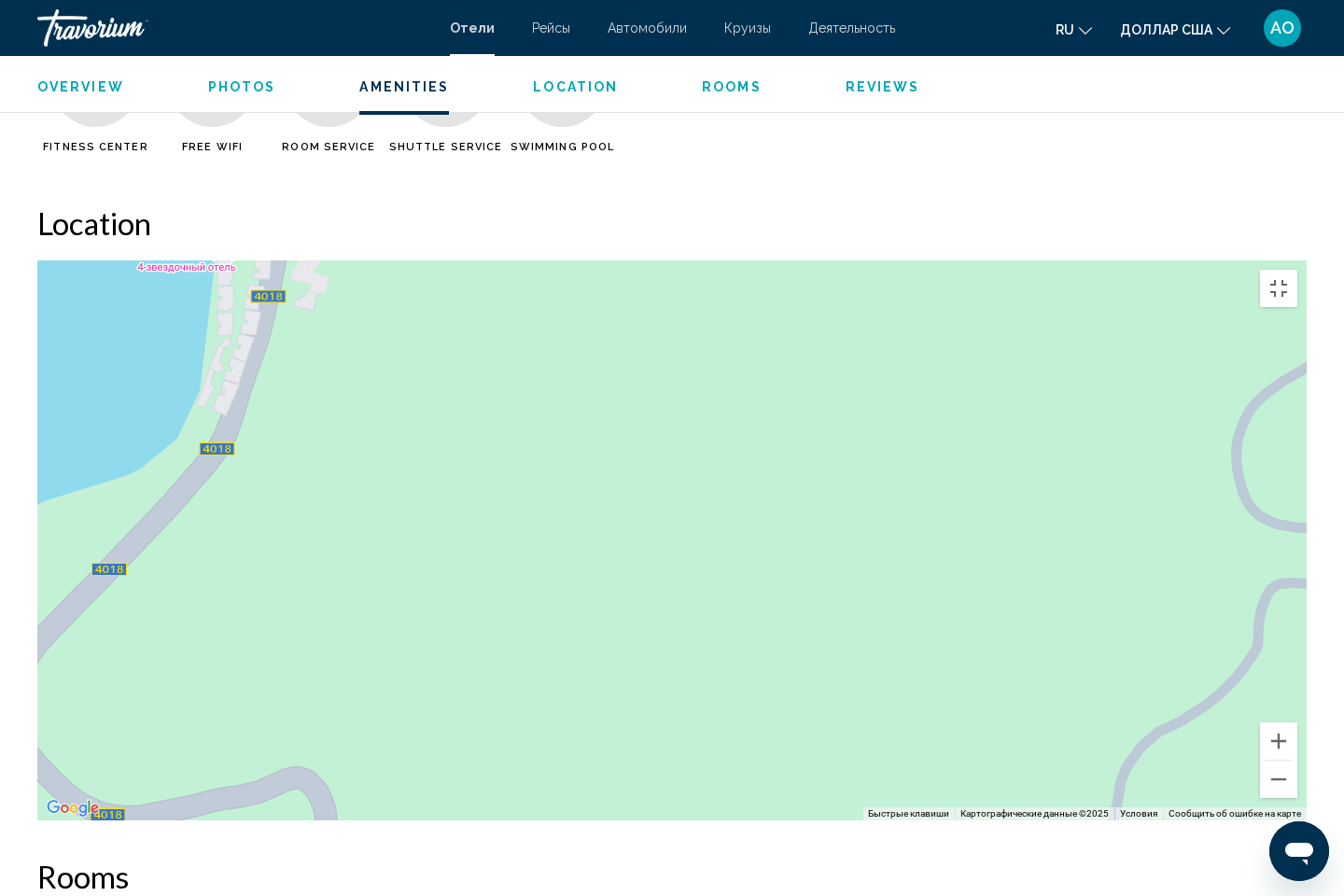 drag, startPoint x: 422, startPoint y: 106, endPoint x: 432, endPoint y: 218, distance: 112.44554 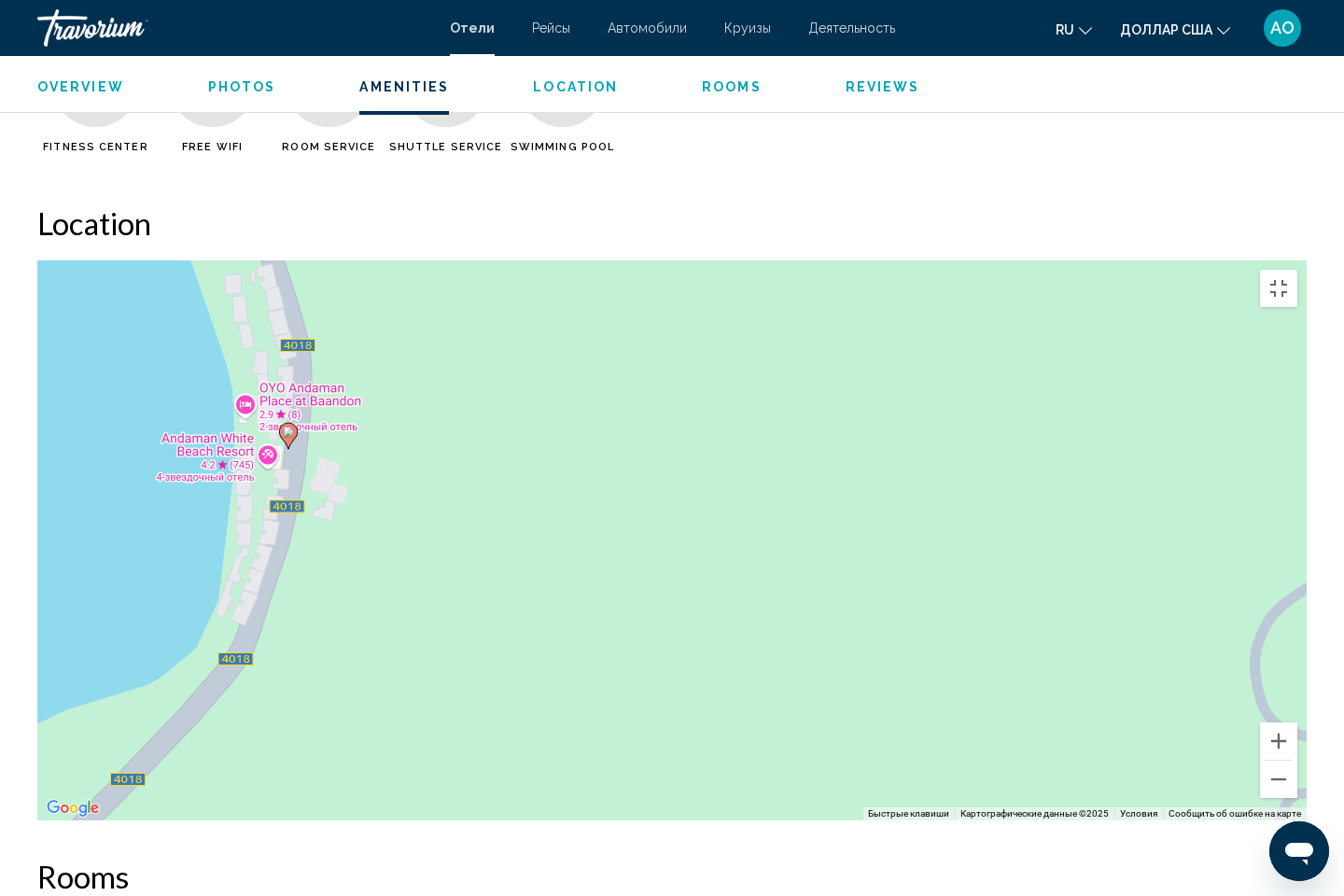 click on "Чтобы активировать перетаскивание с помощью клавиатуры, нажмите Alt + Ввод. После этого перемещайте маркер, используя клавиши со стрелками. Чтобы завершить перетаскивание, нажмите клавишу Ввод. Чтобы отменить действие, нажмите клавишу Esc." at bounding box center [672, 540] 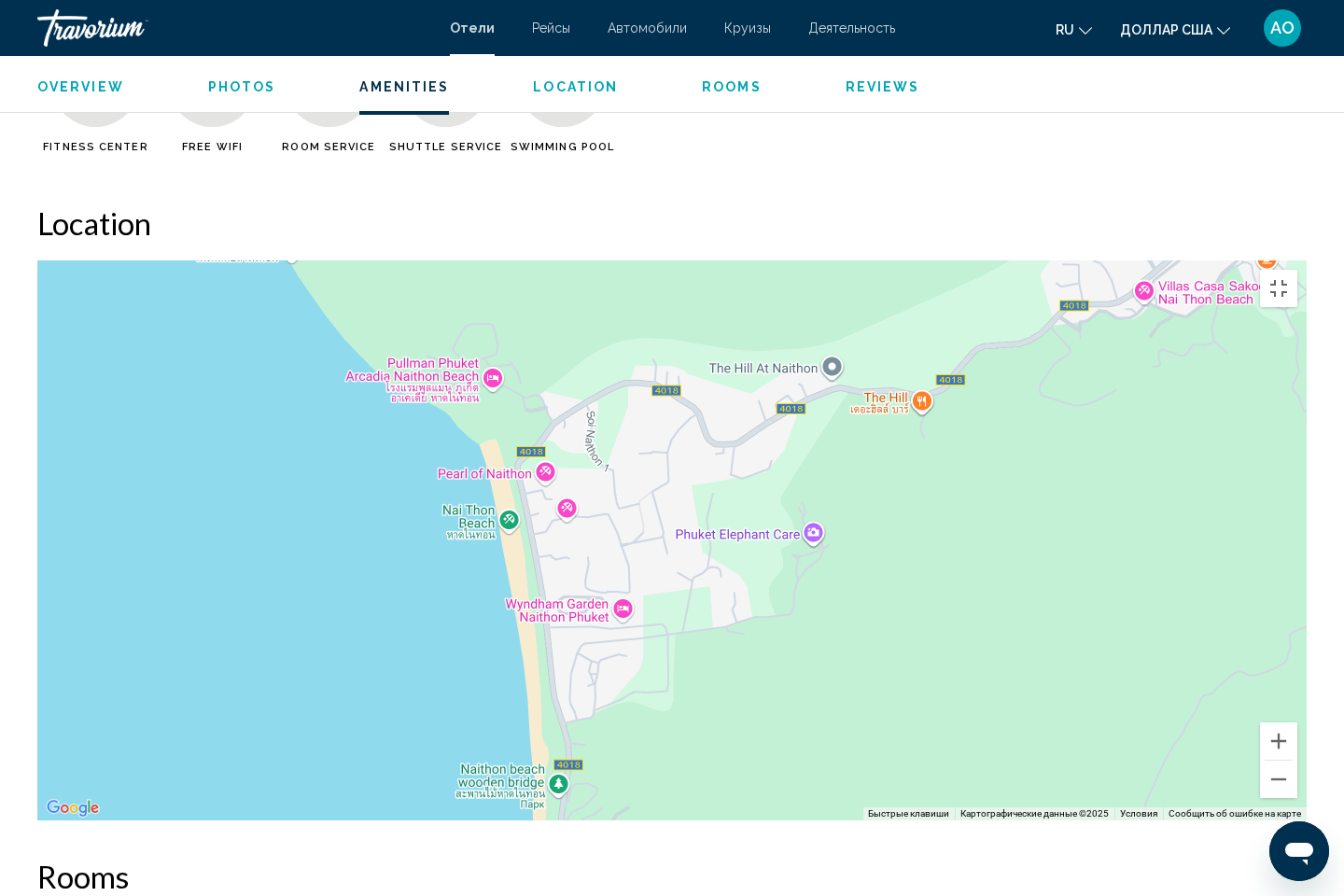 drag, startPoint x: 497, startPoint y: 161, endPoint x: 657, endPoint y: 895, distance: 751.2363 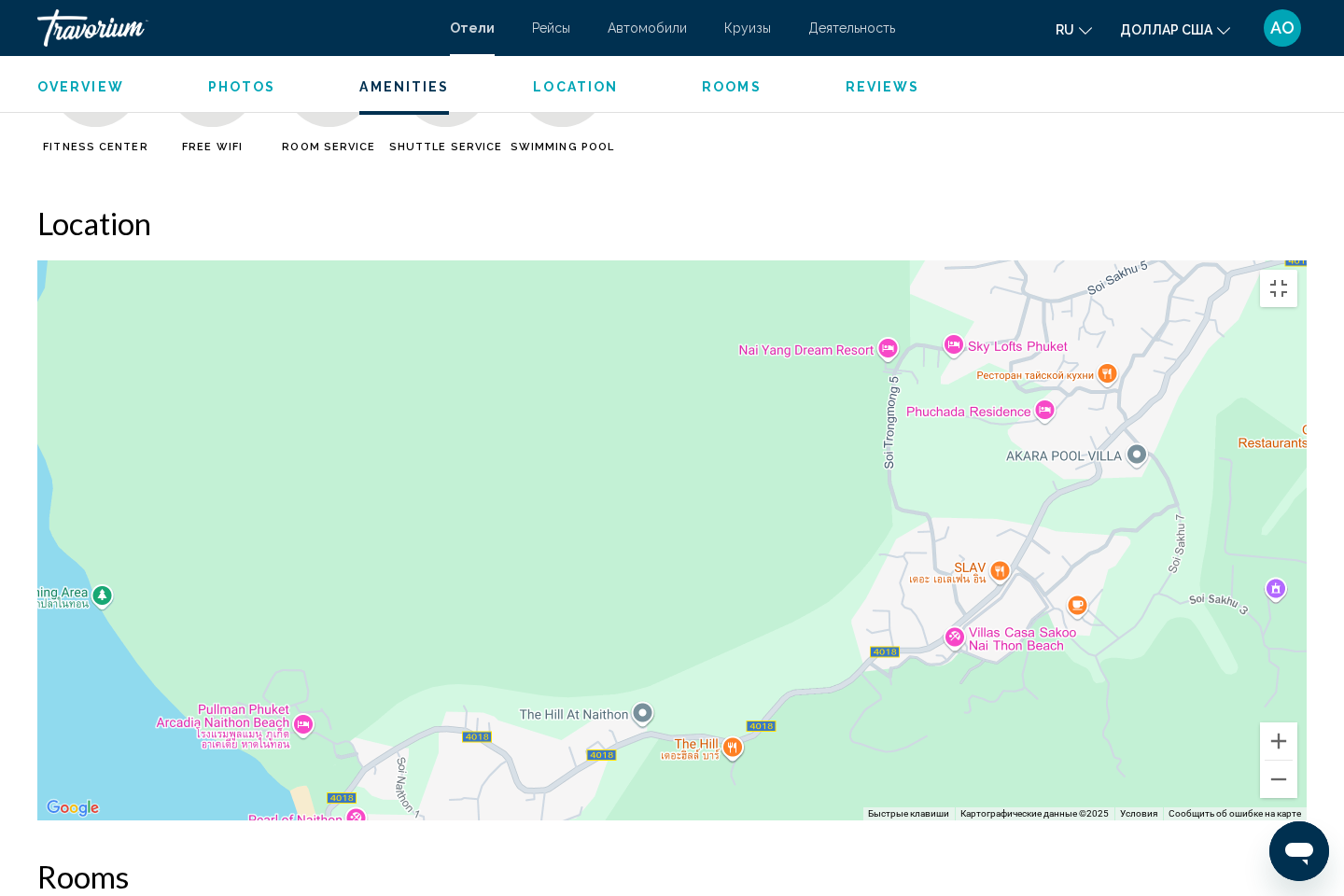 drag, startPoint x: 664, startPoint y: 542, endPoint x: 482, endPoint y: 895, distance: 397.15614 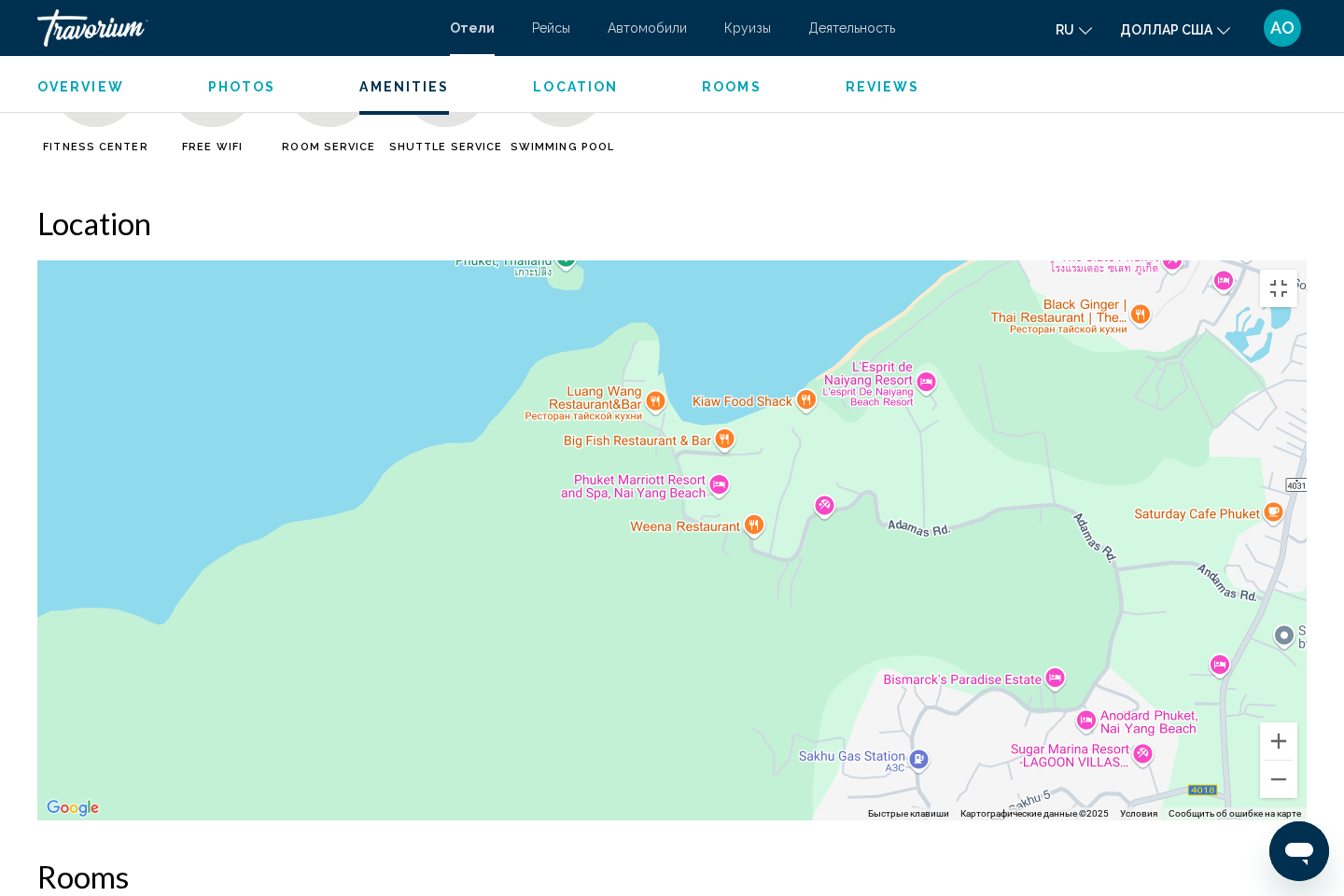drag, startPoint x: 624, startPoint y: 215, endPoint x: 518, endPoint y: 752, distance: 547.3619 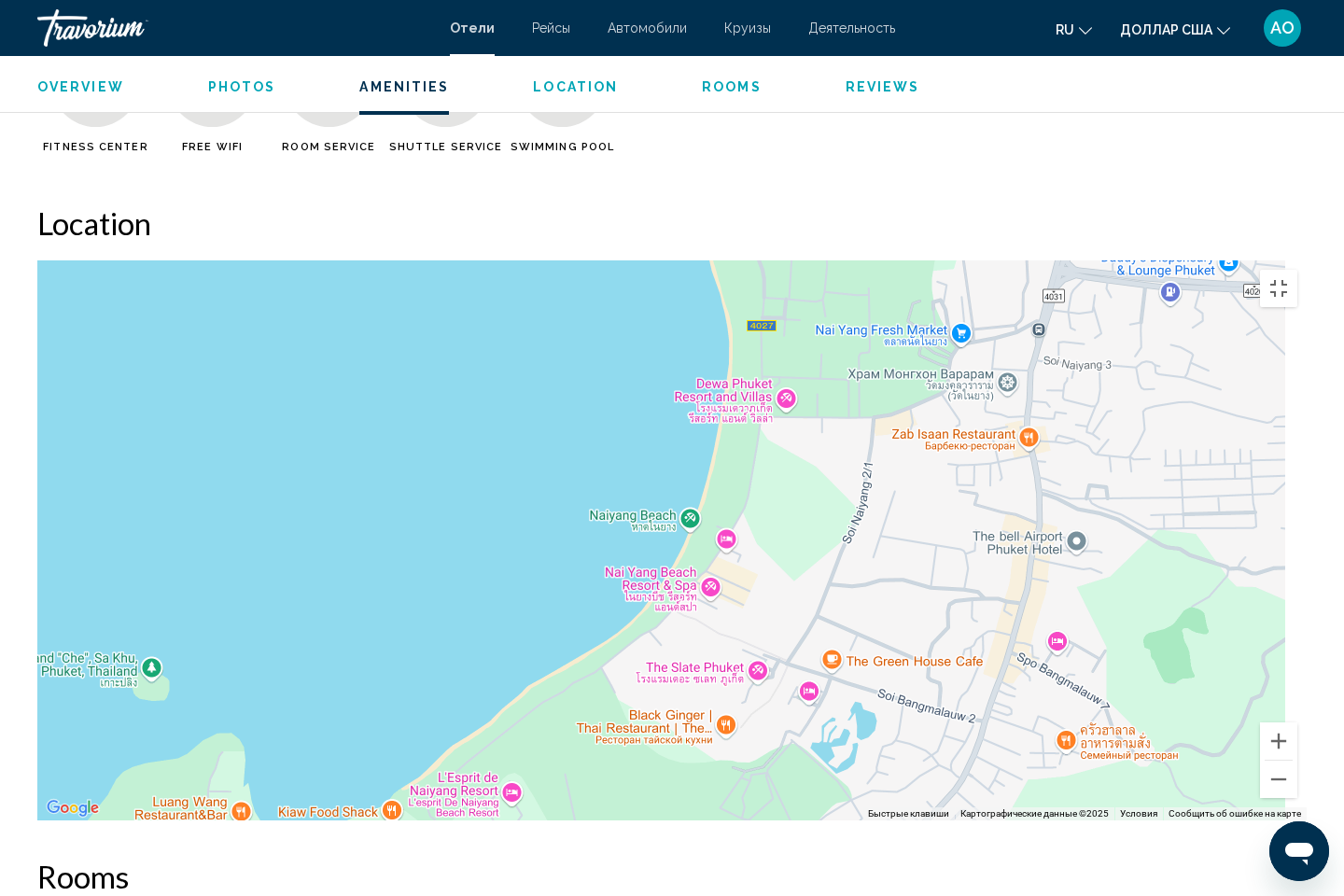 drag, startPoint x: 1048, startPoint y: 349, endPoint x: 657, endPoint y: 715, distance: 535.5717 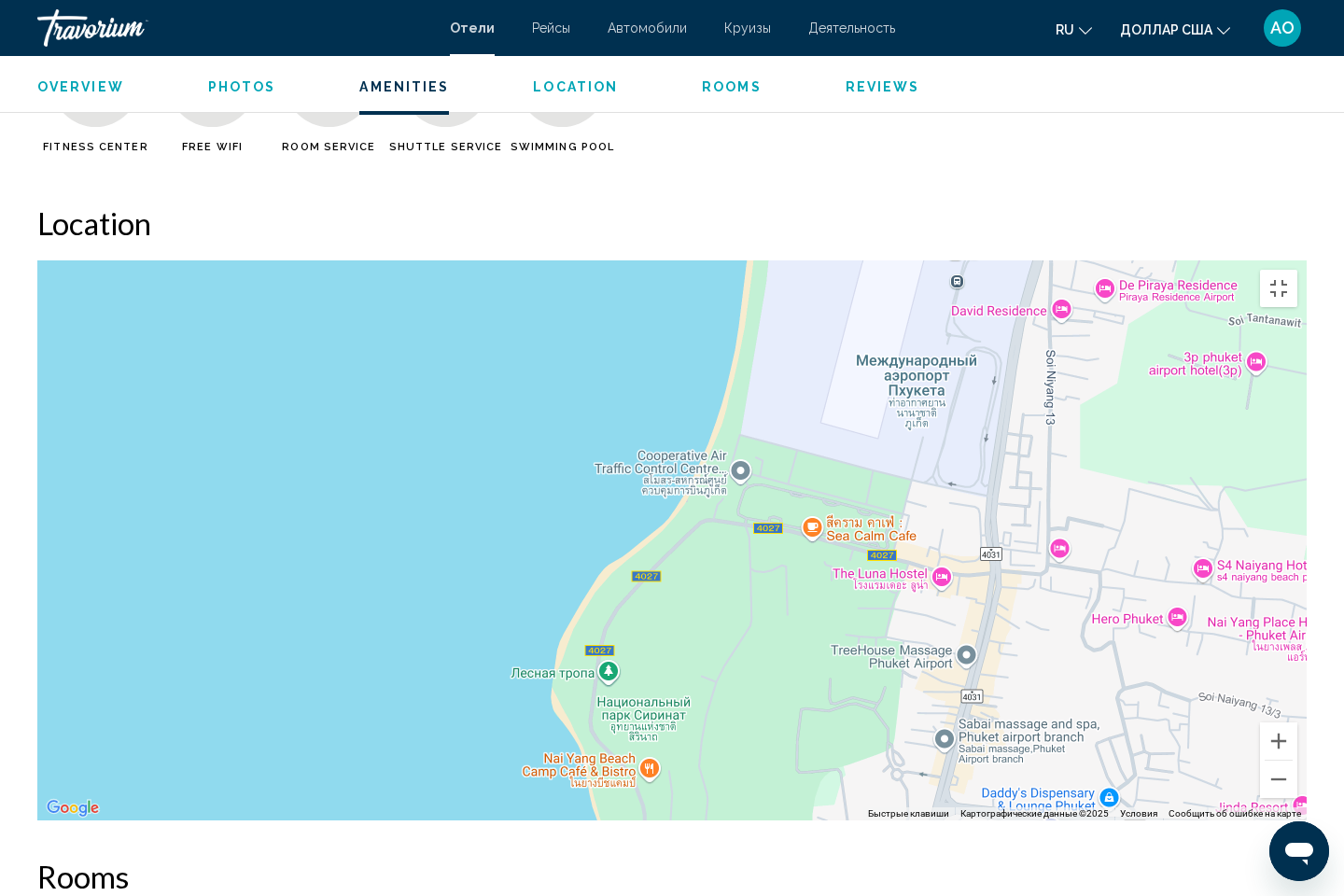 drag, startPoint x: 1077, startPoint y: 220, endPoint x: 946, endPoint y: 785, distance: 579.9879 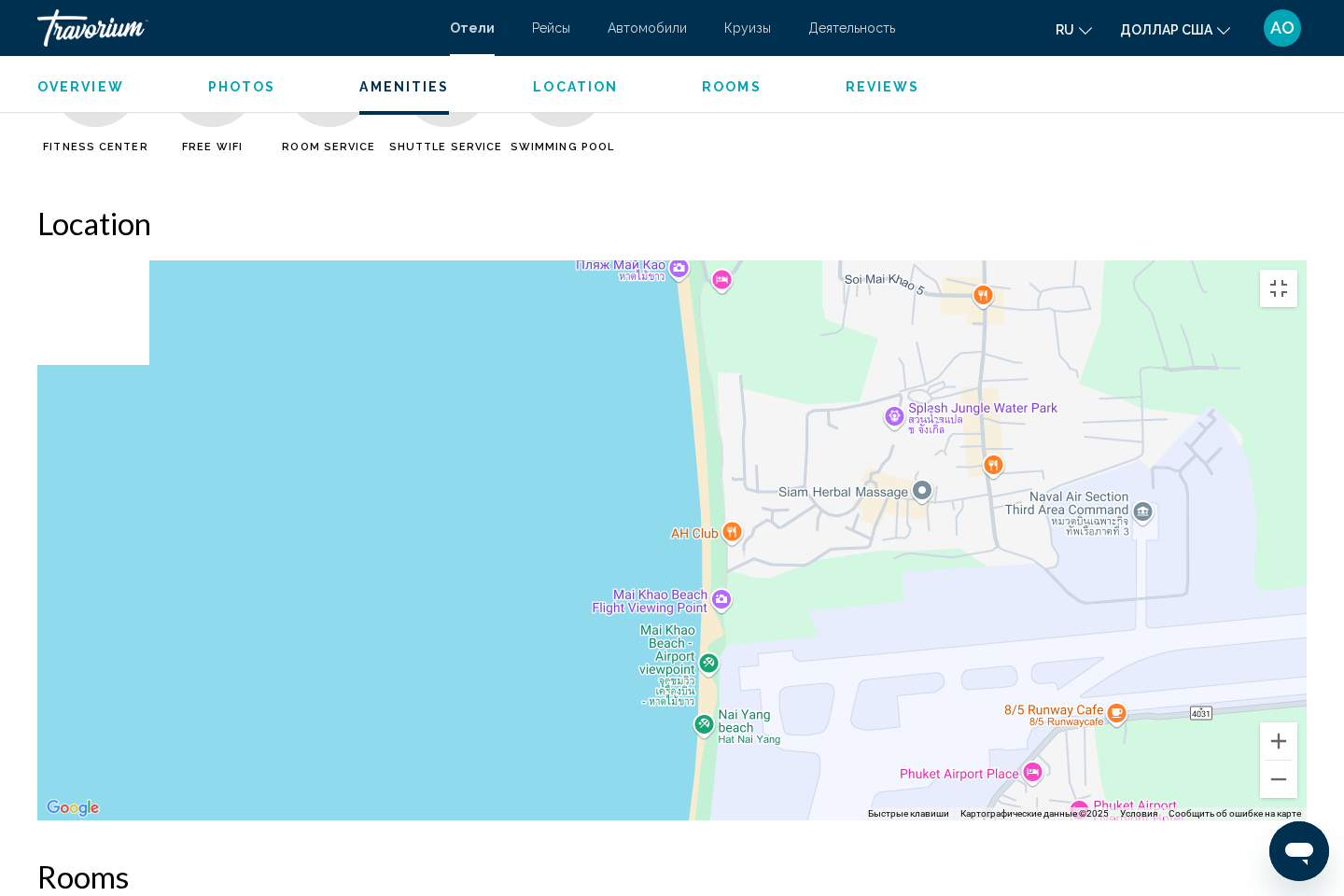 drag, startPoint x: 1015, startPoint y: 333, endPoint x: 967, endPoint y: 857, distance: 526.19388 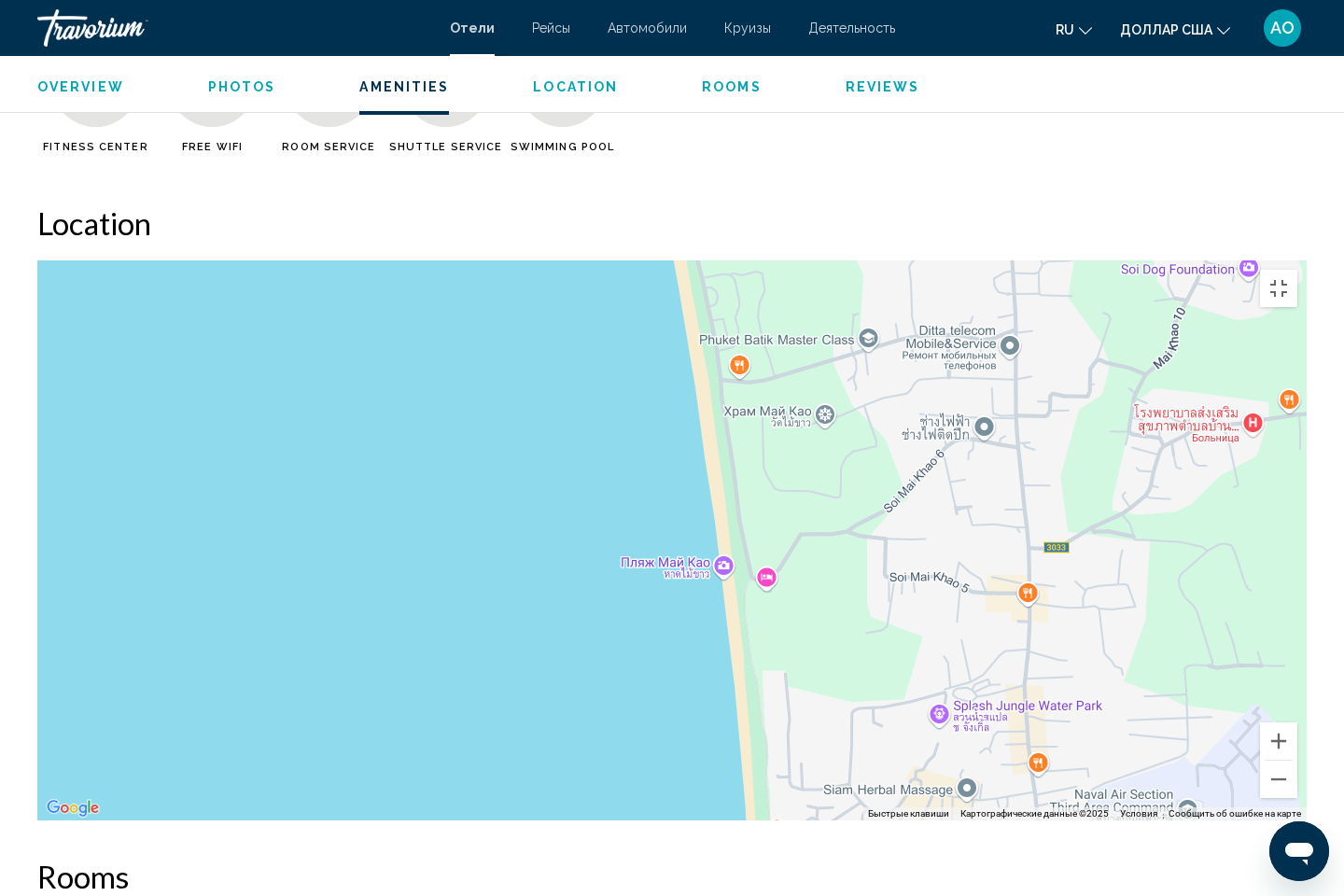 drag, startPoint x: 791, startPoint y: 389, endPoint x: 875, endPoint y: 710, distance: 331.8087 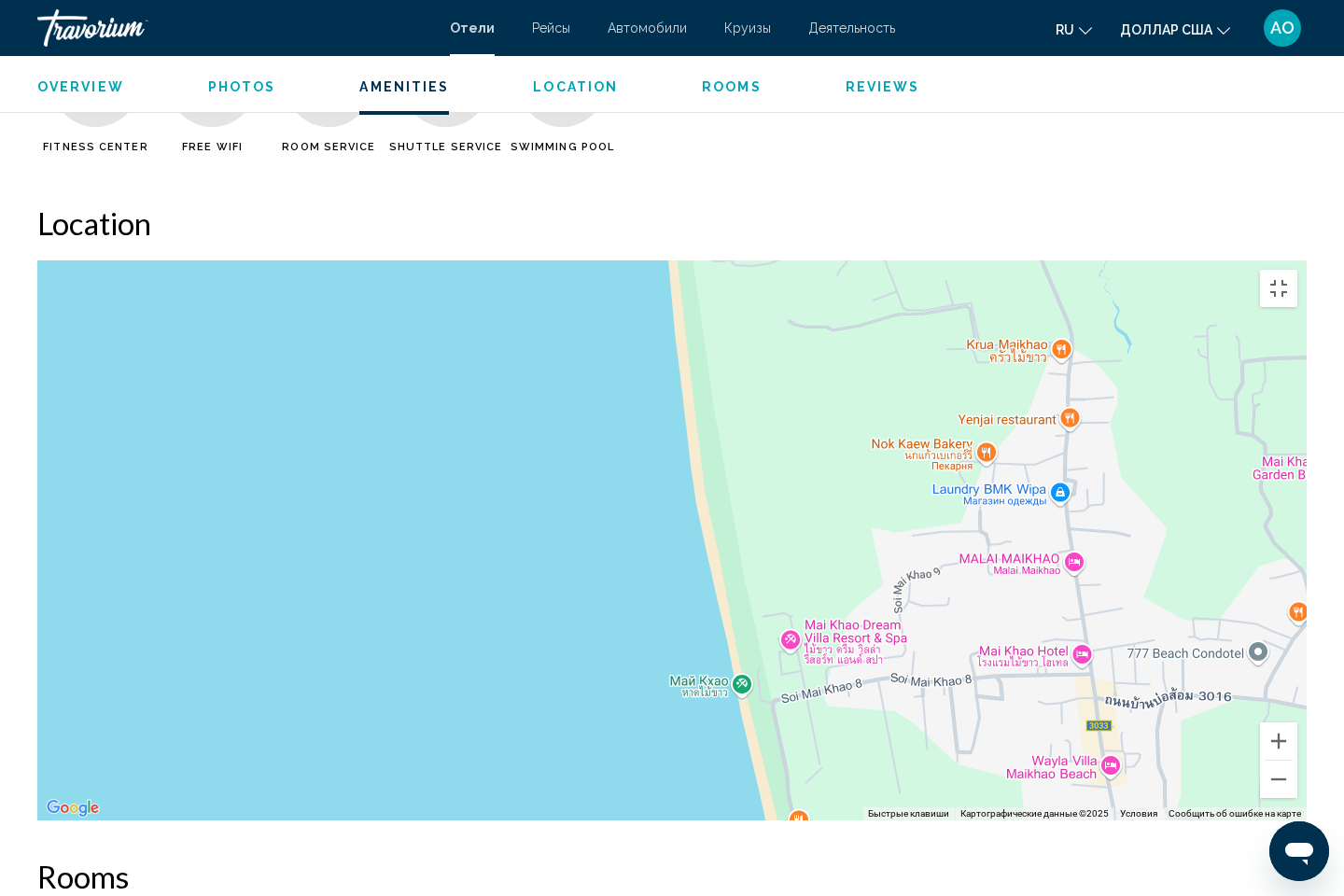 drag, startPoint x: 732, startPoint y: 86, endPoint x: 819, endPoint y: 641, distance: 561.77754 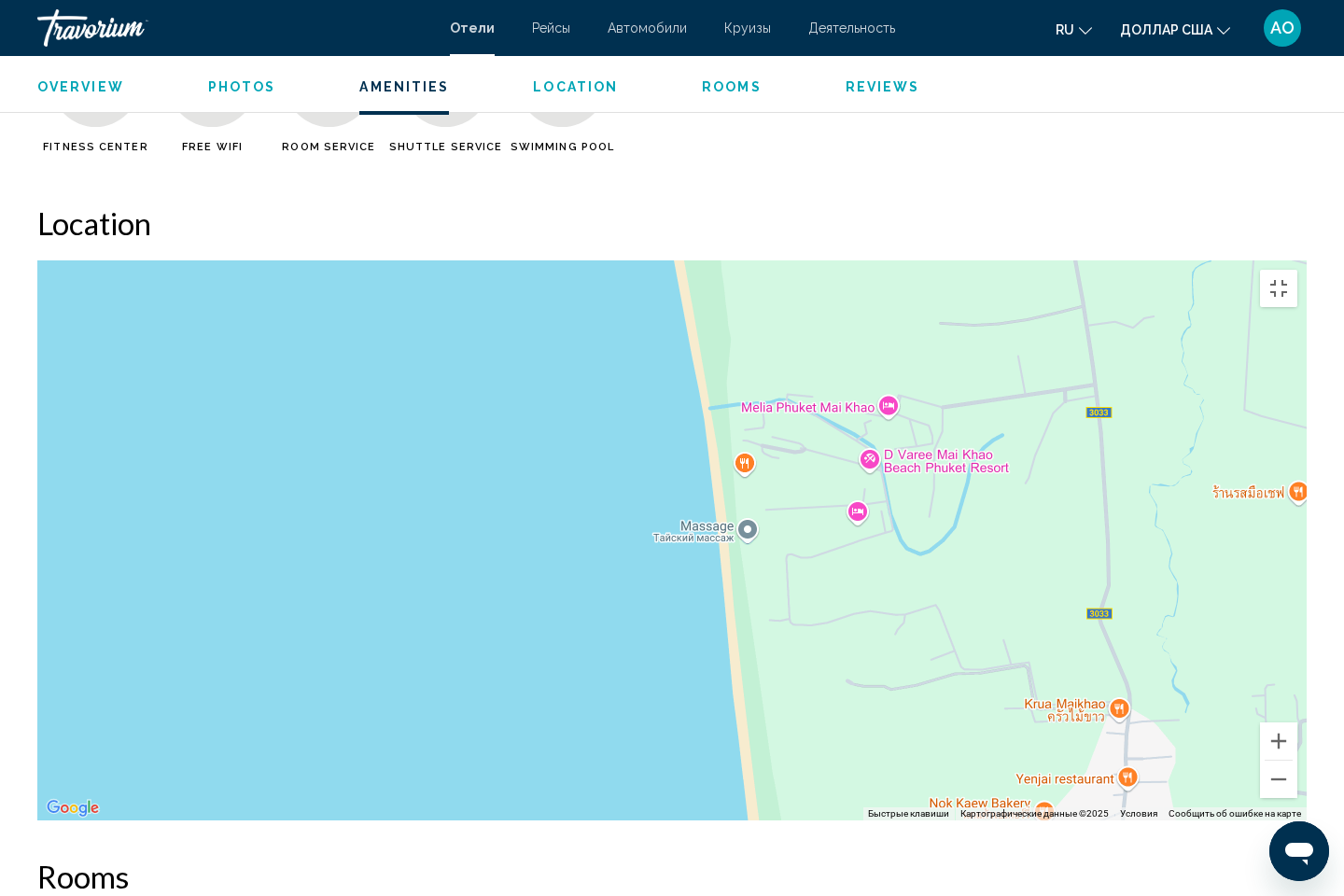 drag, startPoint x: 730, startPoint y: 321, endPoint x: 791, endPoint y: 721, distance: 404.6245 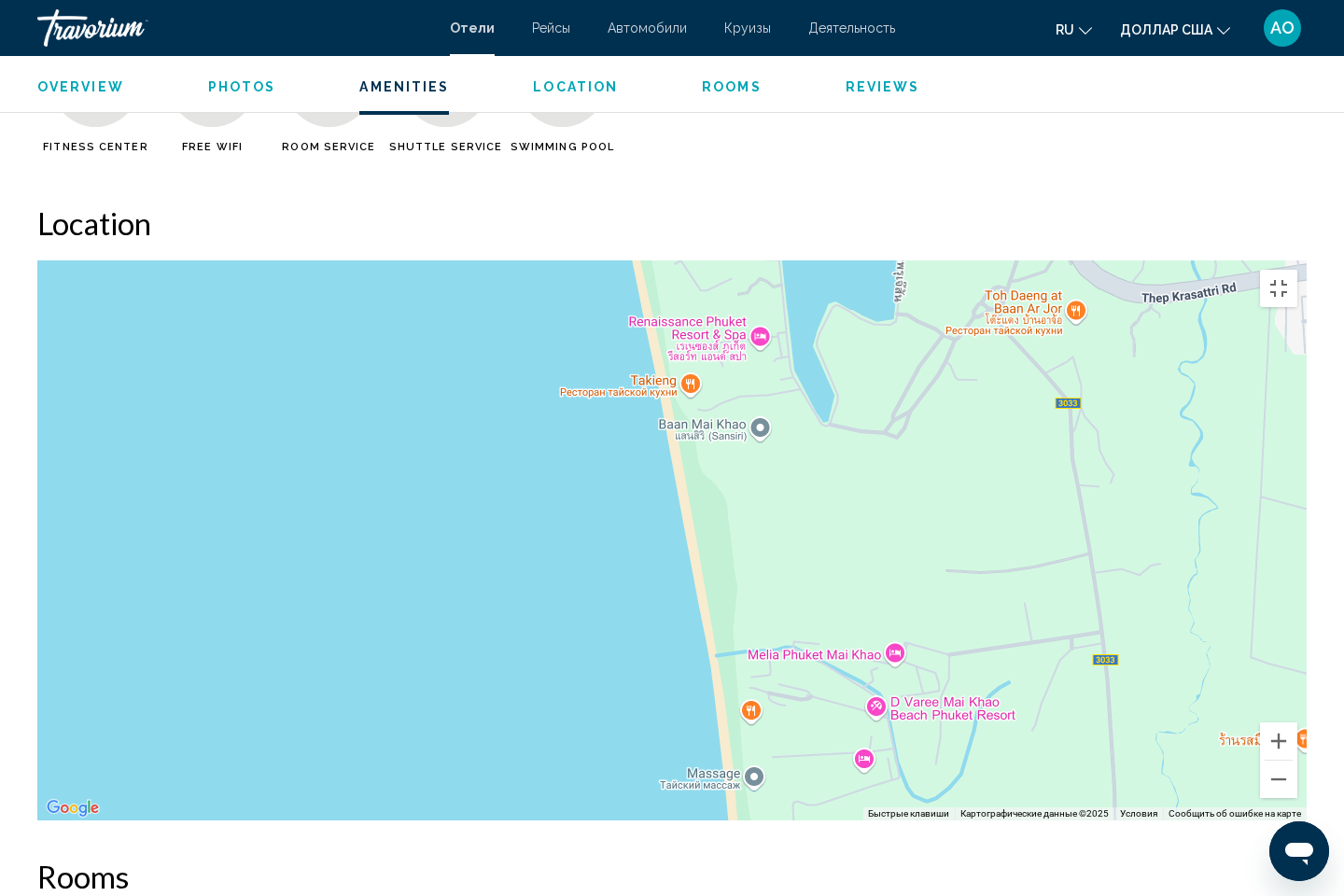 drag, startPoint x: 745, startPoint y: 276, endPoint x: 747, endPoint y: 521, distance: 245.00816 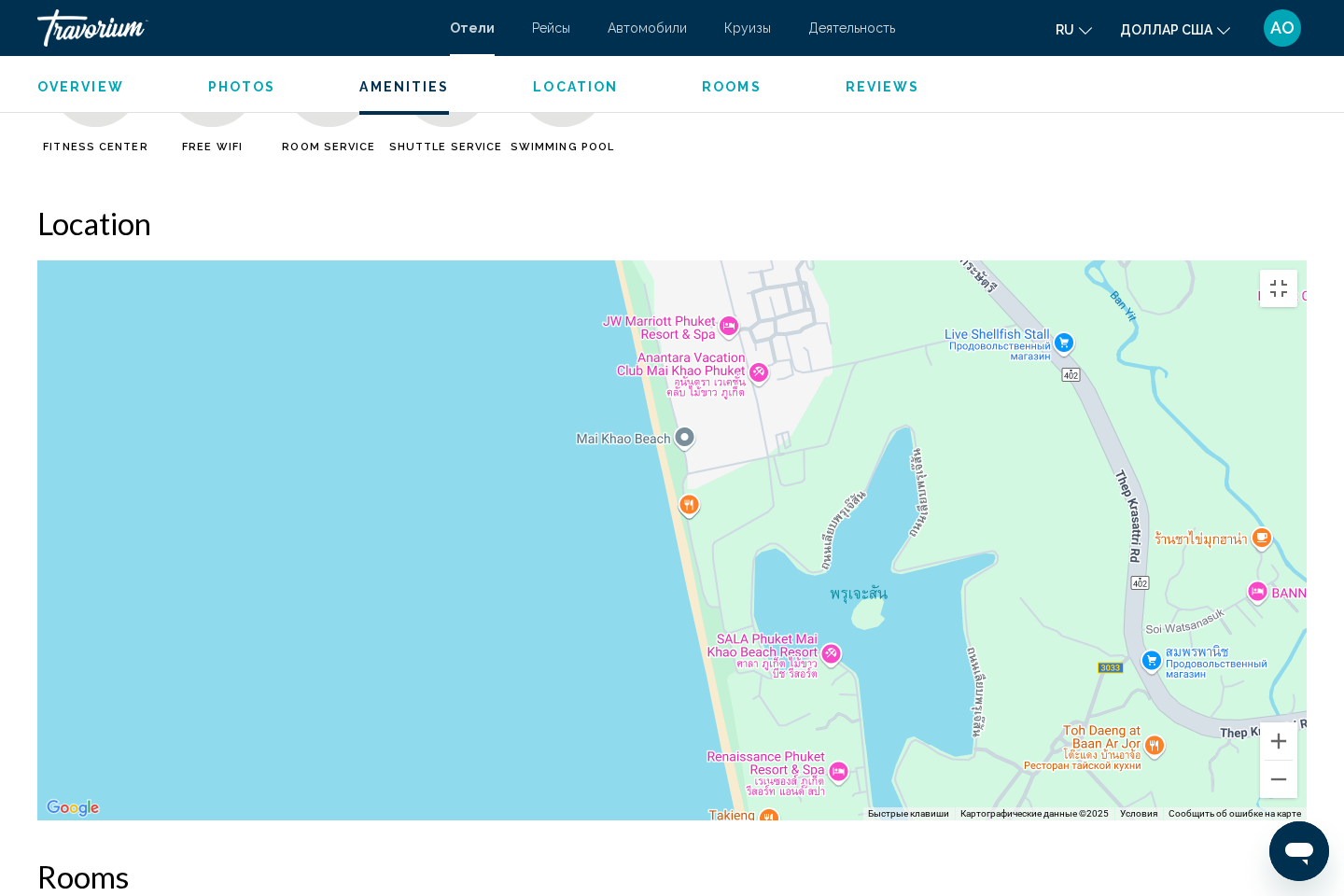 drag, startPoint x: 705, startPoint y: 243, endPoint x: 791, endPoint y: 643, distance: 409.1406 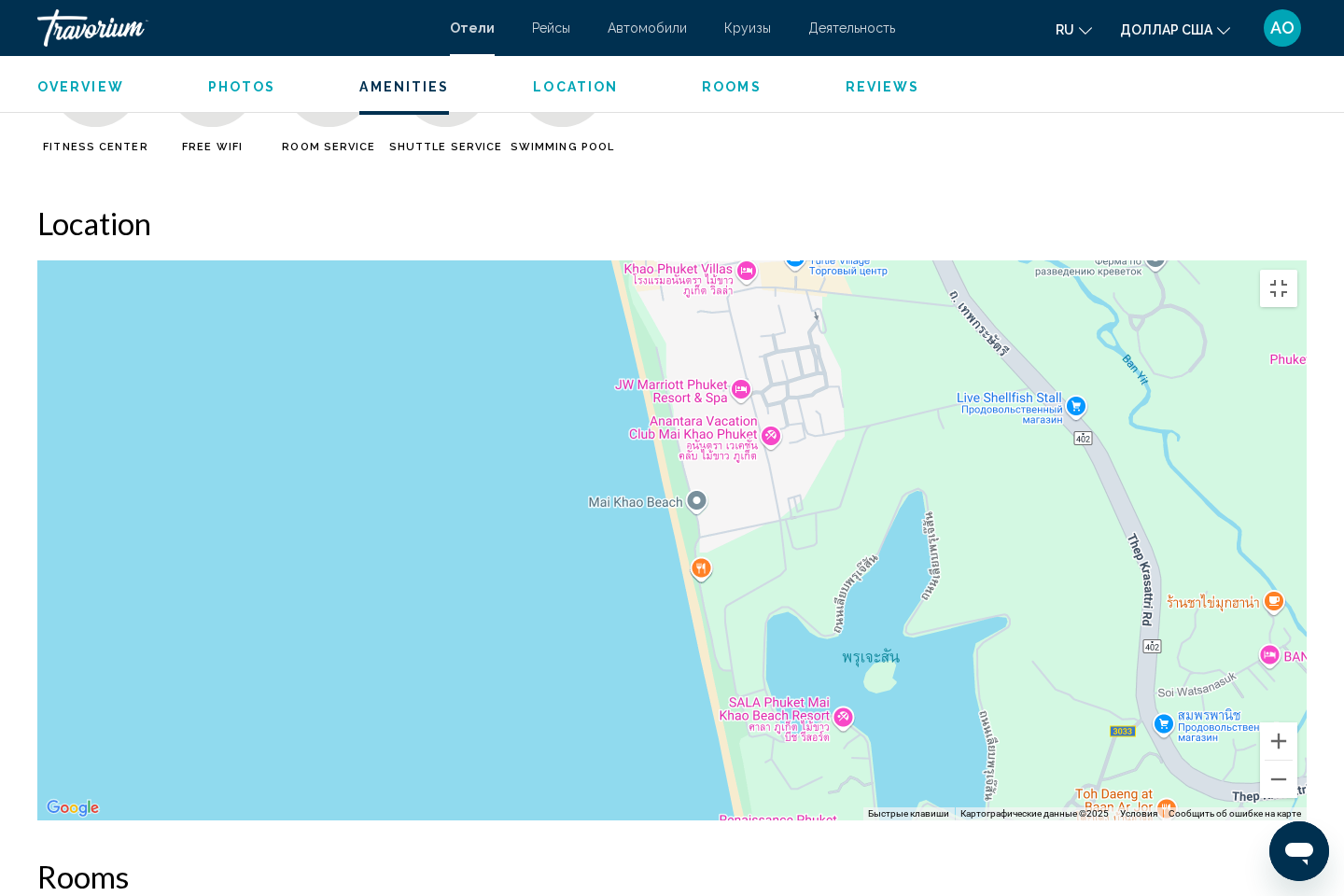 click on "Чтобы активировать перетаскивание с помощью клавиатуры, нажмите Alt + Ввод. После этого перемещайте маркер, используя клавиши со стрелками. Чтобы завершить перетаскивание, нажмите клавишу Ввод. Чтобы отменить действие, нажмите клавишу Esc." at bounding box center [672, 540] 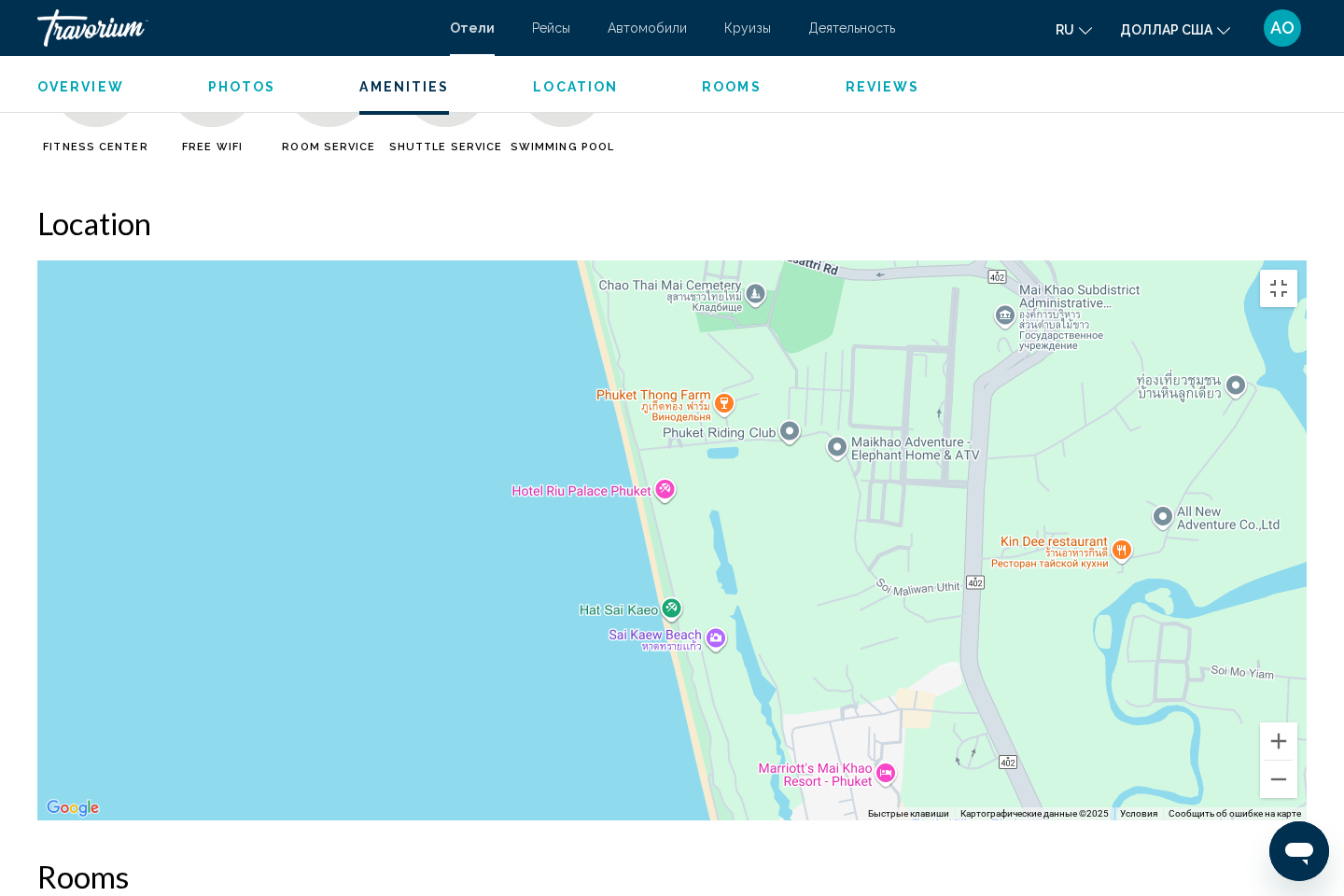 drag, startPoint x: 716, startPoint y: 246, endPoint x: 788, endPoint y: 689, distance: 448.8129 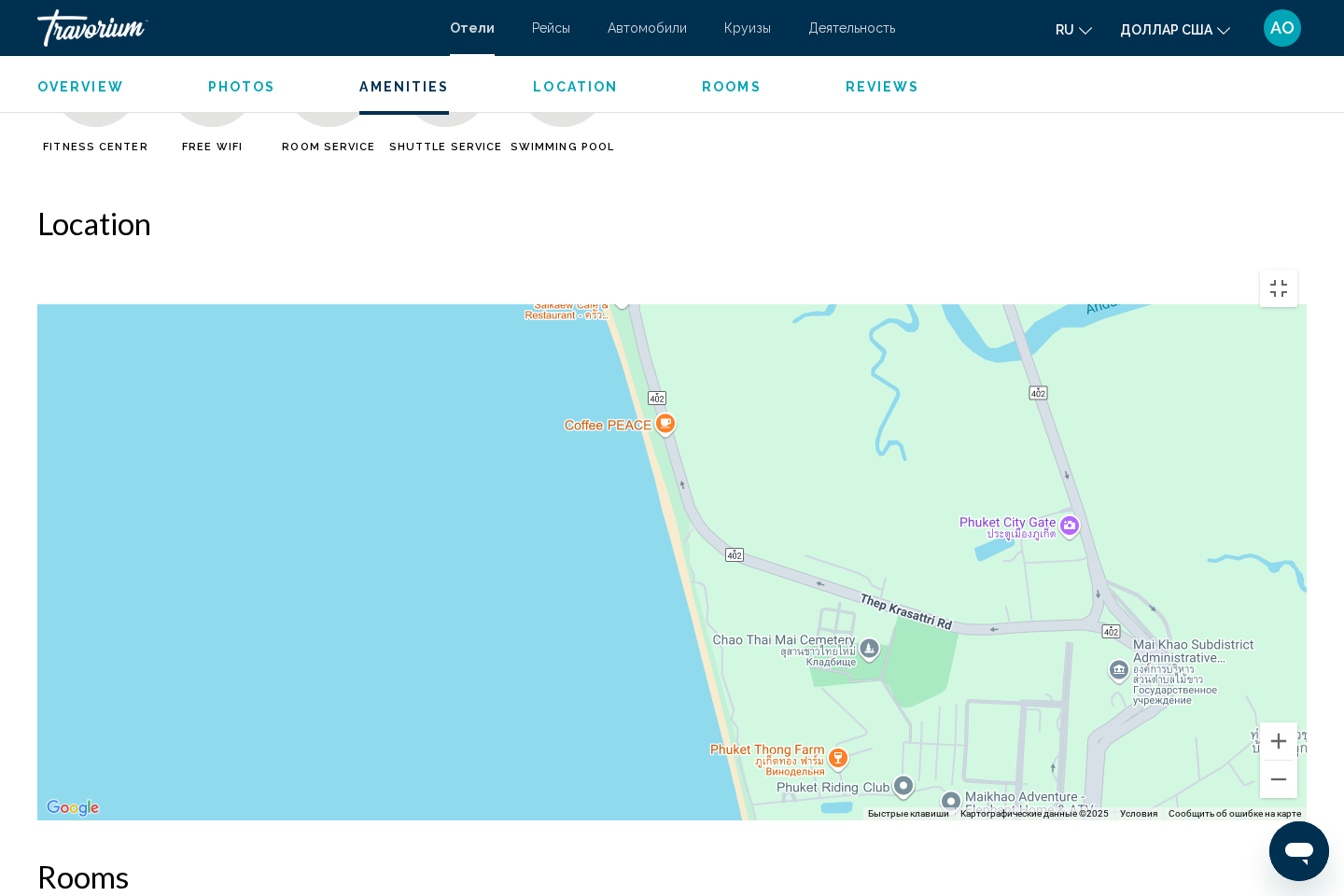 drag, startPoint x: 650, startPoint y: 192, endPoint x: 763, endPoint y: 551, distance: 376.3642 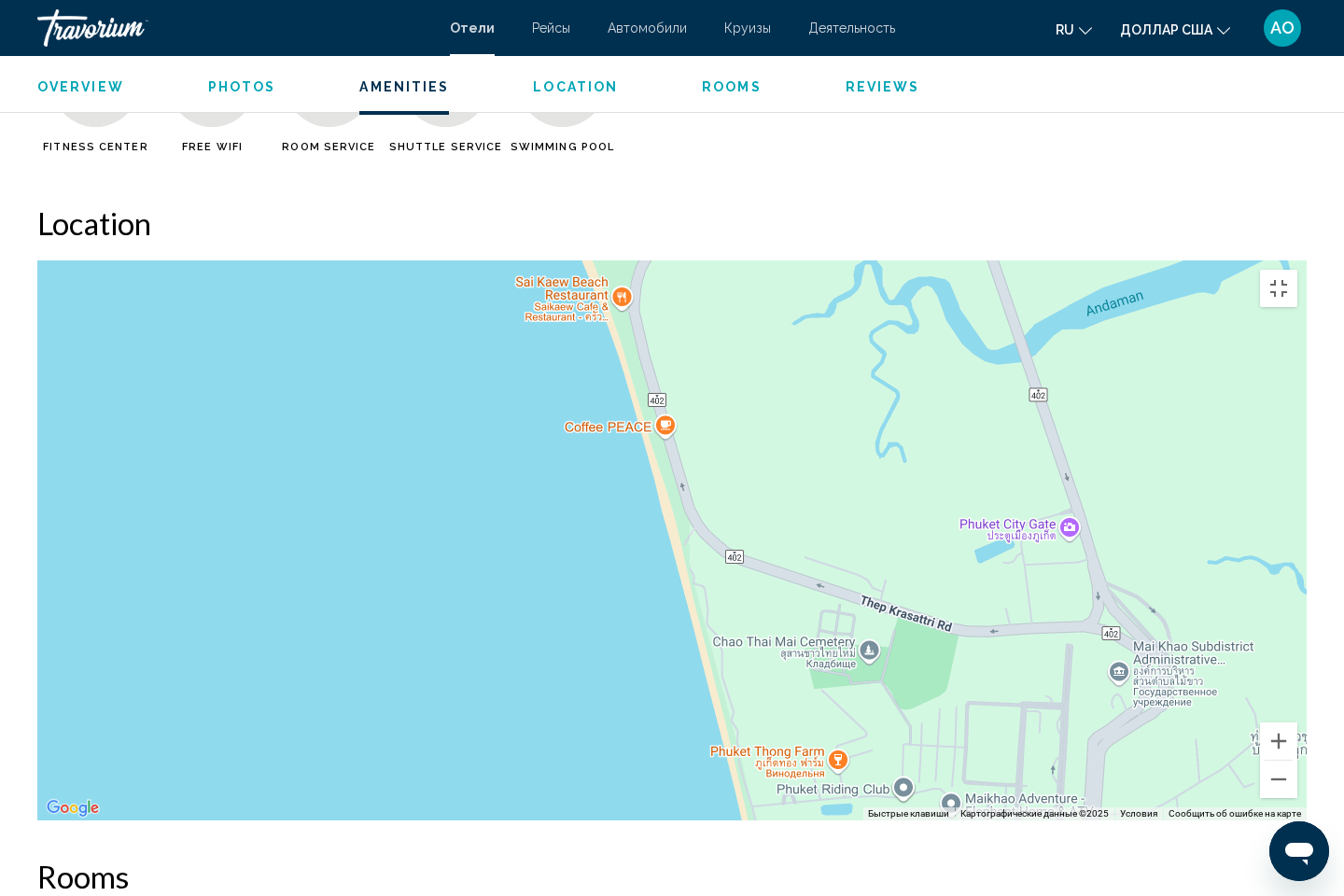 click on "Чтобы активировать перетаскивание с помощью клавиатуры, нажмите Alt + Ввод. После этого перемещайте маркер, используя клавиши со стрелками. Чтобы завершить перетаскивание, нажмите клавишу Ввод. Чтобы отменить действие, нажмите клавишу Esc." at bounding box center [672, 540] 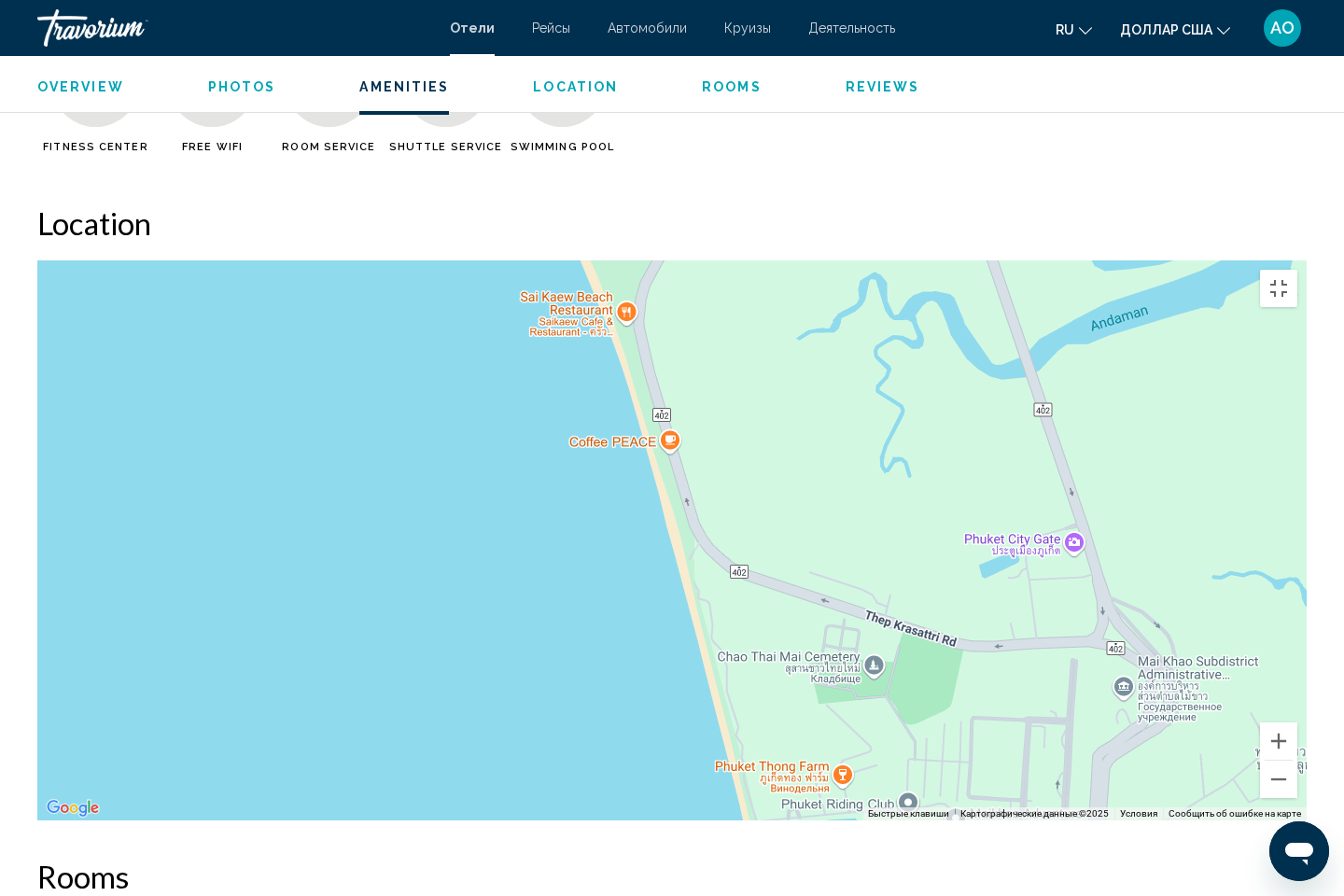 drag, startPoint x: 698, startPoint y: 415, endPoint x: 703, endPoint y: 435, distance: 20.615528 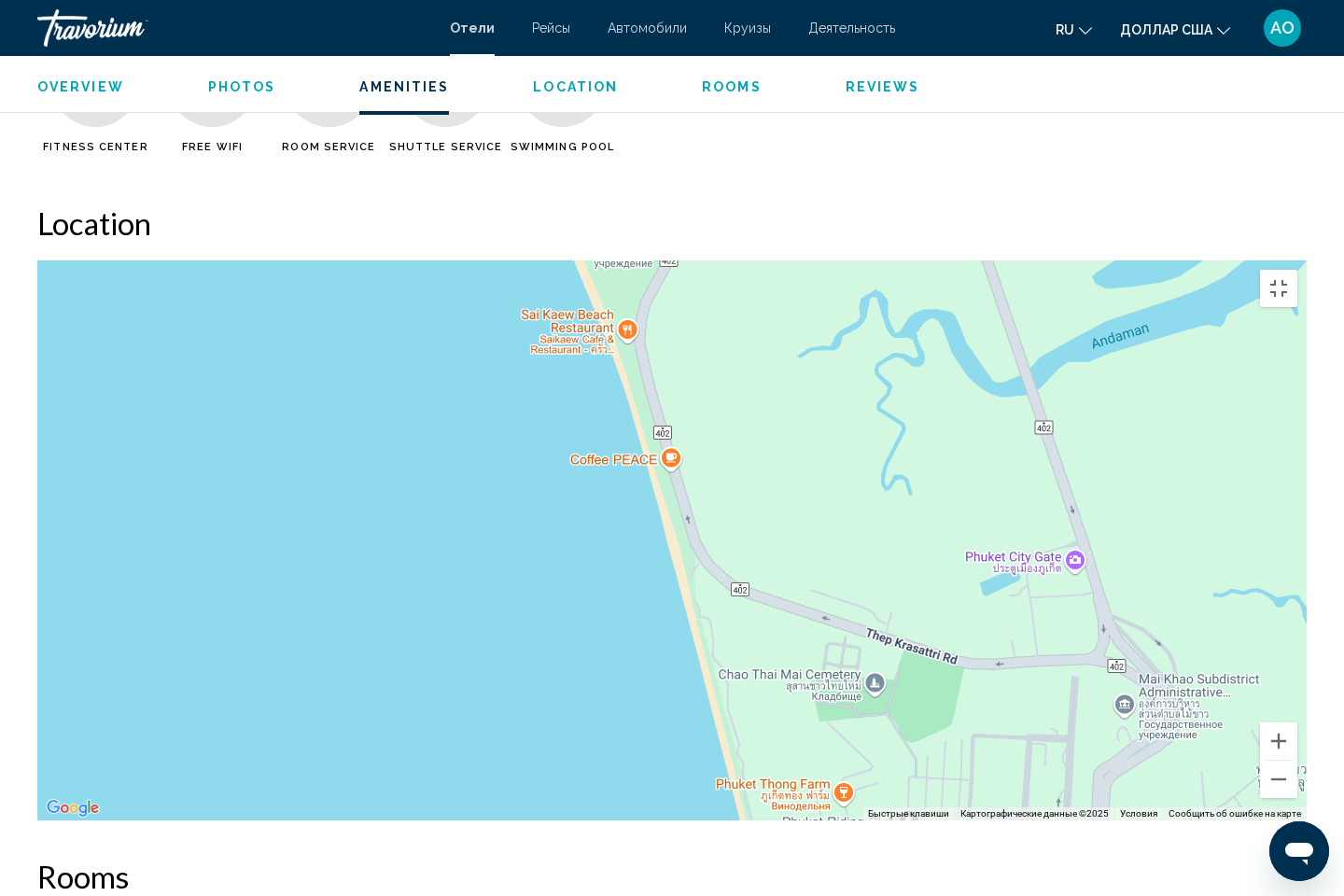 drag, startPoint x: 730, startPoint y: 357, endPoint x: 752, endPoint y: 544, distance: 188.28967 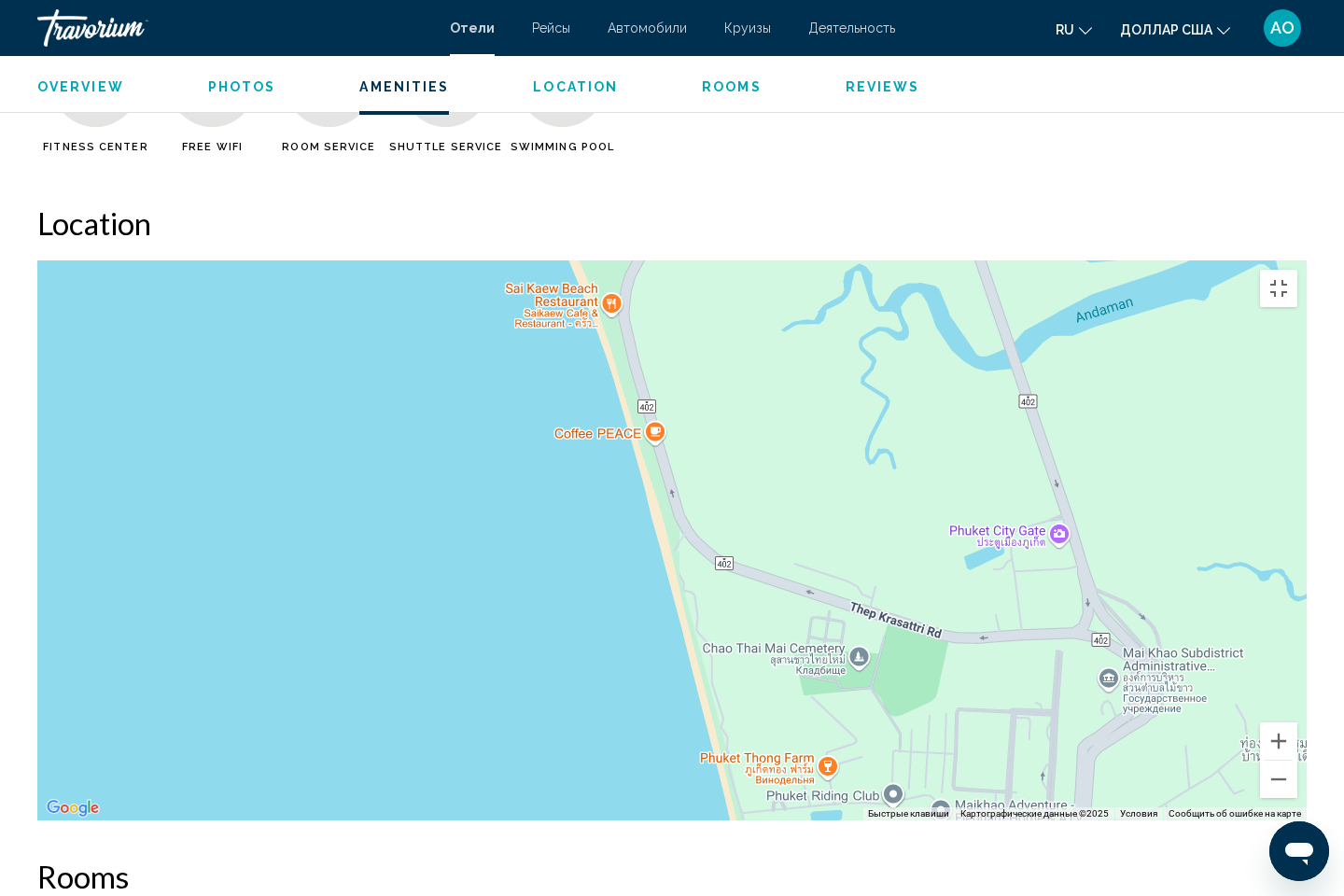 drag, startPoint x: 772, startPoint y: 611, endPoint x: 708, endPoint y: 259, distance: 357.77088 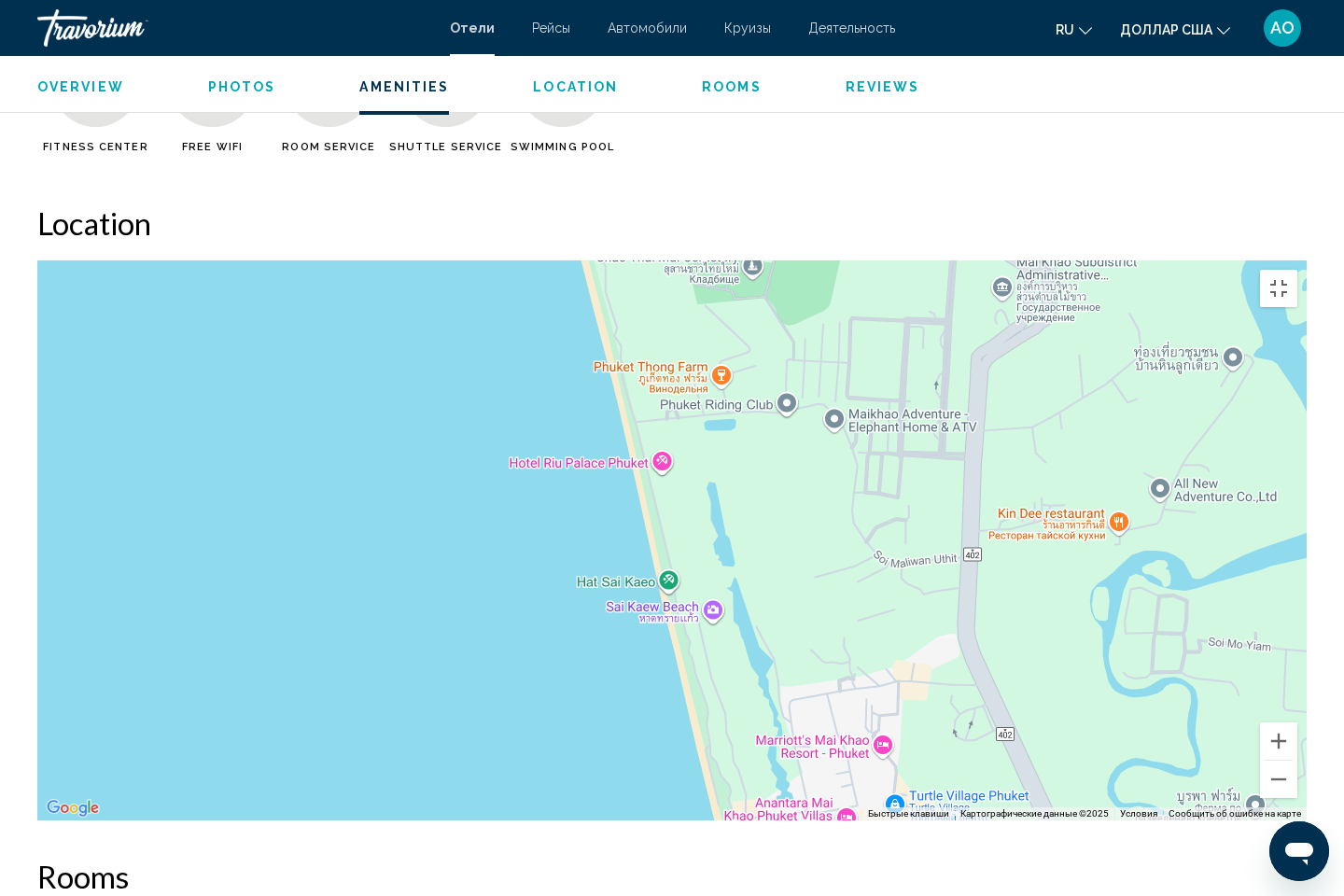 drag, startPoint x: 788, startPoint y: 617, endPoint x: 689, endPoint y: 270, distance: 360.84623 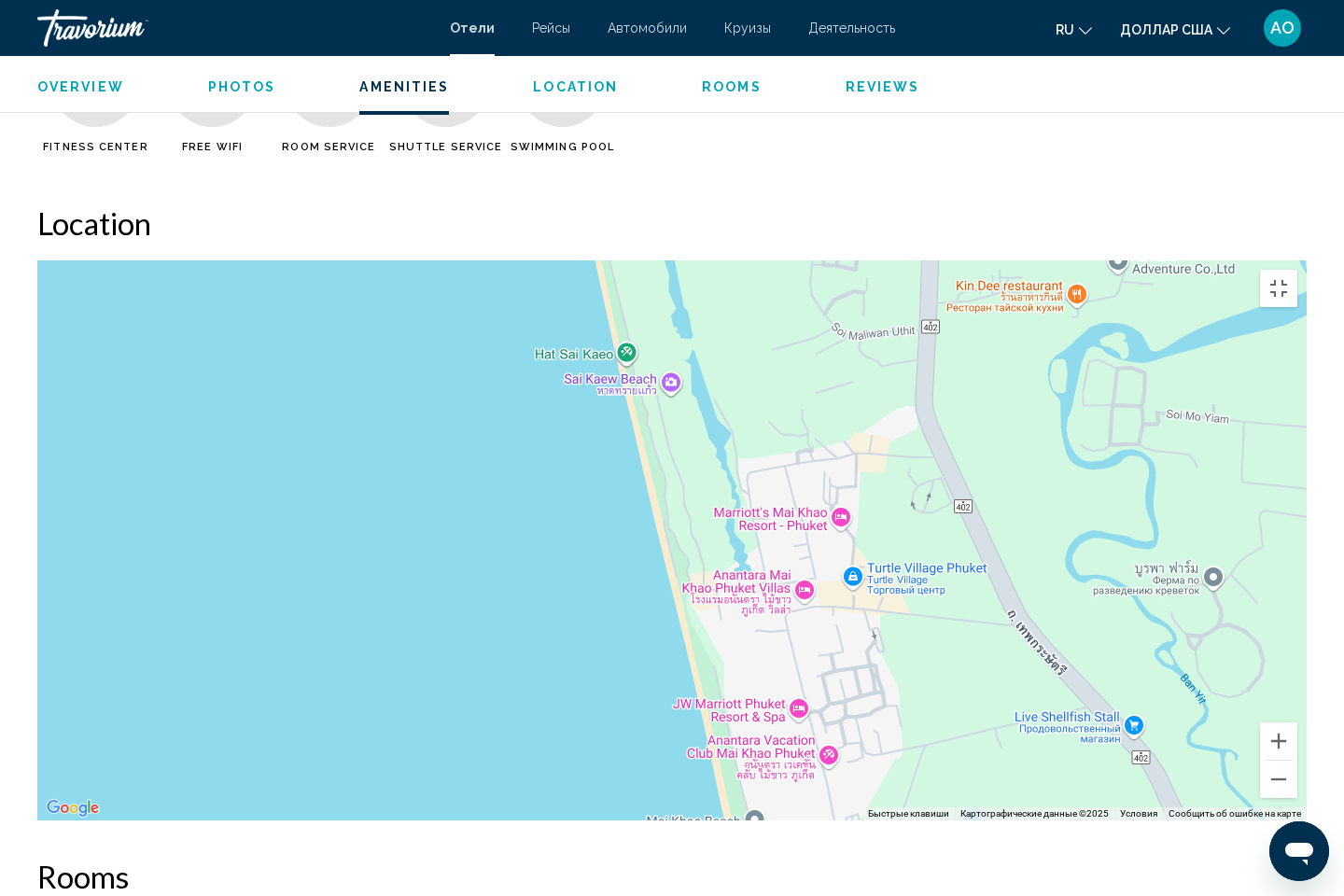 drag, startPoint x: 779, startPoint y: 655, endPoint x: 713, endPoint y: 317, distance: 344.384 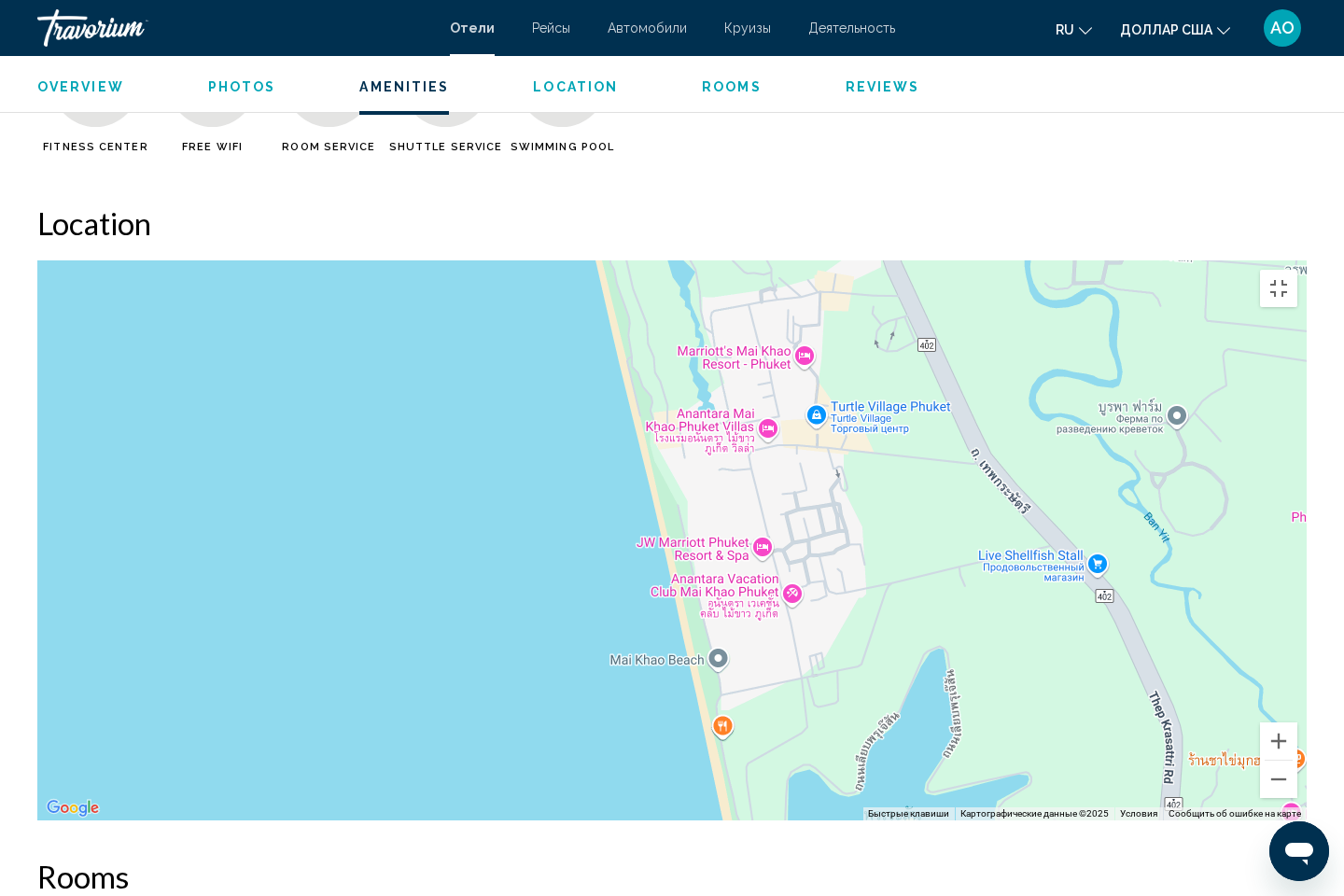 click on "Чтобы активировать перетаскивание с помощью клавиатуры, нажмите Alt + Ввод. После этого перемещайте маркер, используя клавиши со стрелками. Чтобы завершить перетаскивание, нажмите клавишу Ввод. Чтобы отменить действие, нажмите клавишу Esc." at bounding box center (672, 540) 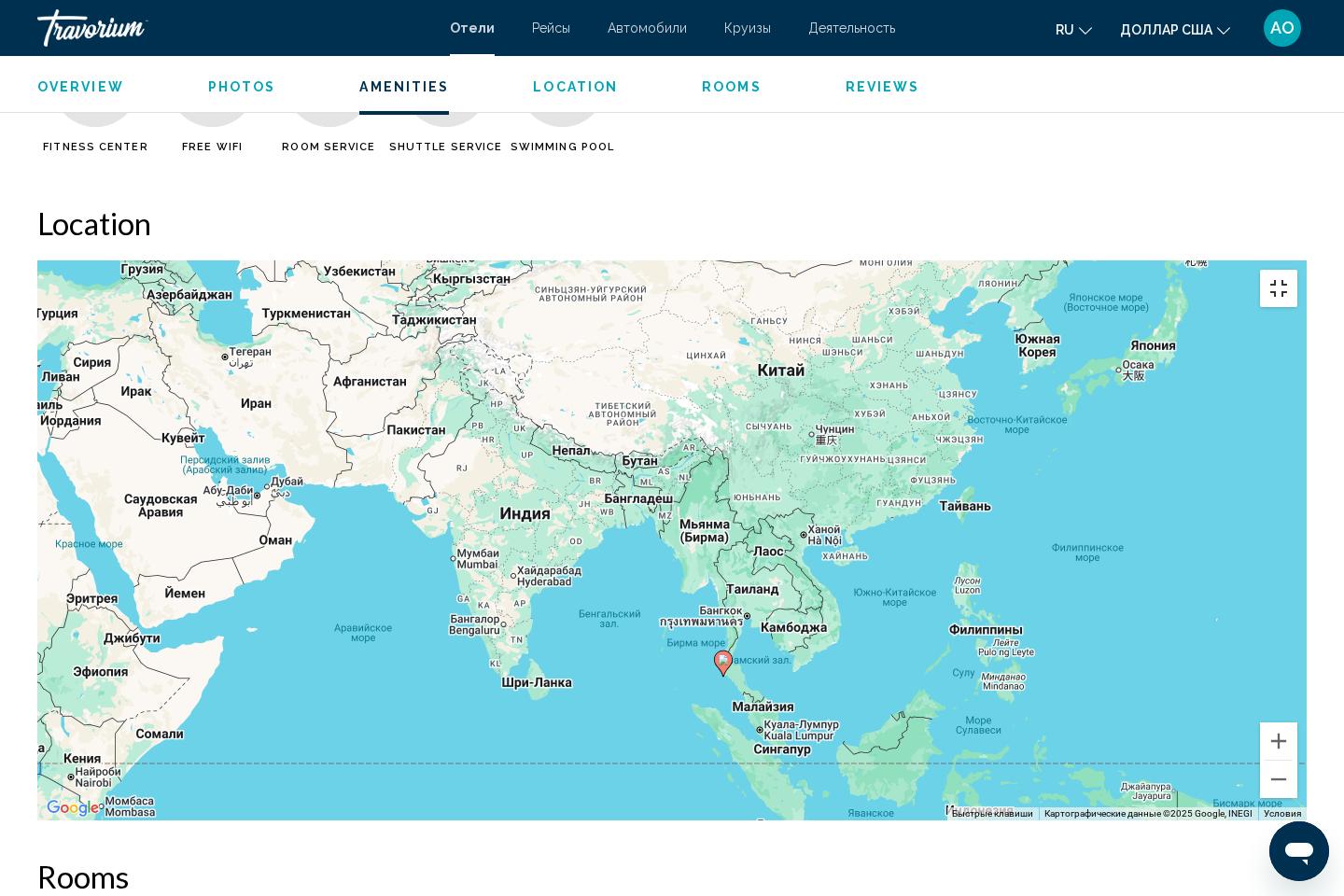 click at bounding box center [1279, 288] 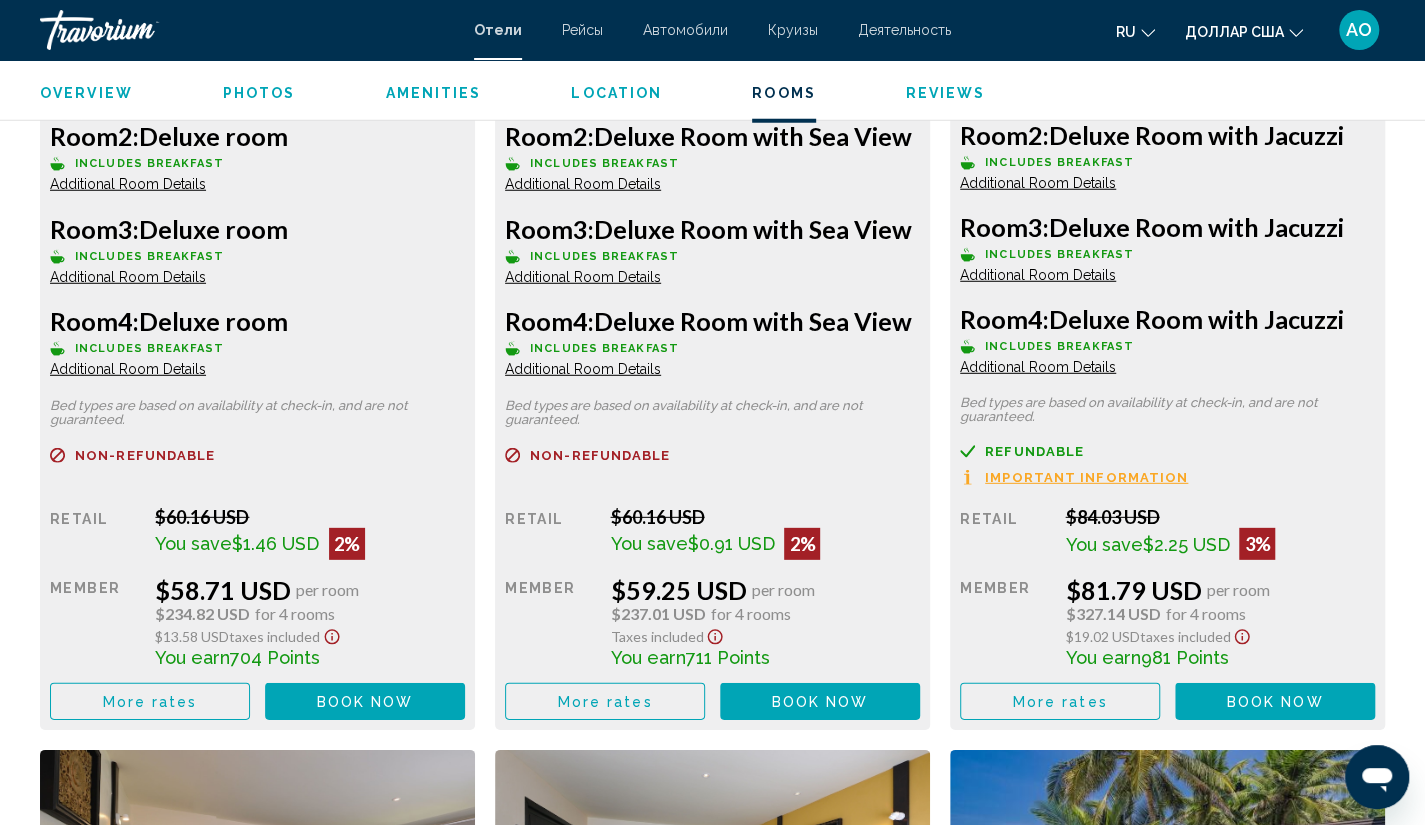scroll, scrollTop: 3019, scrollLeft: 0, axis: vertical 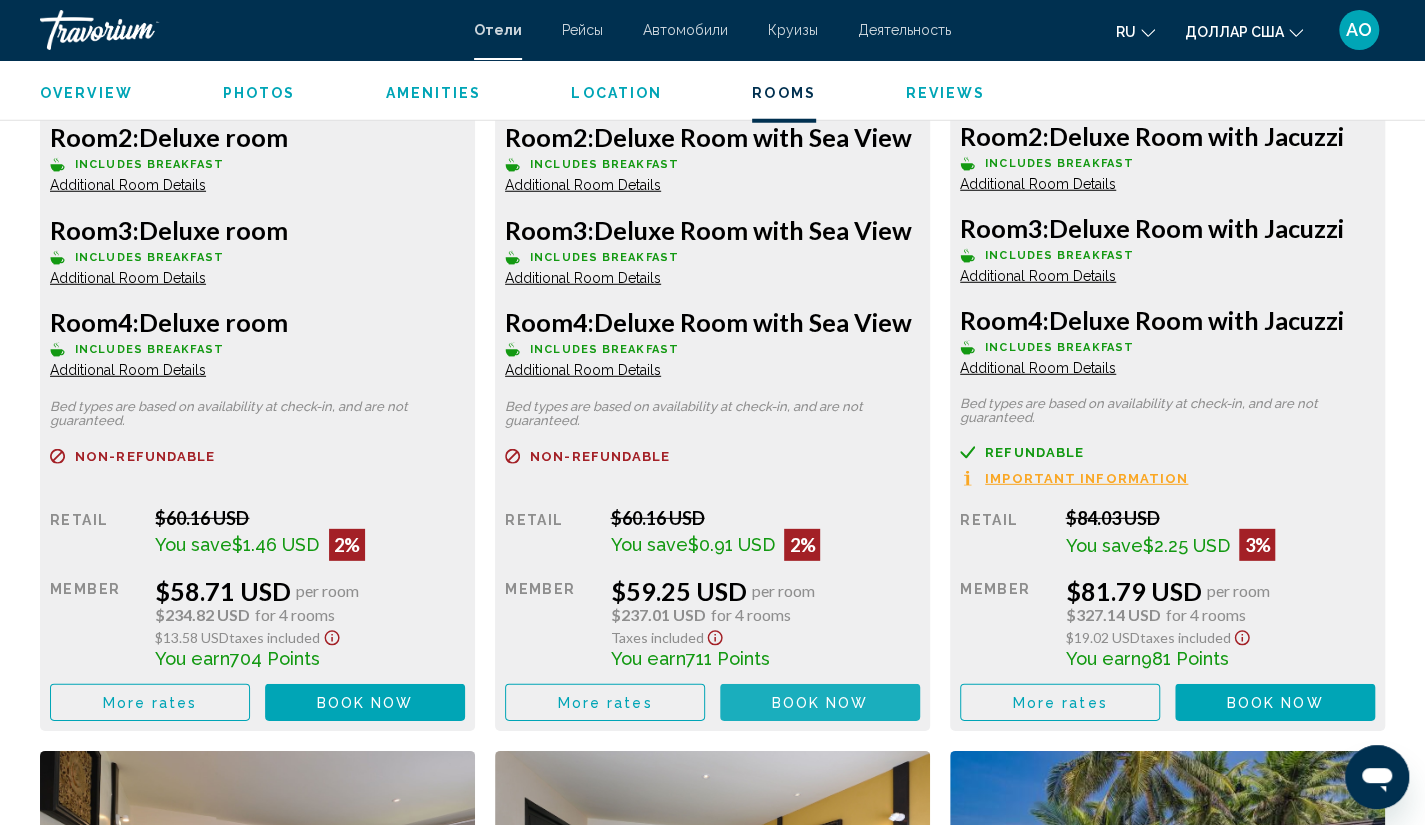 click on "Book now" at bounding box center (820, 703) 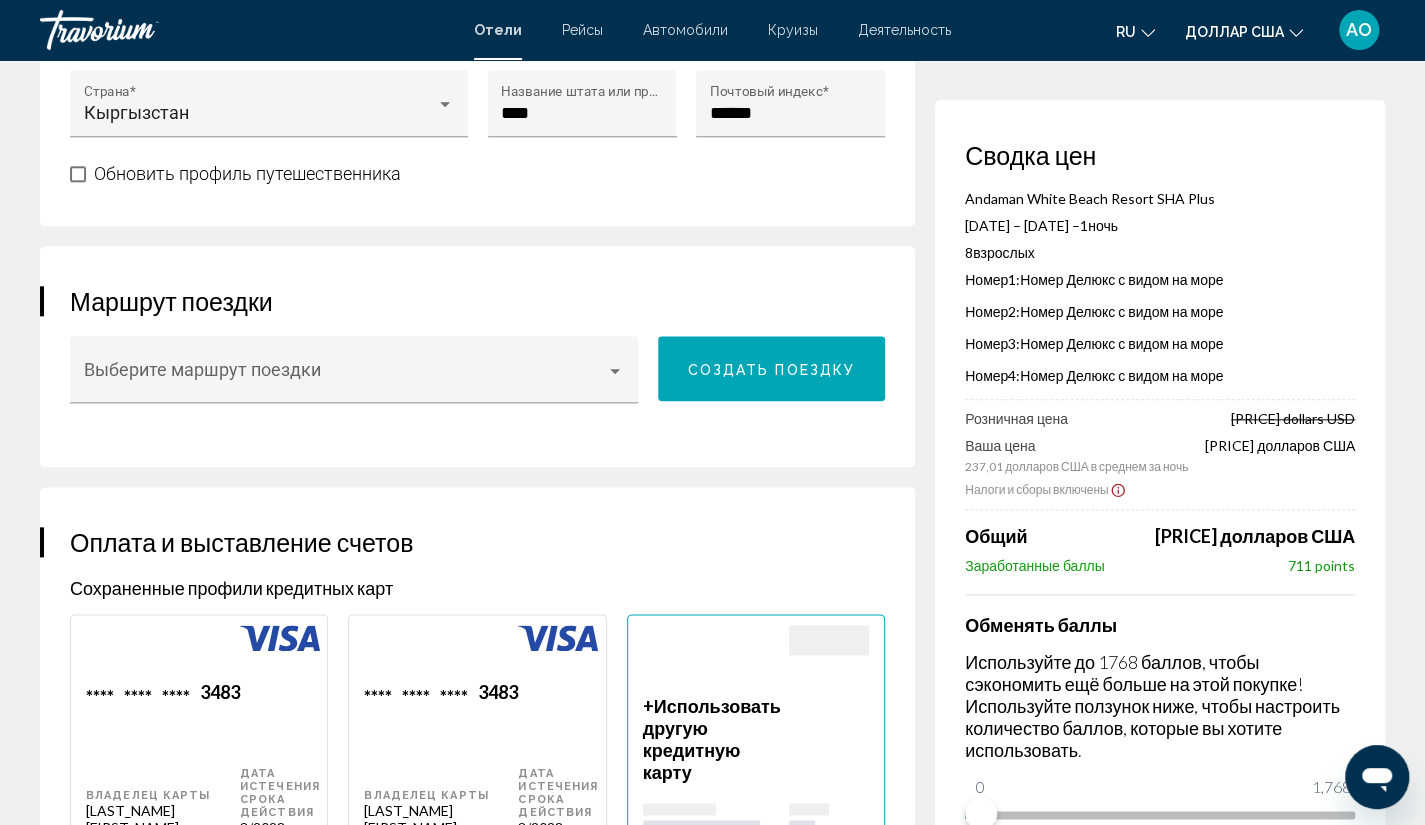 scroll, scrollTop: 1157, scrollLeft: 0, axis: vertical 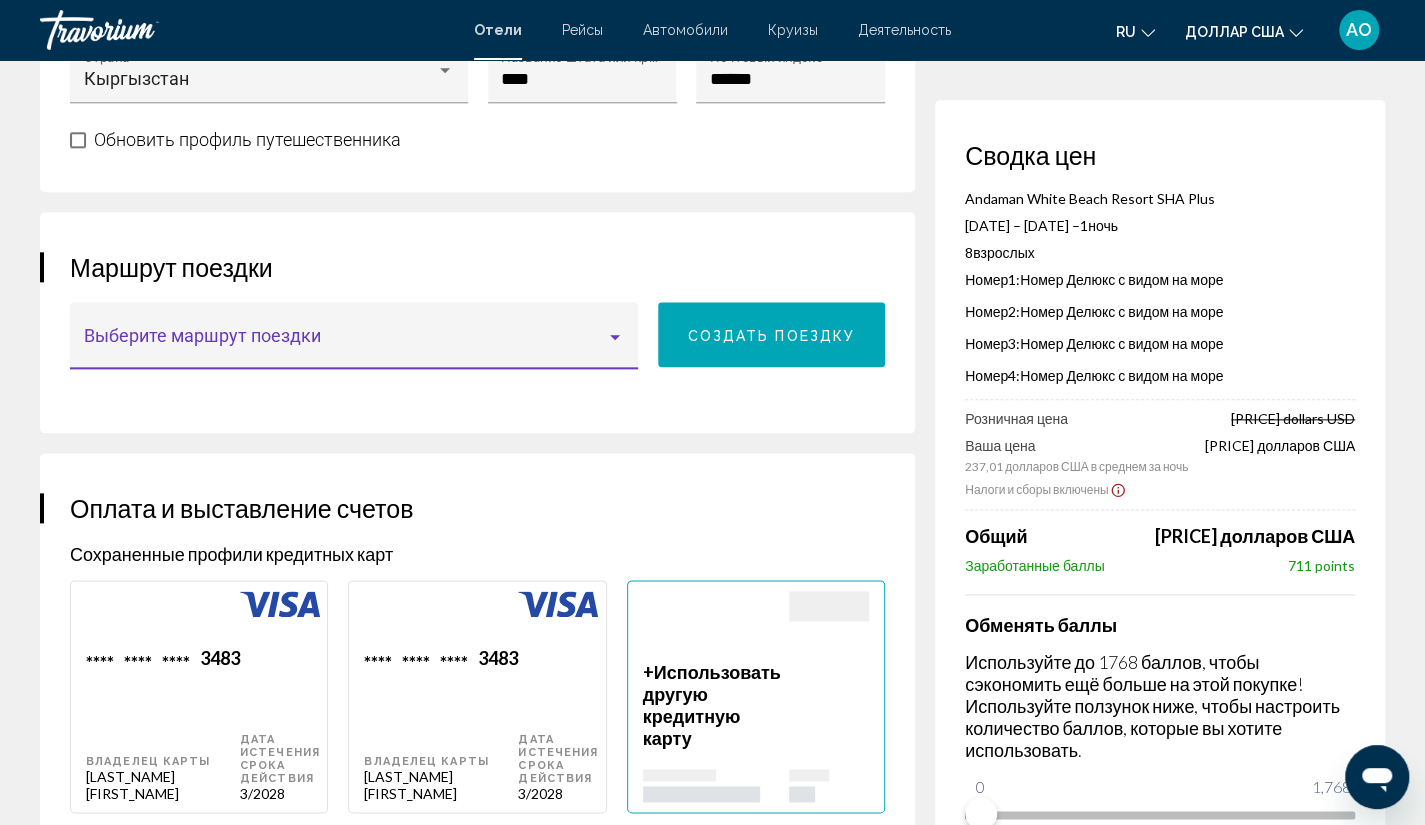 click at bounding box center (615, 337) 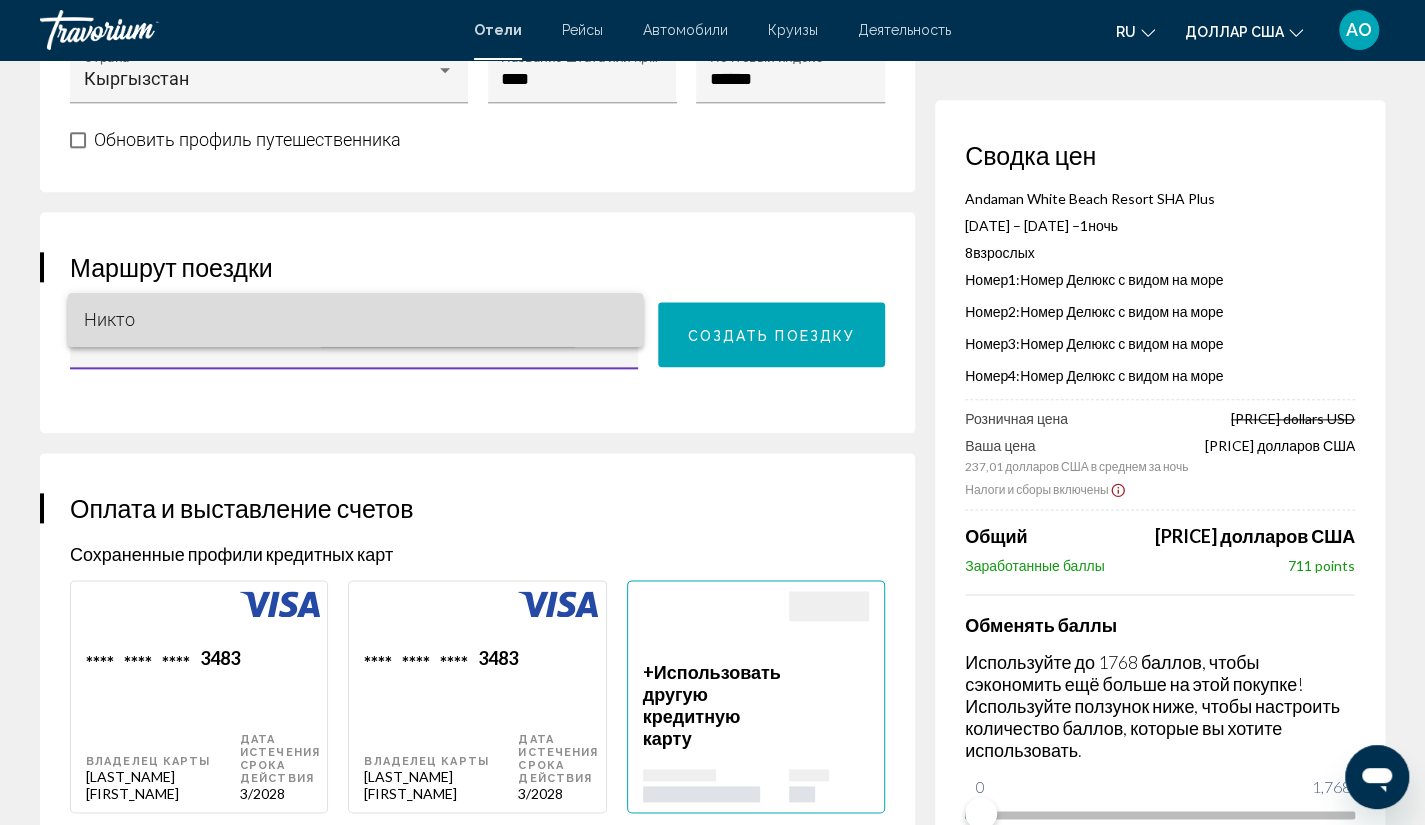 click on "Никто" at bounding box center (356, 320) 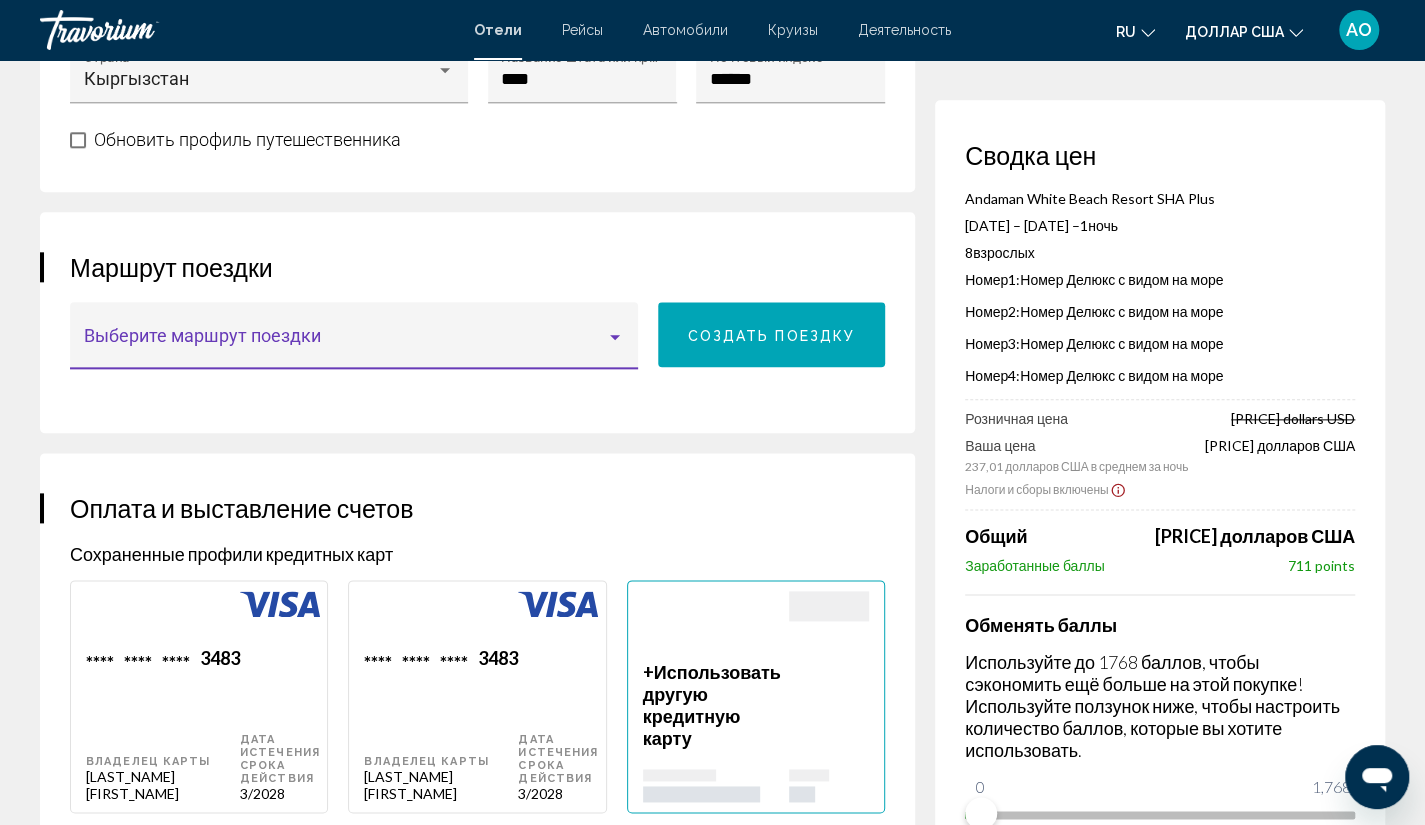 click at bounding box center [615, 337] 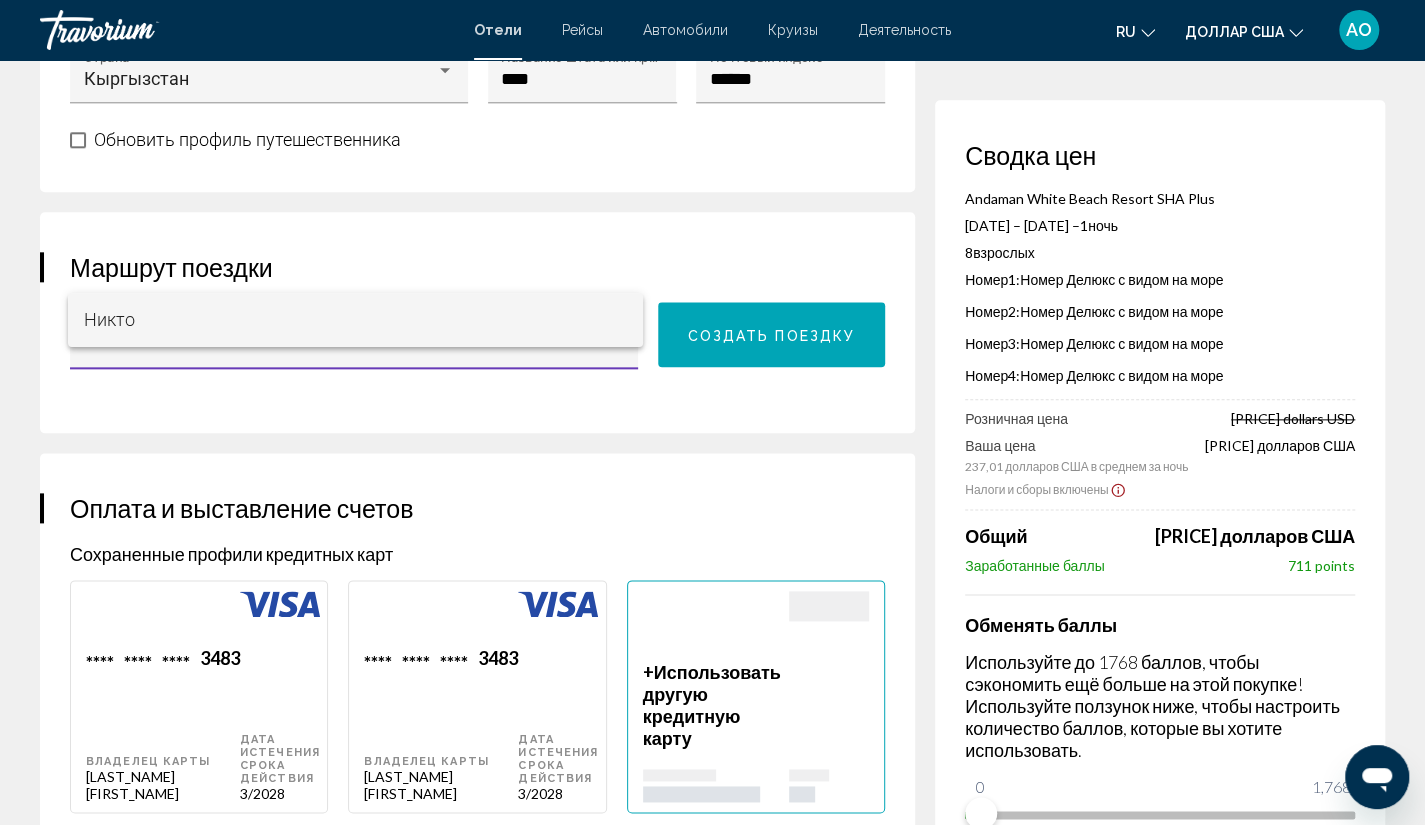 click at bounding box center [712, 412] 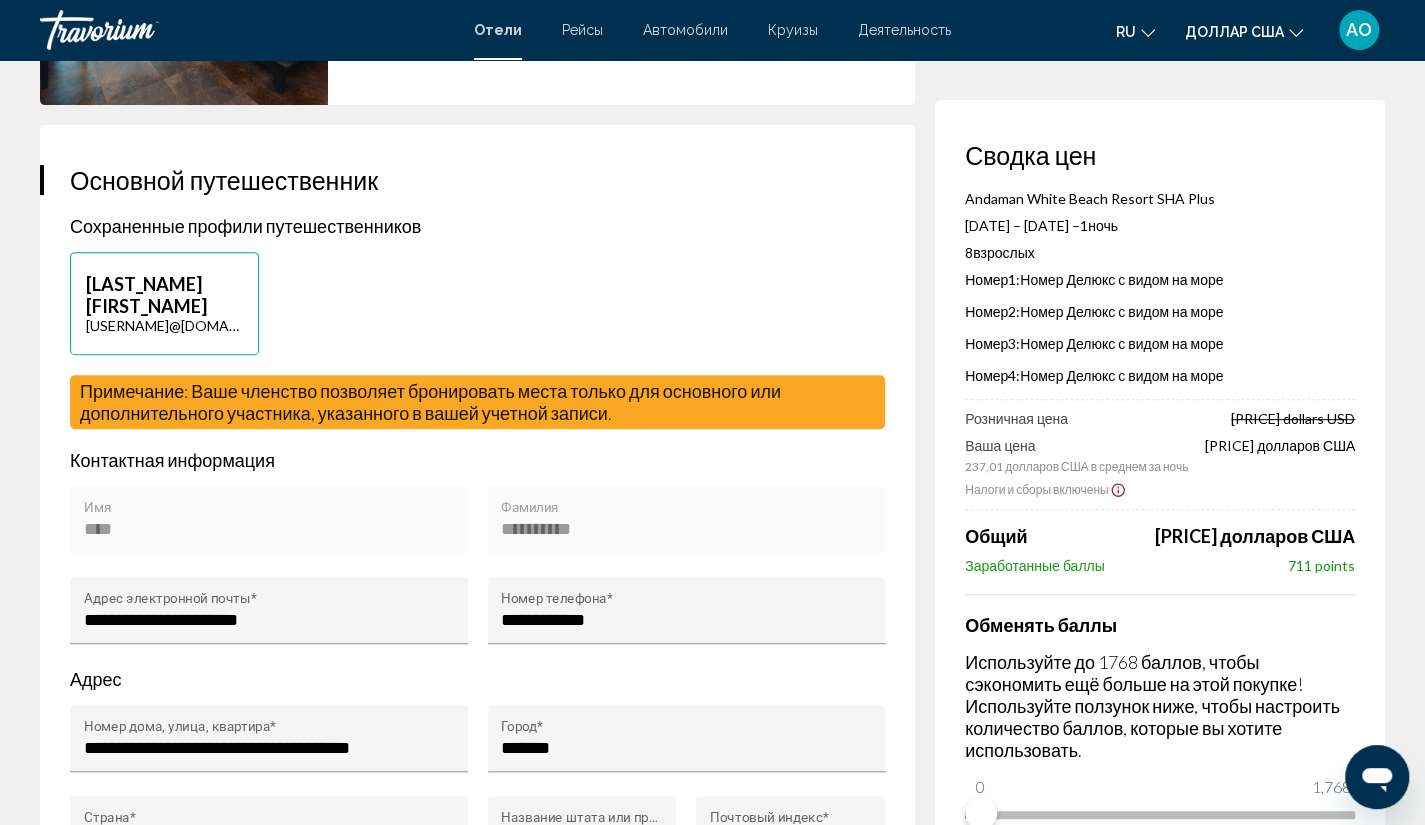 scroll, scrollTop: 423, scrollLeft: 0, axis: vertical 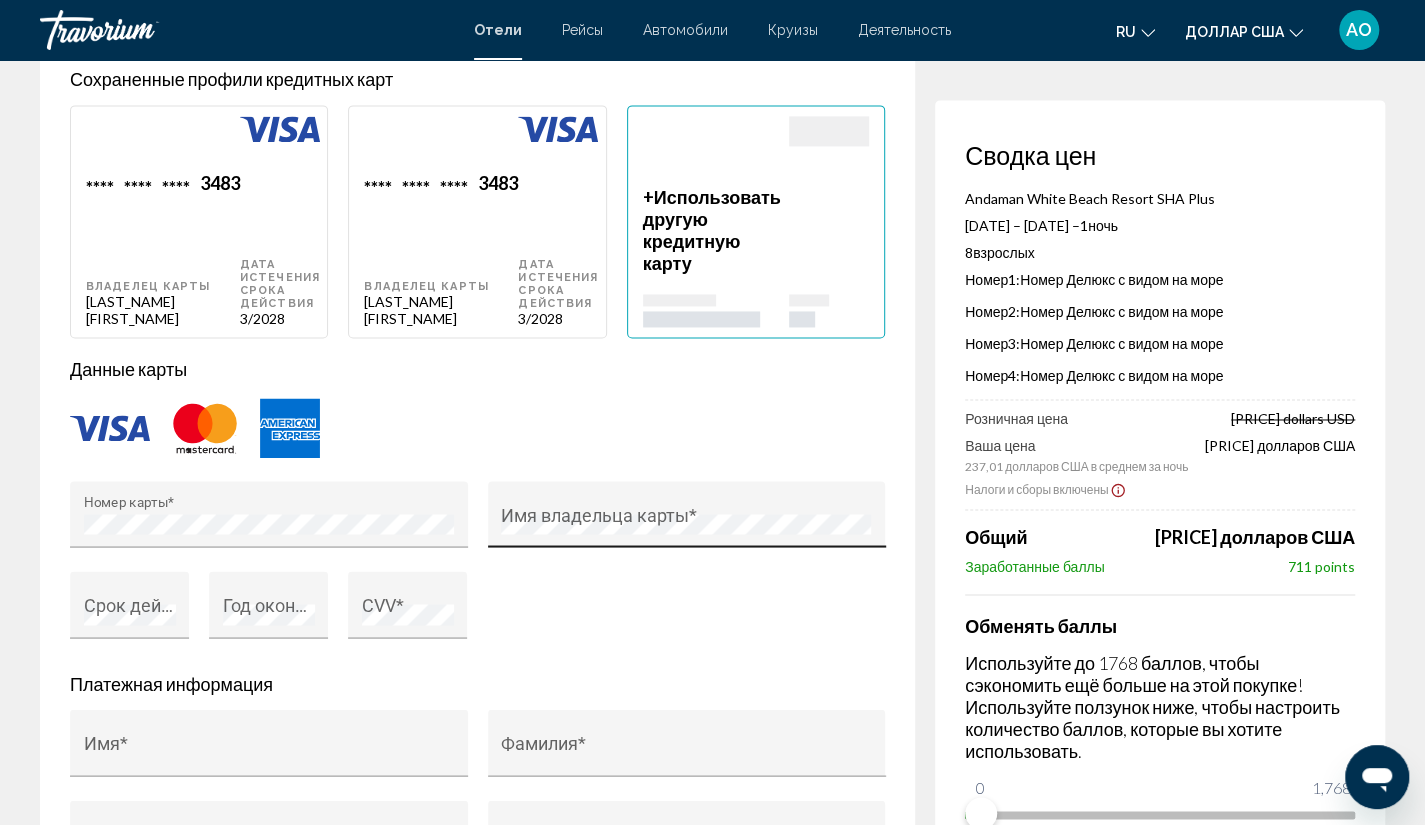 click on "Имя владельца карты *" at bounding box center [686, 520] 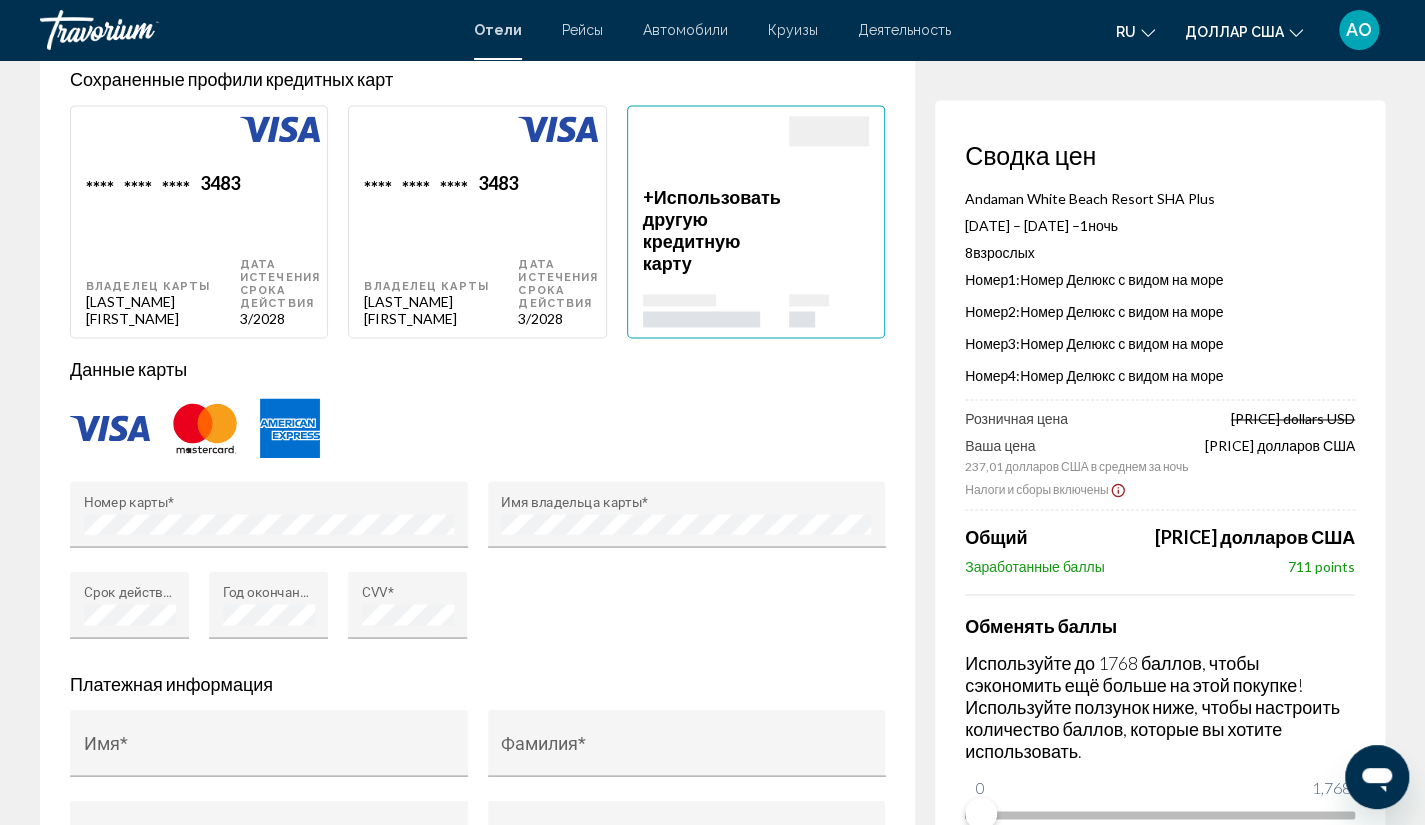 click on "Card Number * Cardholder Name * Expiration: month * Year * CVV *" at bounding box center (477, 572) 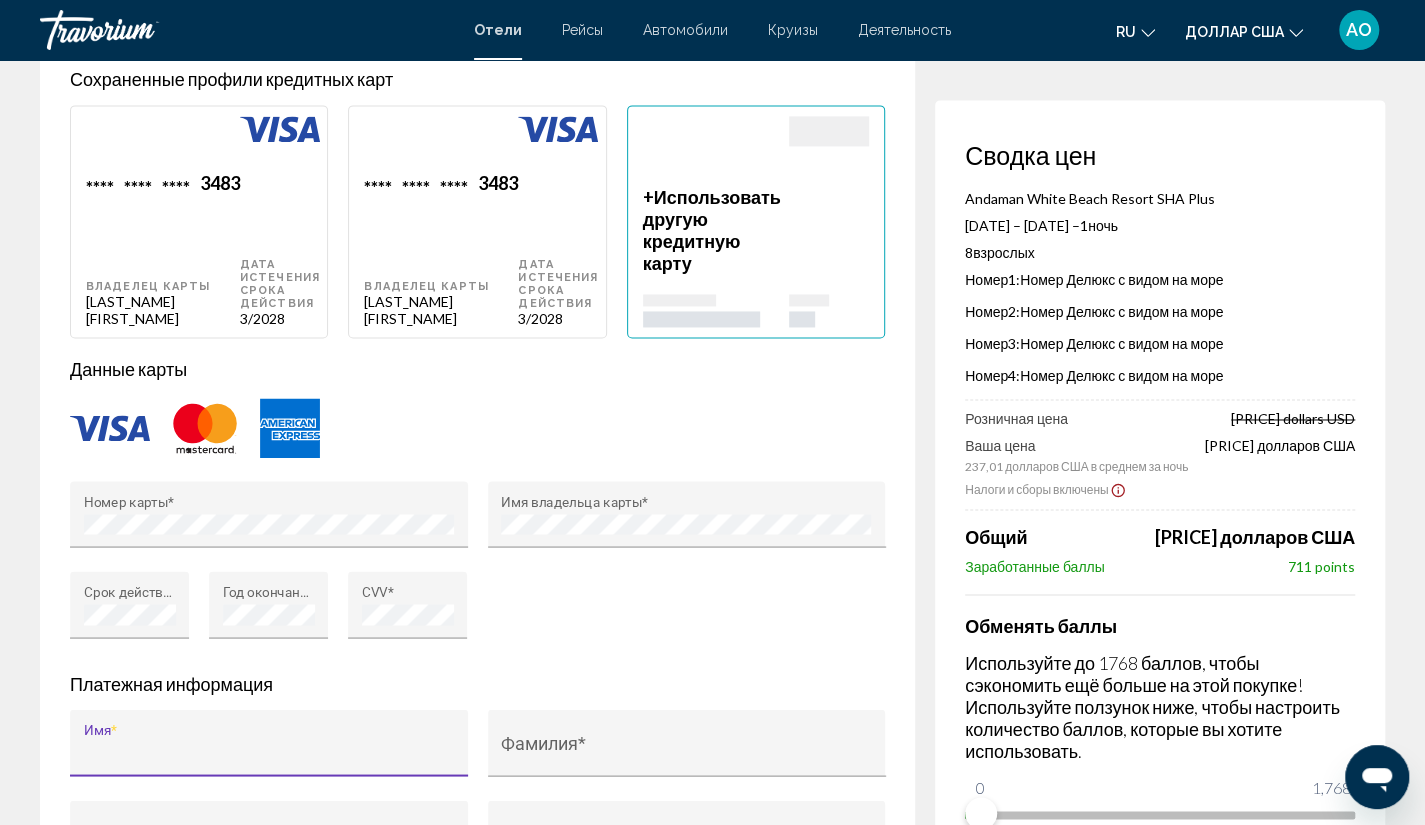 click on "Name *" at bounding box center (269, 752) 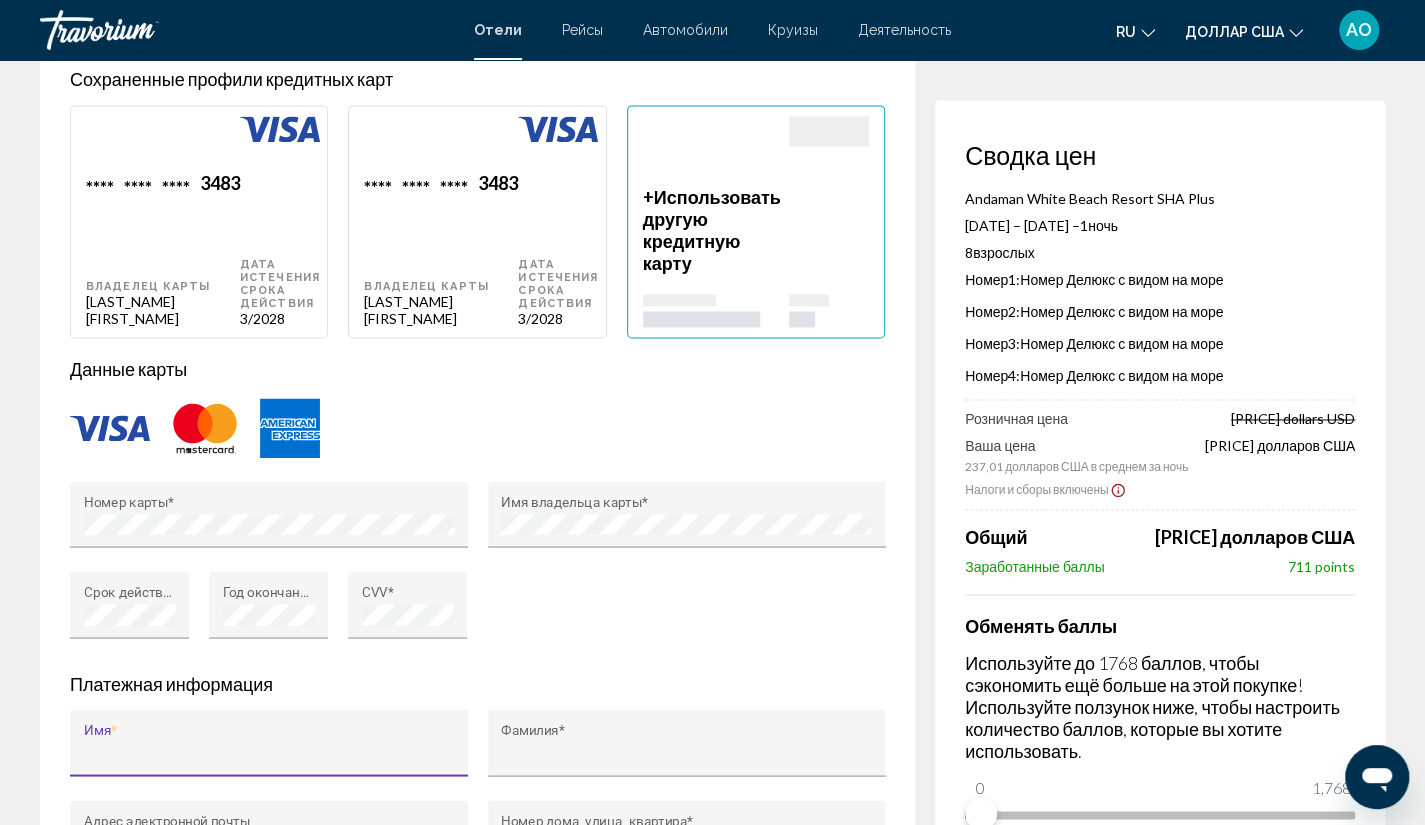 type on "****" 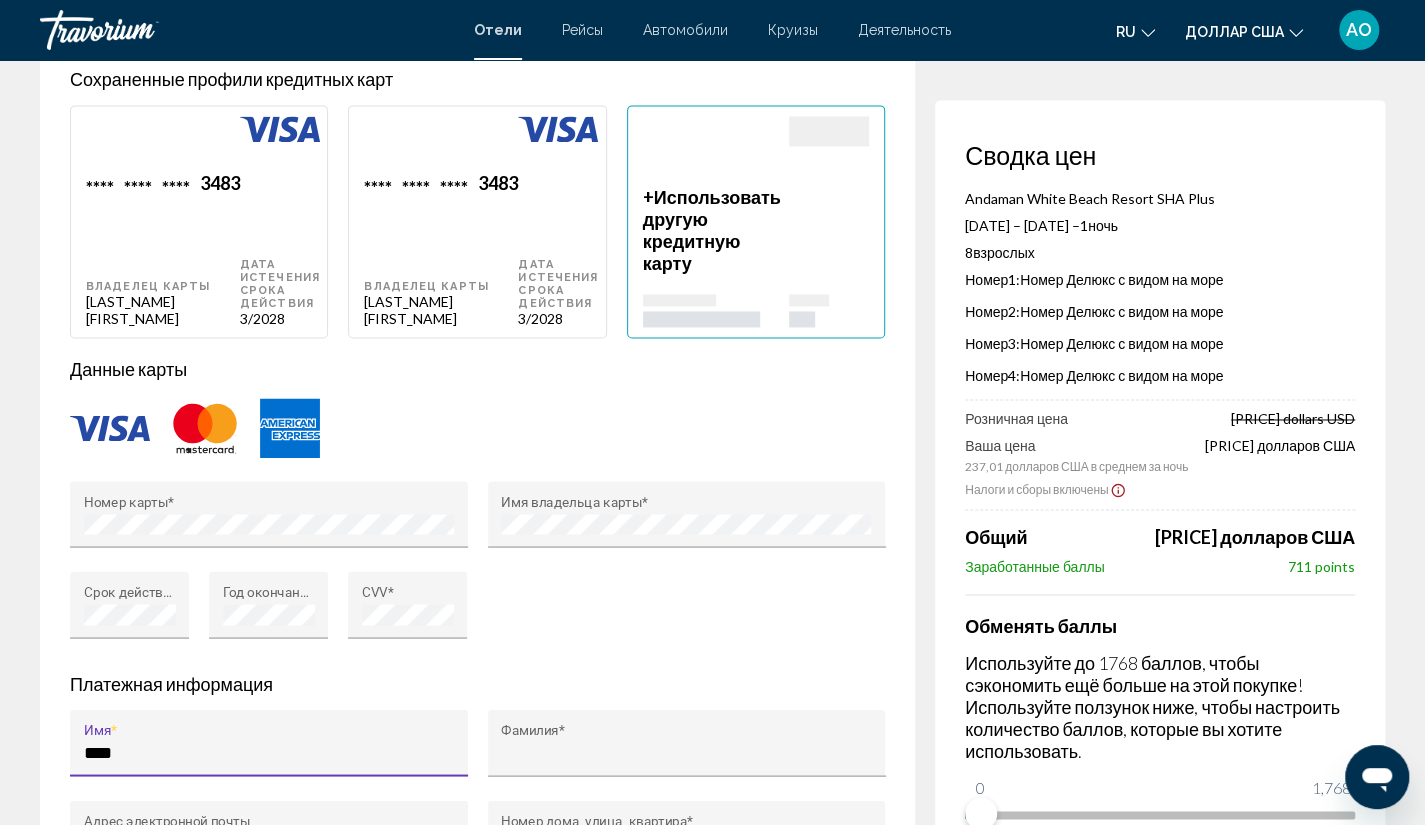 type on "**********" 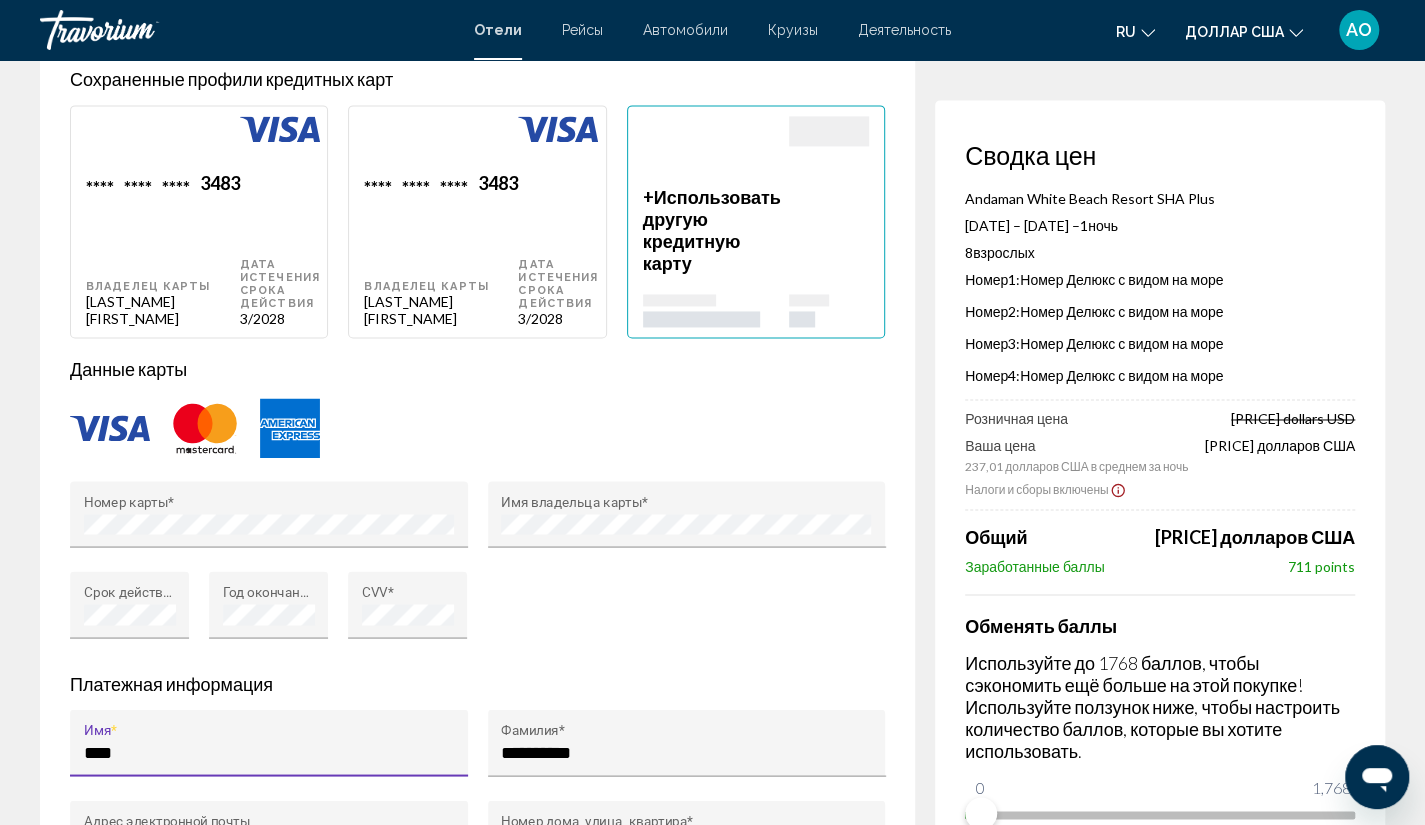 type on "**********" 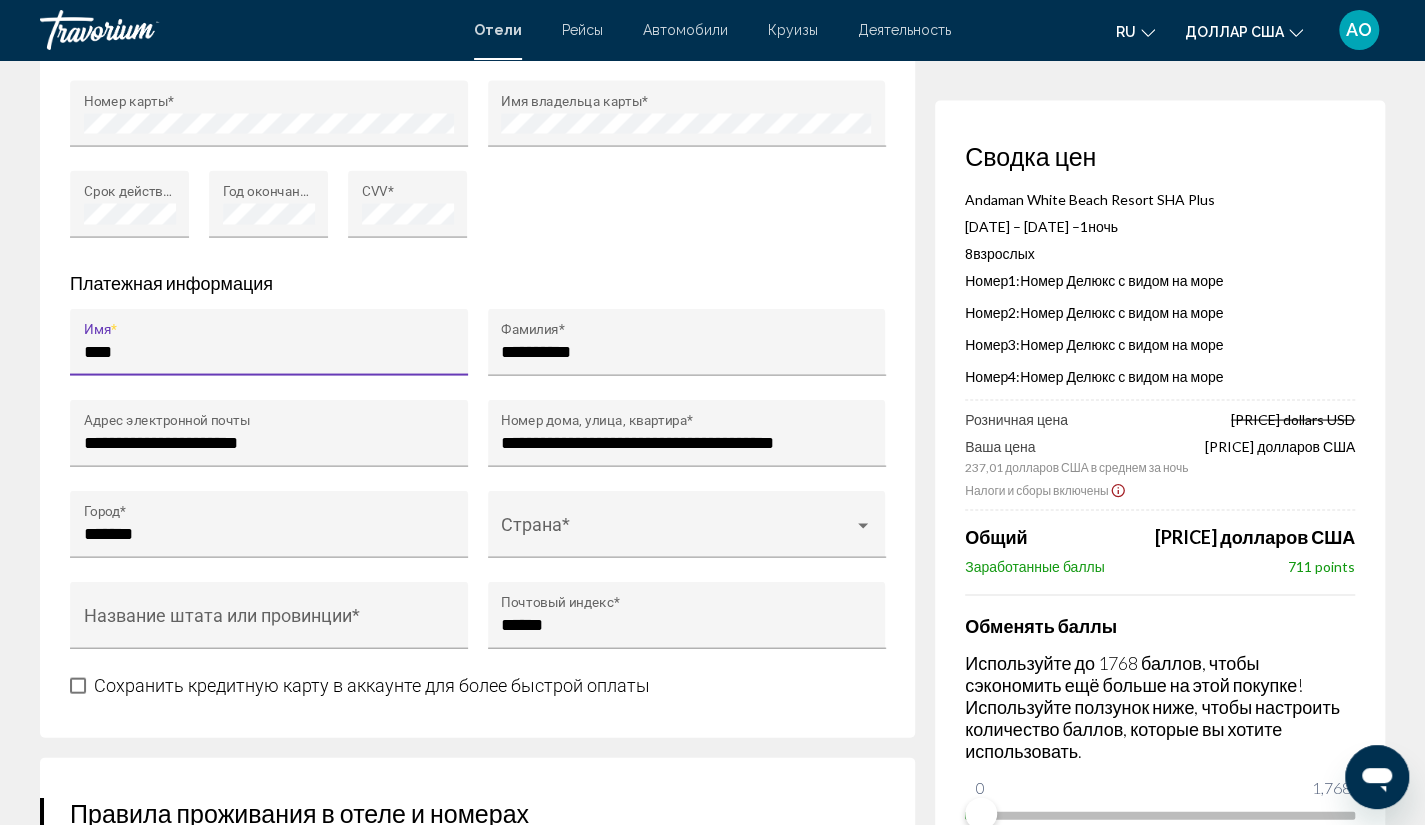 scroll, scrollTop: 2034, scrollLeft: 0, axis: vertical 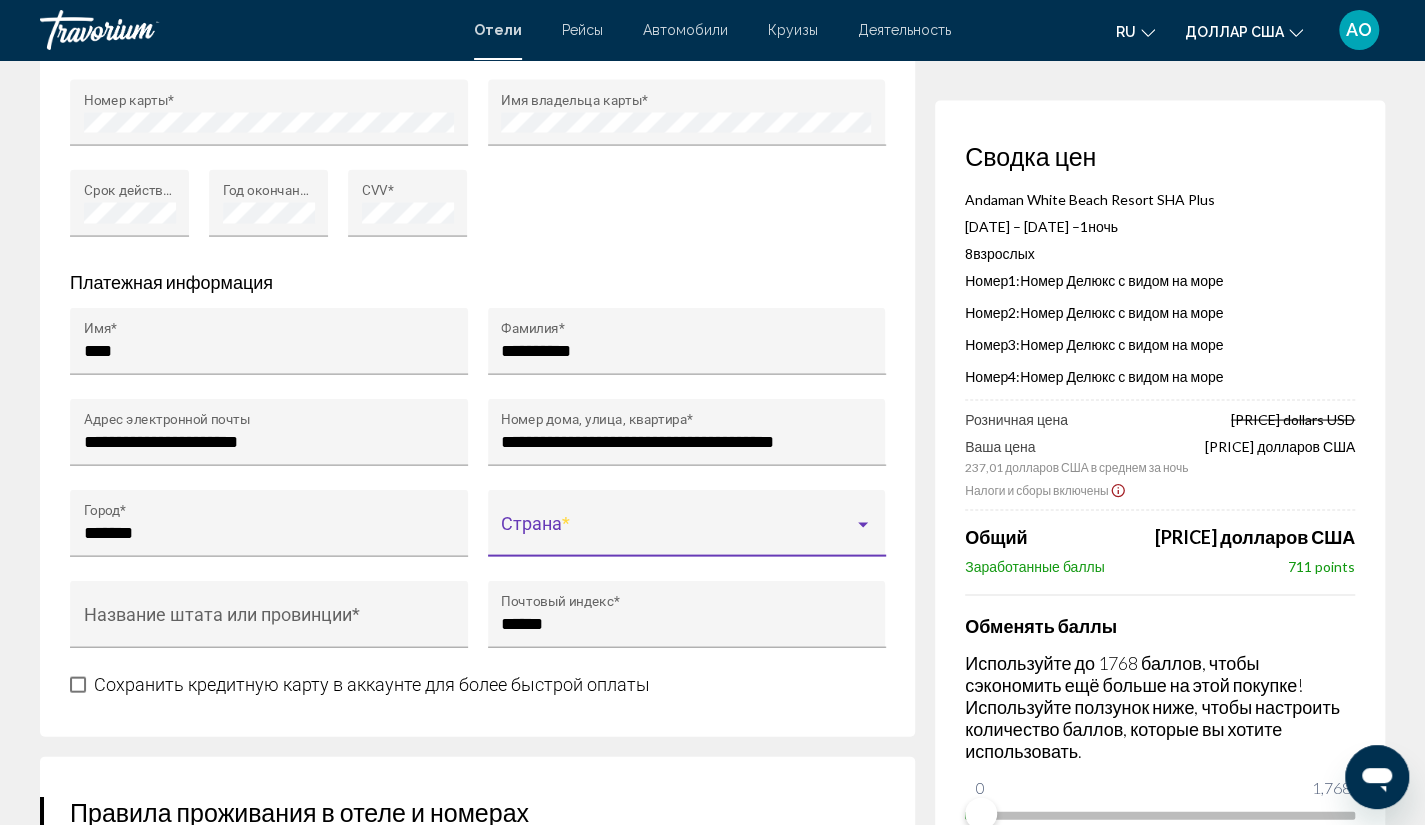 click at bounding box center [677, 532] 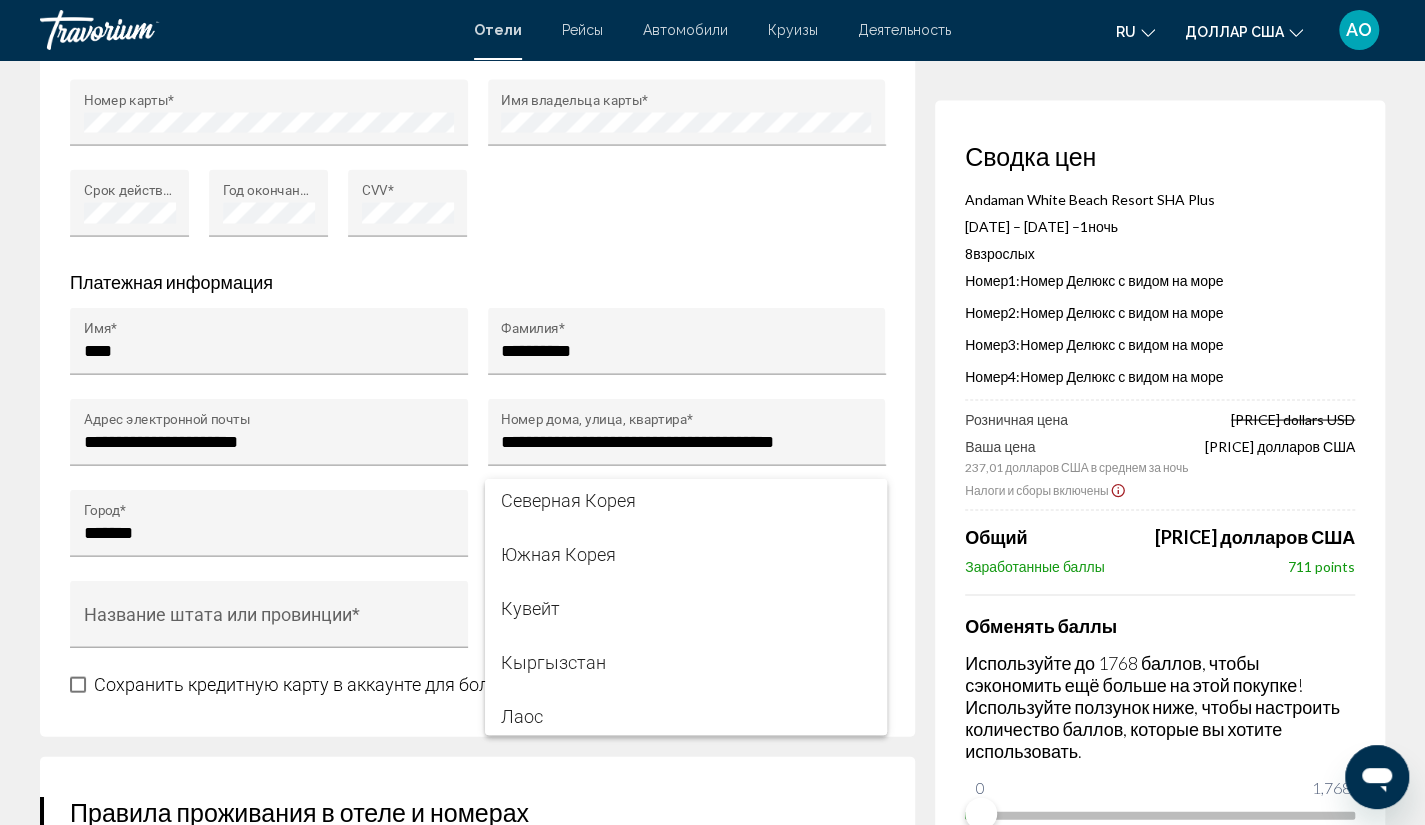 scroll, scrollTop: 6451, scrollLeft: 0, axis: vertical 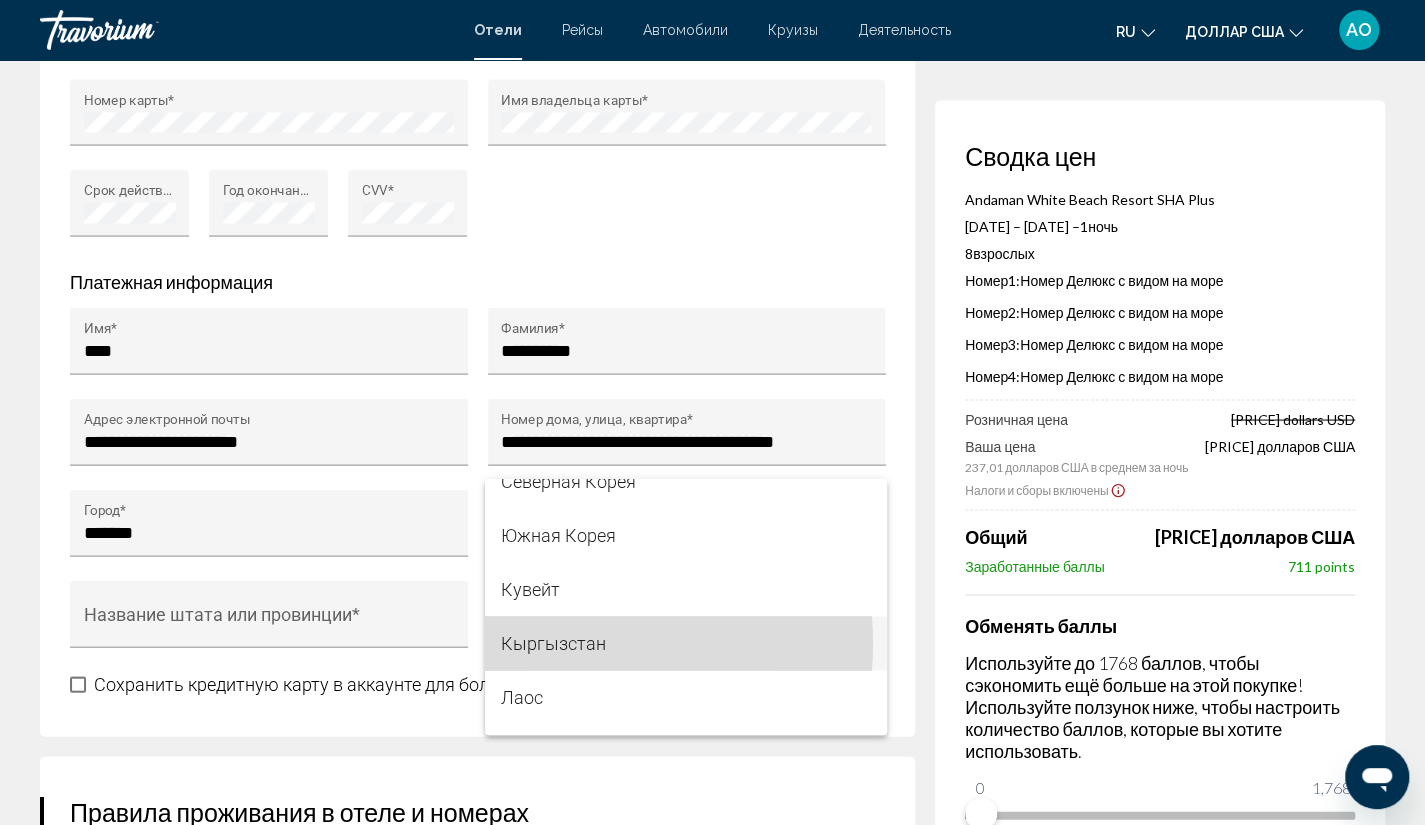 click on "Кыргызстан" at bounding box center [553, 642] 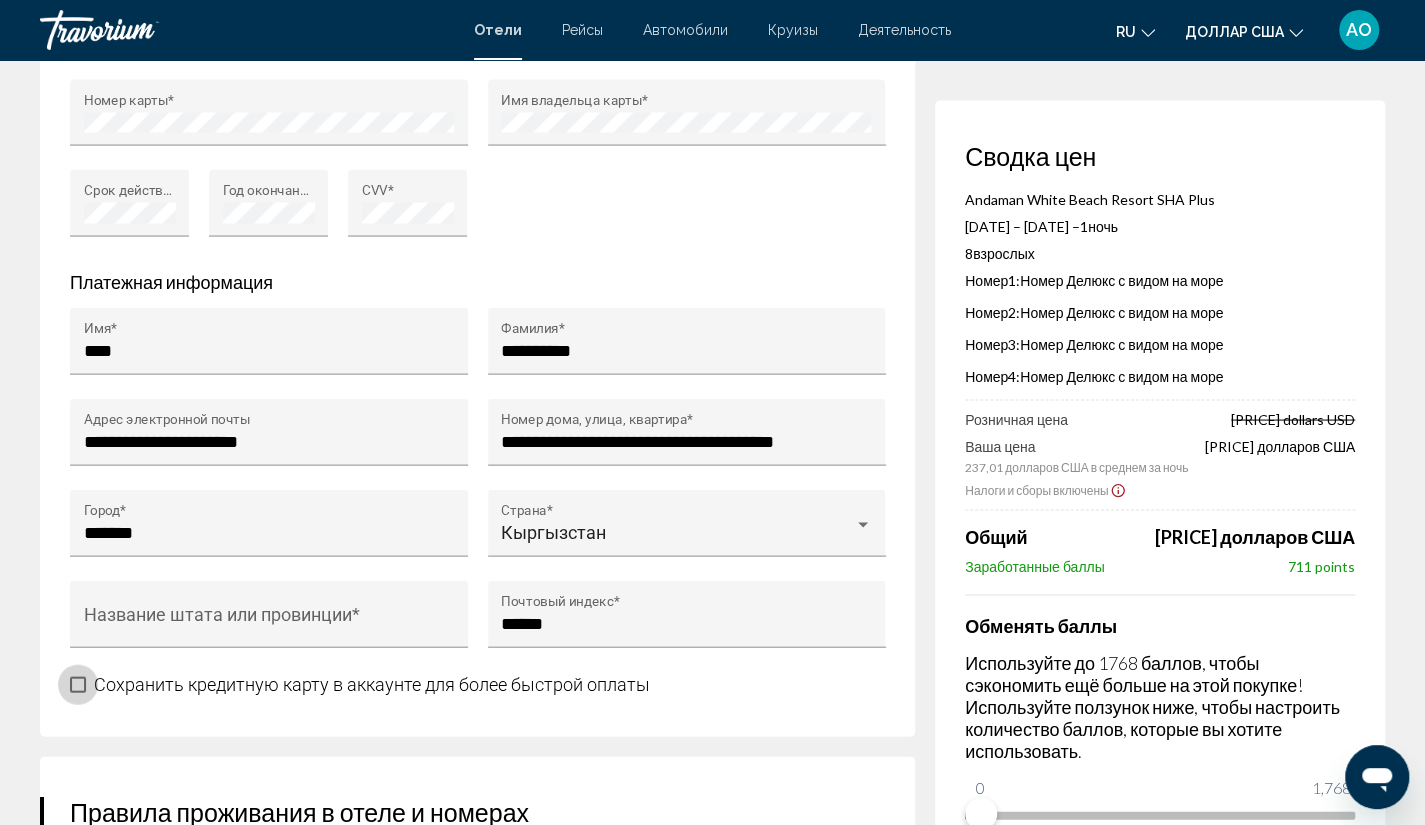 click at bounding box center (78, 684) 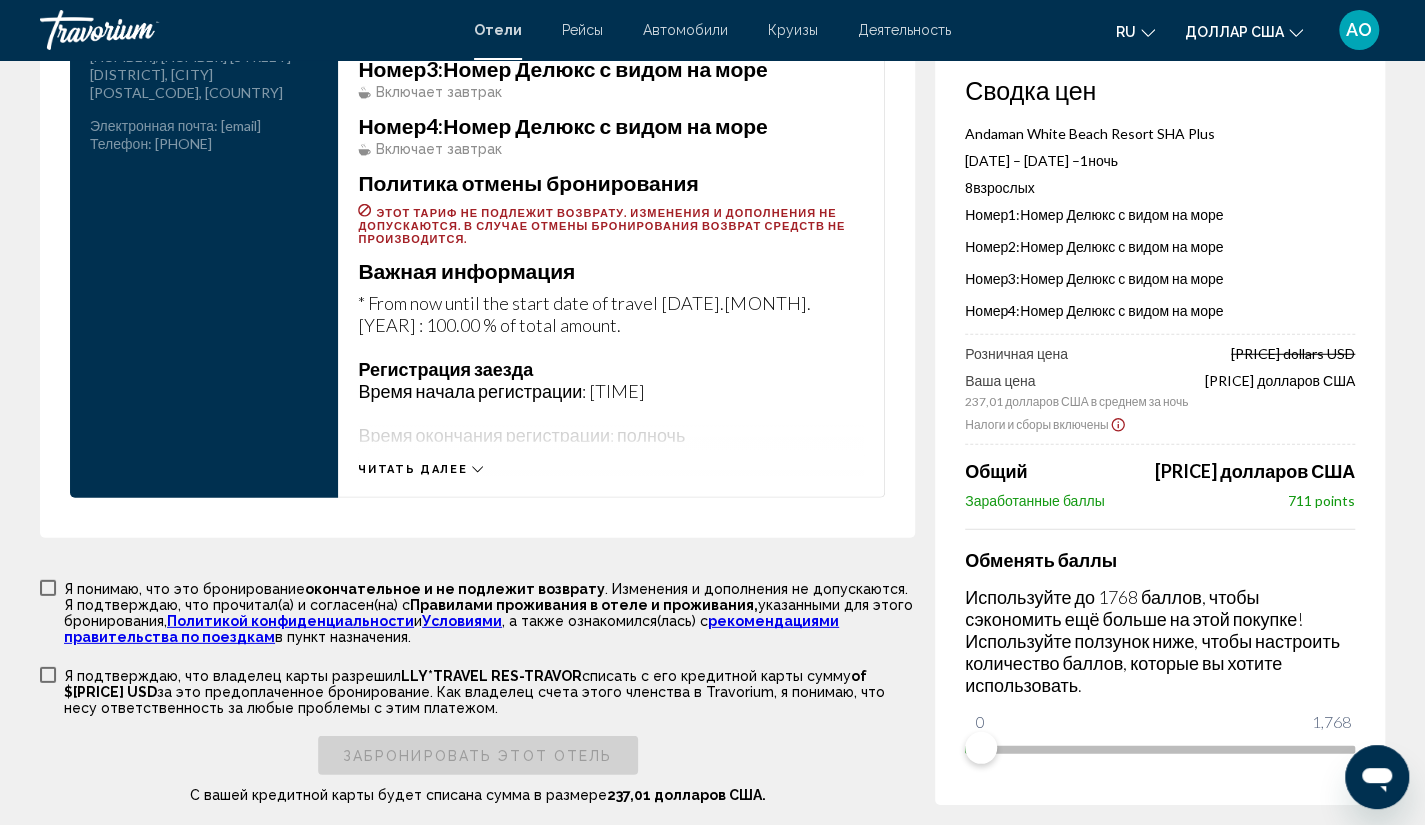 scroll, scrollTop: 2961, scrollLeft: 0, axis: vertical 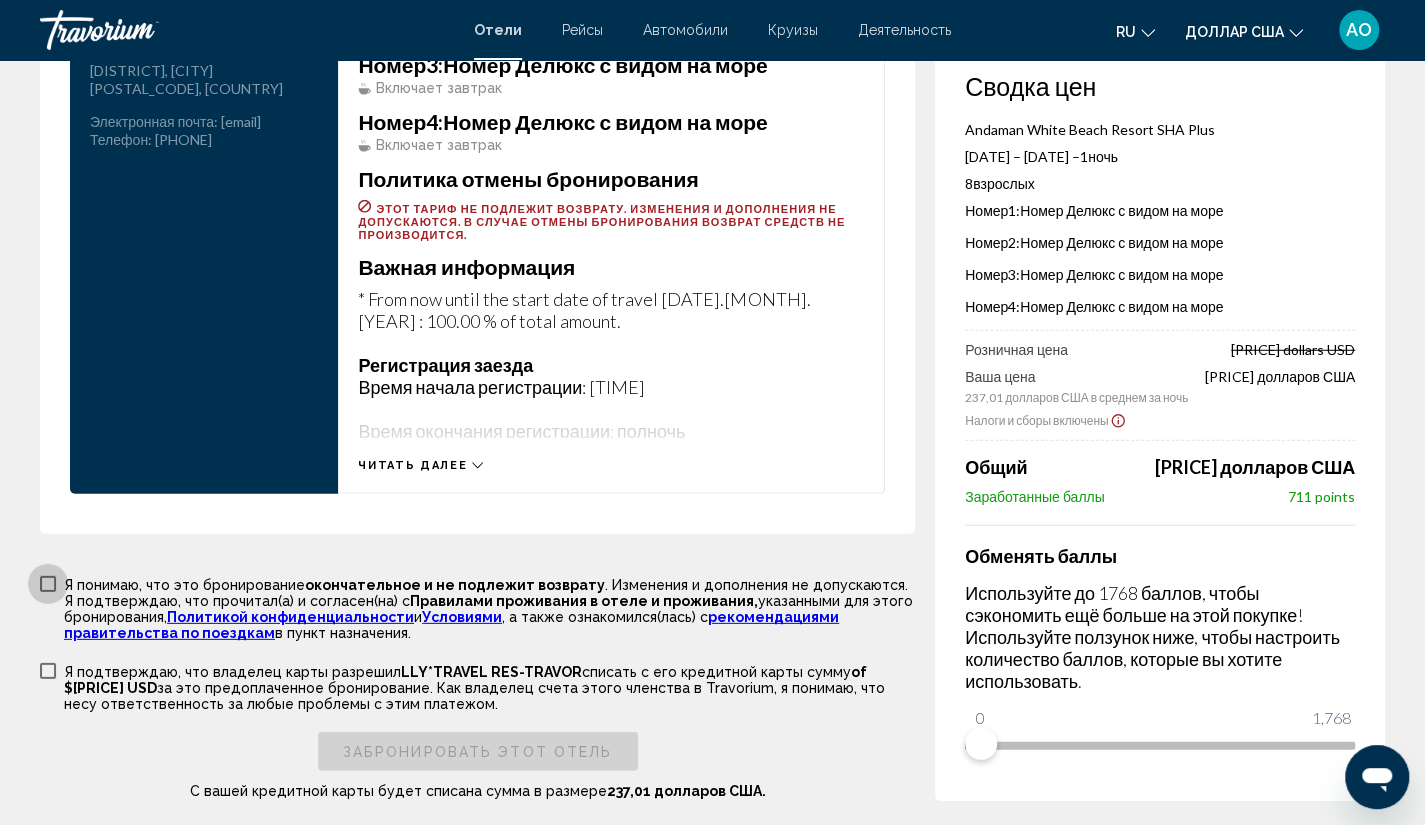 click at bounding box center [48, 584] 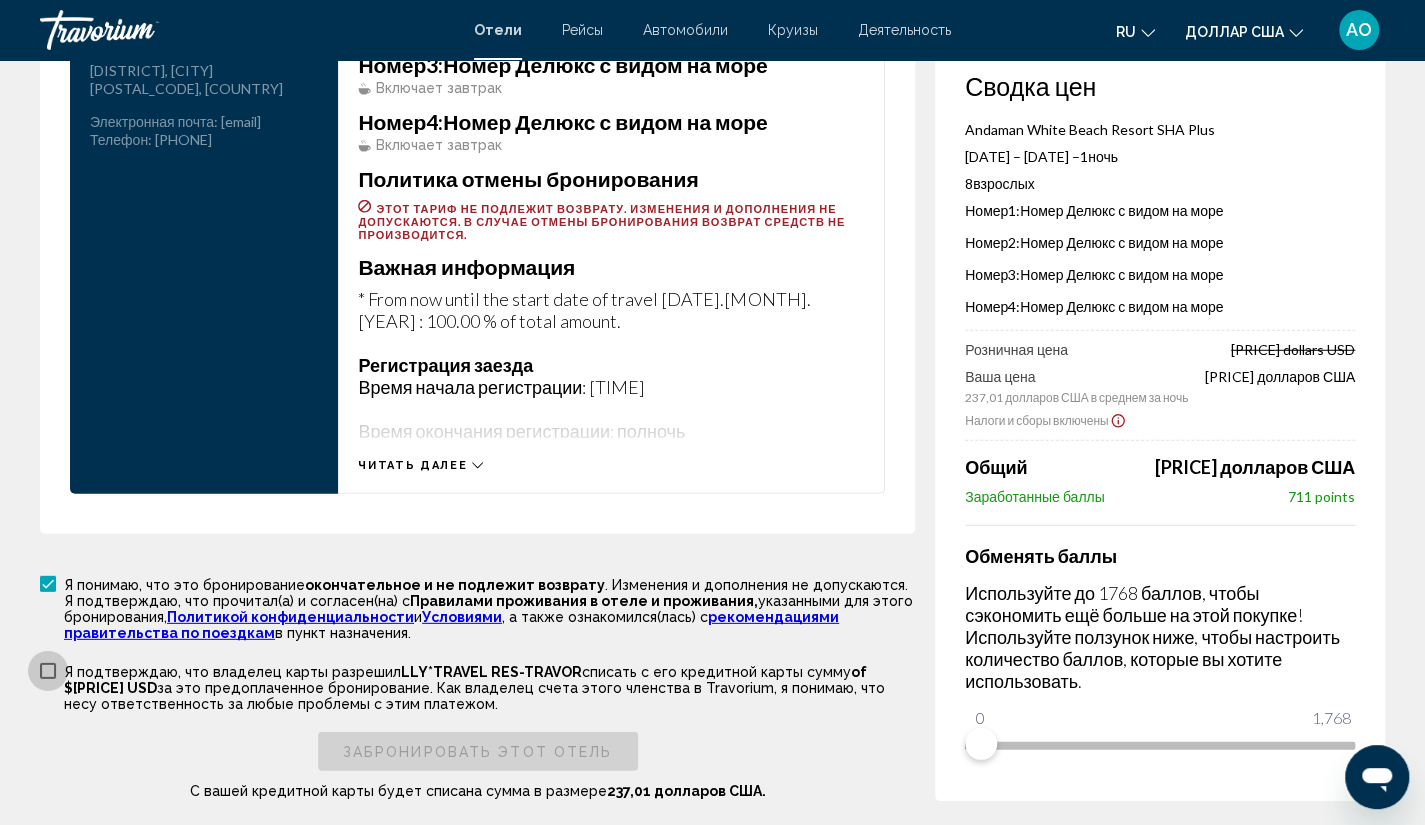 click at bounding box center (48, 671) 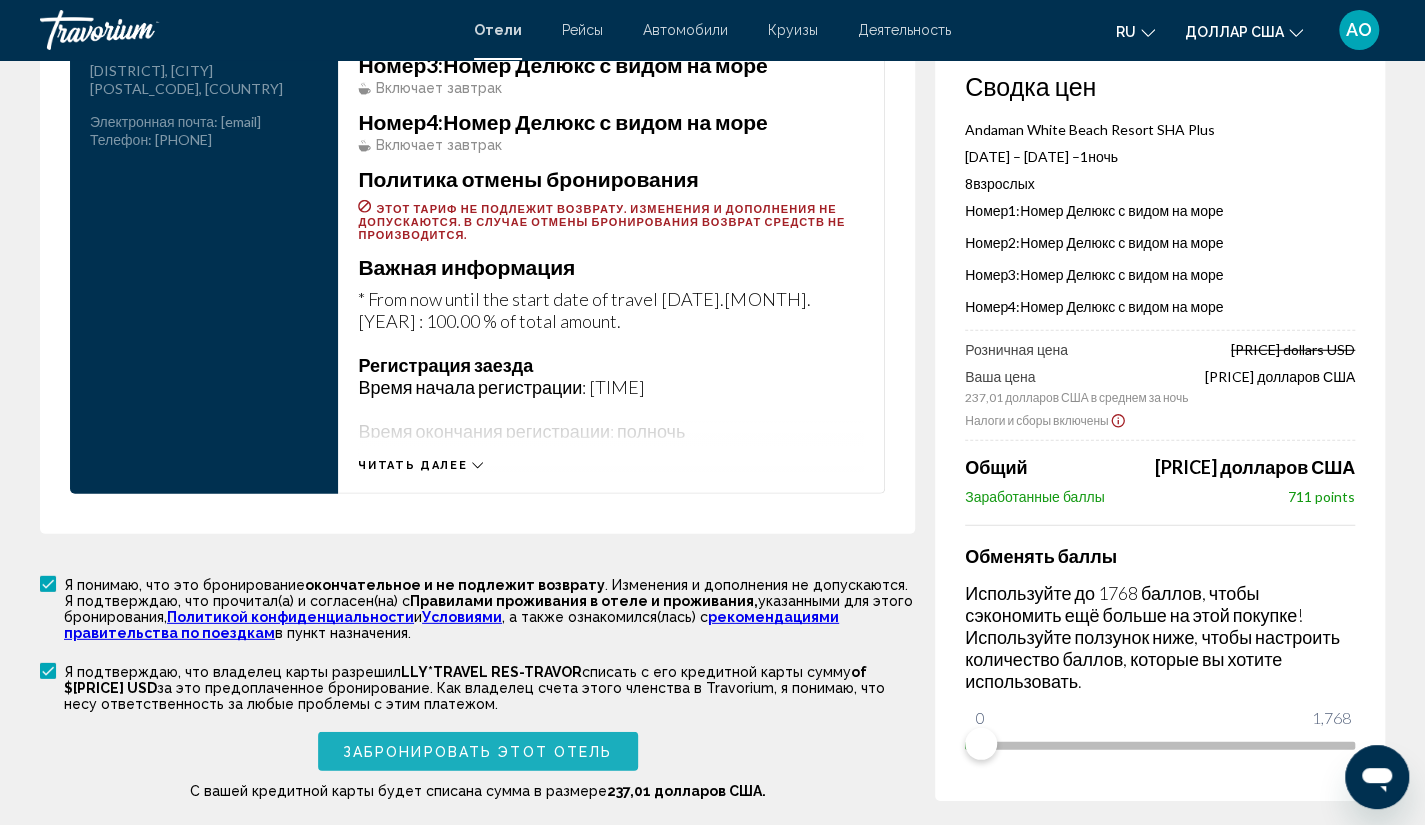 click on "Забронировать этот отель" at bounding box center (477, 753) 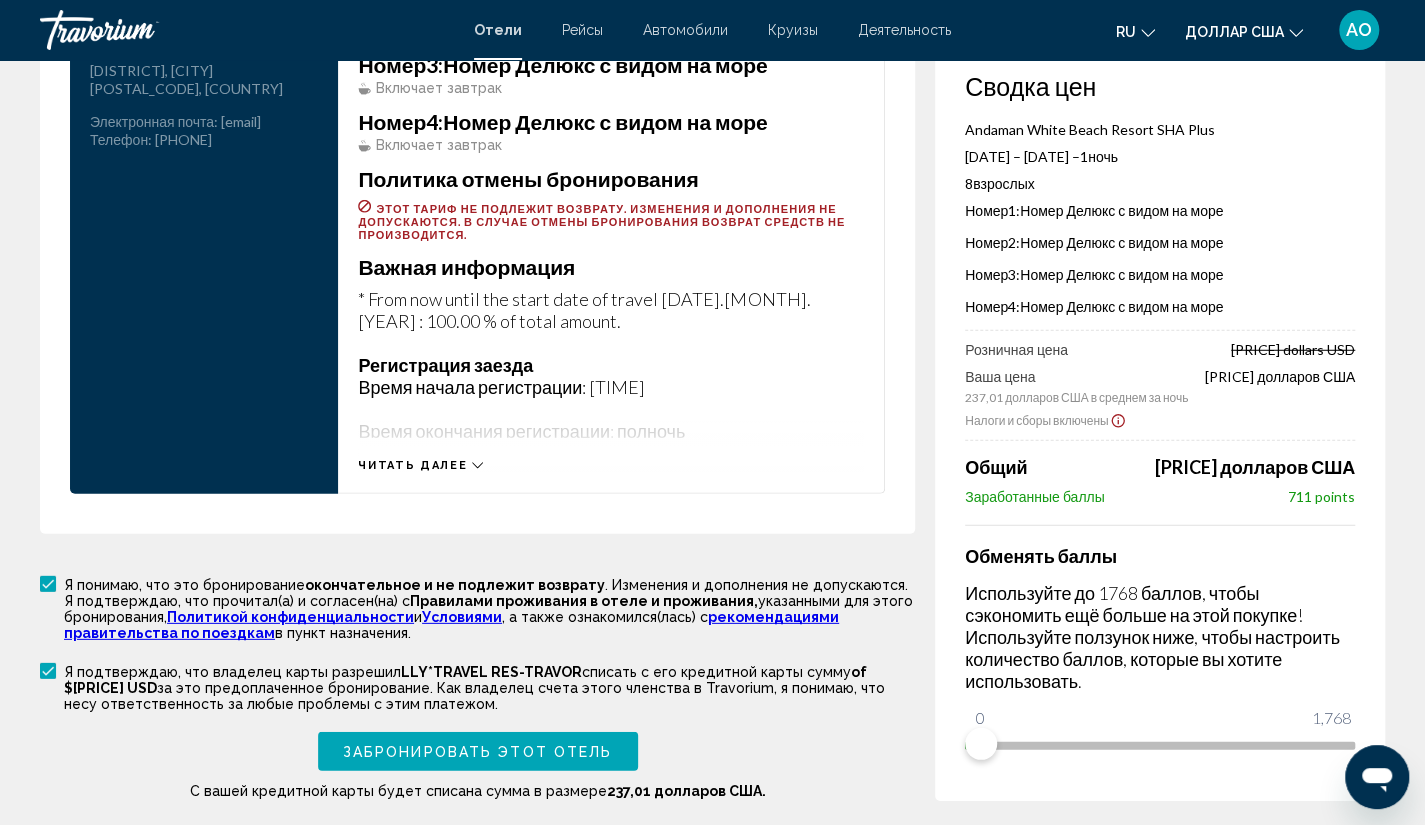 scroll, scrollTop: 2218, scrollLeft: 0, axis: vertical 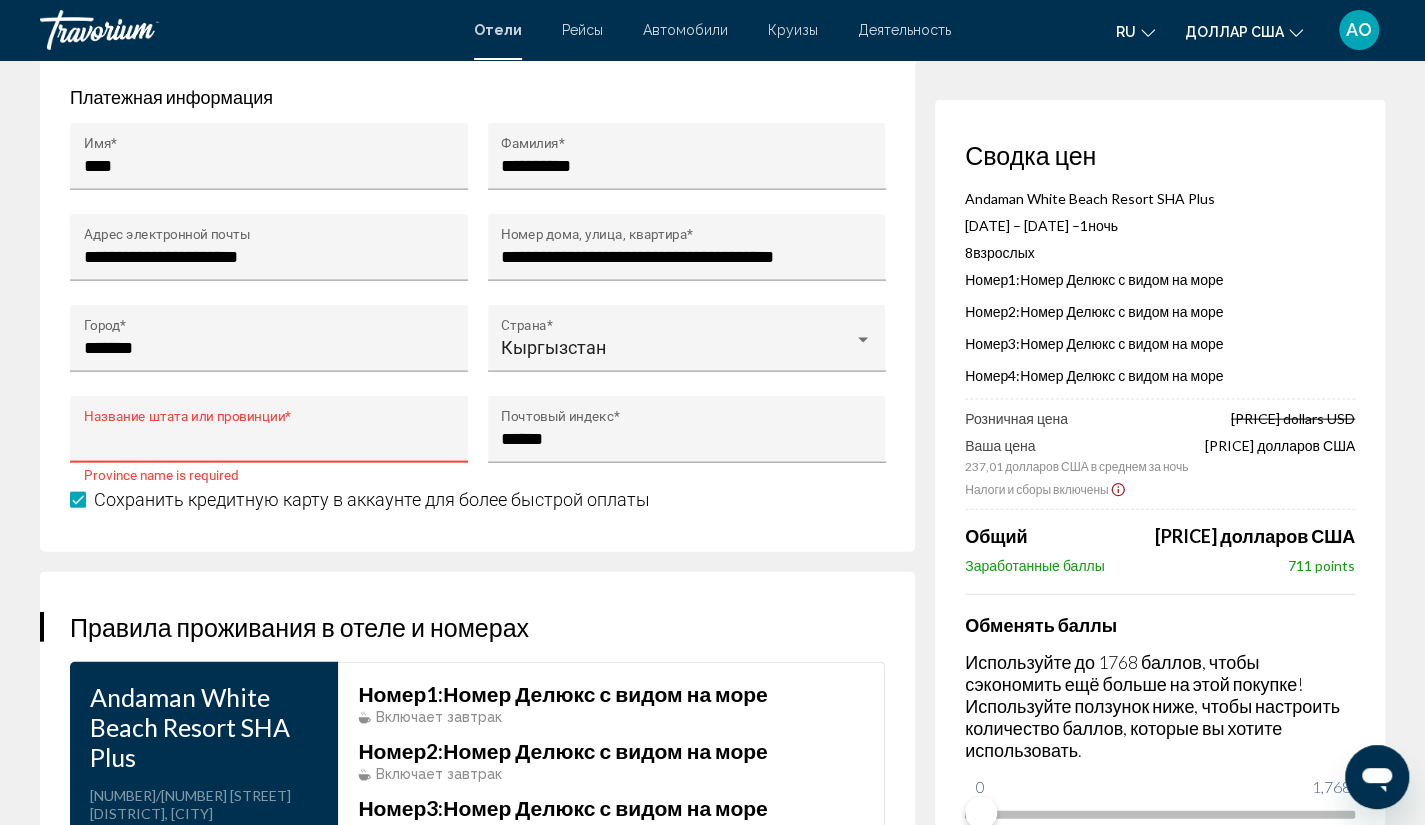 click on "Название штата или провинции *" at bounding box center (269, 439) 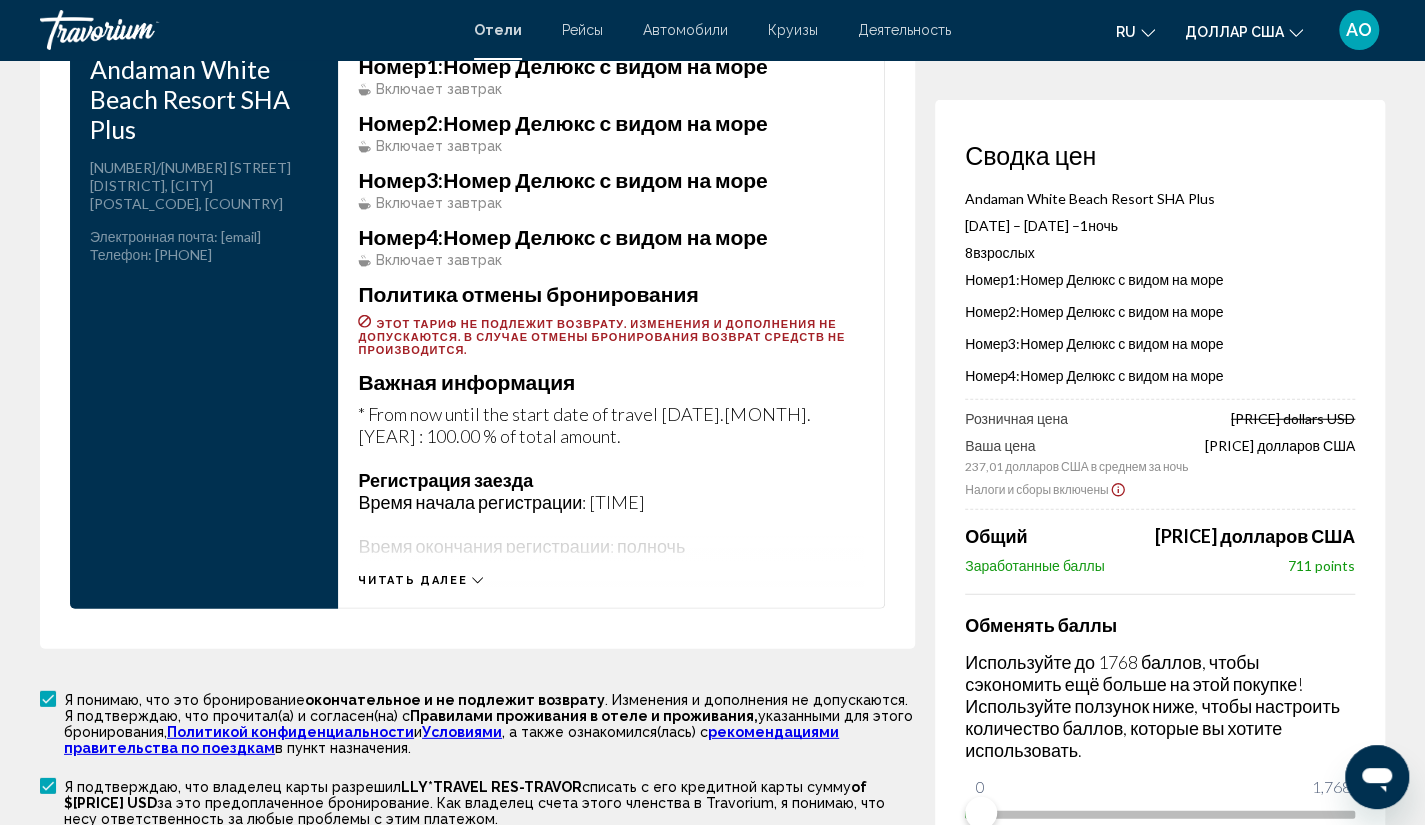 scroll, scrollTop: 3194, scrollLeft: 0, axis: vertical 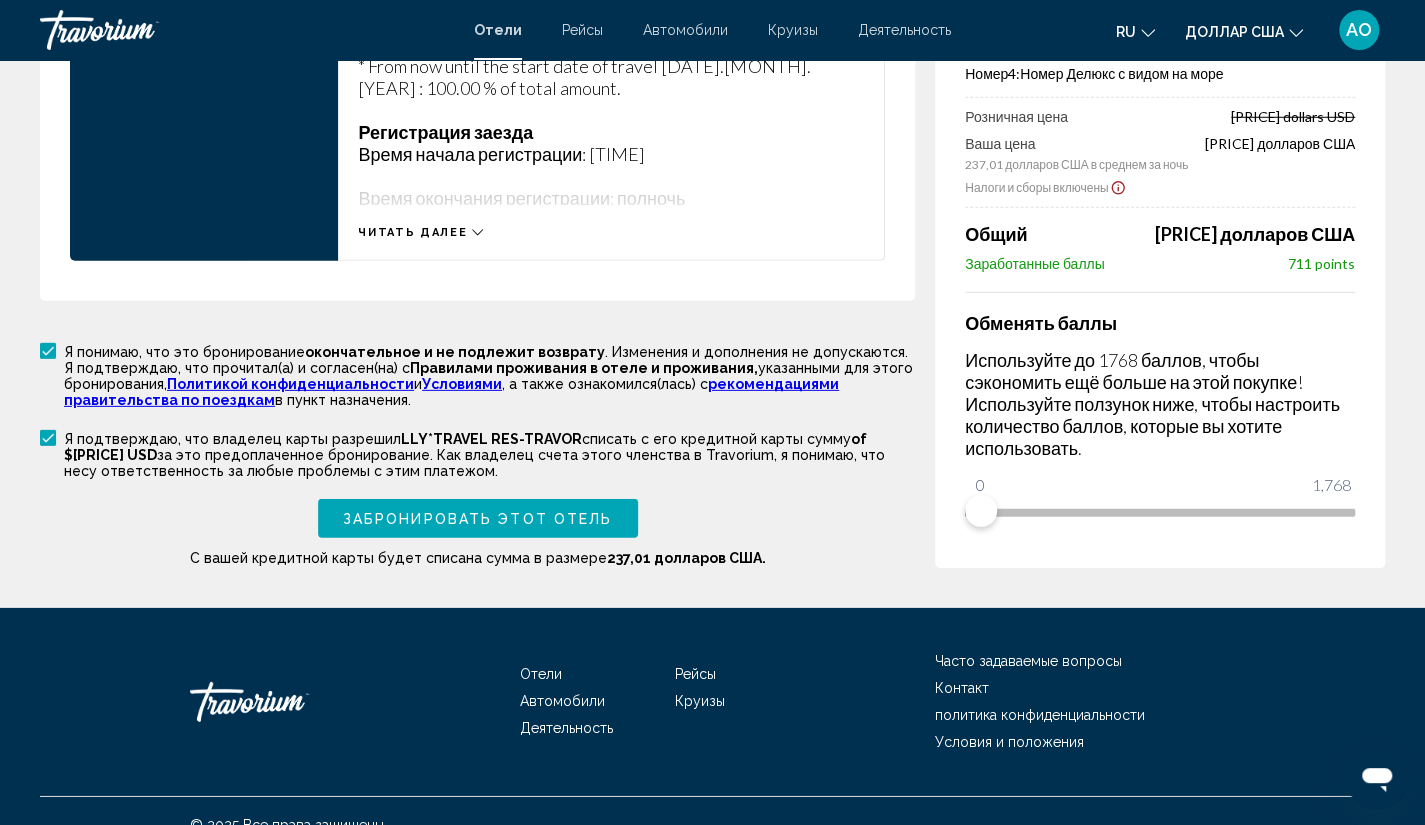 type on "****" 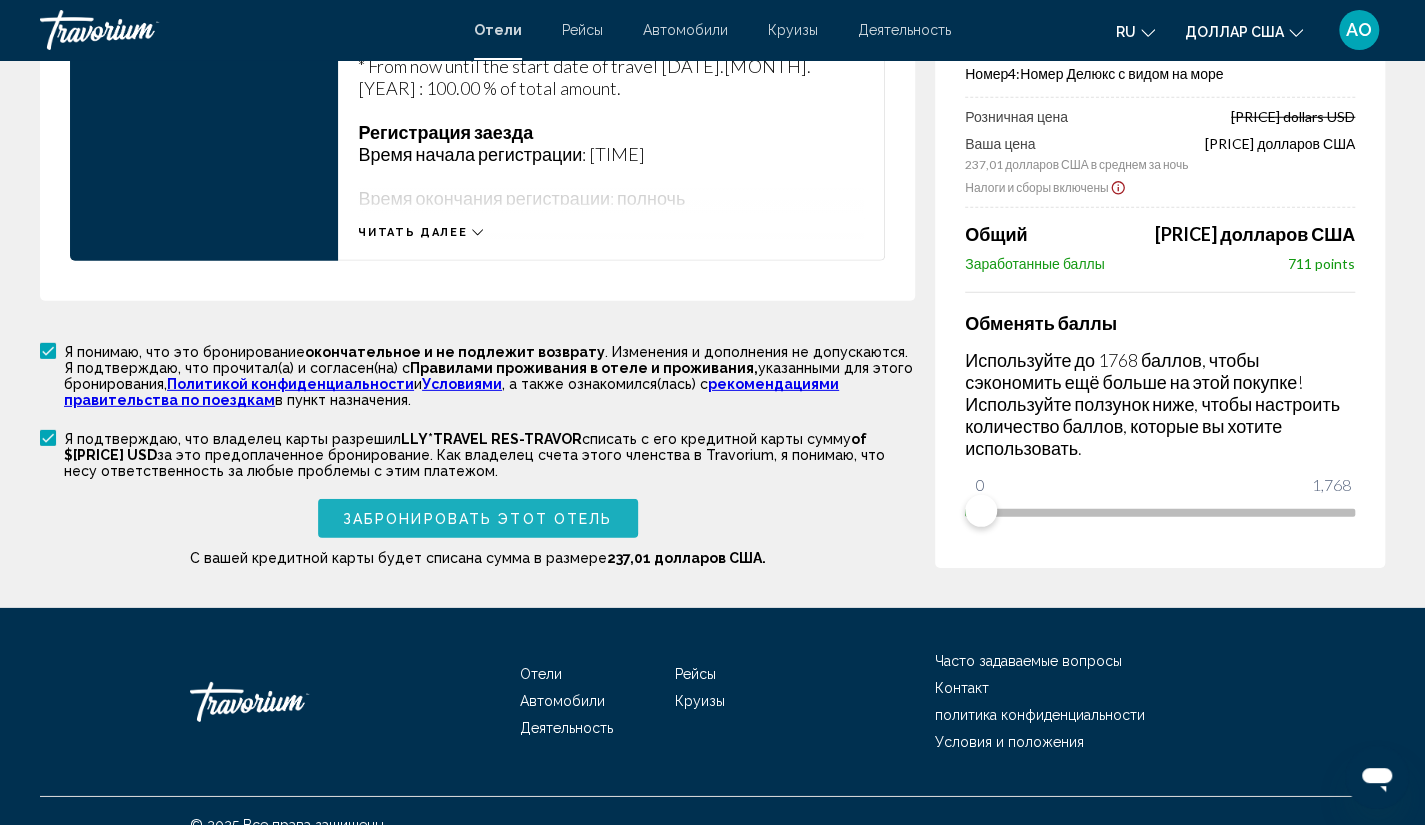 click on "Забронировать этот отель" at bounding box center [477, 520] 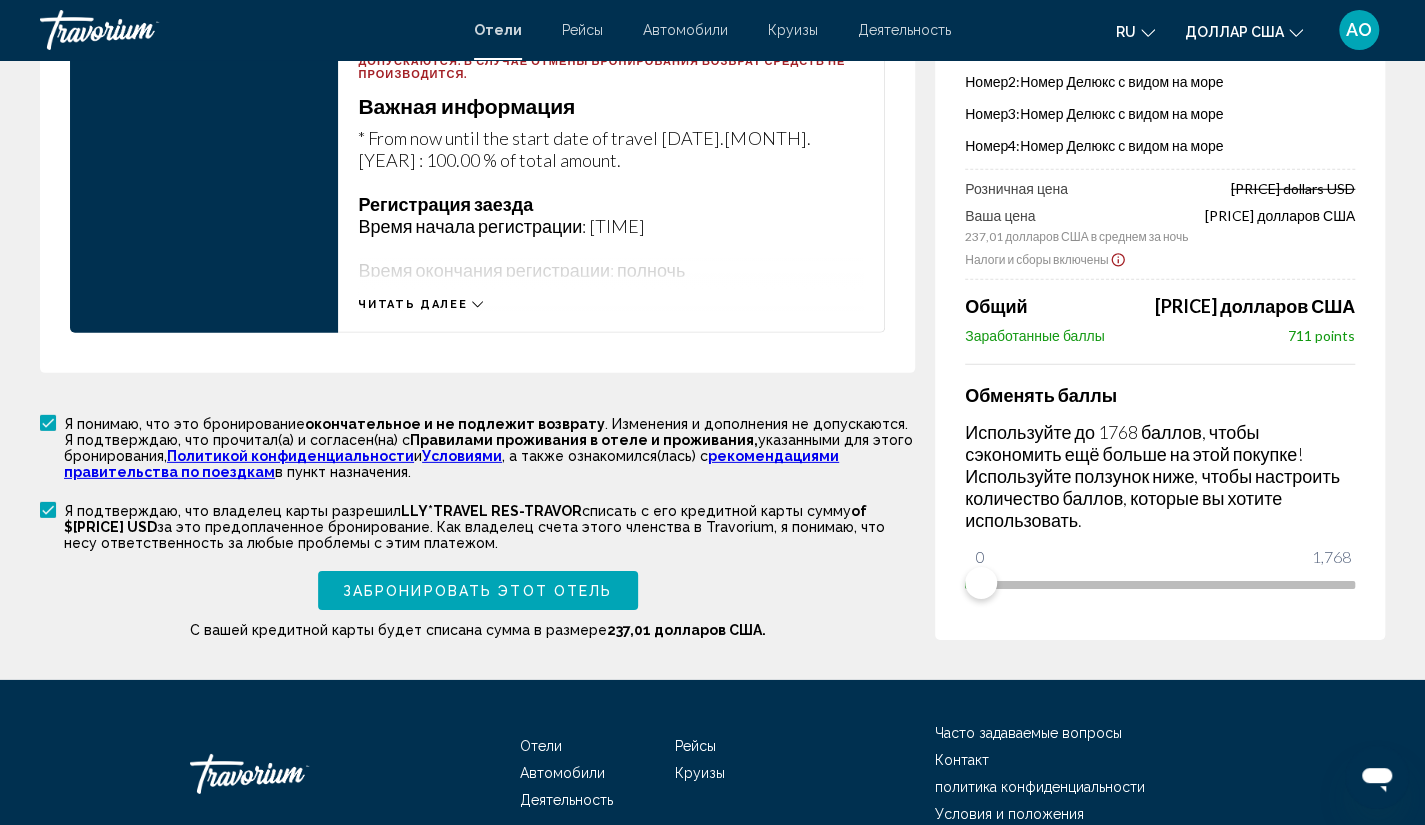 scroll, scrollTop: 3288, scrollLeft: 0, axis: vertical 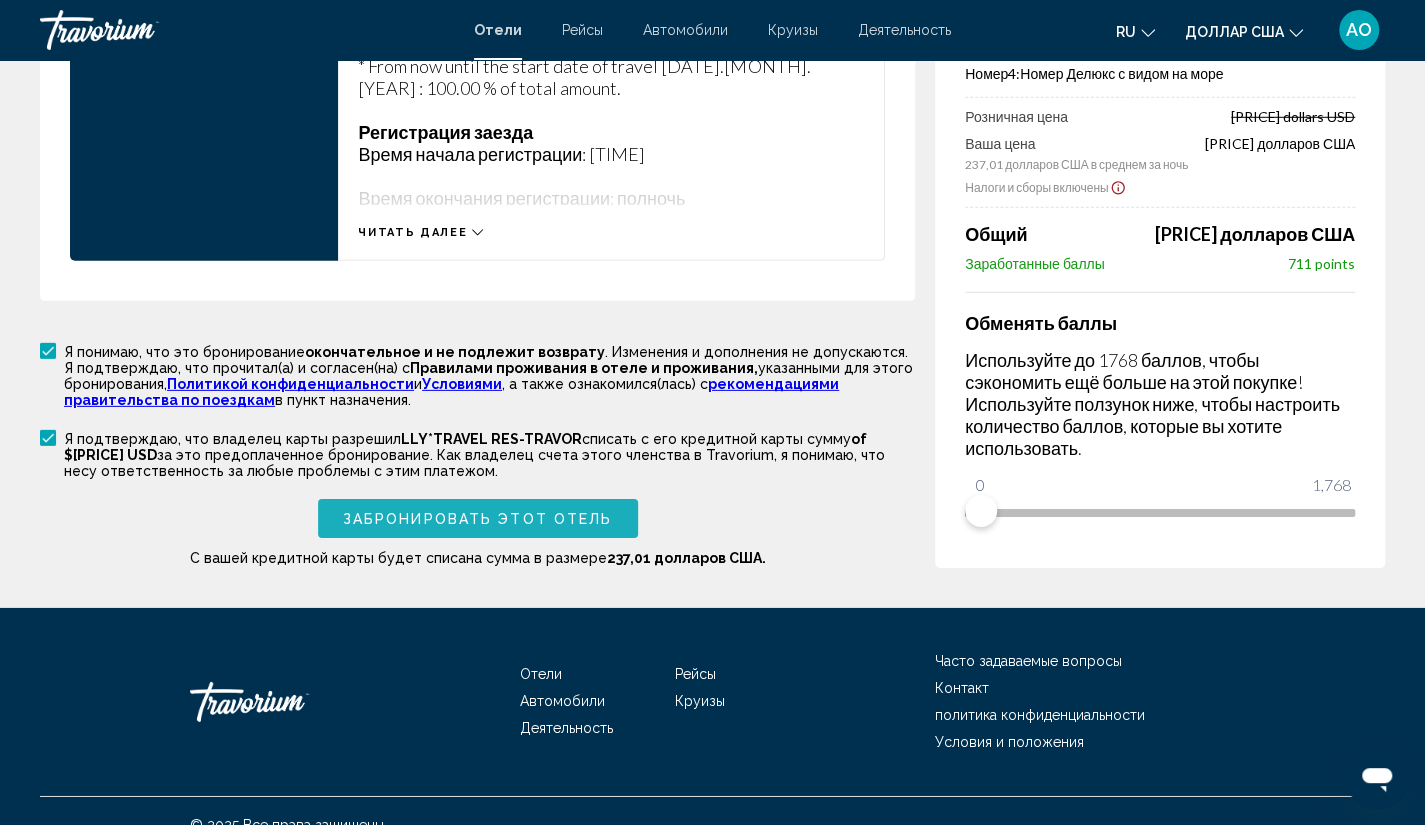 click on "Забронировать этот отель" at bounding box center (478, 518) 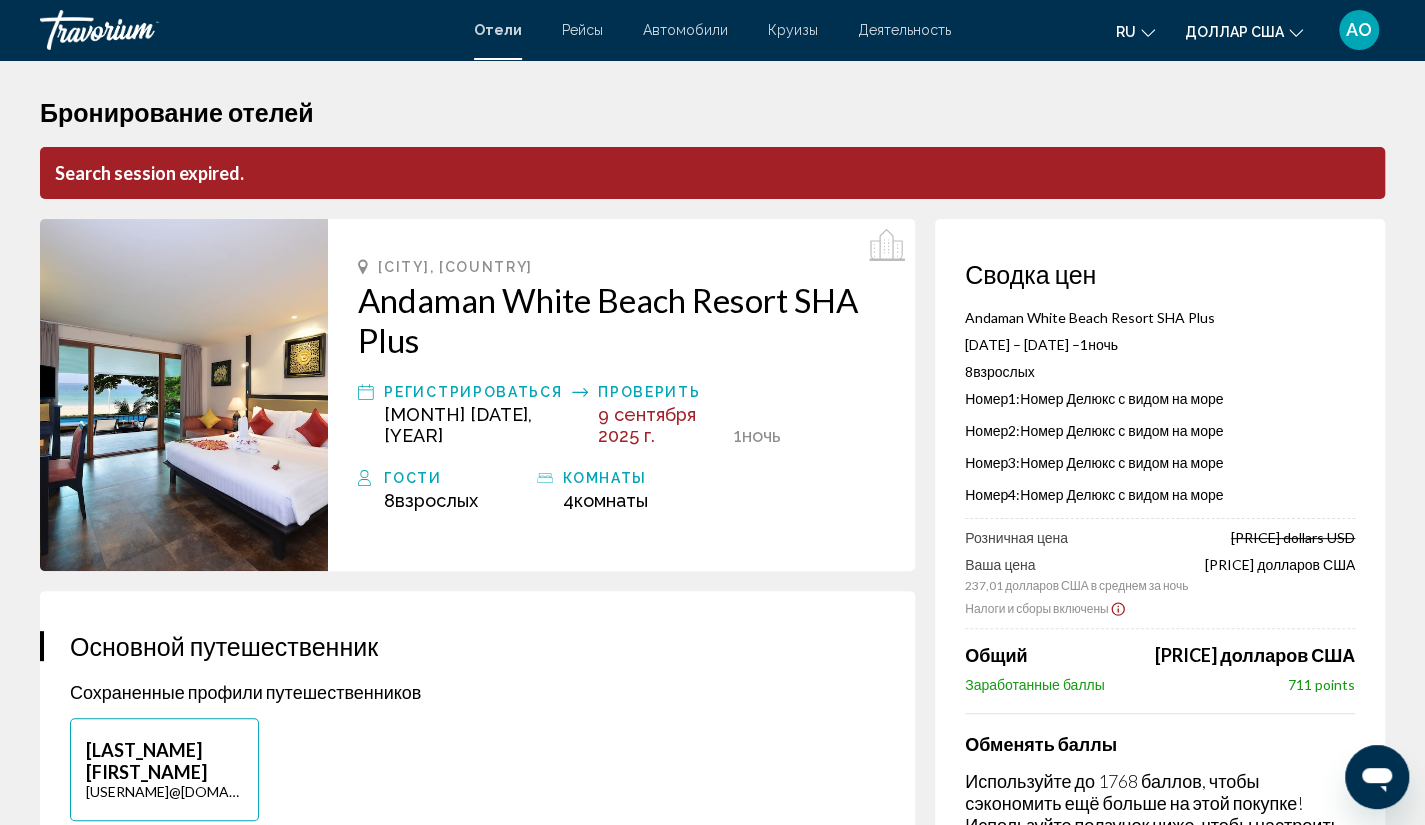 scroll, scrollTop: 0, scrollLeft: 0, axis: both 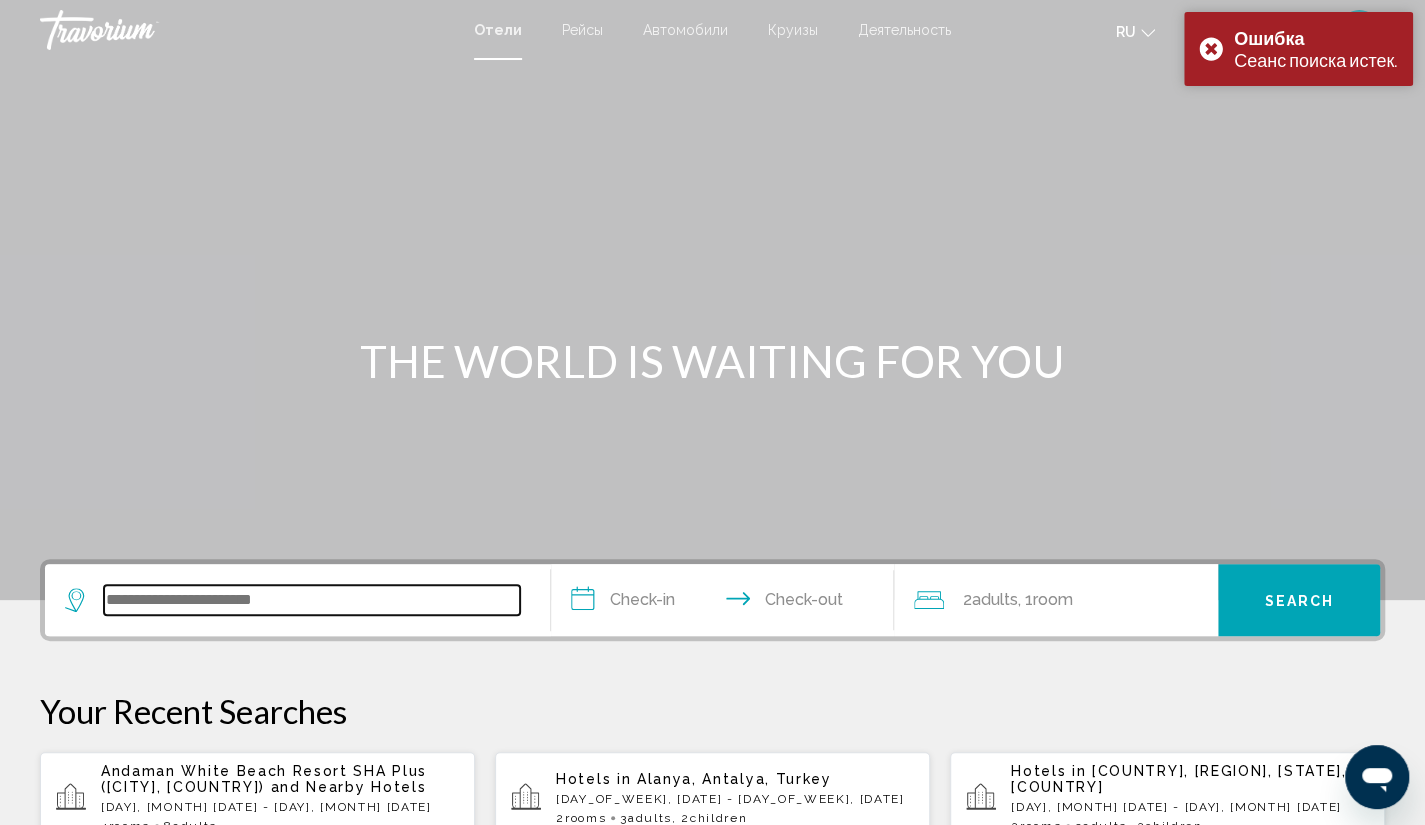 click at bounding box center (312, 600) 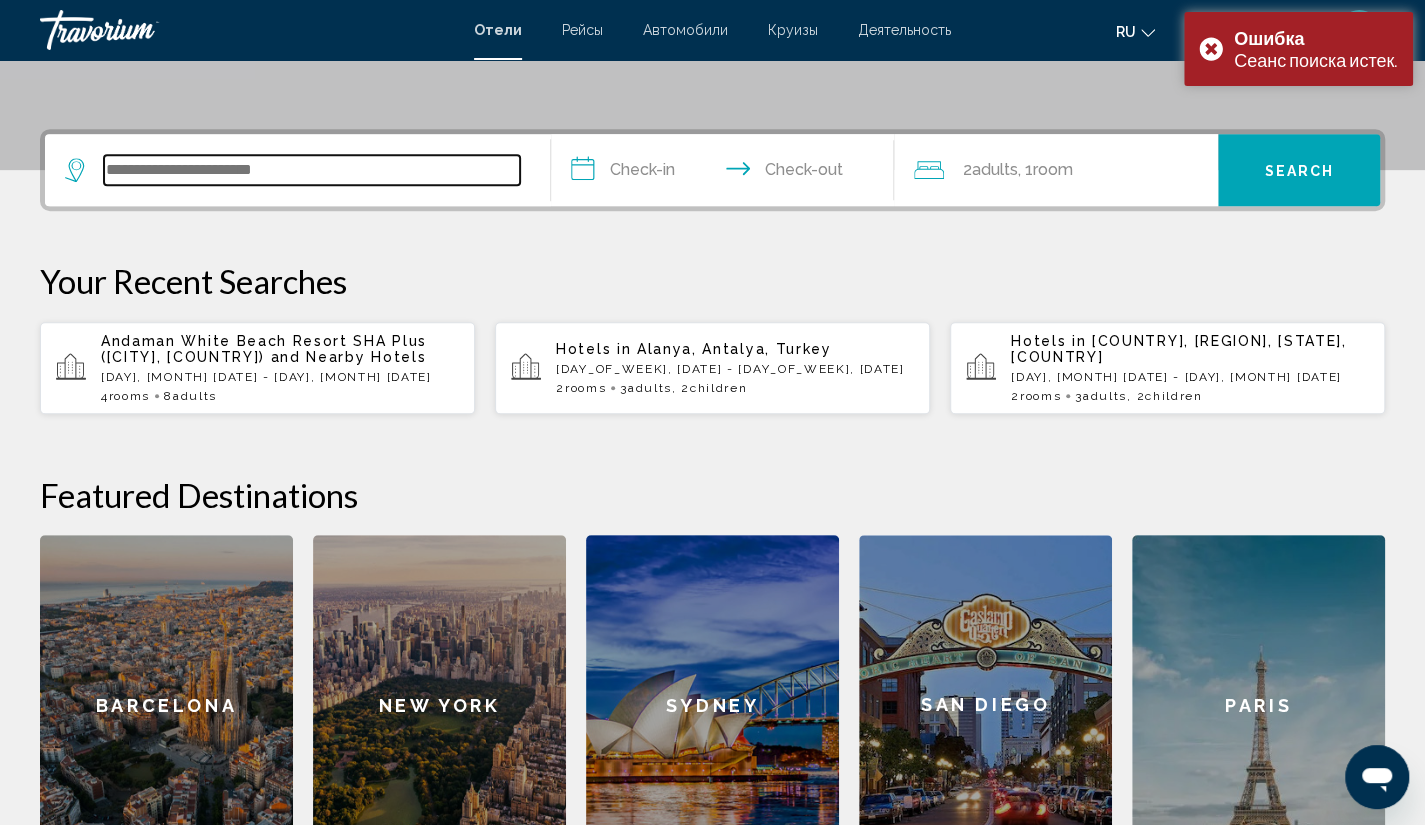scroll, scrollTop: 494, scrollLeft: 0, axis: vertical 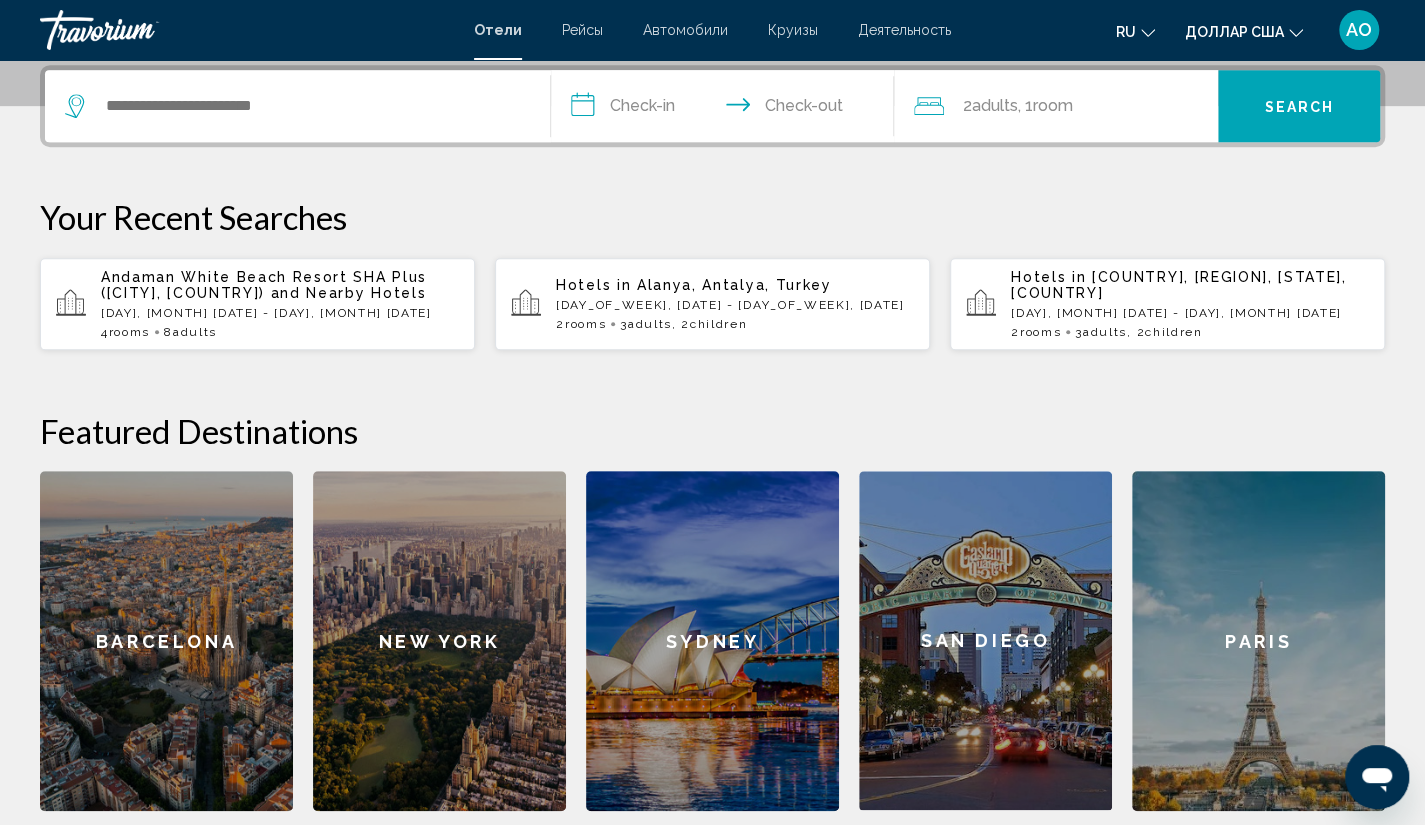 click on "Andaman White Beach Resort SHA Plus ([CITY], [COUNTRY])" at bounding box center [264, 285] 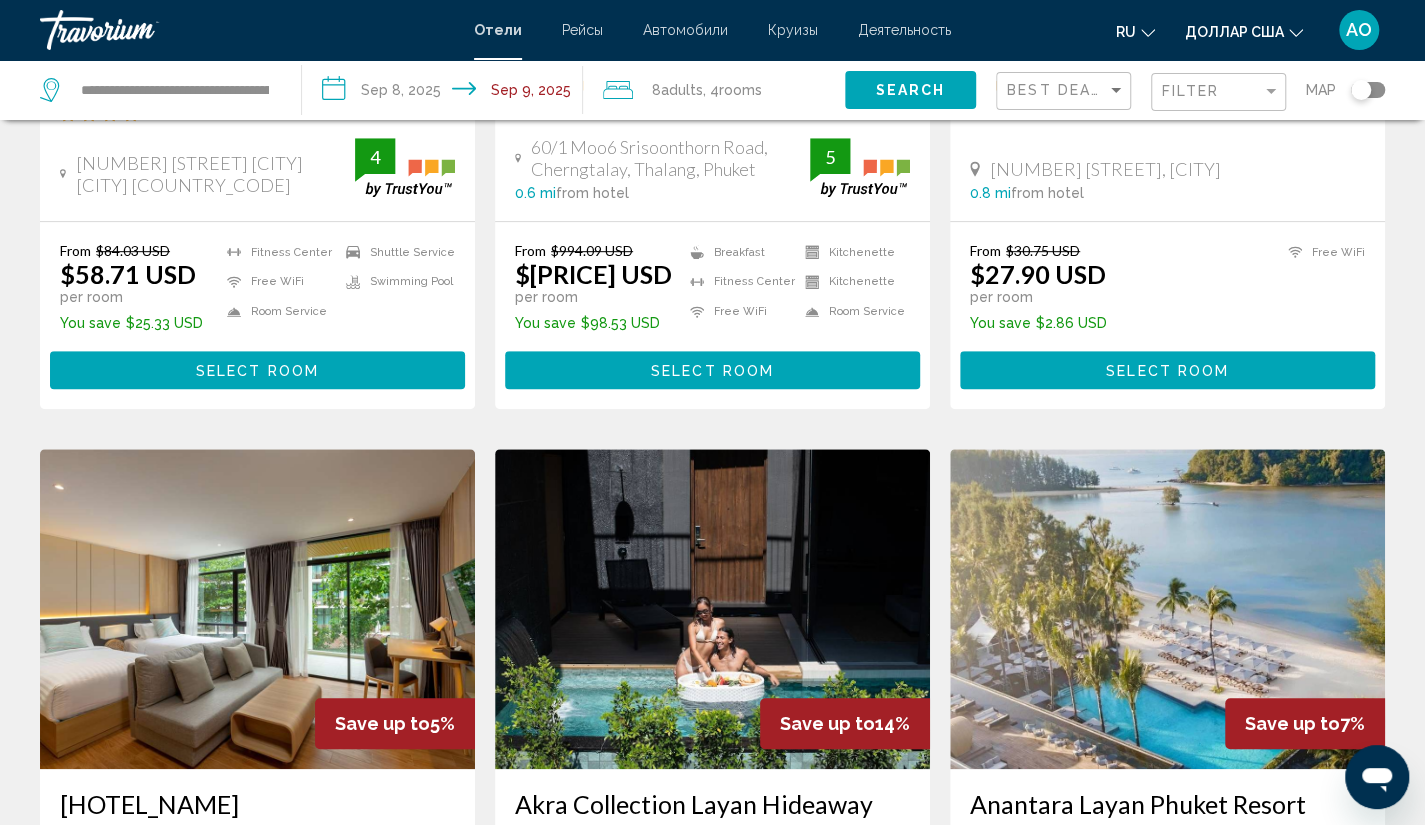 scroll, scrollTop: 0, scrollLeft: 0, axis: both 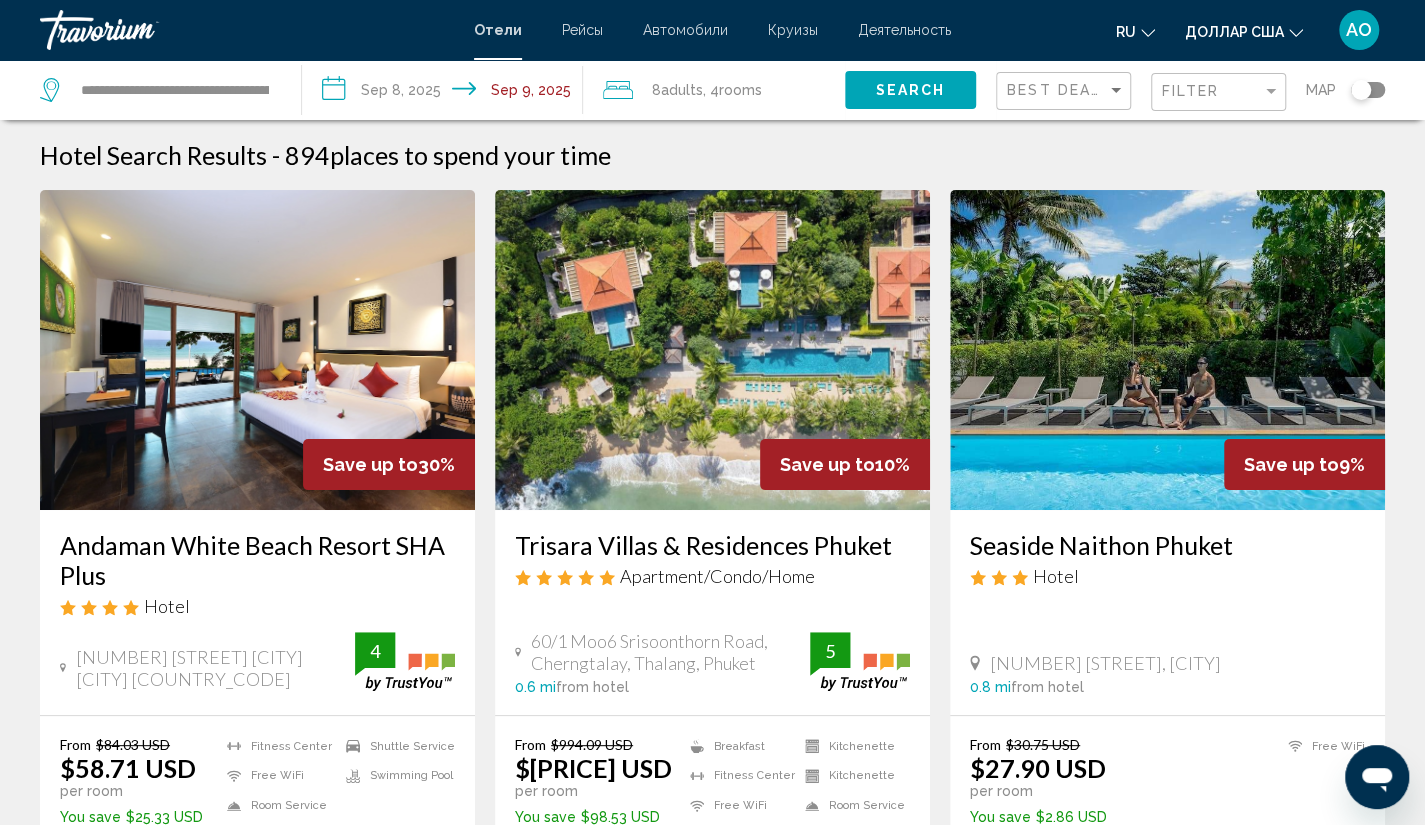 click on "Andaman White Beach Resort SHA Plus" at bounding box center (257, 560) 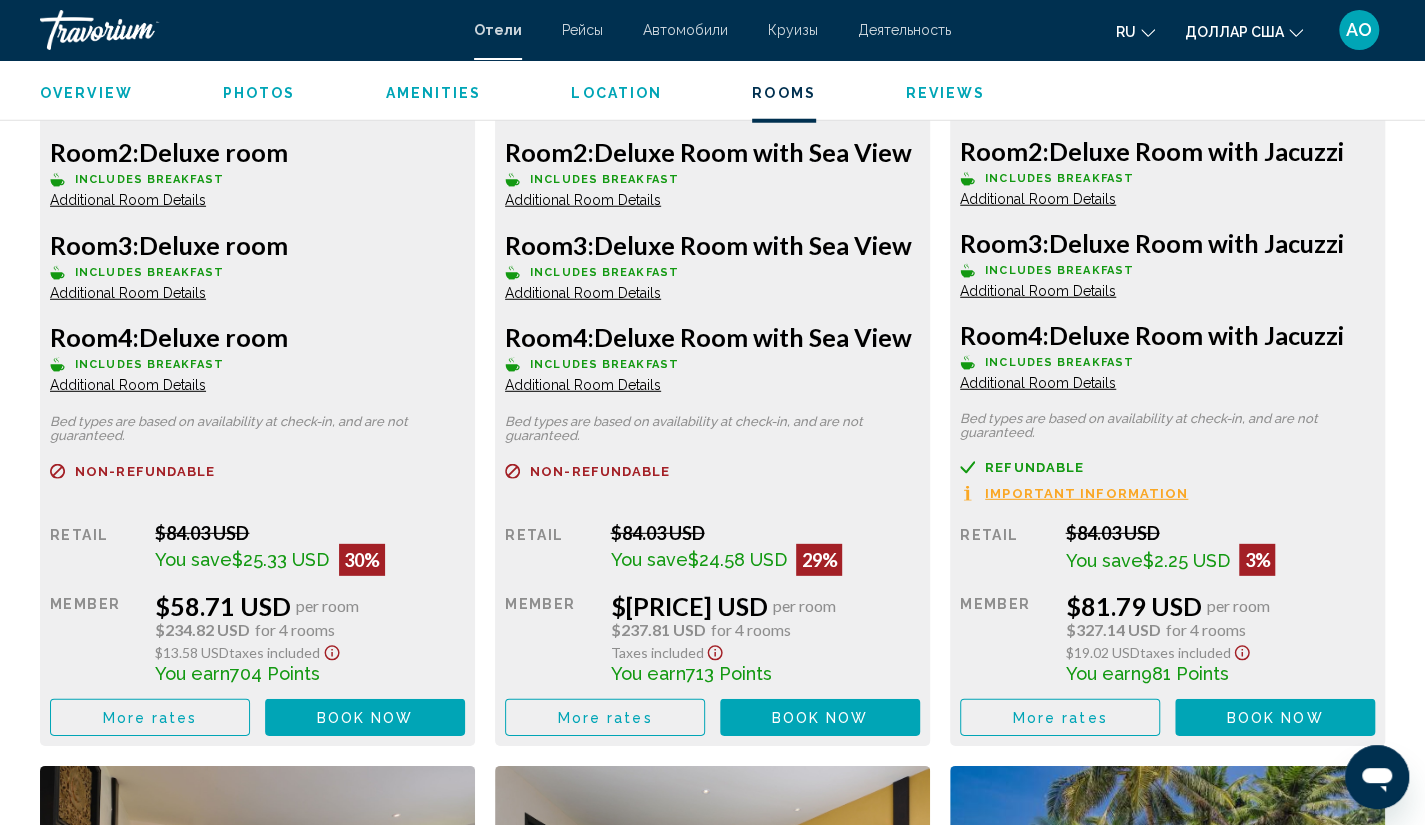 scroll, scrollTop: 3005, scrollLeft: 0, axis: vertical 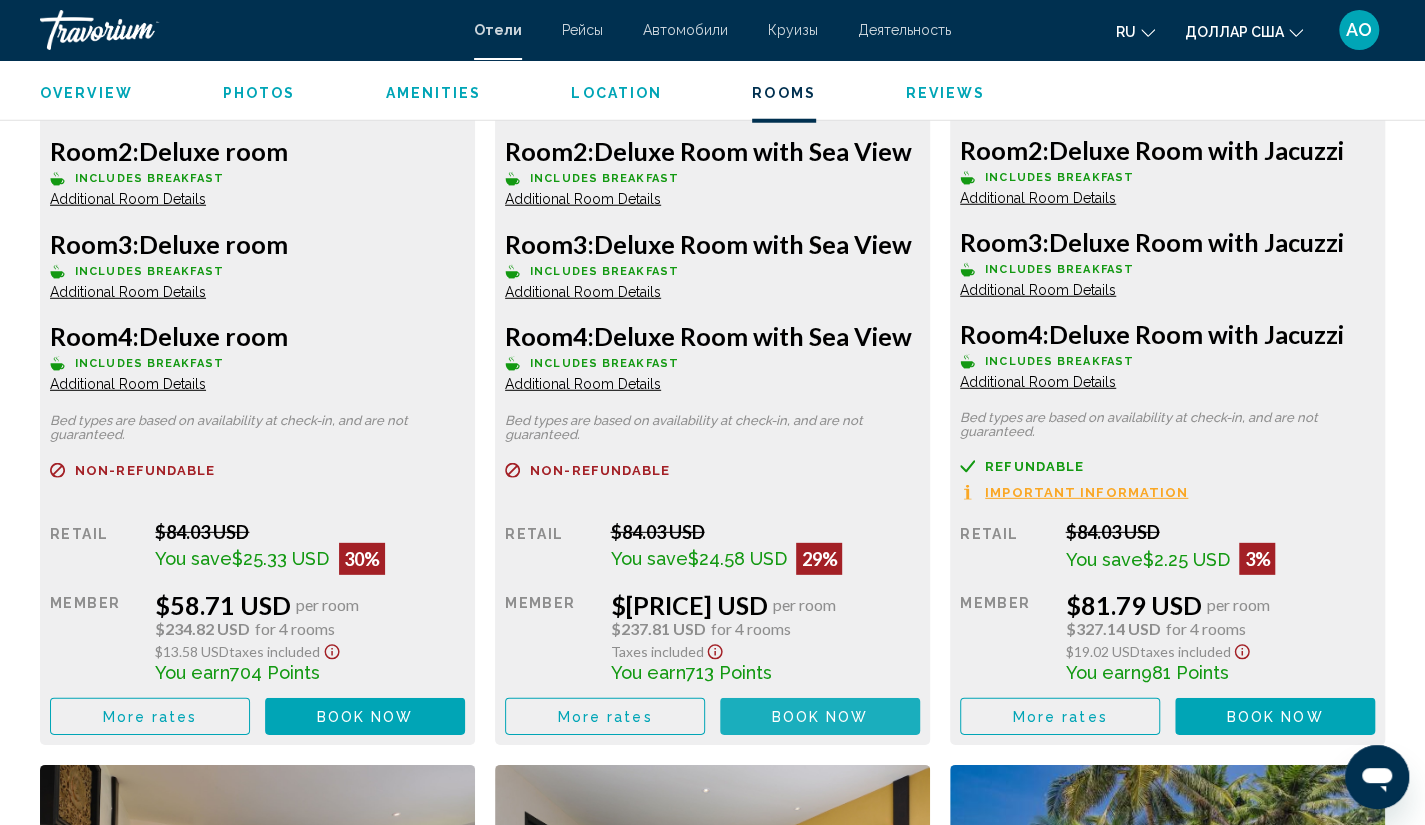 click on "Book now" at bounding box center (820, 717) 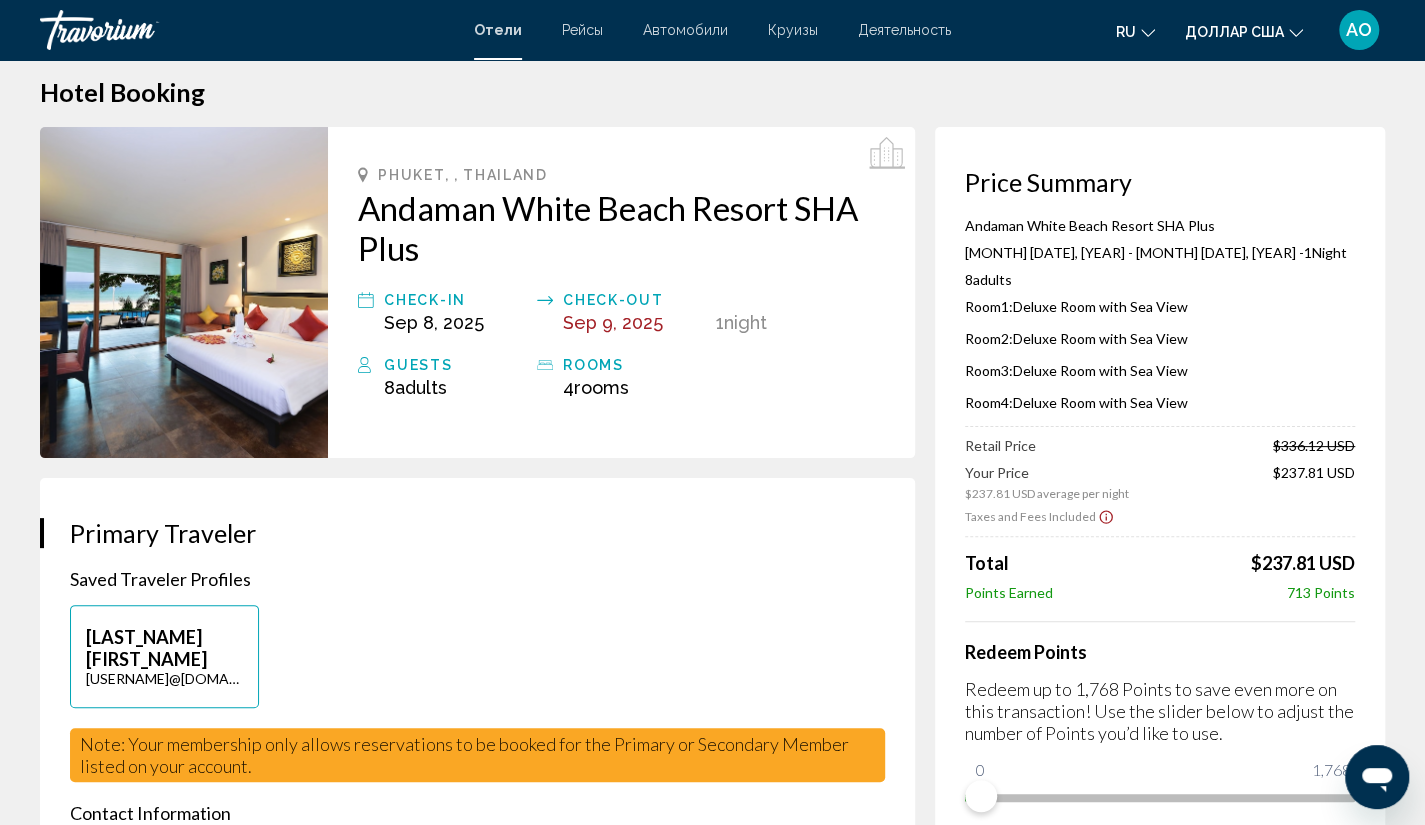 scroll, scrollTop: 0, scrollLeft: 0, axis: both 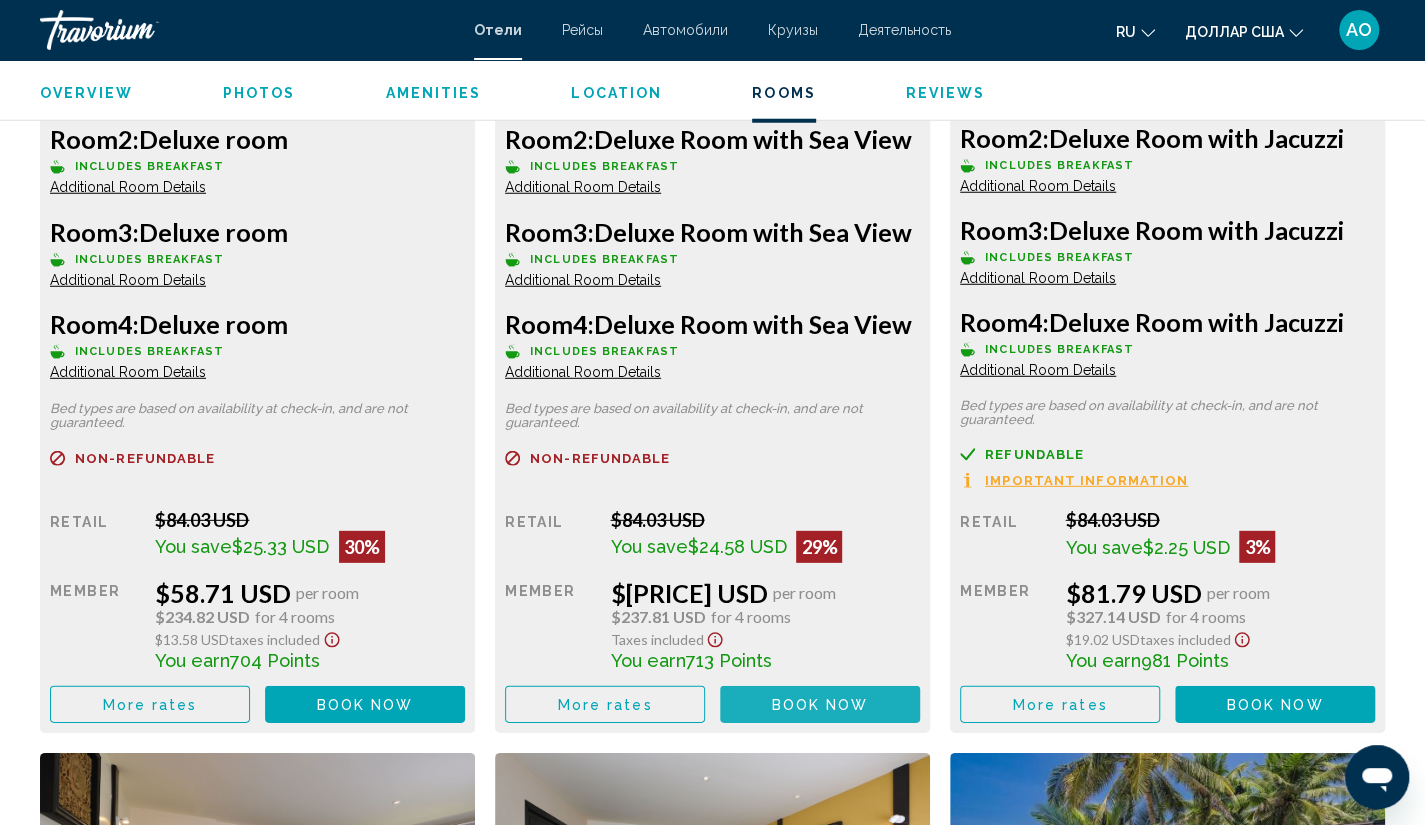 click on "Book now" at bounding box center [820, 705] 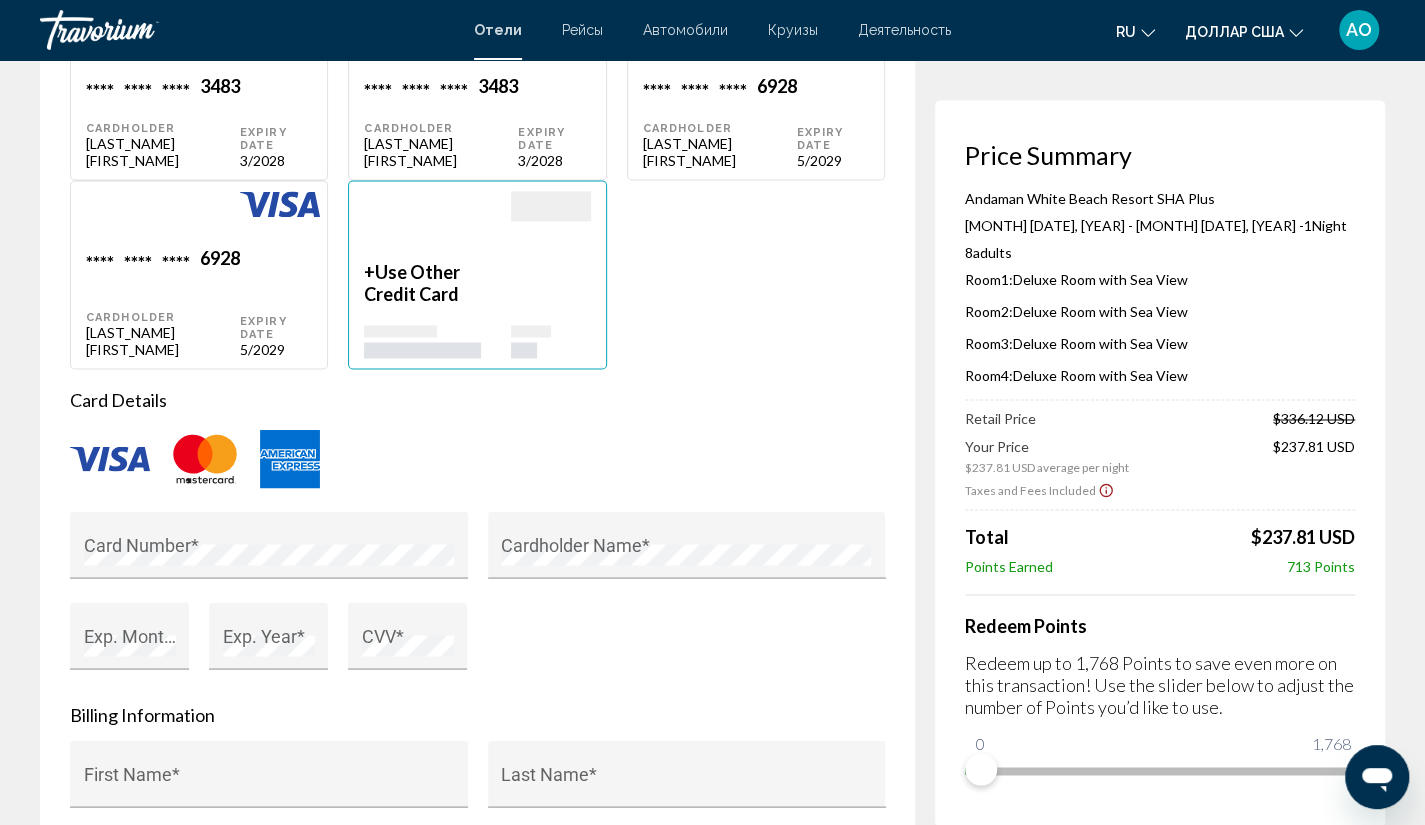scroll, scrollTop: 1709, scrollLeft: 0, axis: vertical 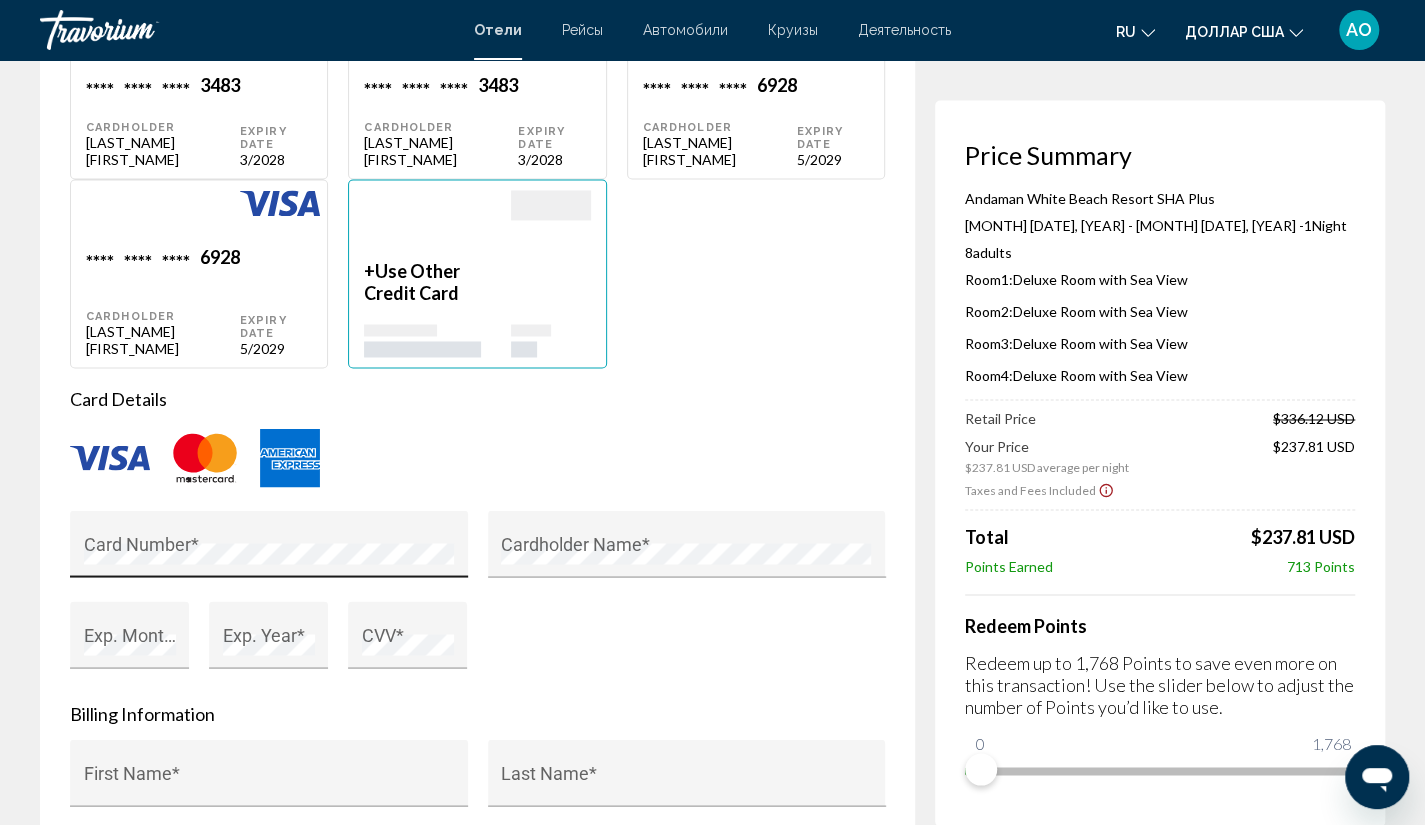 click on "Card Number  *" at bounding box center (269, 550) 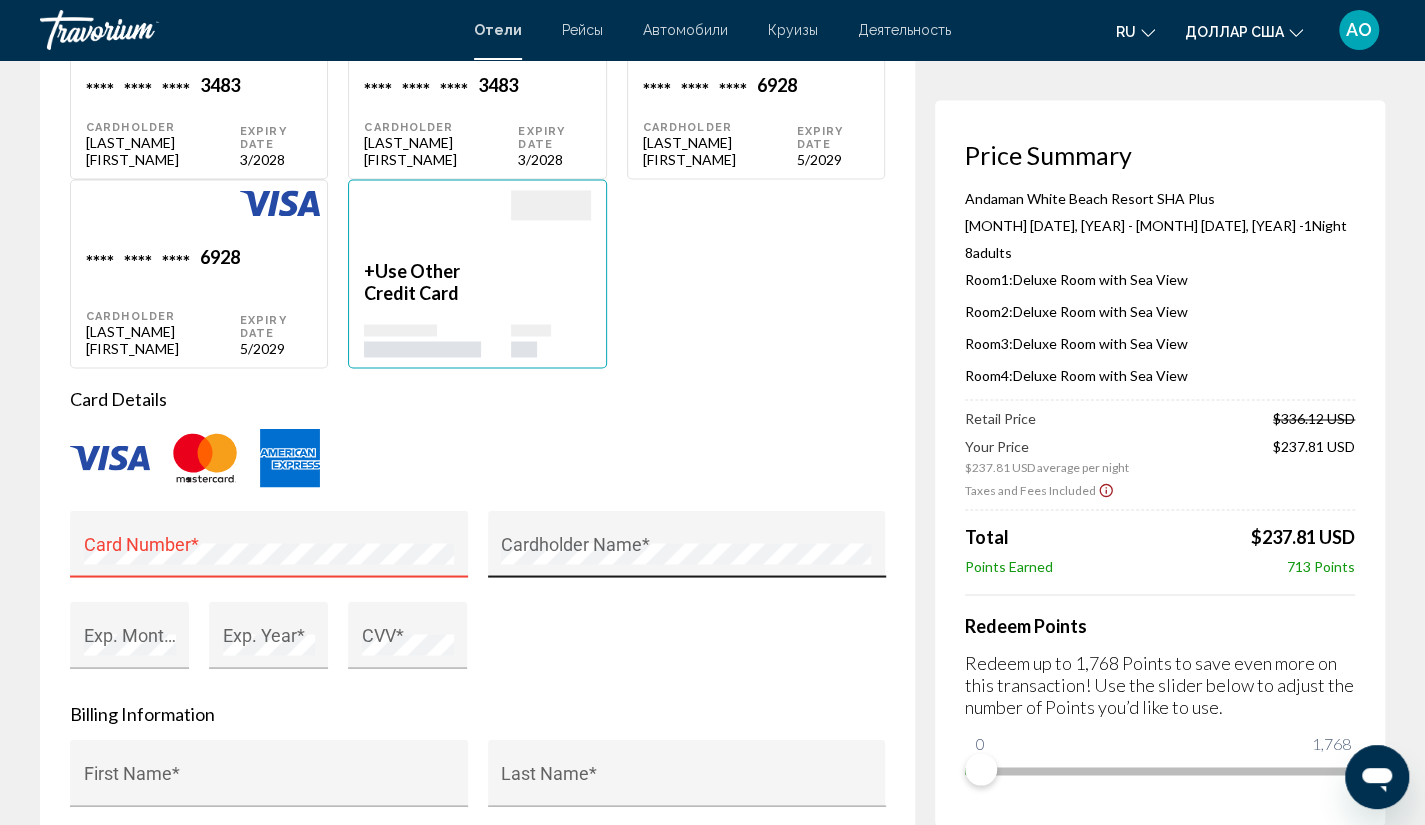 click on "Cardholder Name  *" at bounding box center (686, 550) 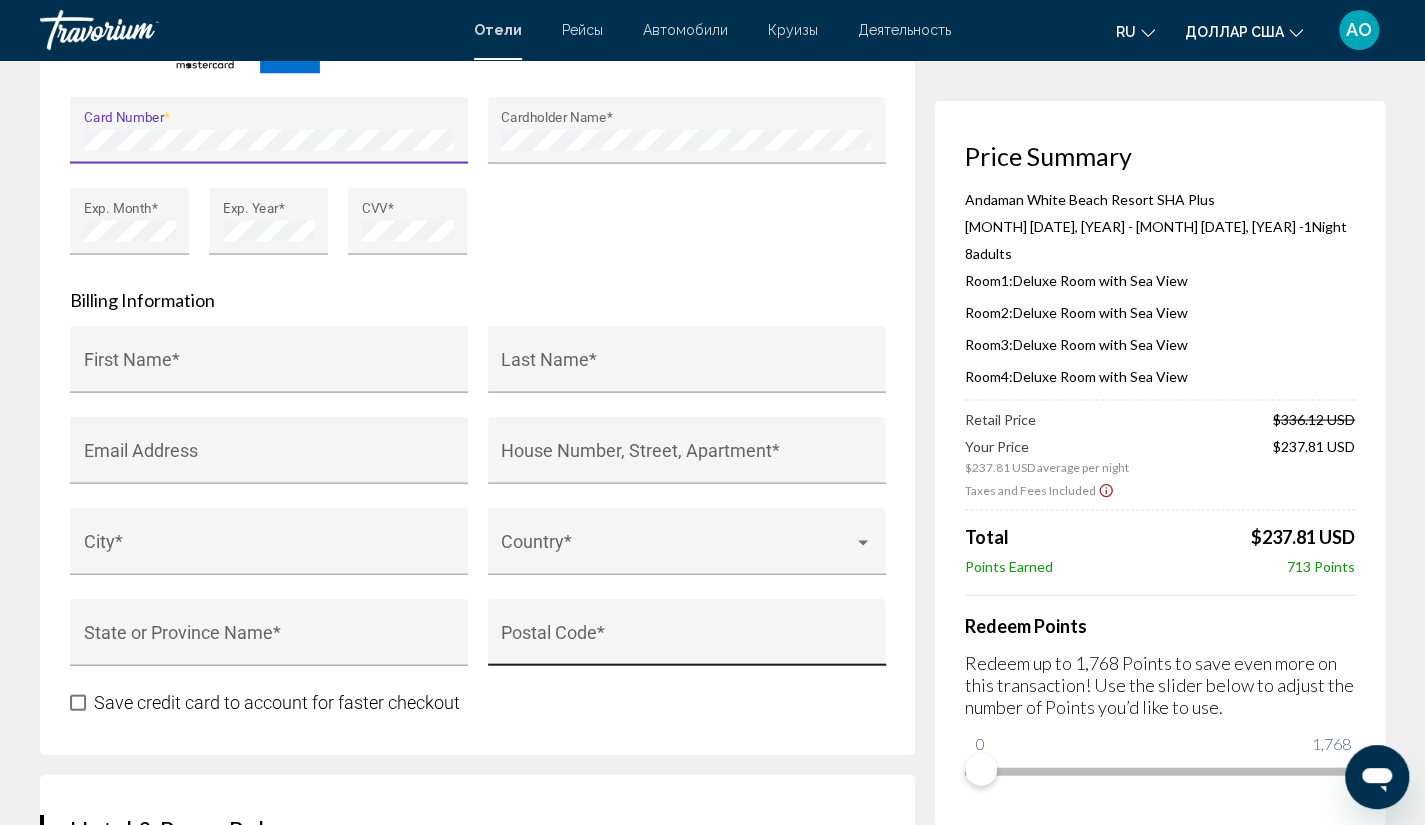 scroll, scrollTop: 2131, scrollLeft: 0, axis: vertical 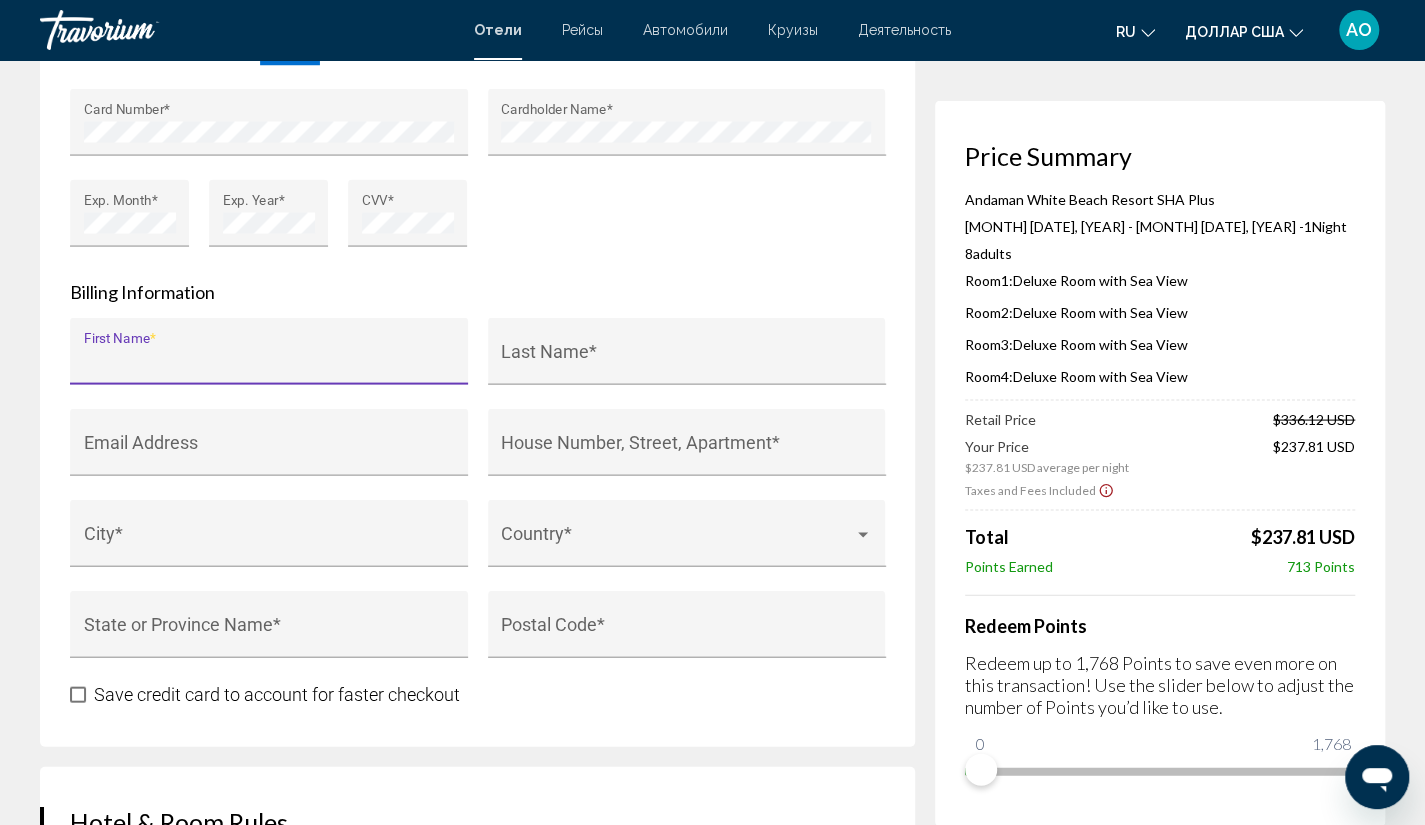 click on "First Name  *" at bounding box center (269, 360) 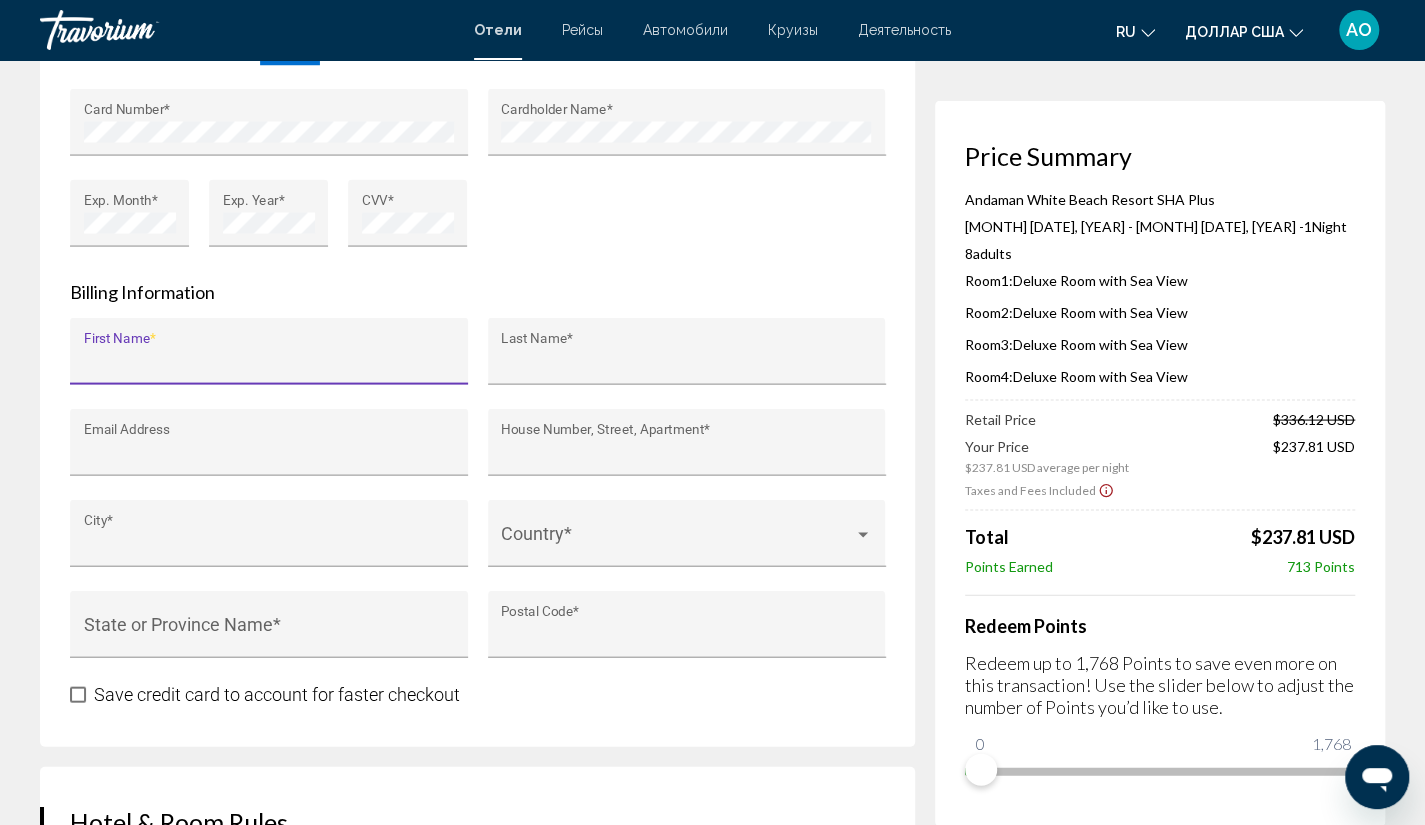 type on "****" 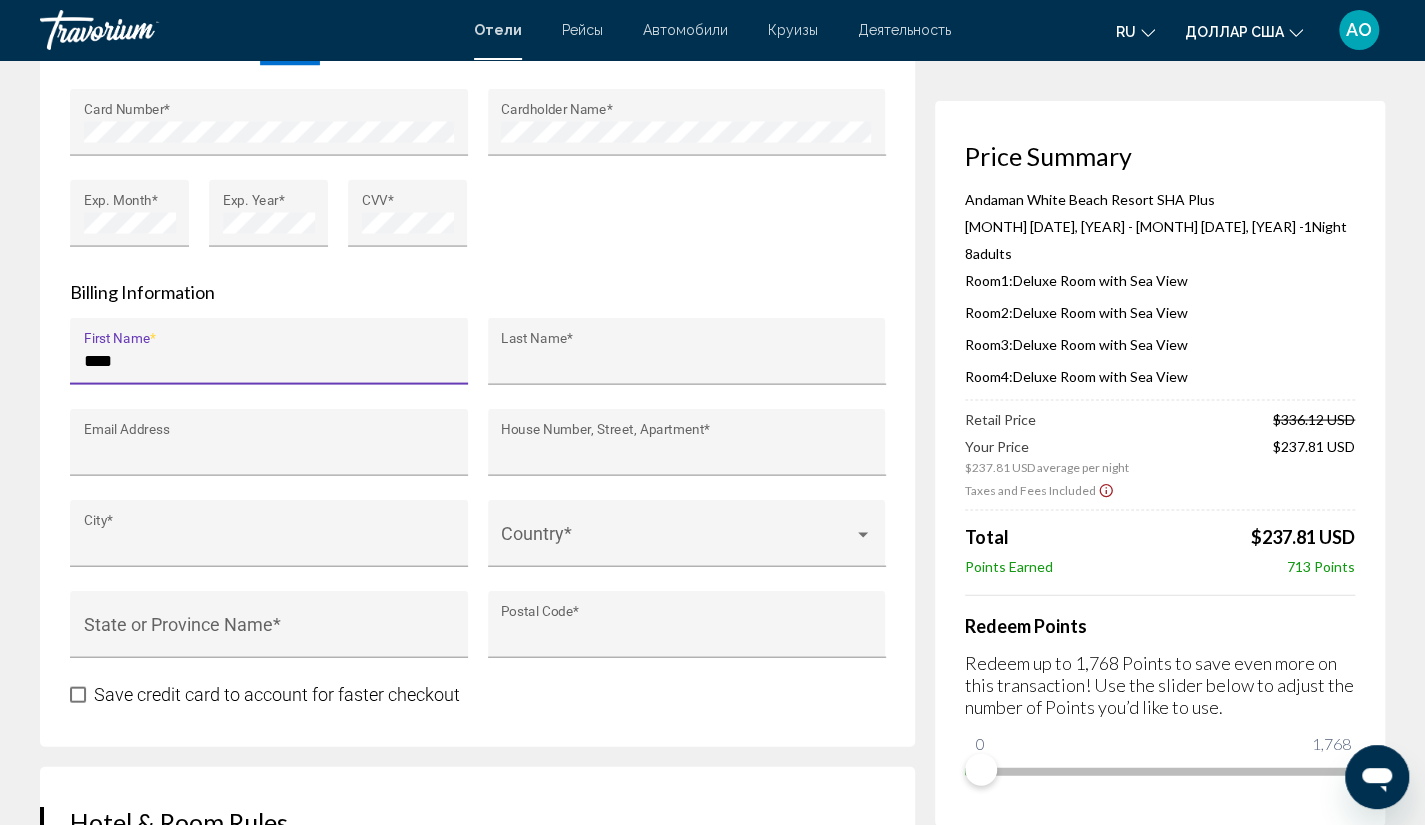 type on "**********" 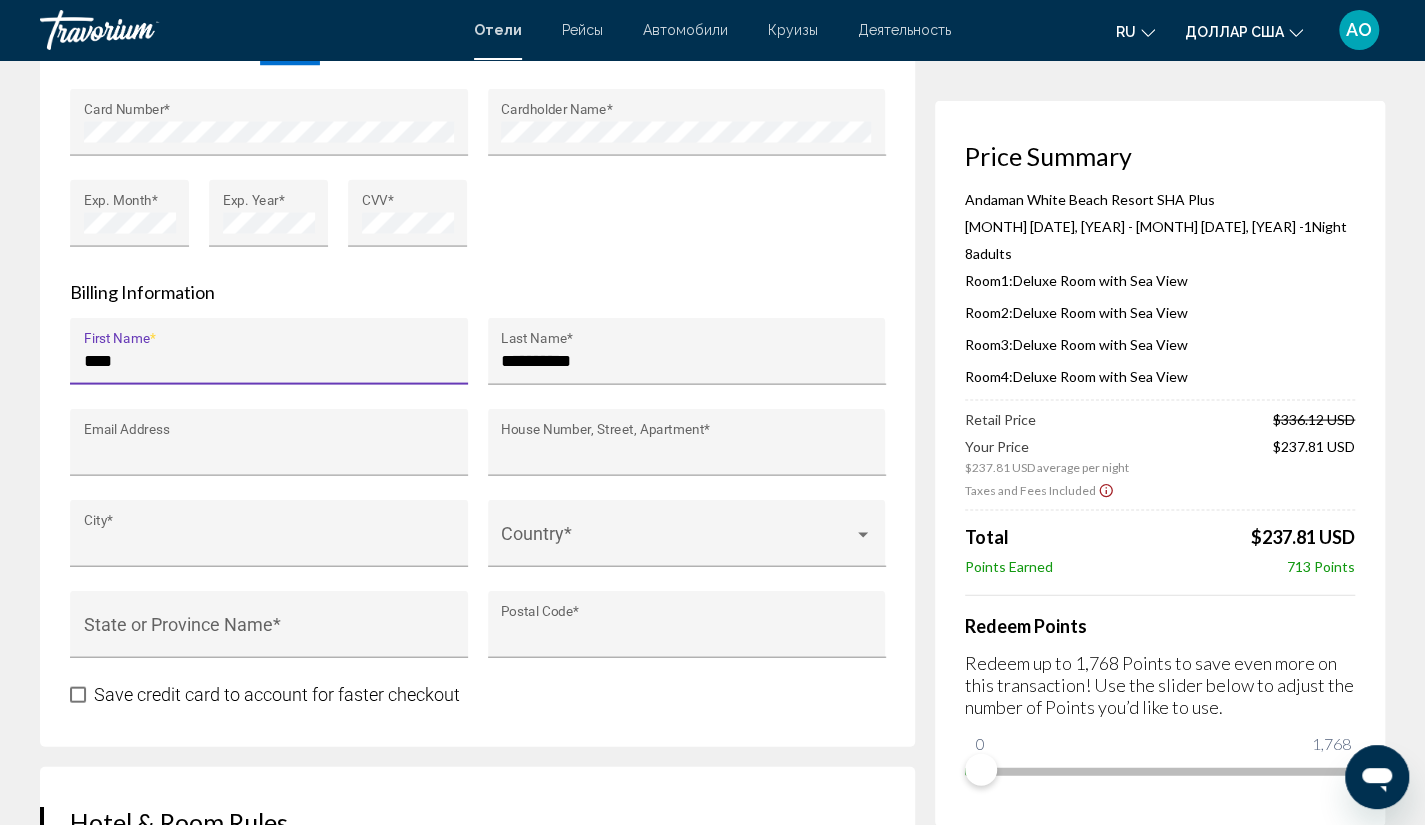 type on "**********" 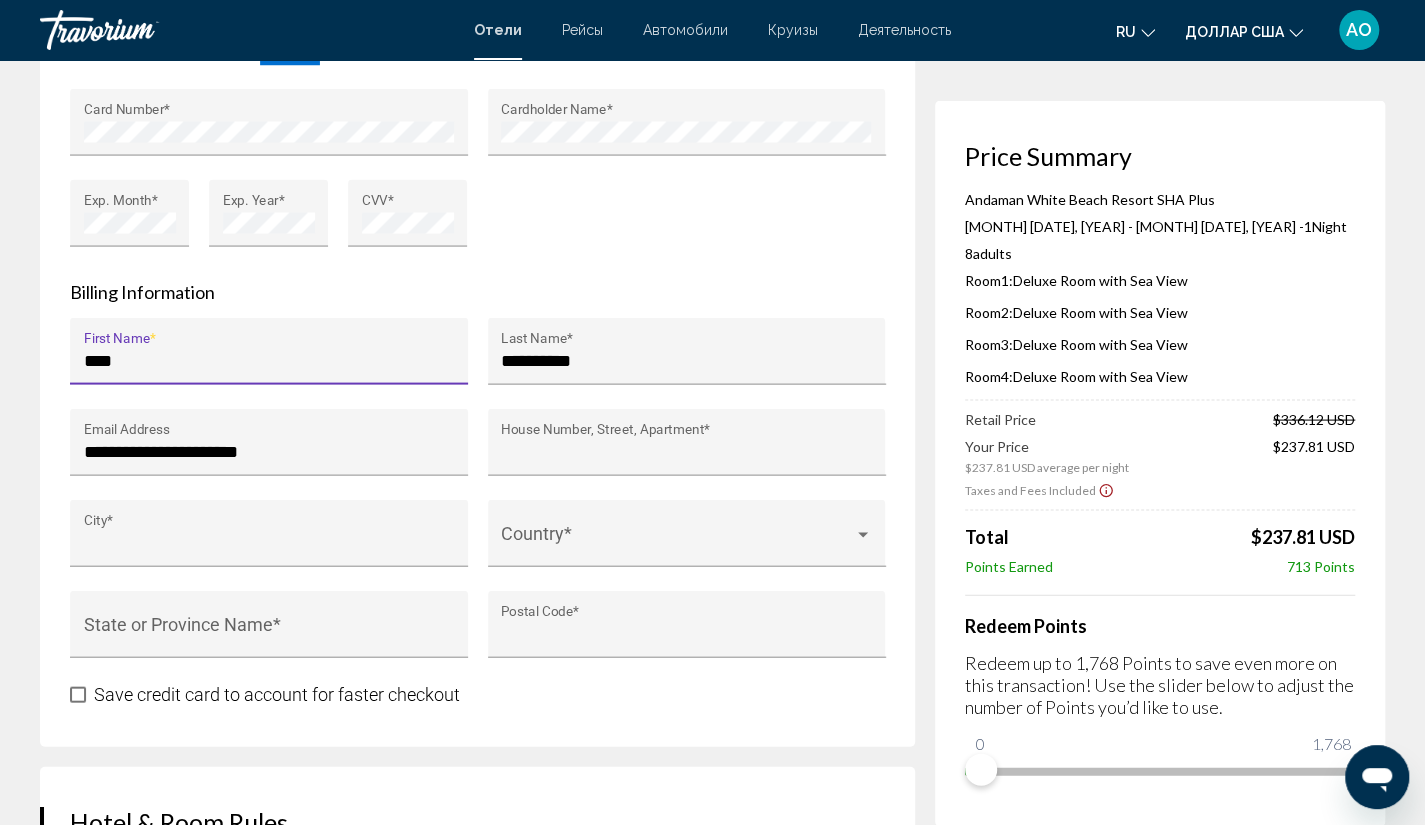 type on "**********" 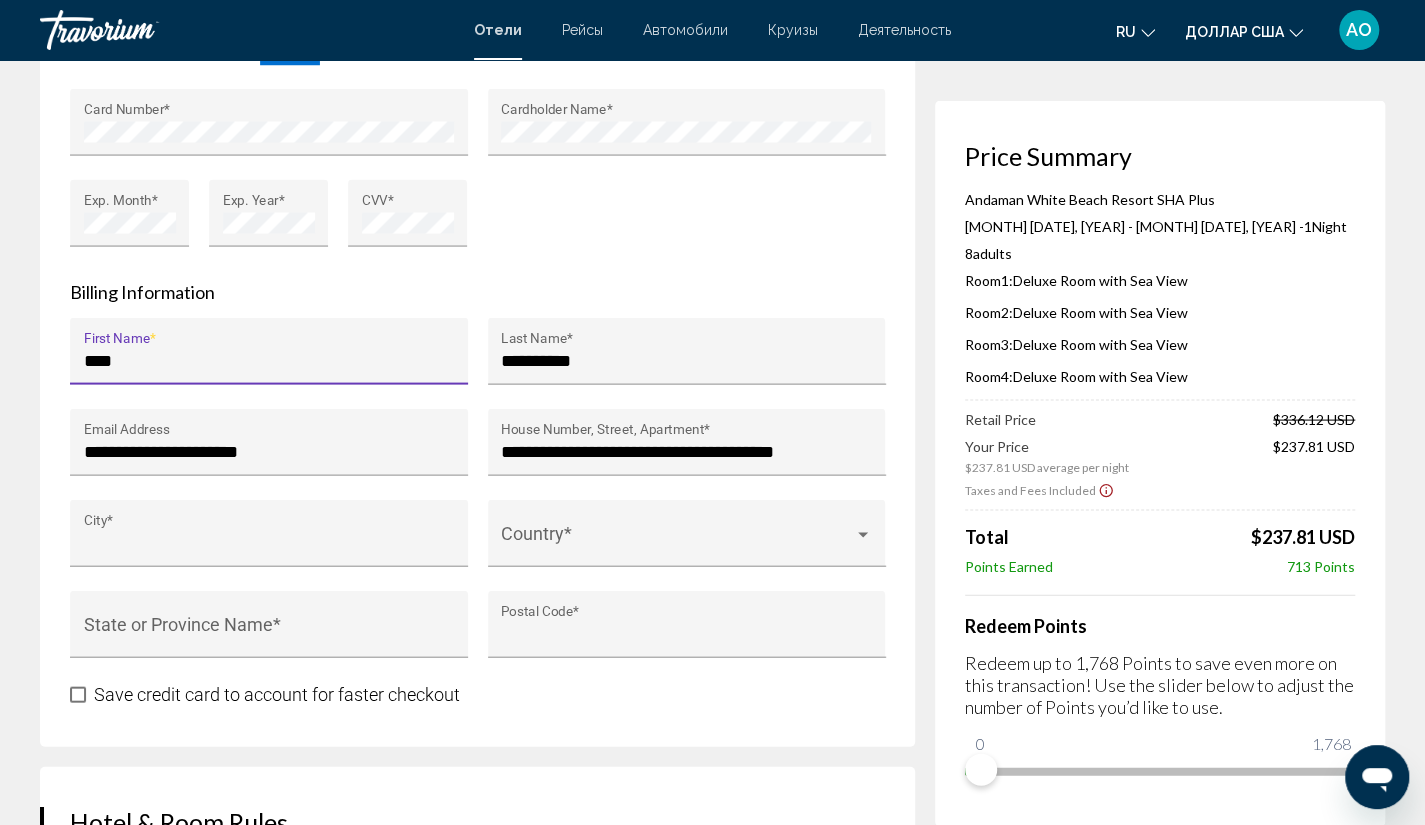 type on "*******" 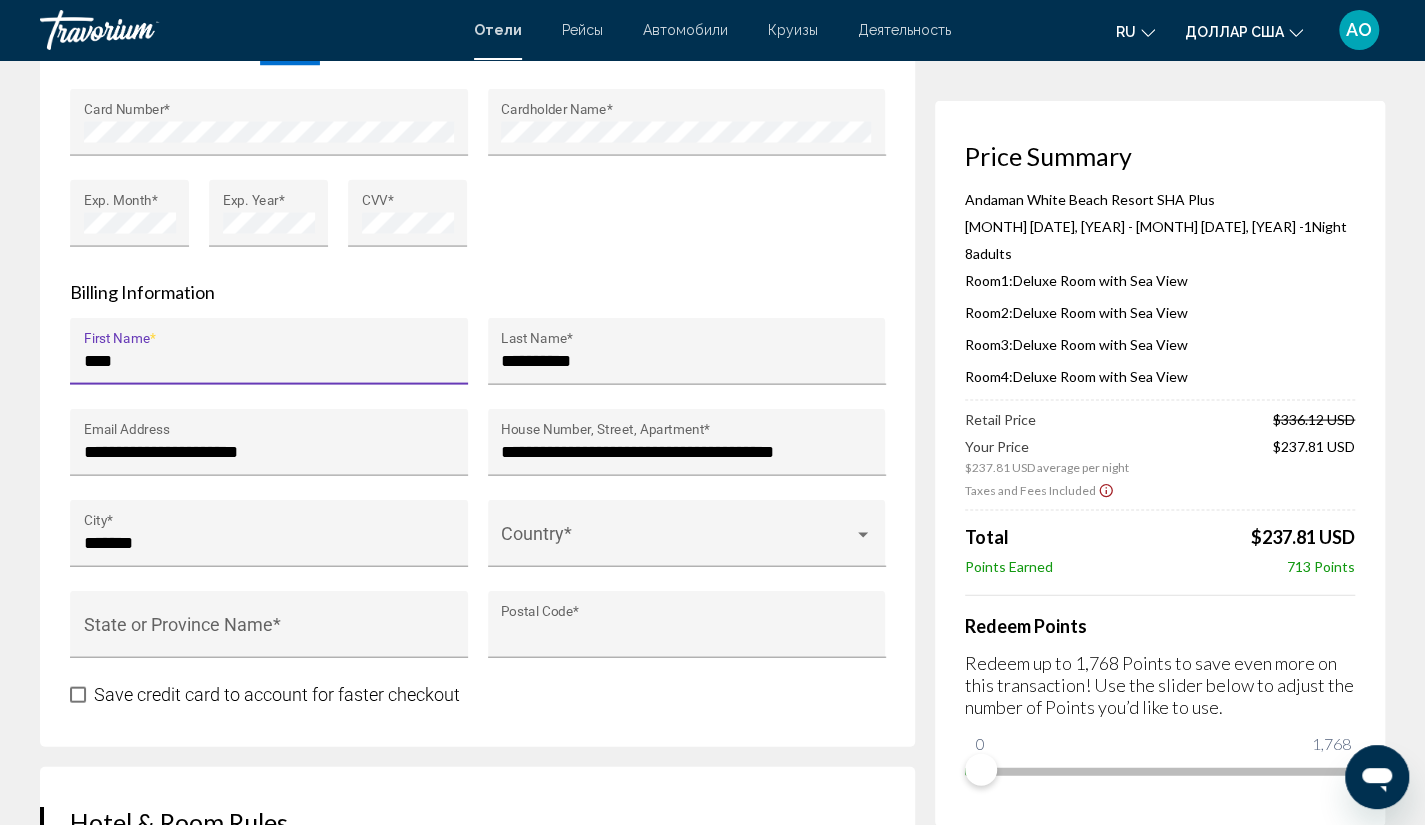 type on "******" 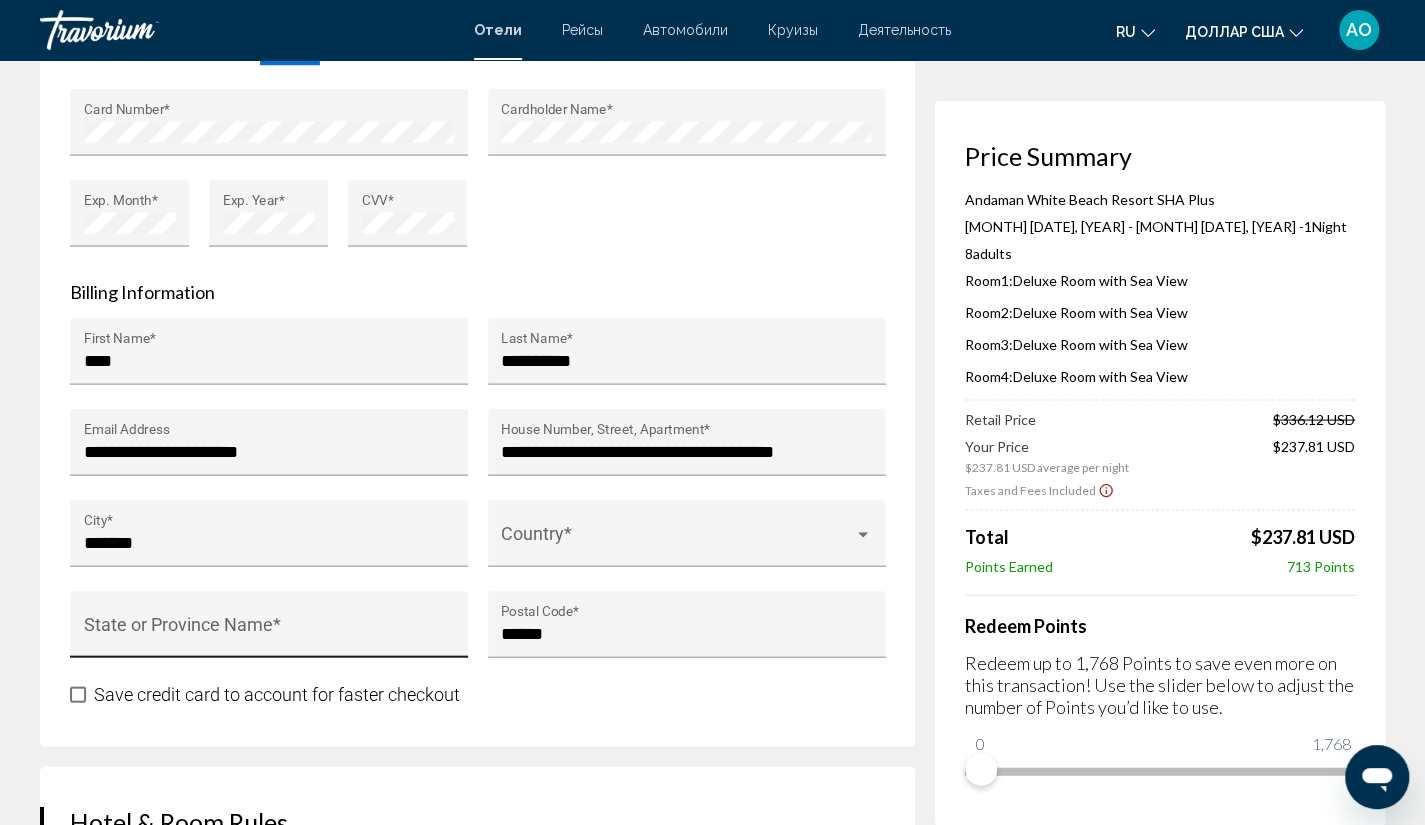 click on "State or Province Name  *" at bounding box center [269, 630] 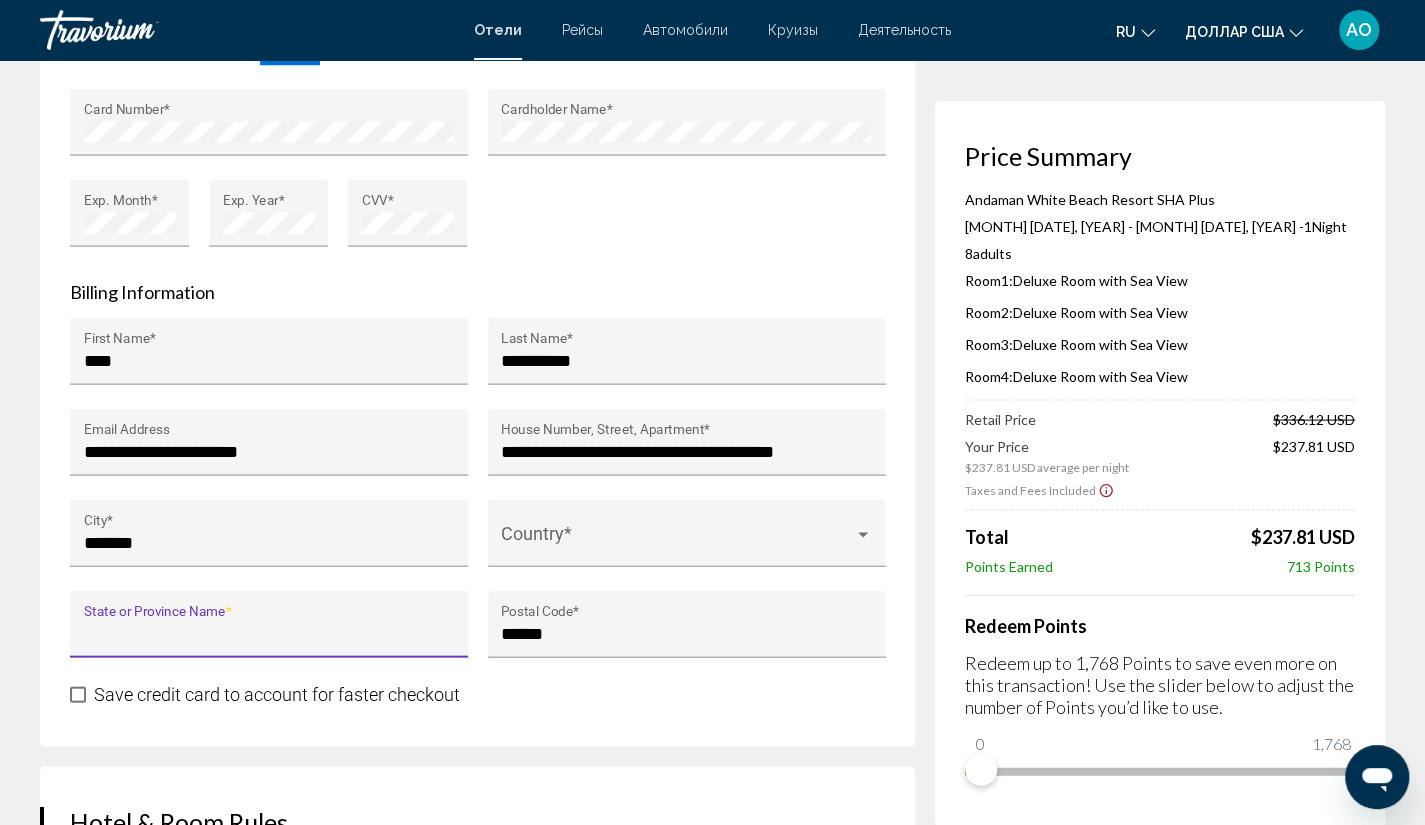 type on "*" 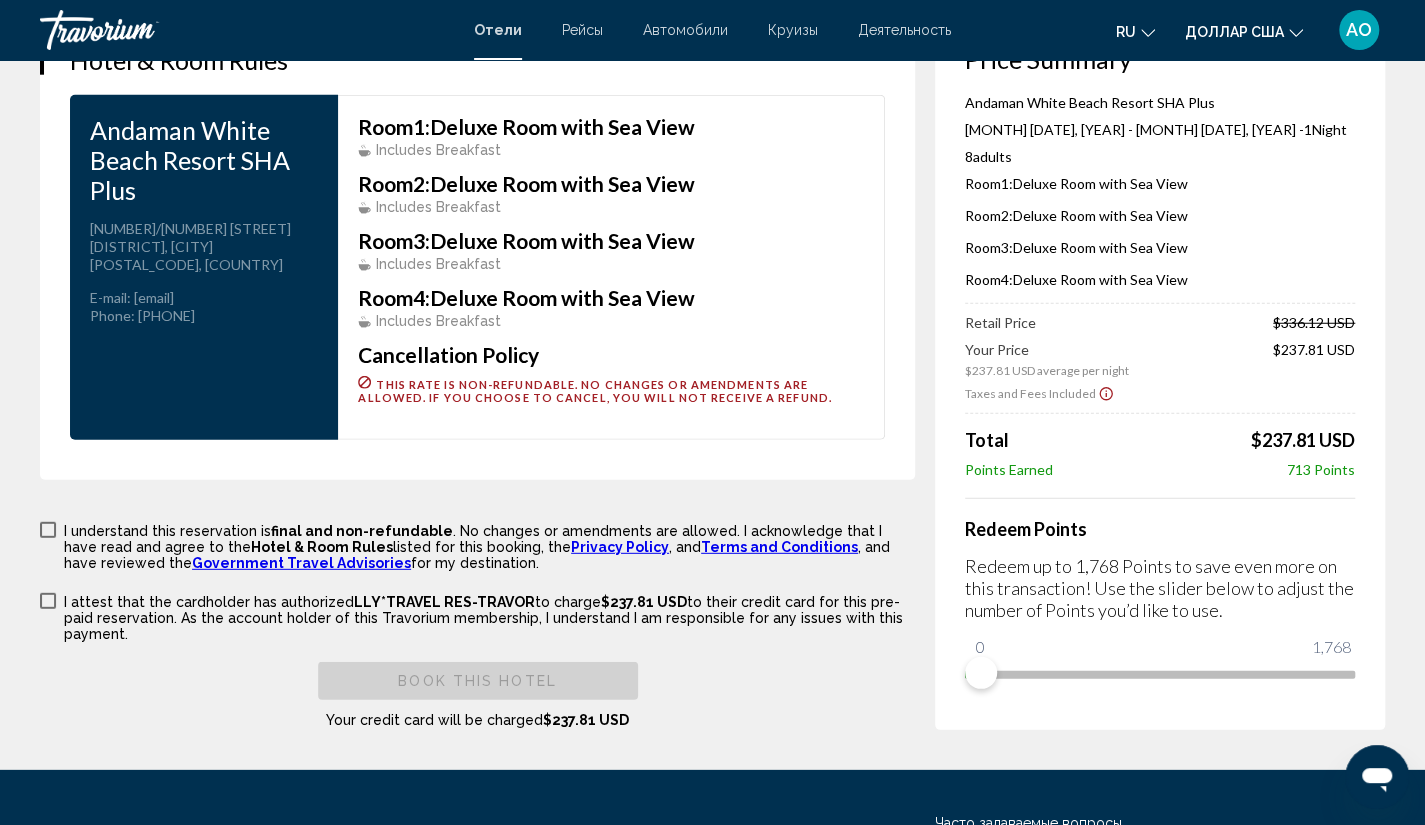 scroll, scrollTop: 2901, scrollLeft: 0, axis: vertical 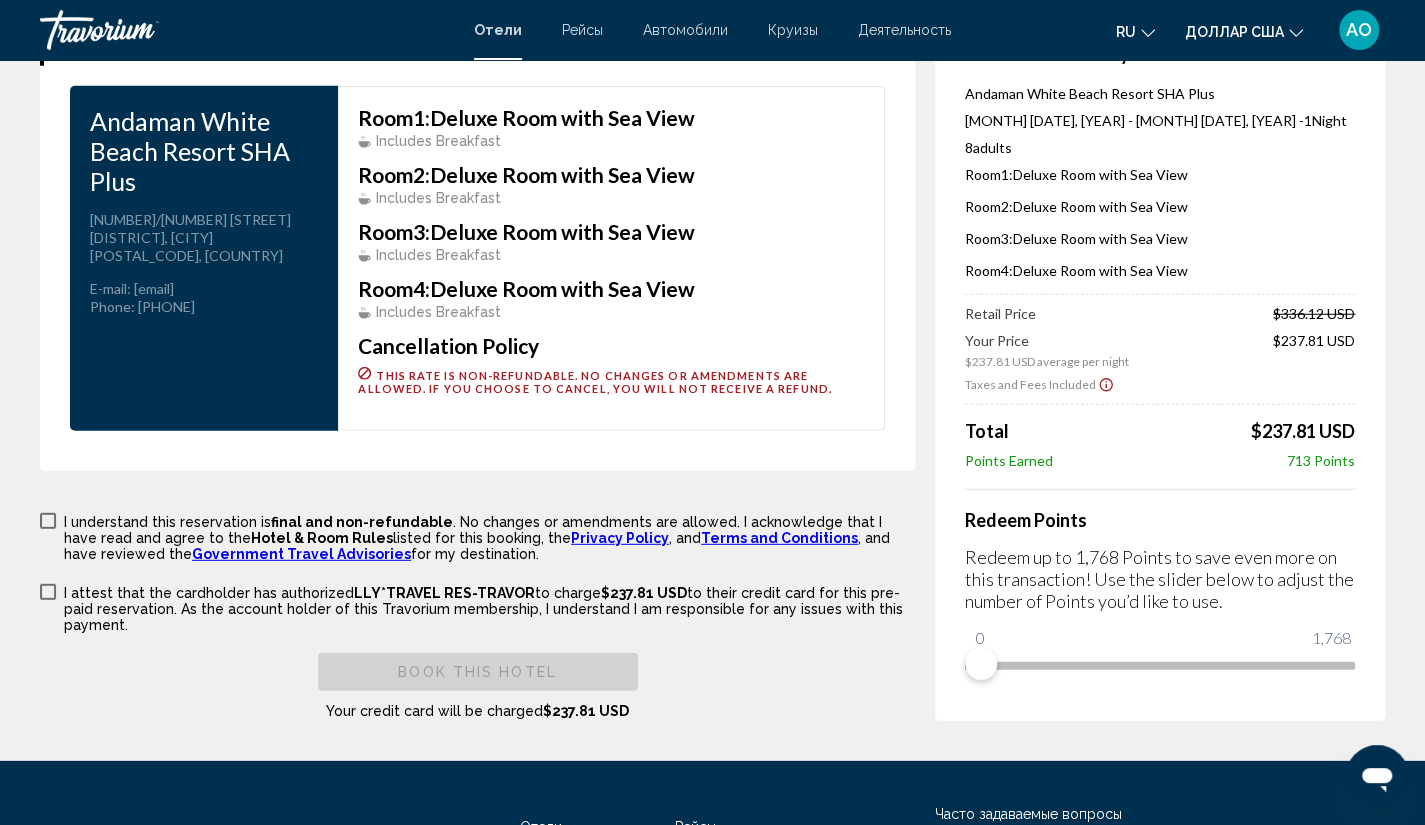 type on "****" 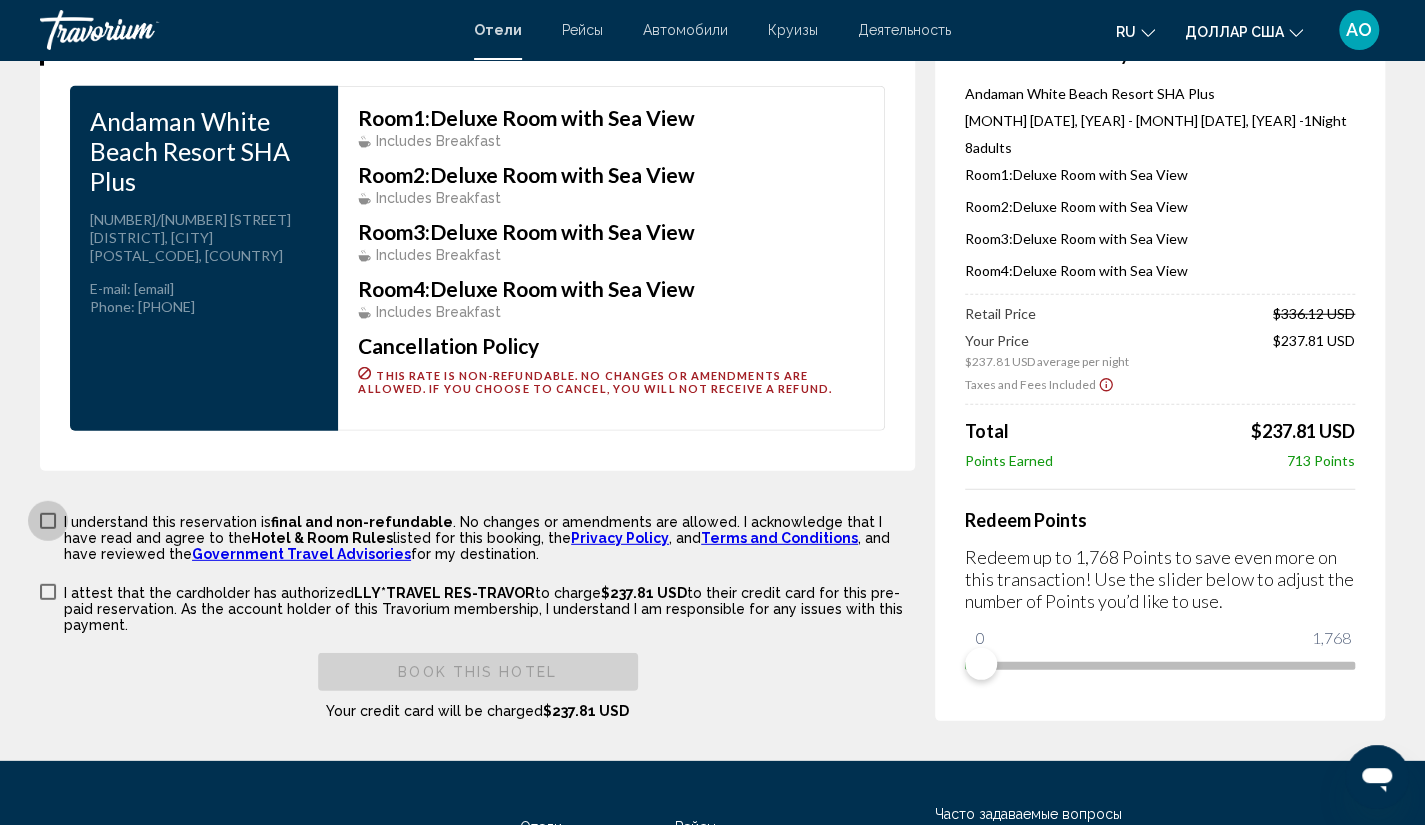 click at bounding box center [48, 521] 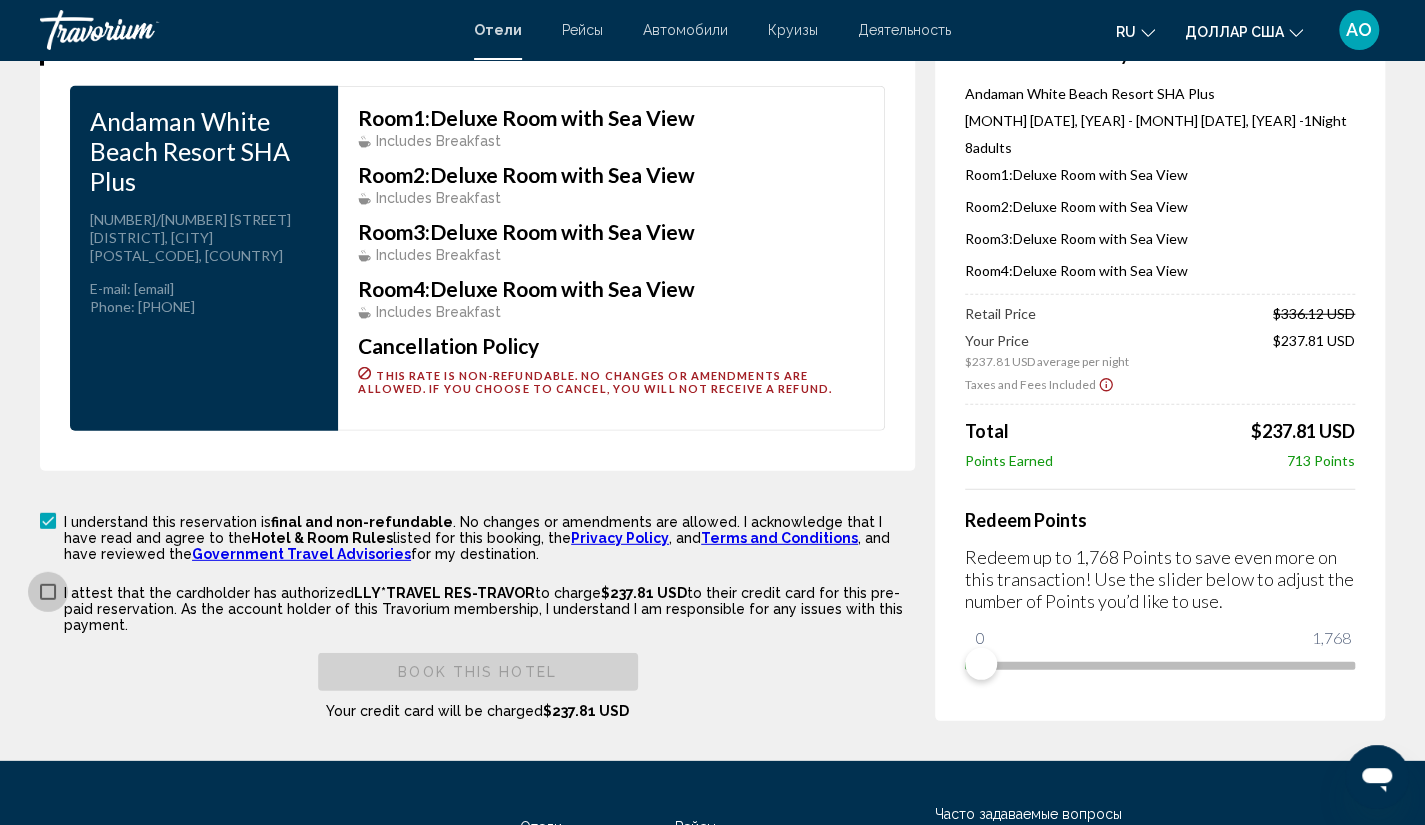 click at bounding box center [48, 592] 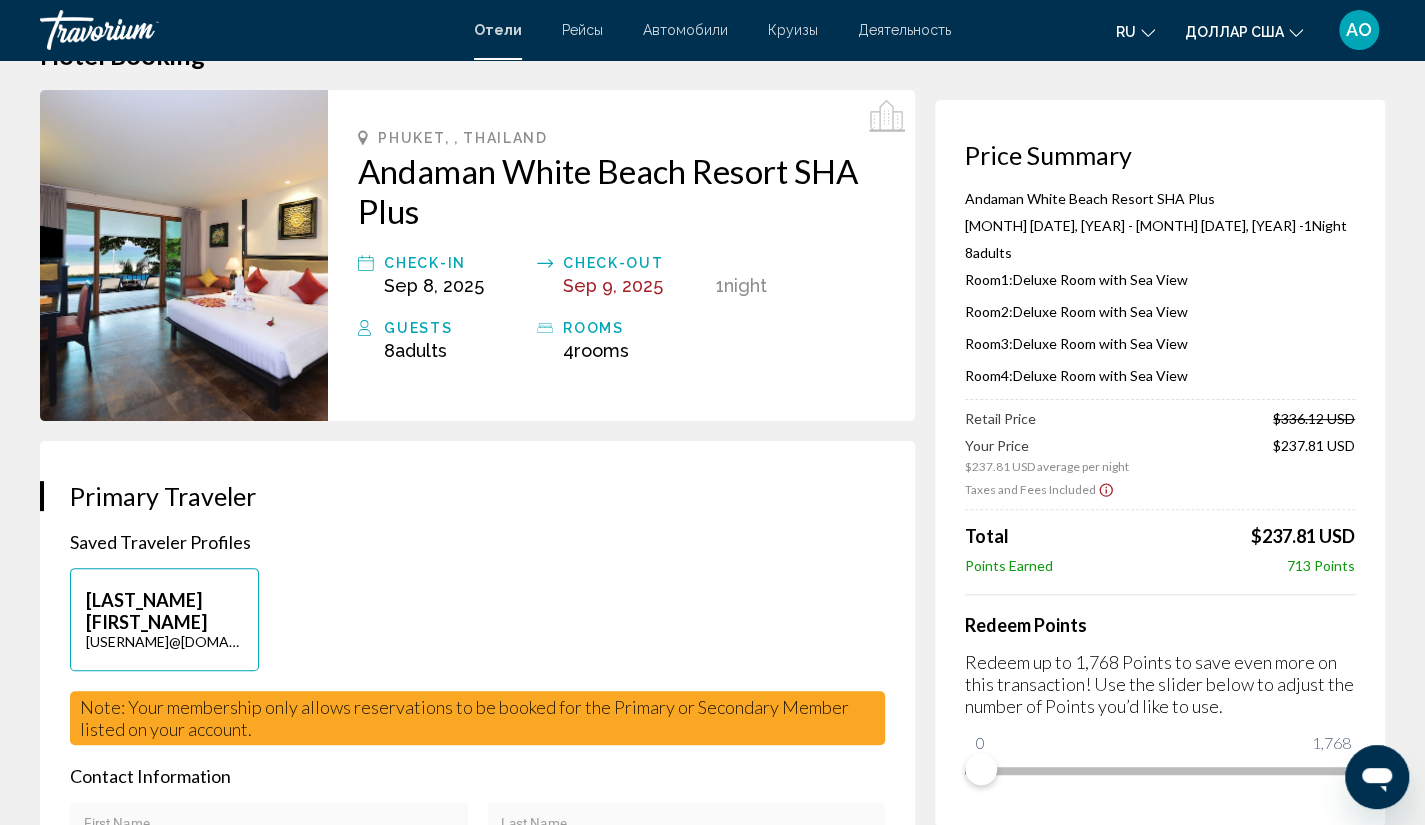 scroll, scrollTop: 0, scrollLeft: 0, axis: both 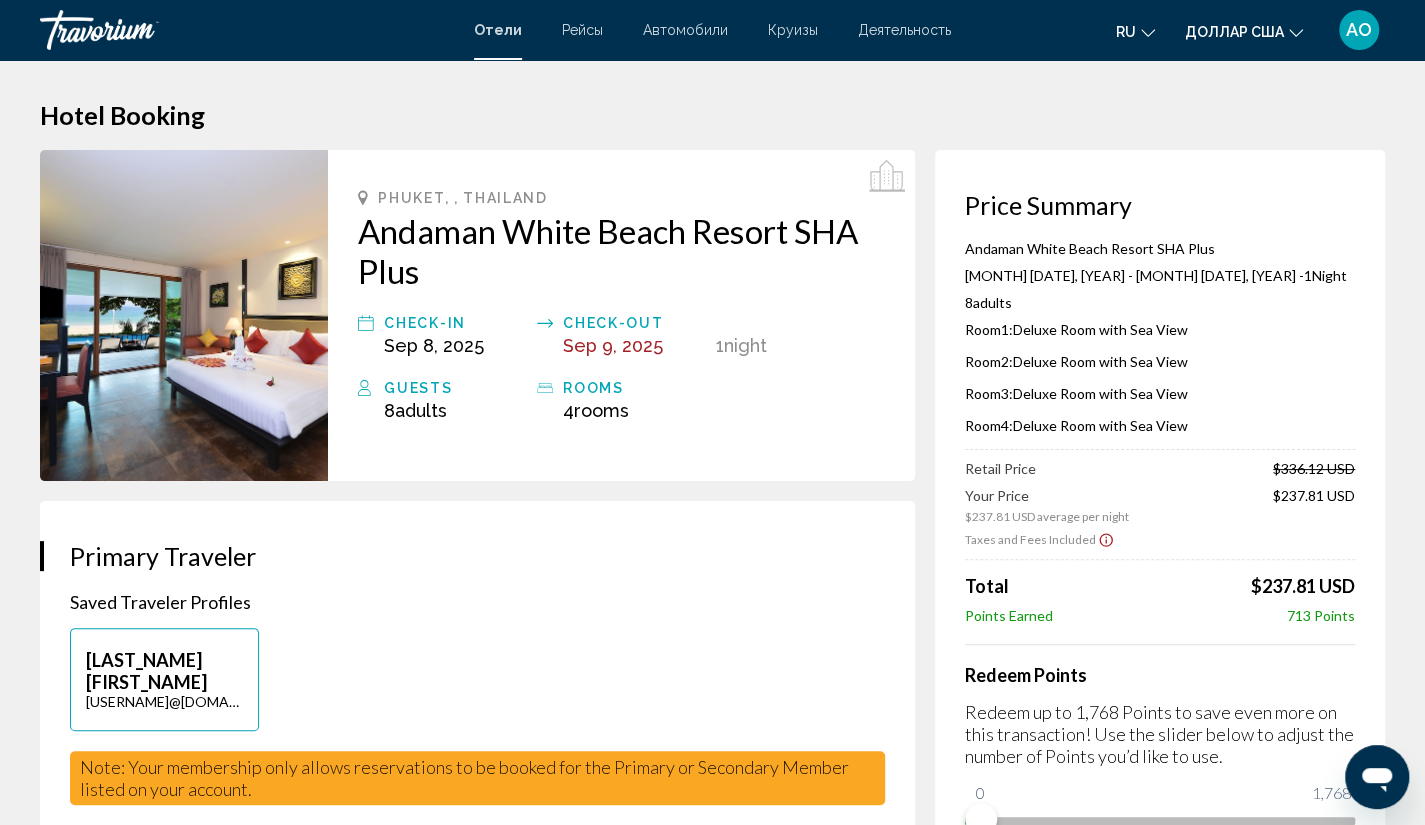 click on "АО" at bounding box center [1359, 29] 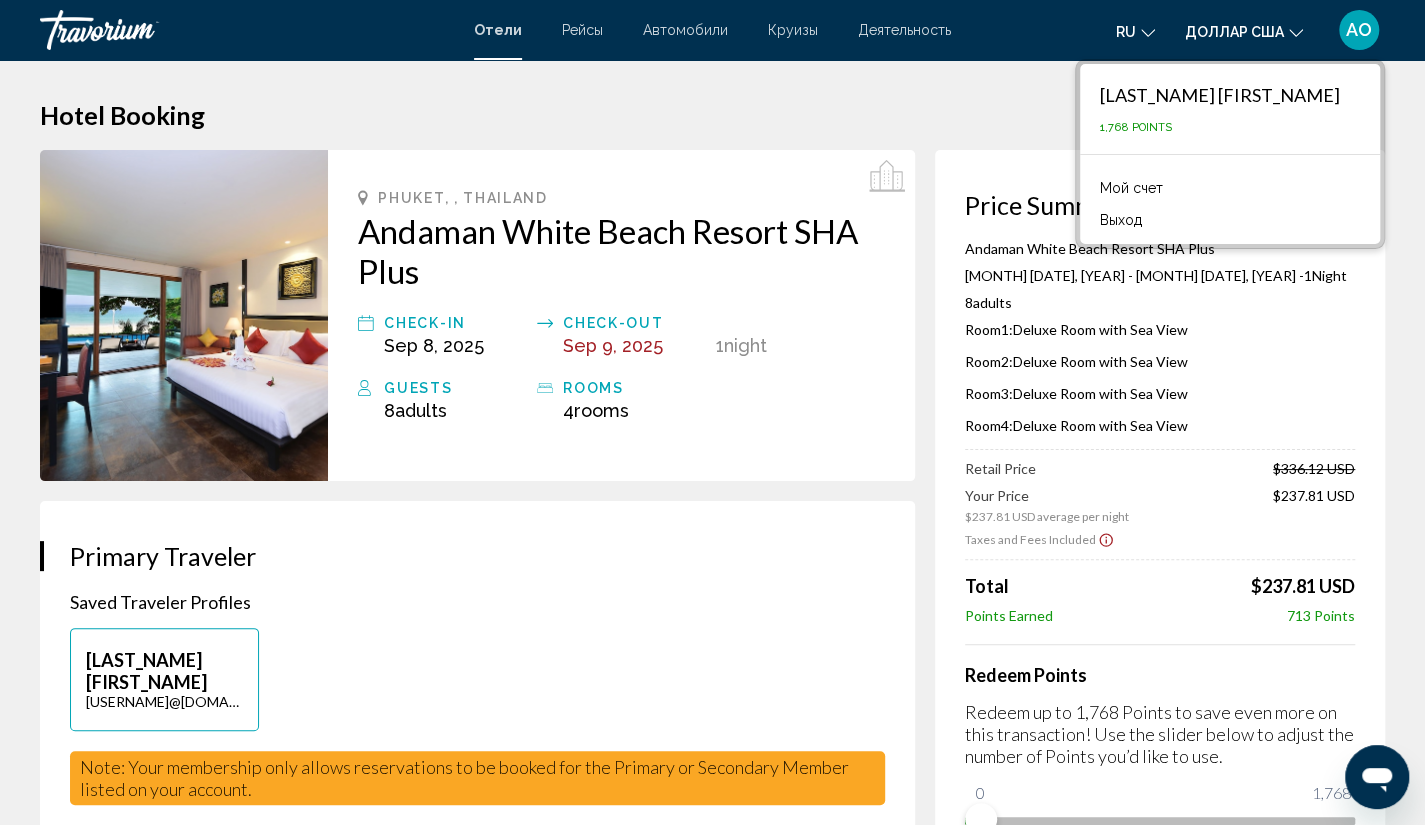 click on "Мой счет" at bounding box center (1131, 188) 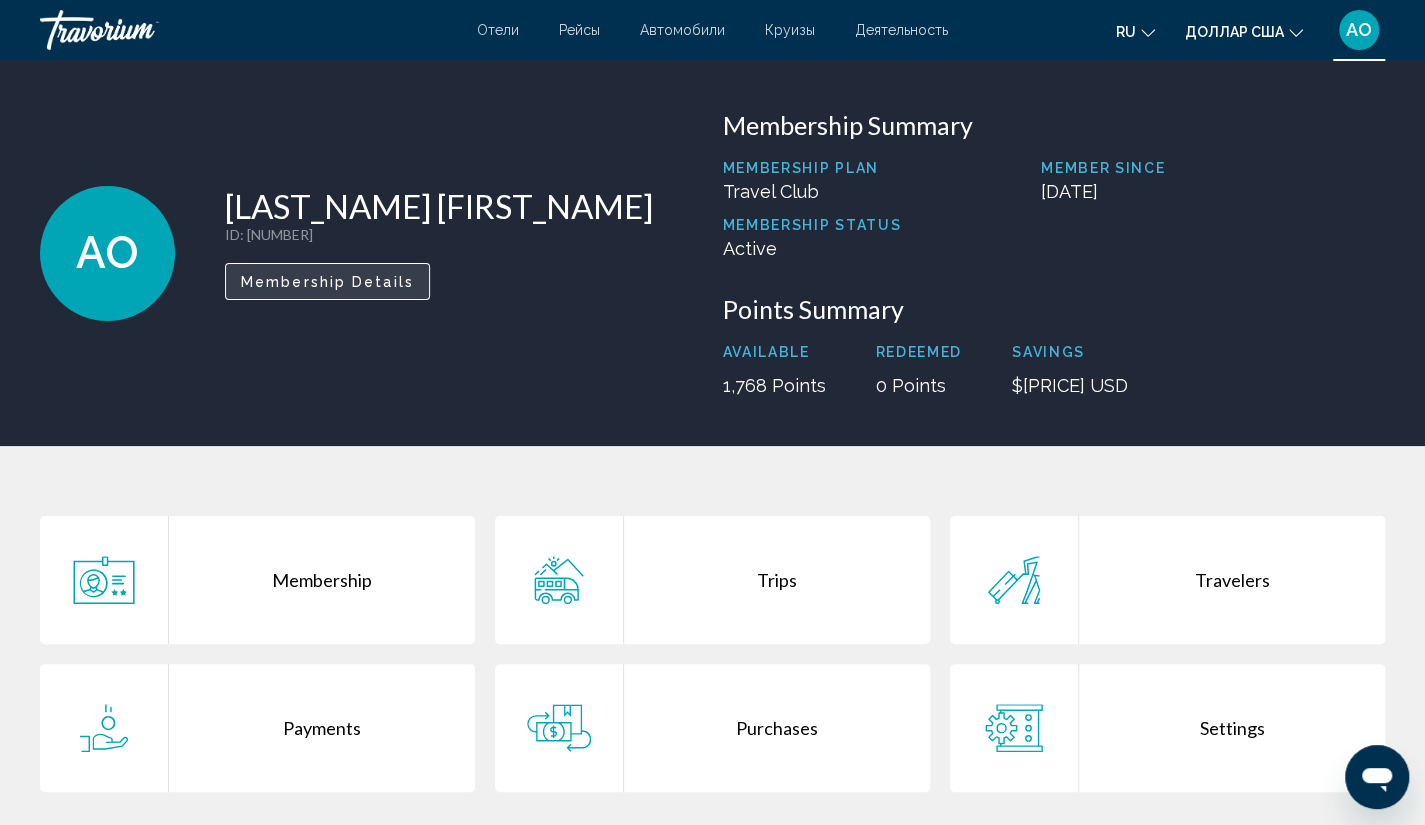 click on "Membership Details" at bounding box center (327, 282) 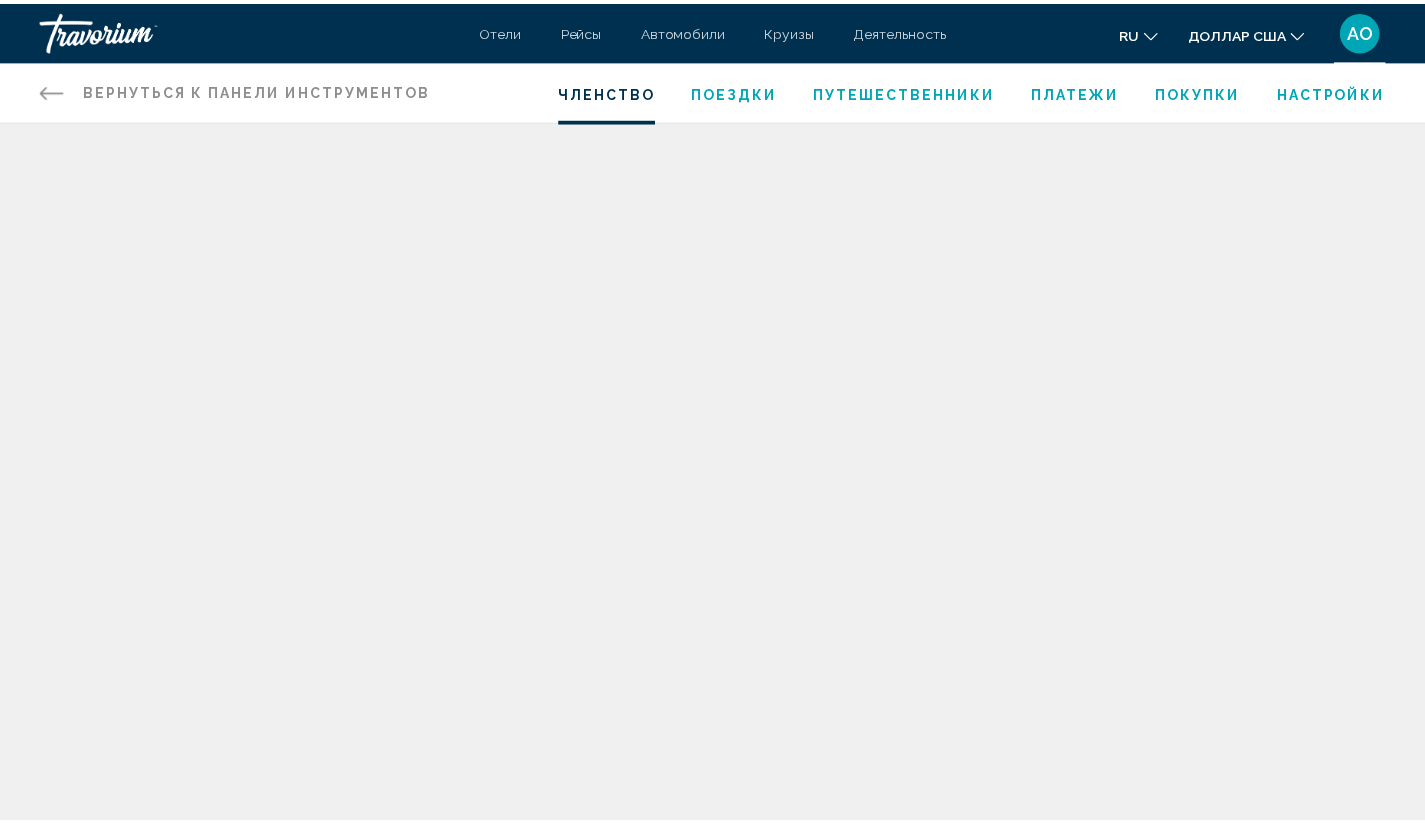 scroll, scrollTop: 0, scrollLeft: 0, axis: both 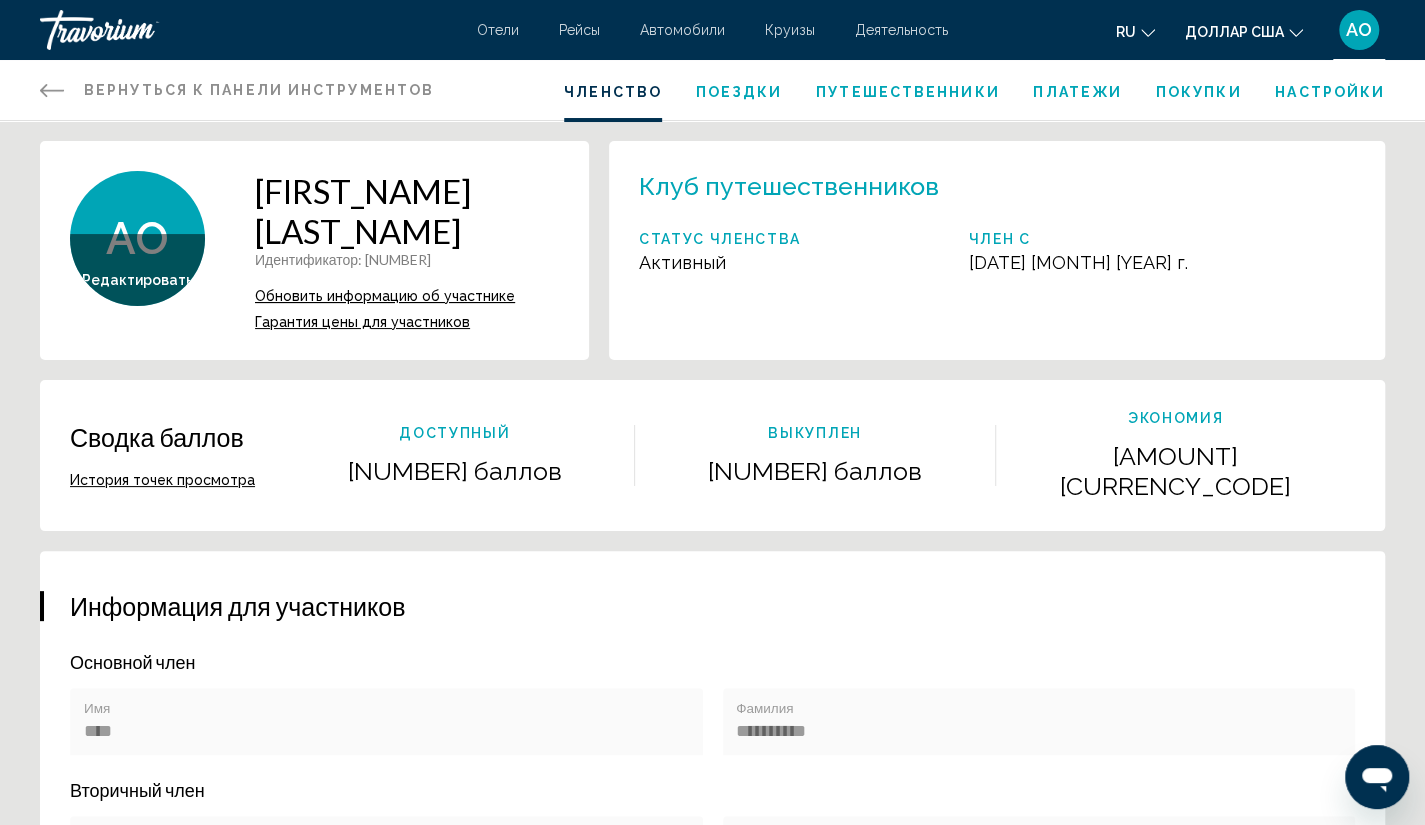 click on "Отели Рейсы Автомобили Круизы Деятельность Отели Рейсы Автомобили Круизы Деятельность ru
Английский Español французский Итальяно португальский русский доллар США
доллар США ($) MXN (мексиканские песо) Канадские доллары (Can$) Фунты стерлингов (£) евро (€) Австралийский доллар (A$) Новозеландский доллар (NZ$) Китайский юань (CN¥) АО Авторизоваться" at bounding box center [712, 30] 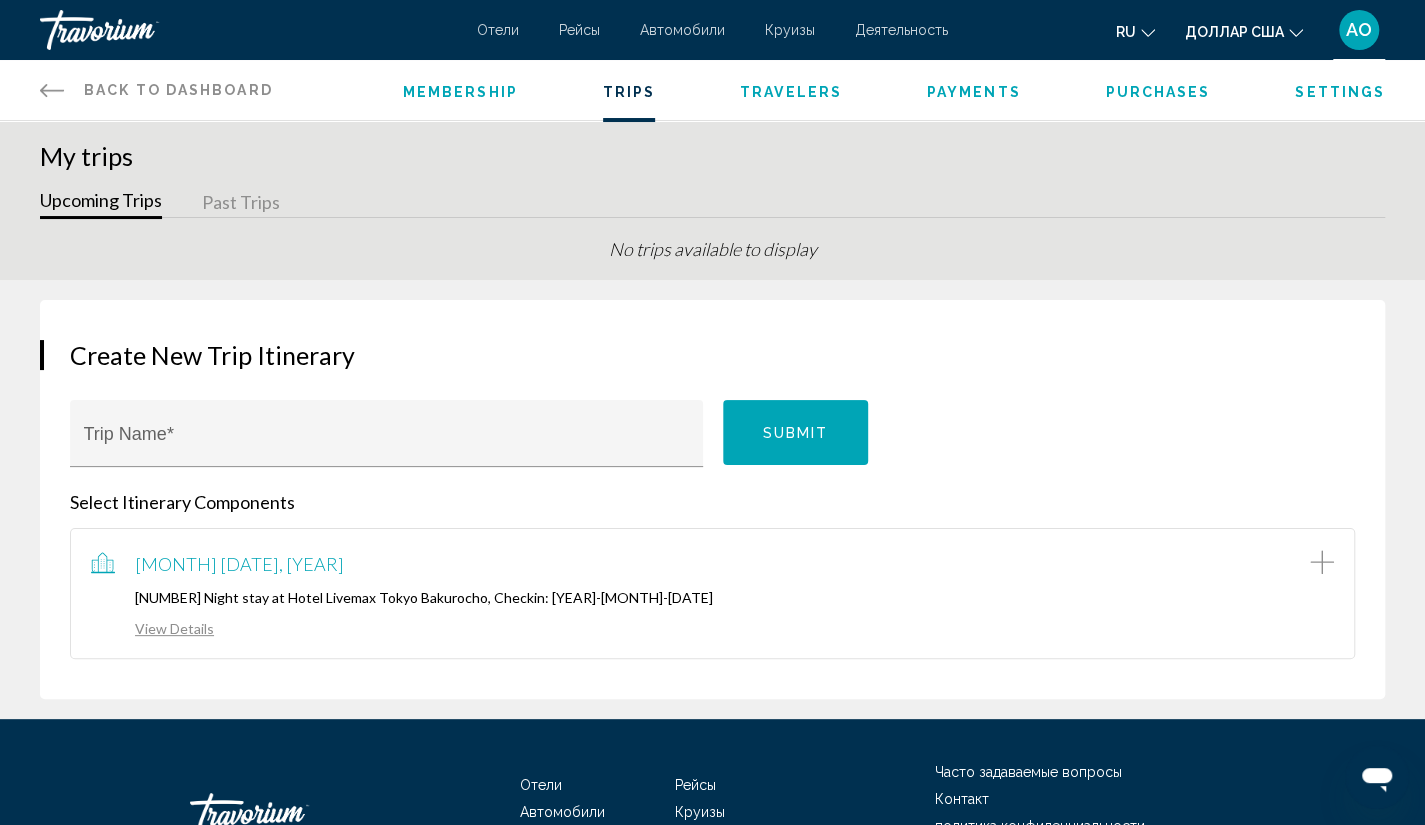click on "АО" at bounding box center (1359, 29) 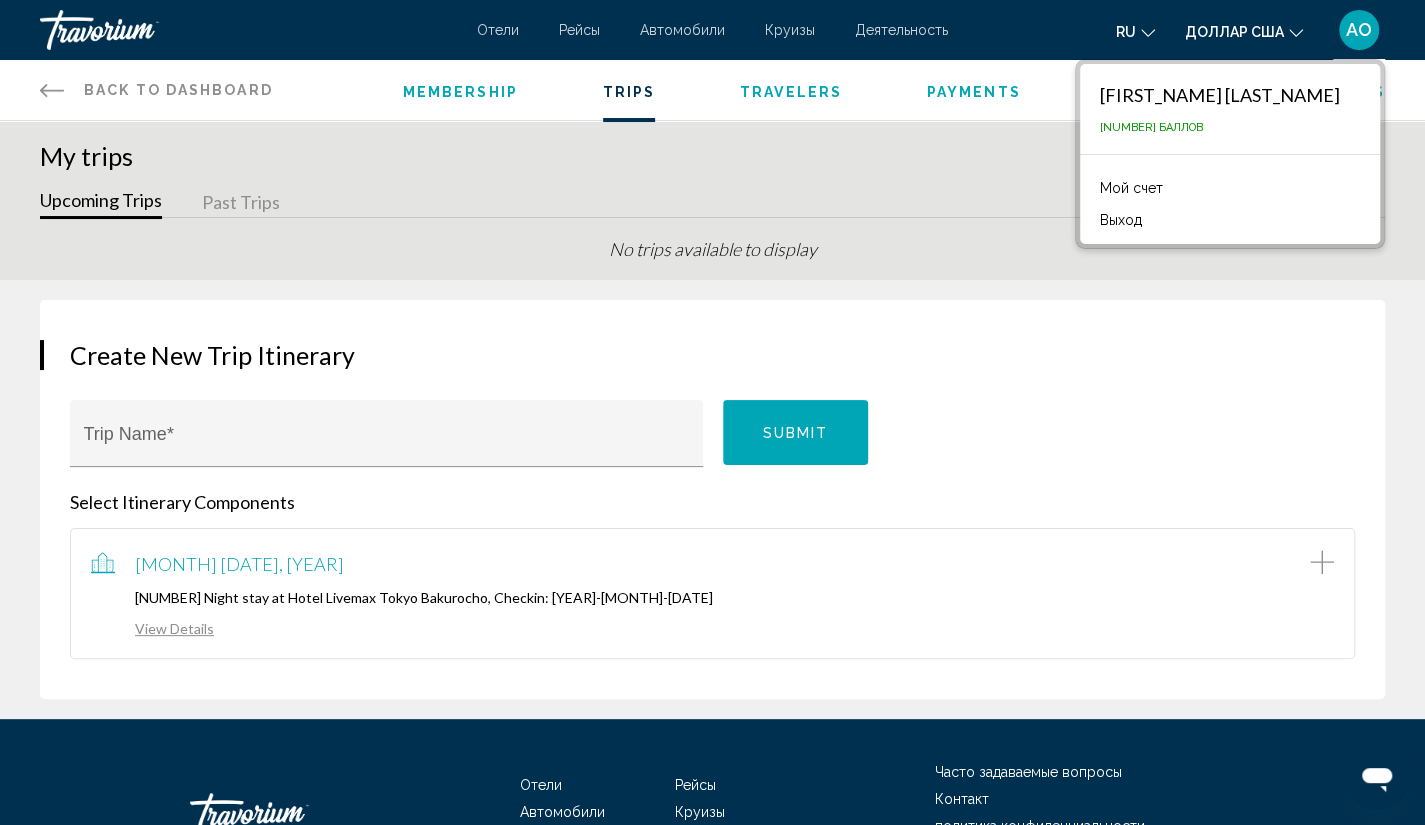 click on "Асан Омуракунов" at bounding box center (1220, 95) 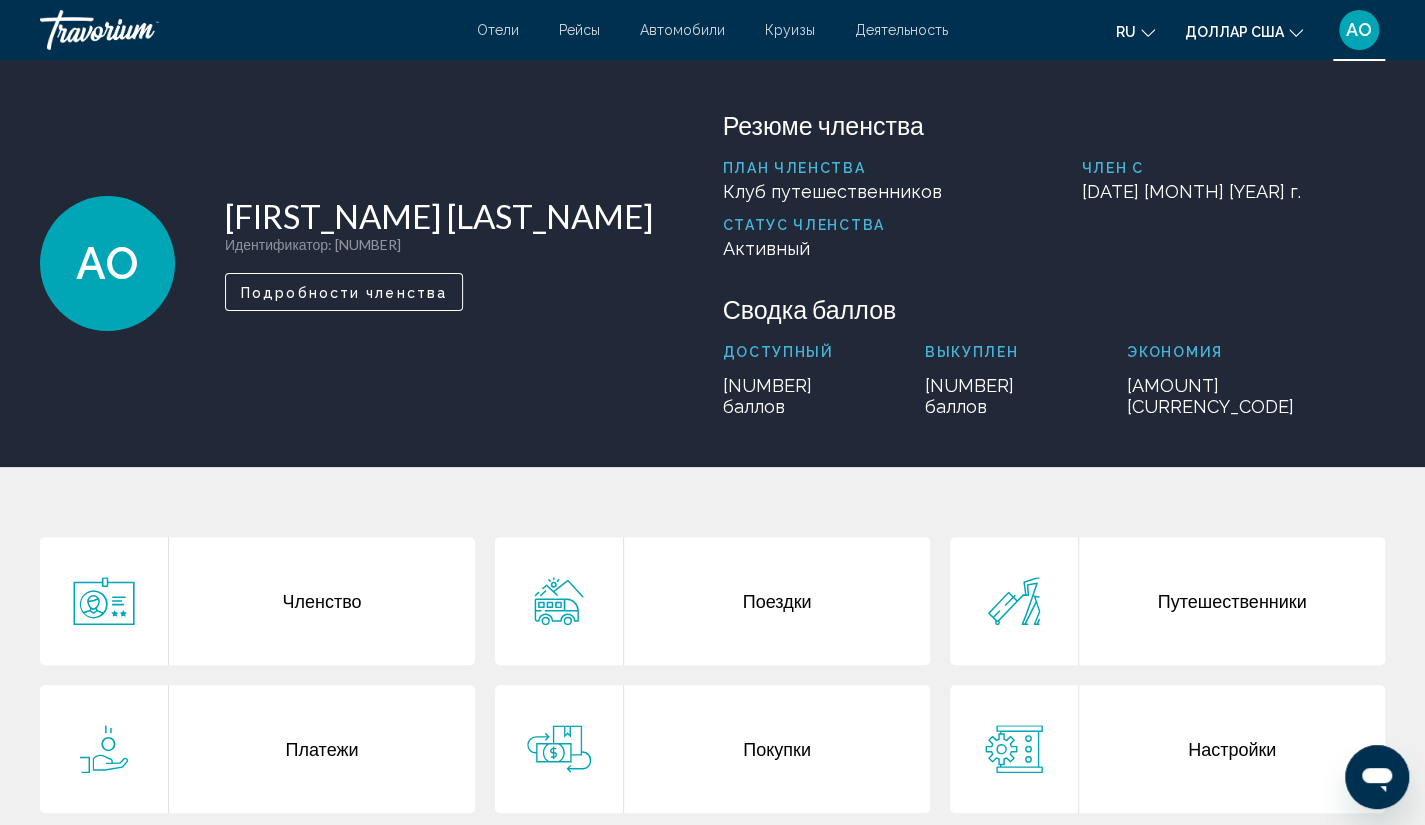 click on "Путешественники" at bounding box center [1232, 601] 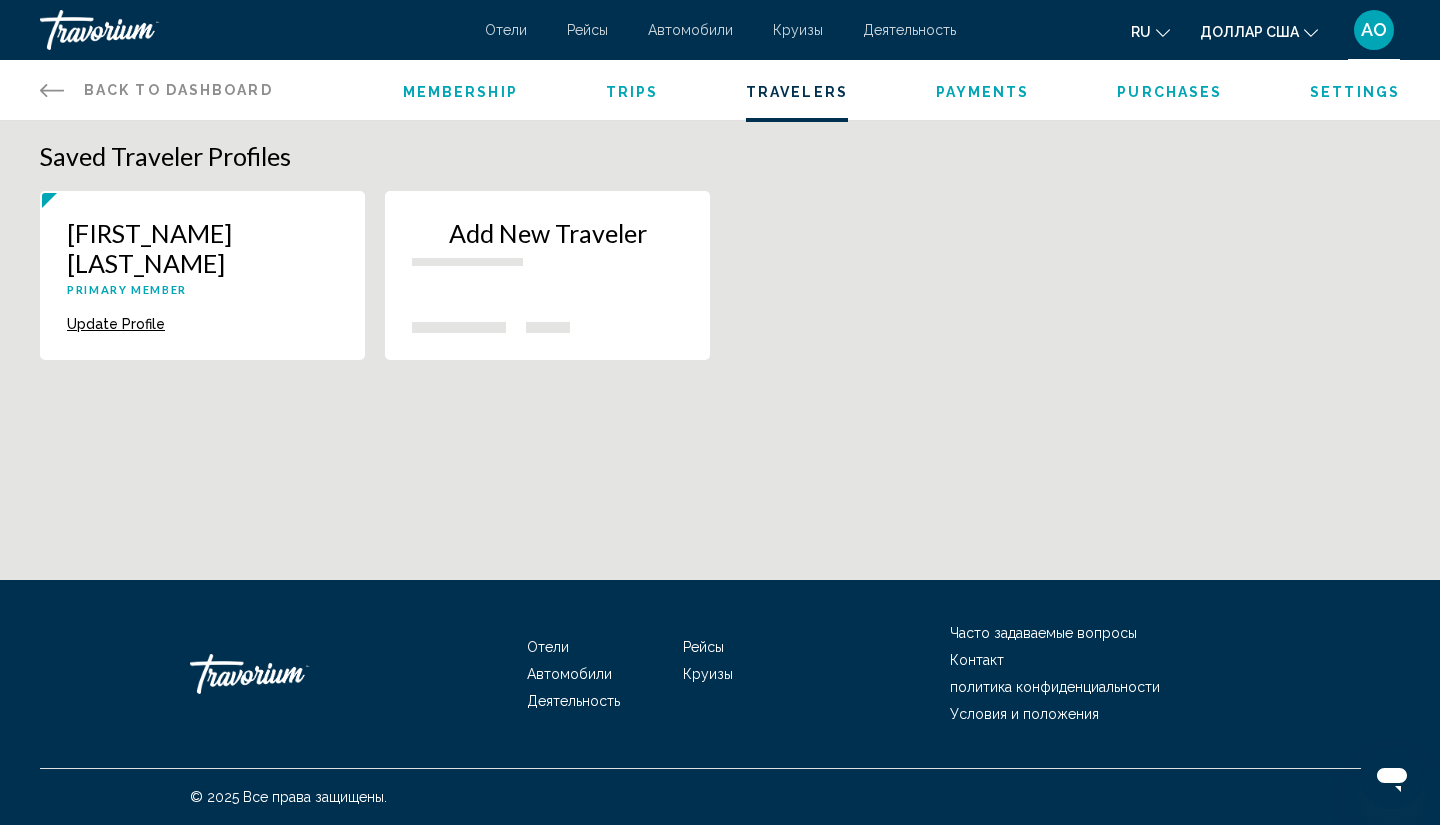 click on "АО" at bounding box center (1374, 29) 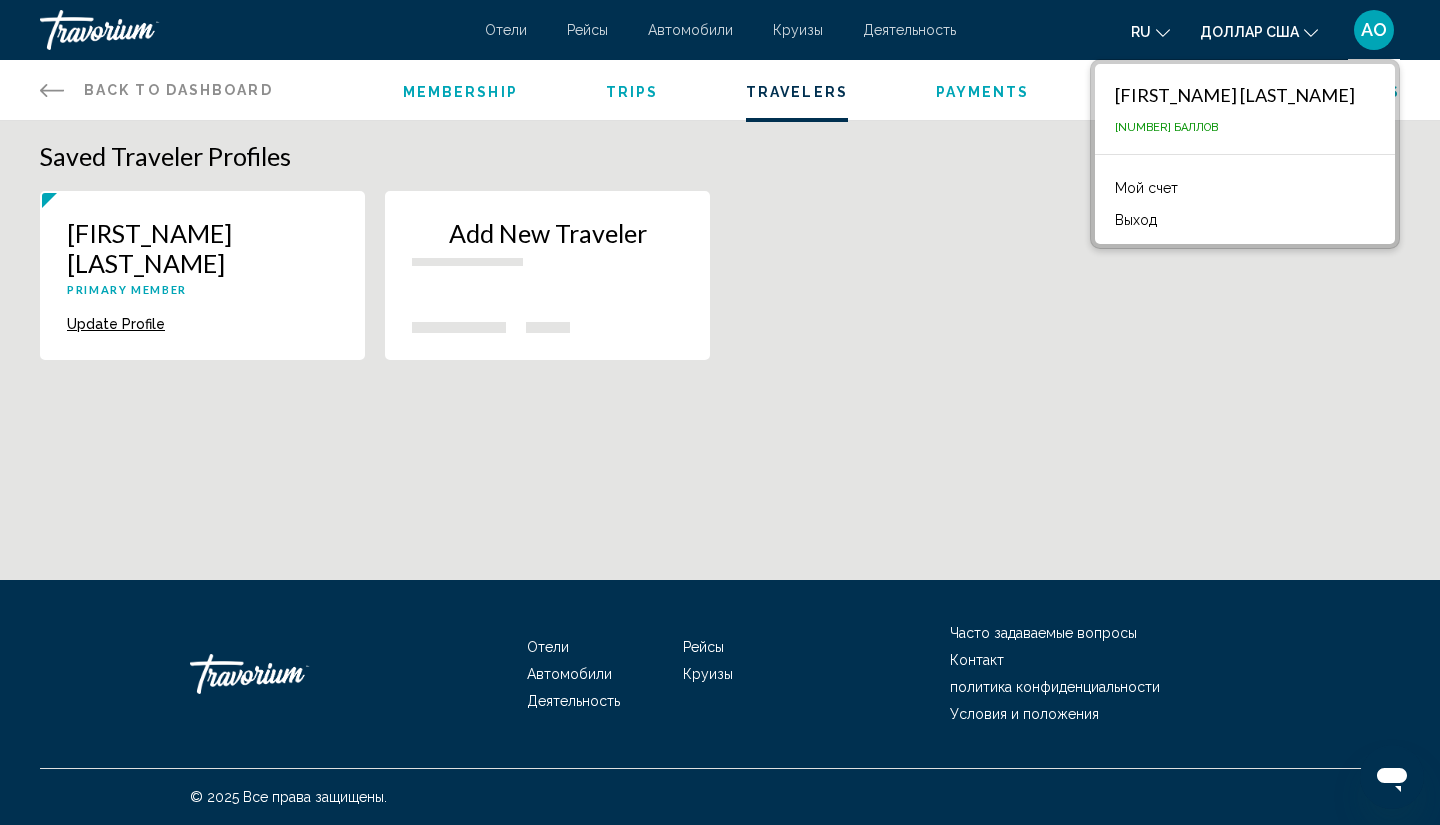 click on "Мой счет" at bounding box center (1146, 188) 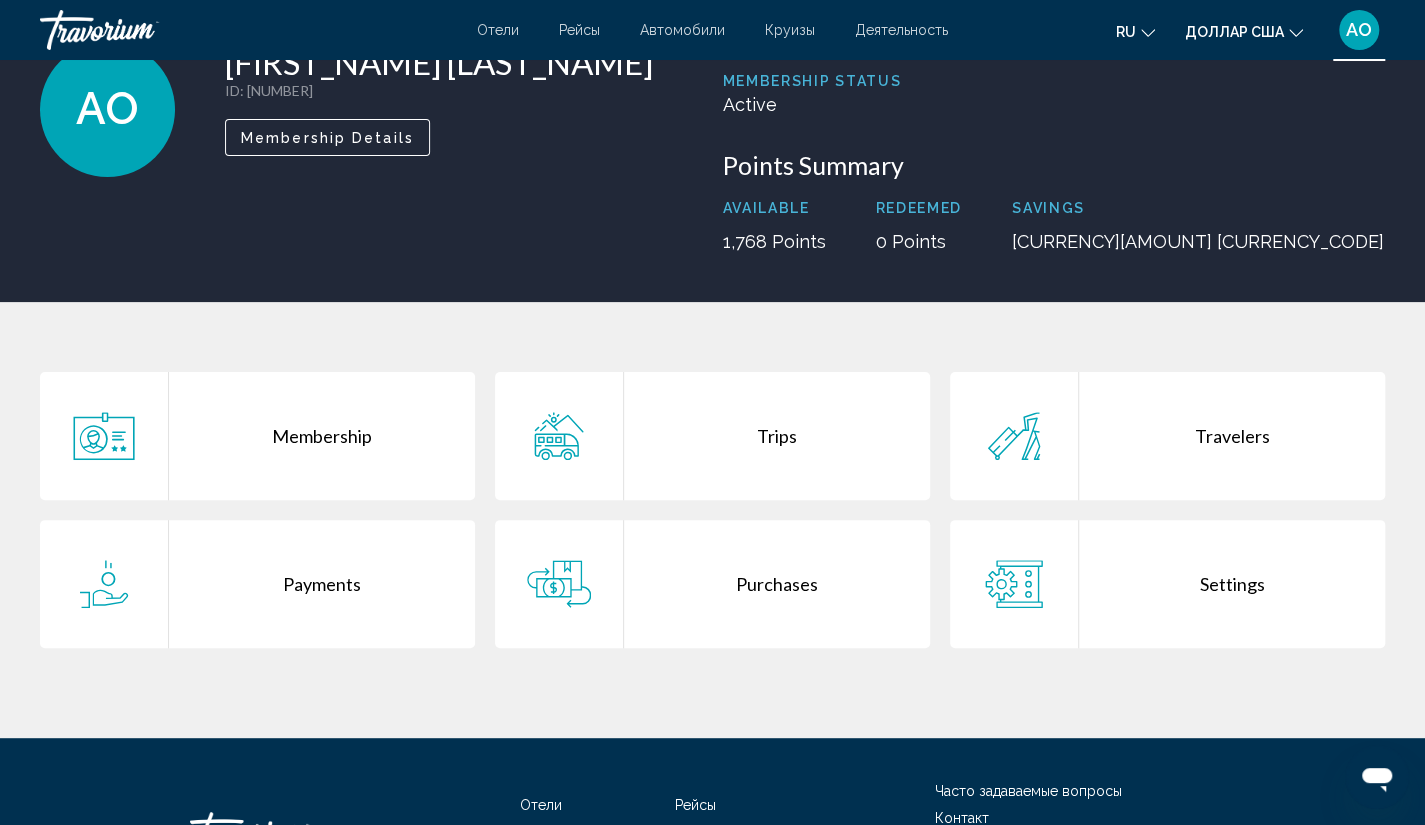 scroll, scrollTop: 146, scrollLeft: 0, axis: vertical 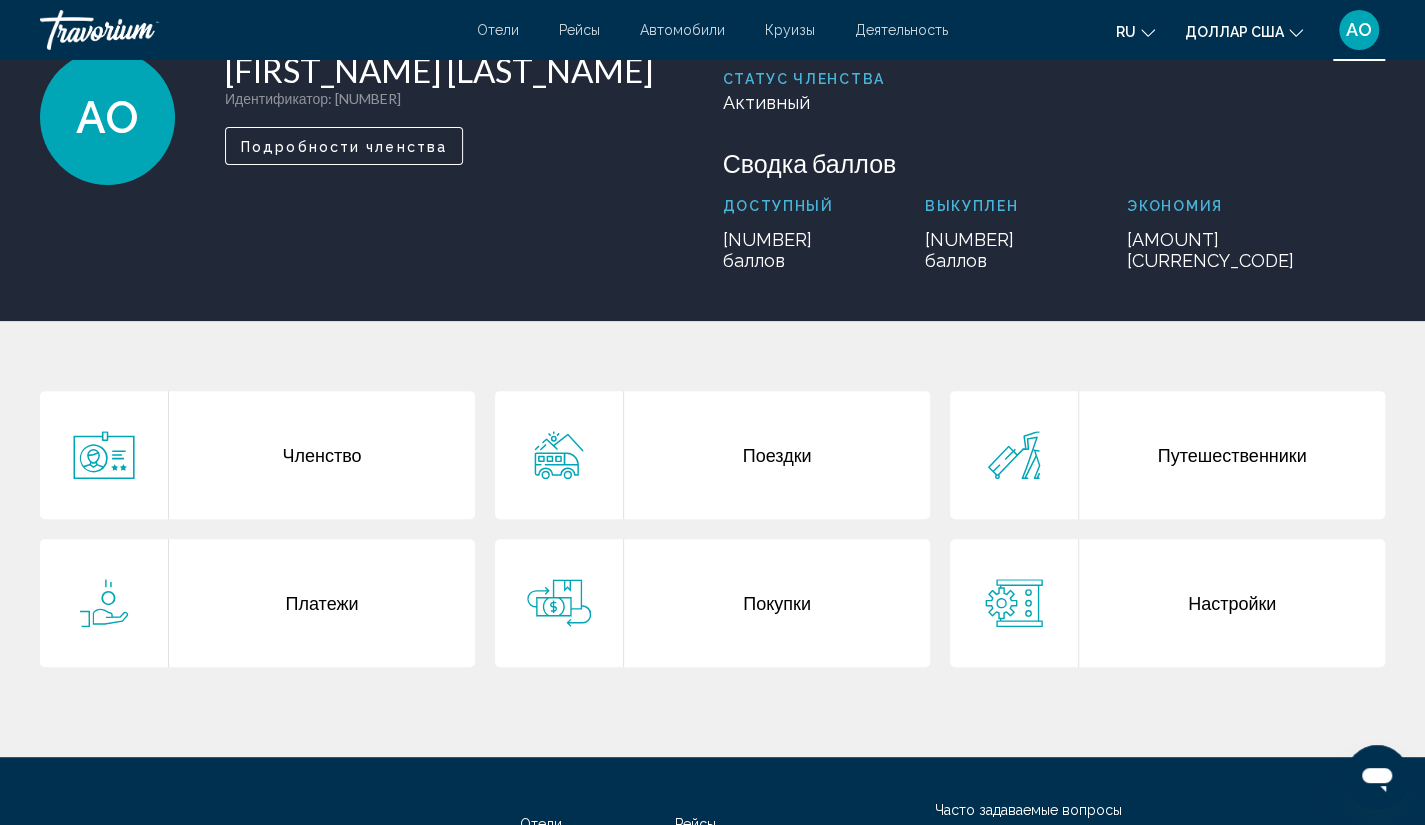 click on "Отели" at bounding box center (498, 30) 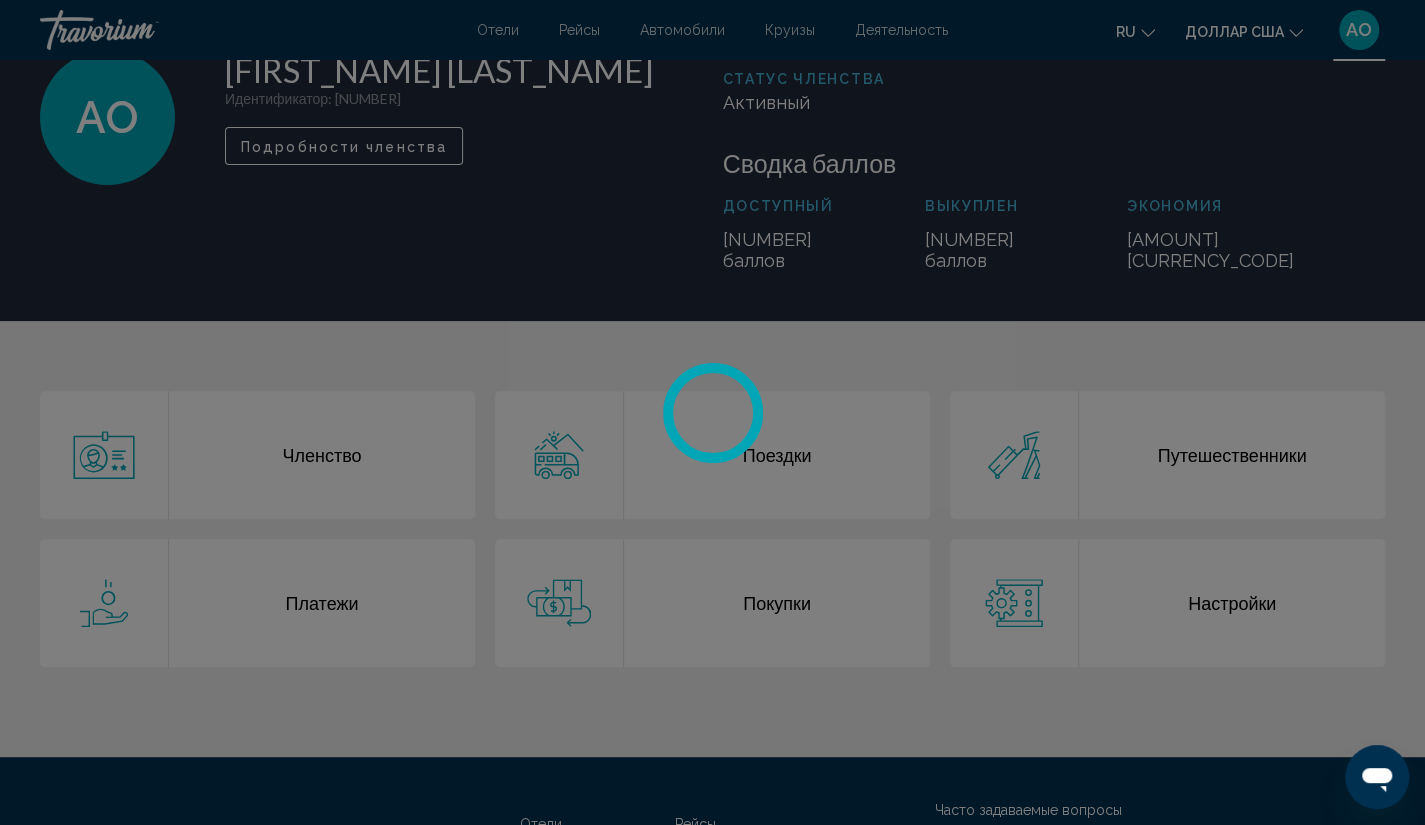 scroll, scrollTop: 0, scrollLeft: 0, axis: both 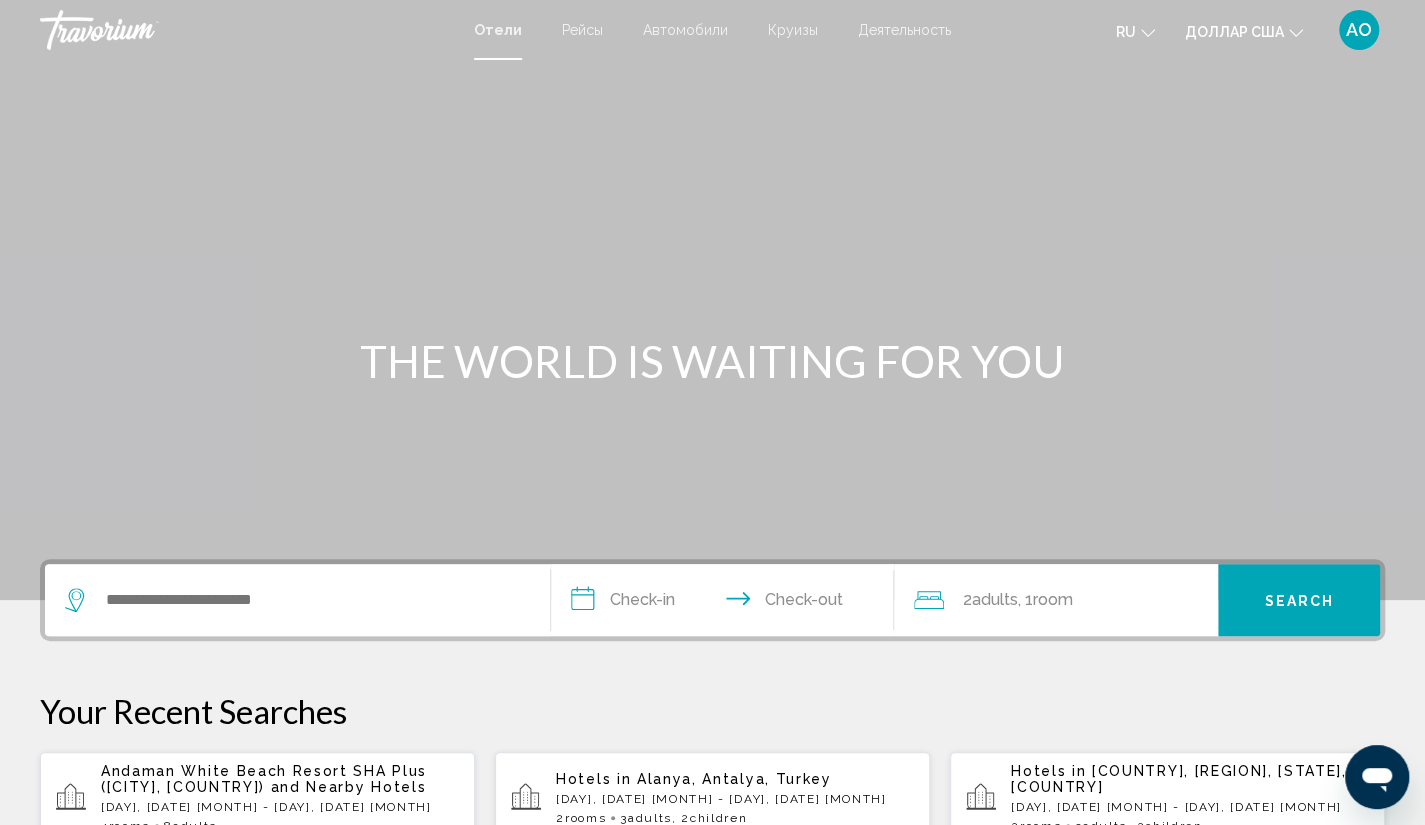 click on "АО" at bounding box center (1359, 29) 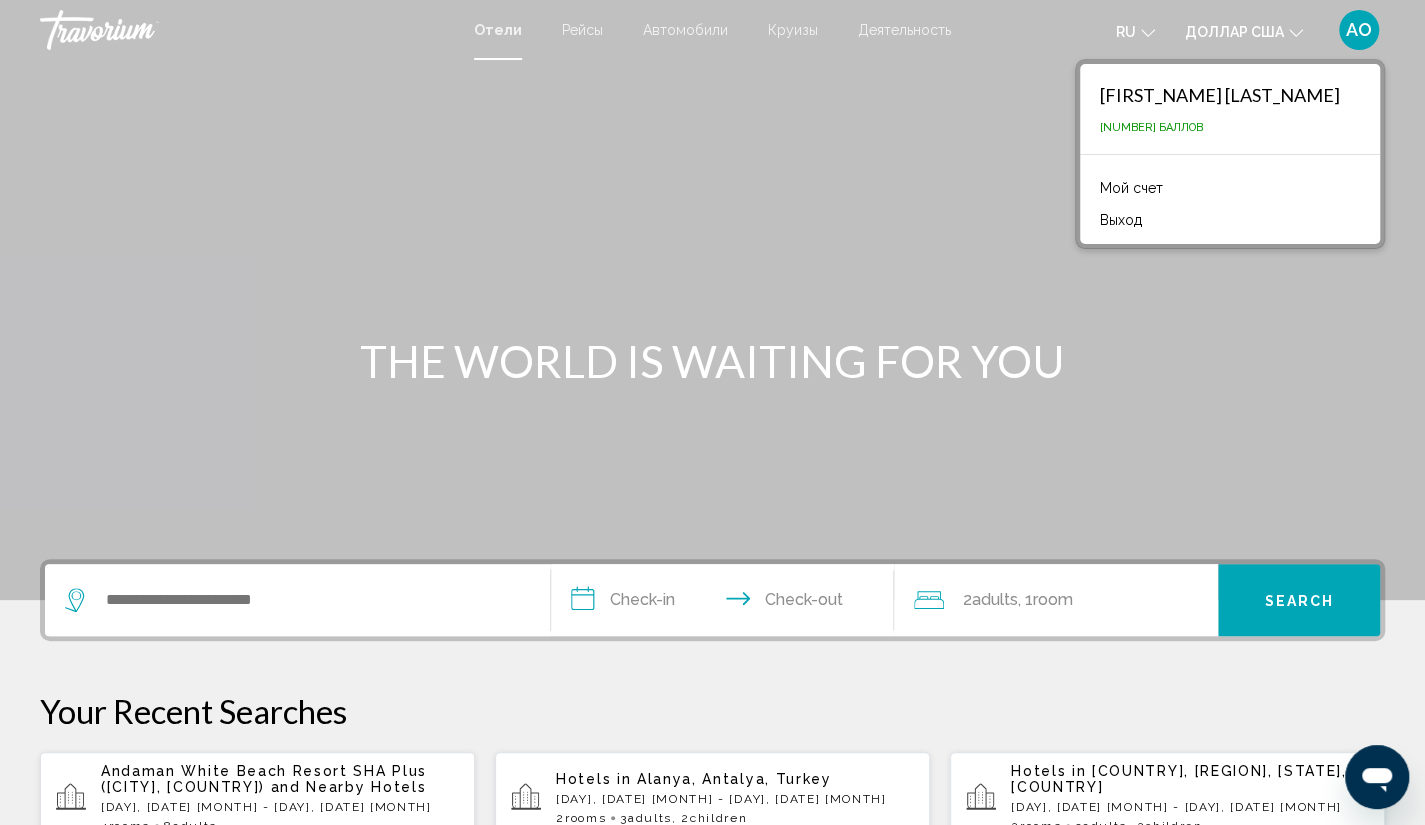 click on "Мой счет" at bounding box center [1131, 188] 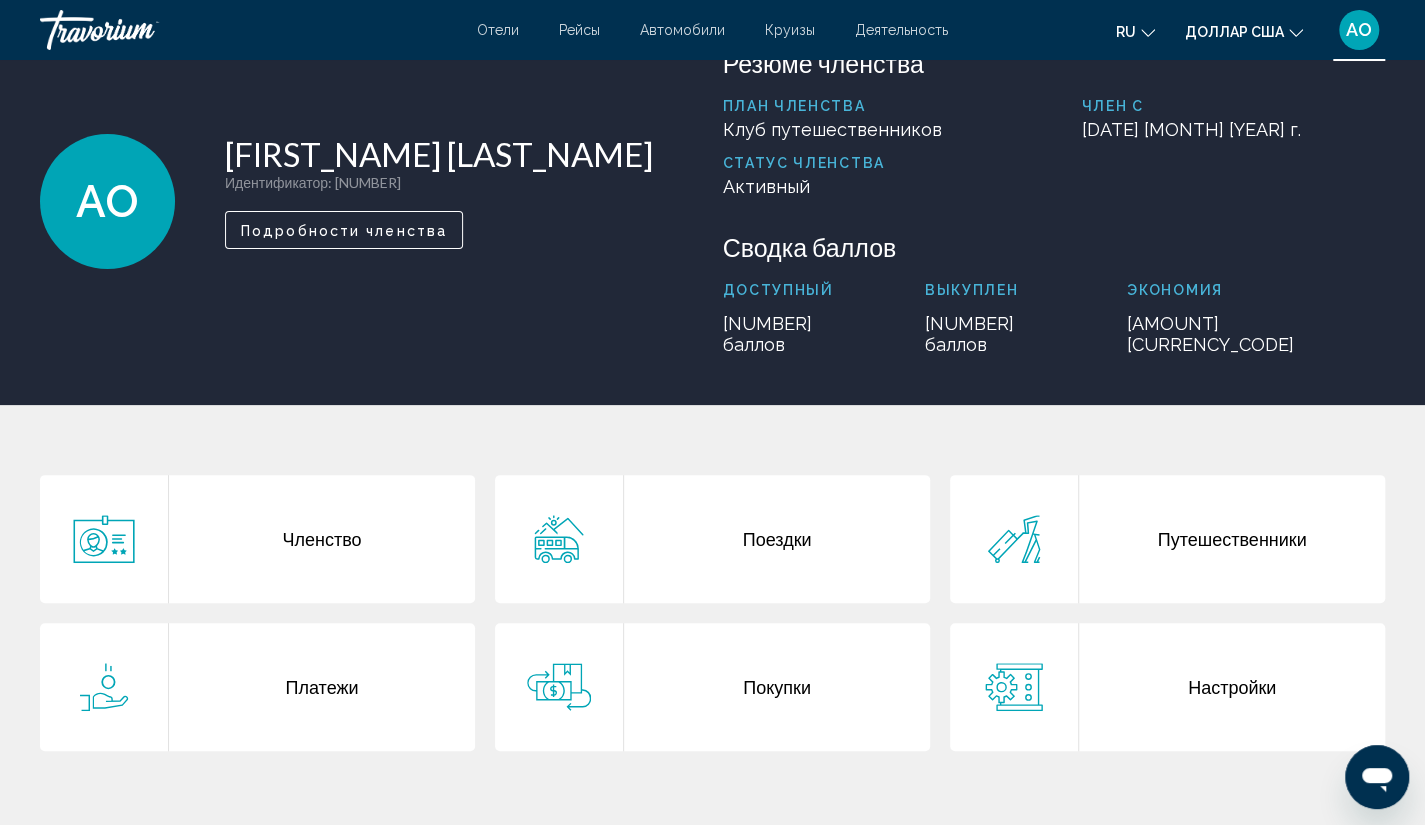 scroll, scrollTop: 64, scrollLeft: 0, axis: vertical 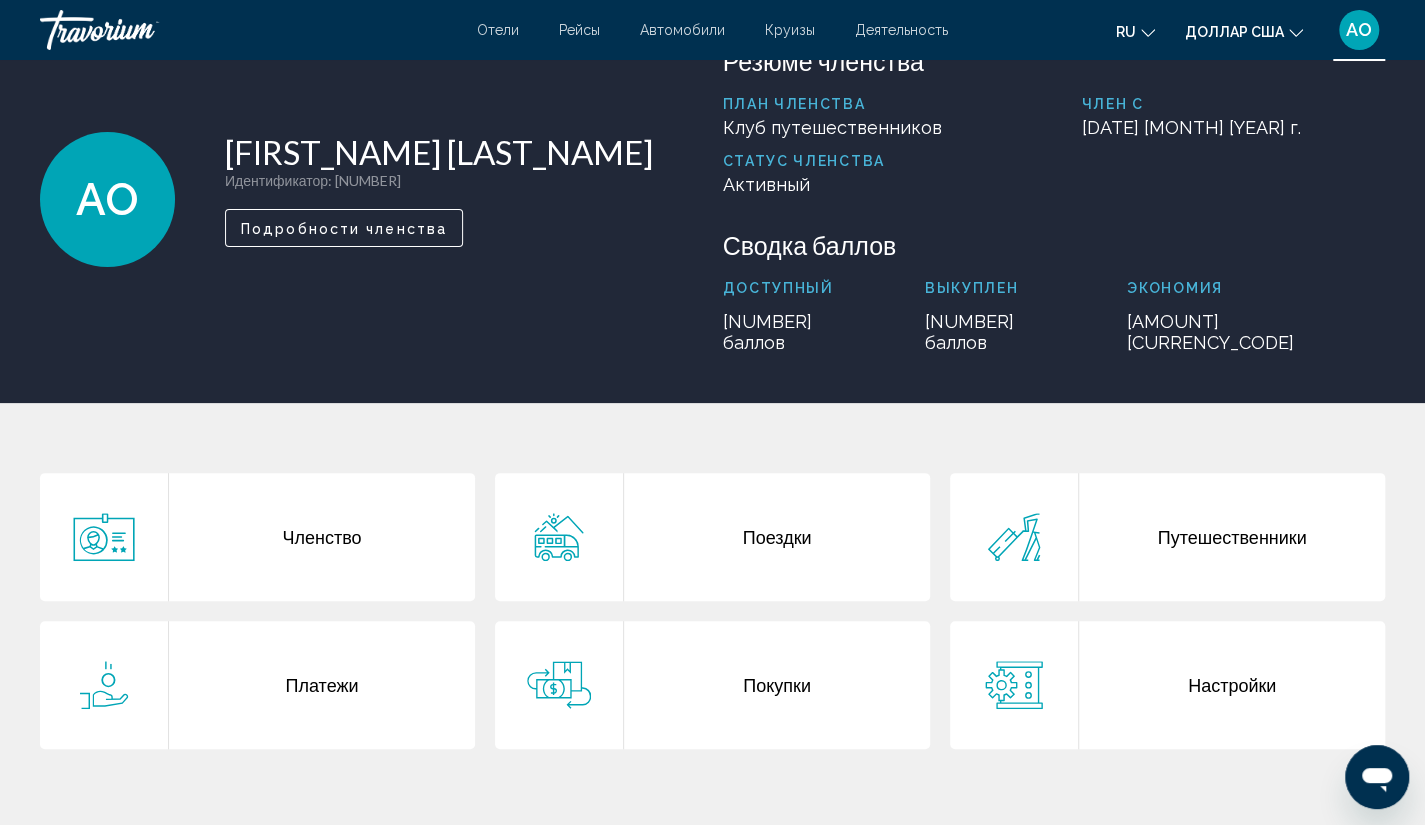 click on "Покупки" at bounding box center [777, 685] 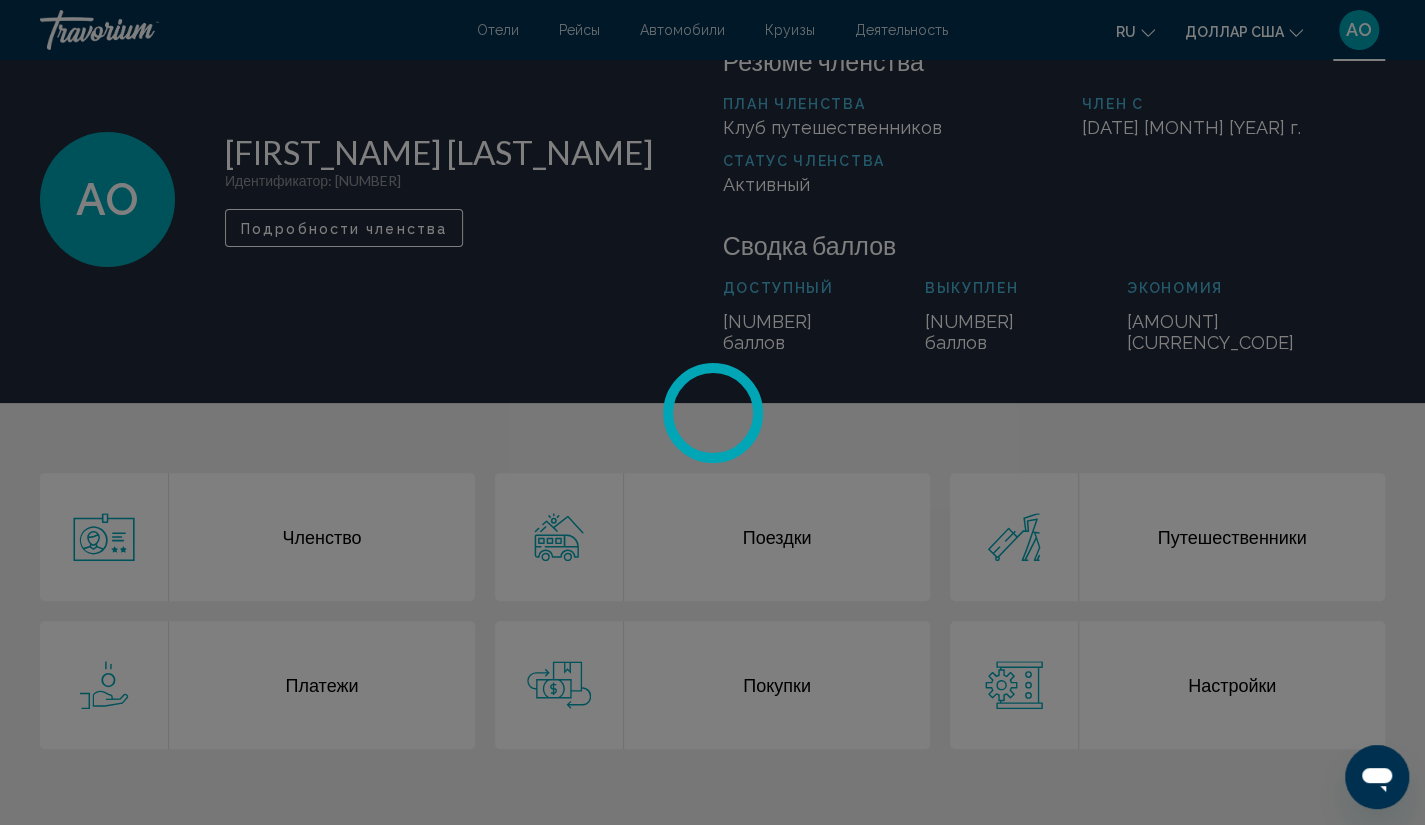 scroll, scrollTop: 0, scrollLeft: 0, axis: both 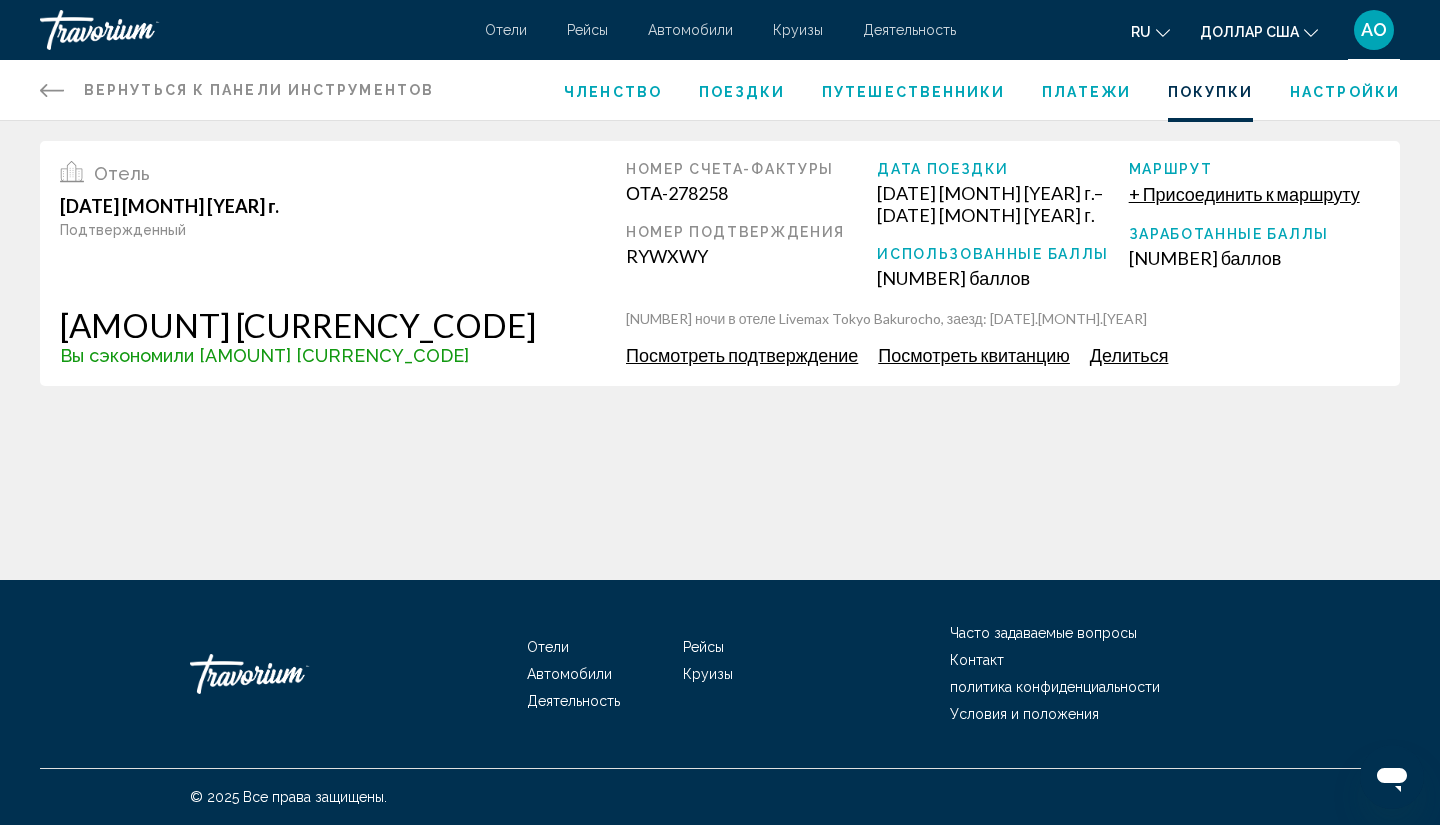 click on "АО" at bounding box center [1374, 29] 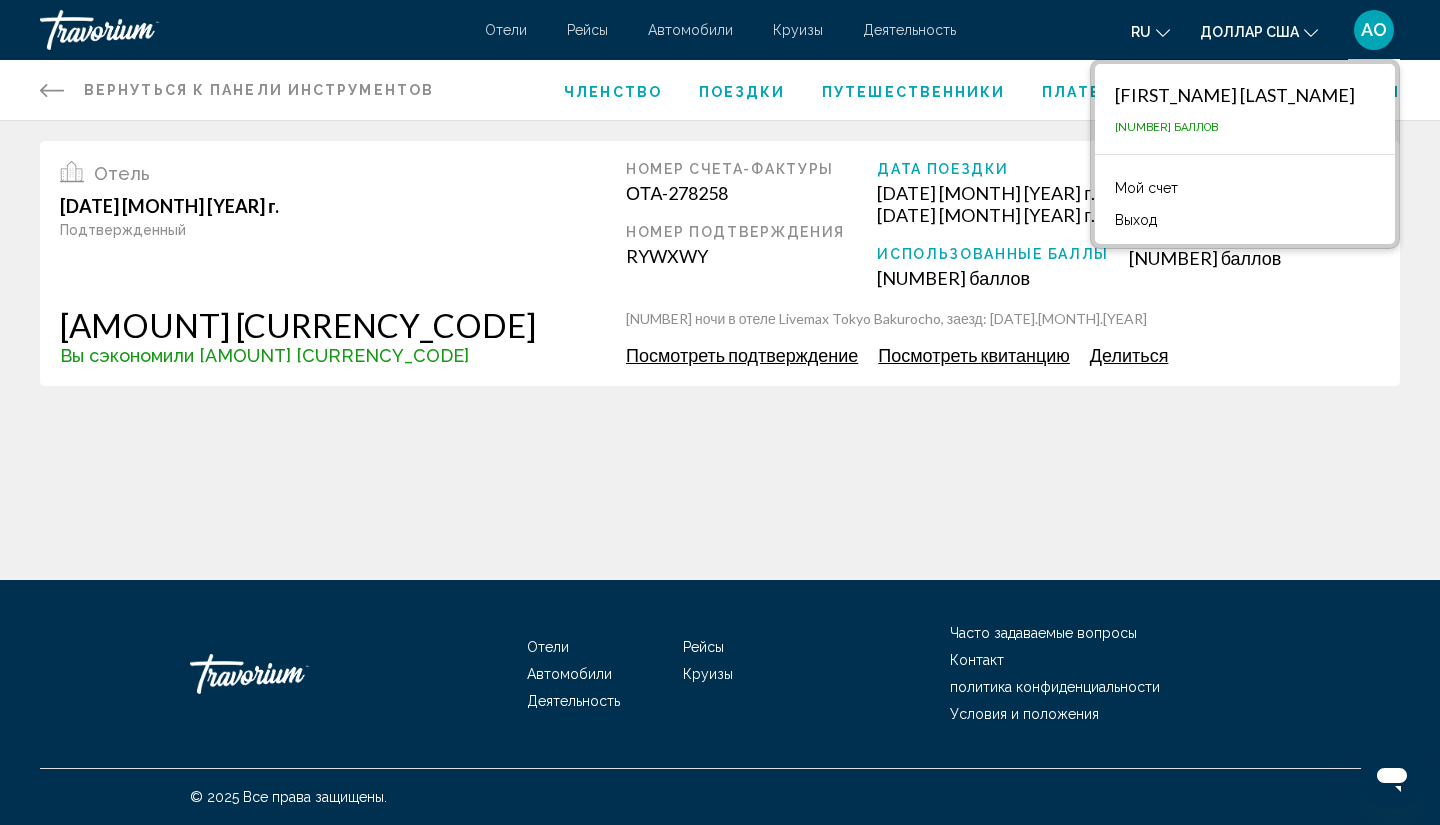 click on "Мой счет" at bounding box center (1146, 188) 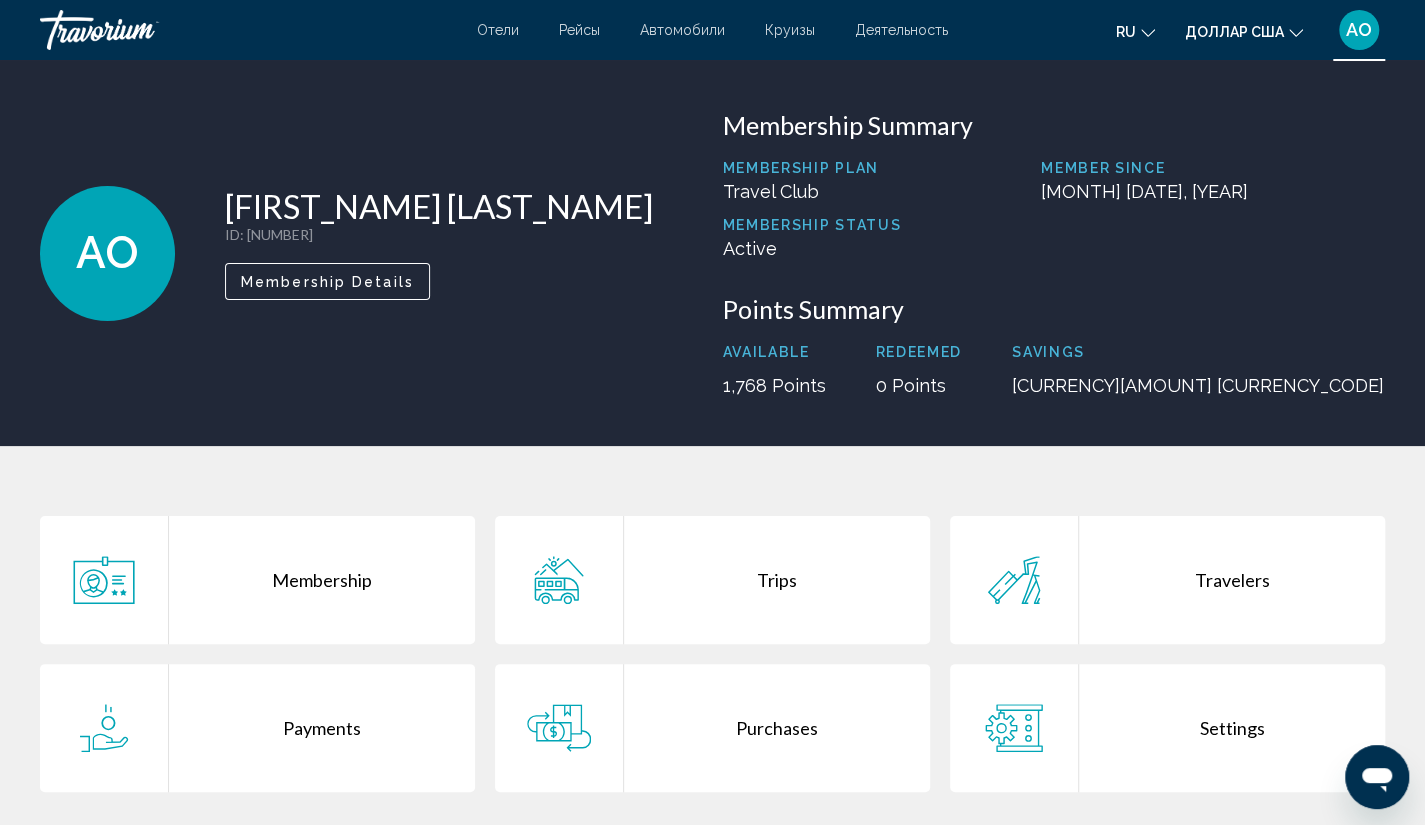 click on "[FIRST] [LAST]" at bounding box center (439, 206) 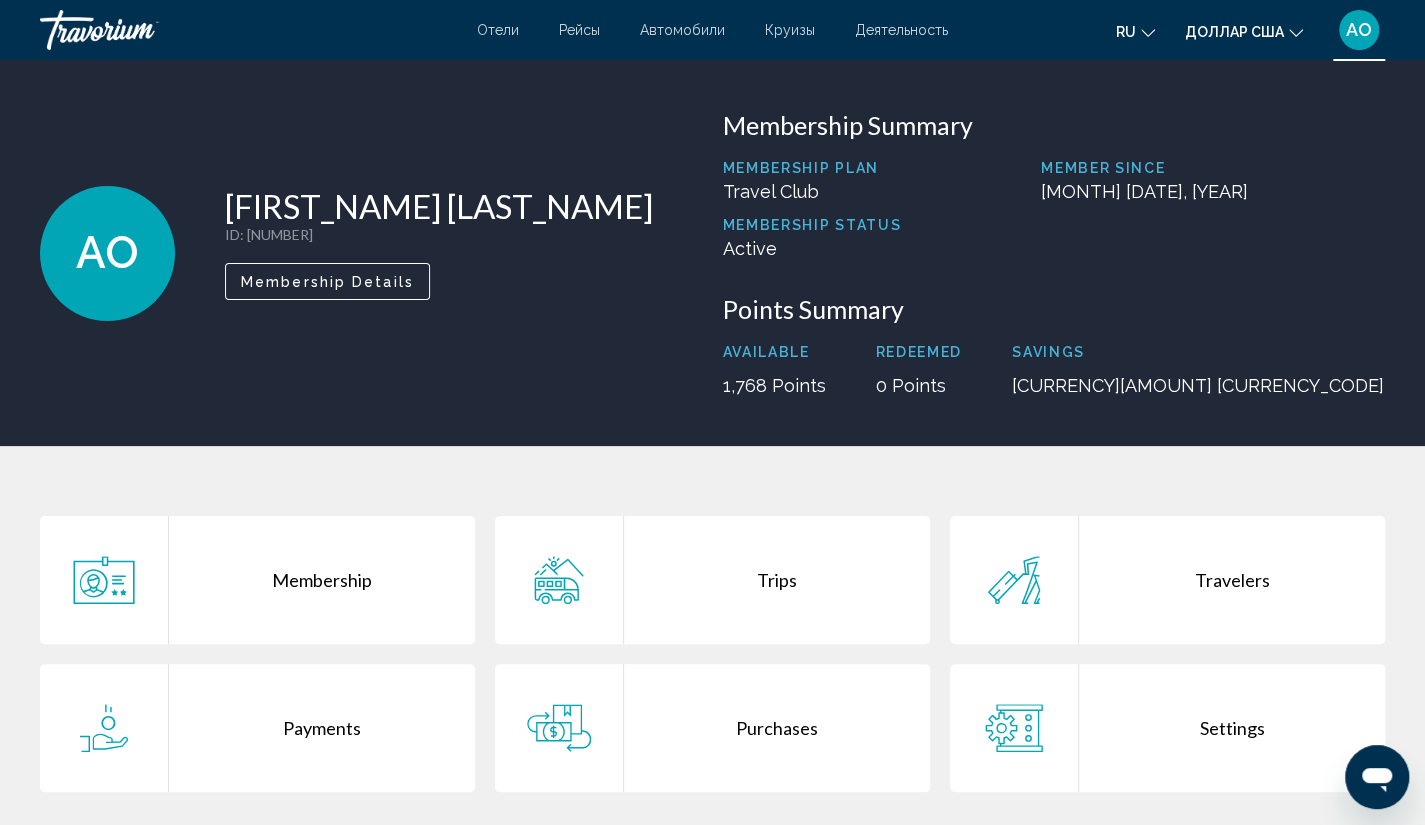 click on "AO" at bounding box center (107, 253) 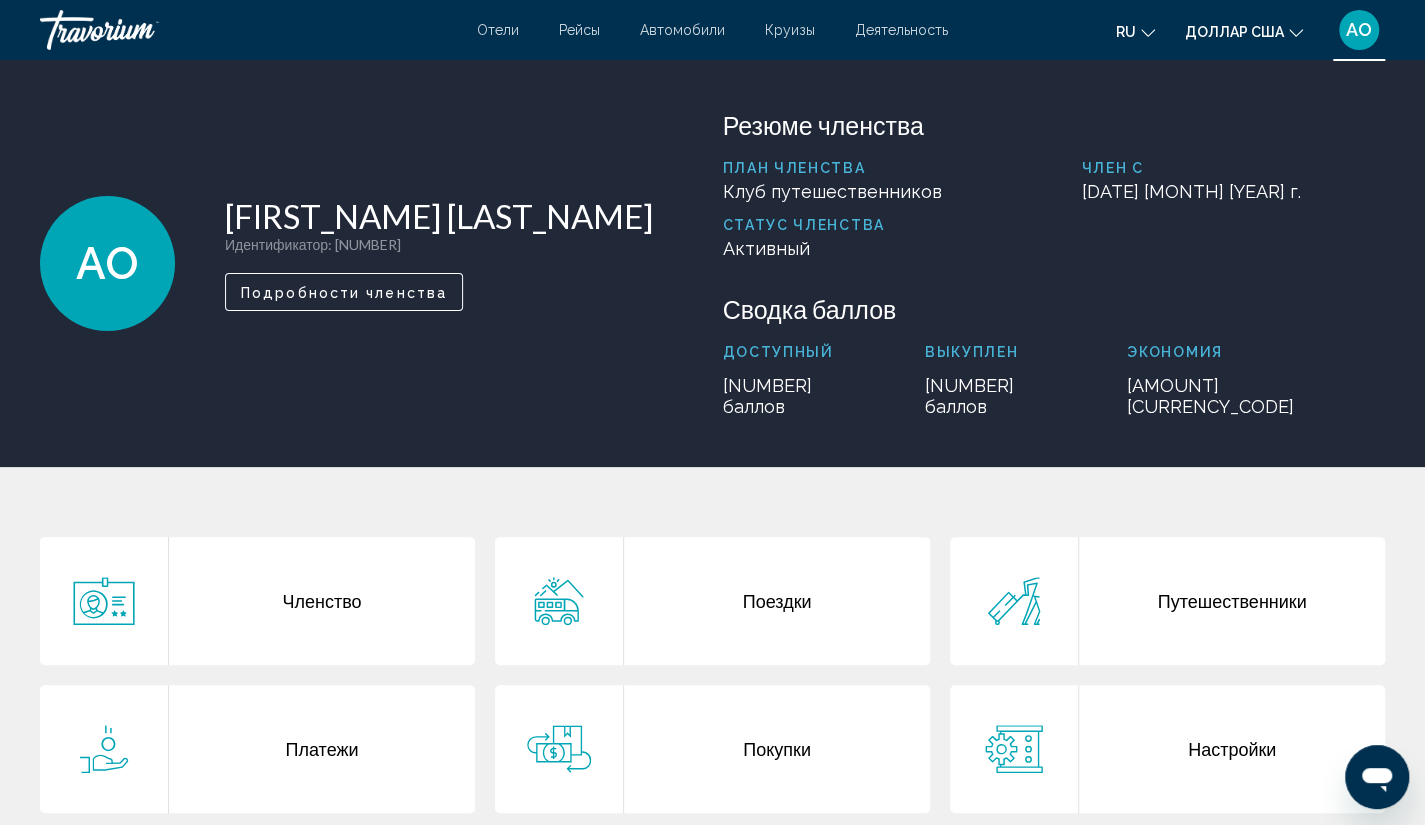 click on "АО Асан Омуракунов Идентификатор  : 916293 Вторичный член Подробности членства" at bounding box center [371, 263] 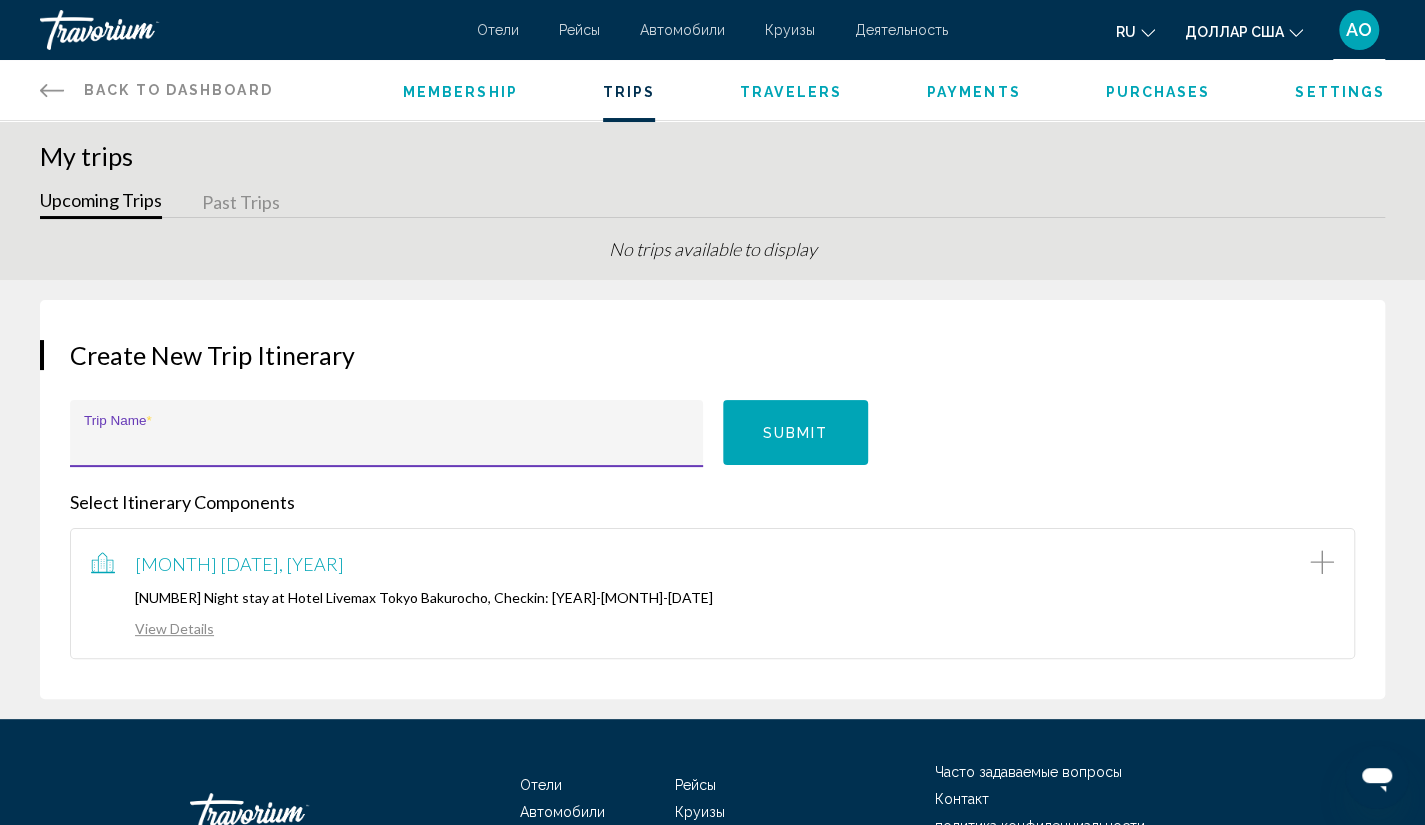 click on "Trip Name  *" at bounding box center (387, 443) 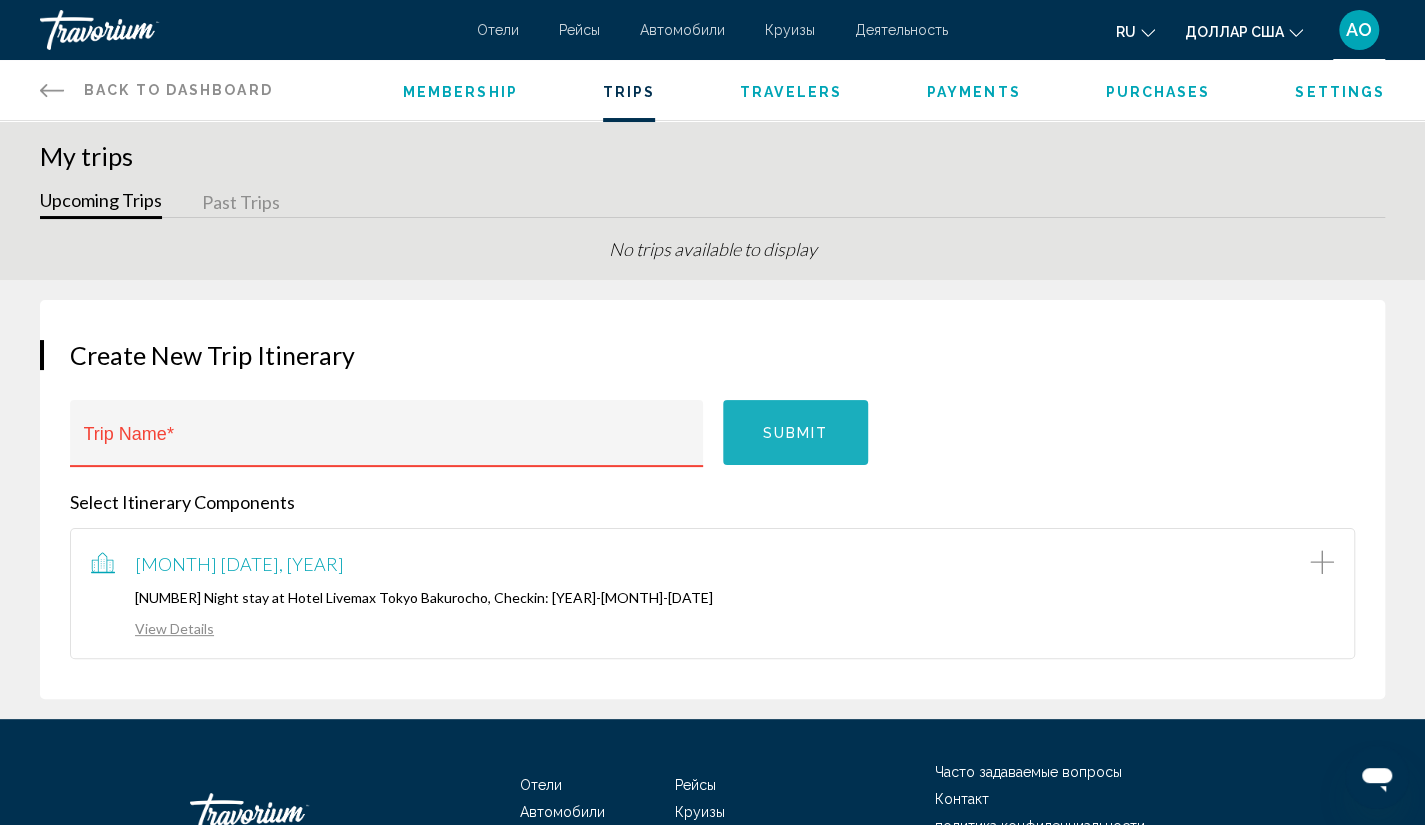 click on "Submit" at bounding box center [796, 432] 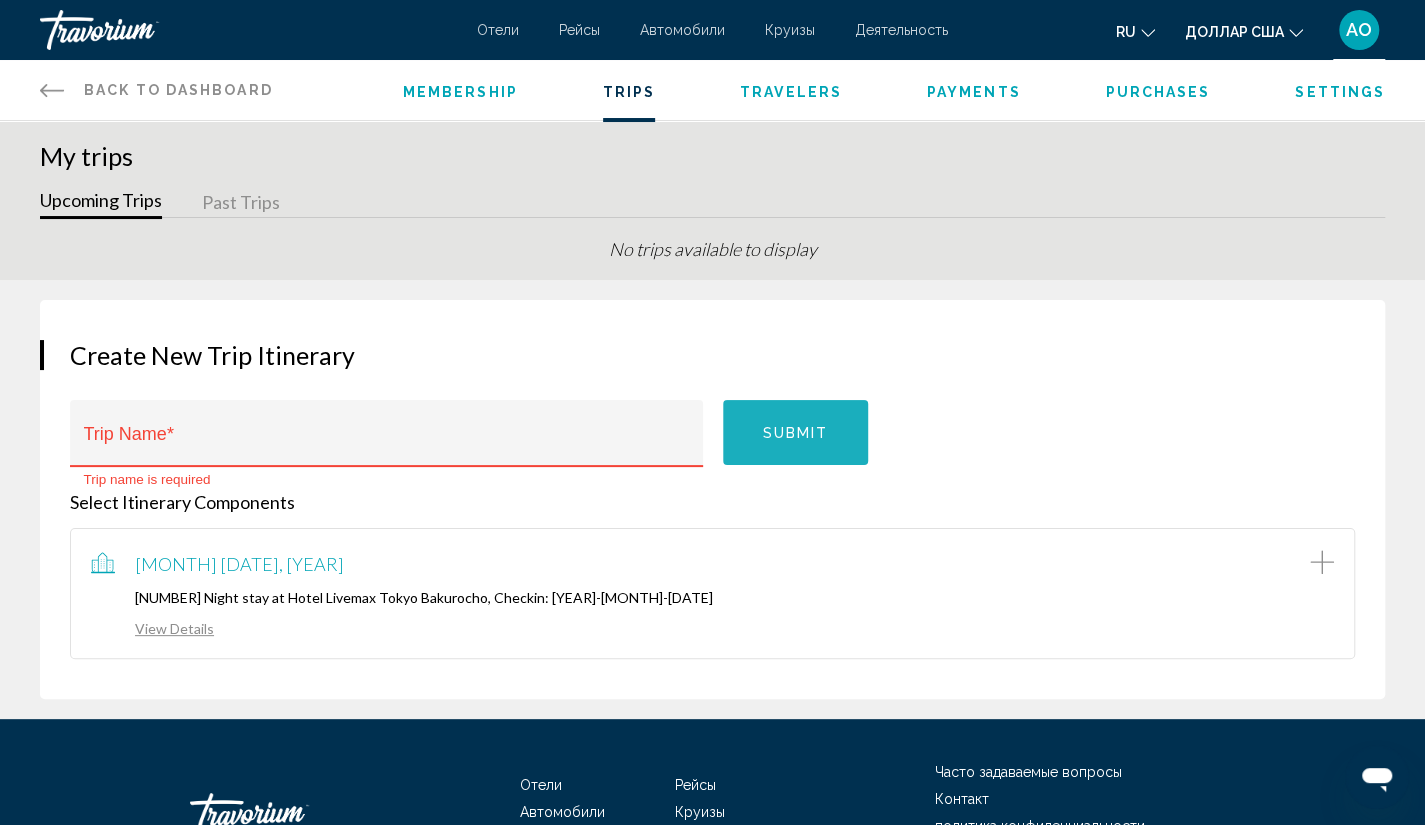 click on "Submit" at bounding box center (796, 432) 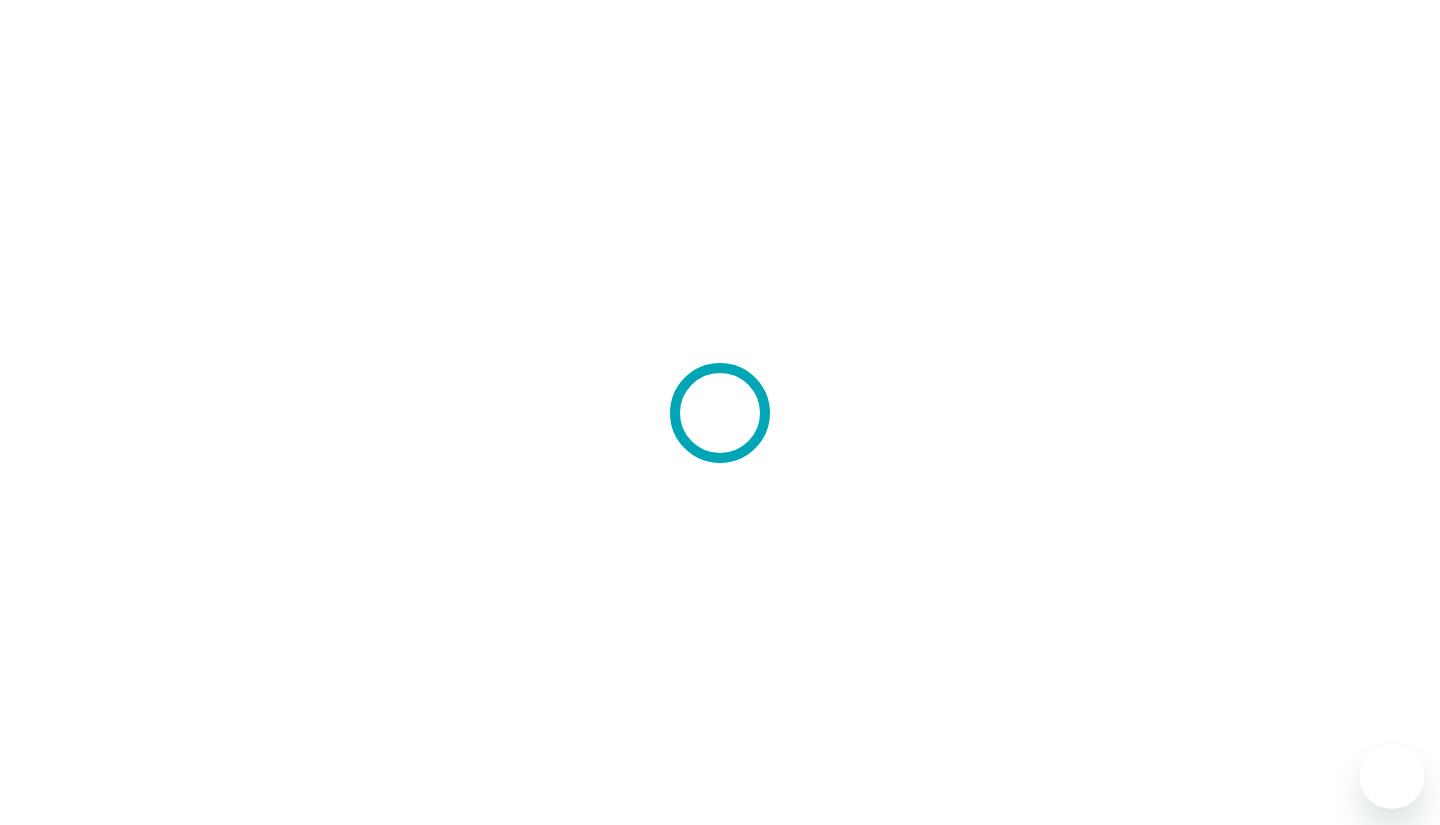 scroll, scrollTop: 0, scrollLeft: 0, axis: both 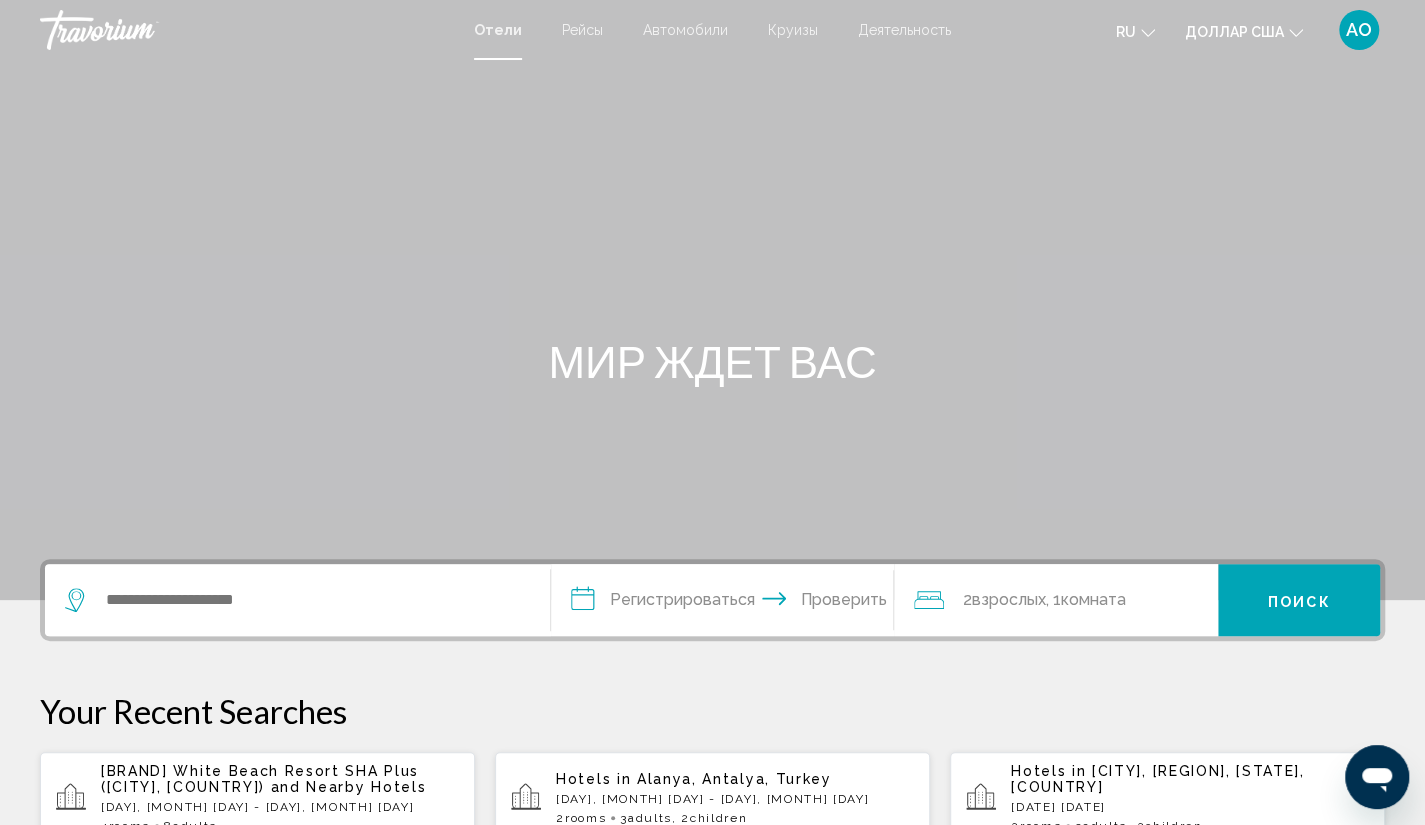 click at bounding box center (712, 300) 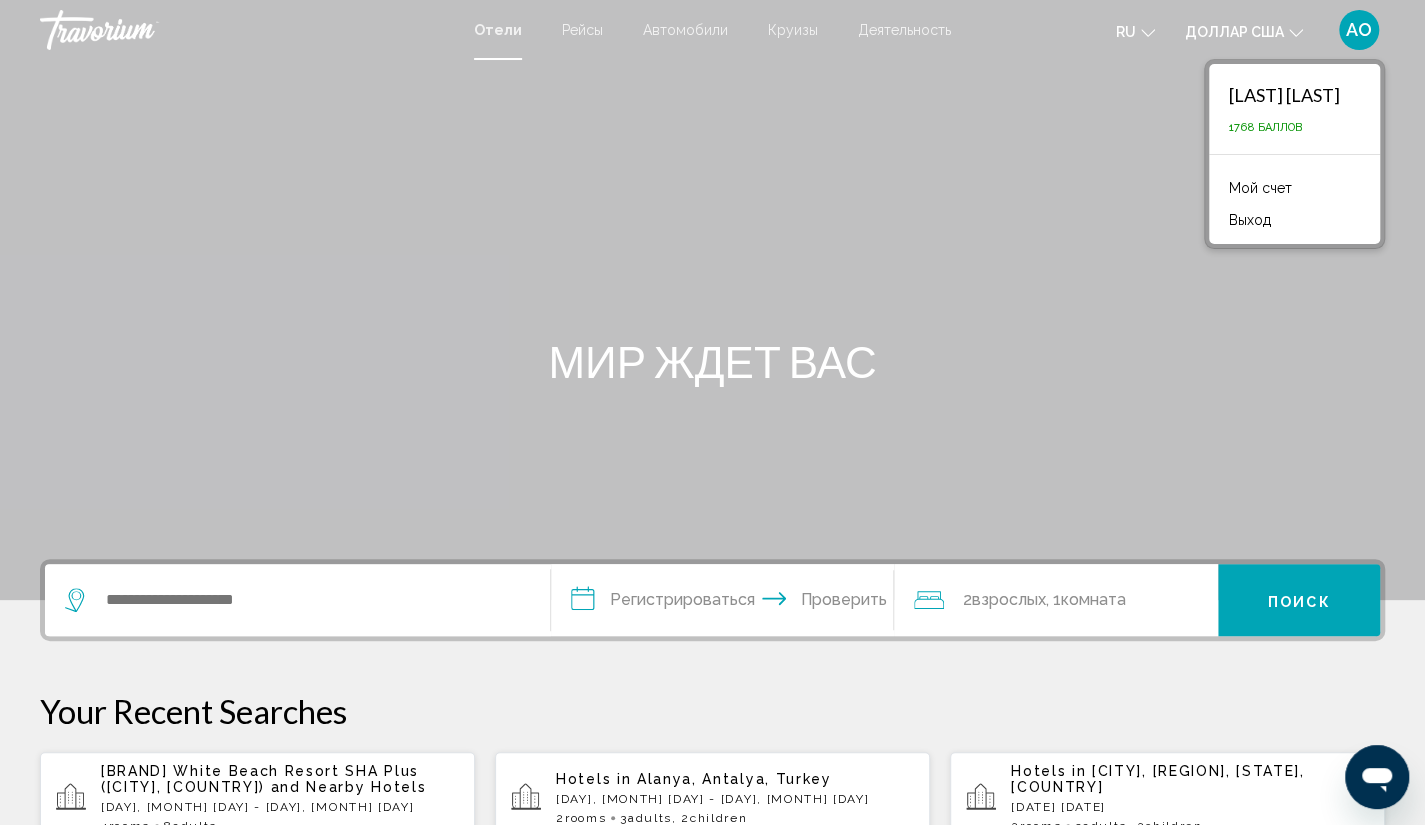 click on "АО" at bounding box center [1359, 29] 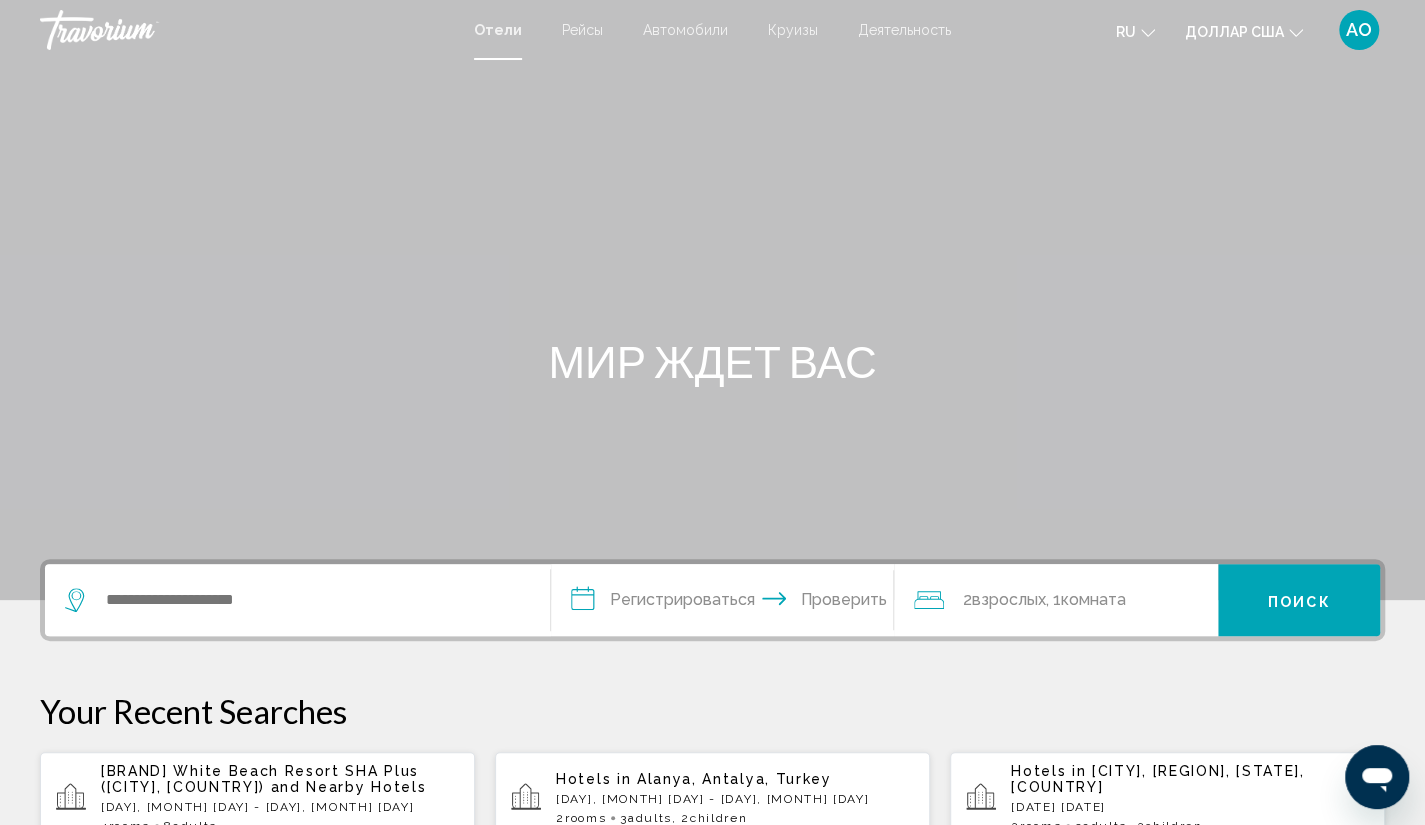 click on "АО" at bounding box center [1359, 29] 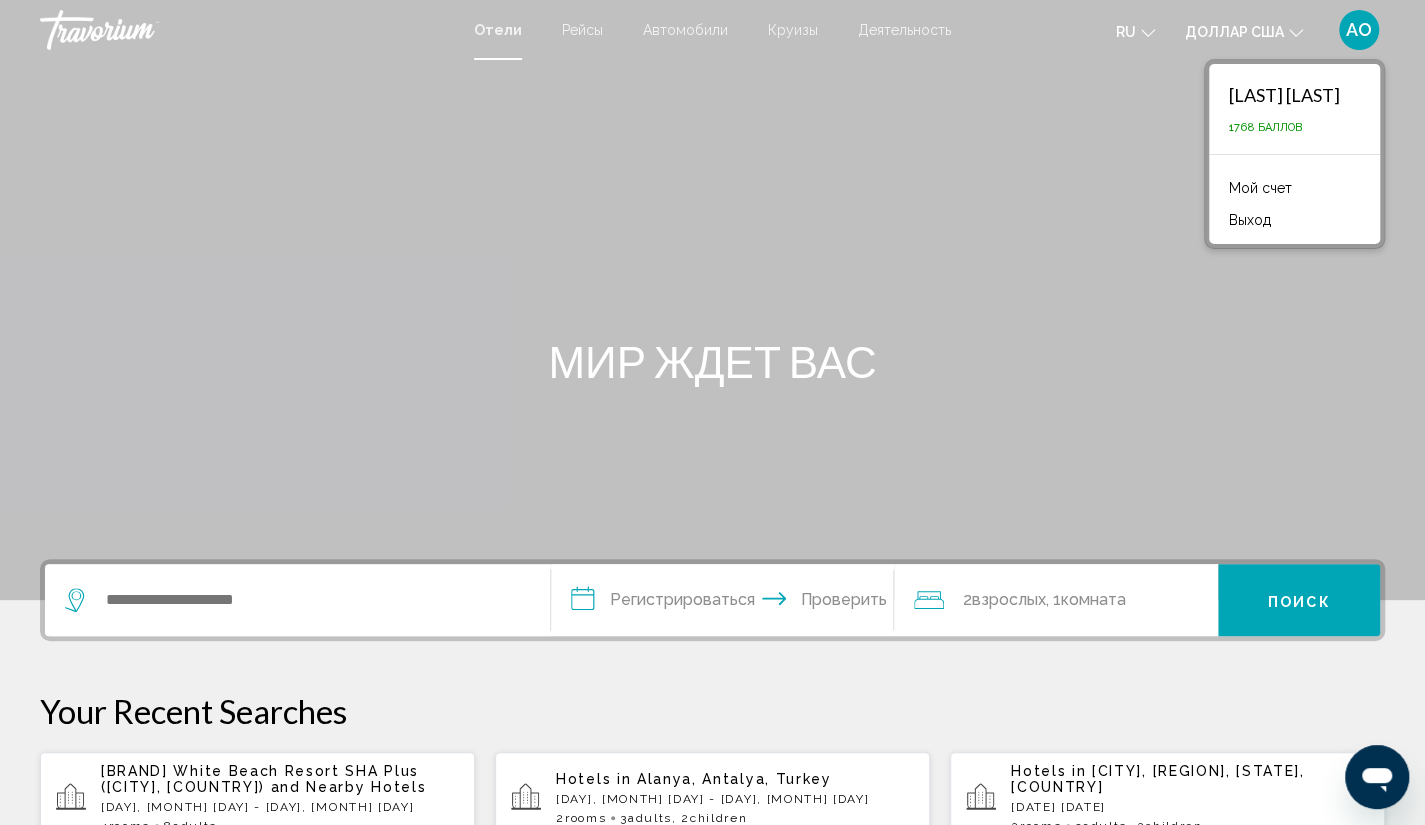 click on "Мой счет" at bounding box center [1260, 188] 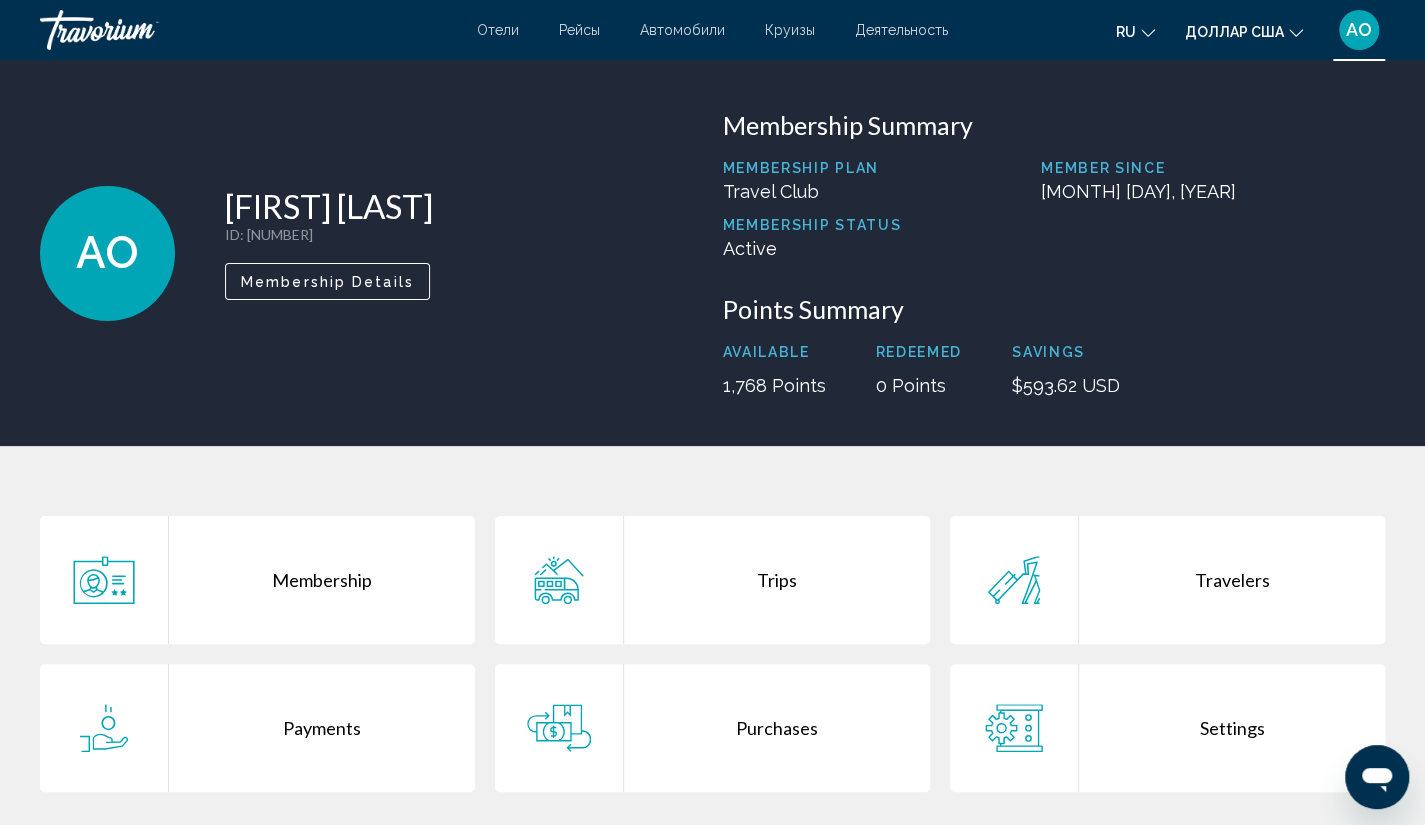 click on "Деятельность" at bounding box center [901, 30] 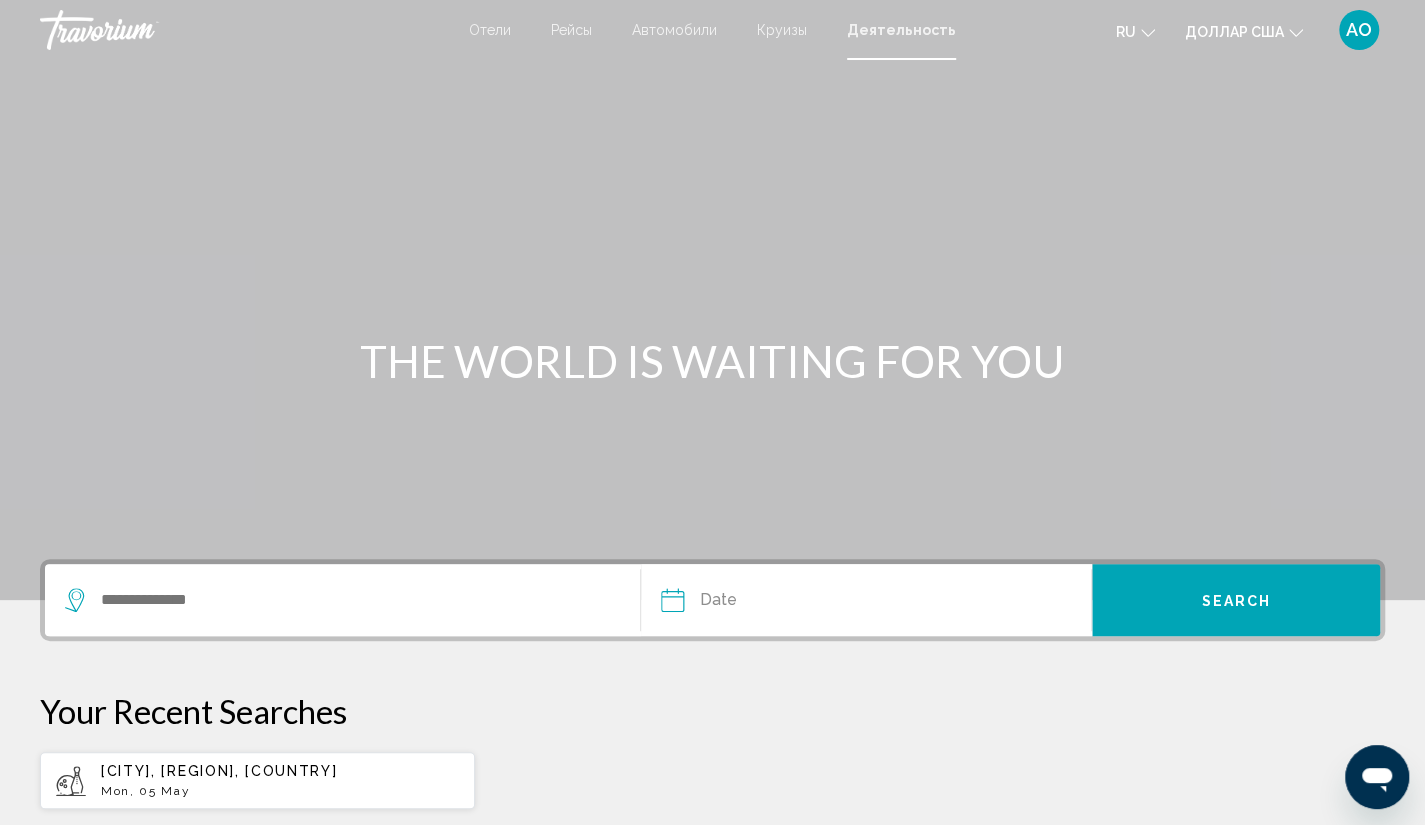 click on "АО" at bounding box center [1359, 29] 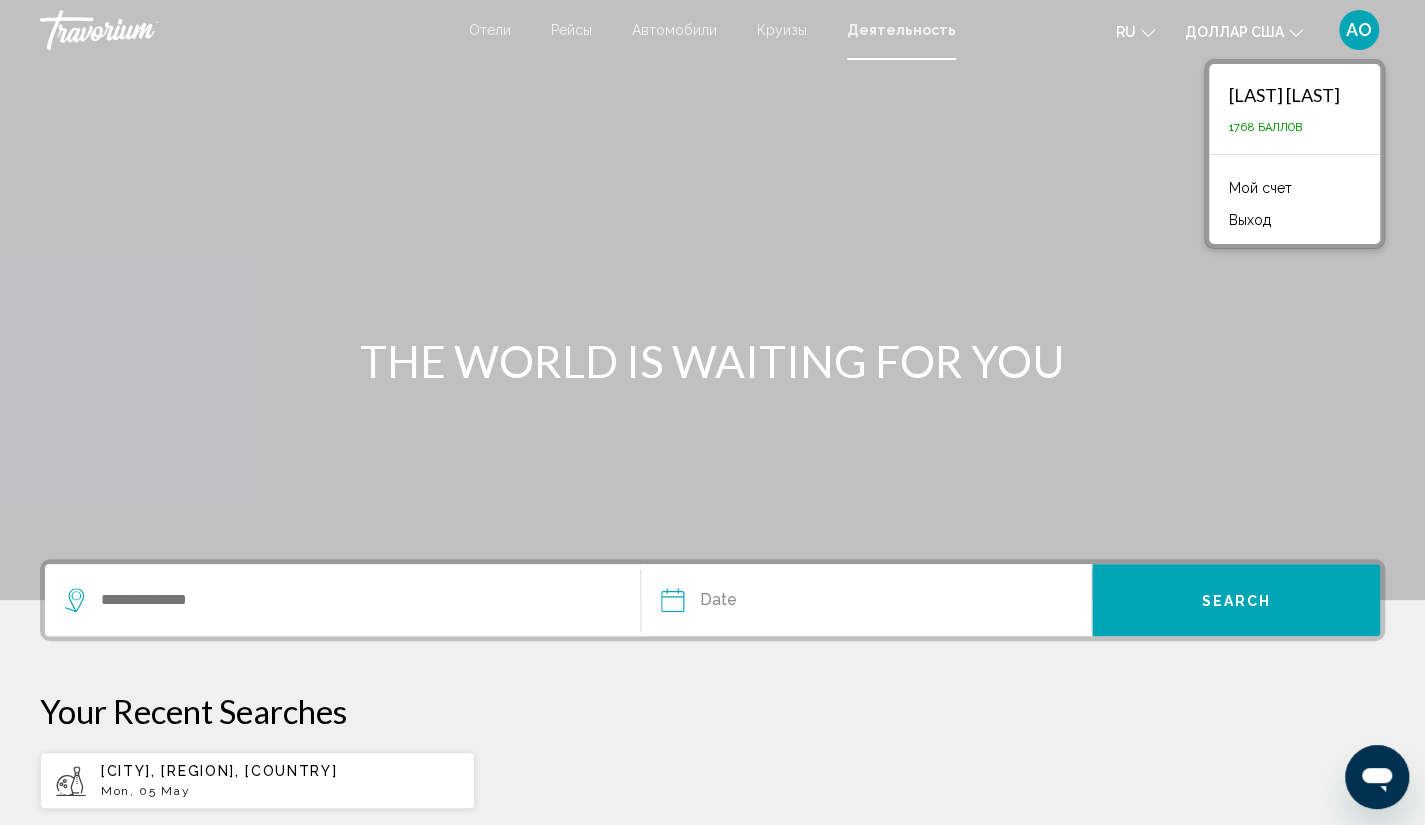 click on "Мой счет" at bounding box center [1260, 188] 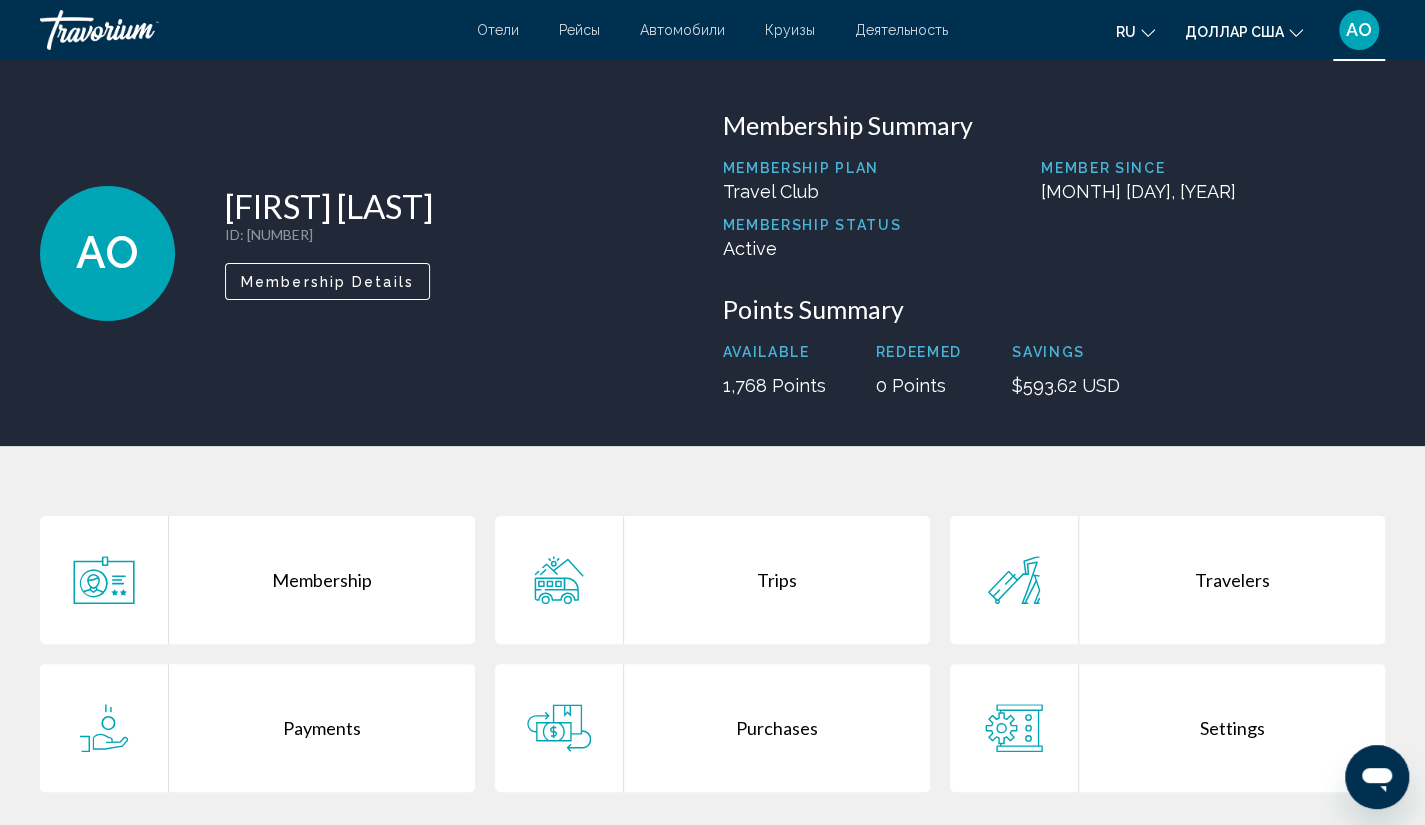 click 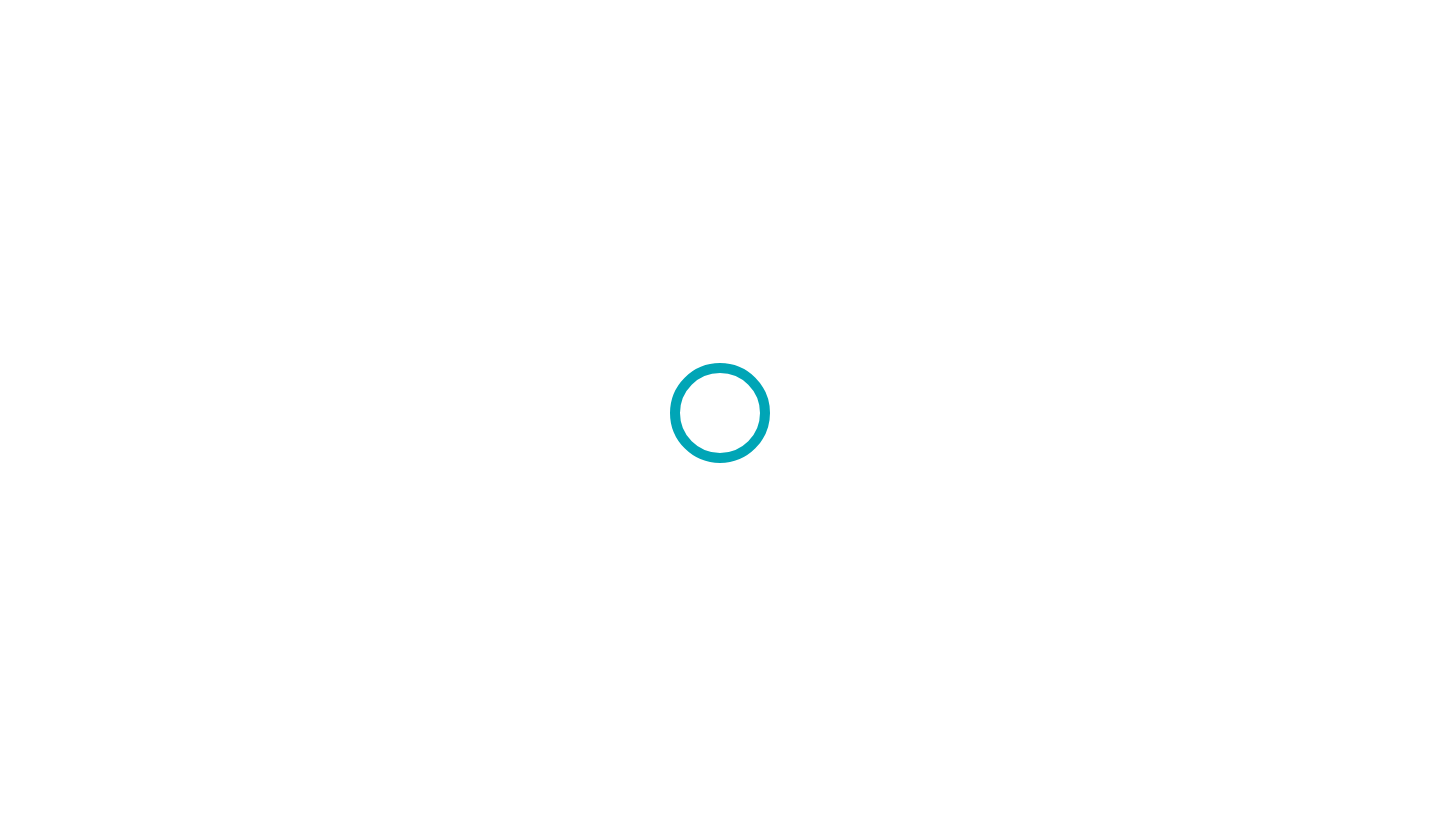 scroll, scrollTop: 0, scrollLeft: 0, axis: both 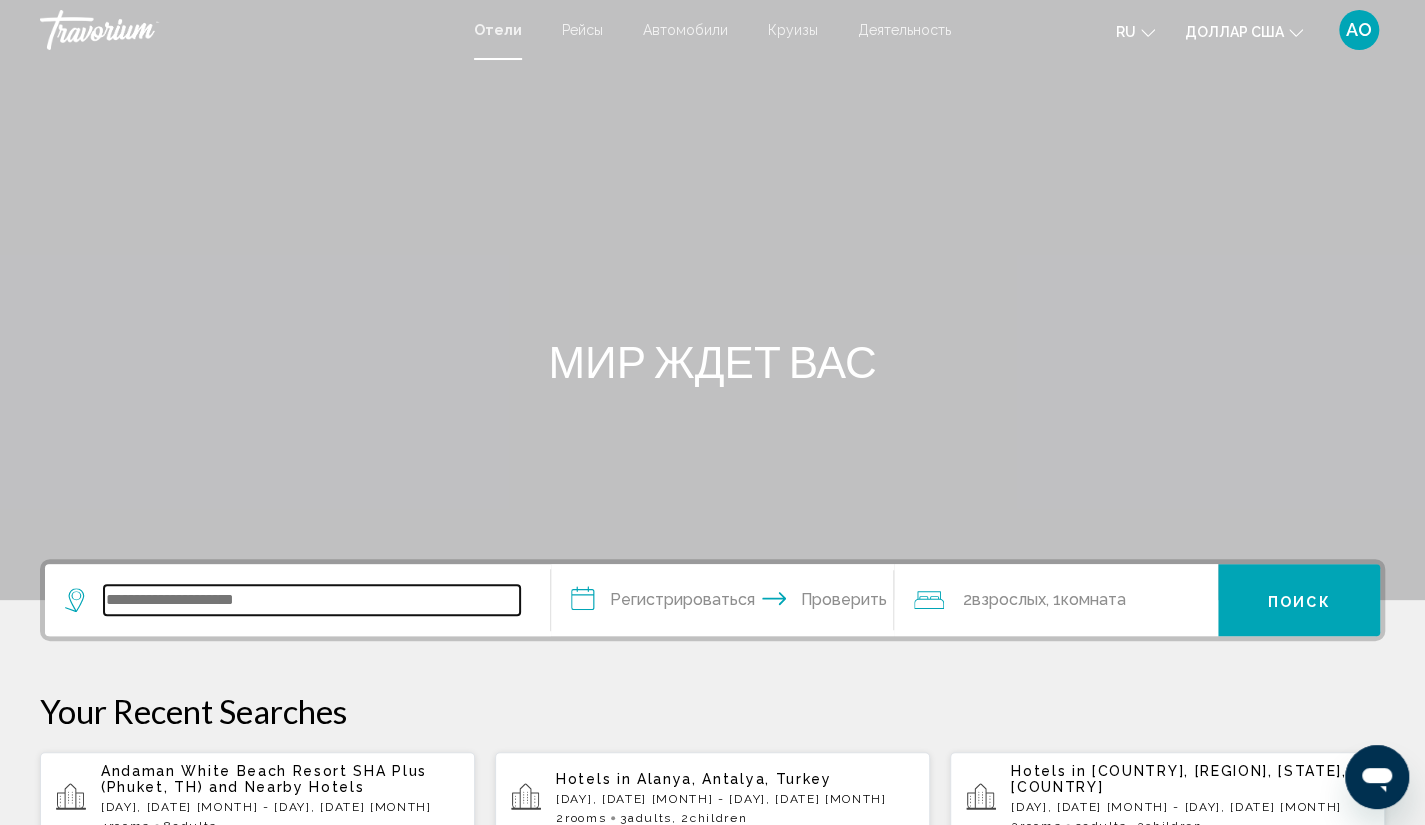 click at bounding box center [312, 600] 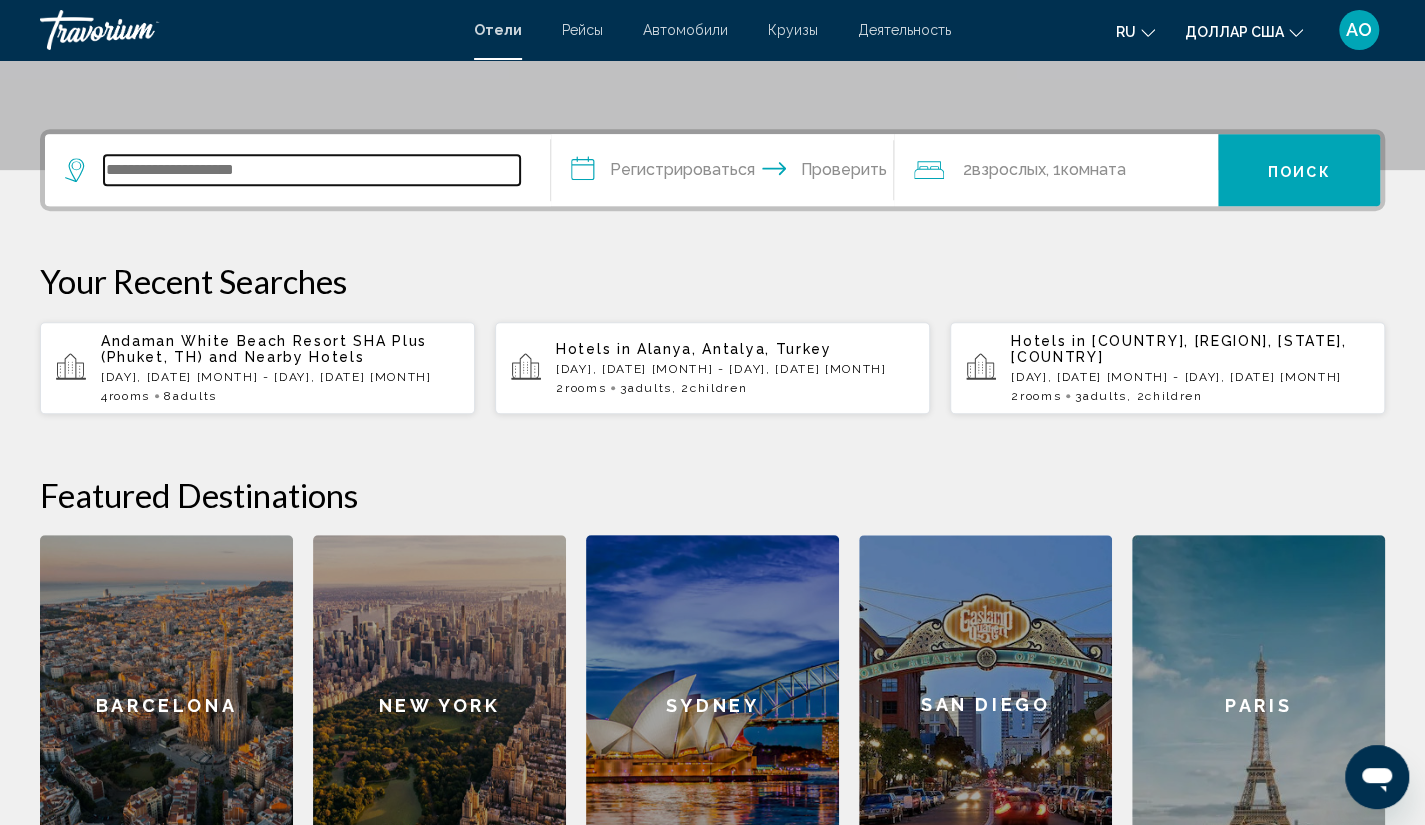 scroll, scrollTop: 494, scrollLeft: 0, axis: vertical 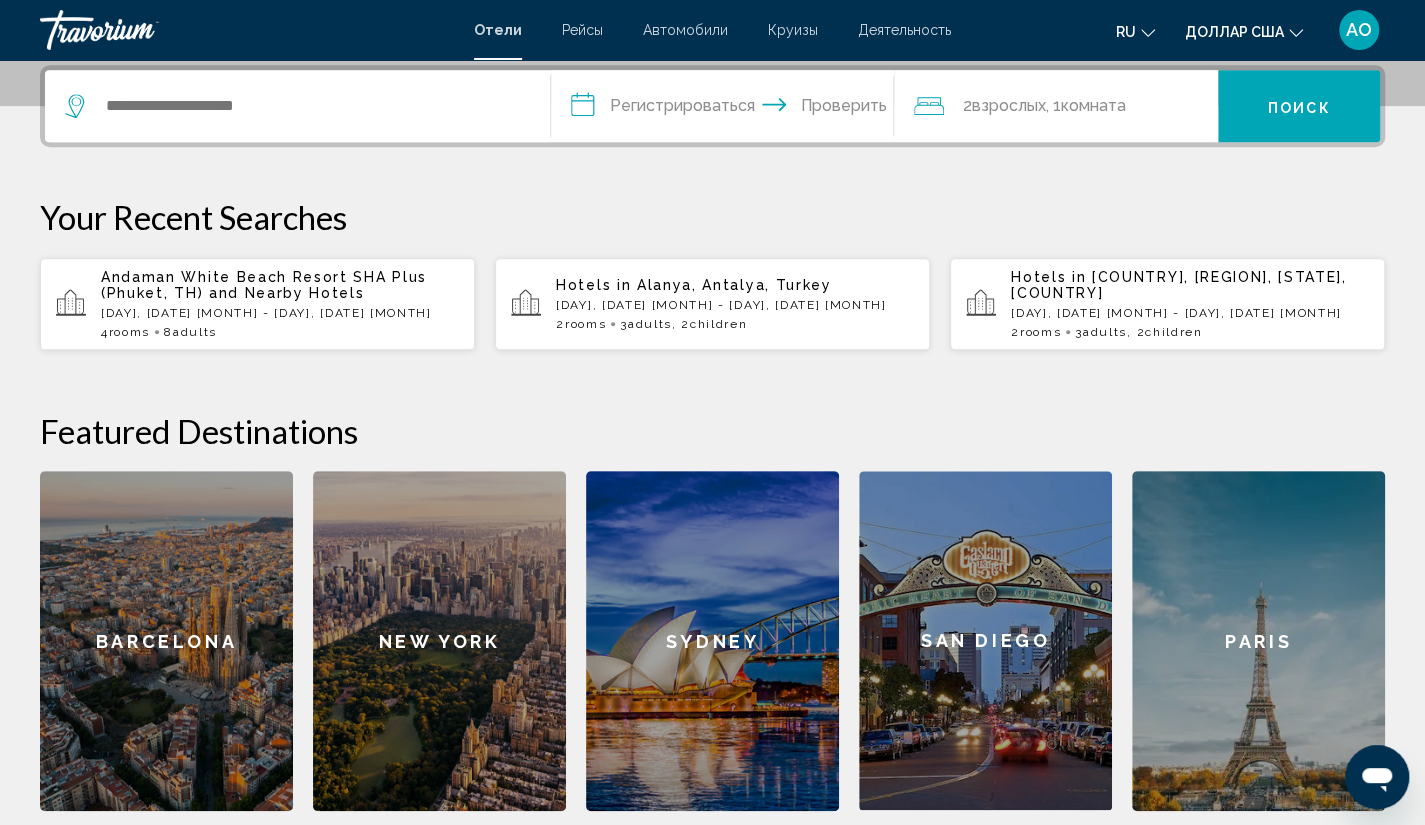 click on "and Nearby Hotels" at bounding box center (287, 293) 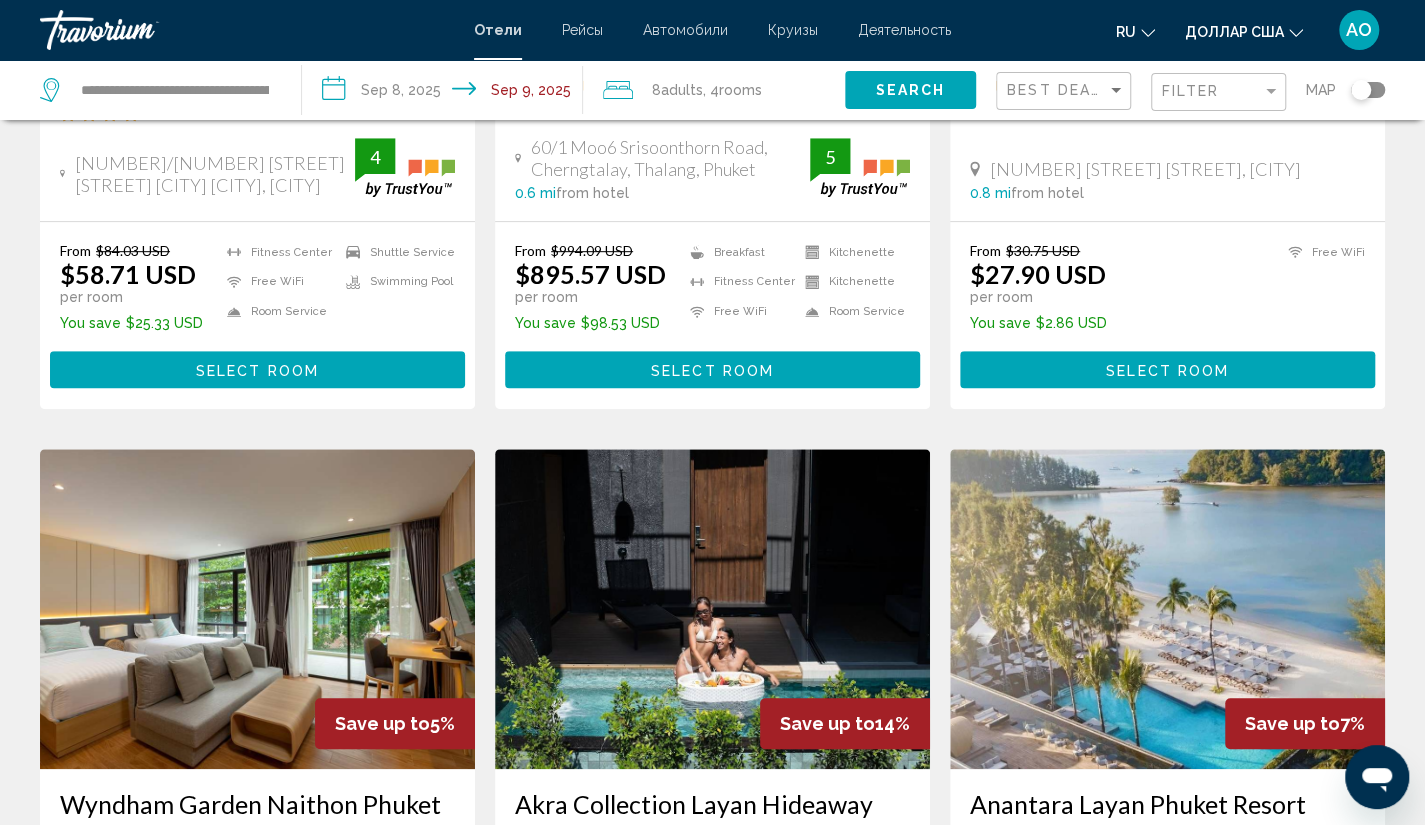 scroll, scrollTop: 0, scrollLeft: 0, axis: both 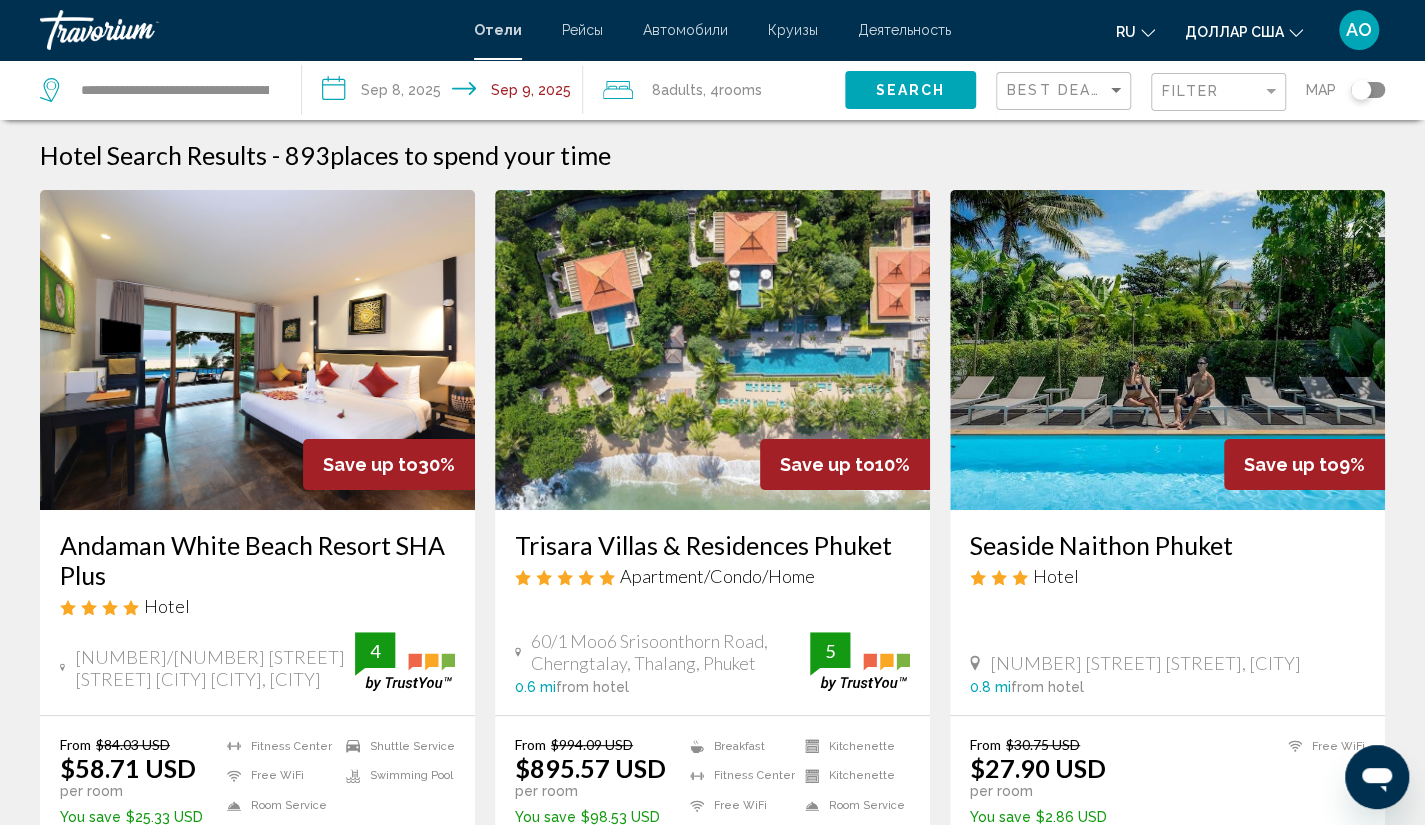 click on "Andaman White Beach Resort SHA Plus" at bounding box center (257, 560) 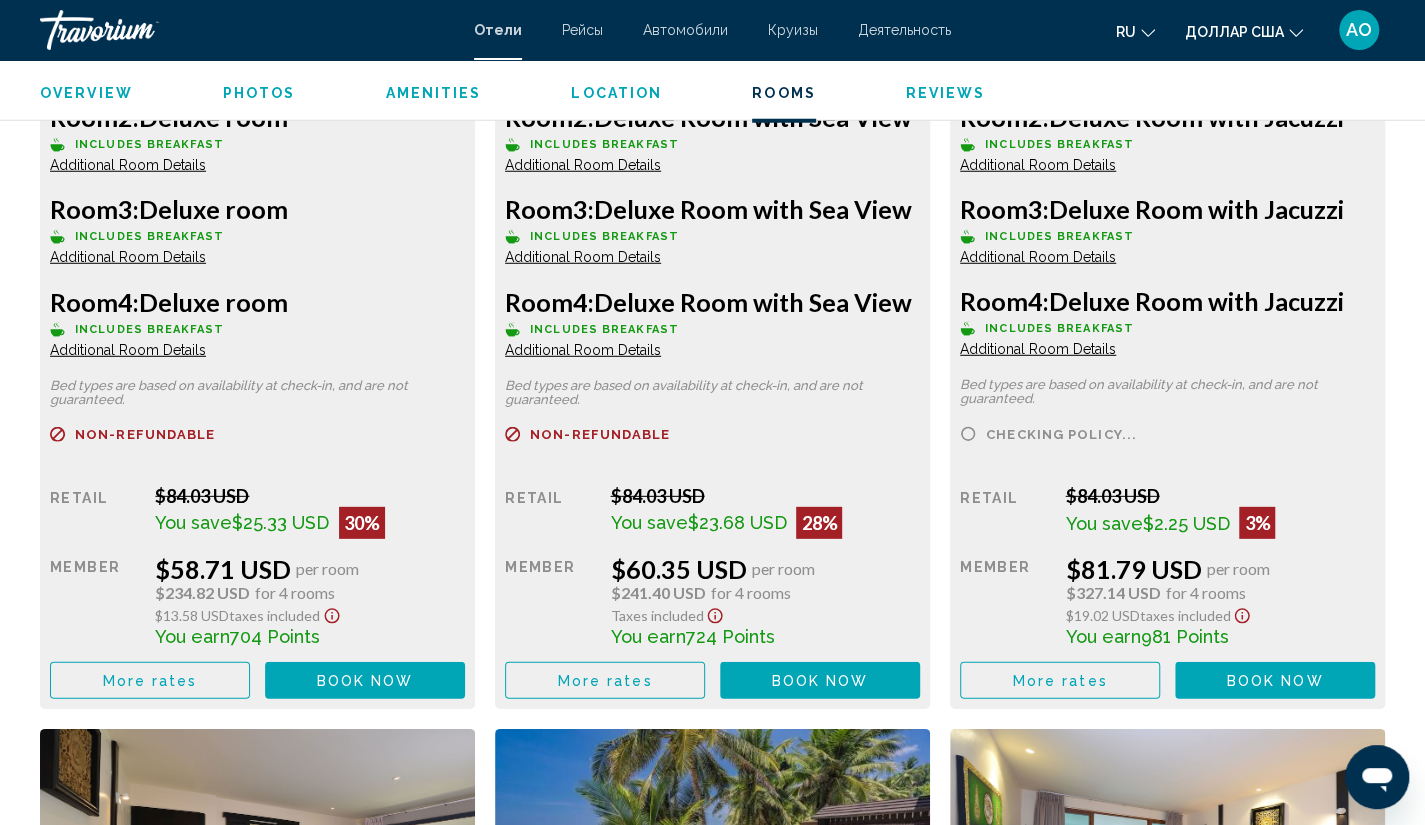 scroll, scrollTop: 3039, scrollLeft: 0, axis: vertical 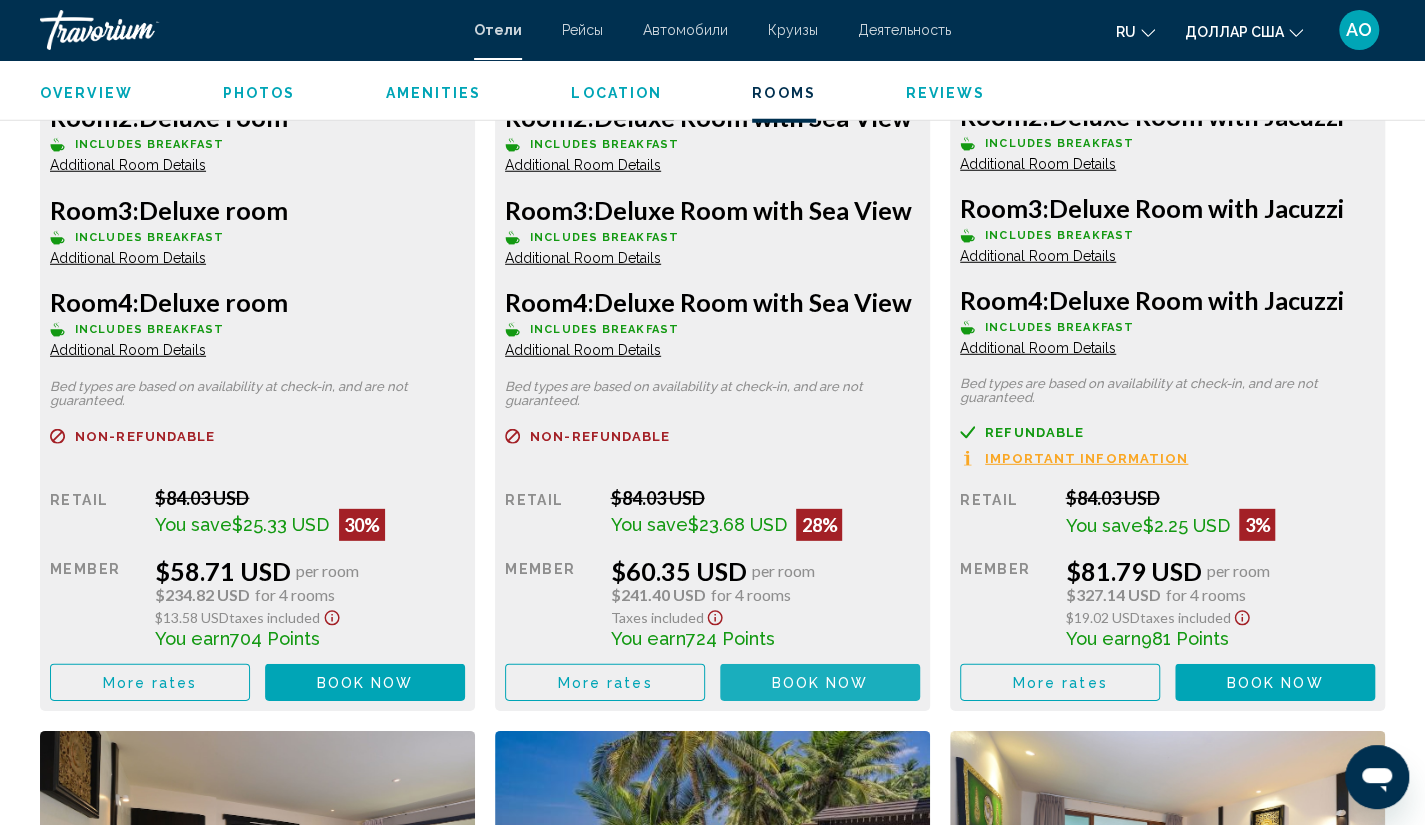 click on "Book now" at bounding box center (820, 683) 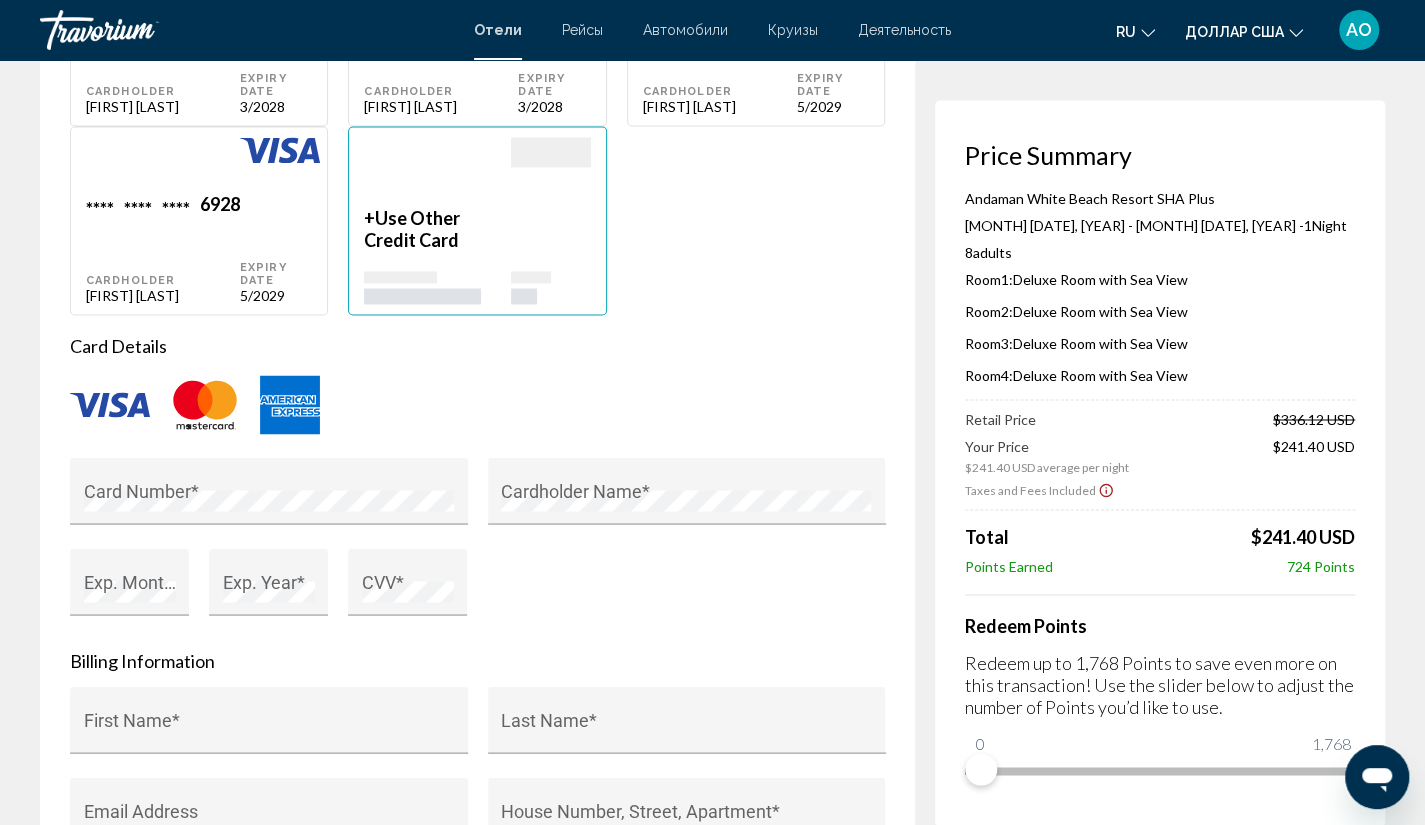 scroll, scrollTop: 1725, scrollLeft: 0, axis: vertical 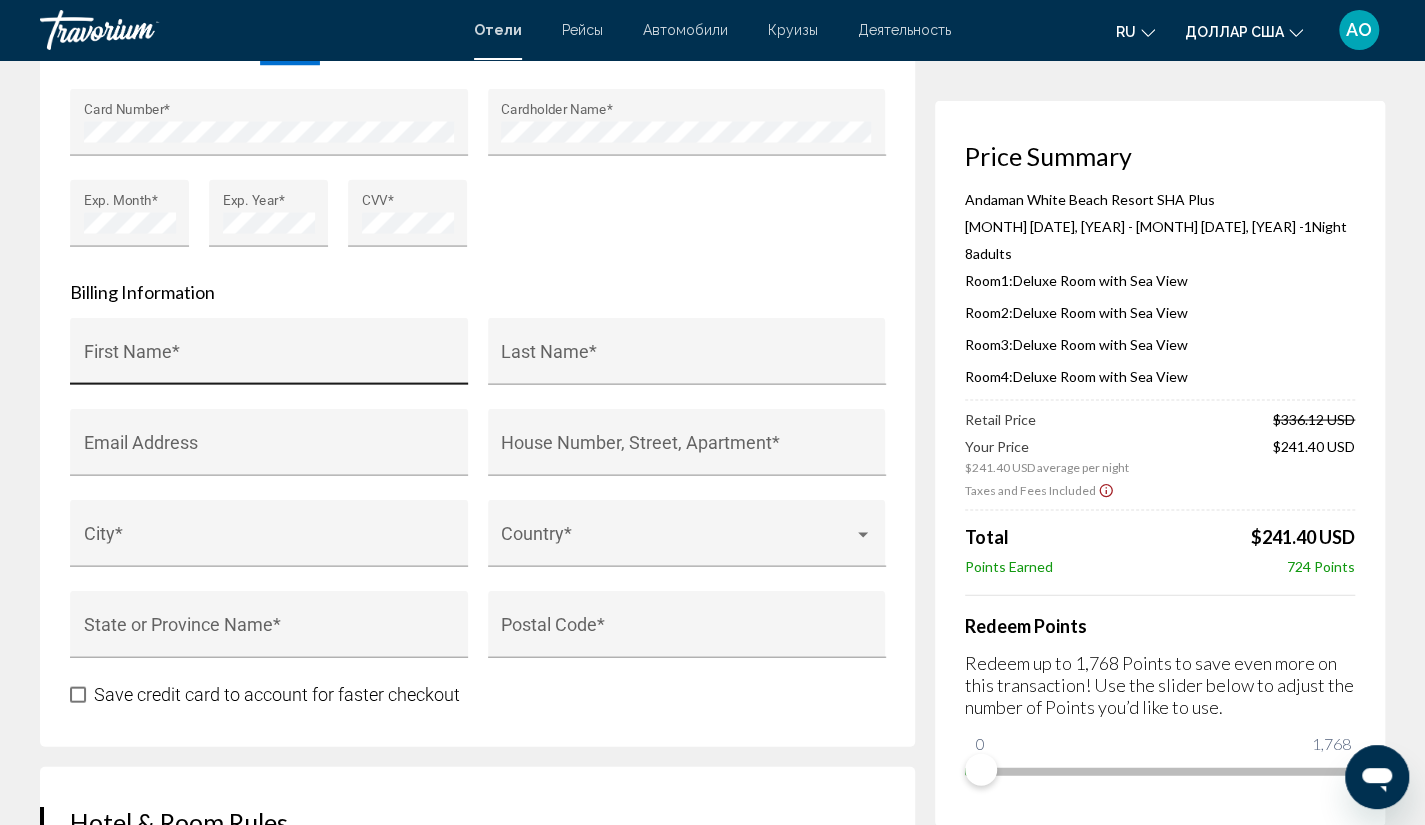 click on "First Name  *" at bounding box center [269, 357] 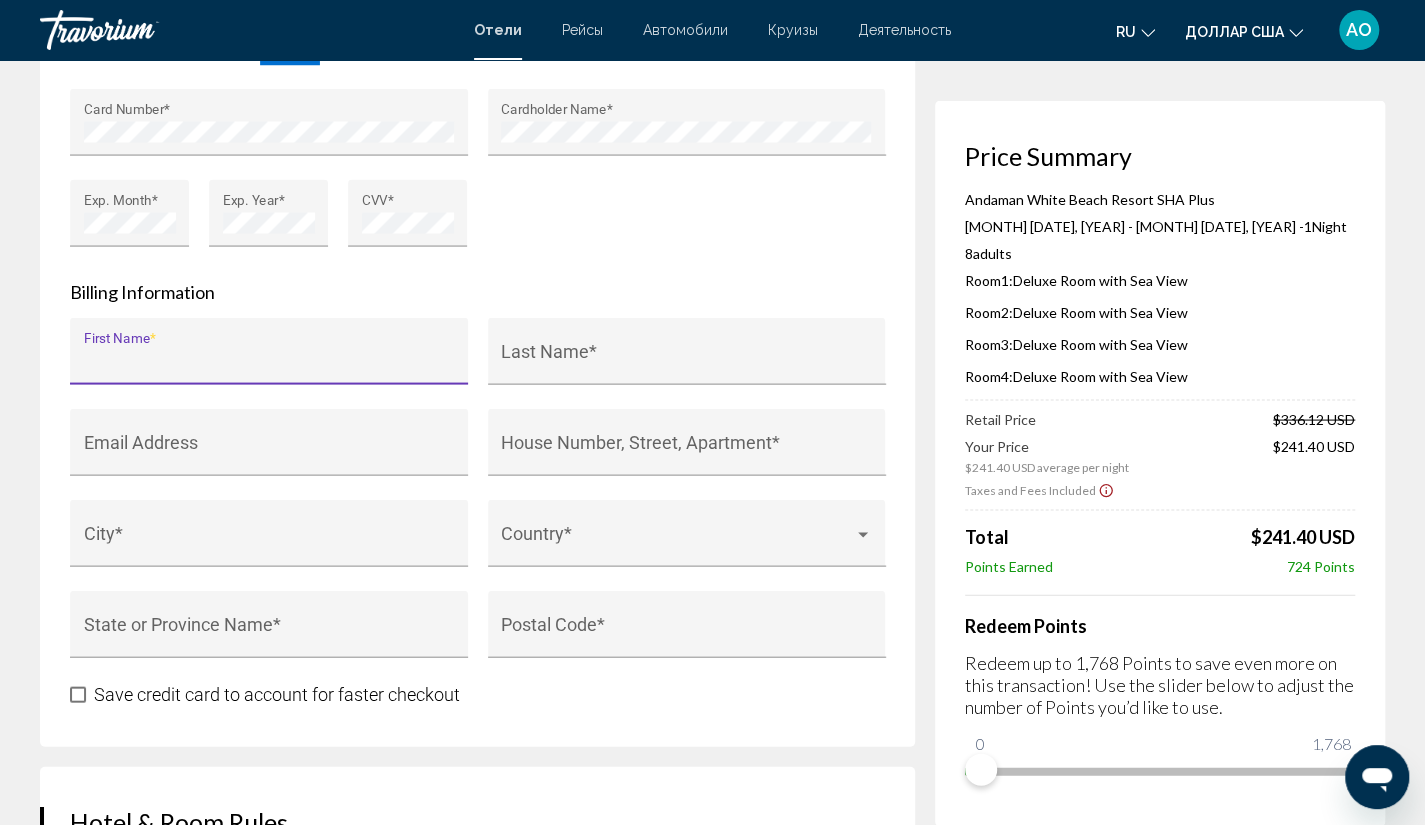 click on "First Name  *" at bounding box center (269, 357) 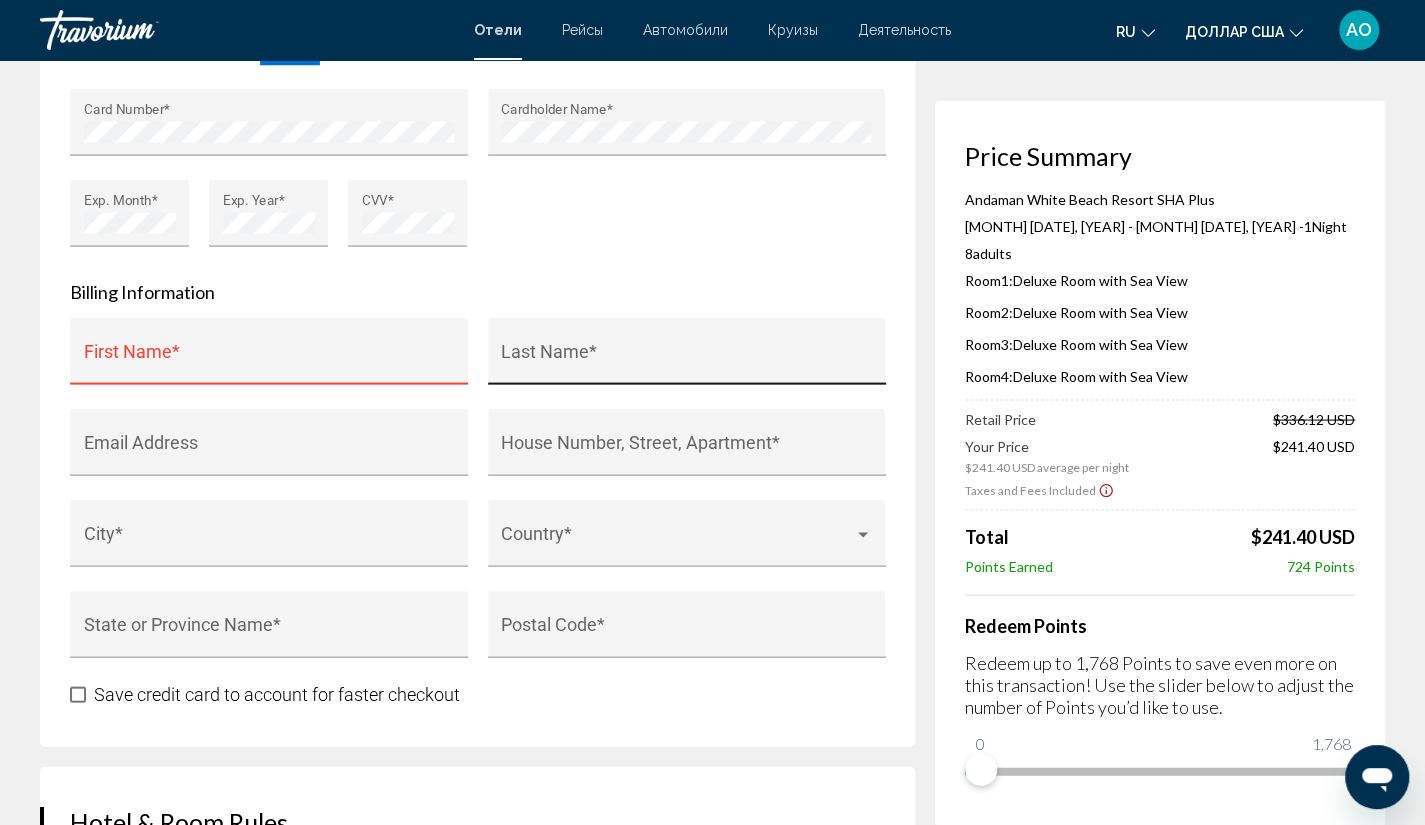 click on "Last Name  *" at bounding box center [686, 357] 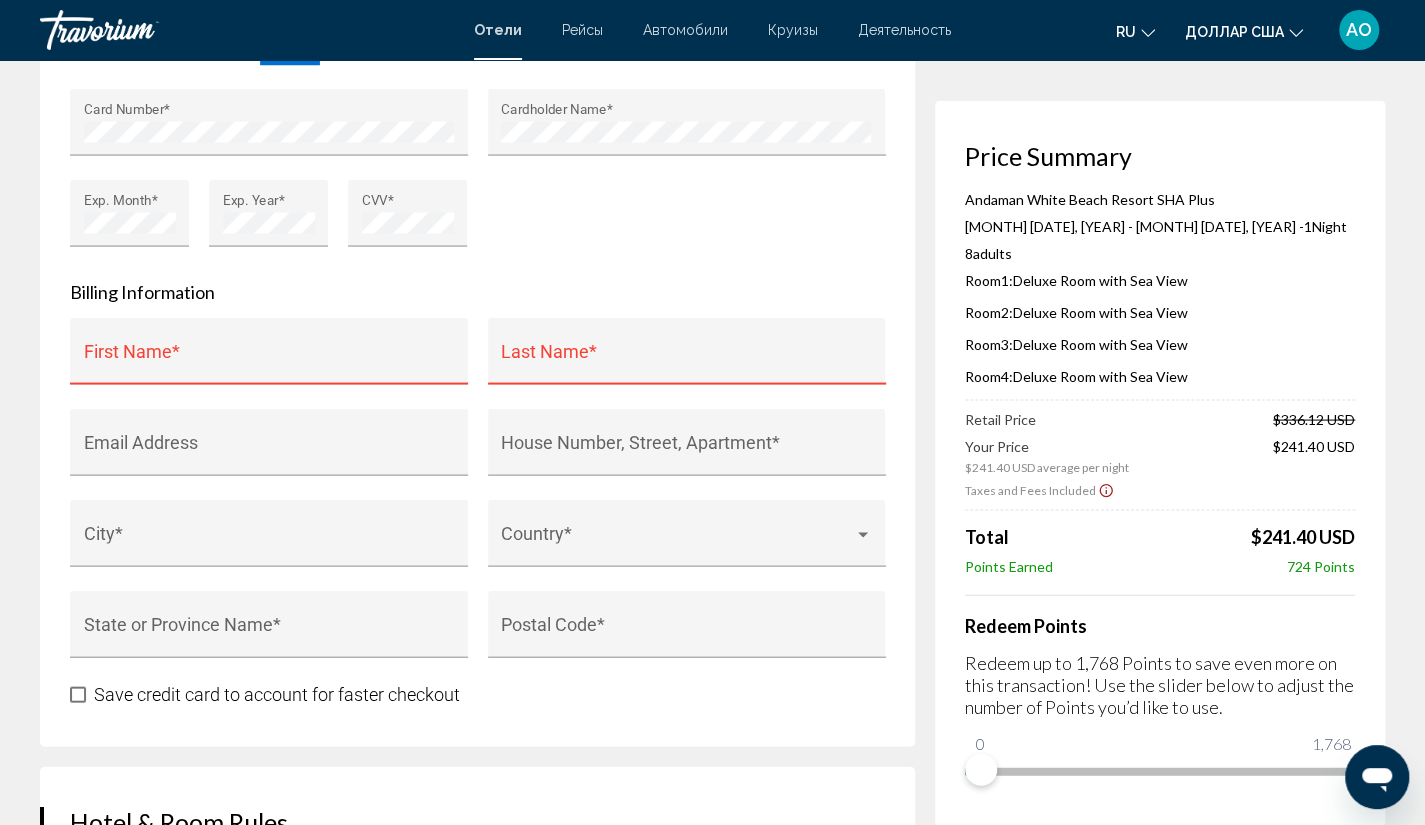 click on "First Name  *" at bounding box center (269, 357) 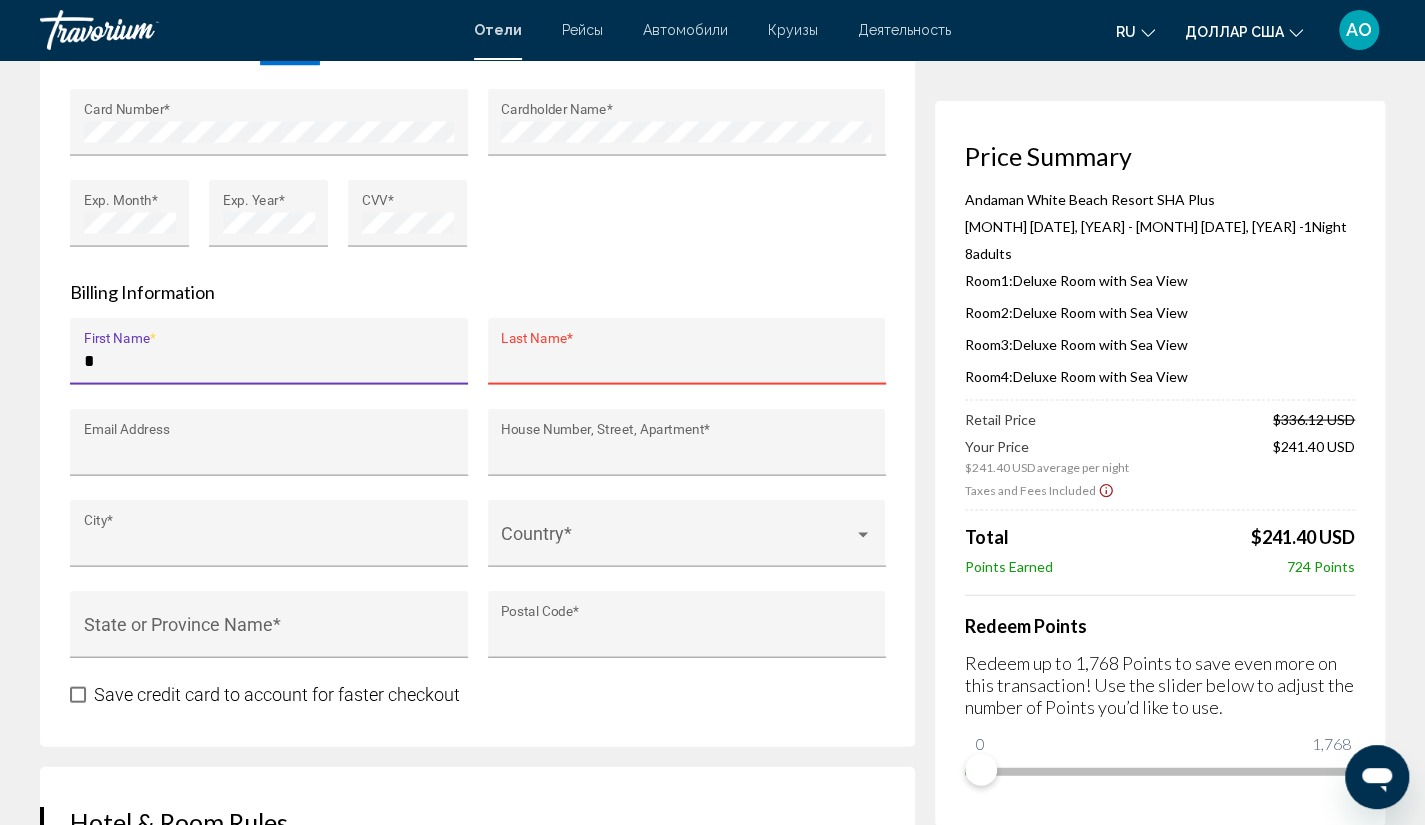 type on "****" 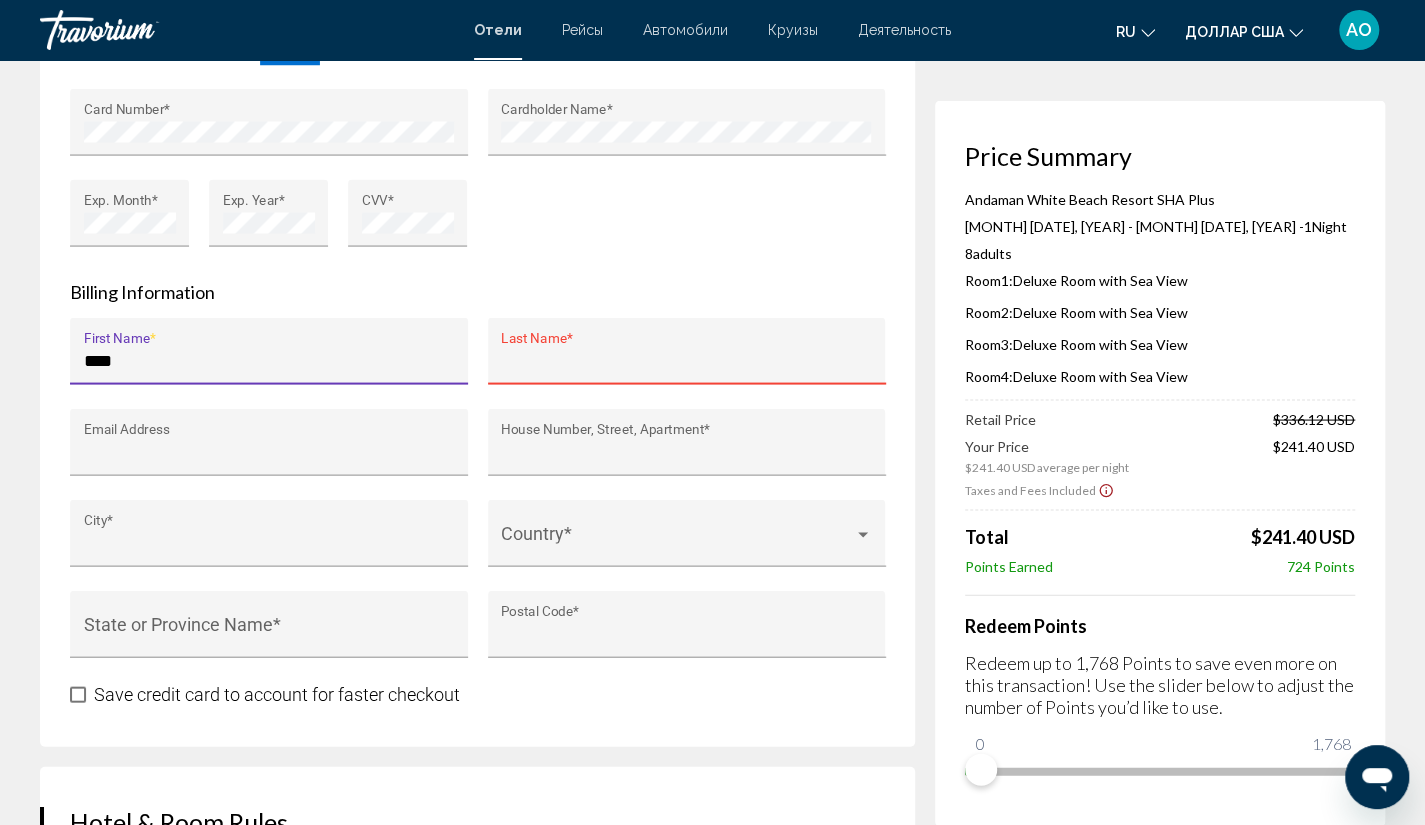 type on "**********" 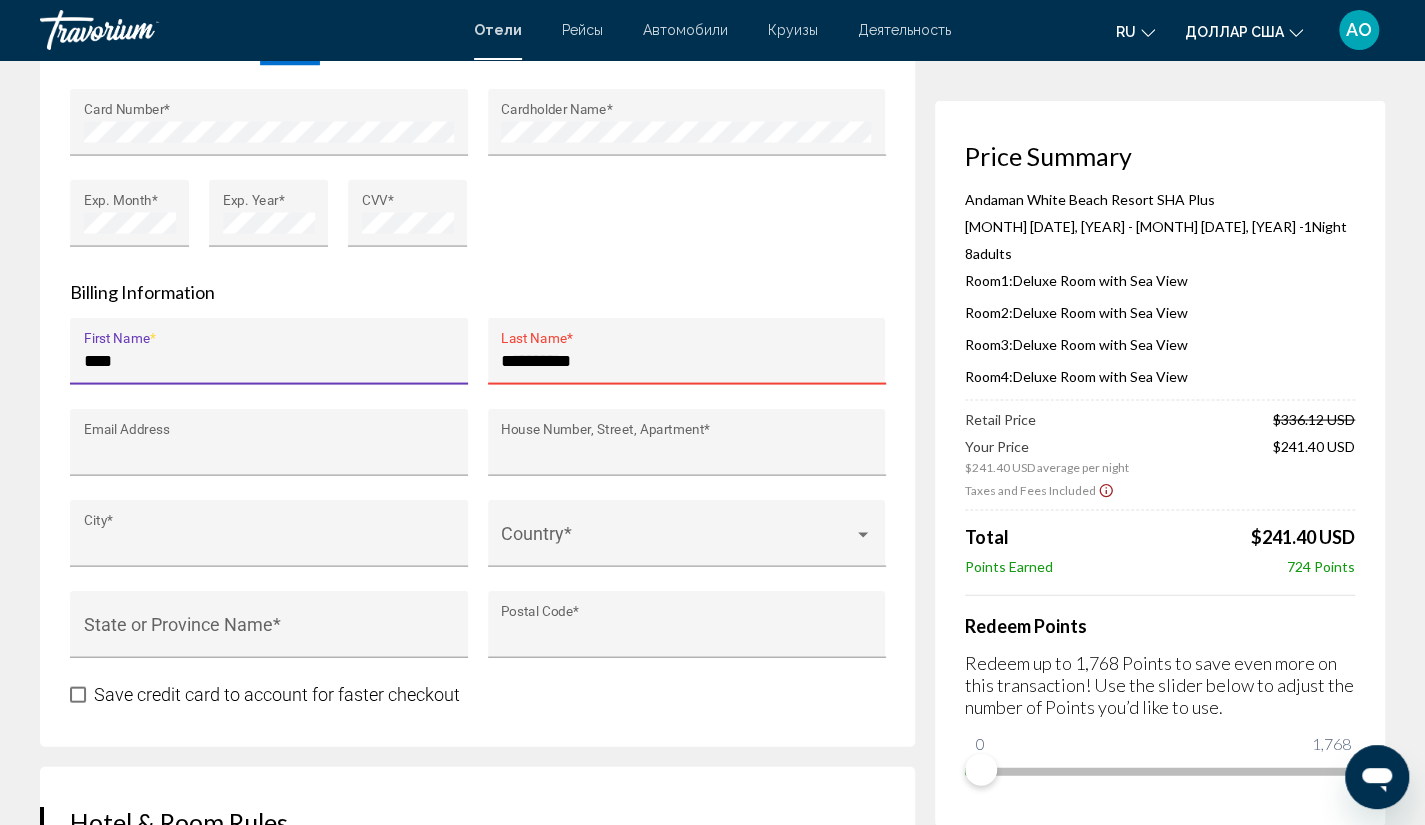 type on "**********" 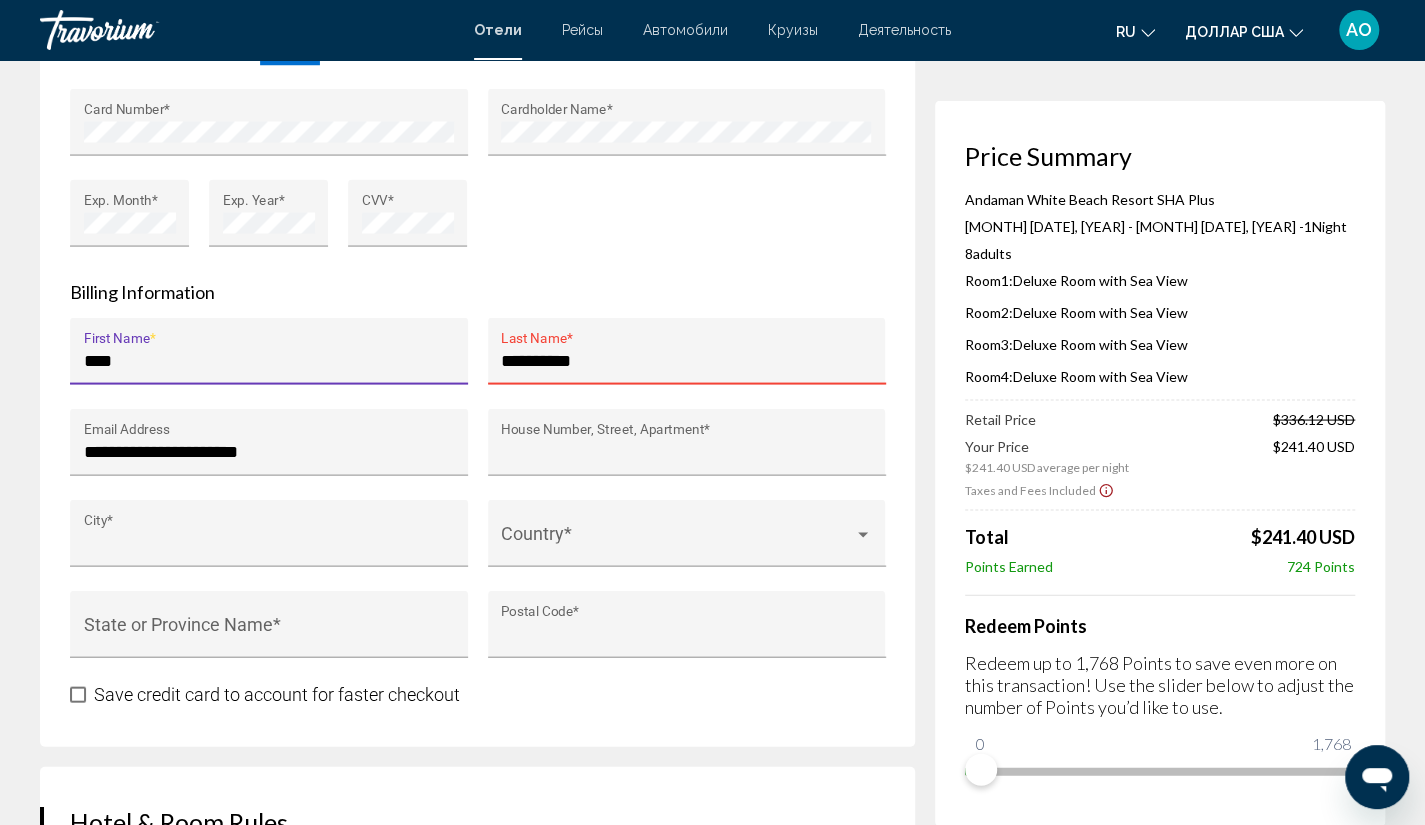 type on "**********" 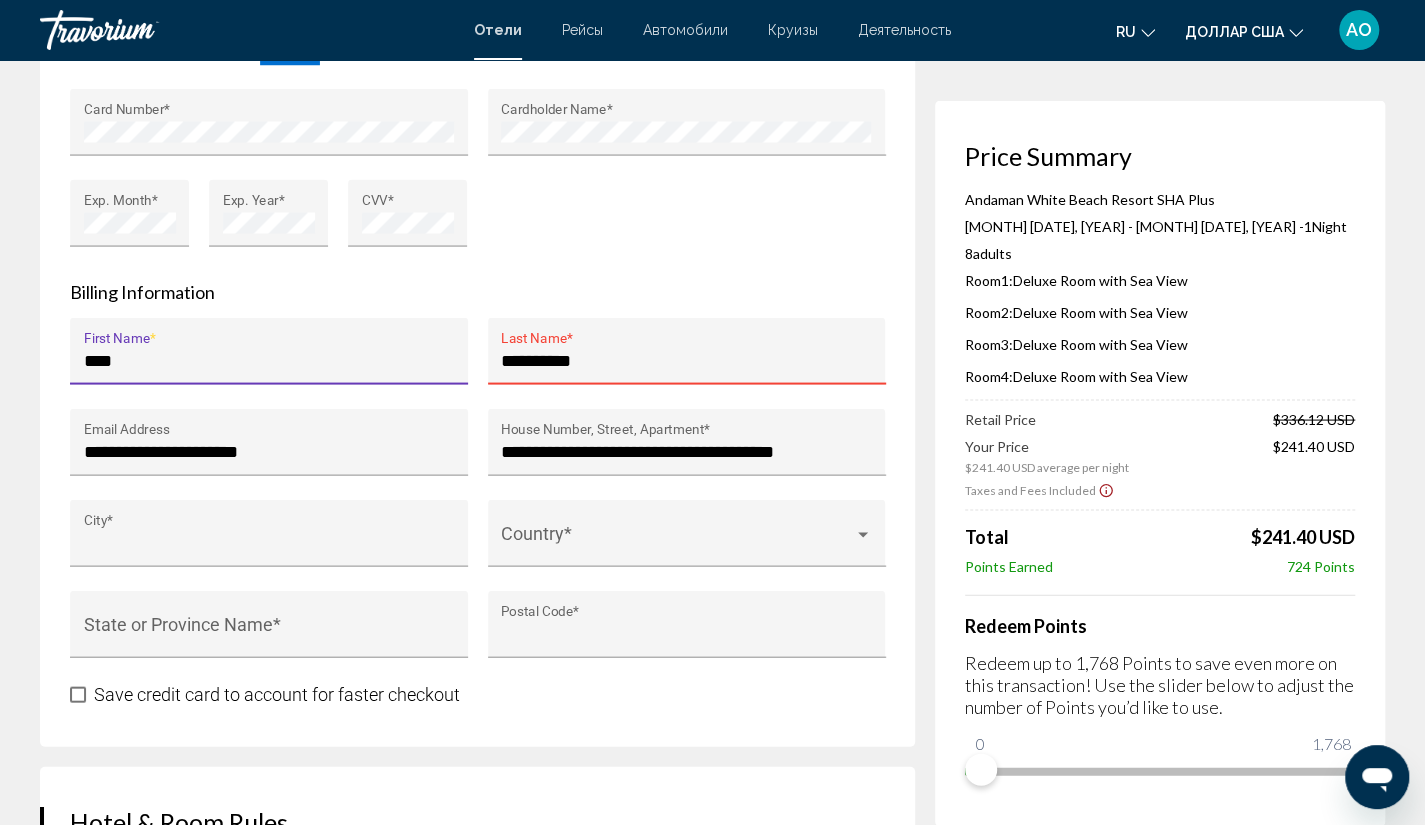 type on "*******" 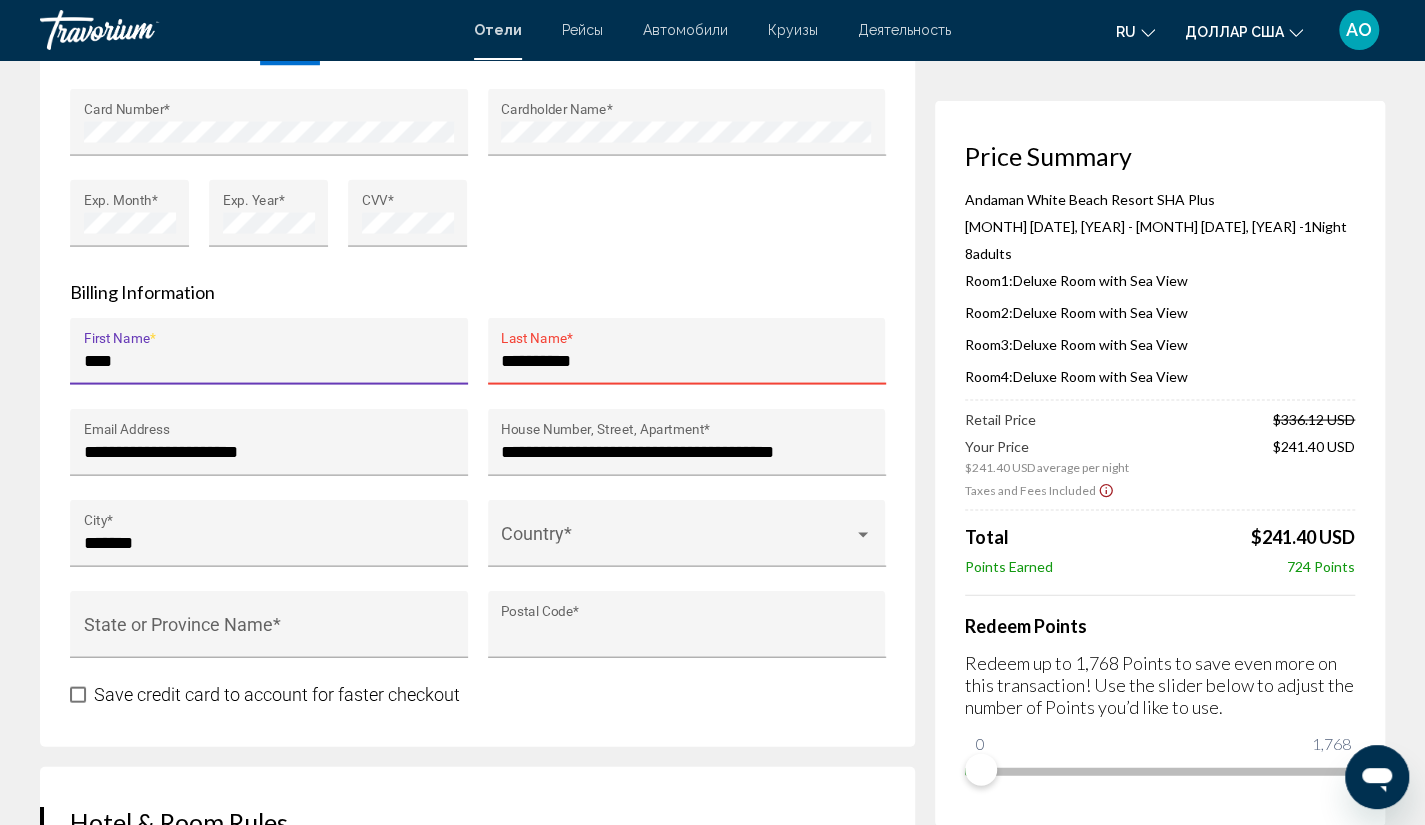 type on "******" 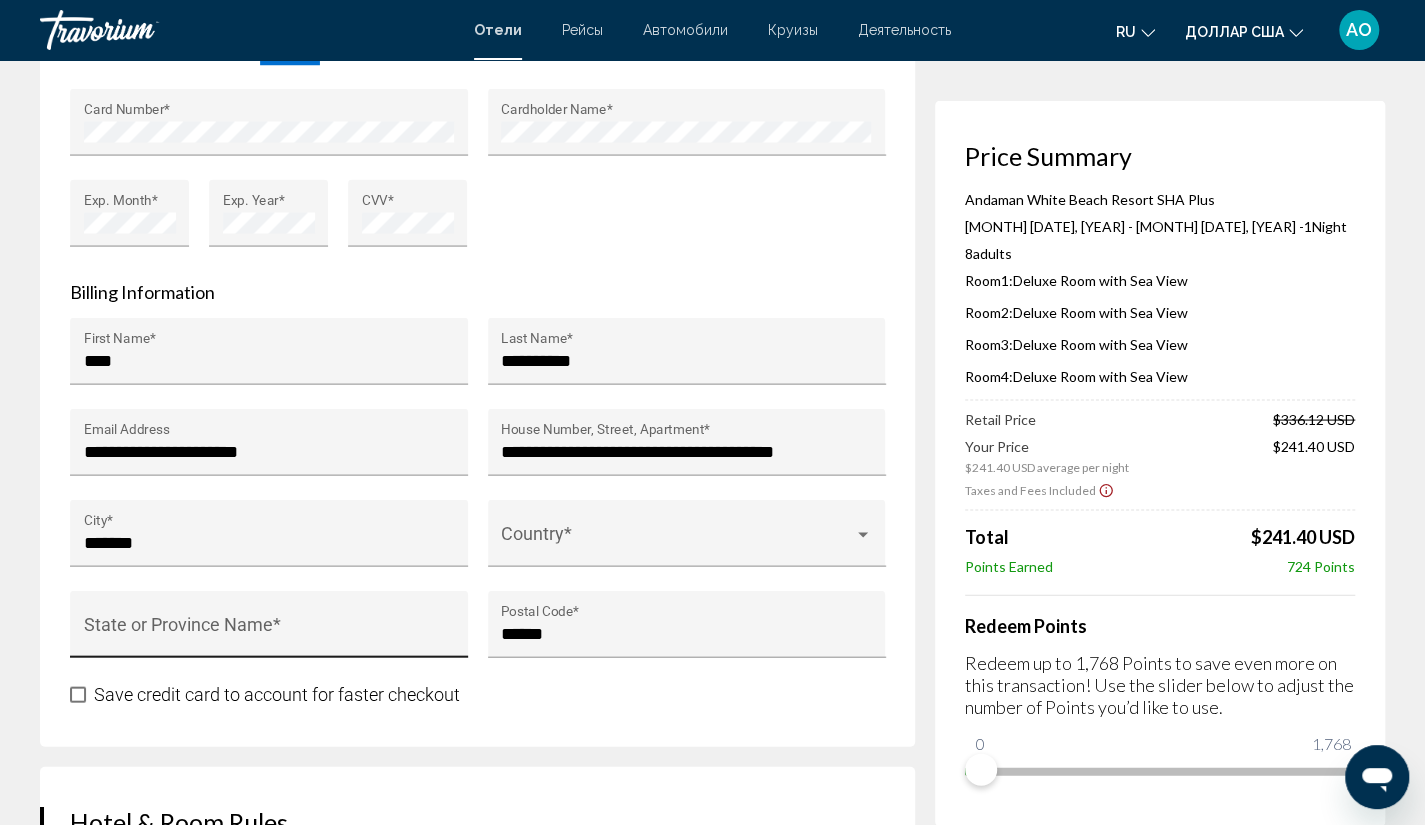 click on "State or Province Name  *" at bounding box center [269, 630] 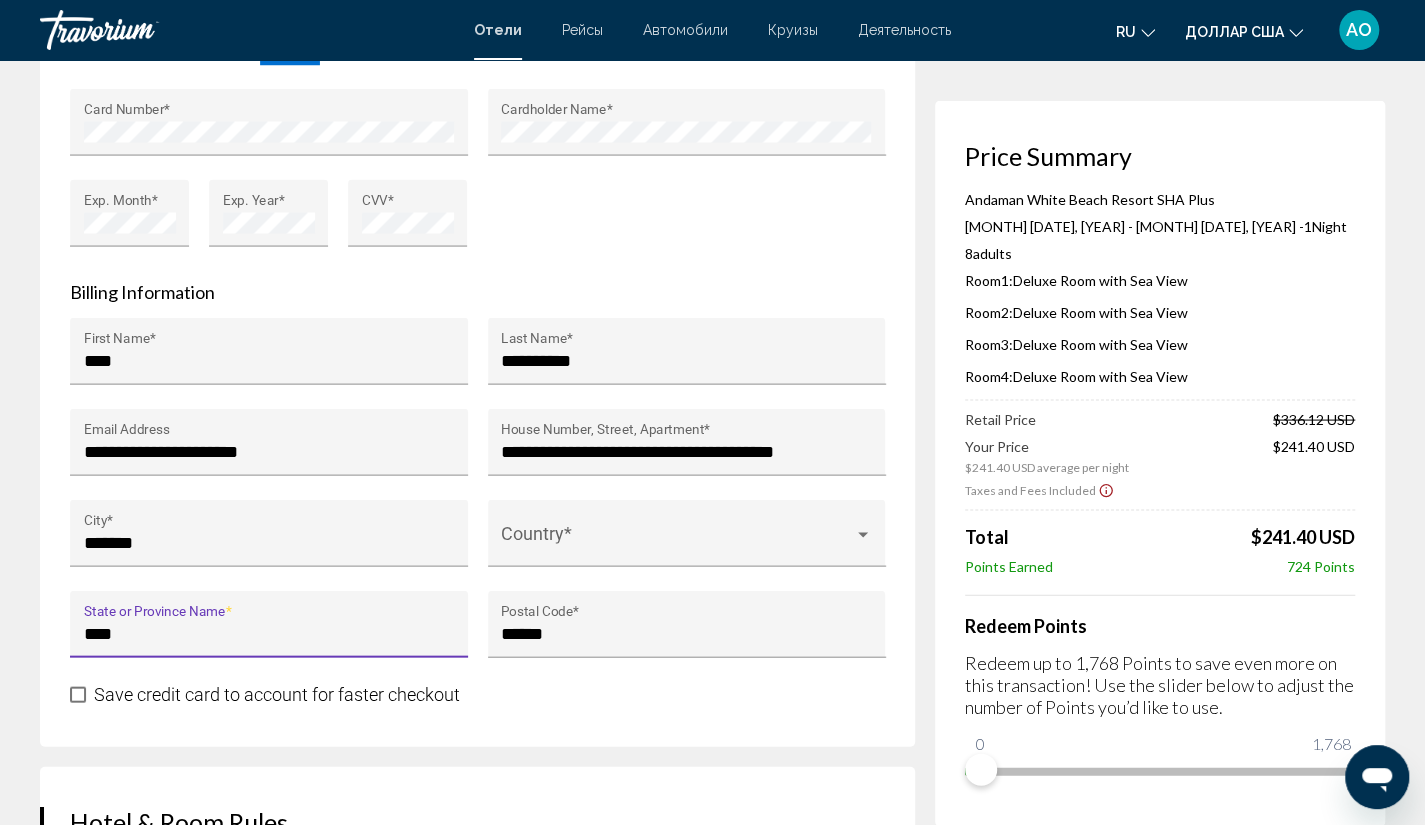 scroll, scrollTop: 0, scrollLeft: 0, axis: both 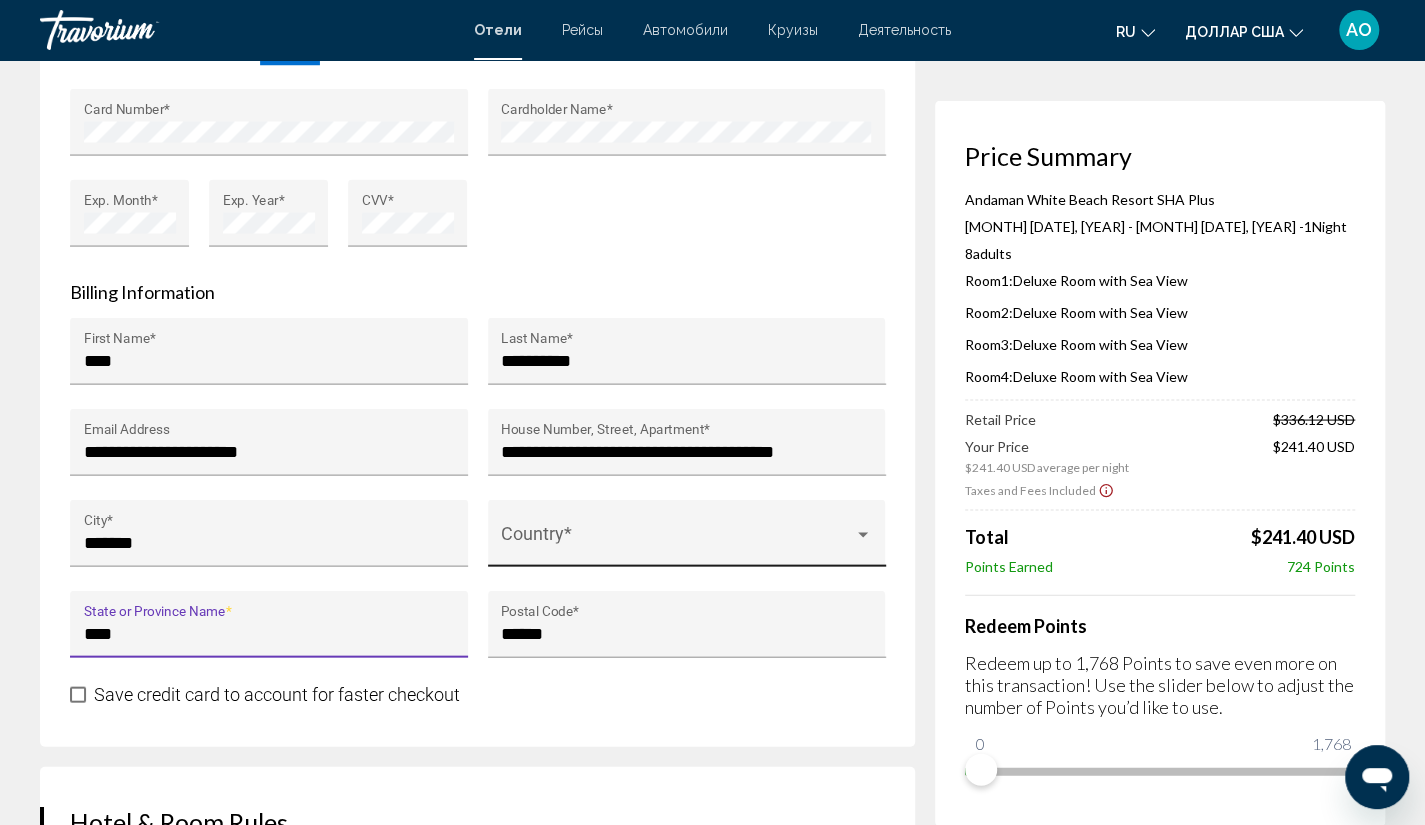 type on "****" 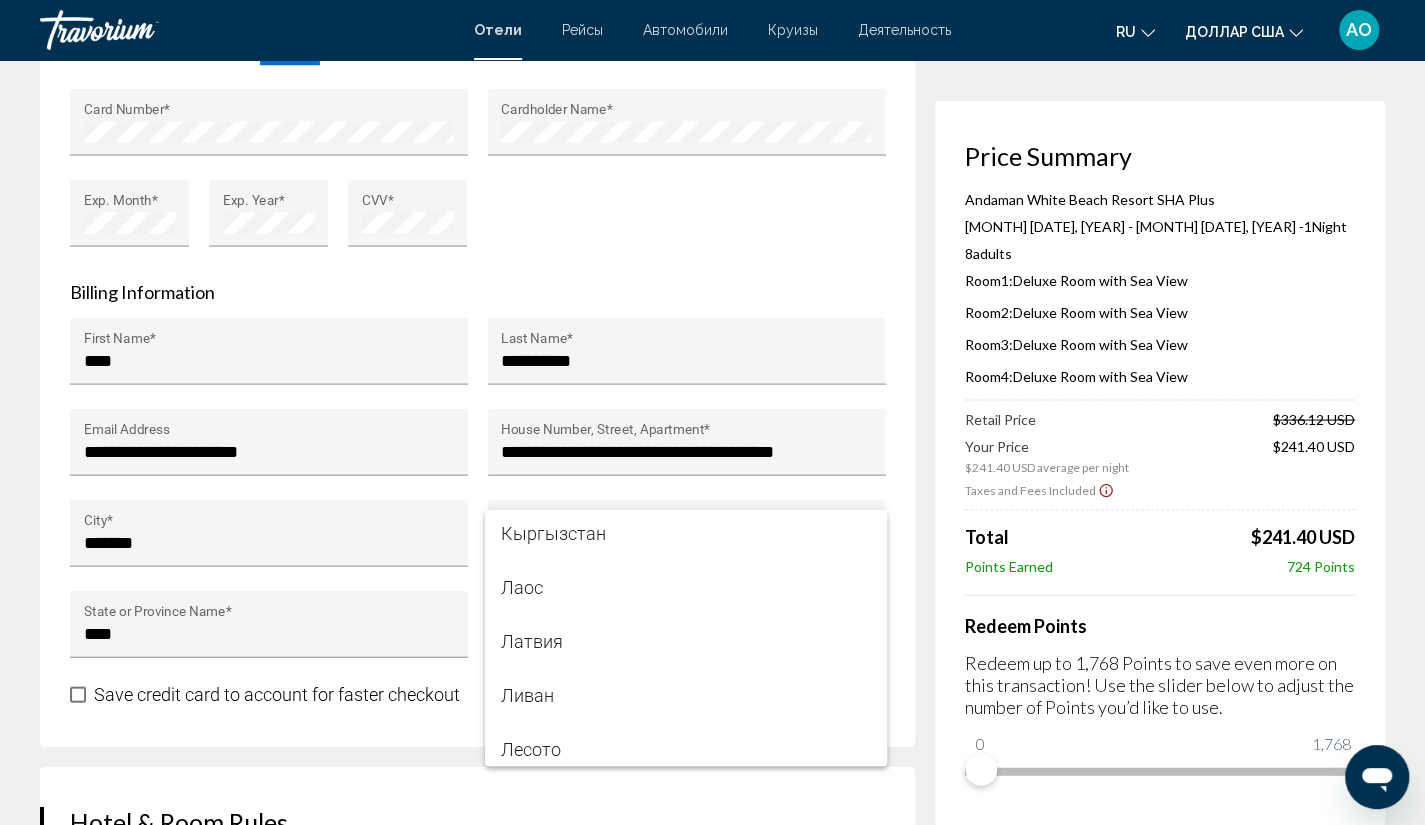 scroll, scrollTop: 6568, scrollLeft: 0, axis: vertical 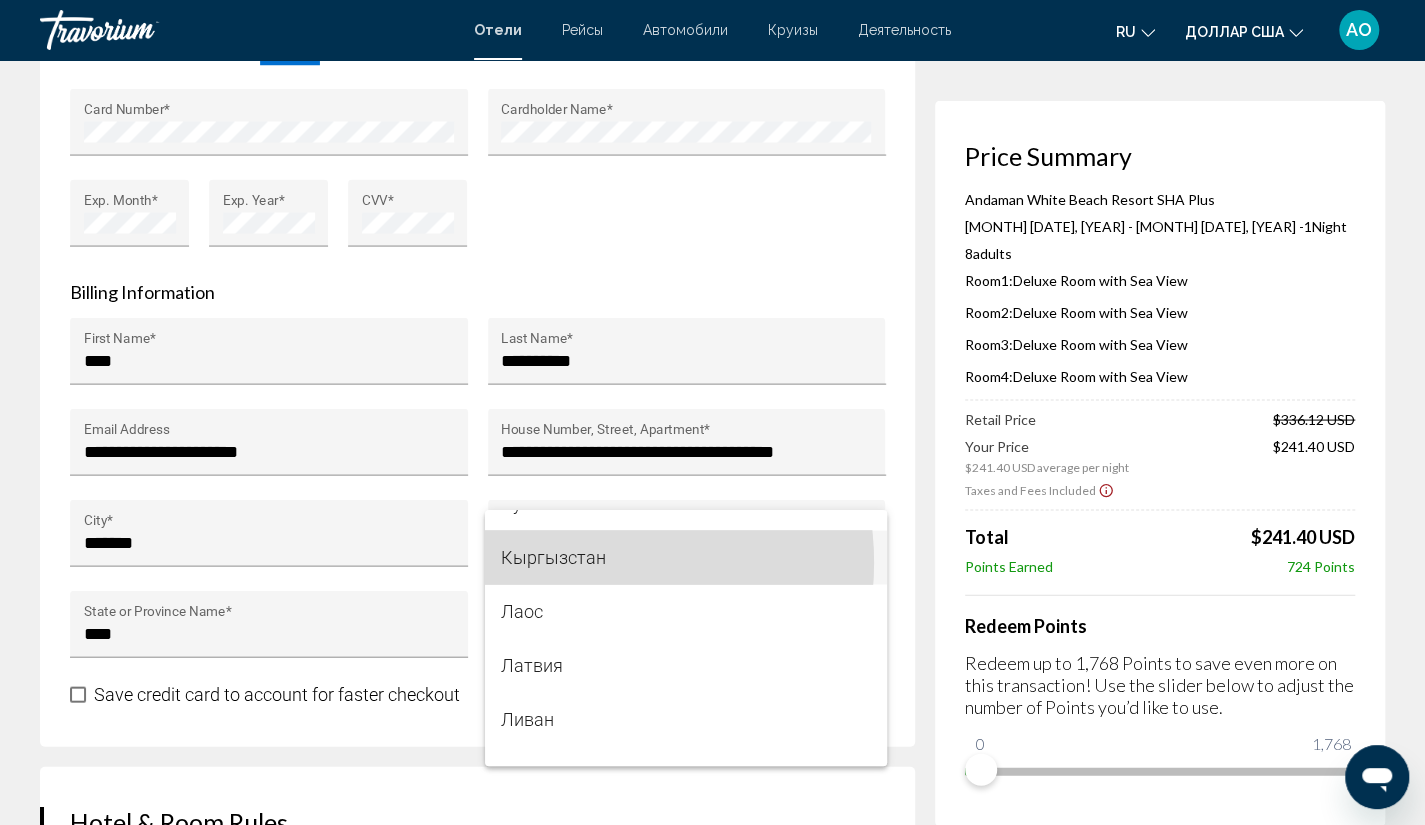 click on "Кыргызстан" at bounding box center [553, 556] 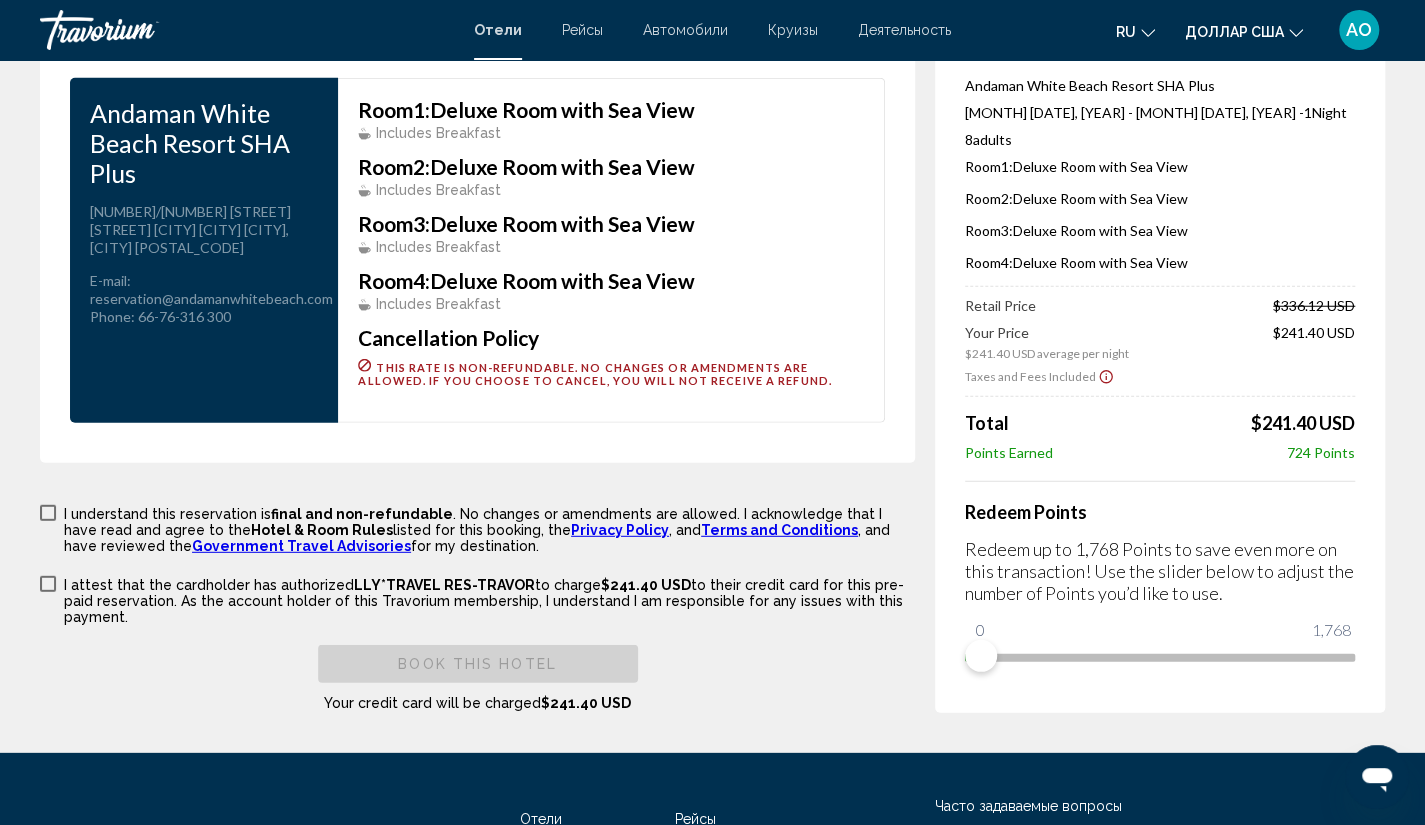 scroll, scrollTop: 2872, scrollLeft: 0, axis: vertical 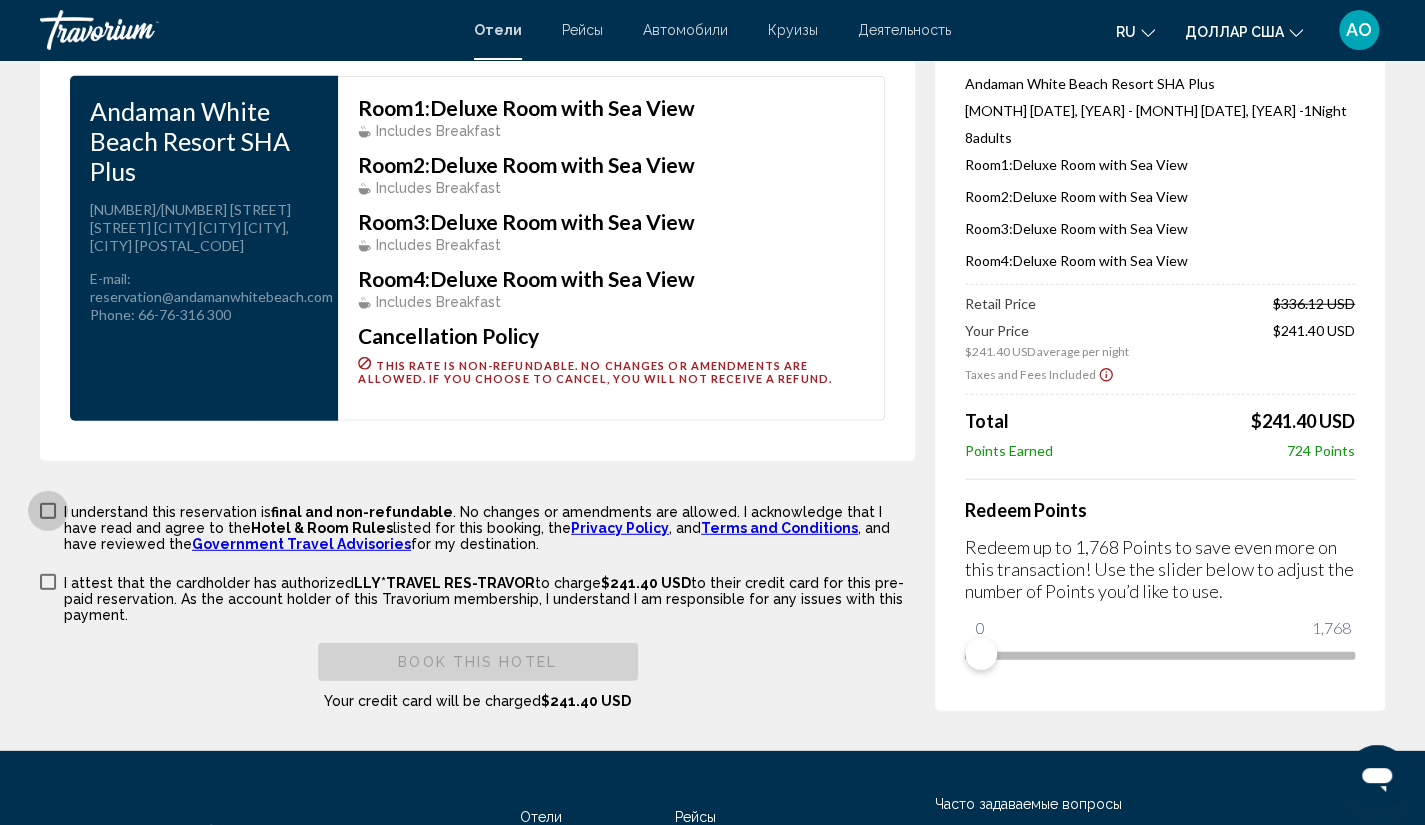 click at bounding box center (48, 511) 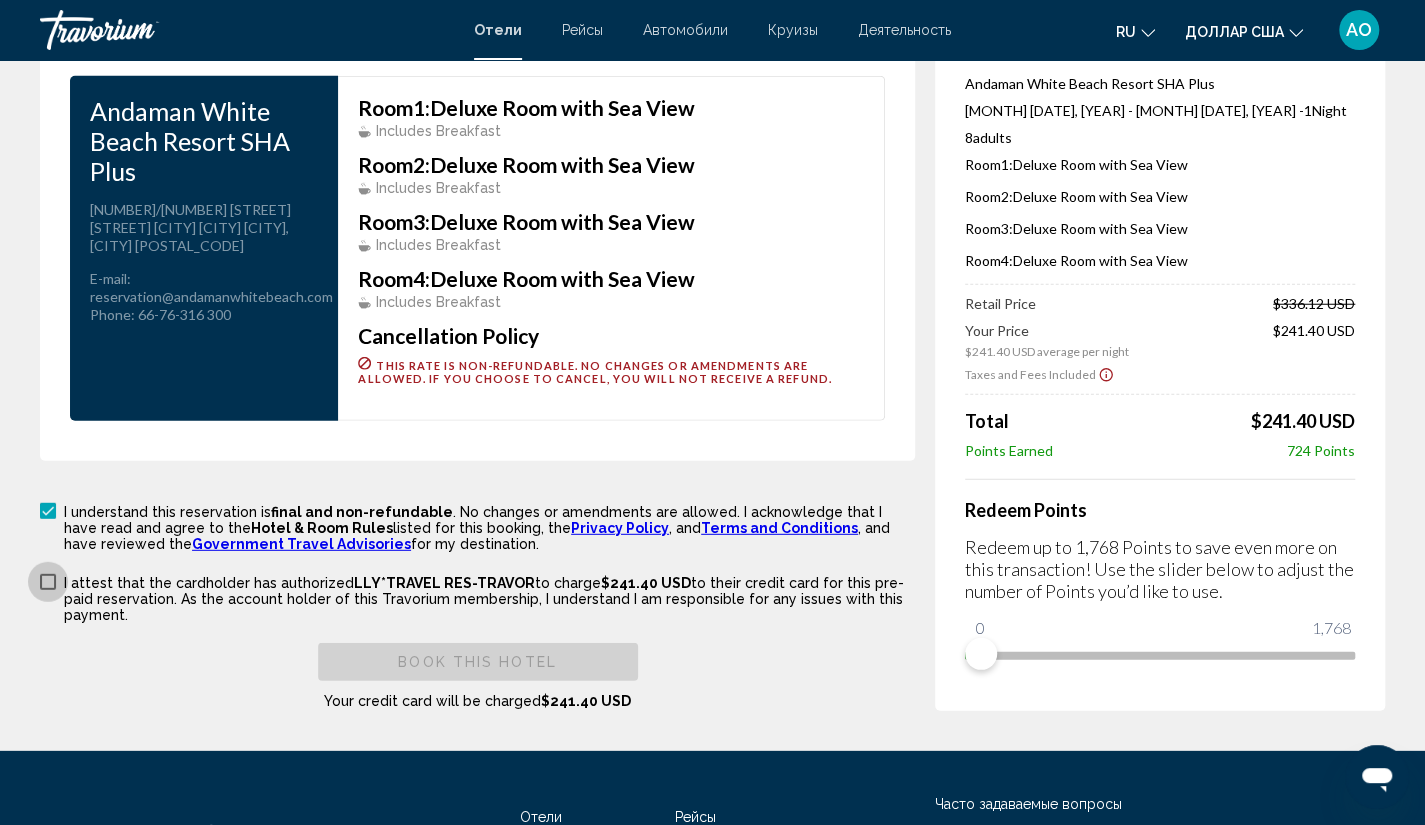 click at bounding box center [48, 582] 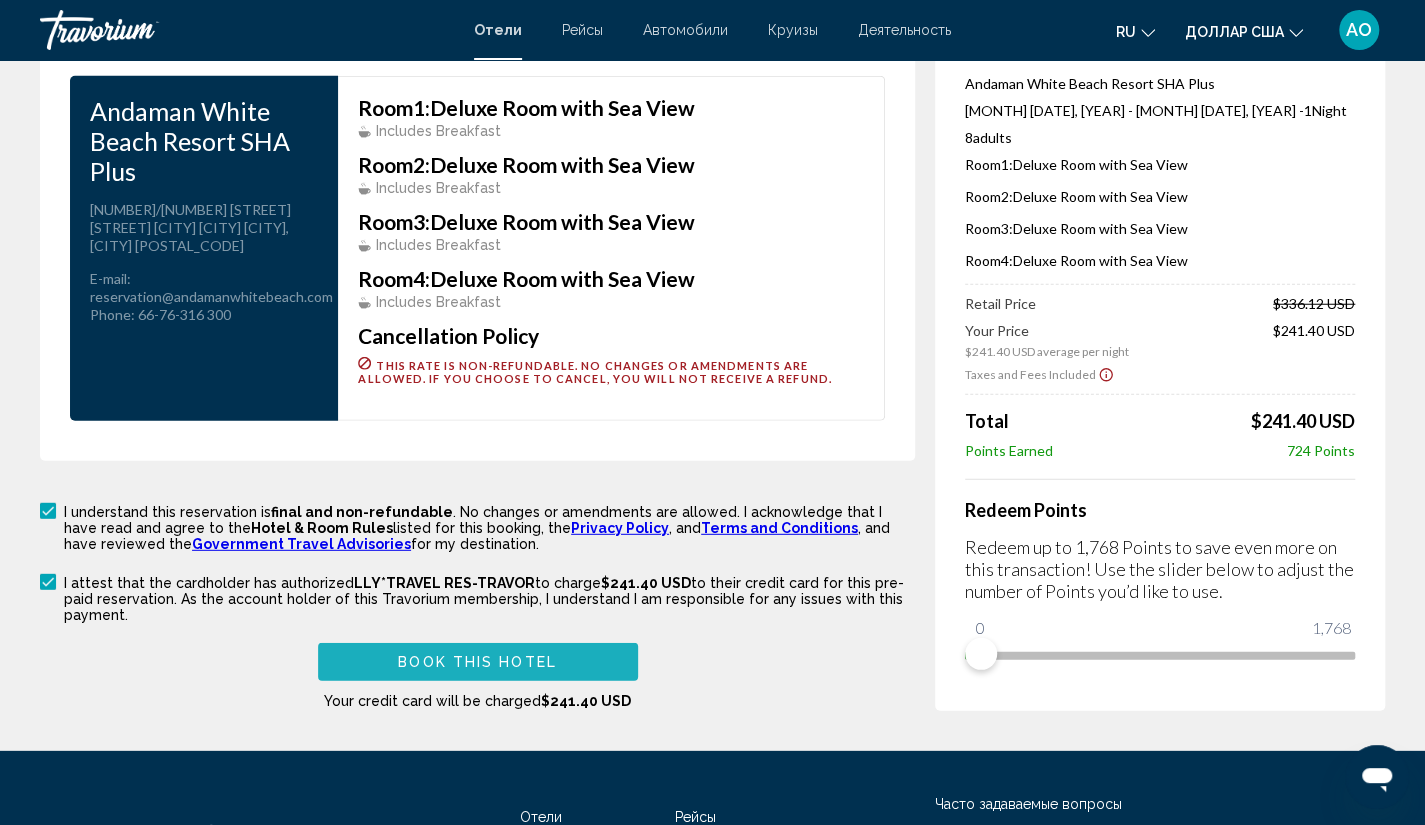 click on "Book this hotel" at bounding box center (477, 663) 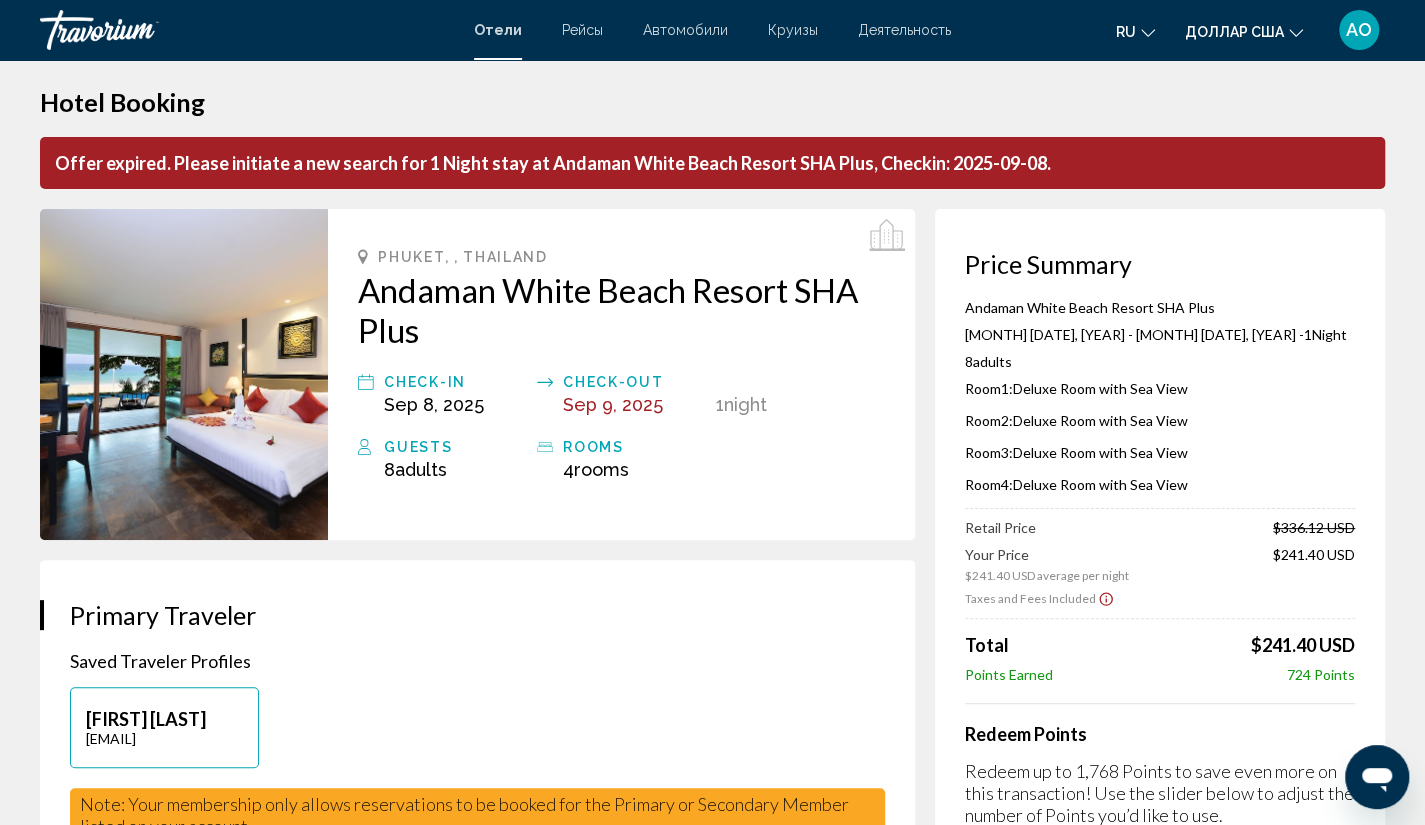 scroll, scrollTop: 0, scrollLeft: 0, axis: both 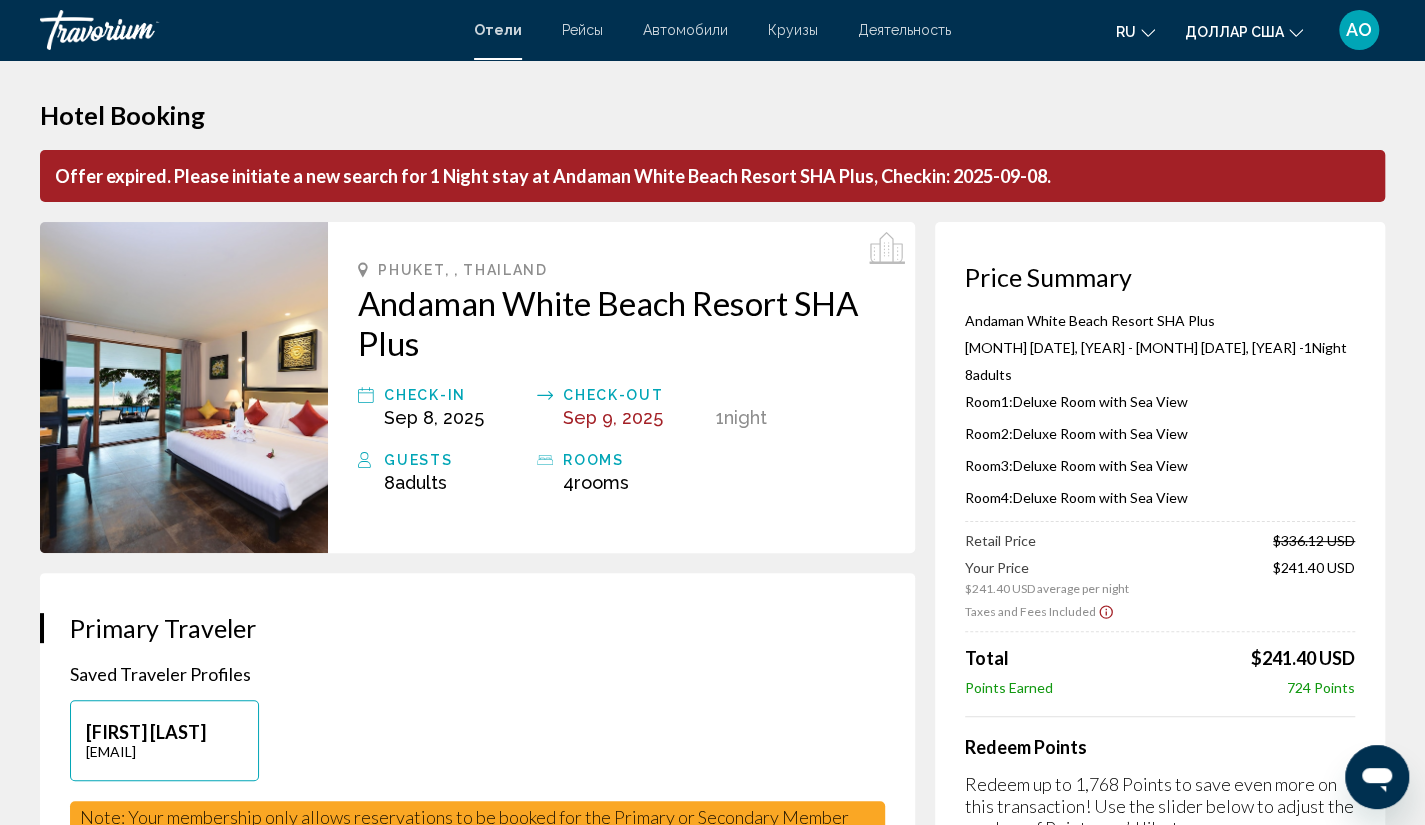 click 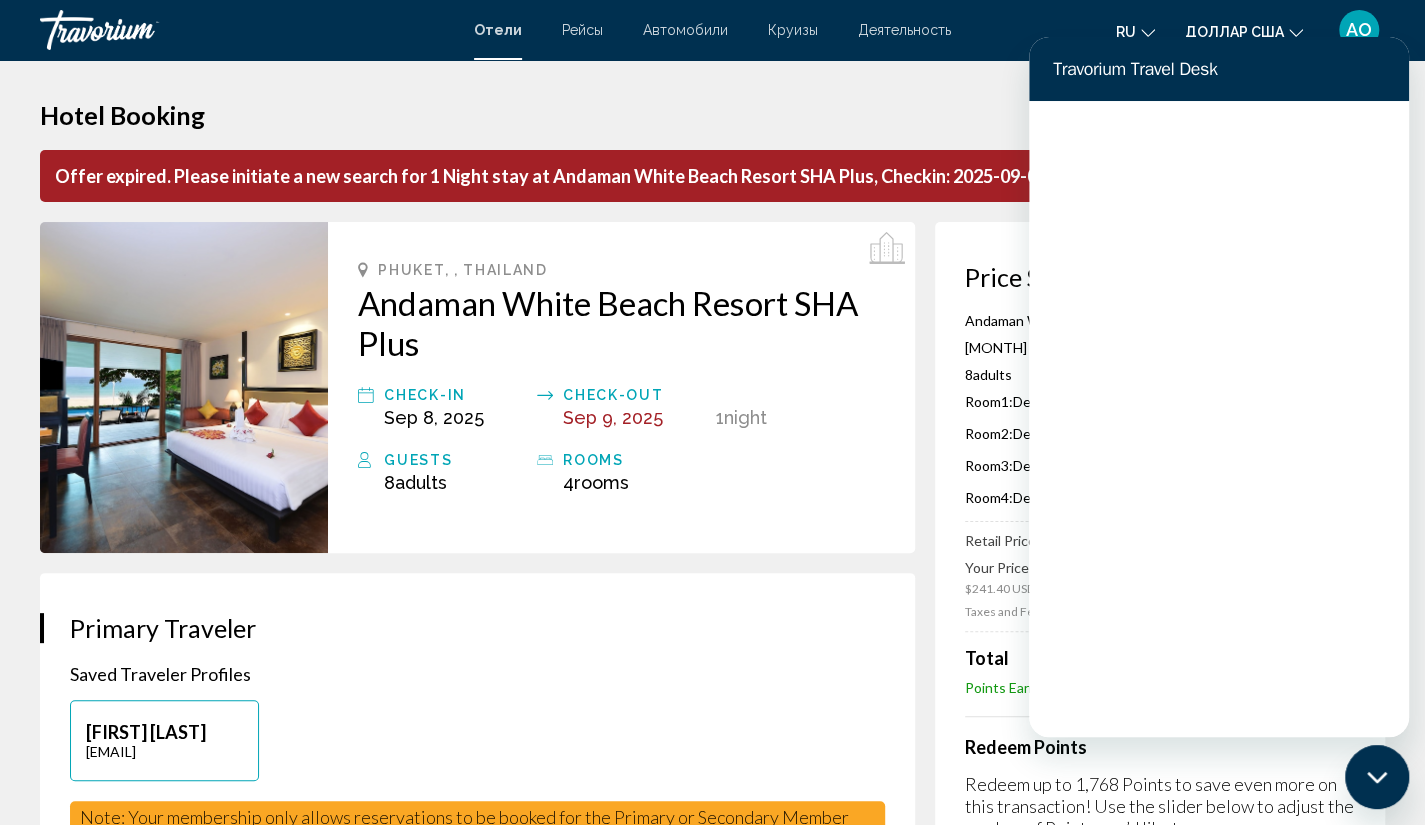 scroll, scrollTop: 0, scrollLeft: 0, axis: both 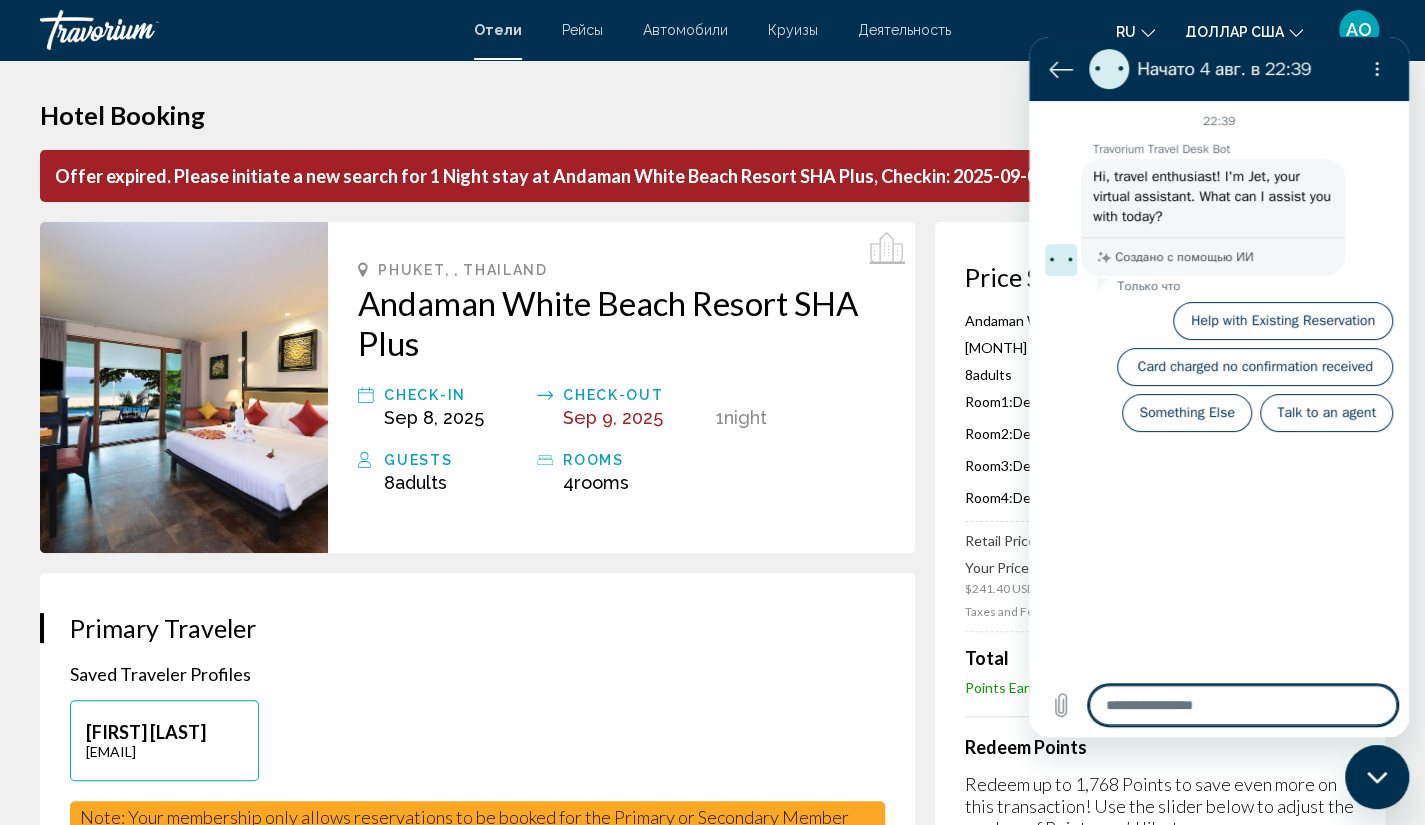 click at bounding box center (1243, 705) 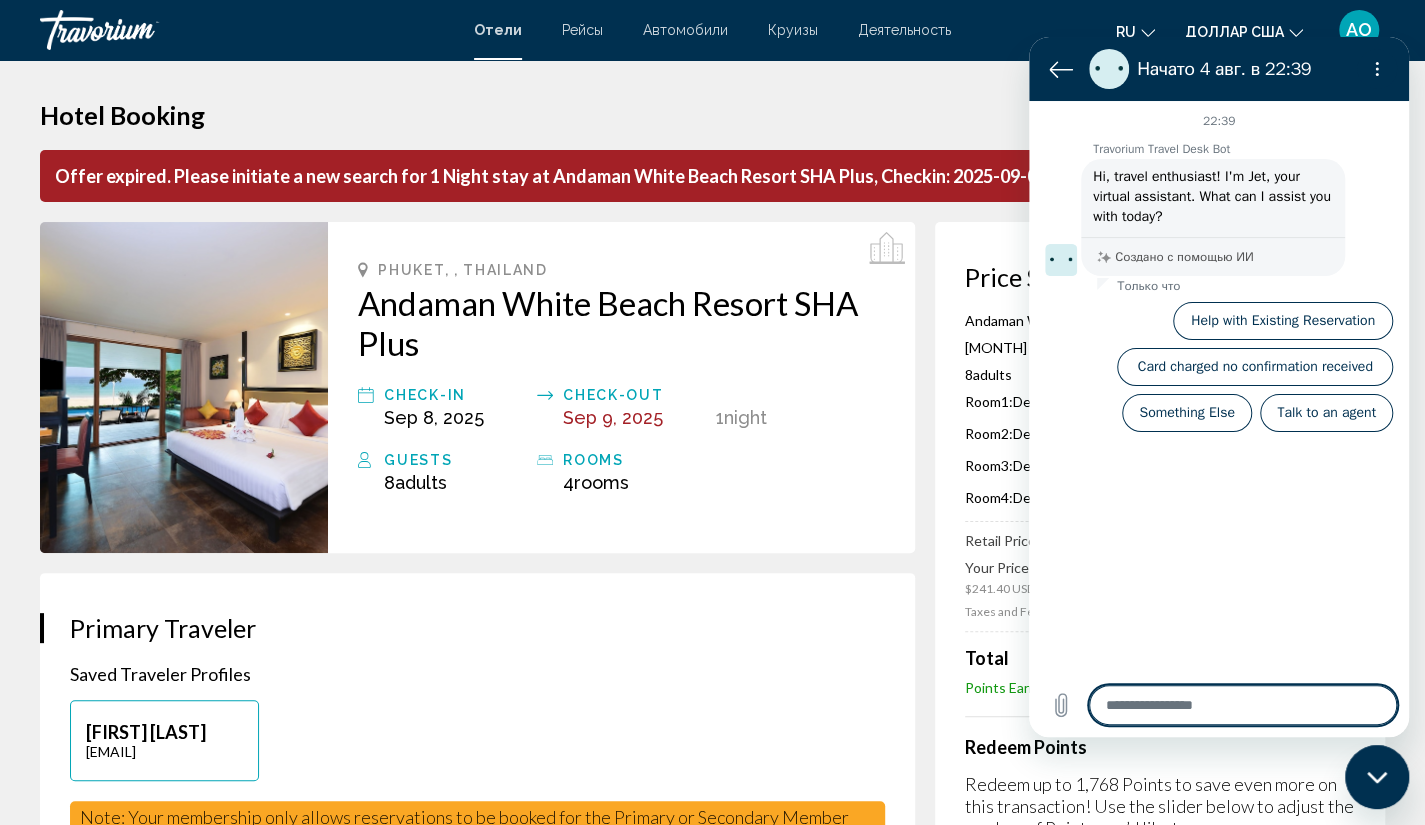 type on "*" 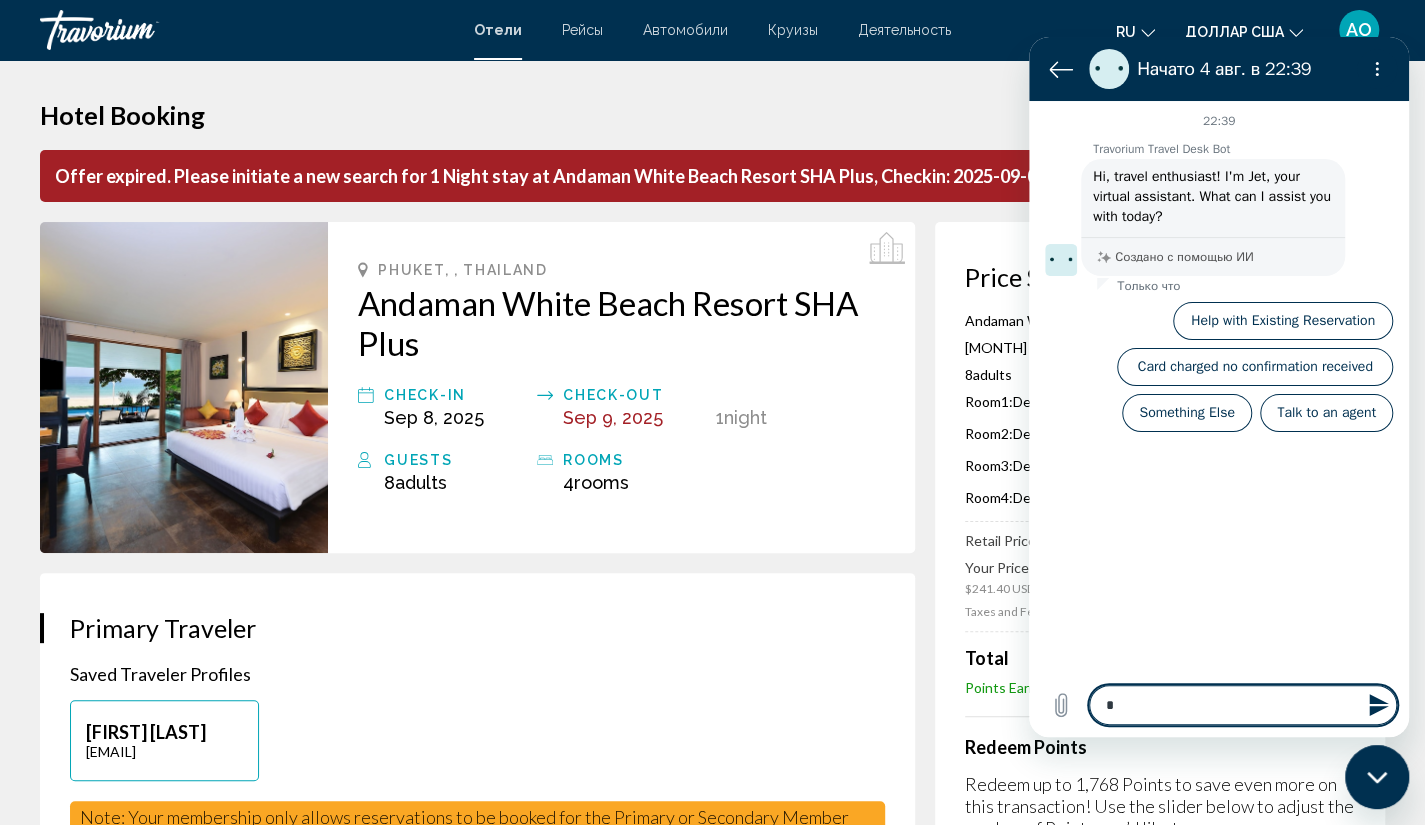 type on "**" 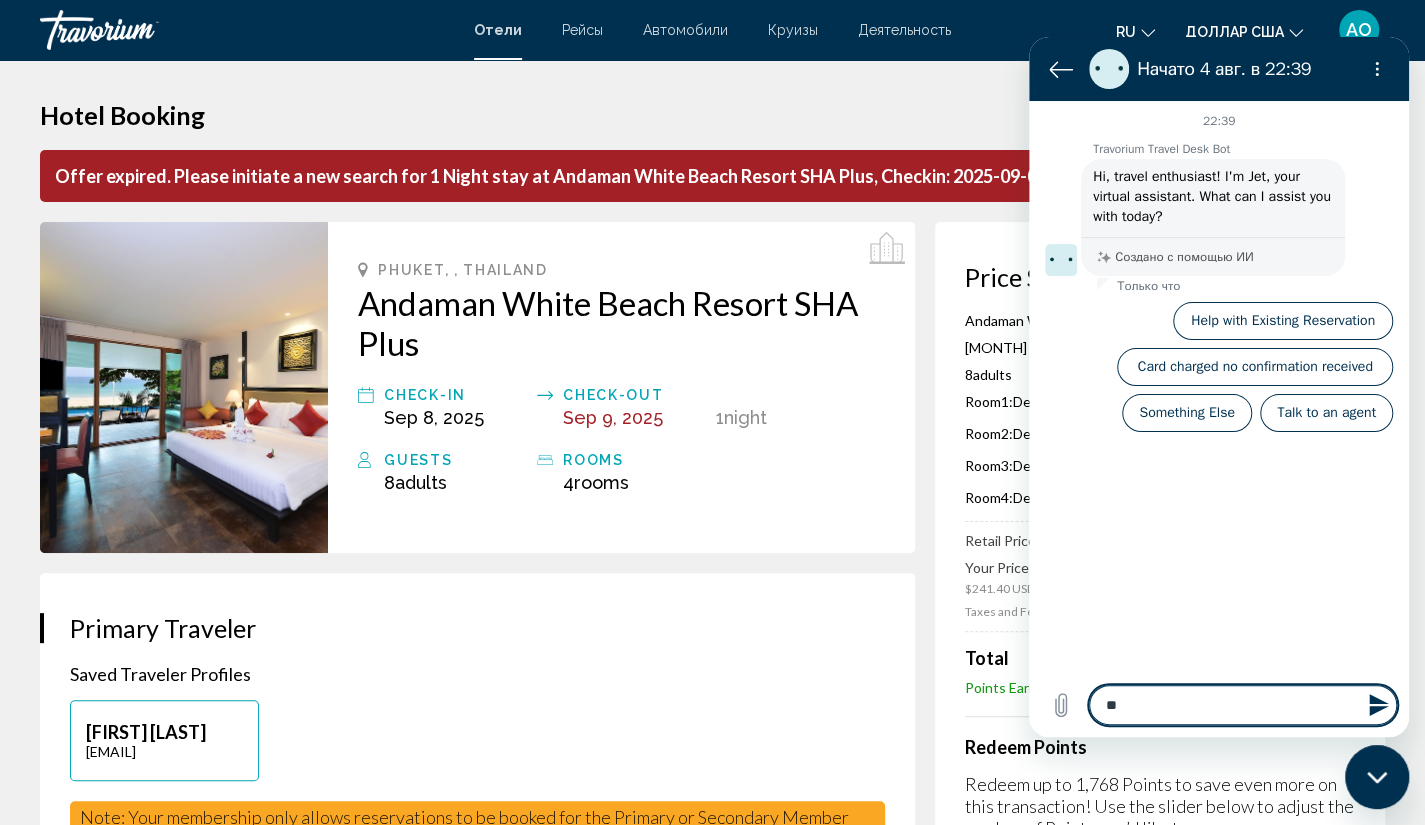 type on "***" 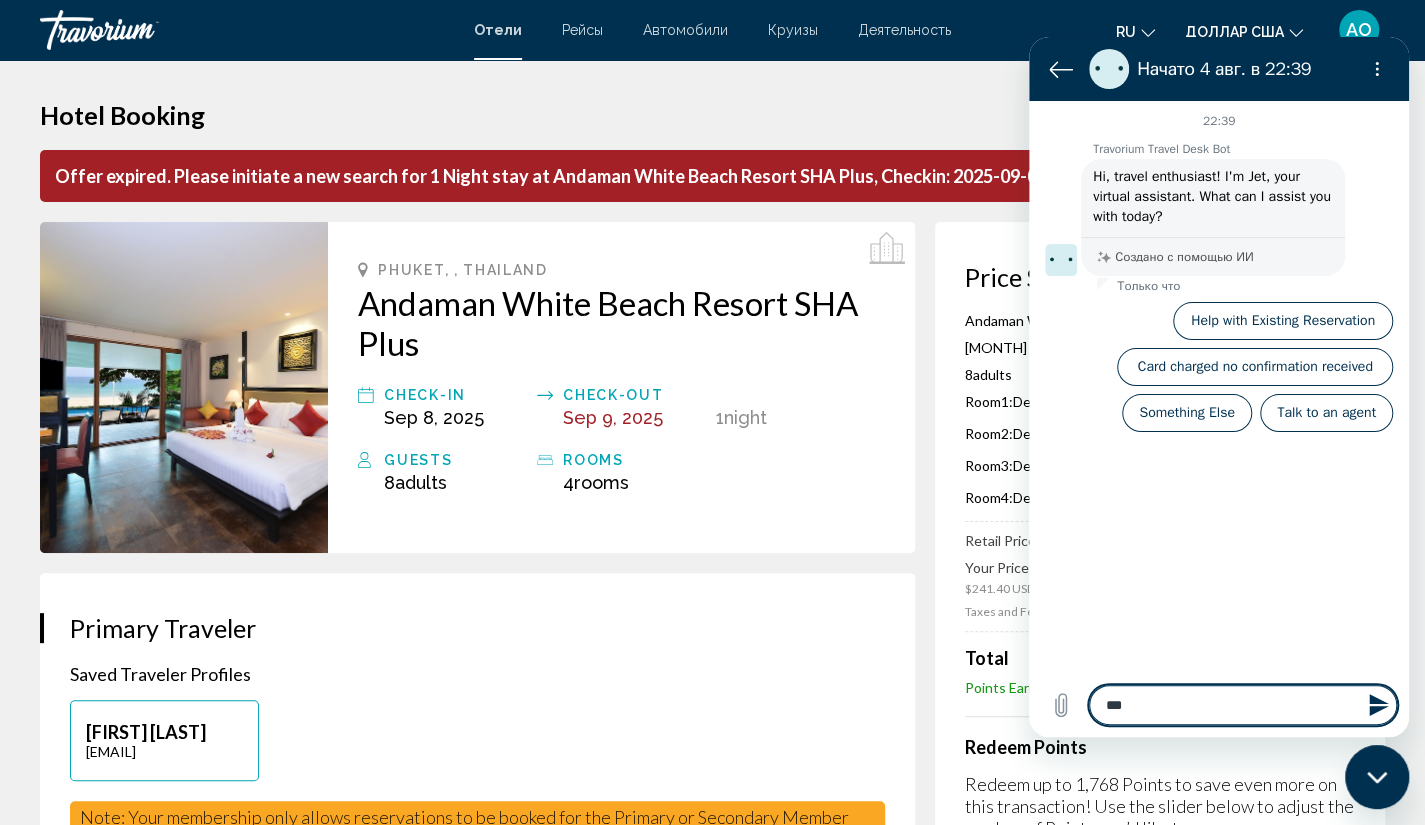 type on "****" 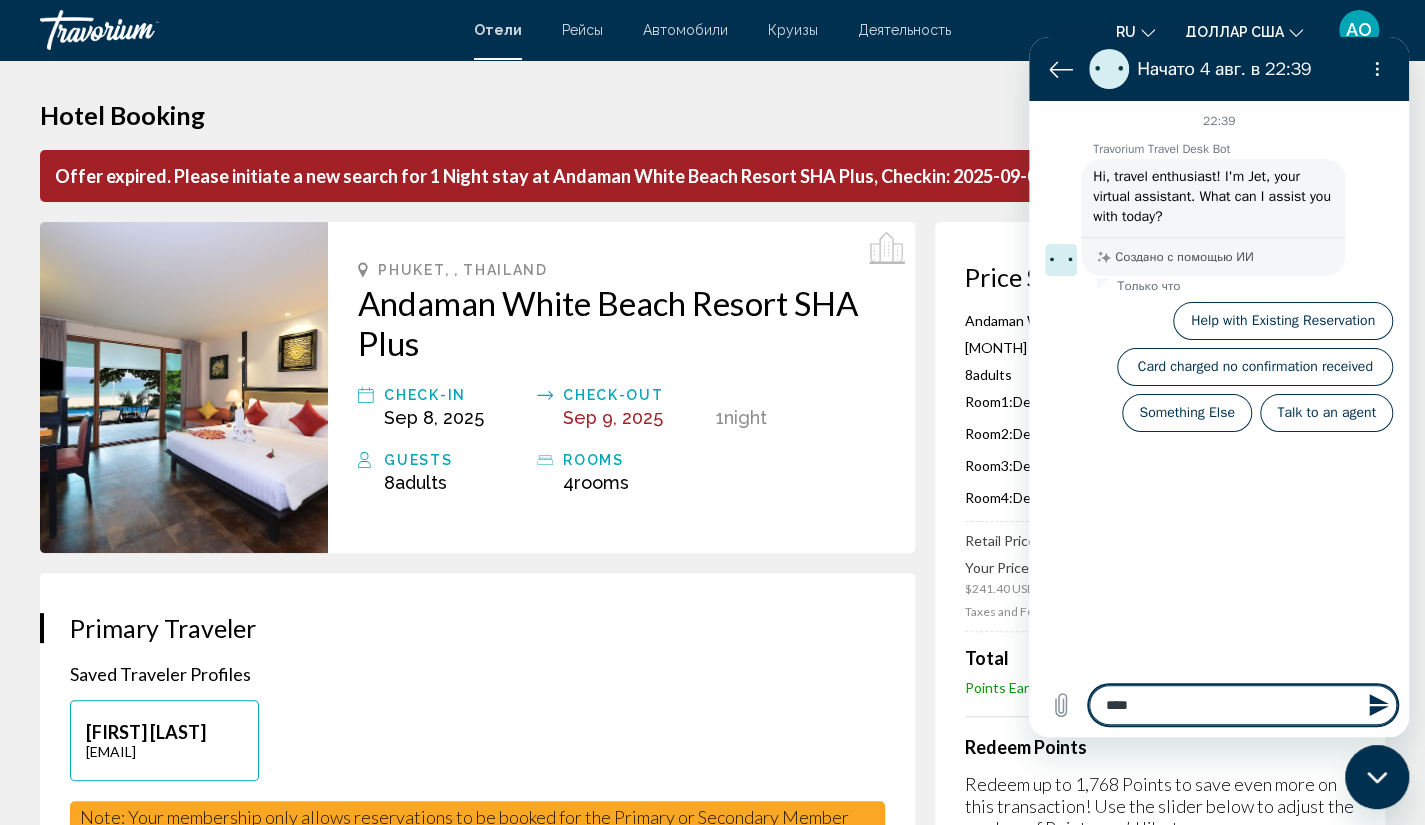 type on "*****" 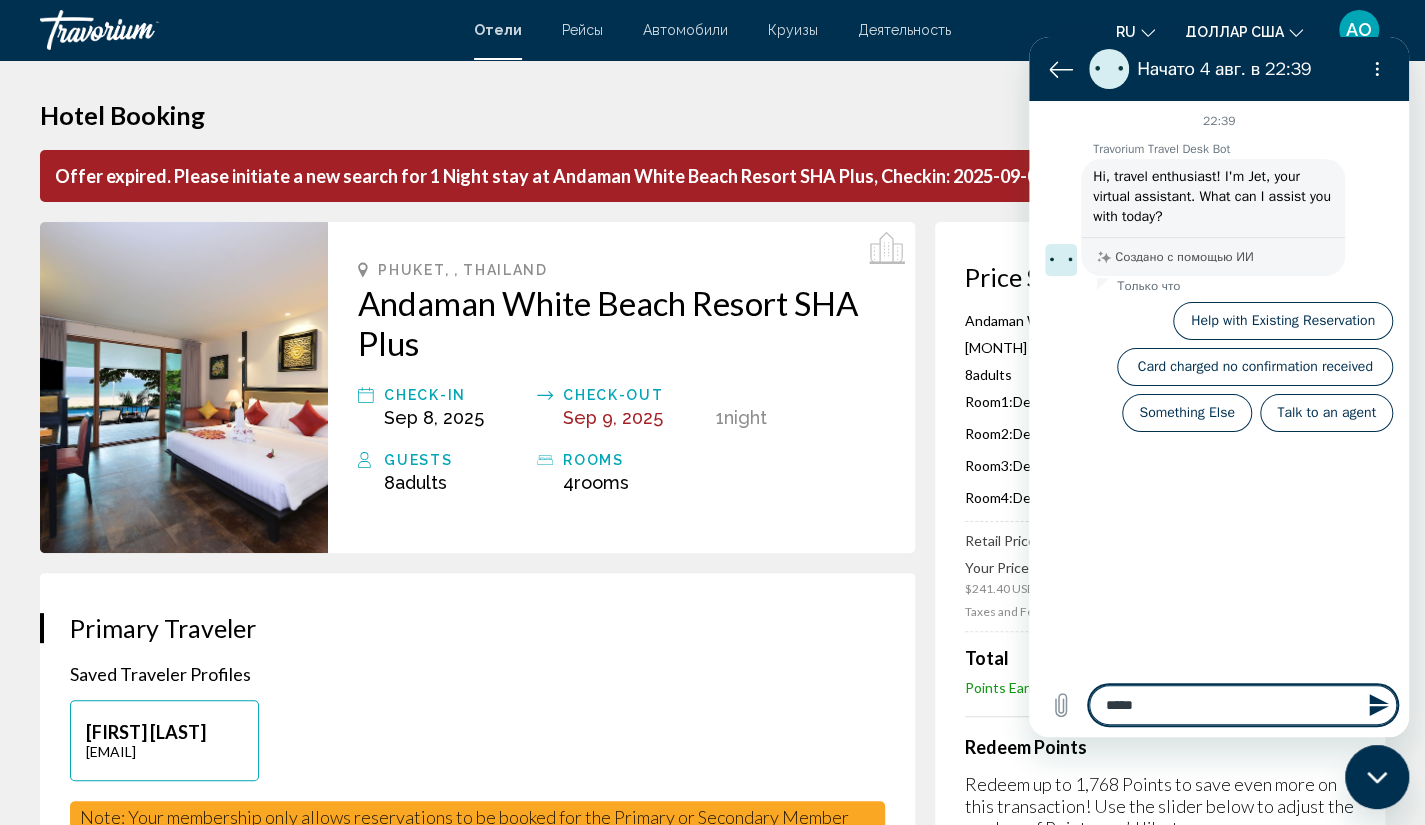 type on "******" 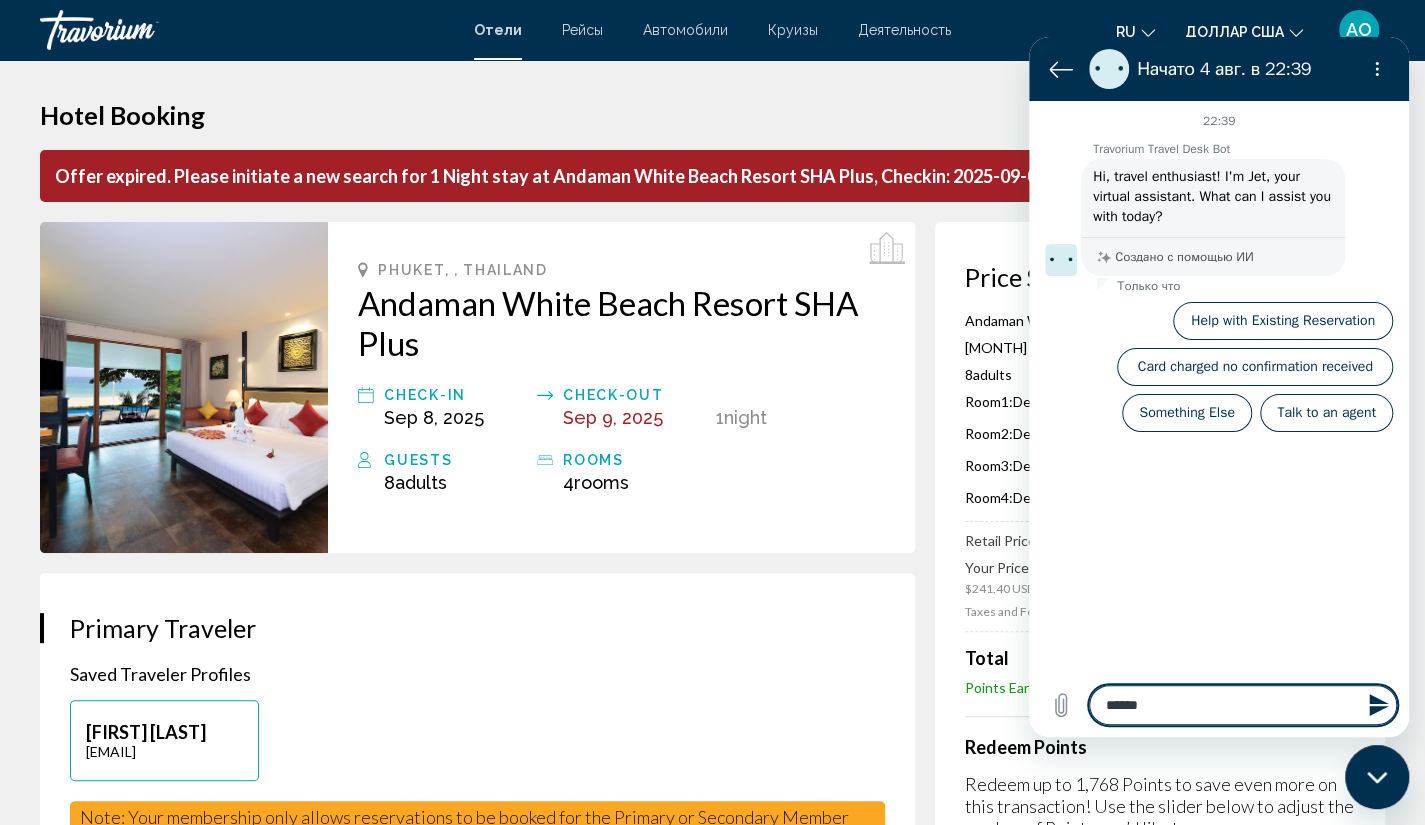 type on "*******" 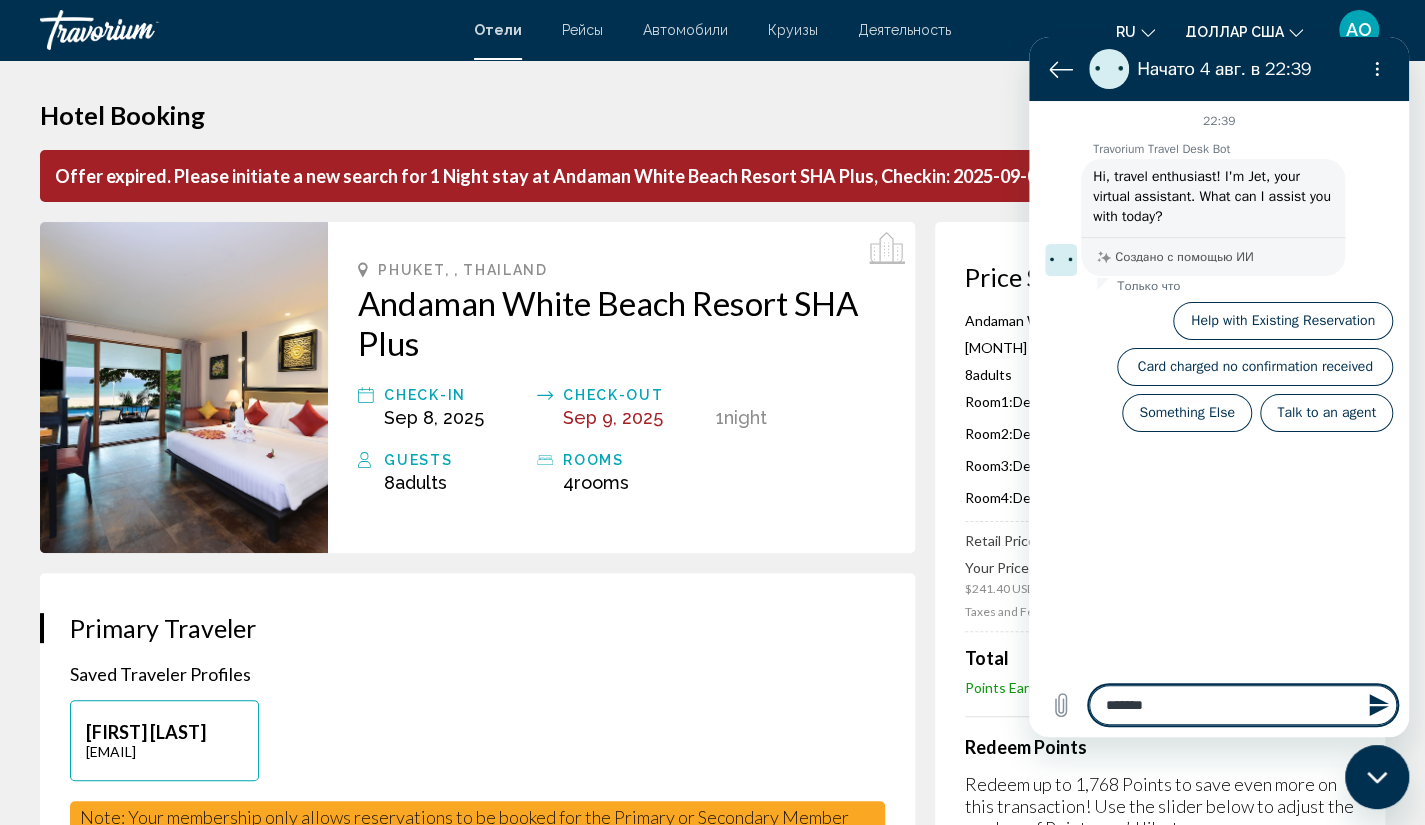 type on "********" 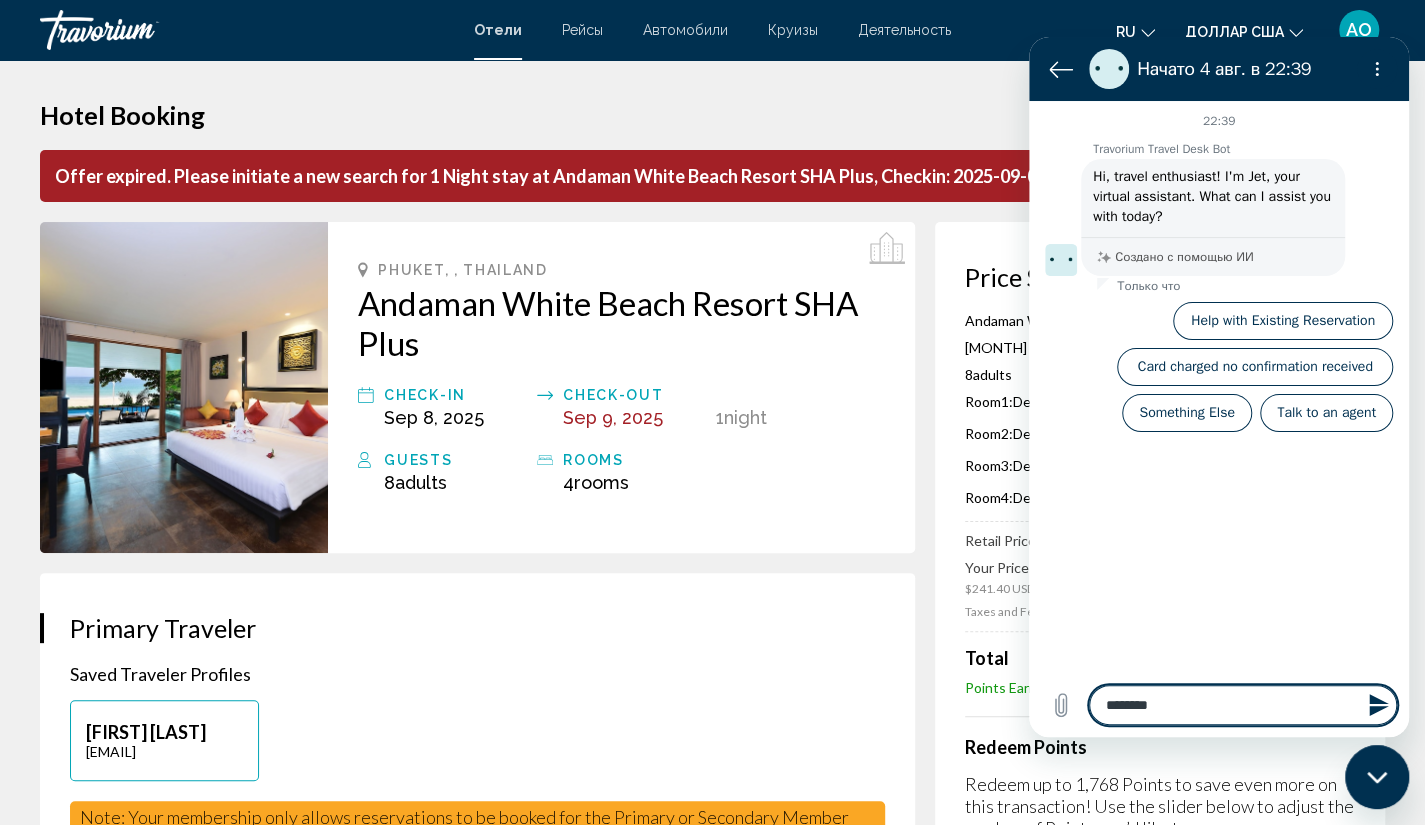 type on "*********" 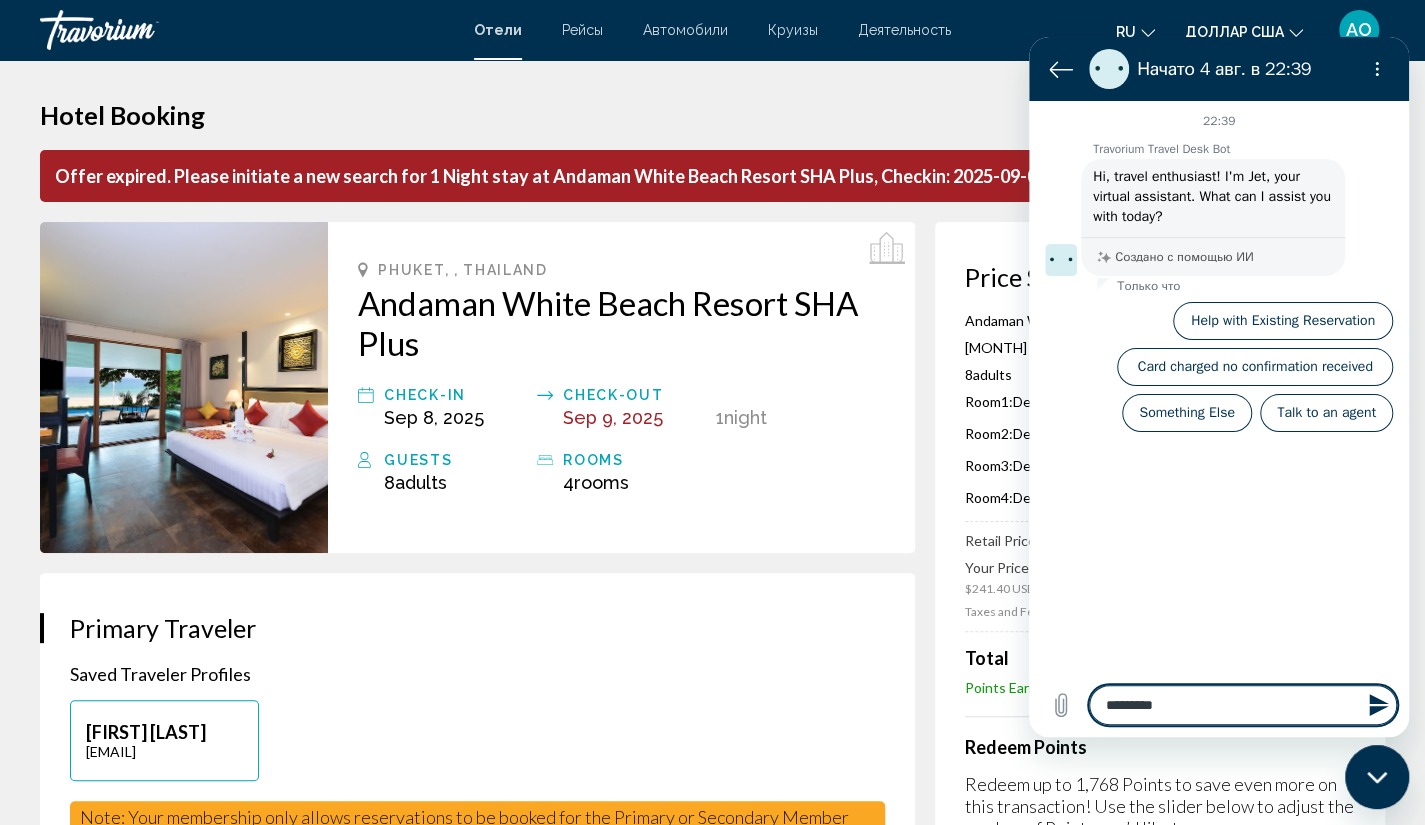 type on "**********" 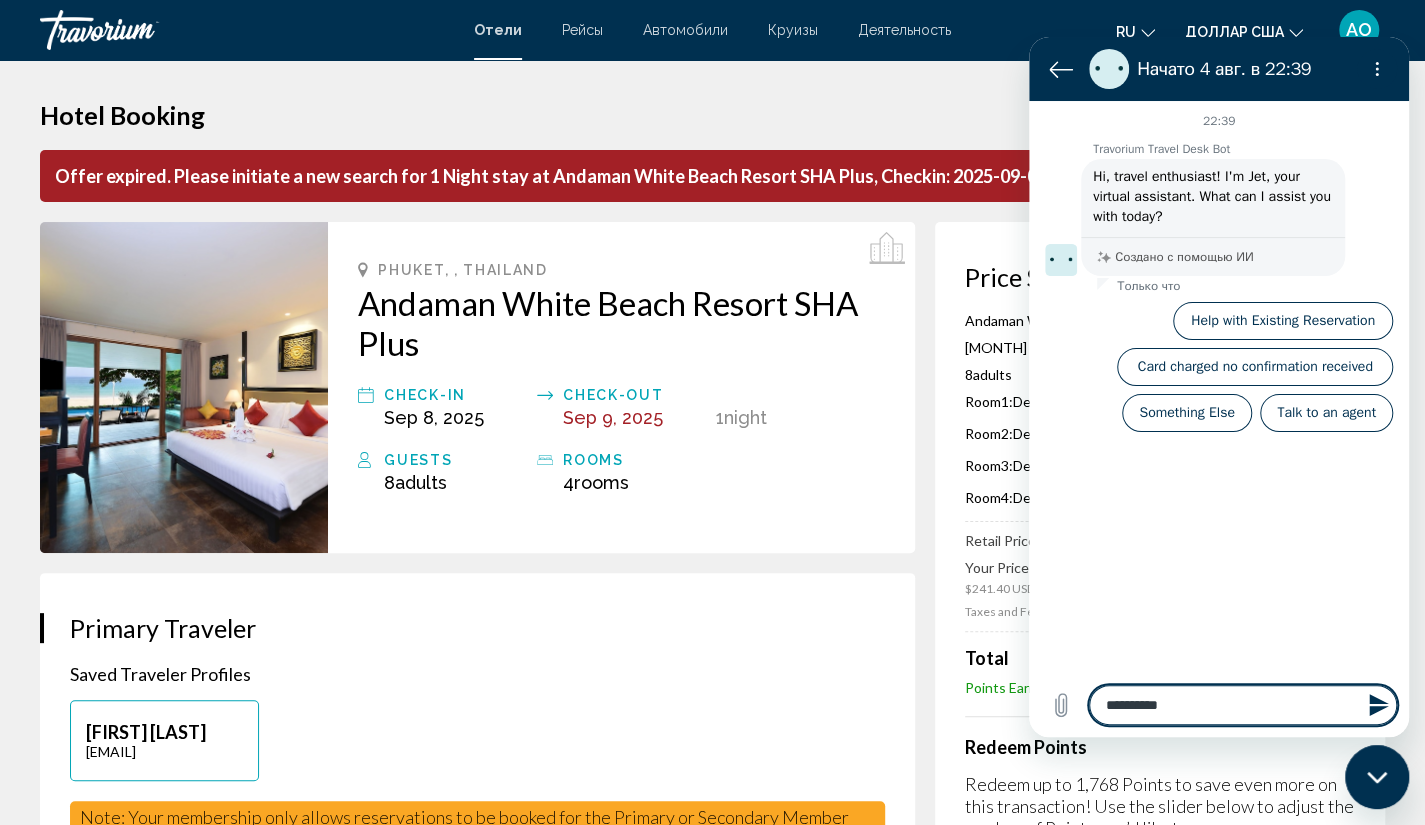 type on "**********" 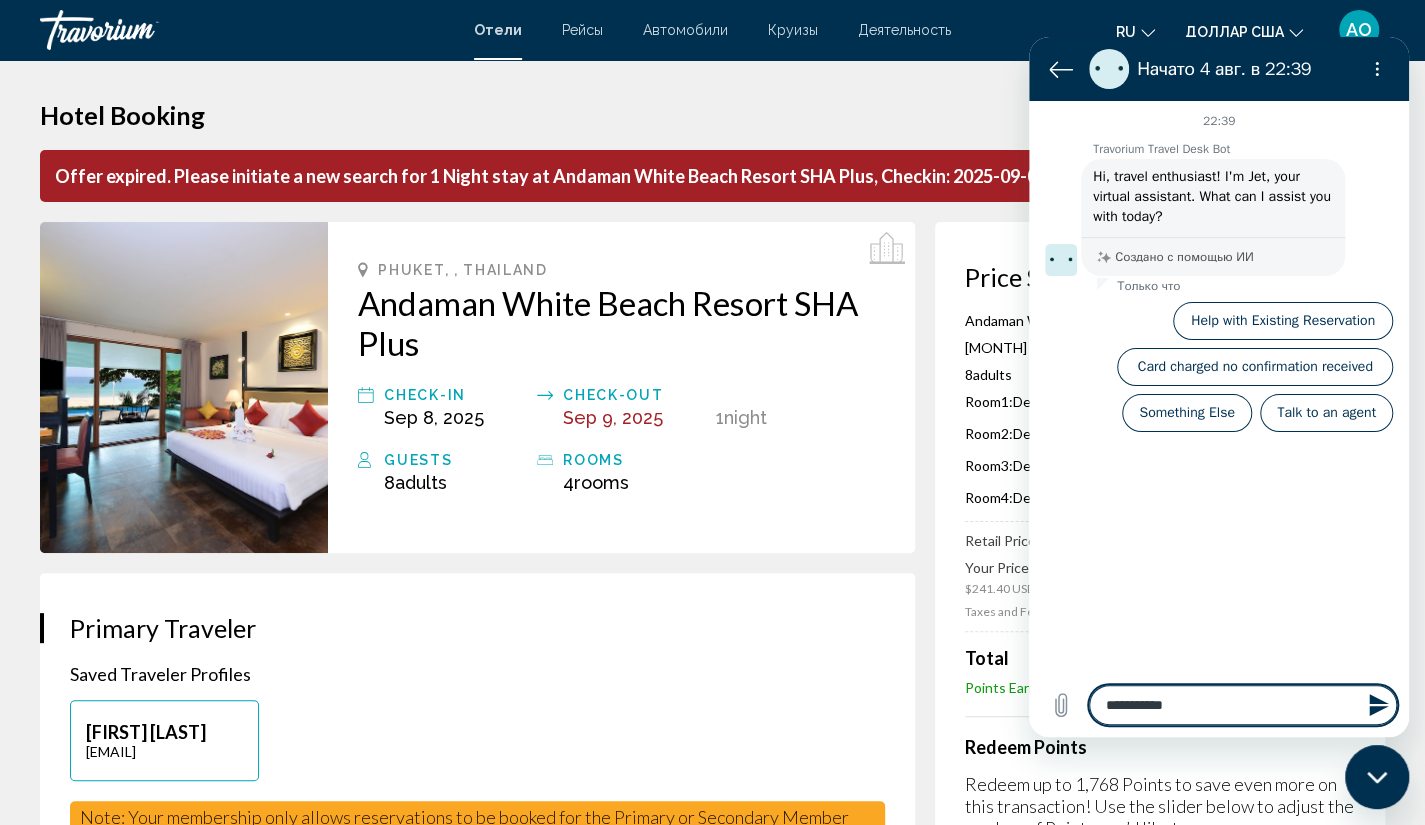 type on "**********" 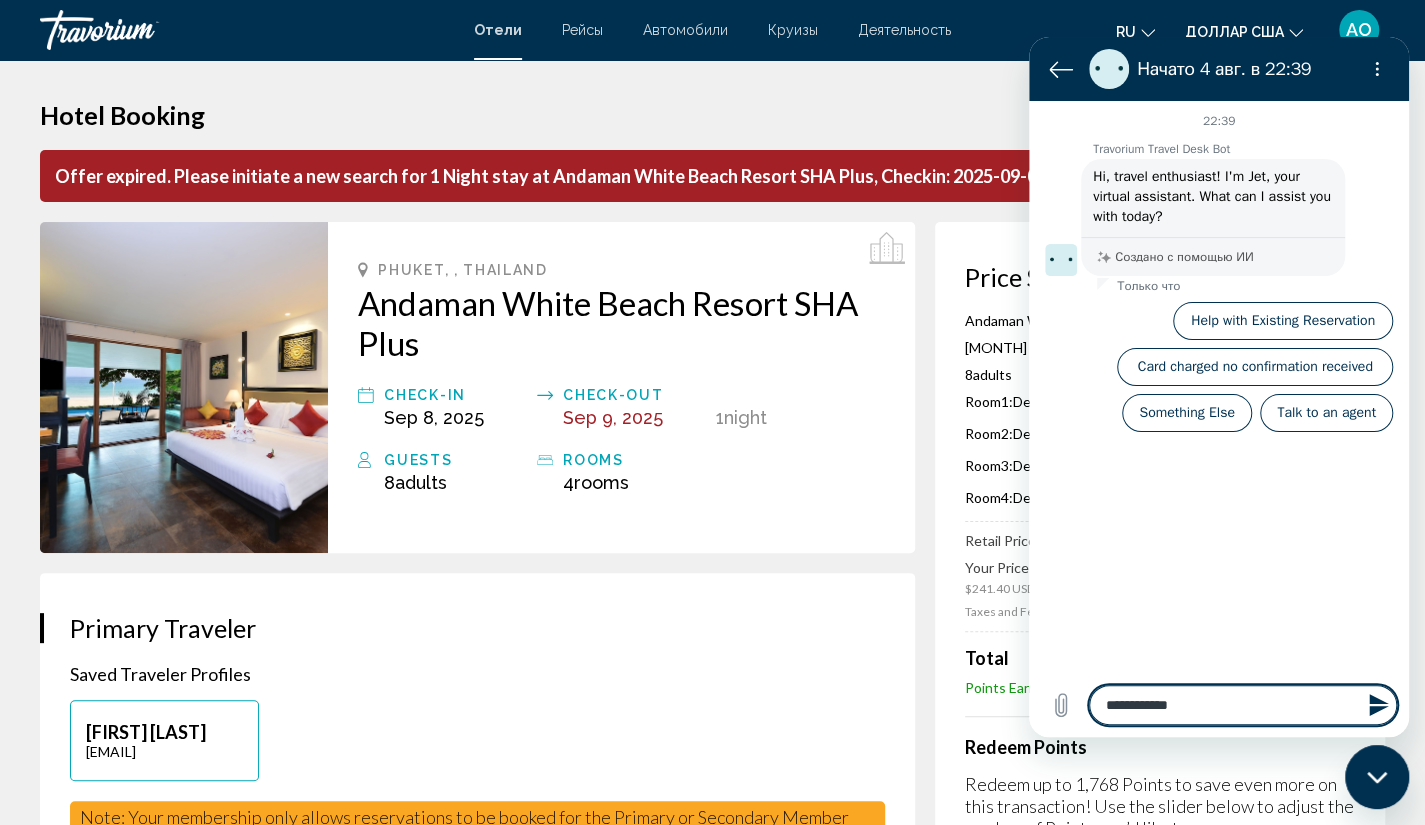 type 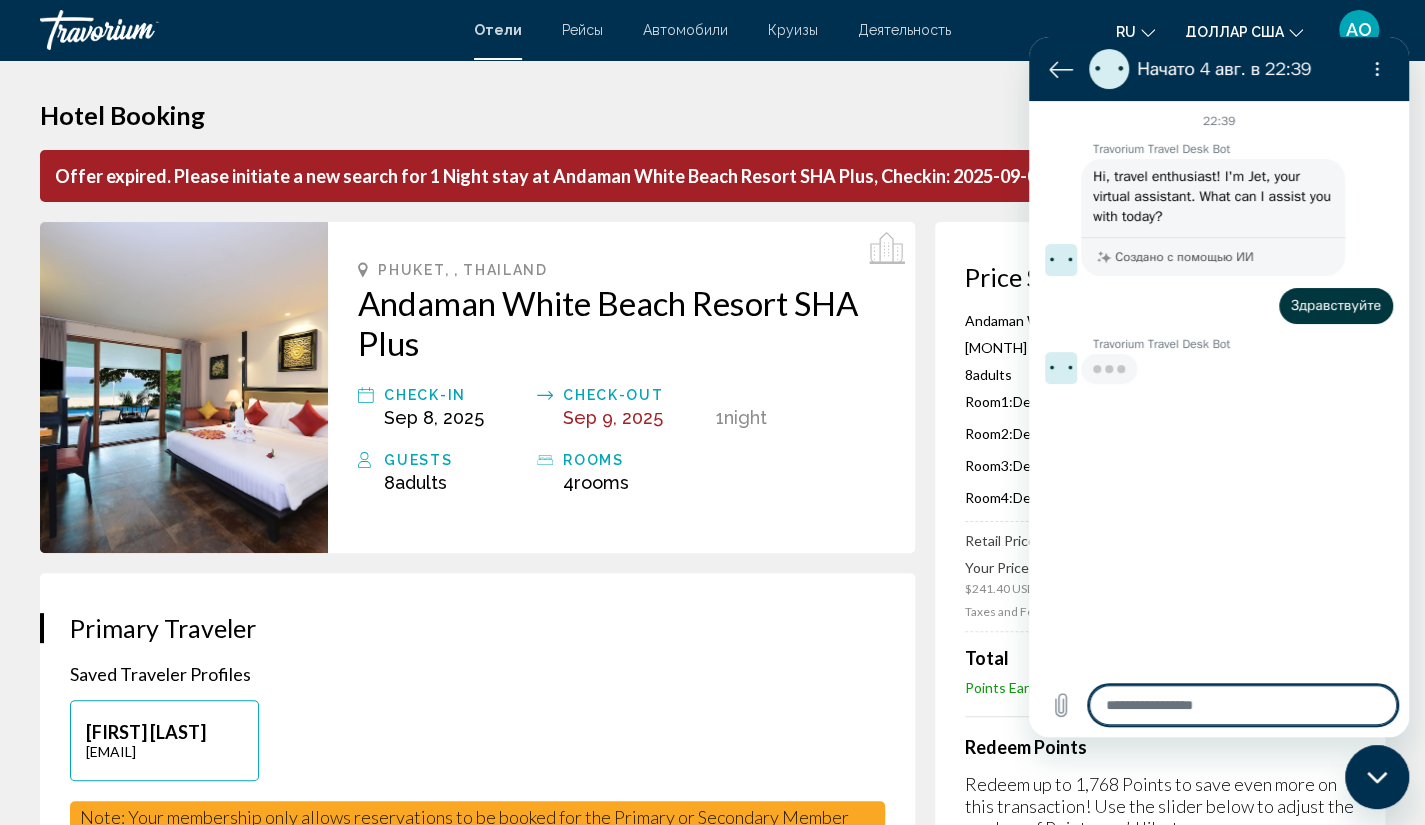 type on "*" 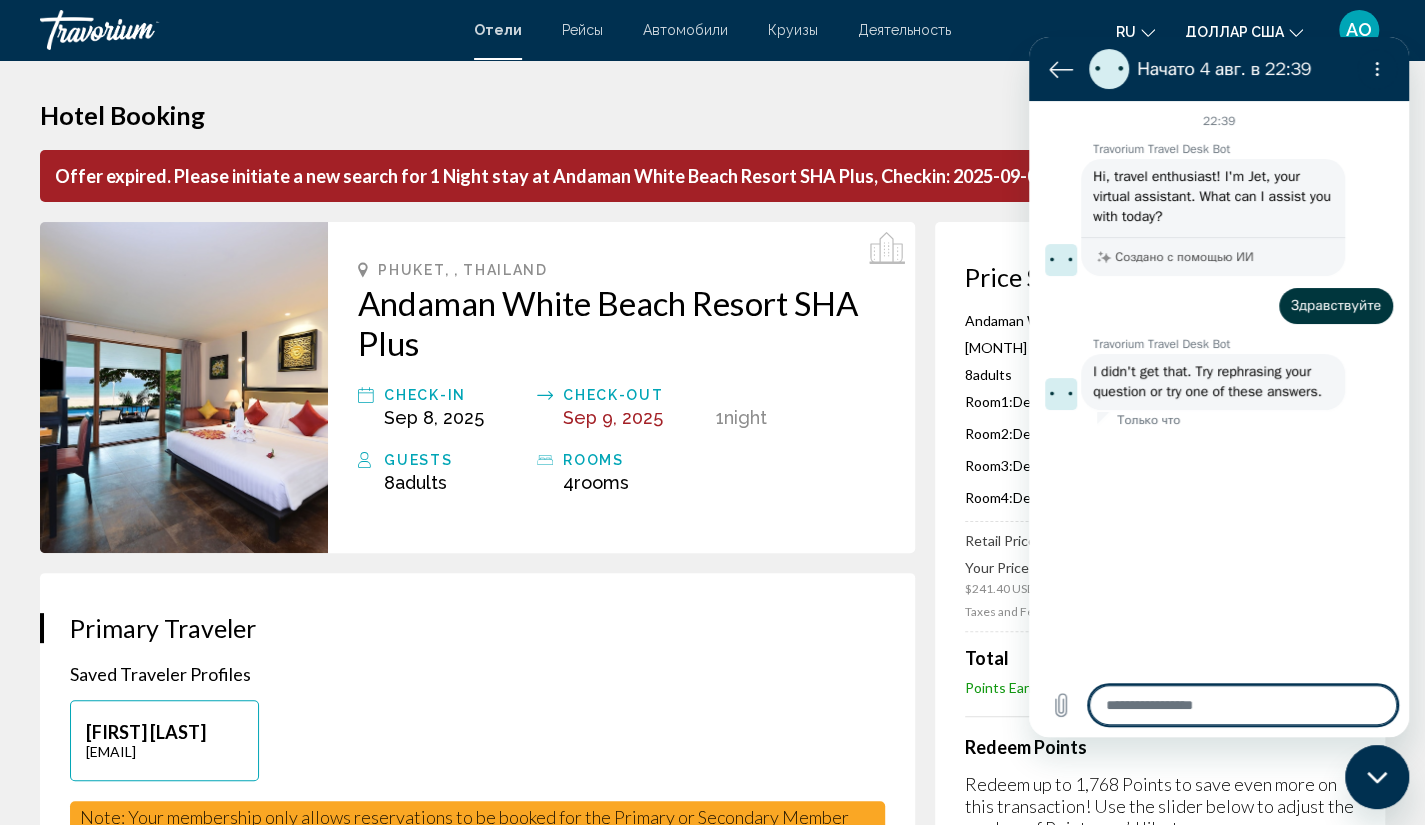 type on "*" 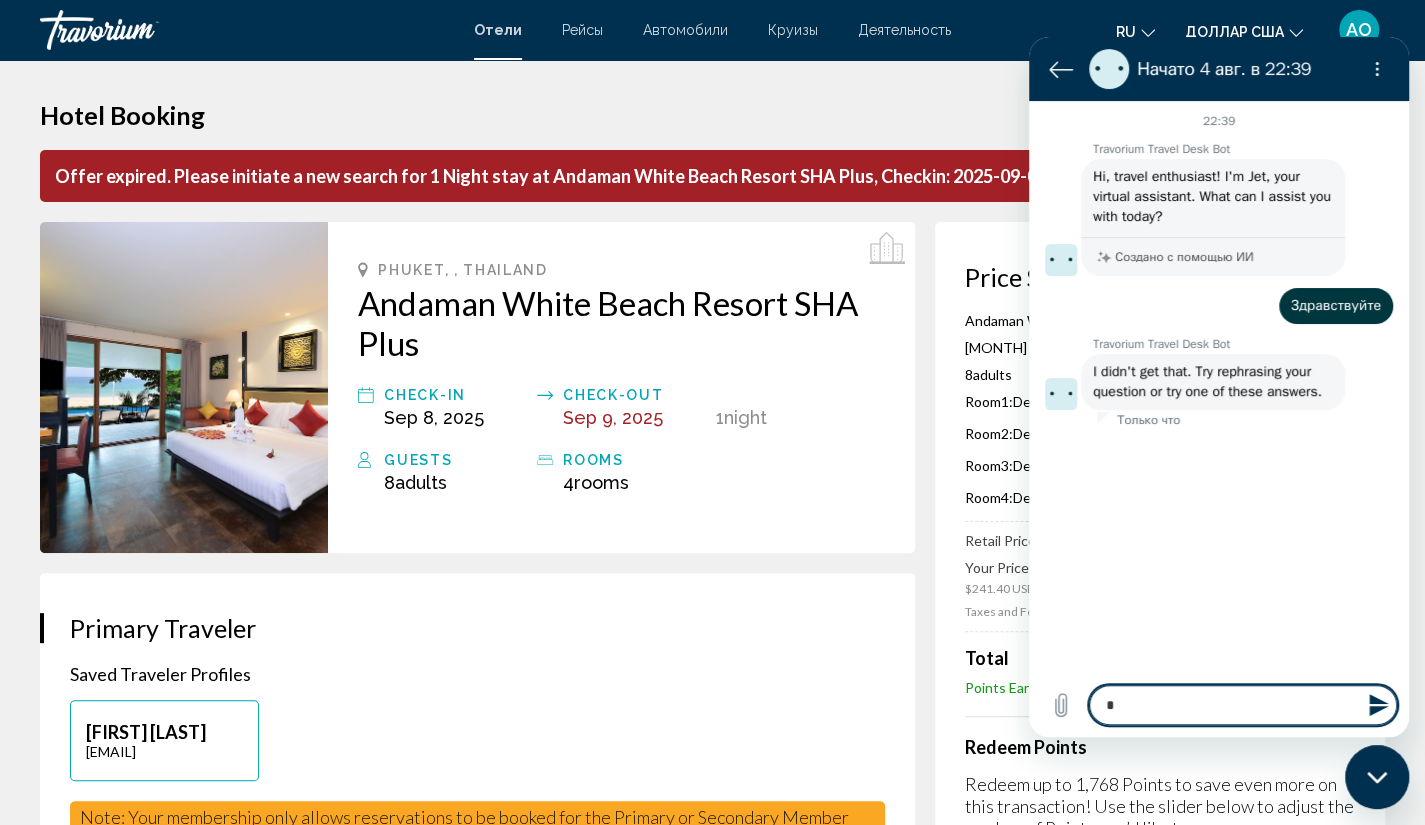 type on "*" 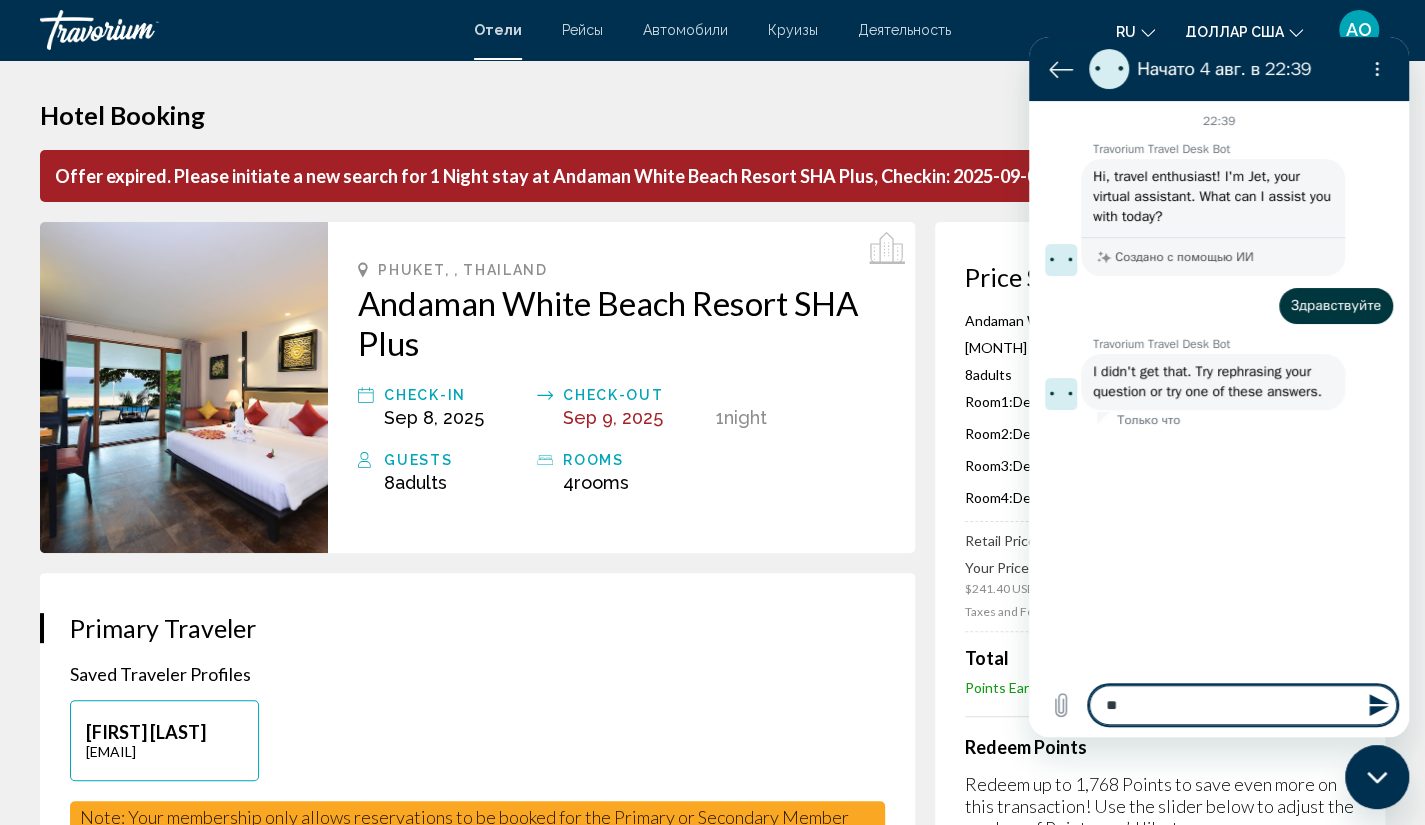 type on "***" 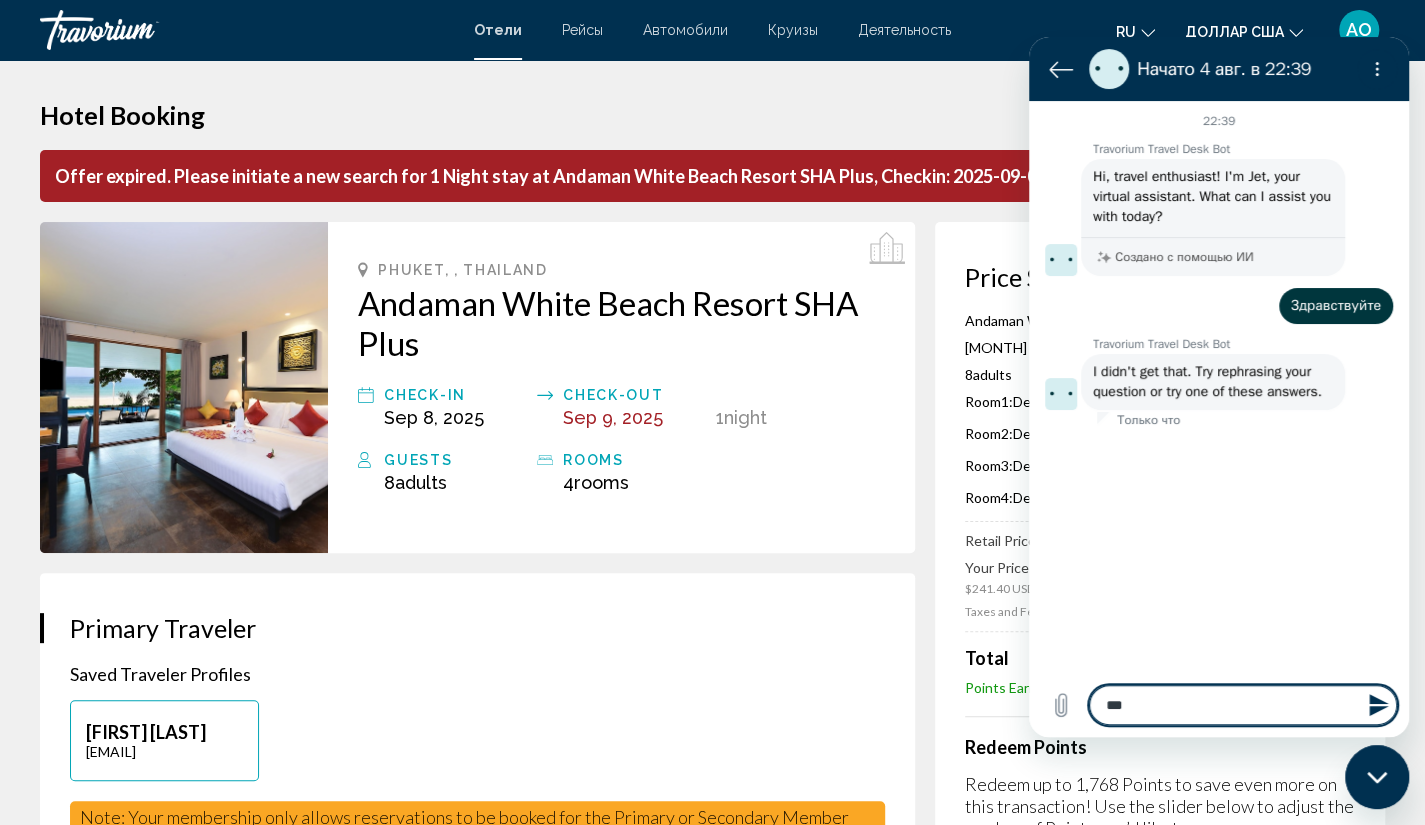 type on "****" 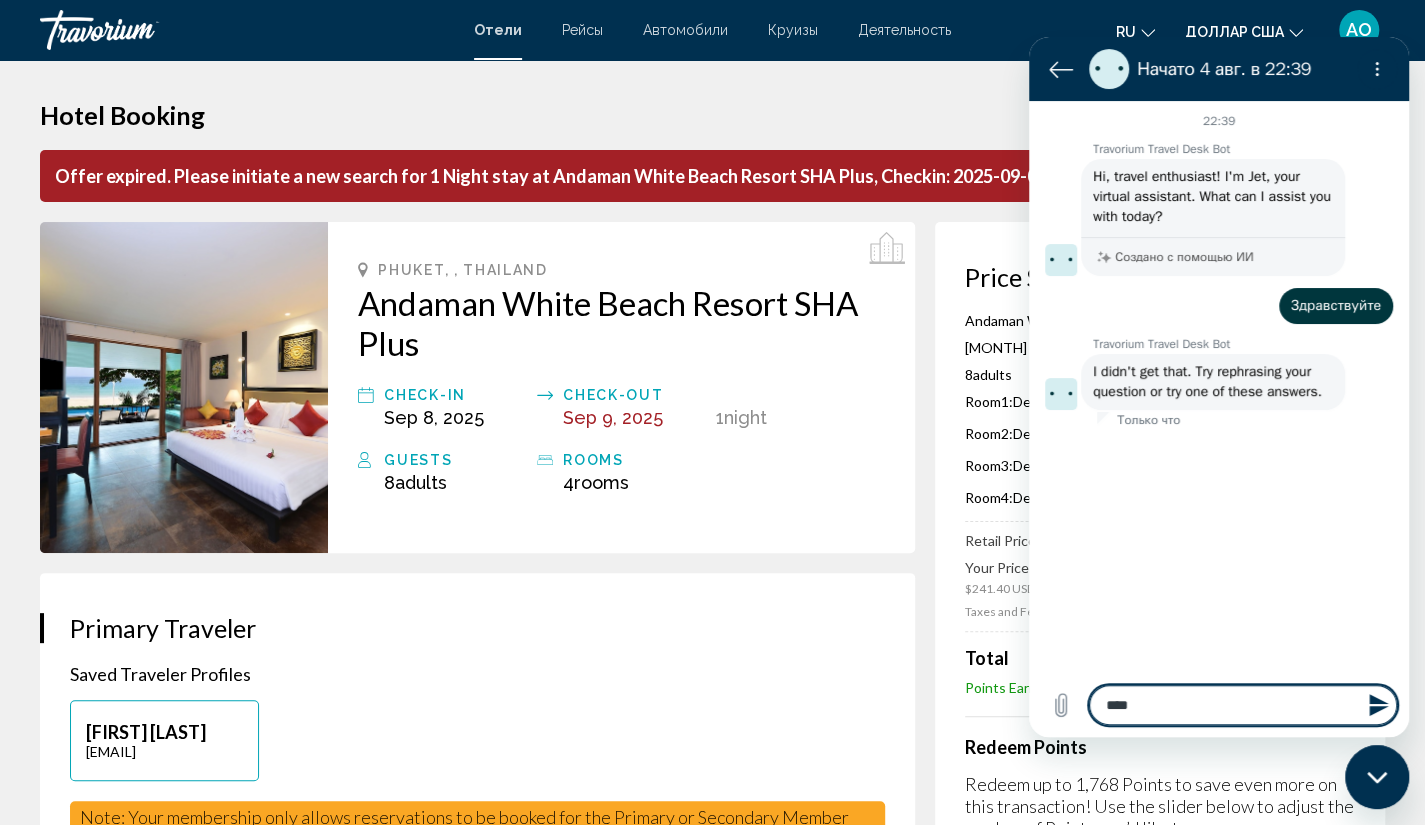 type on "*****" 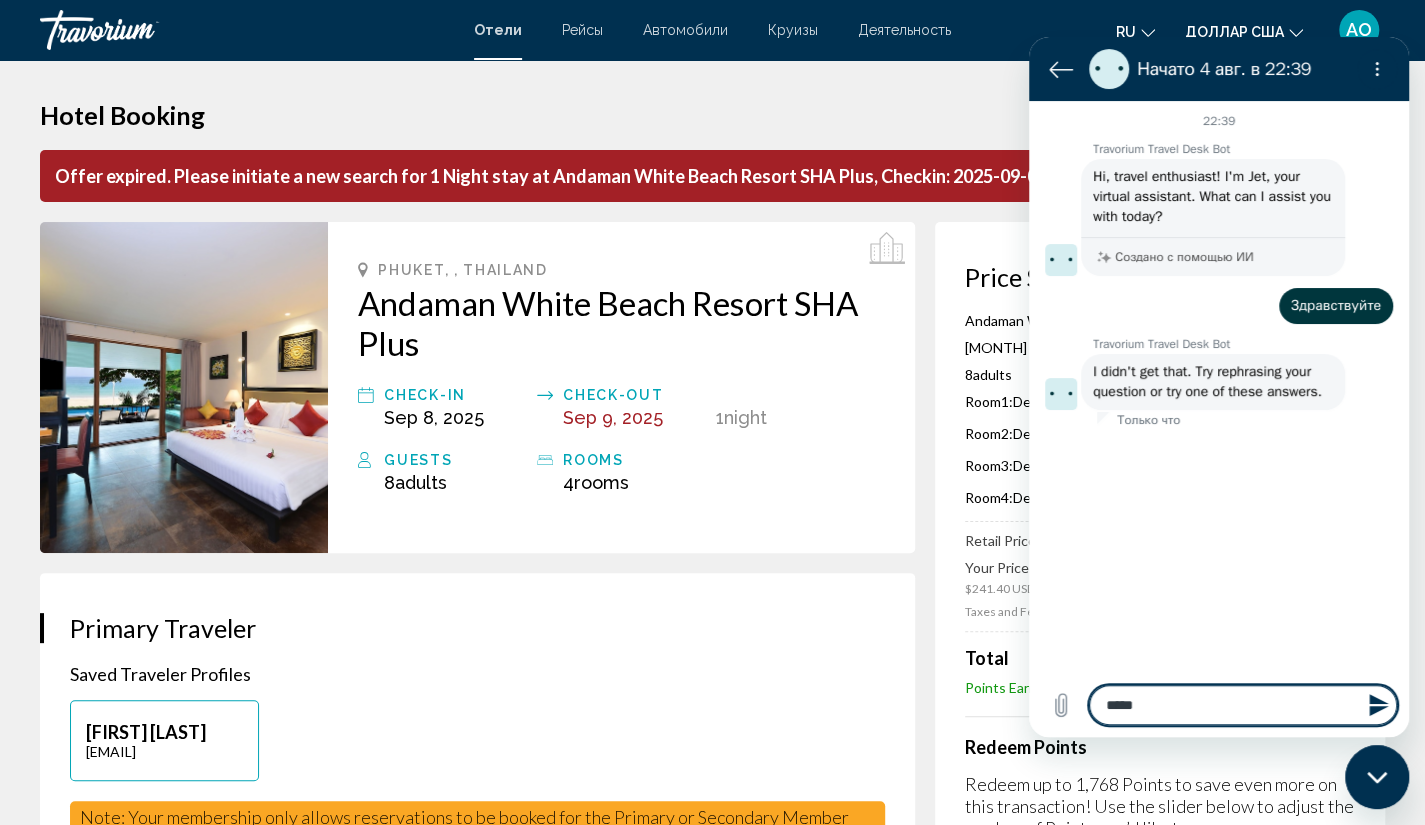 type on "******" 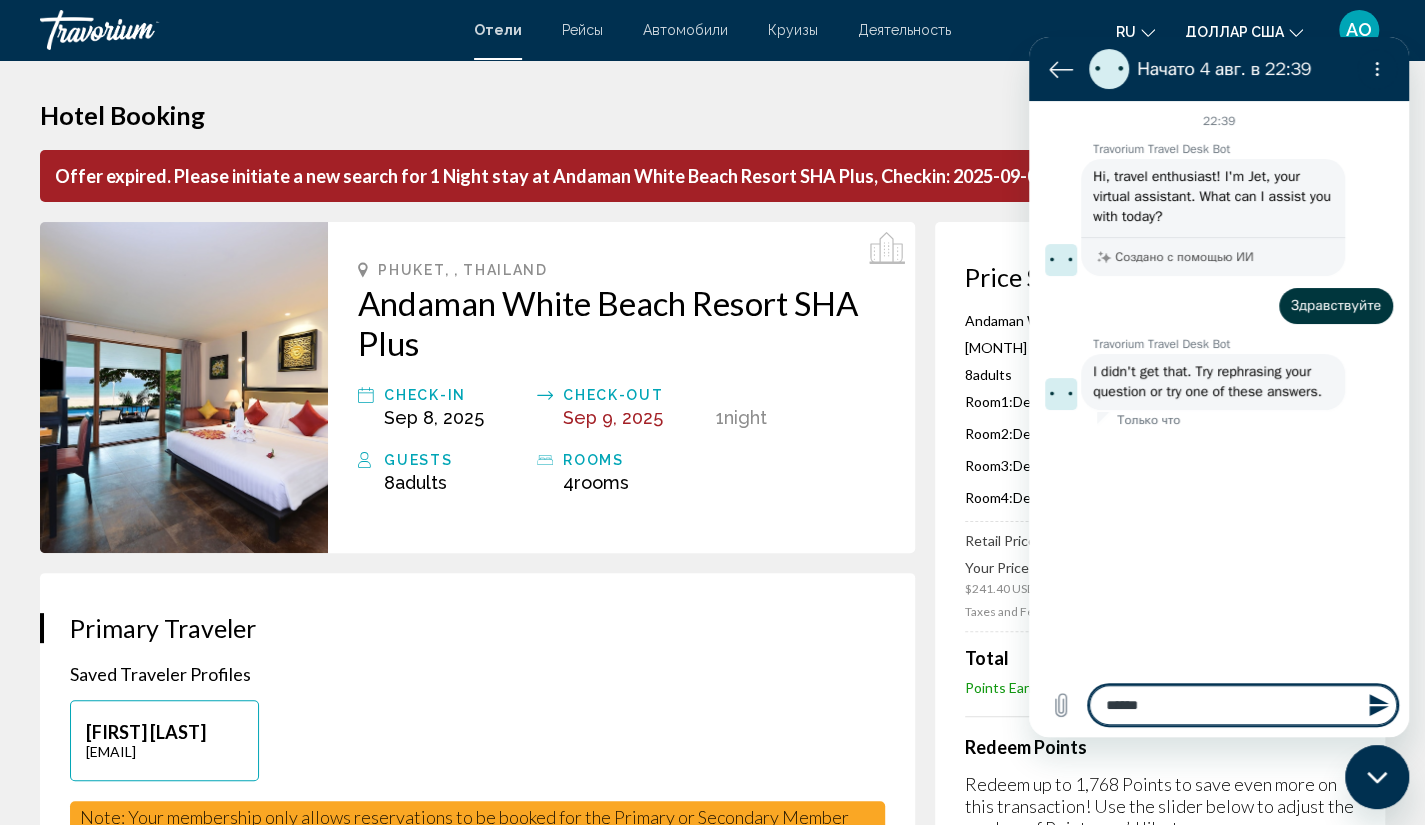type on "*******" 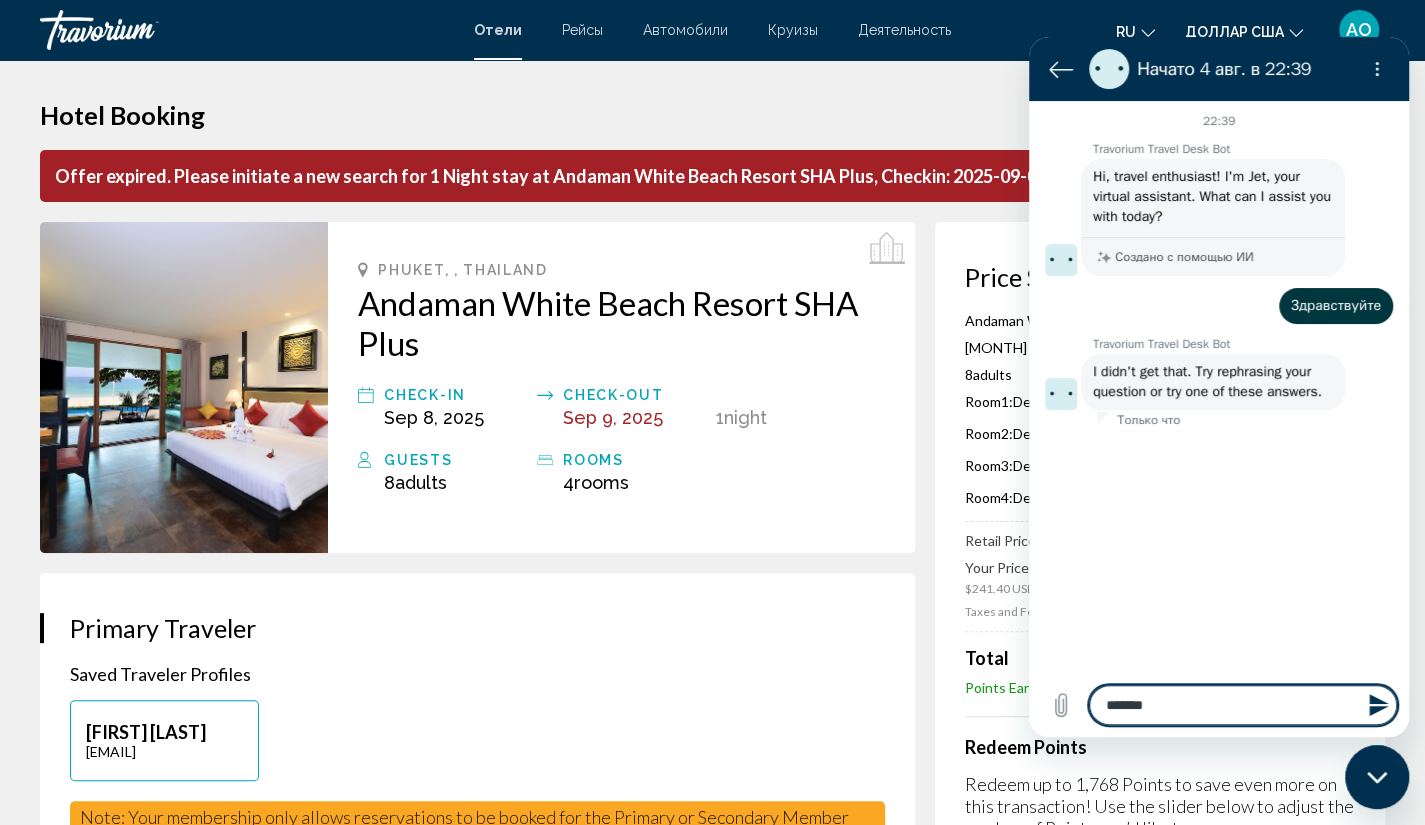 type on "*******" 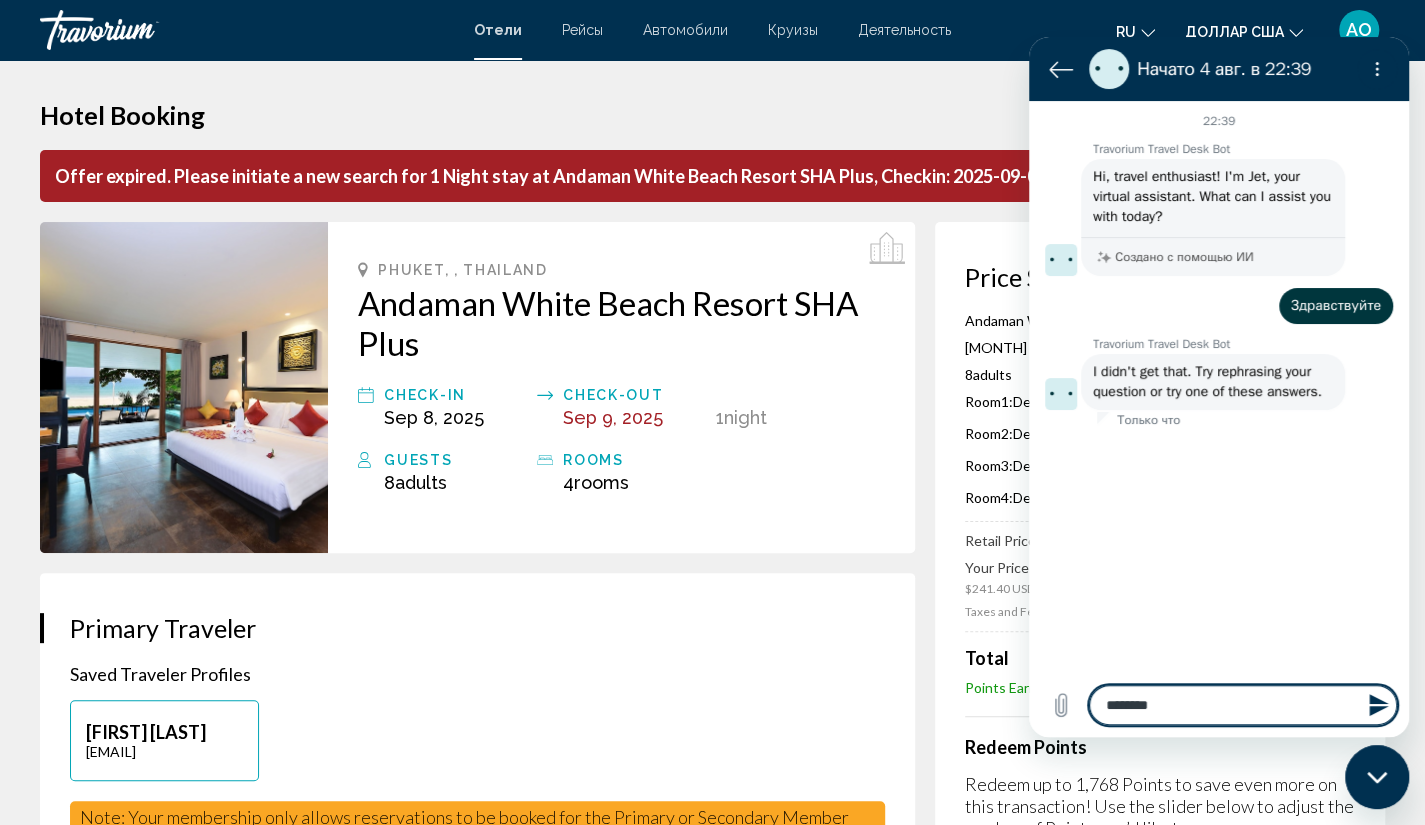 type on "*********" 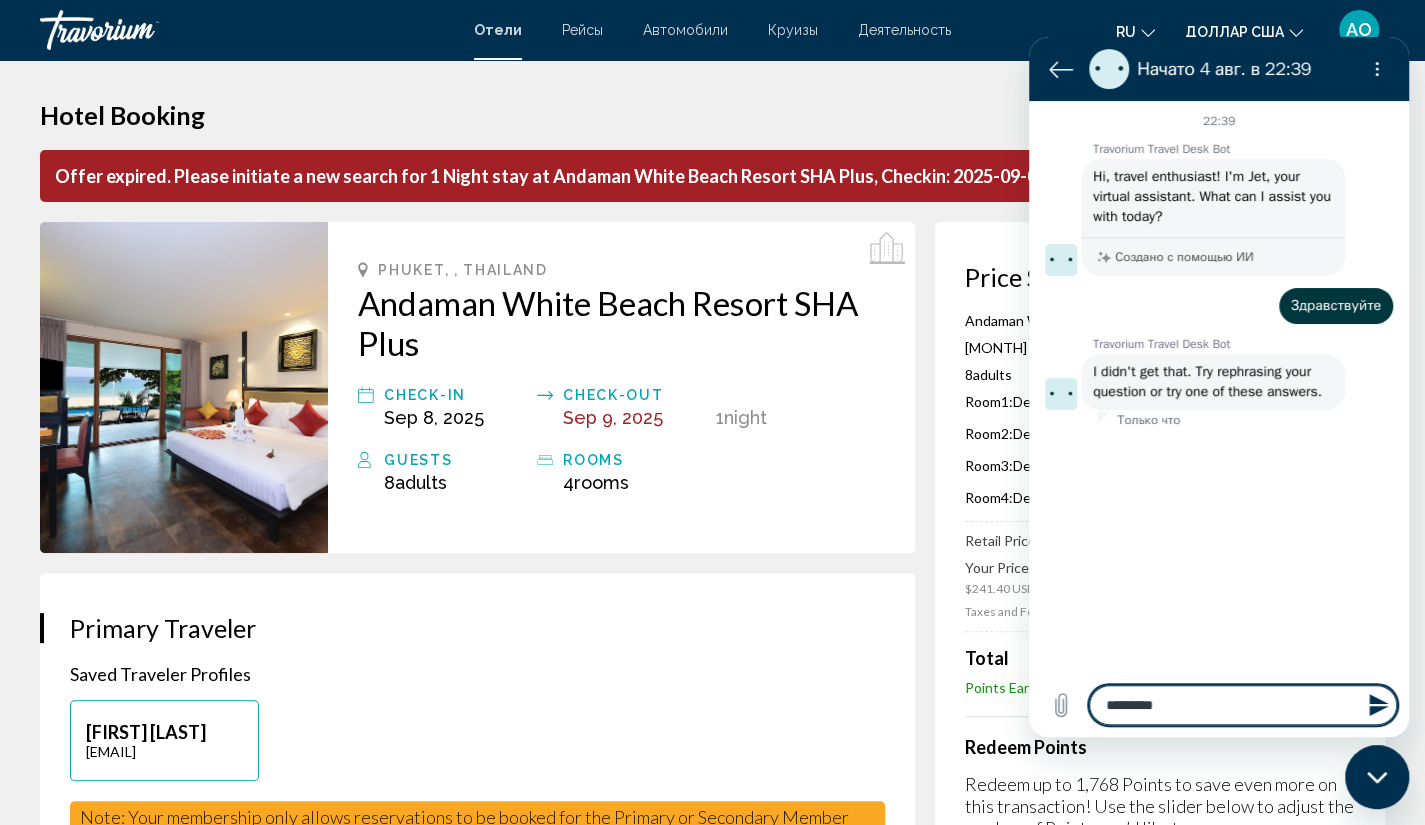 type on "**********" 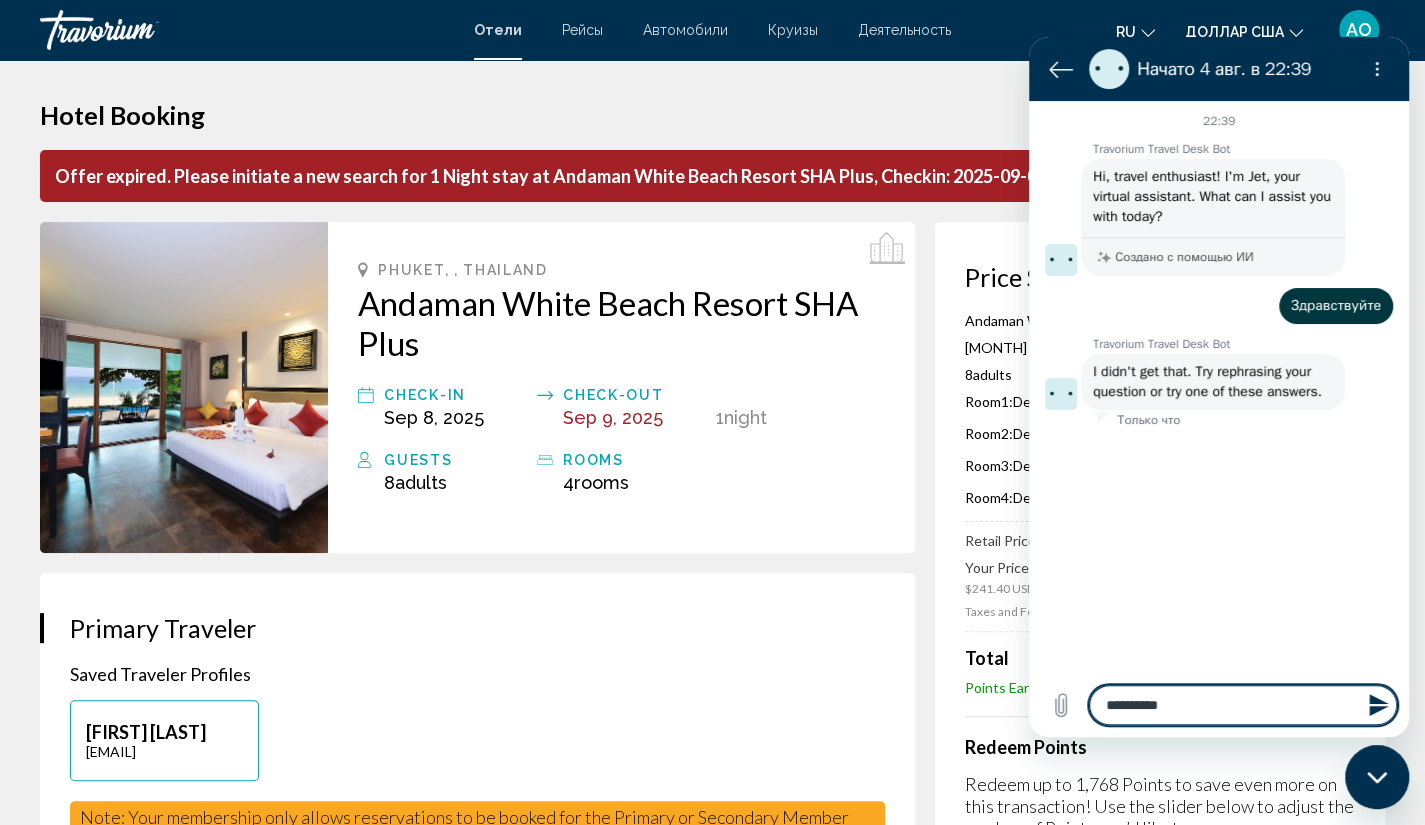 type on "**********" 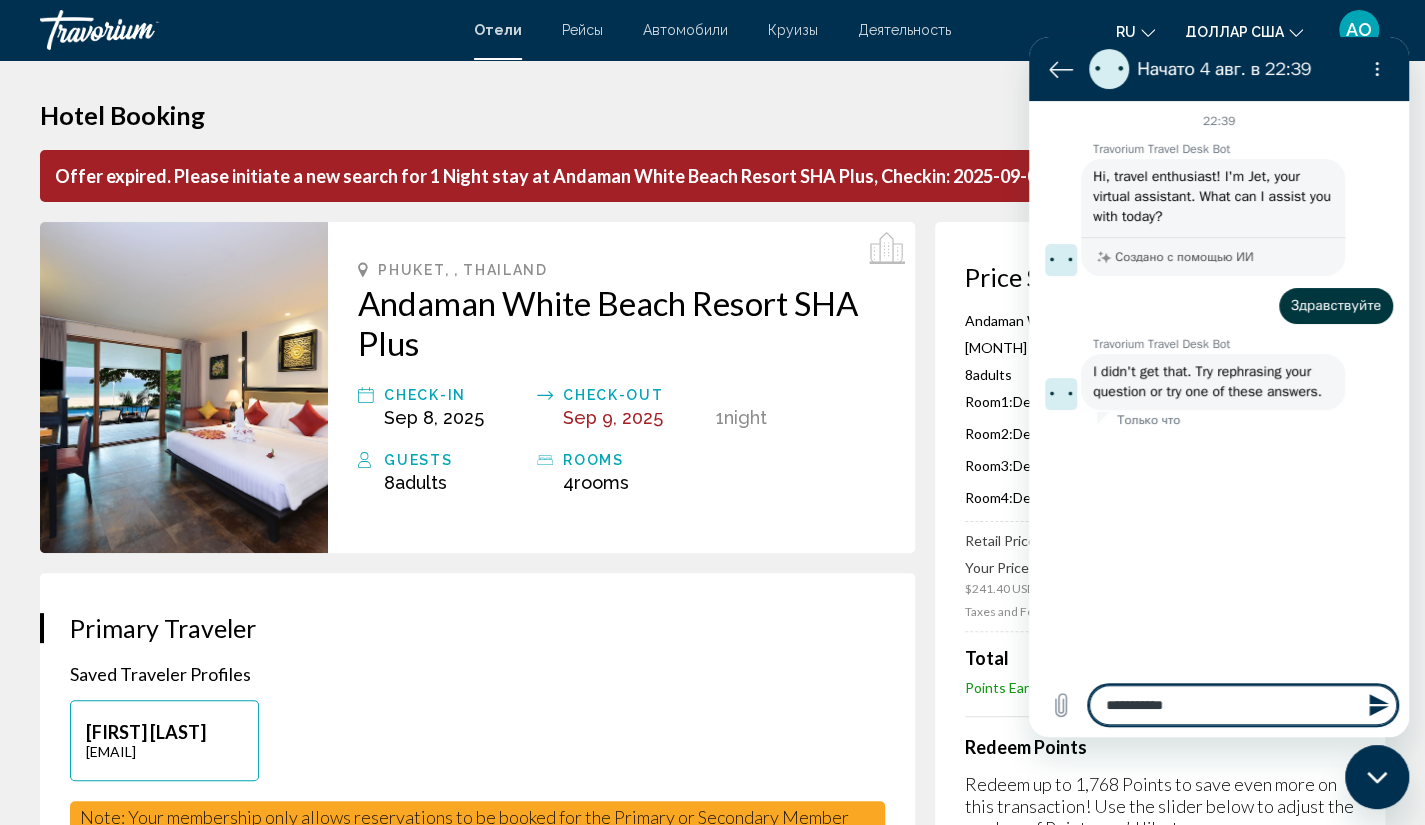 type on "**********" 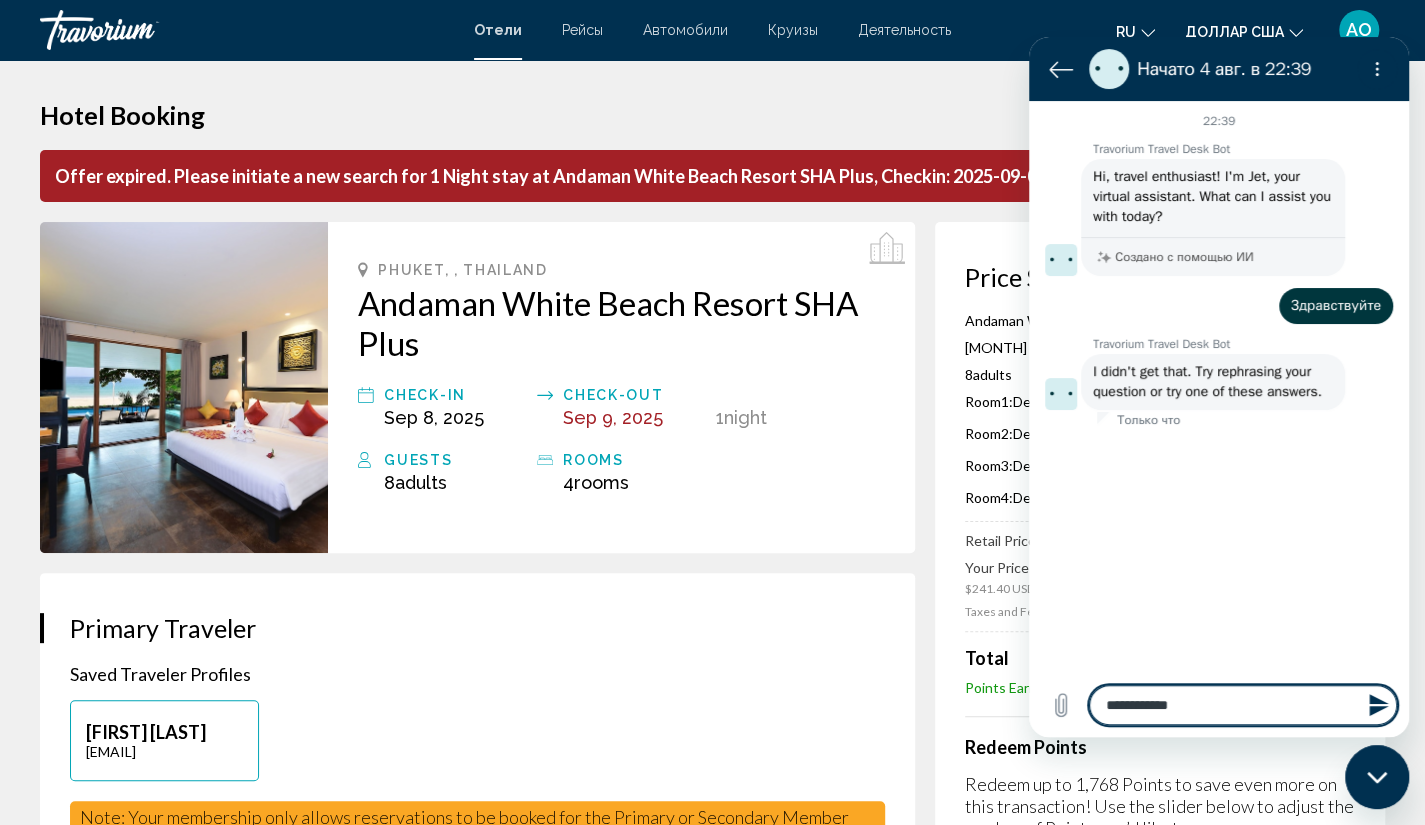 type on "**********" 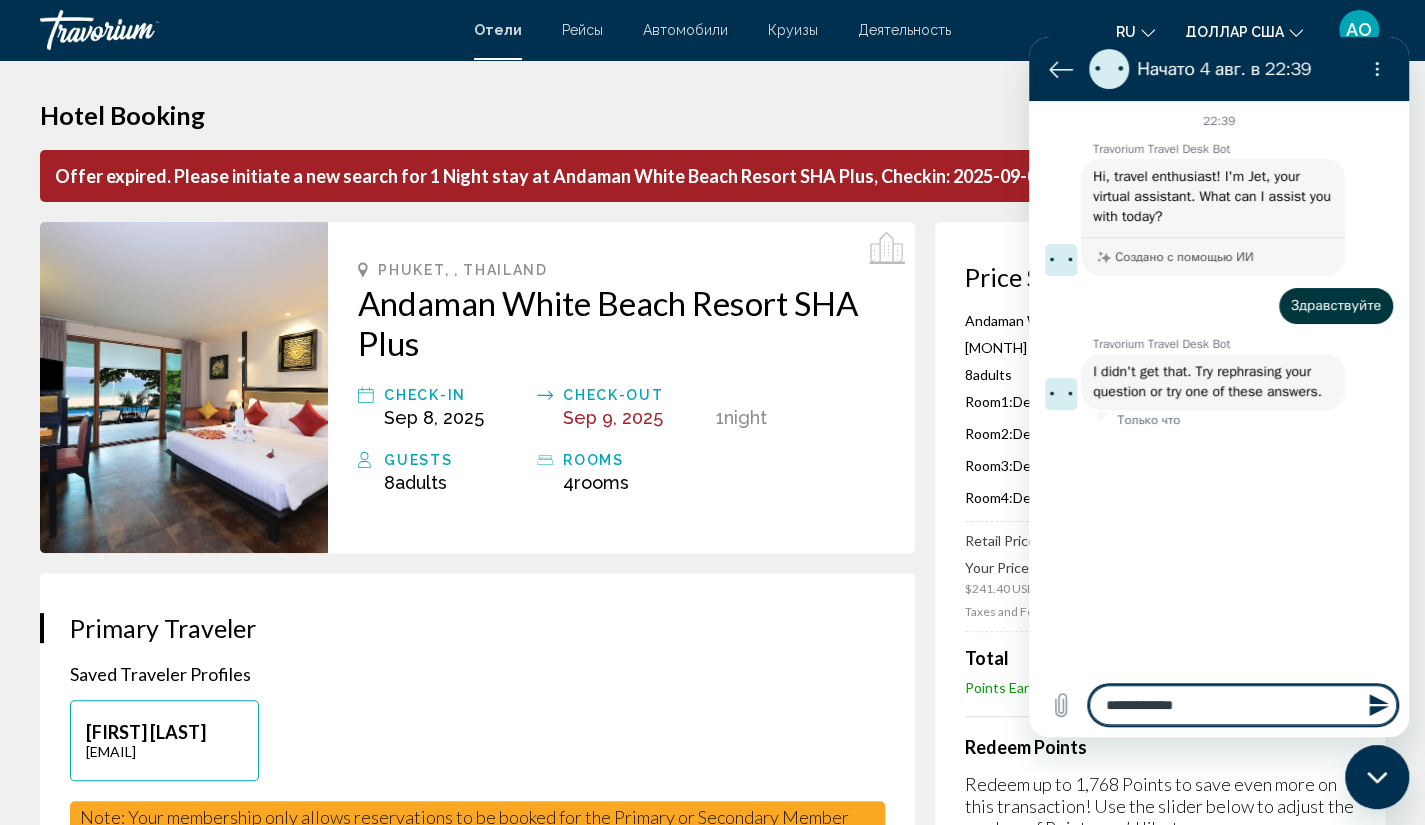 type on "**********" 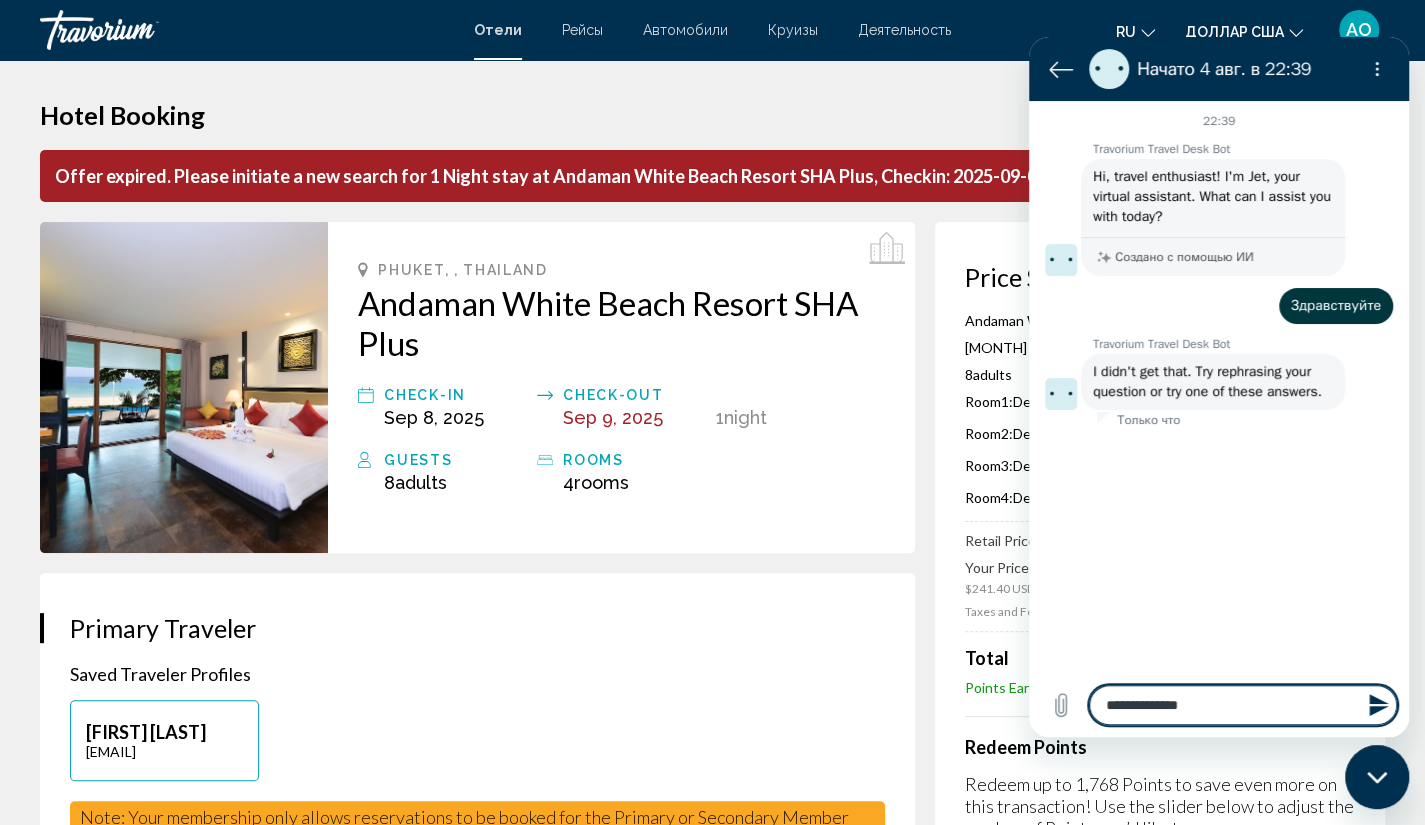 type on "**********" 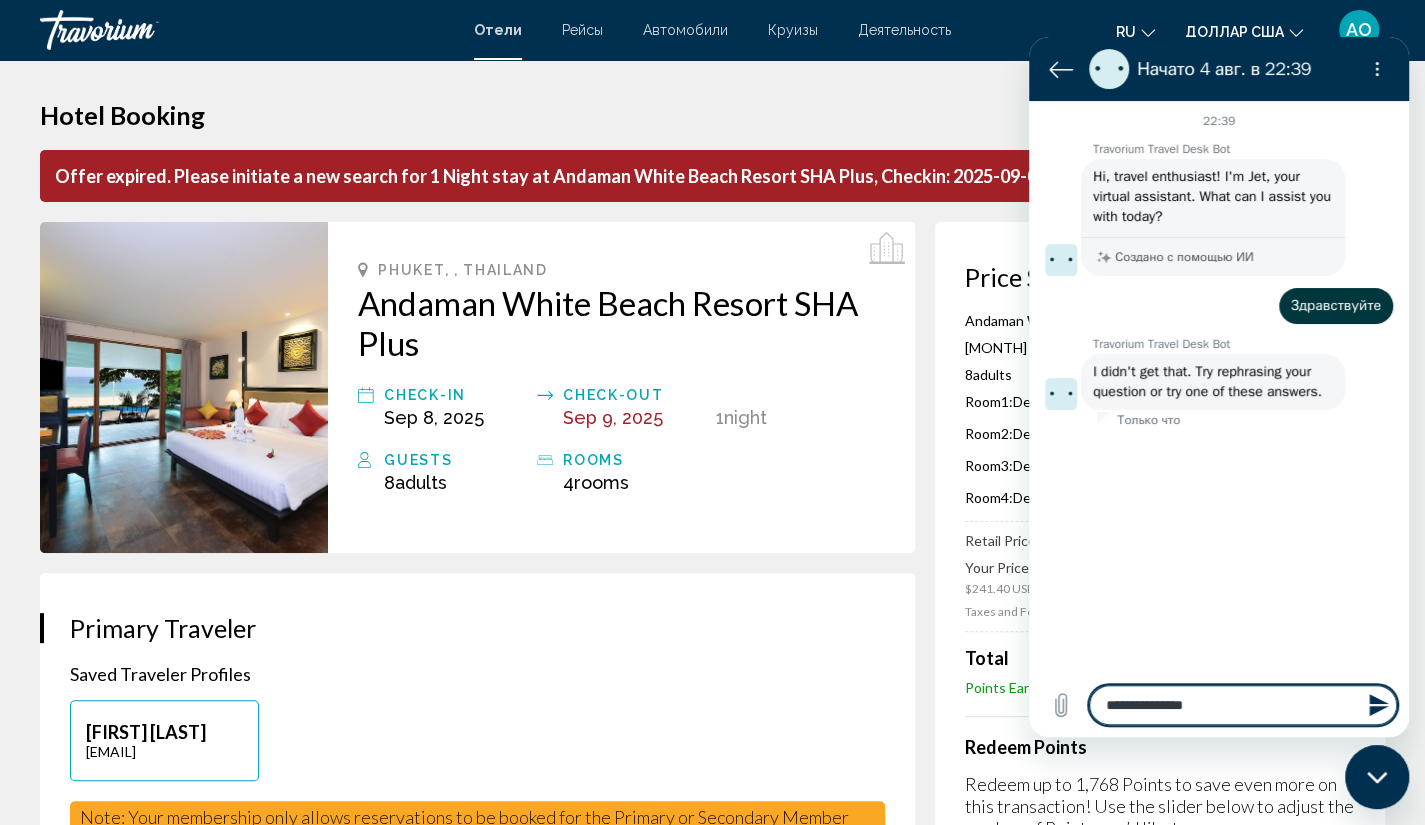 type on "*" 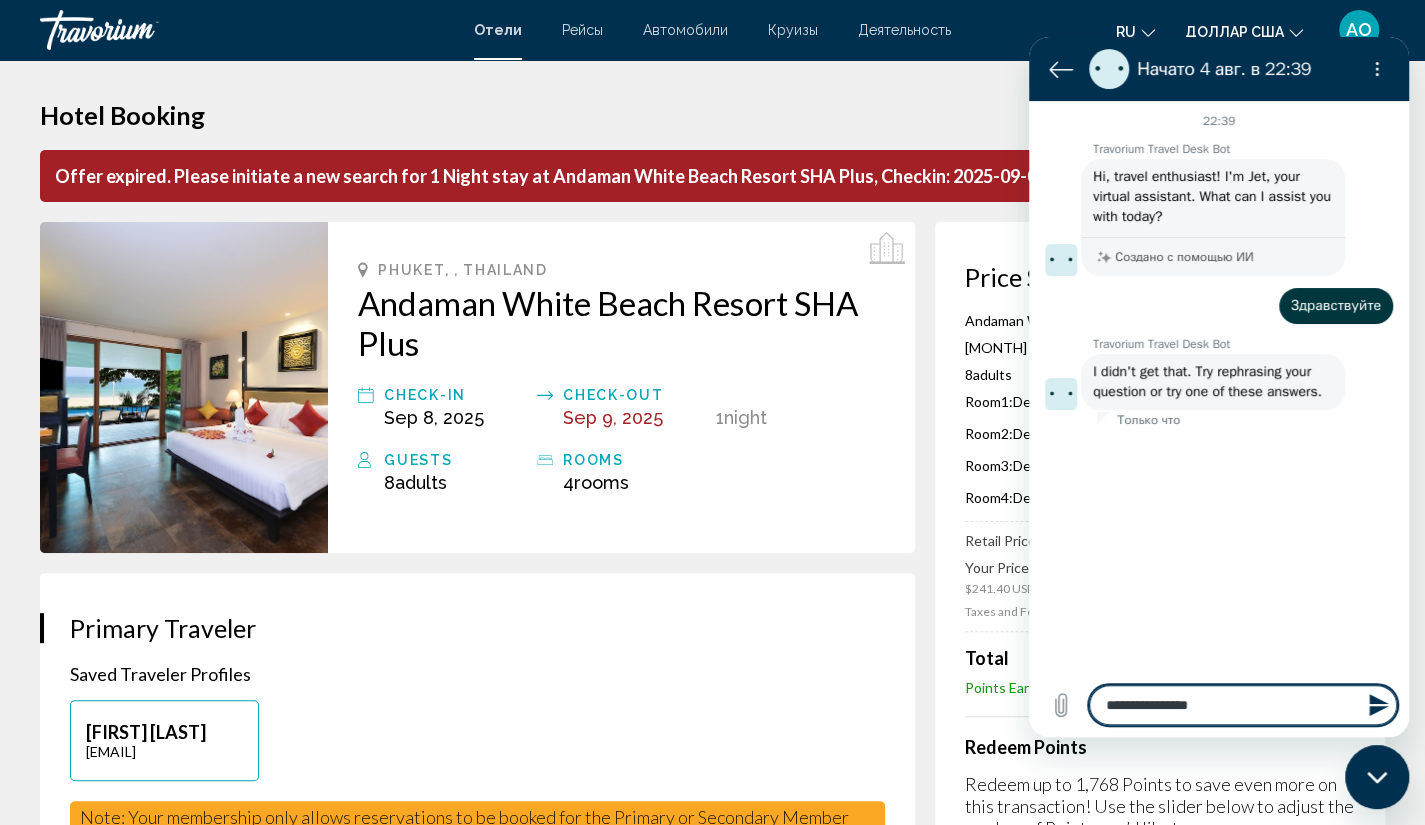 type on "**********" 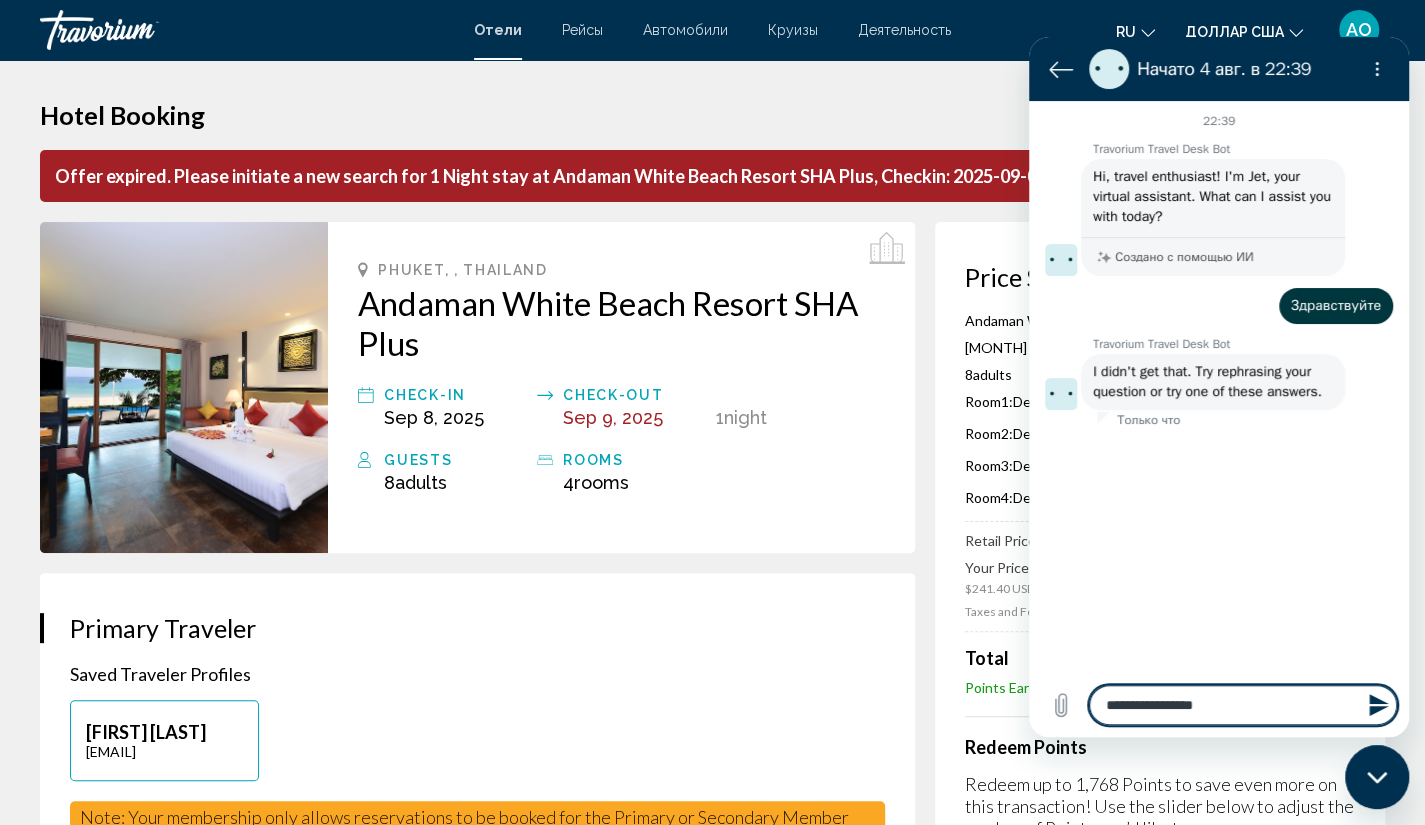 type on "**********" 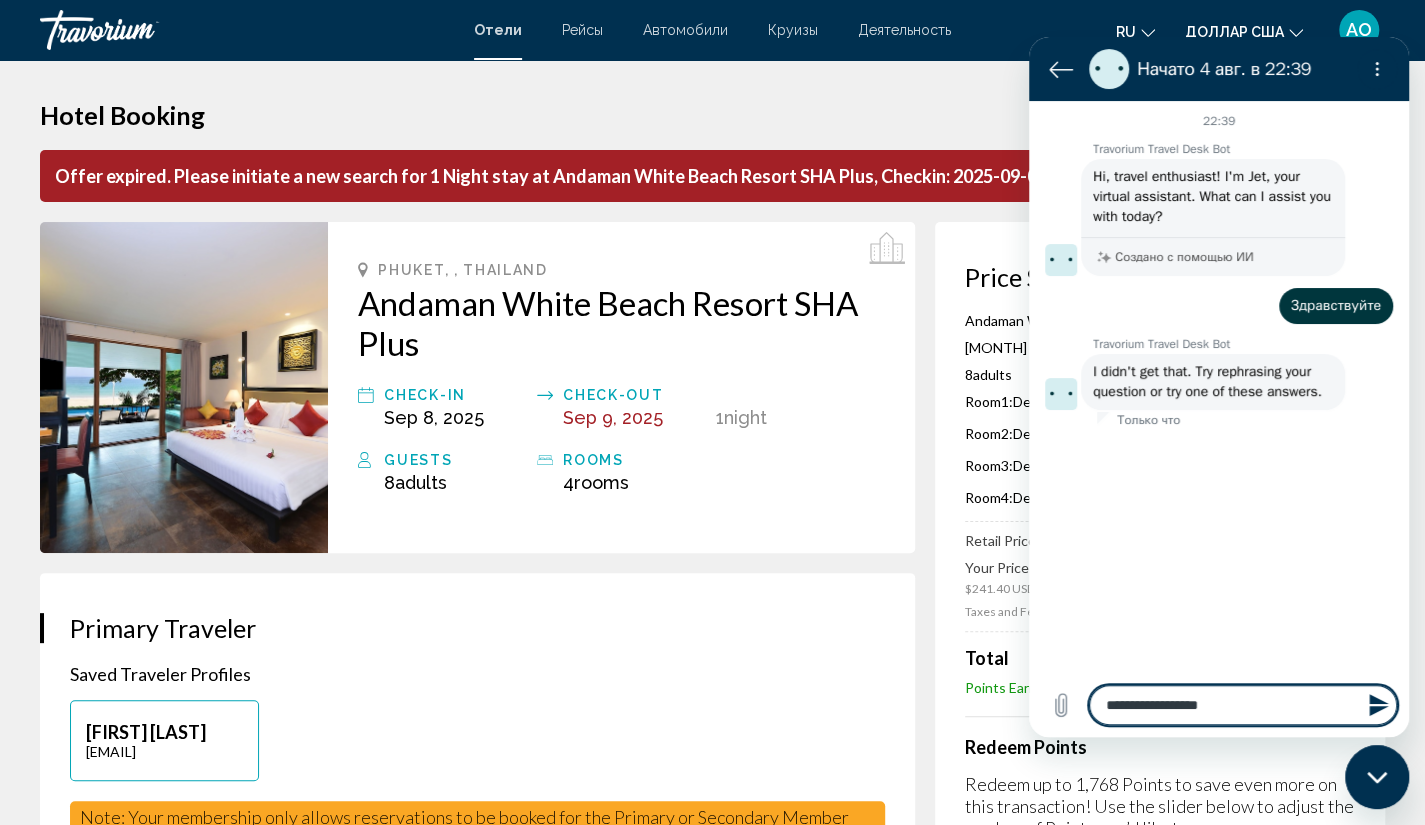 type on "**********" 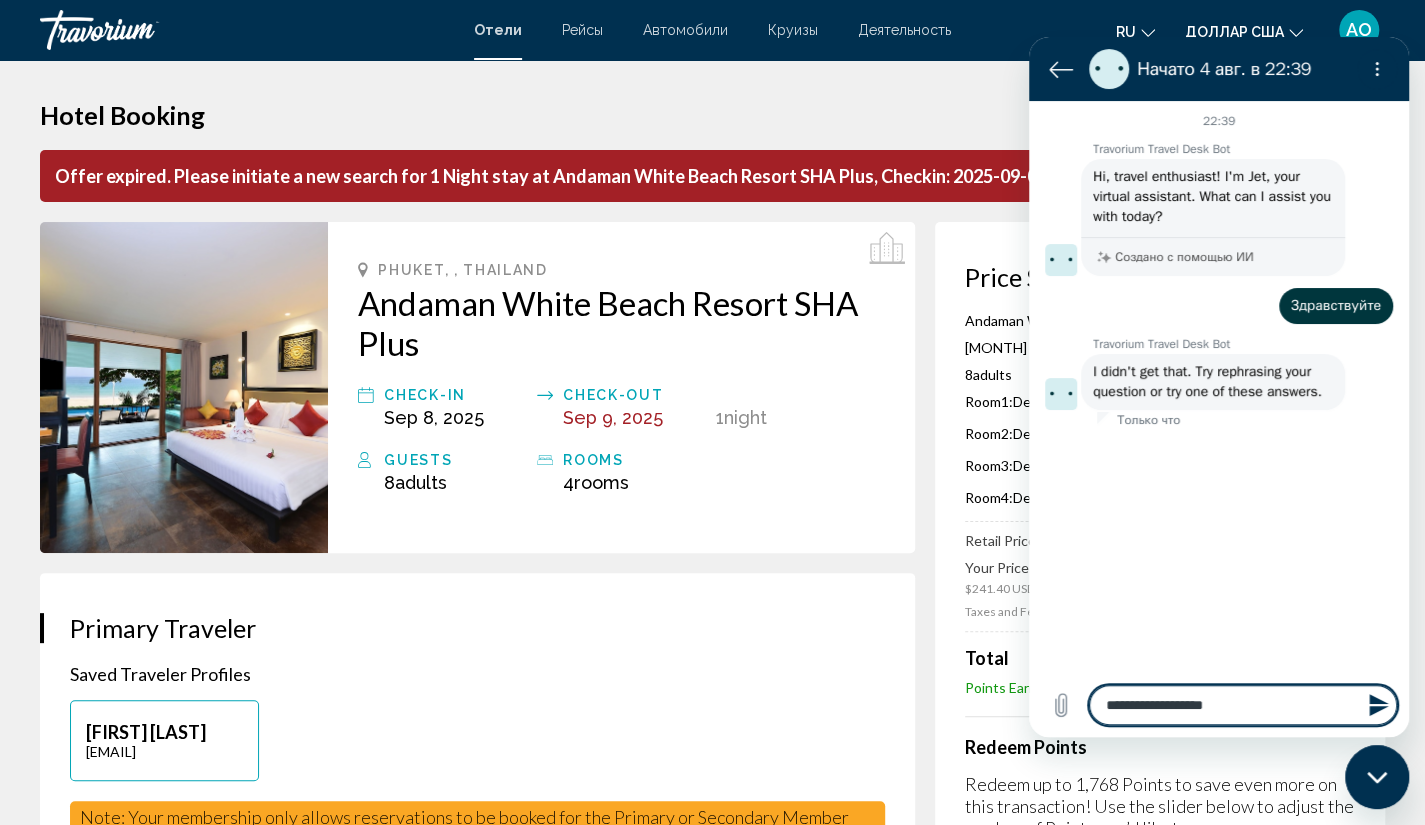 type on "**********" 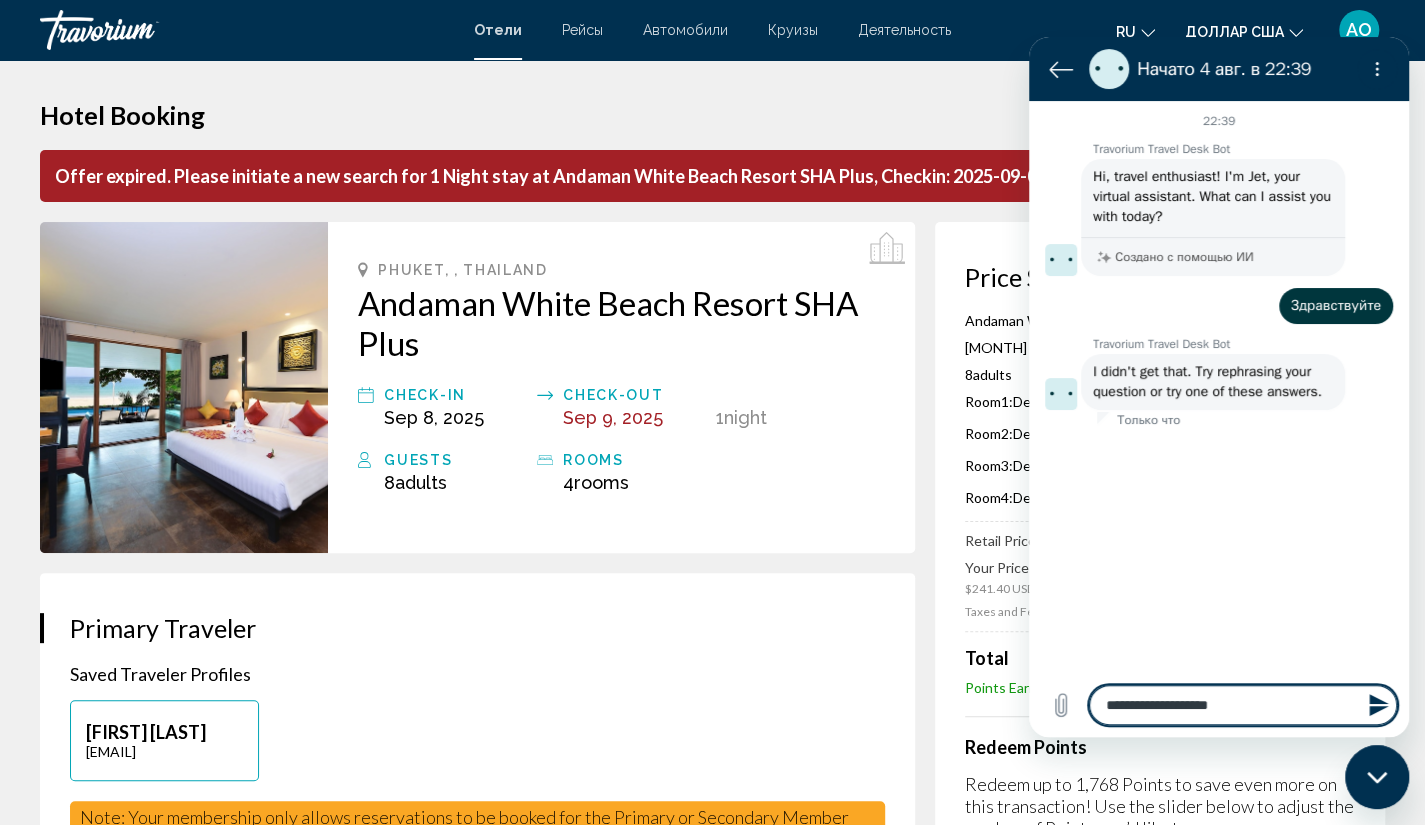 type on "**********" 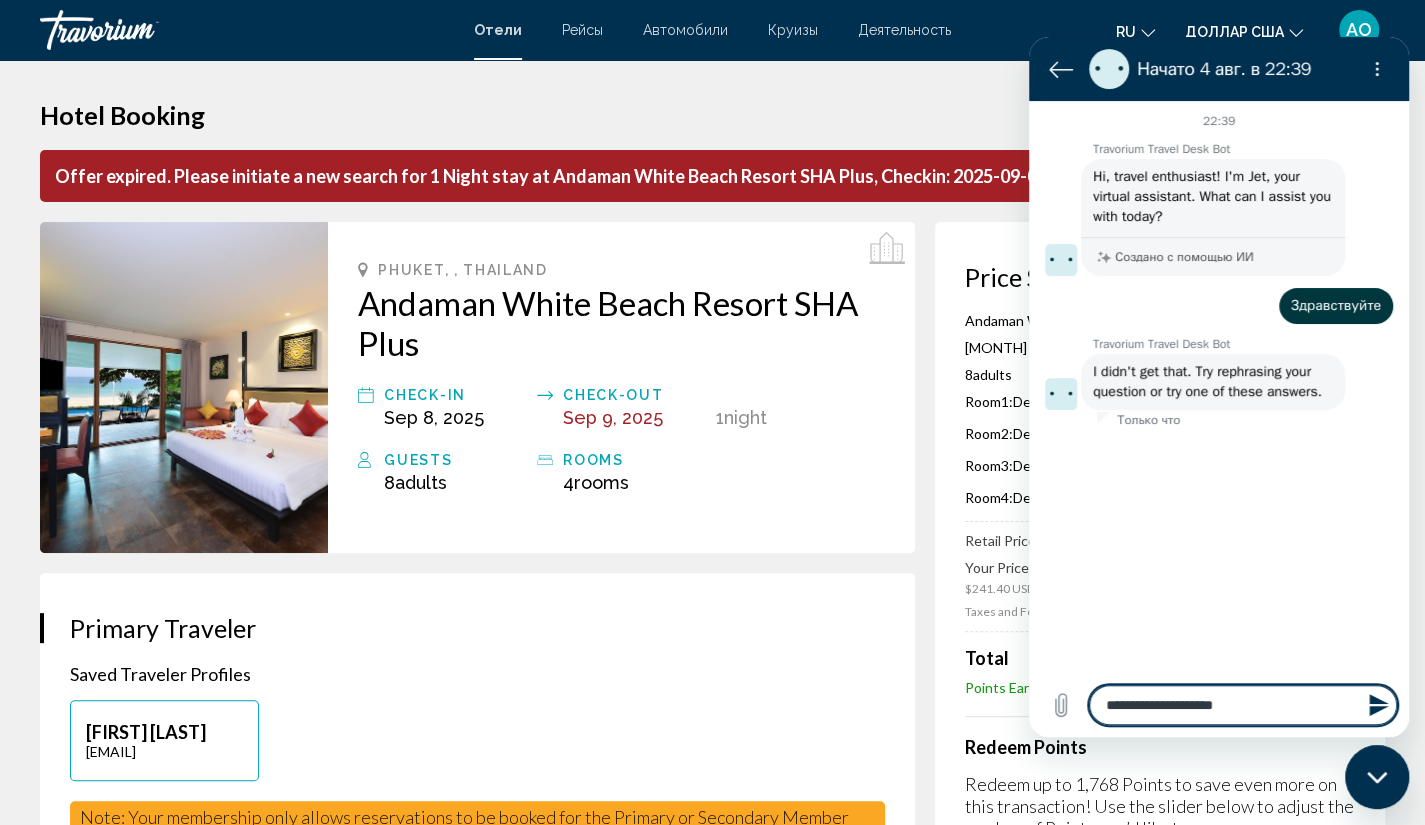 type on "**********" 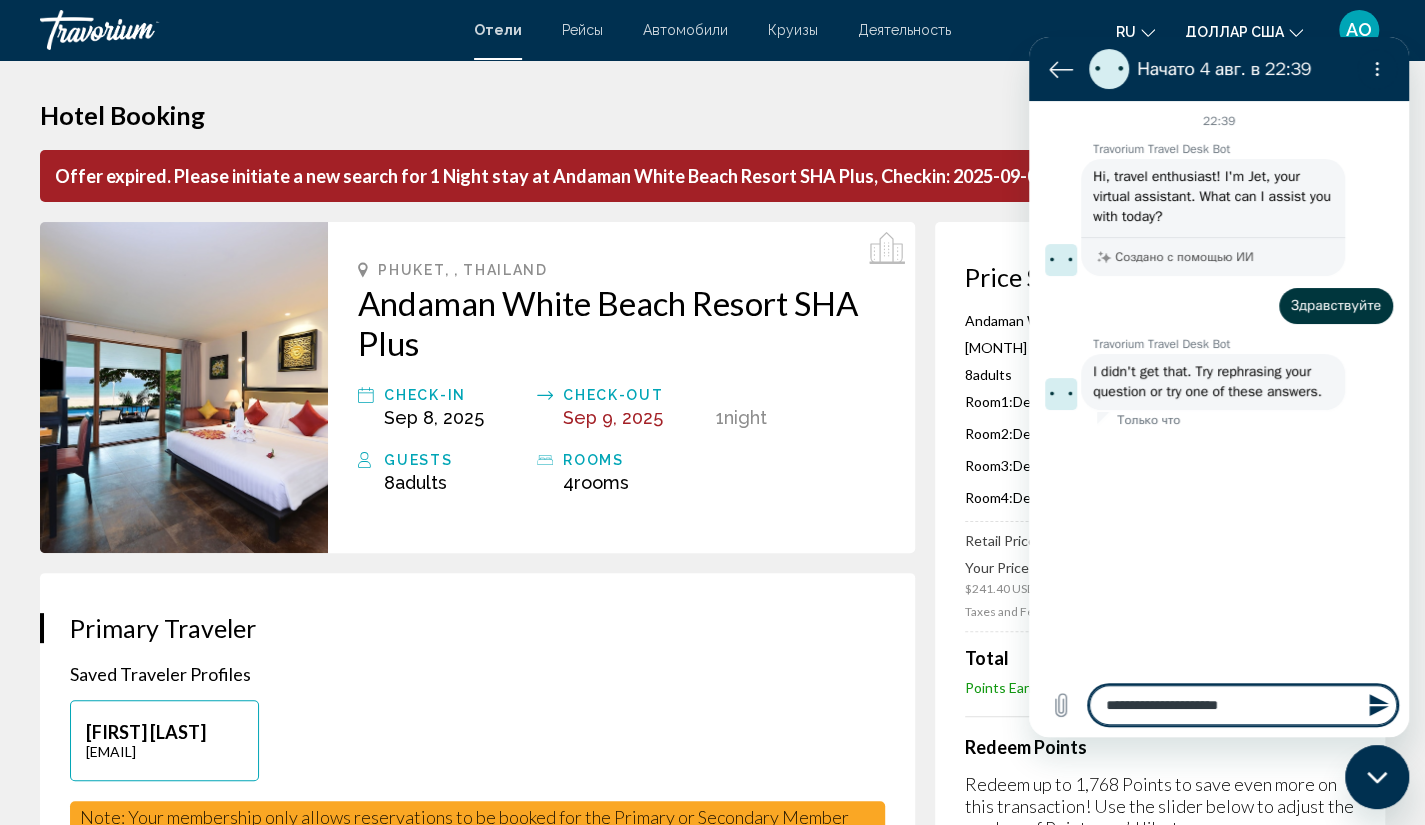 type on "**********" 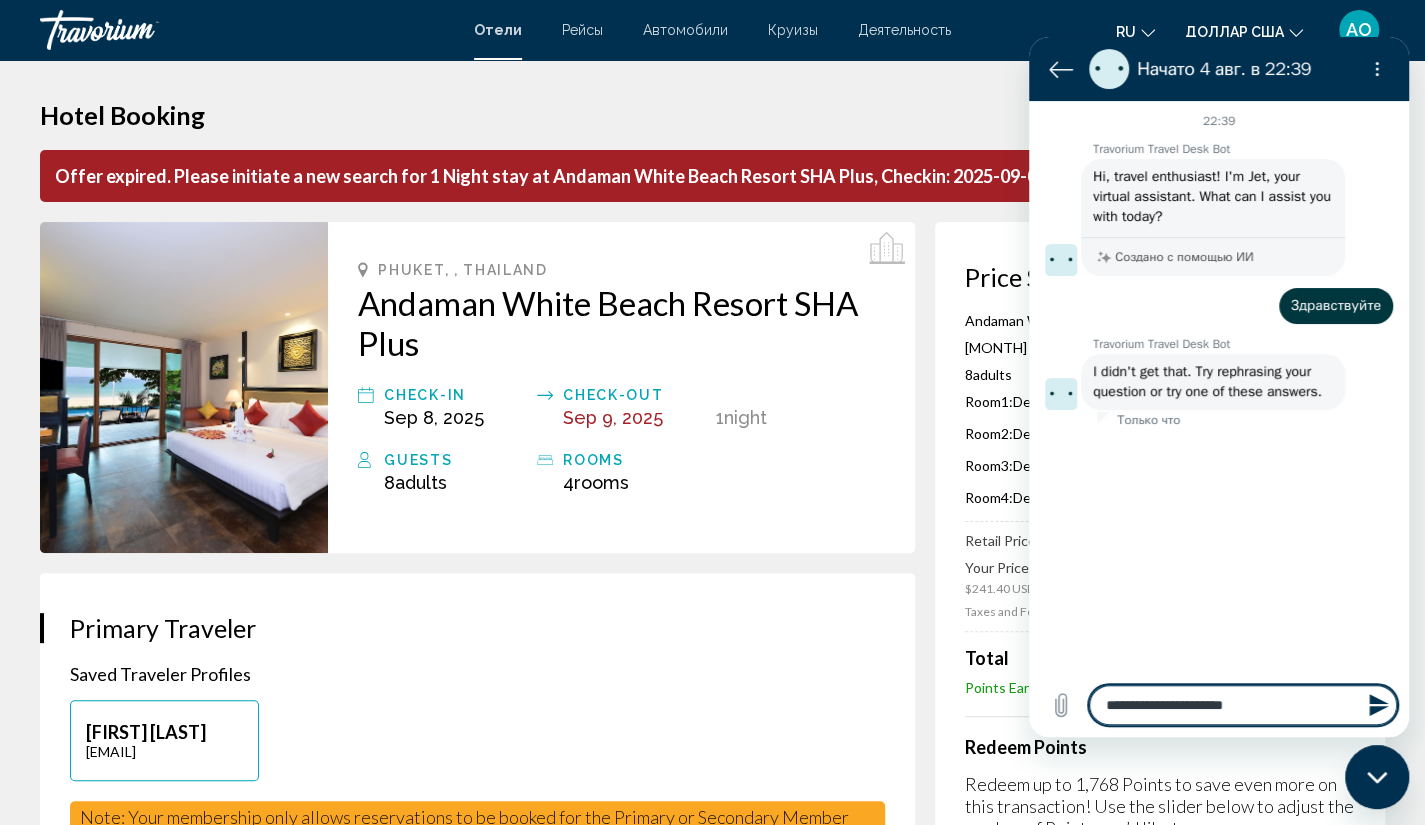 type on "**********" 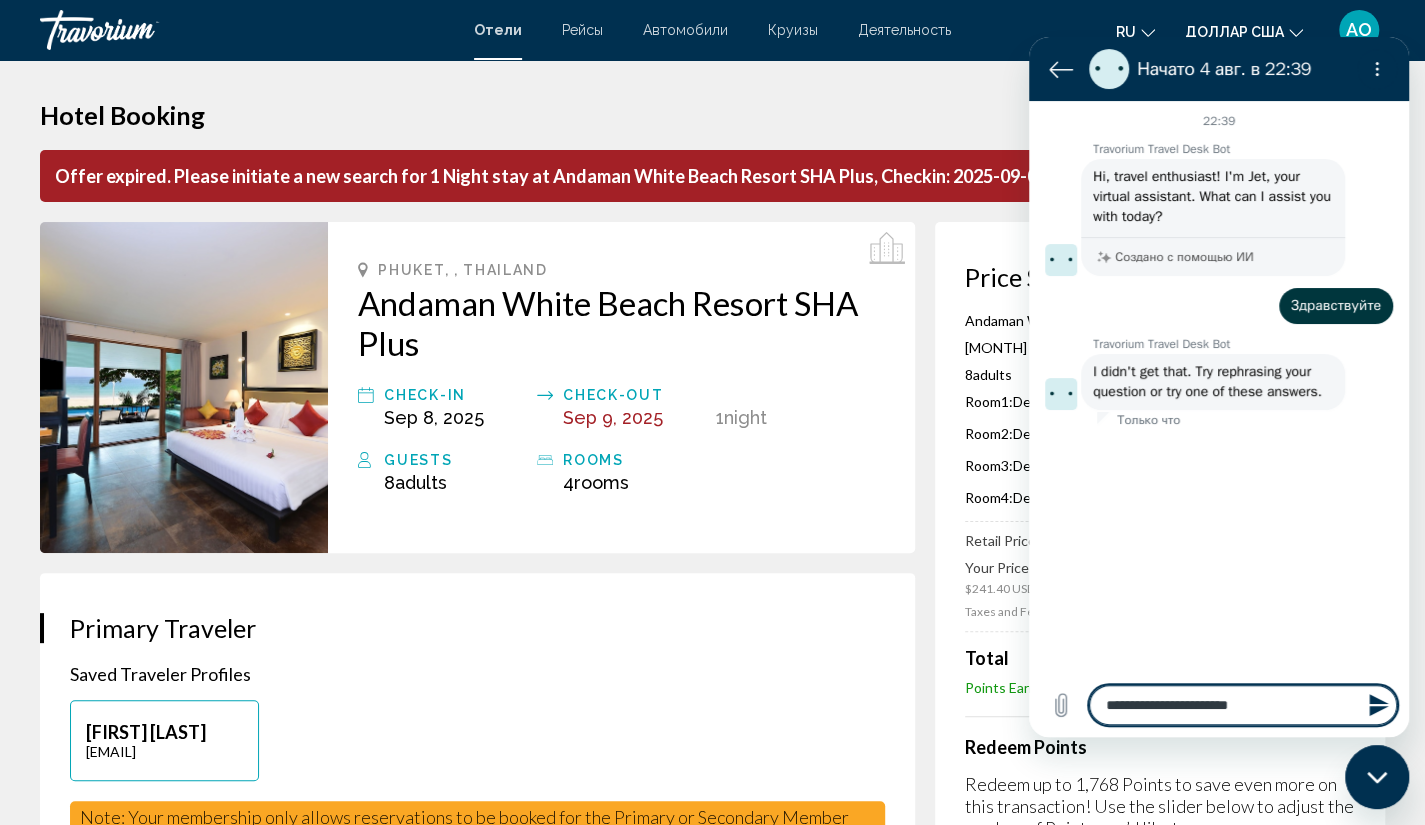 type on "**********" 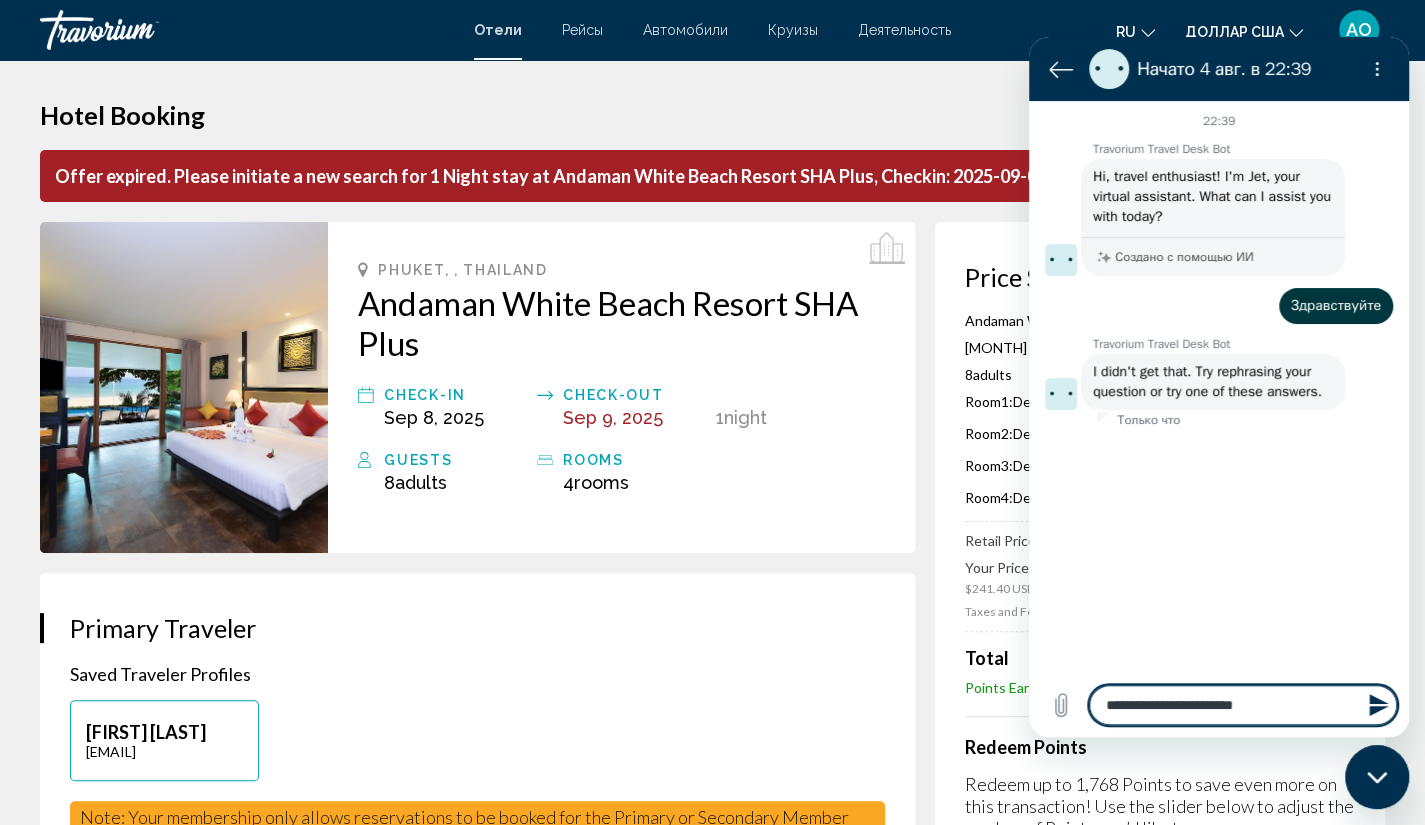 type on "**********" 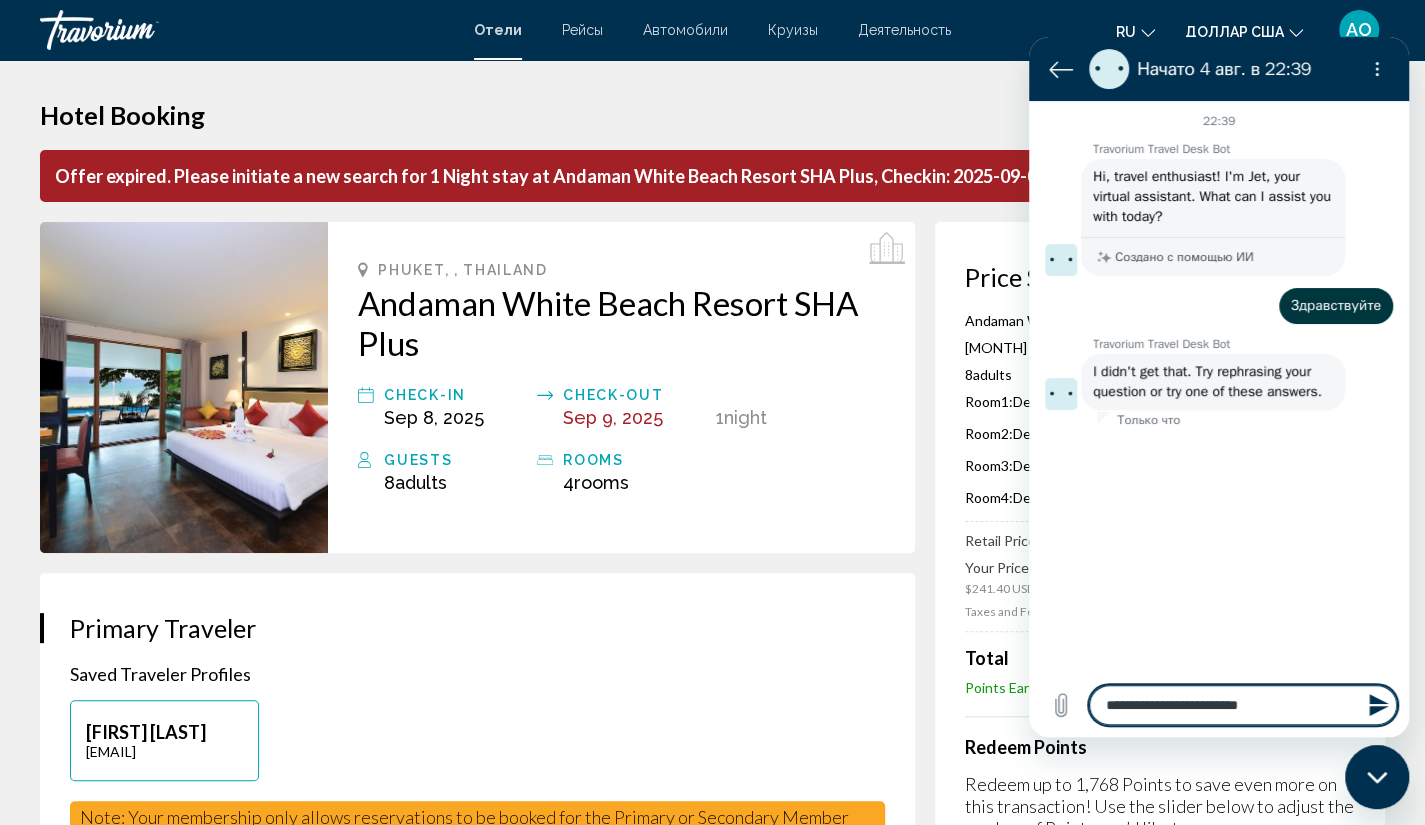 type on "**********" 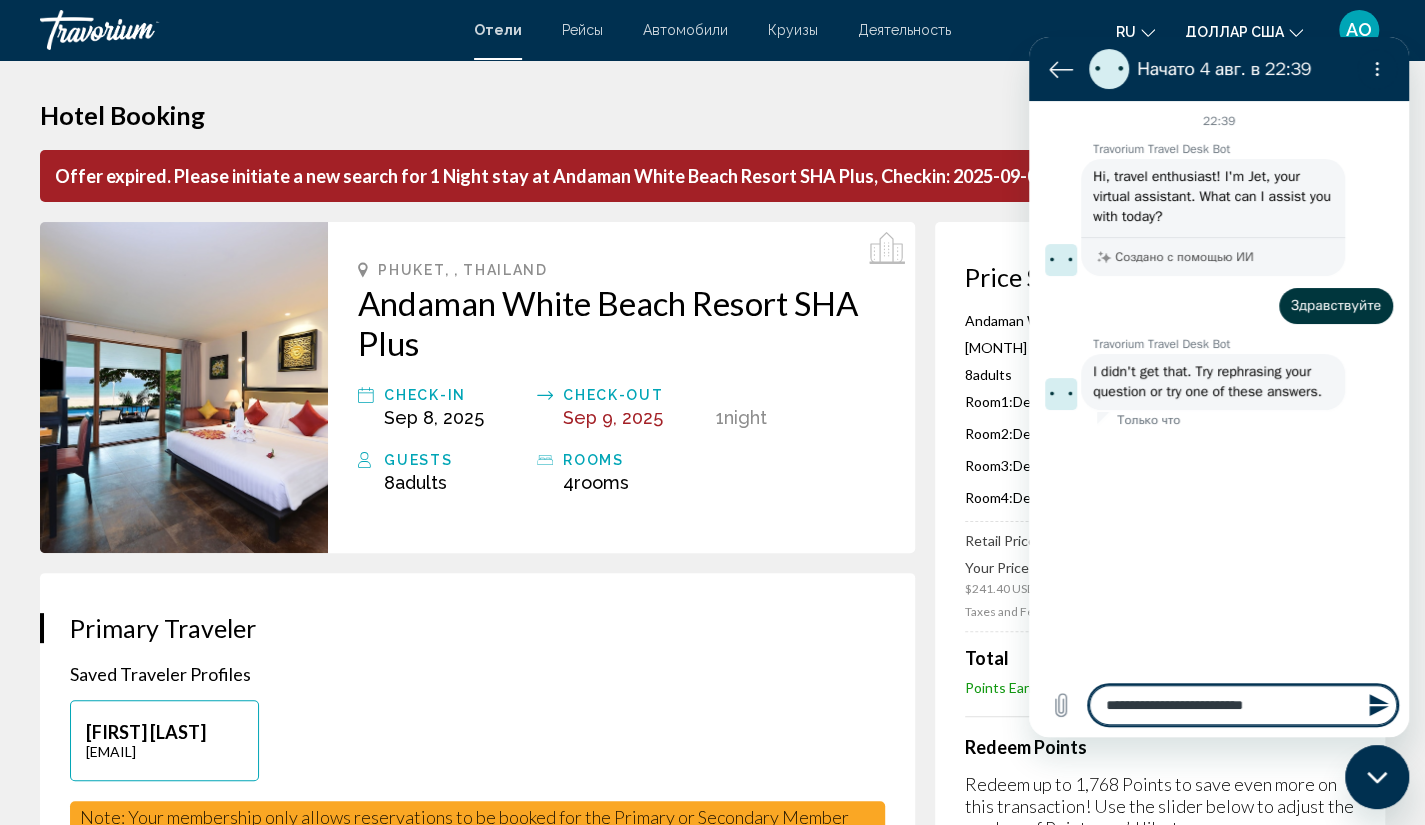 type on "**********" 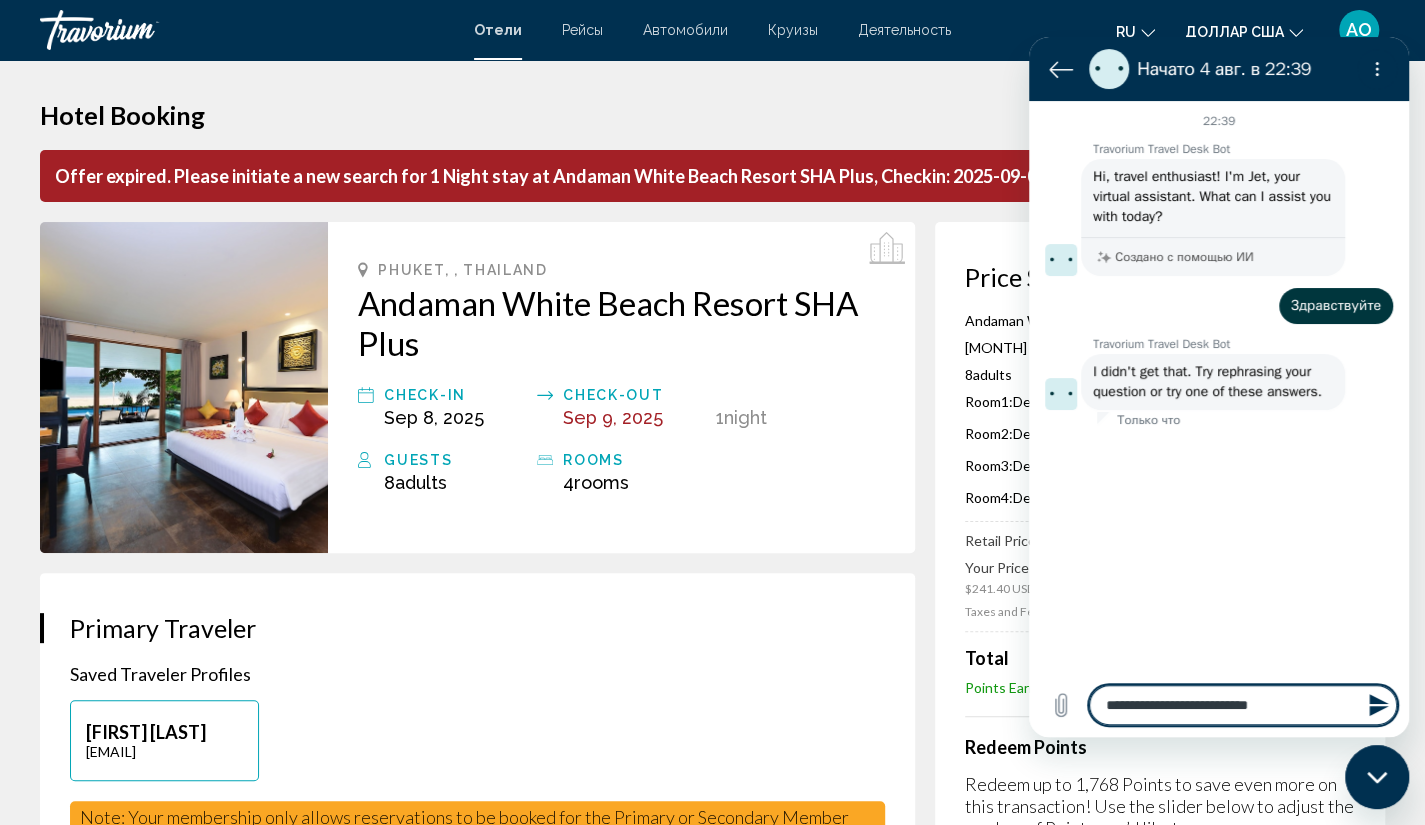 type on "**********" 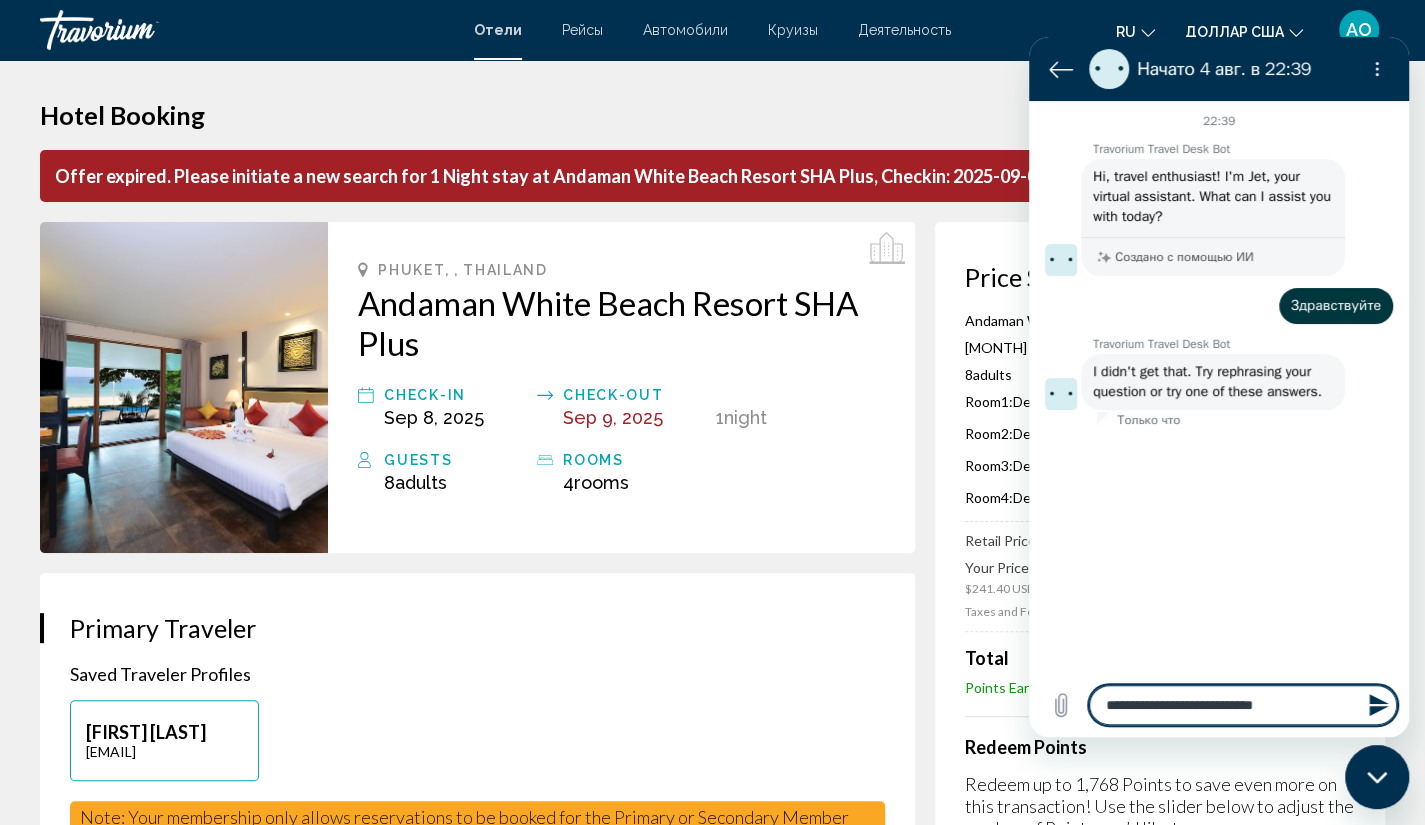 type on "**********" 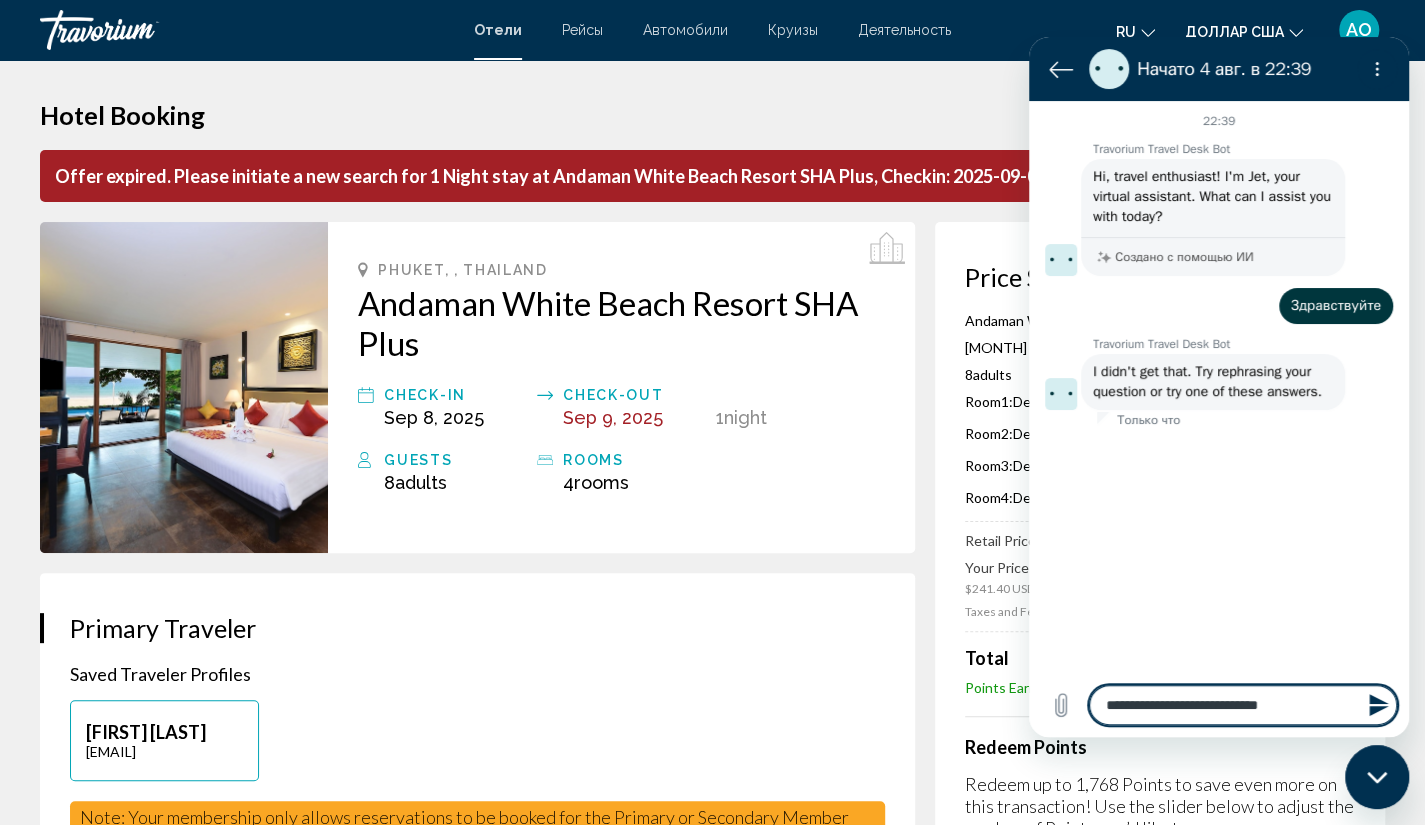 type on "**********" 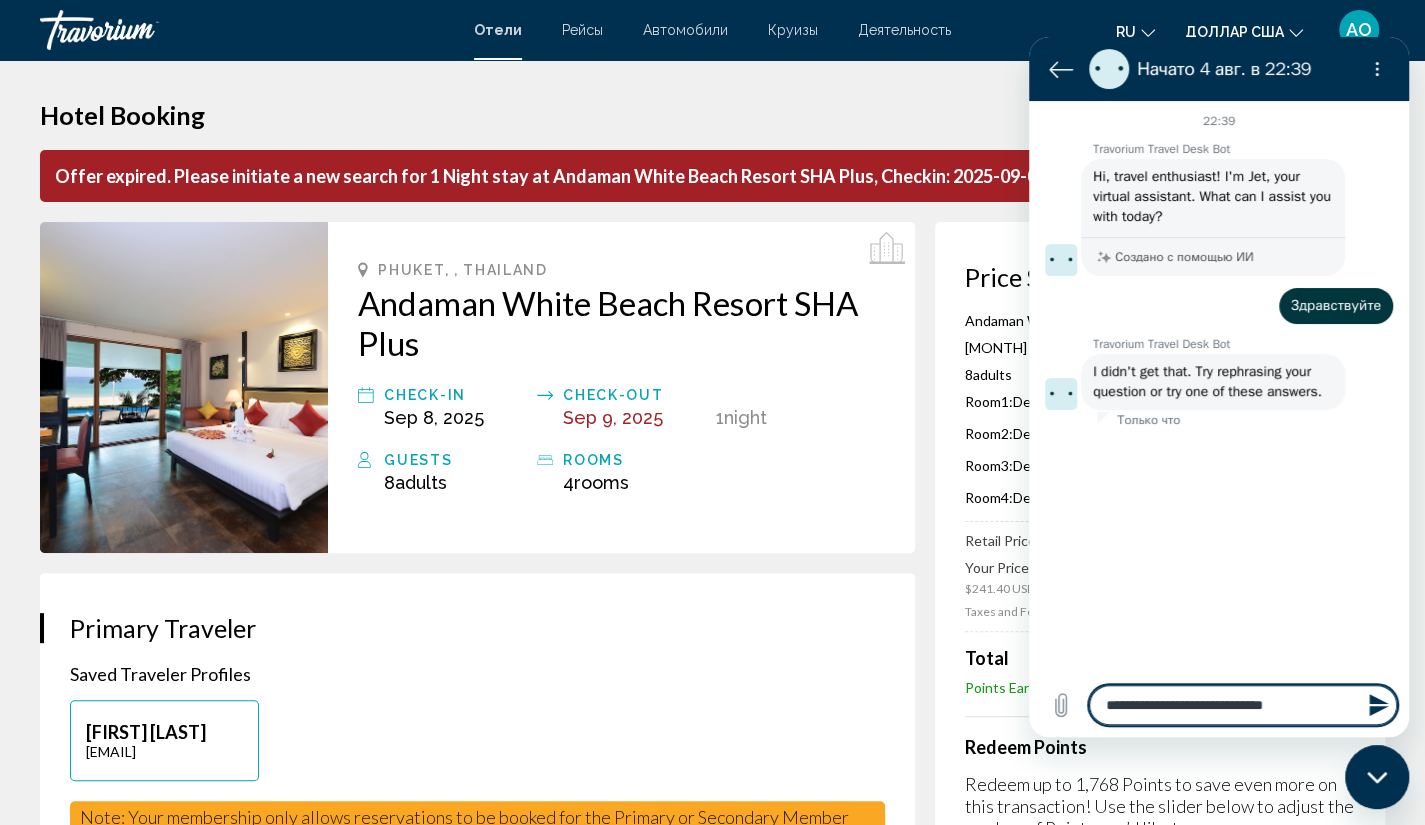 type on "**********" 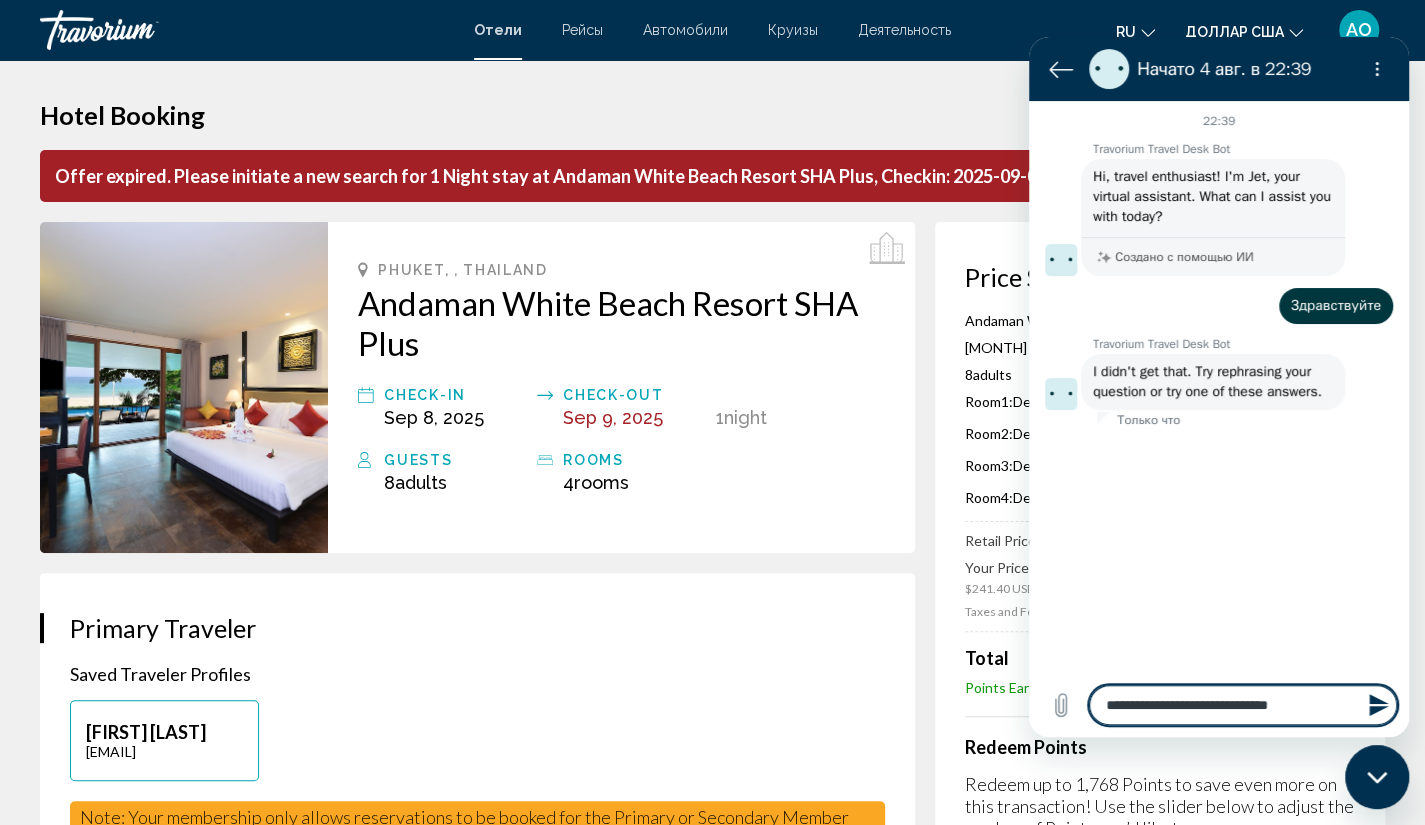 type on "**********" 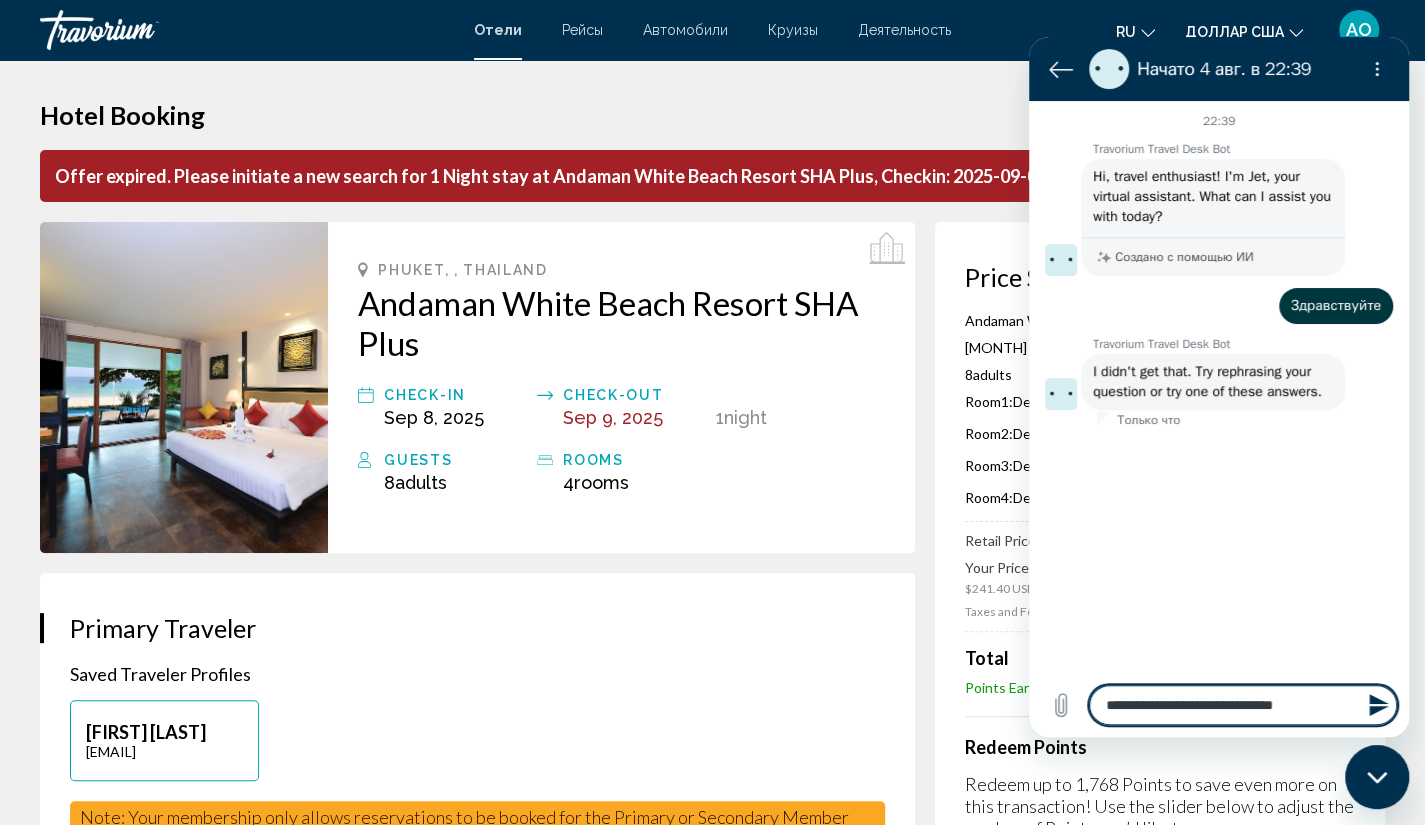 type on "**********" 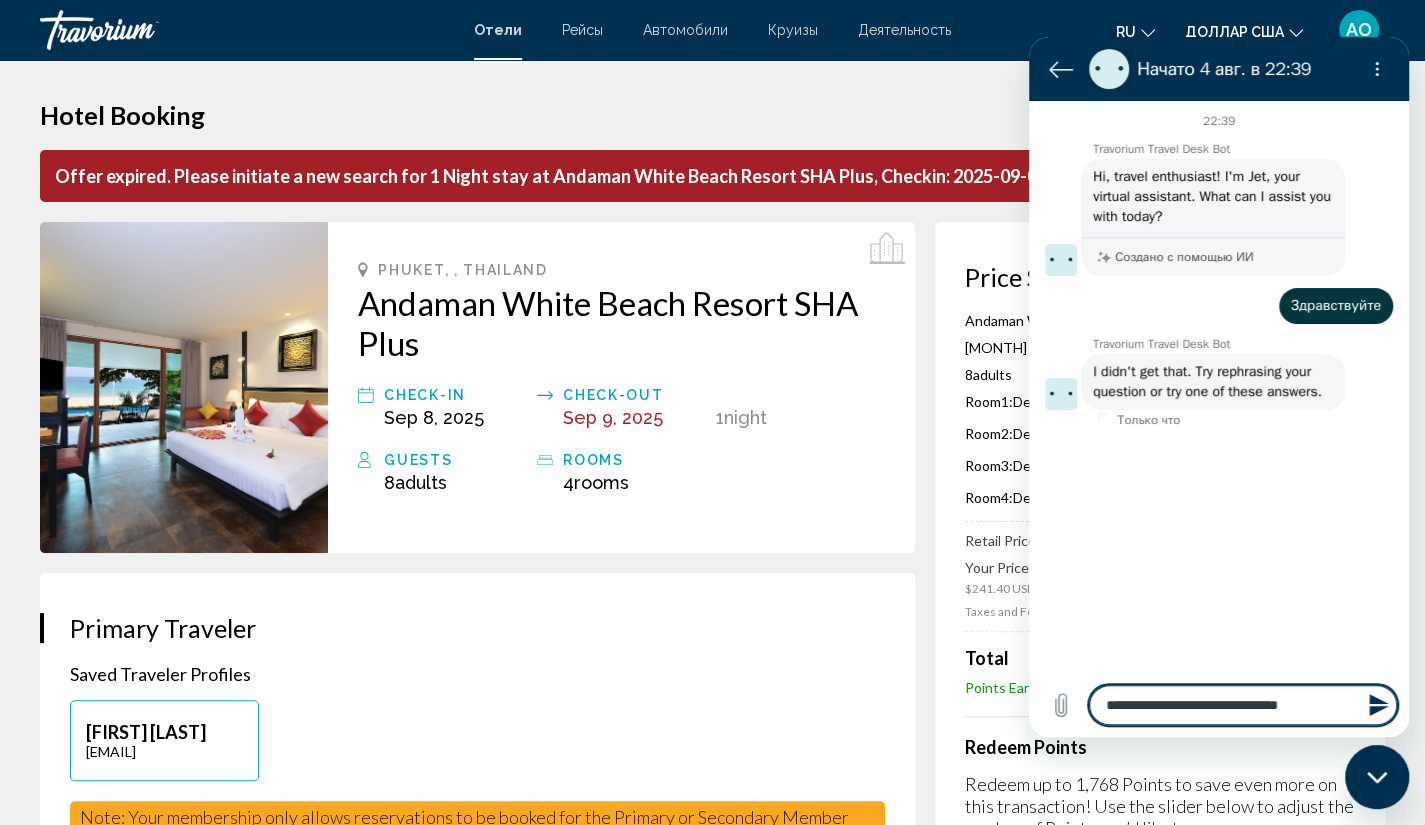 type on "**********" 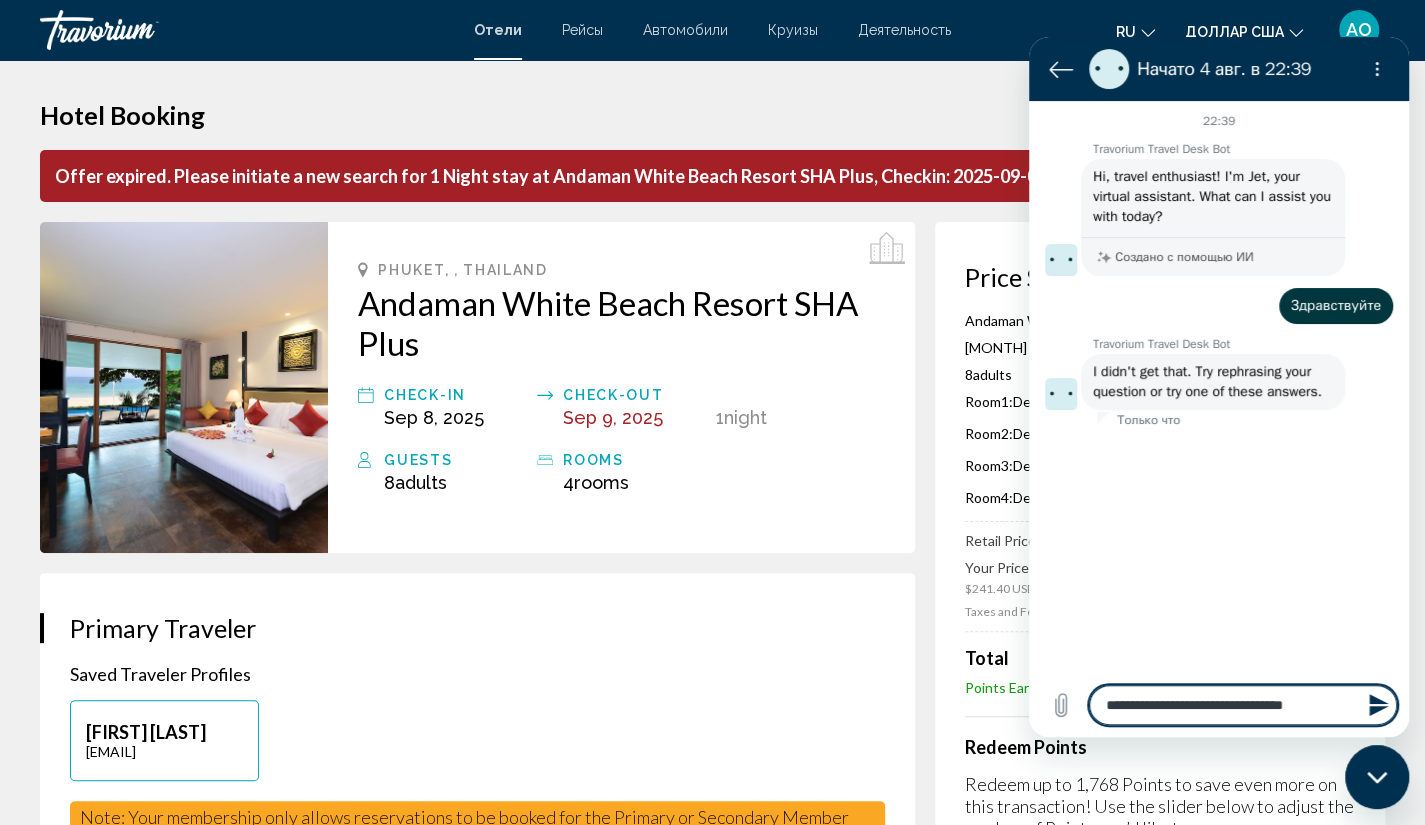 type on "**********" 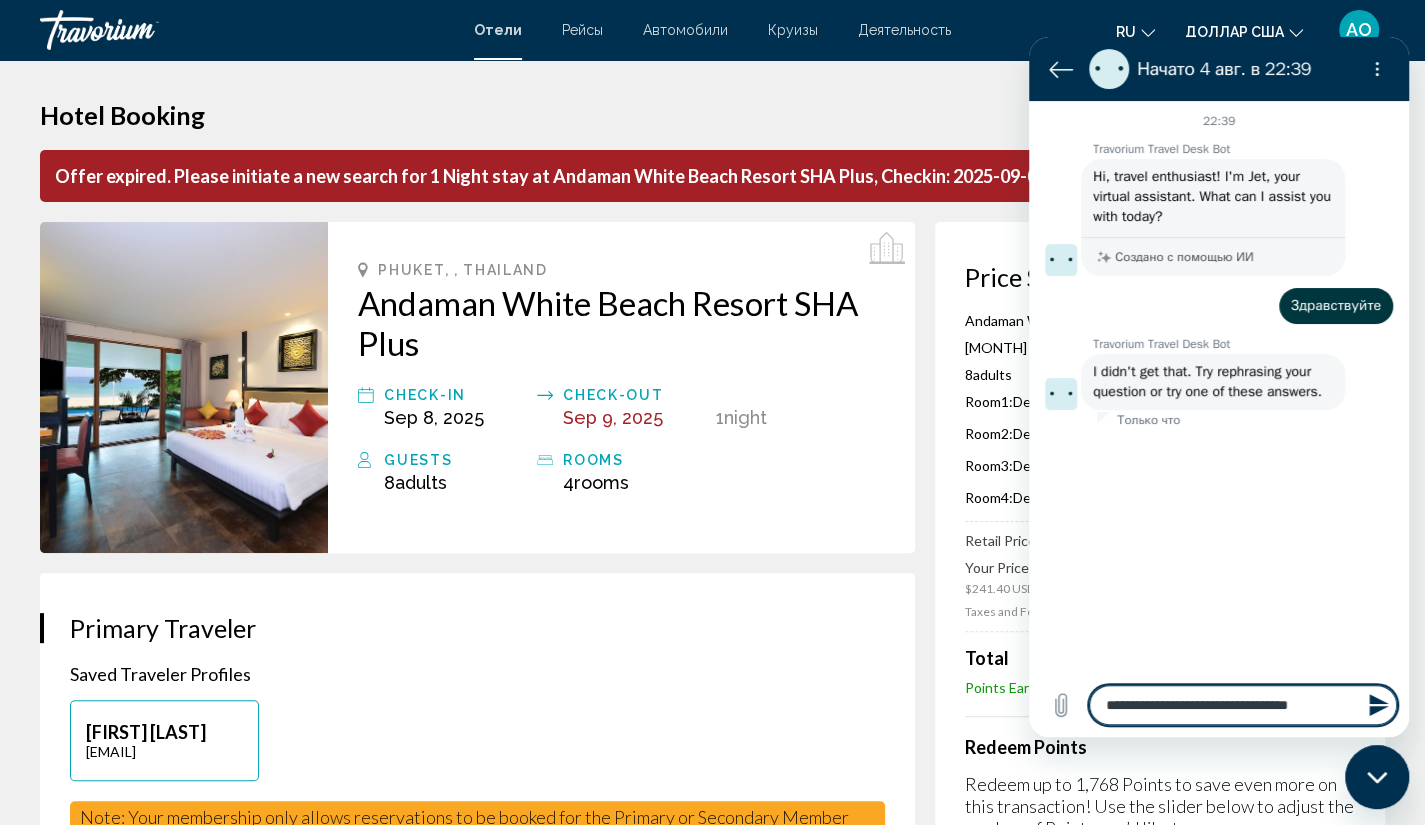 type on "**********" 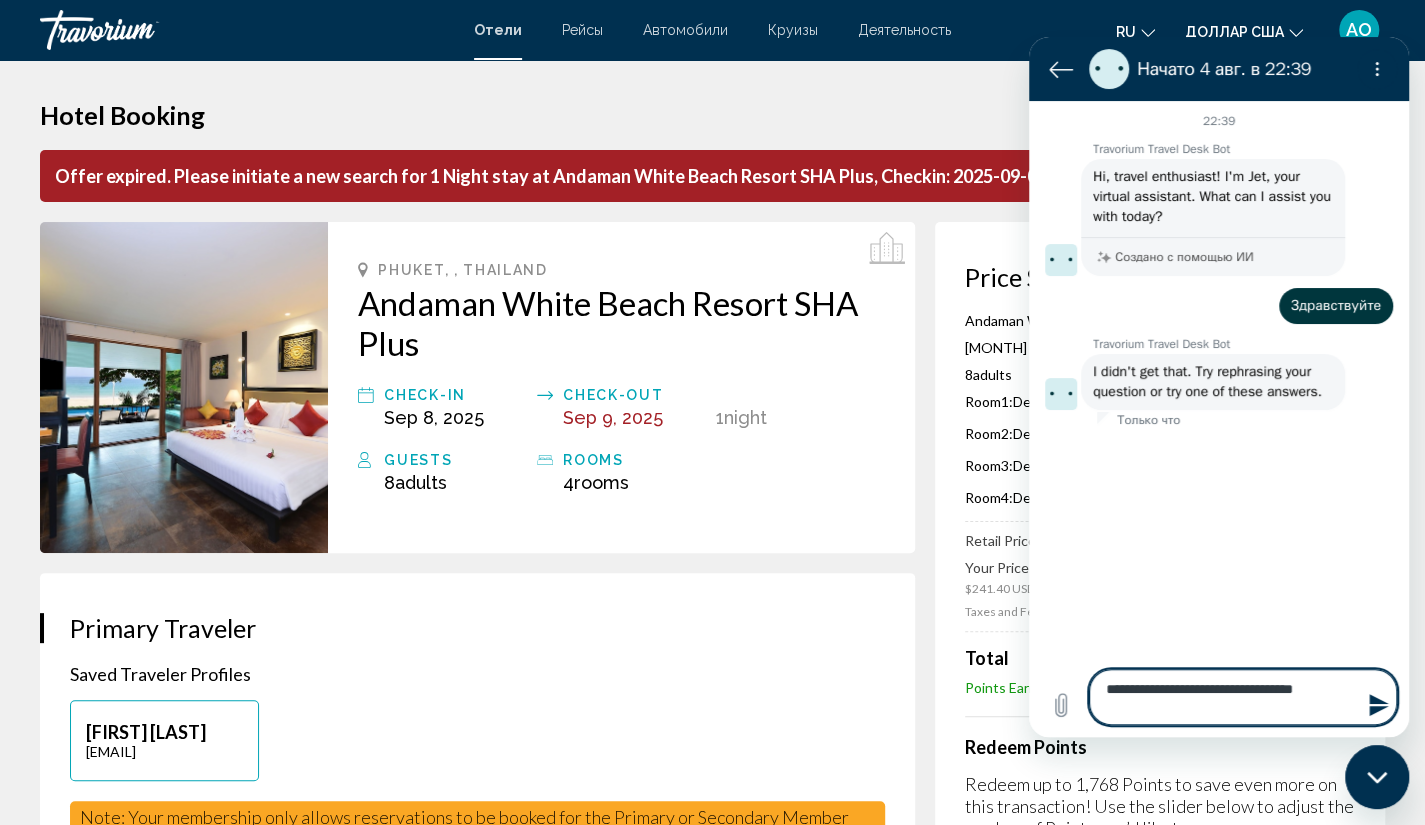 type on "**********" 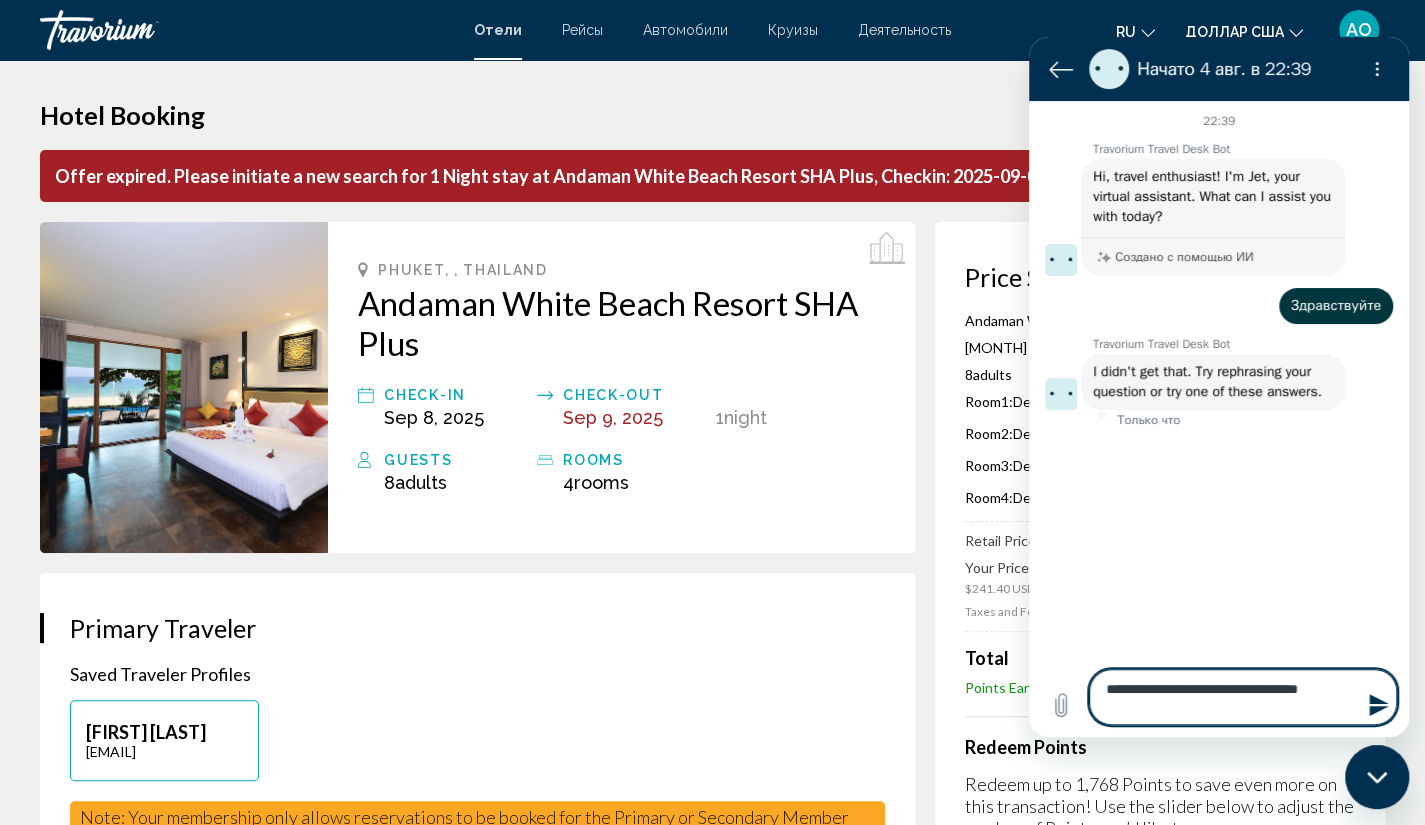 type on "**********" 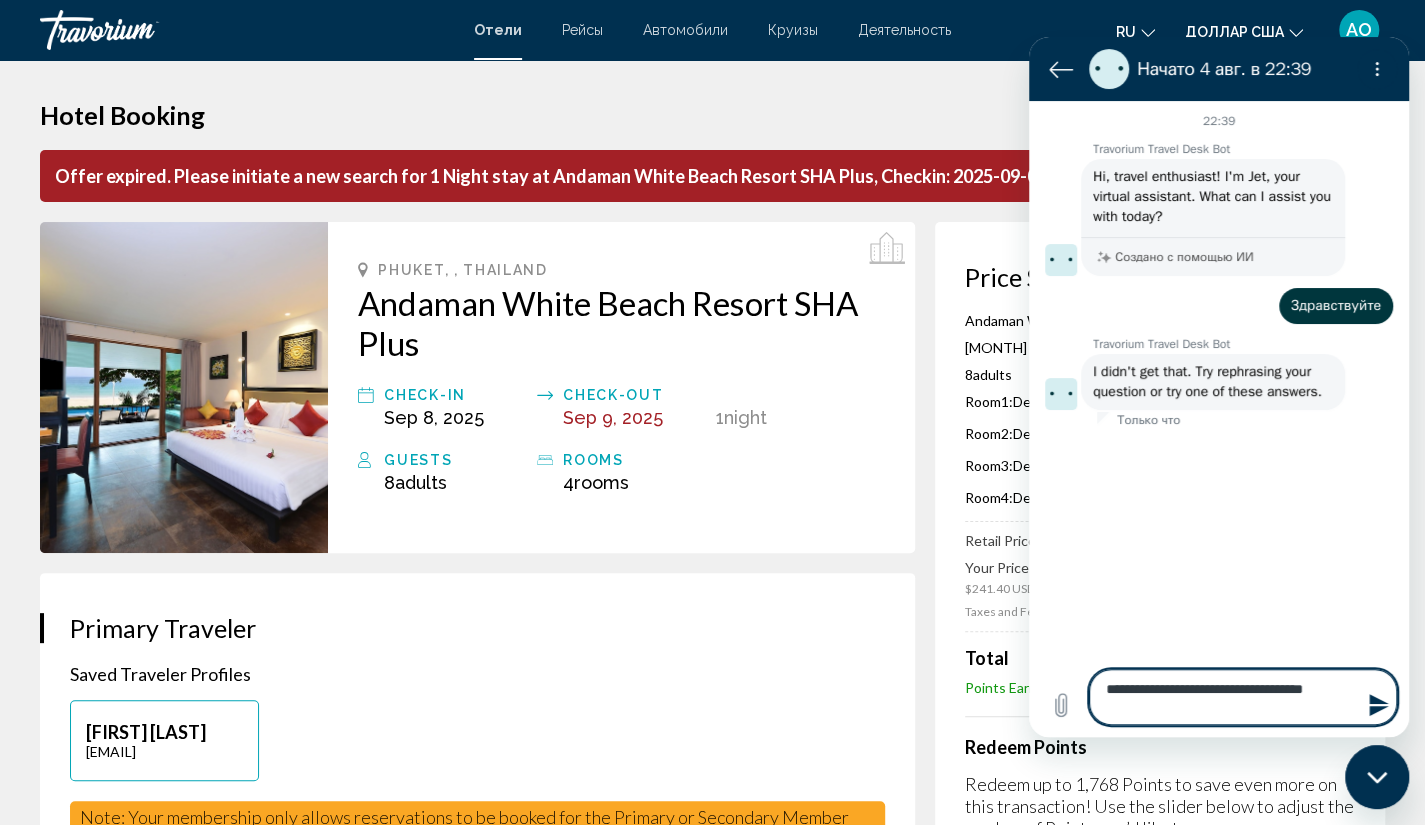 type on "**********" 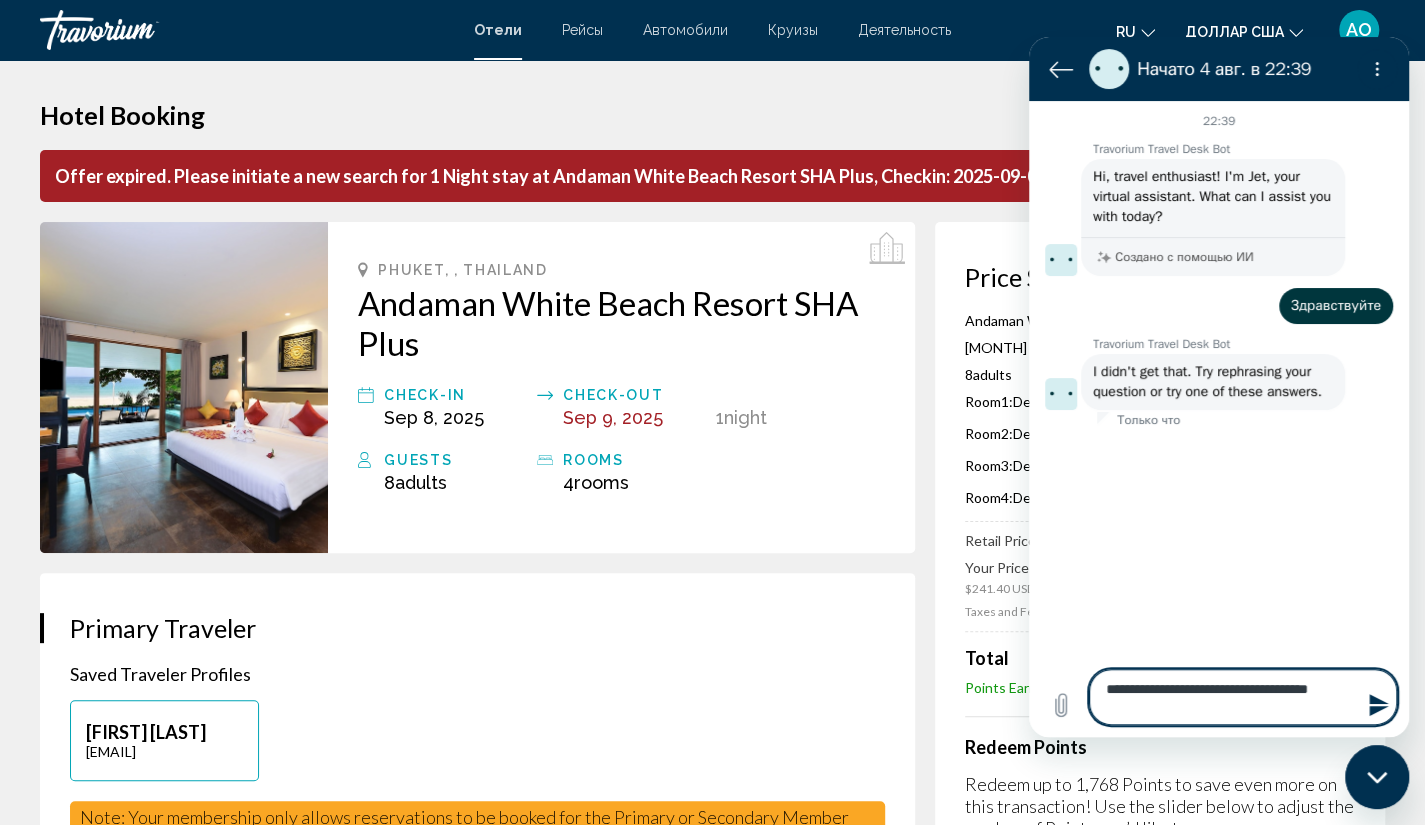 type on "**********" 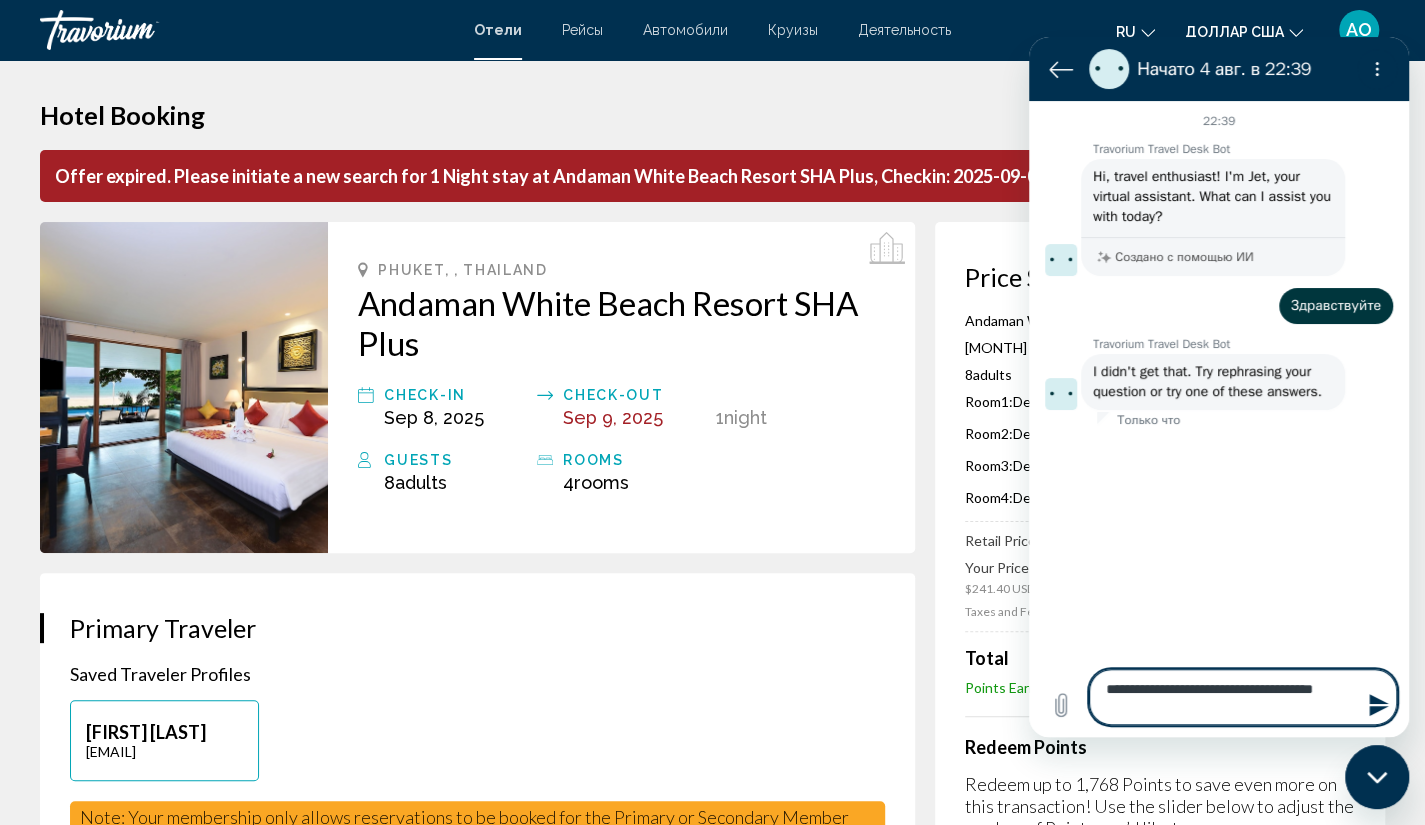 type on "**********" 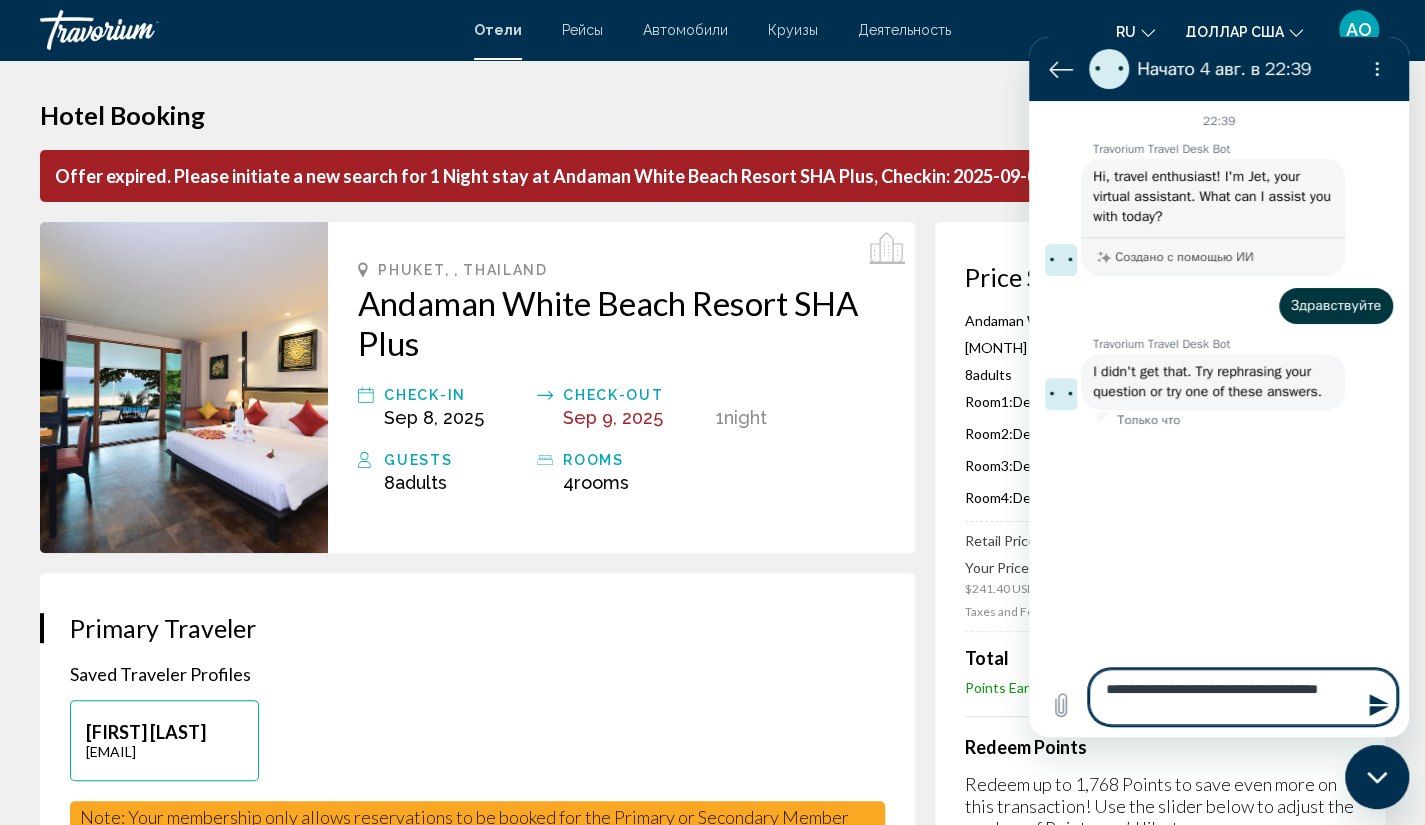type on "**********" 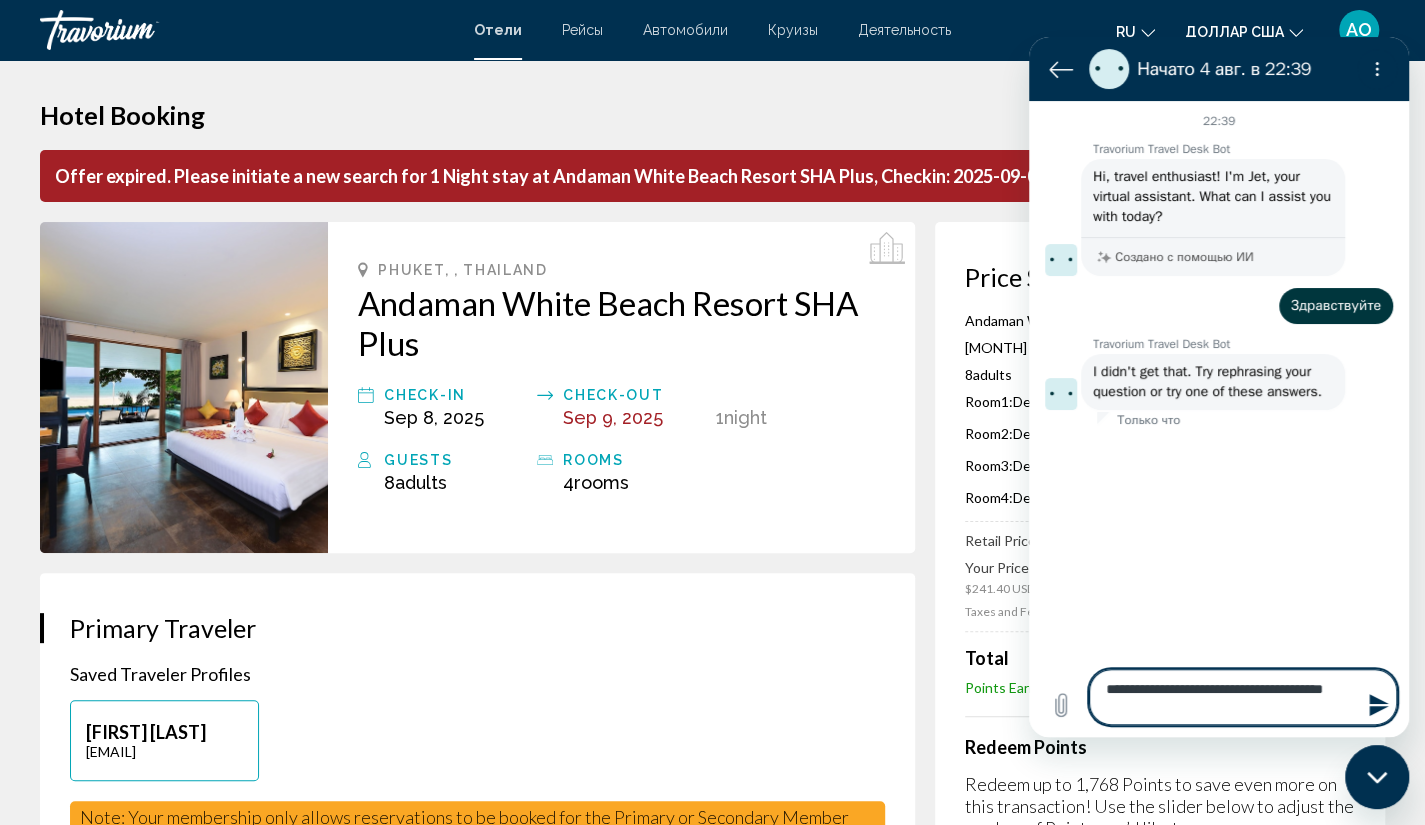 type on "**********" 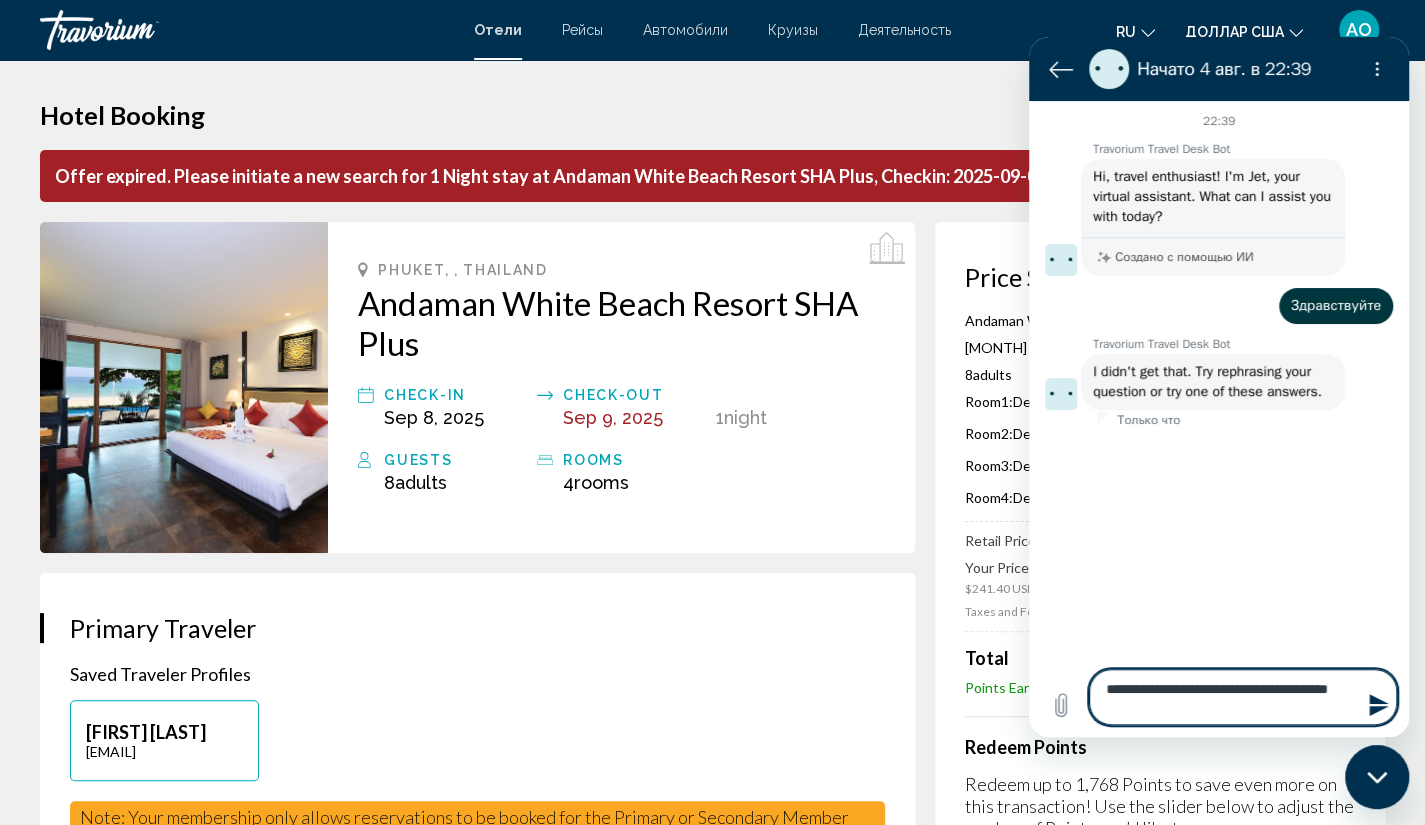 type on "**********" 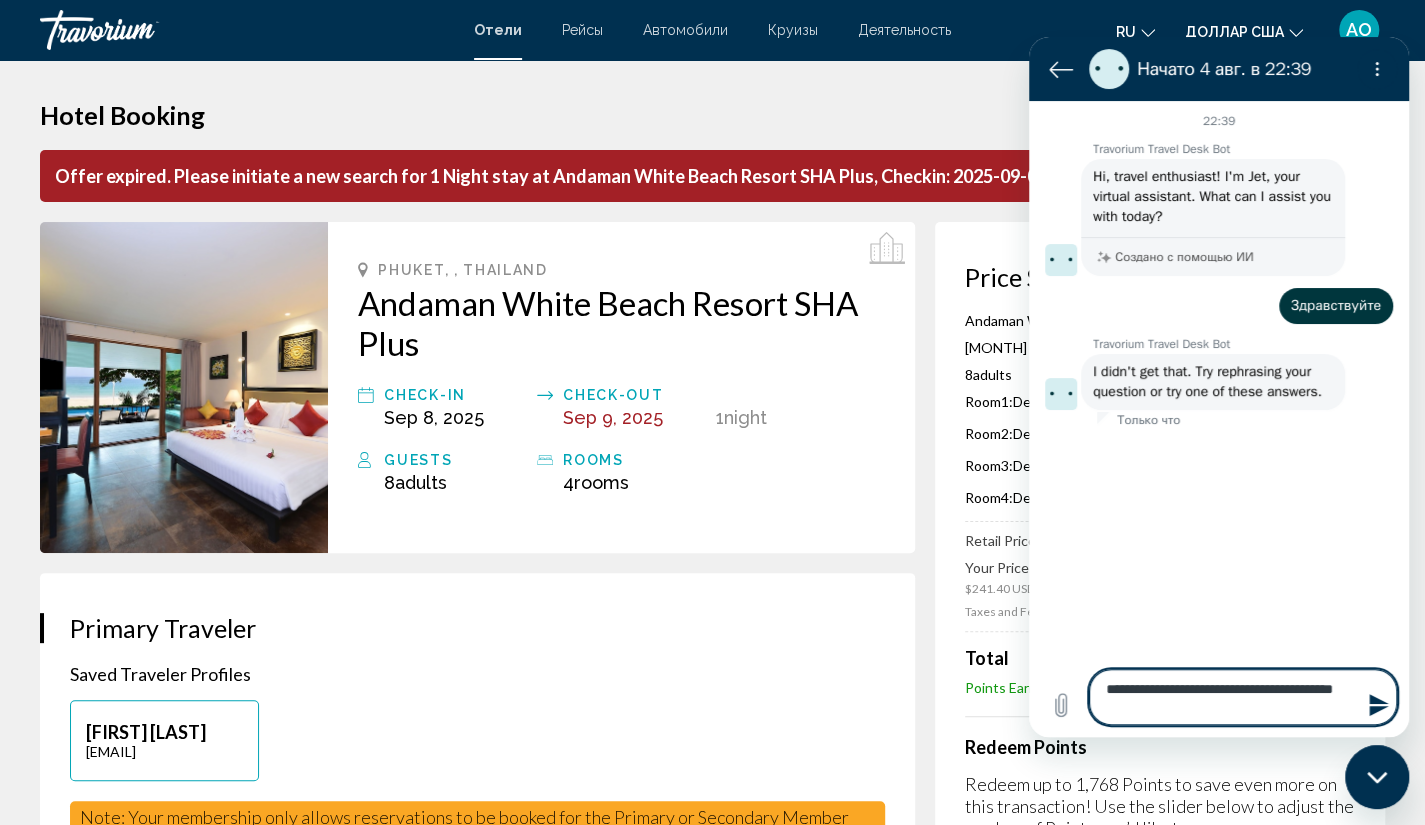 type on "**********" 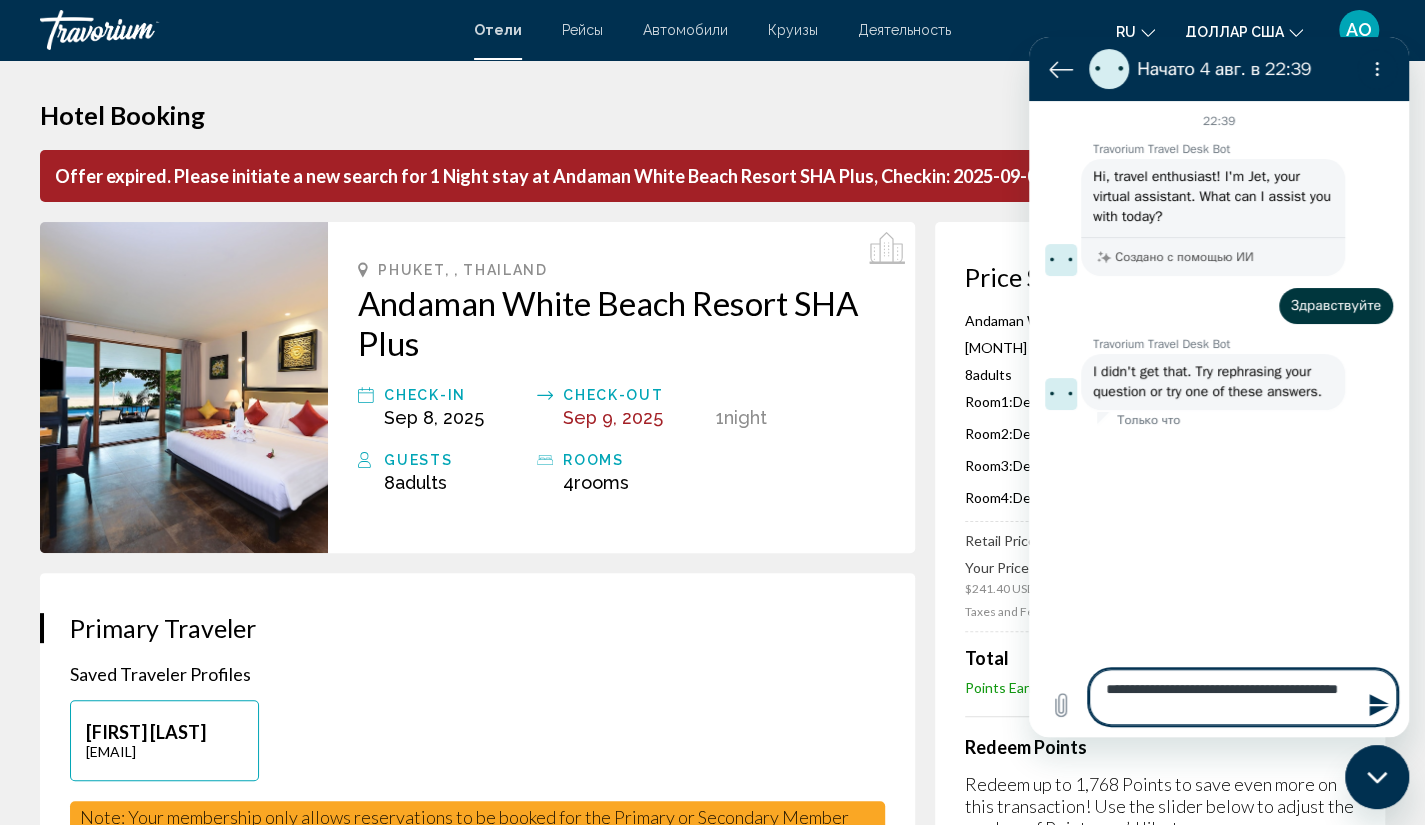 type on "**********" 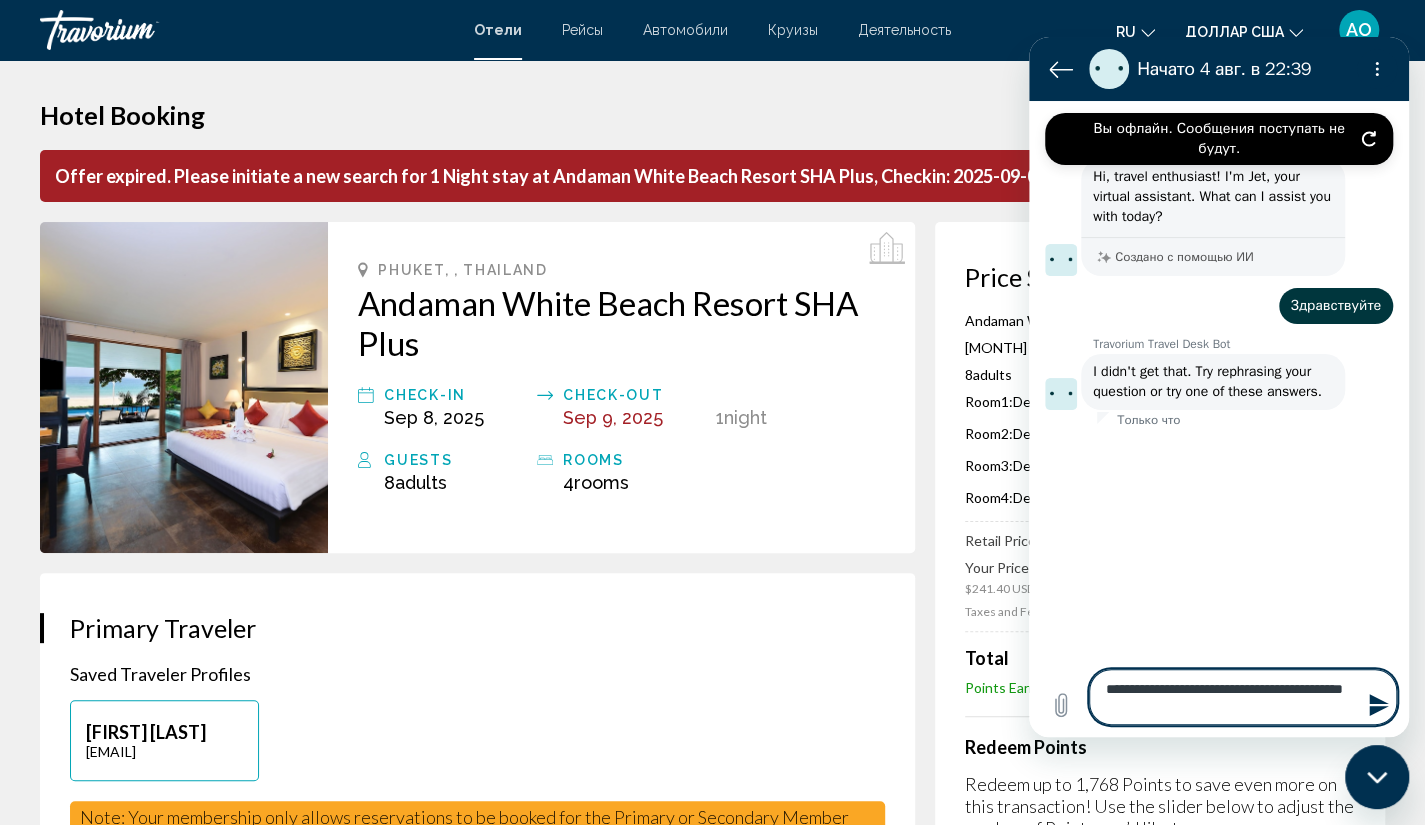 click on "**********" at bounding box center (1243, 697) 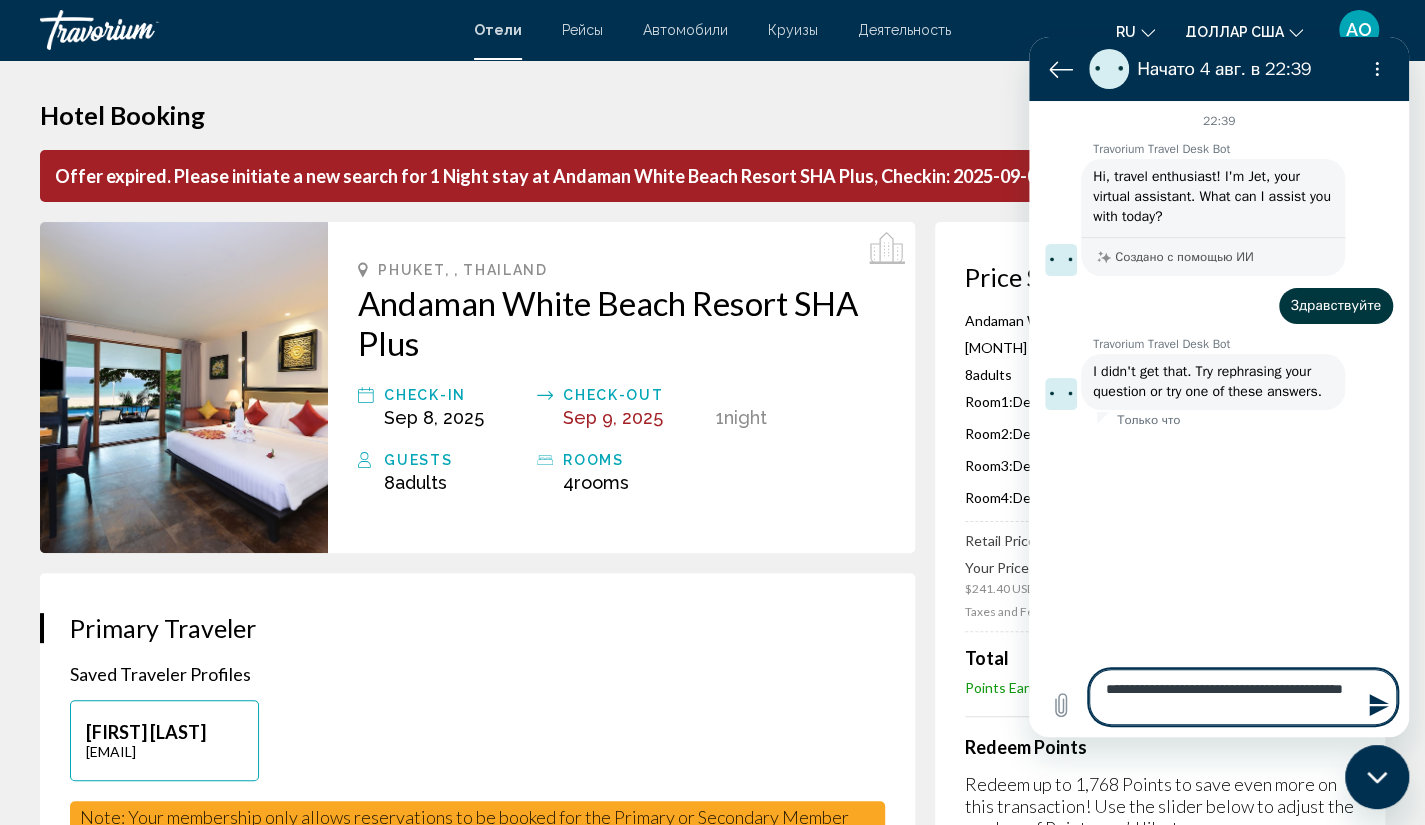 type on "**********" 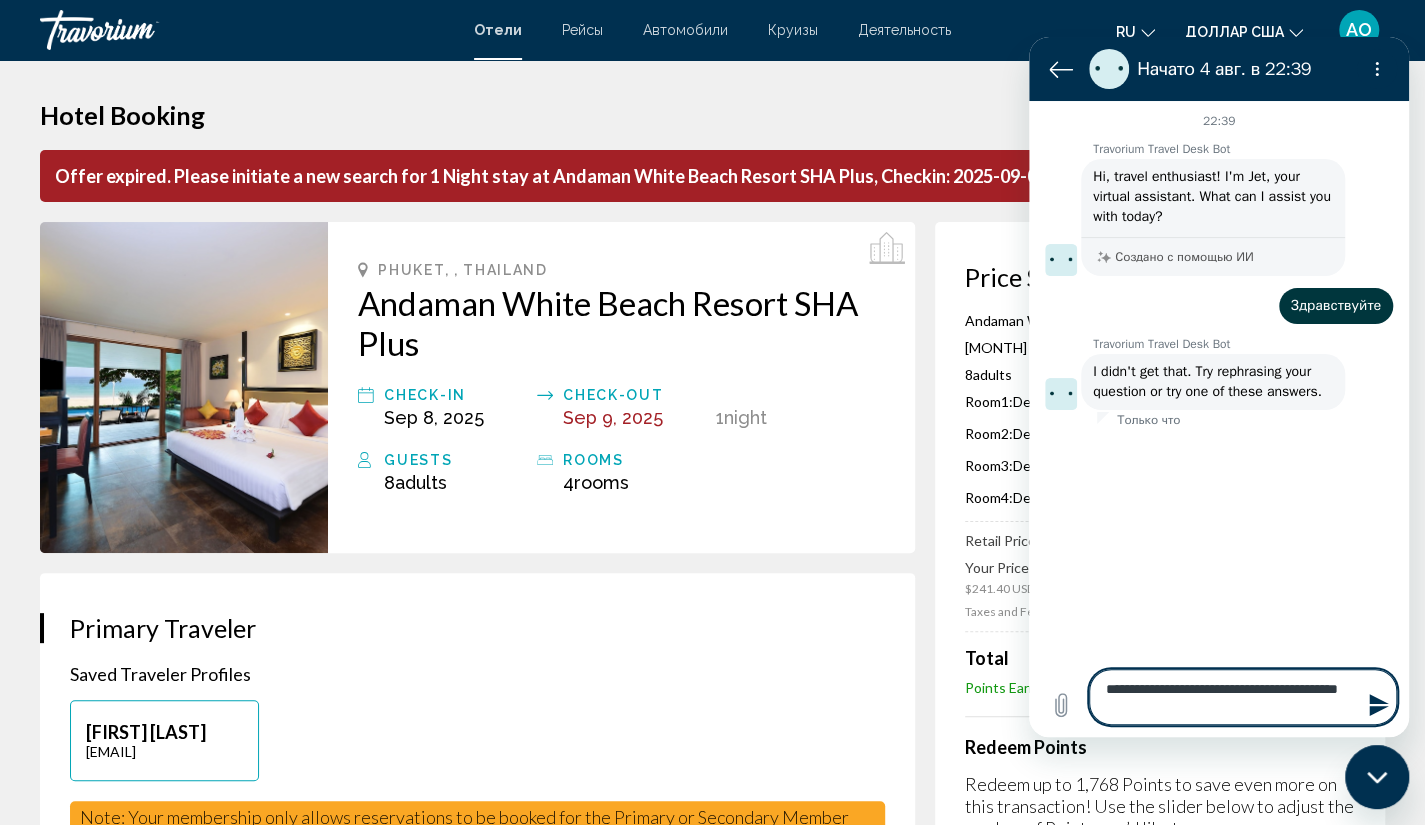 type on "*" 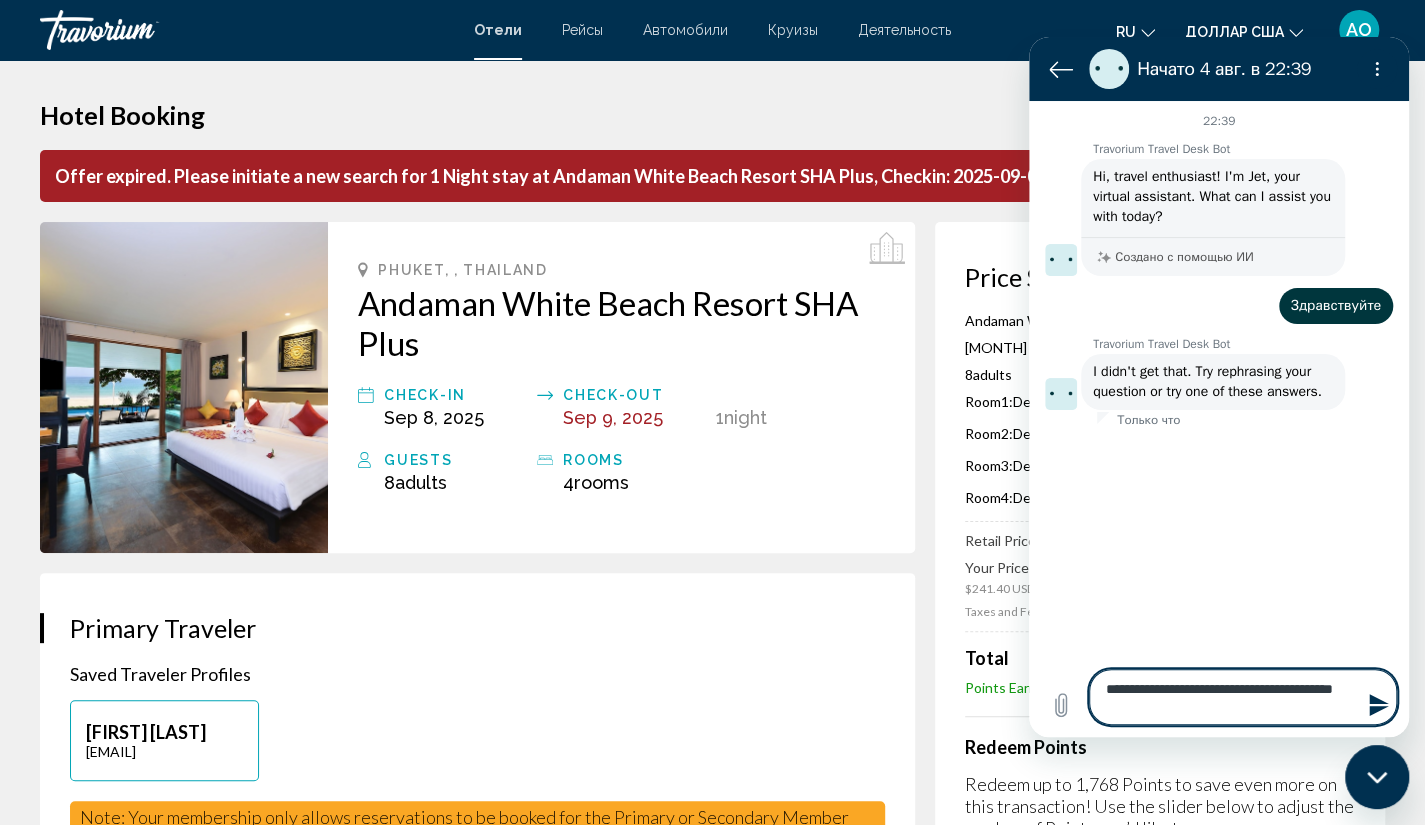 type on "**********" 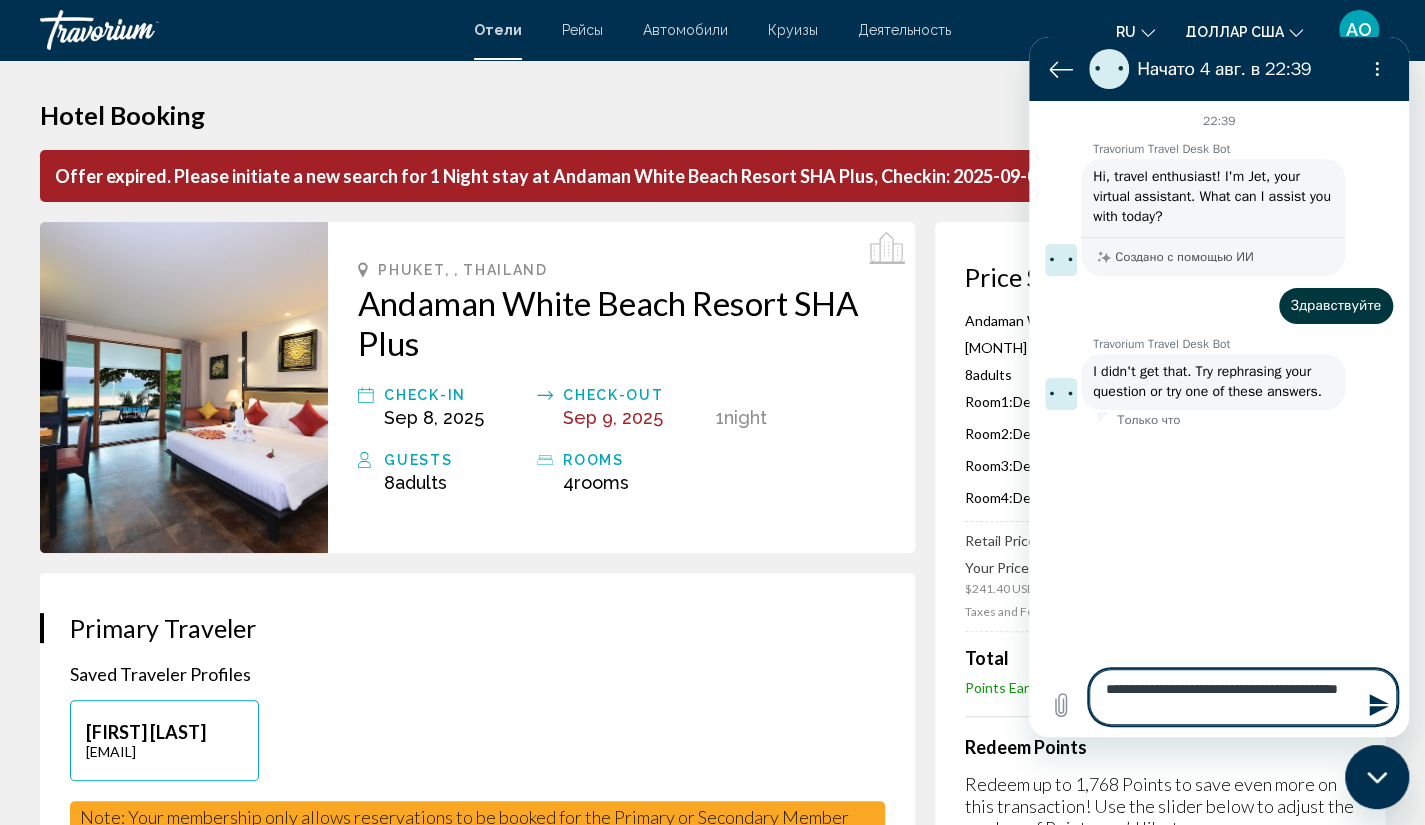 type on "**********" 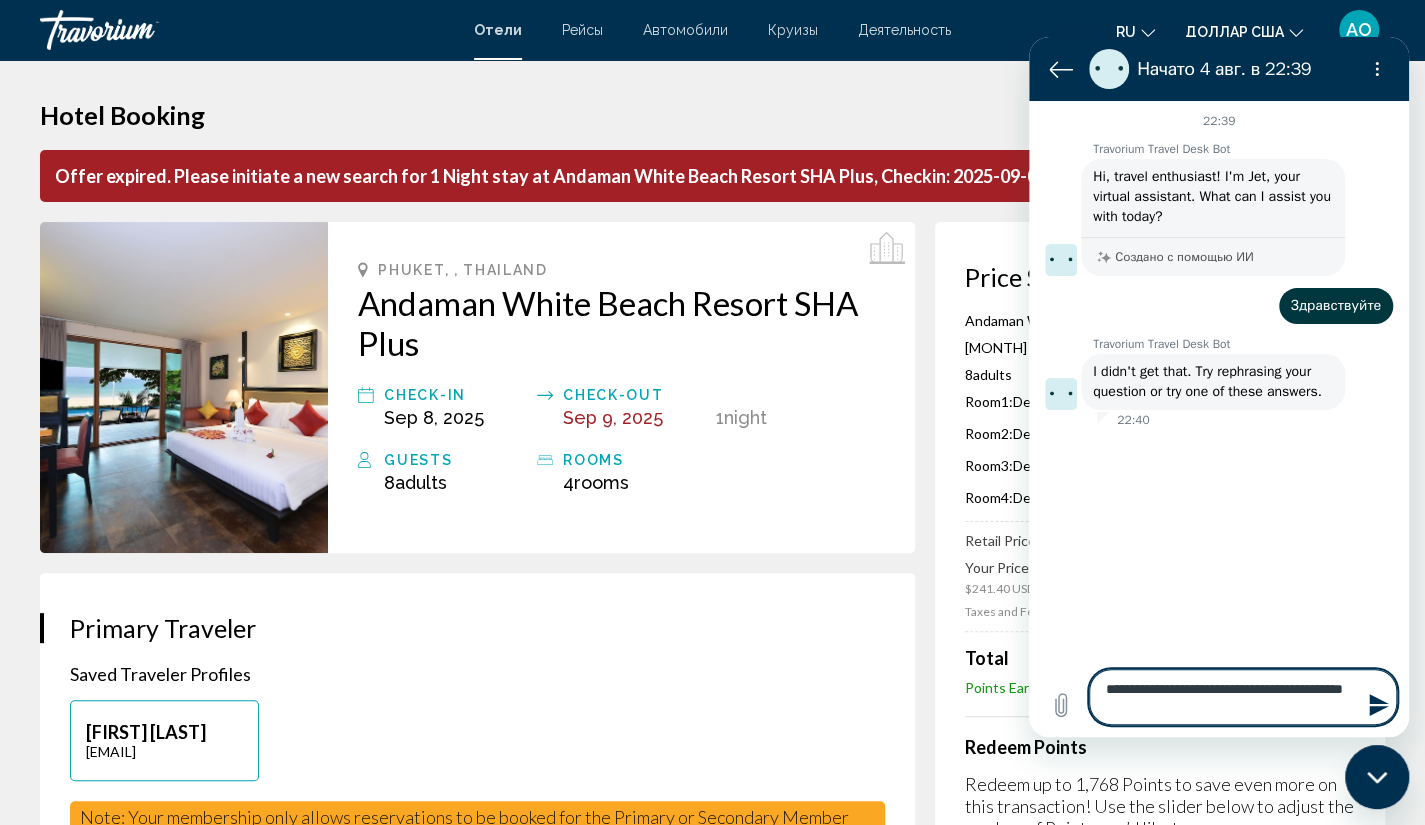 type on "**********" 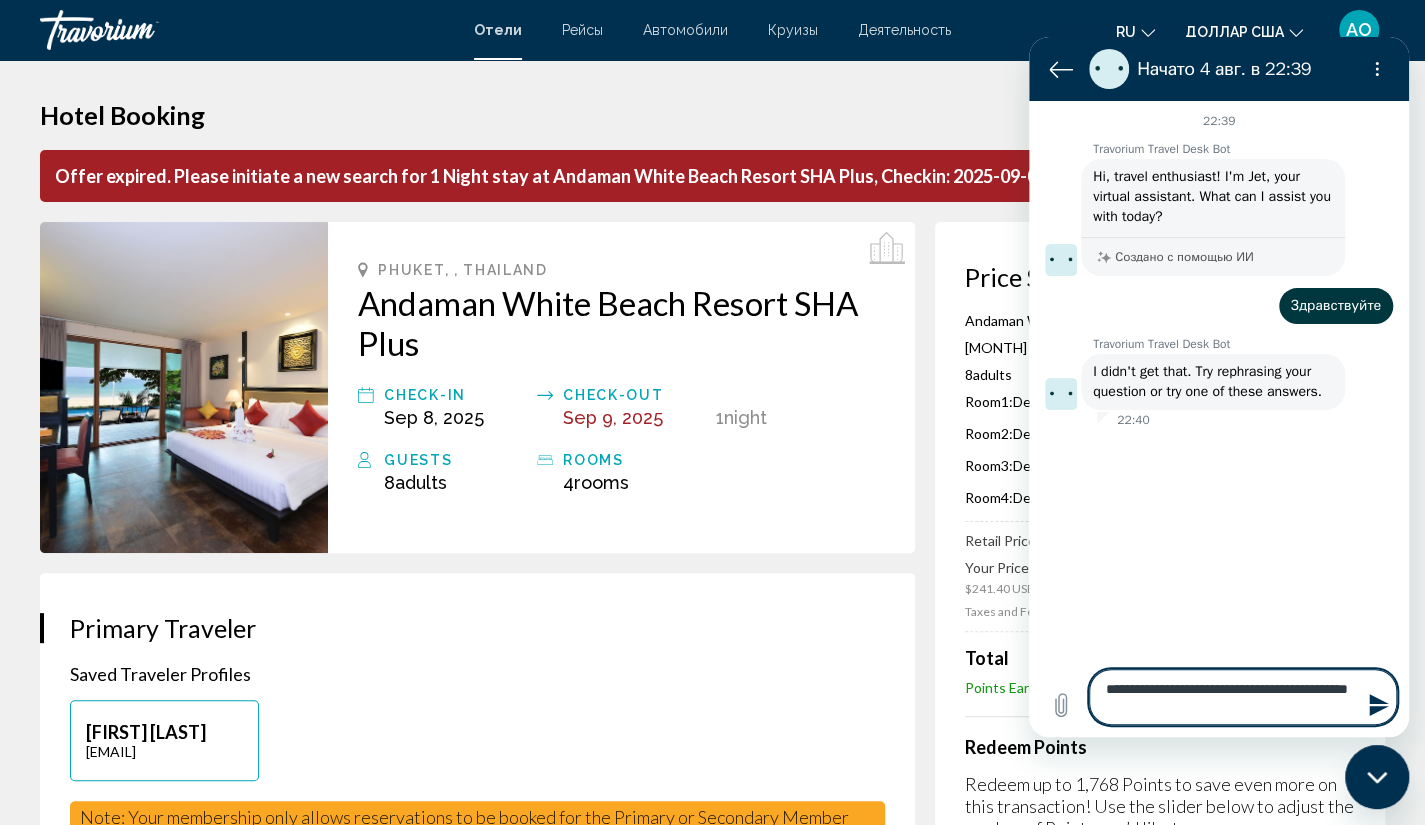 type on "**********" 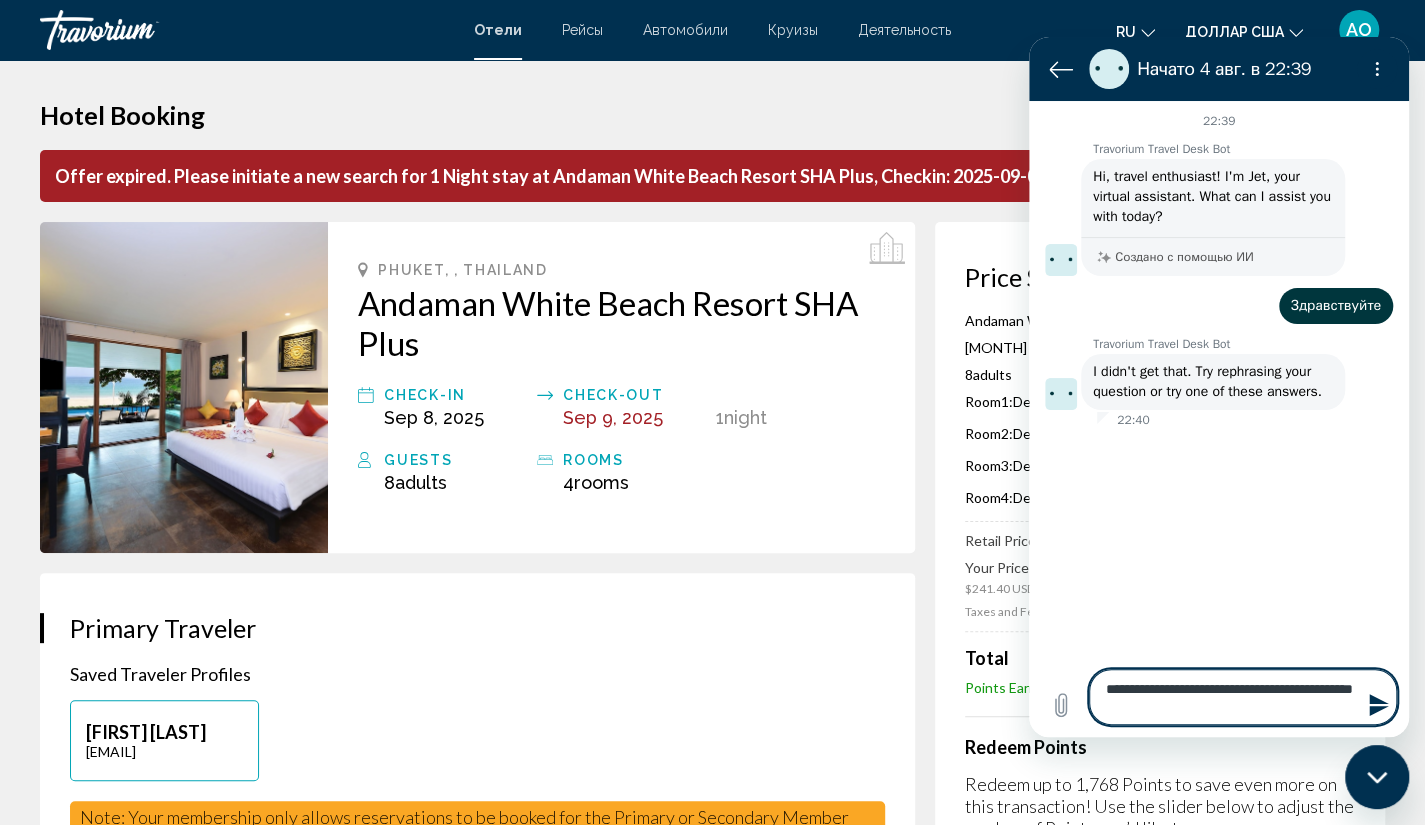 type on "**********" 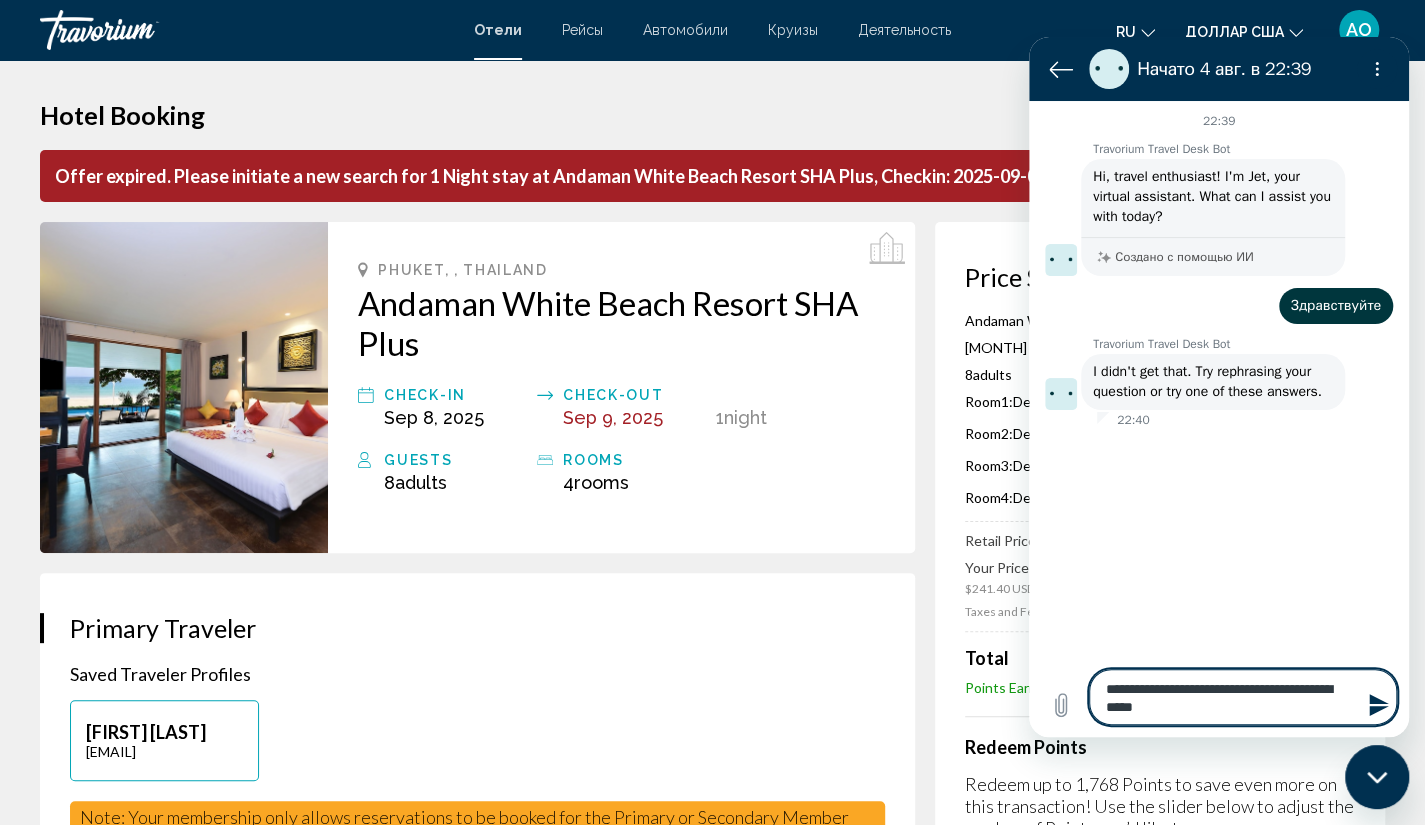 type on "**********" 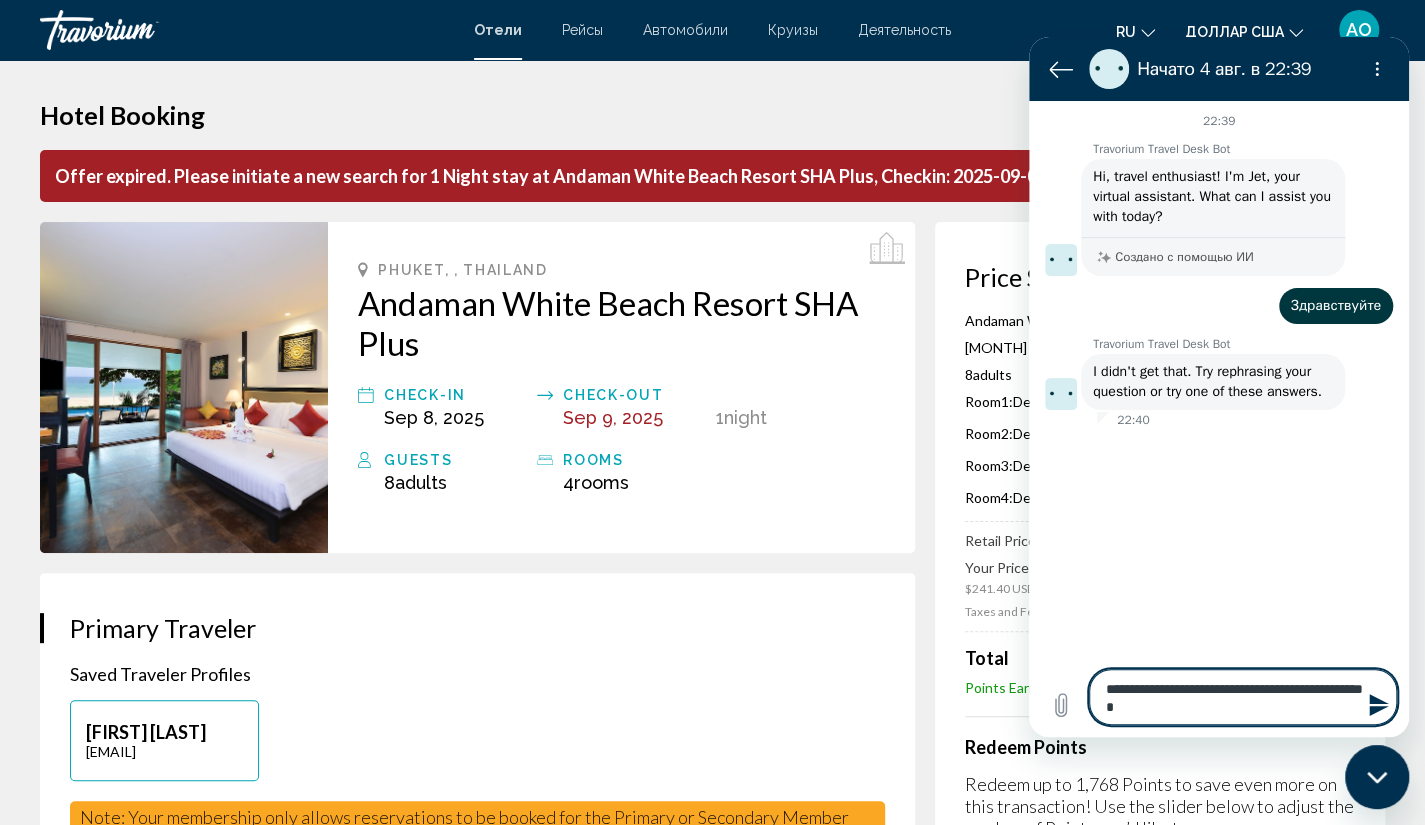 type on "**********" 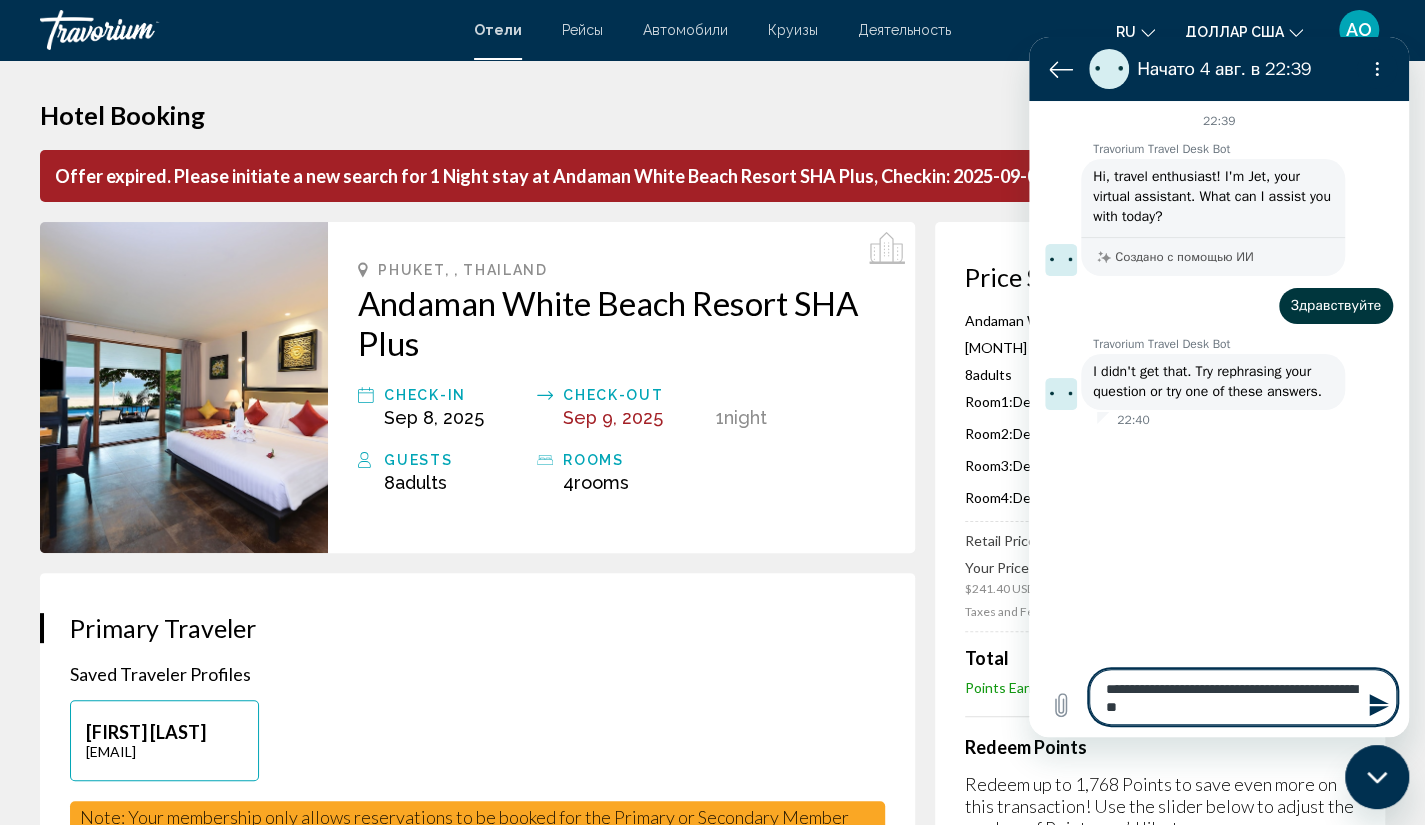 type on "**********" 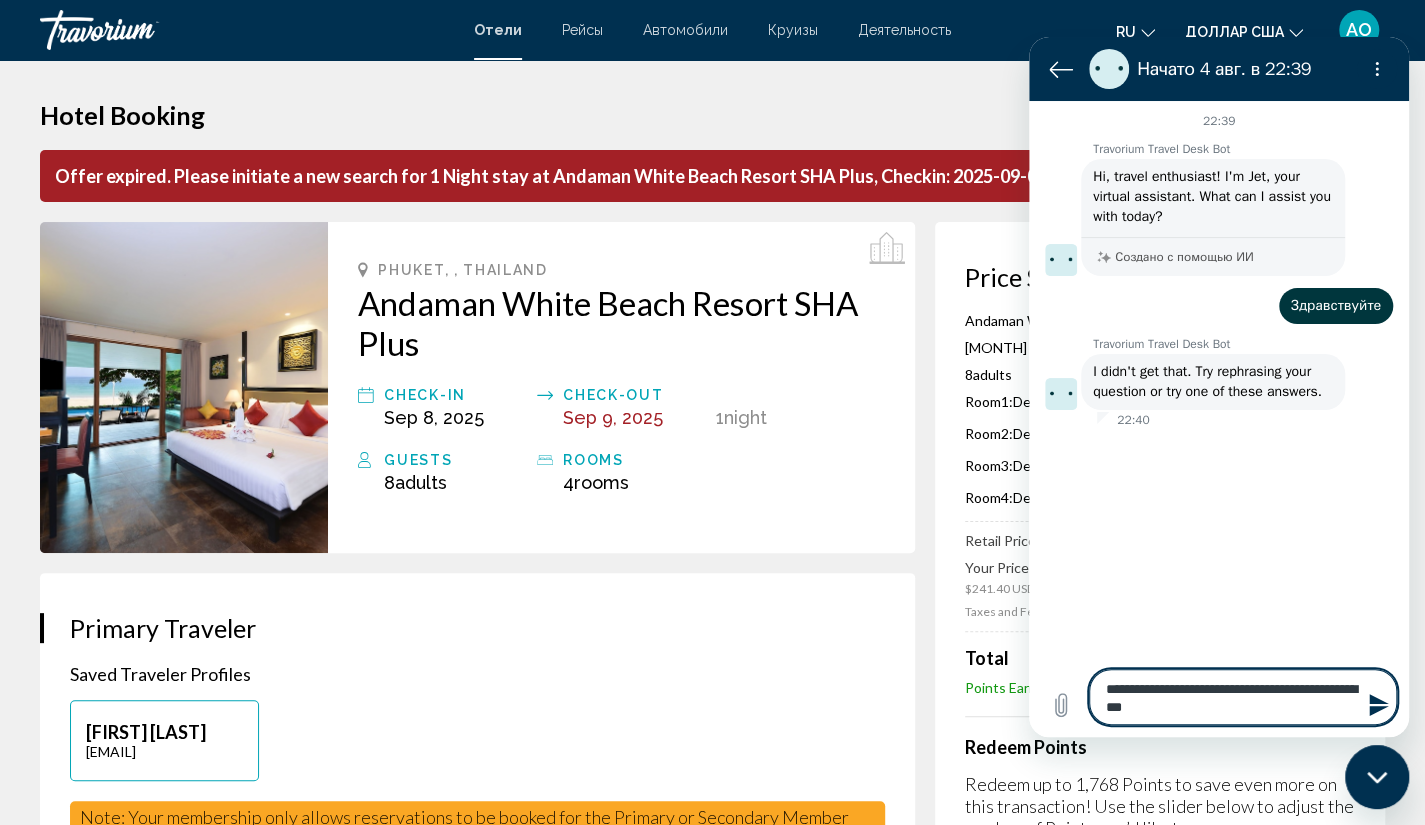 type on "**********" 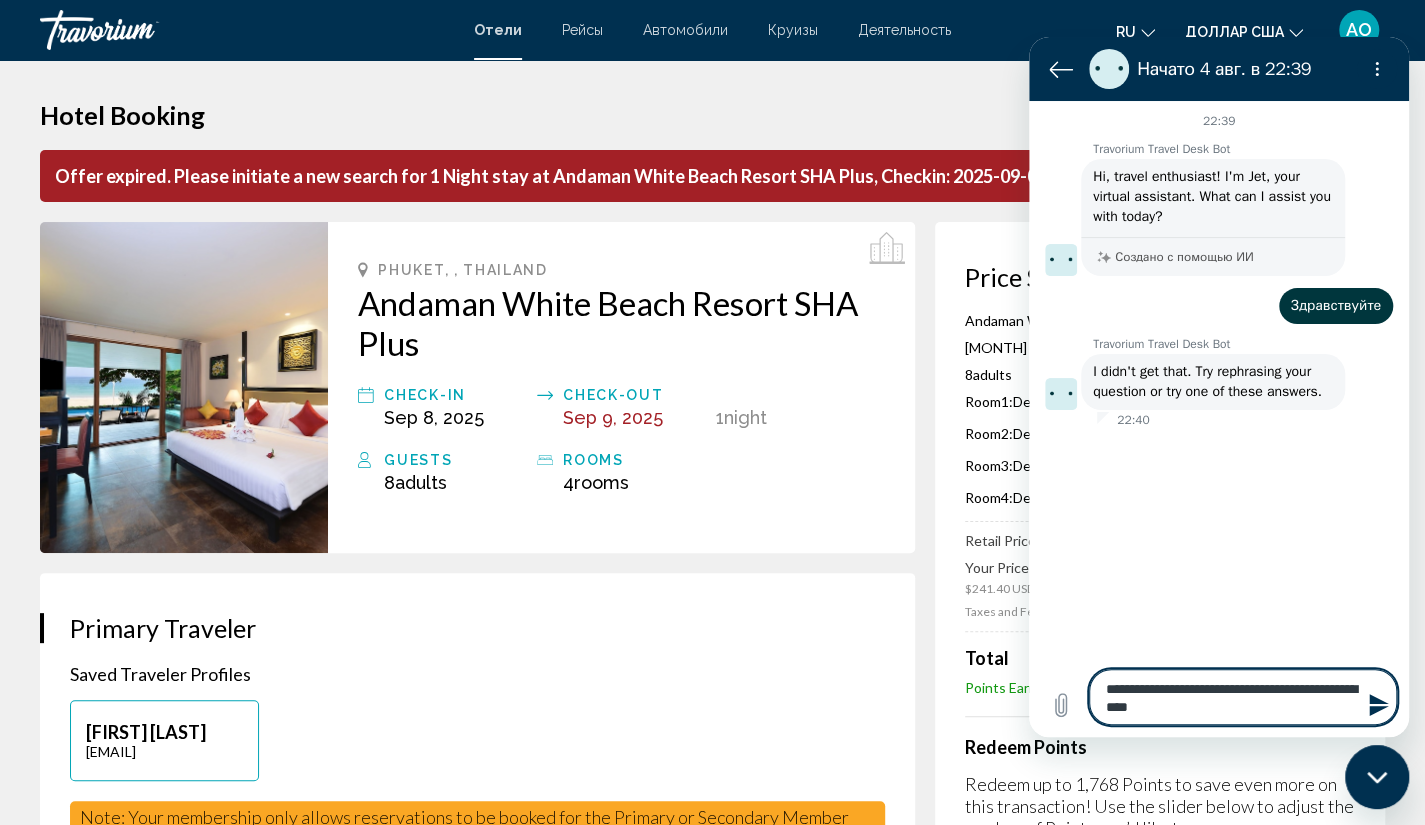 type on "**********" 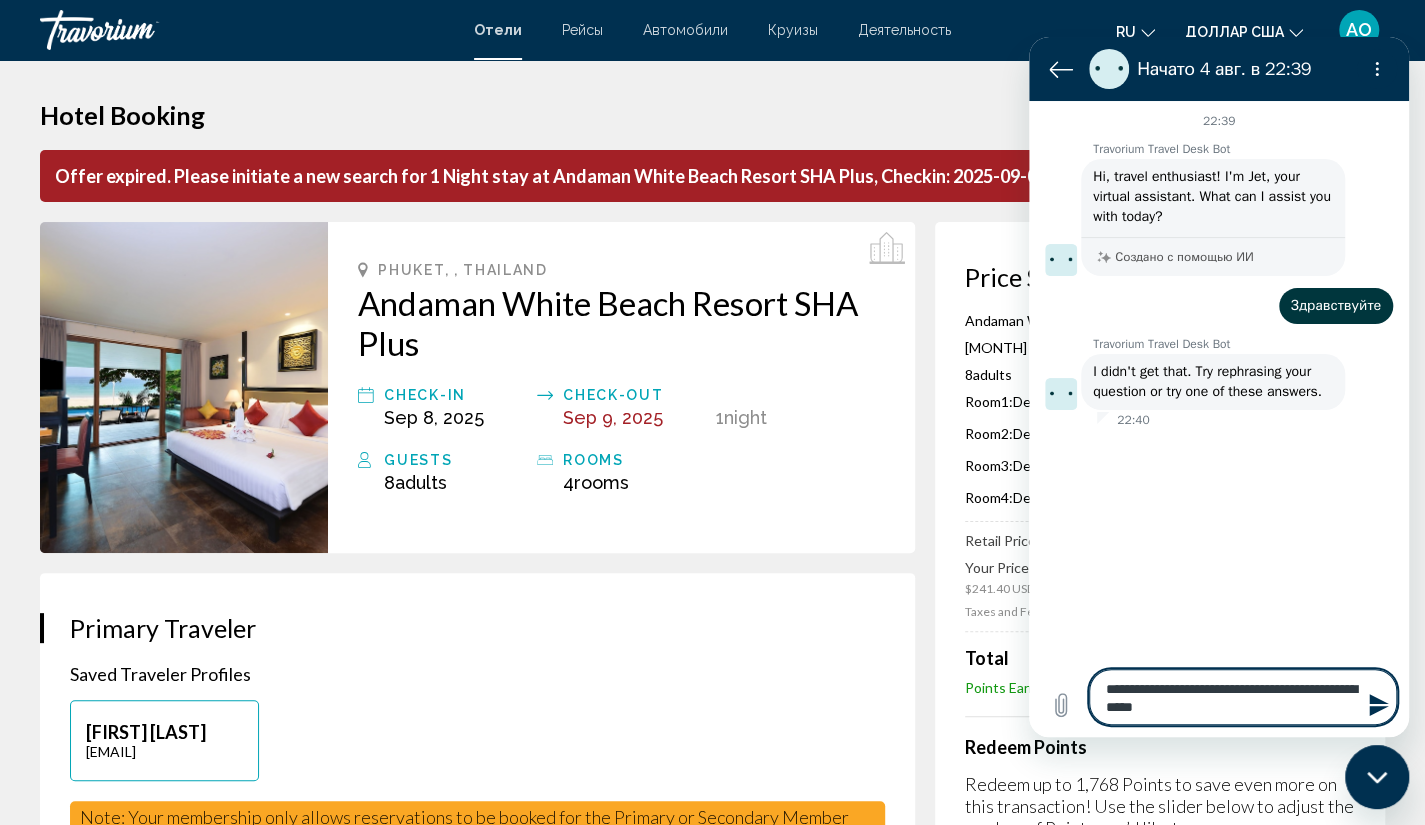 type on "**********" 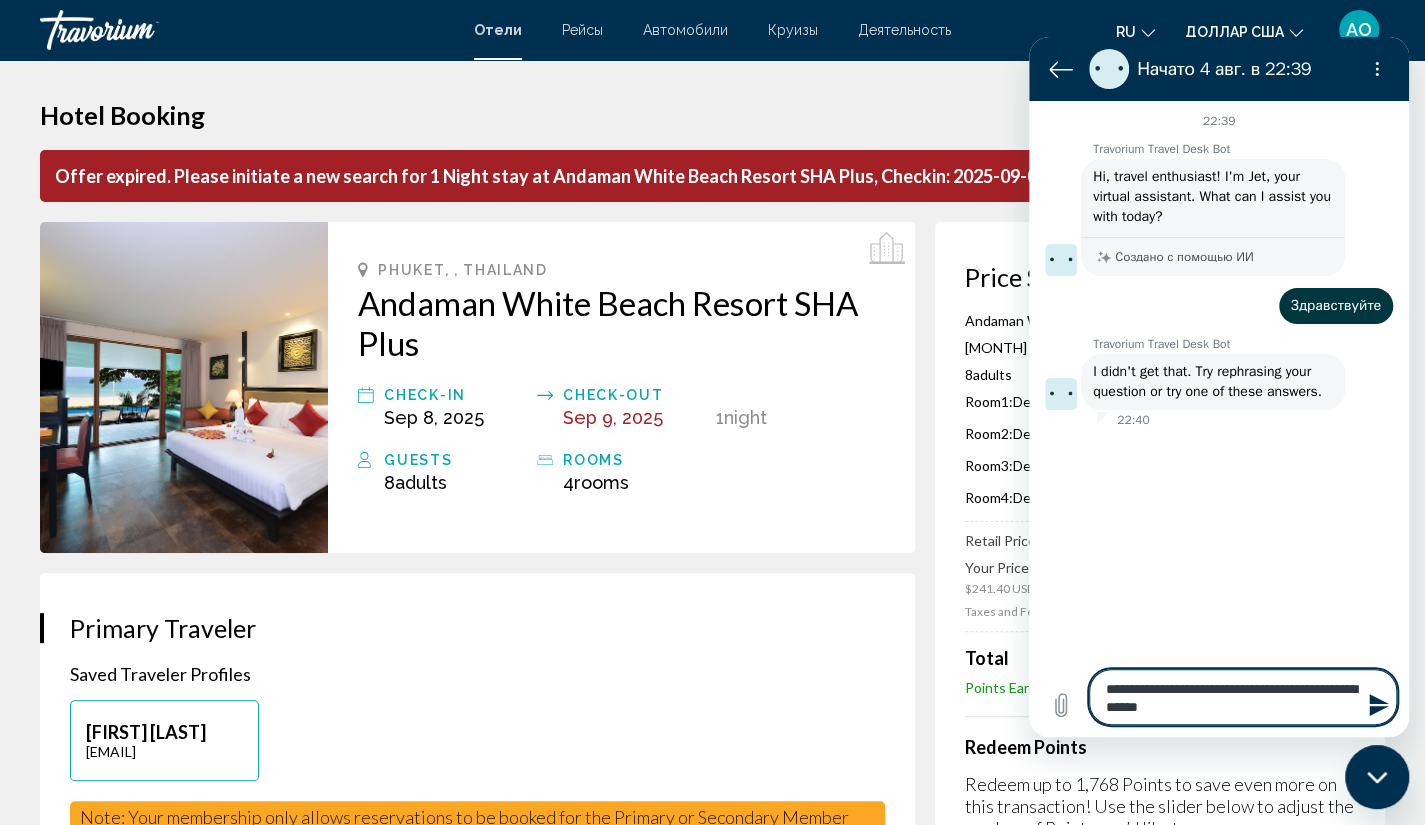 type on "**********" 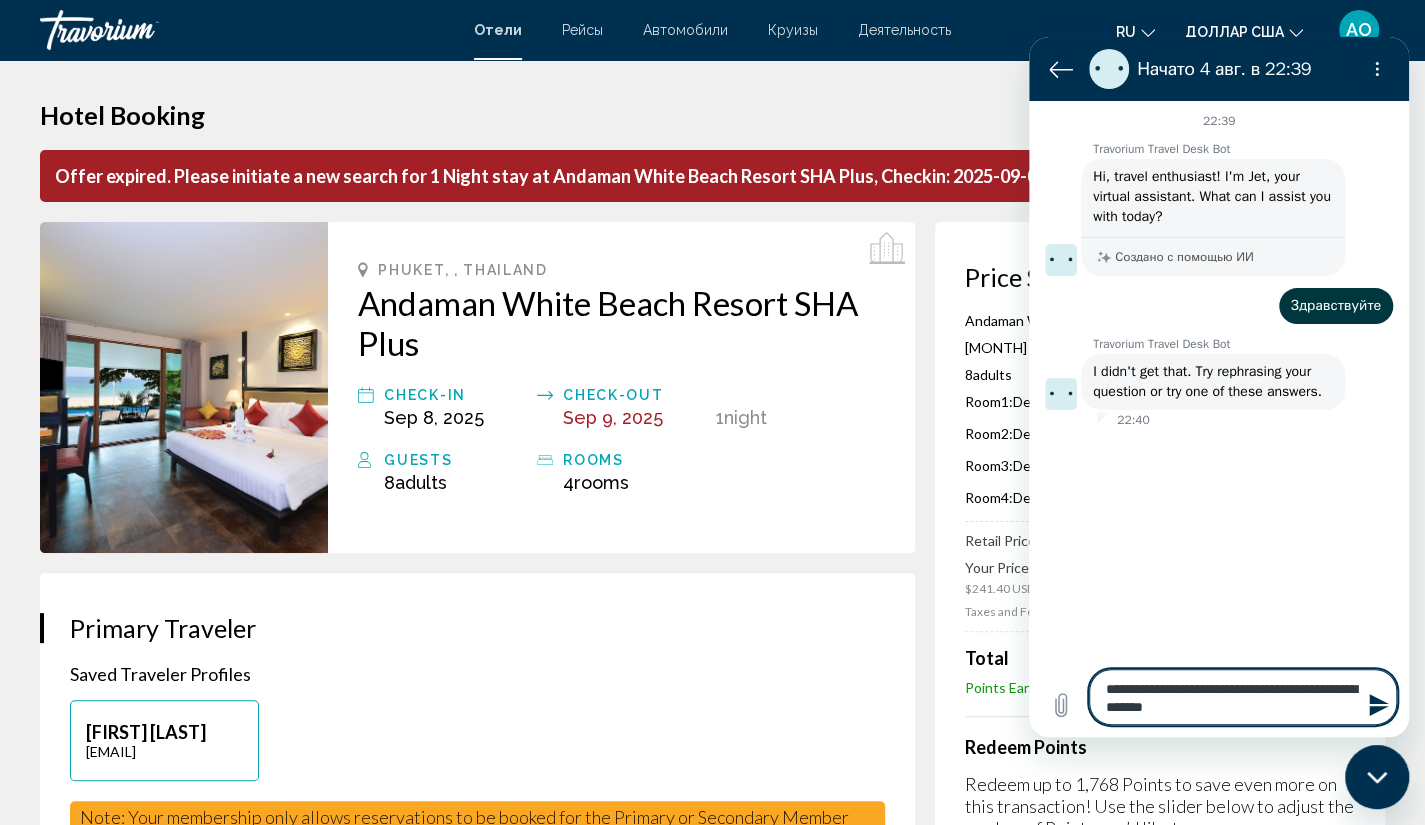 type on "**********" 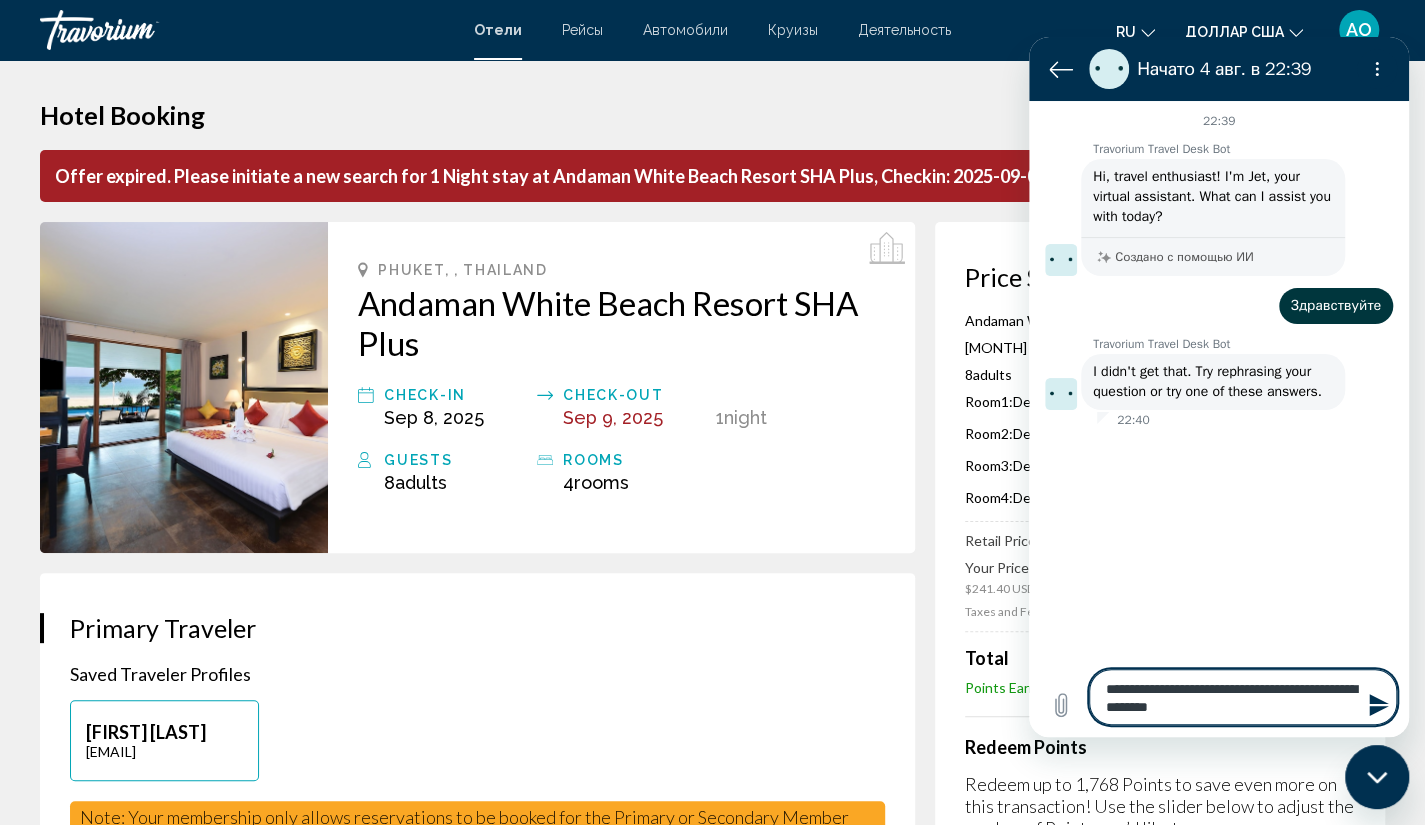 type on "**********" 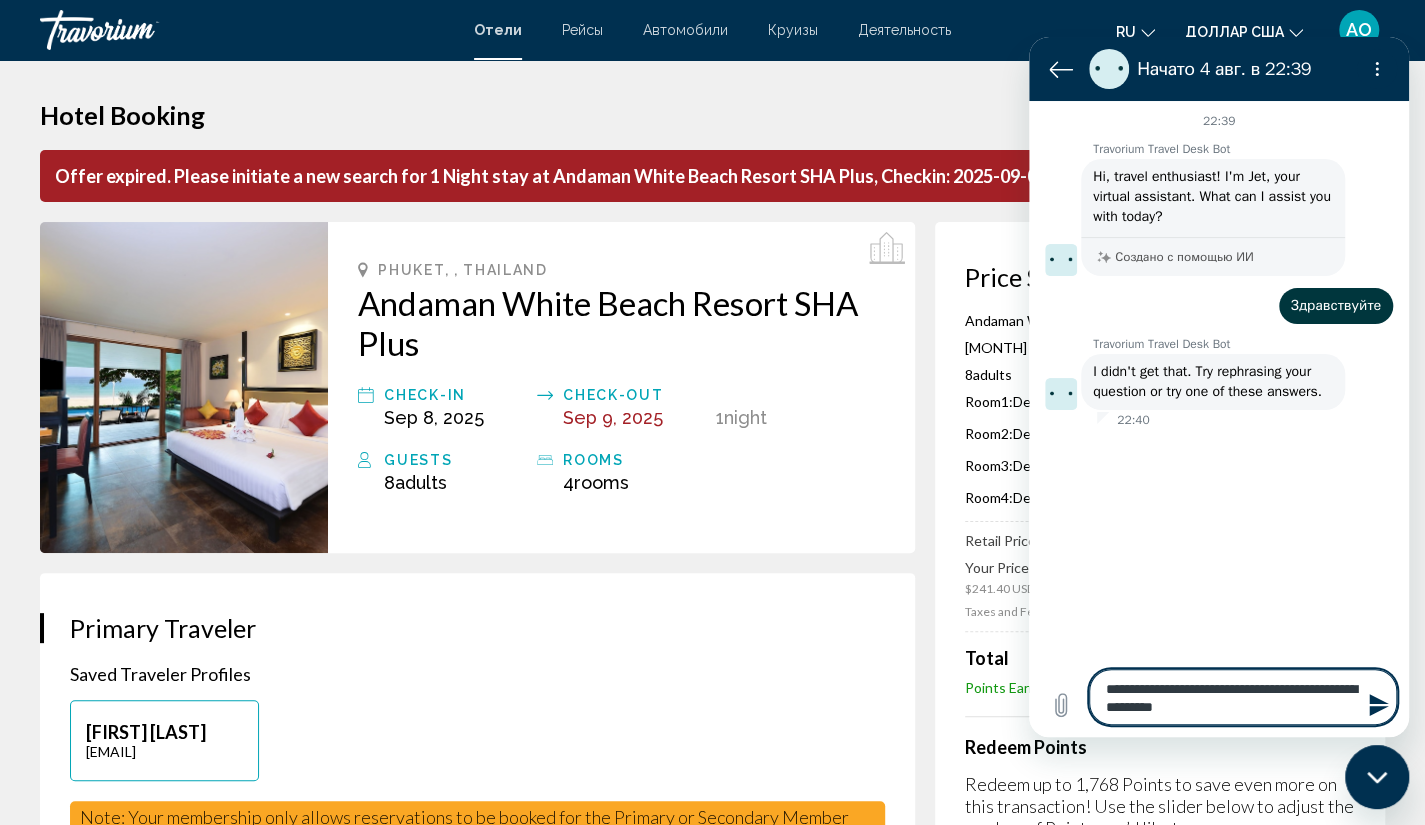 type on "**********" 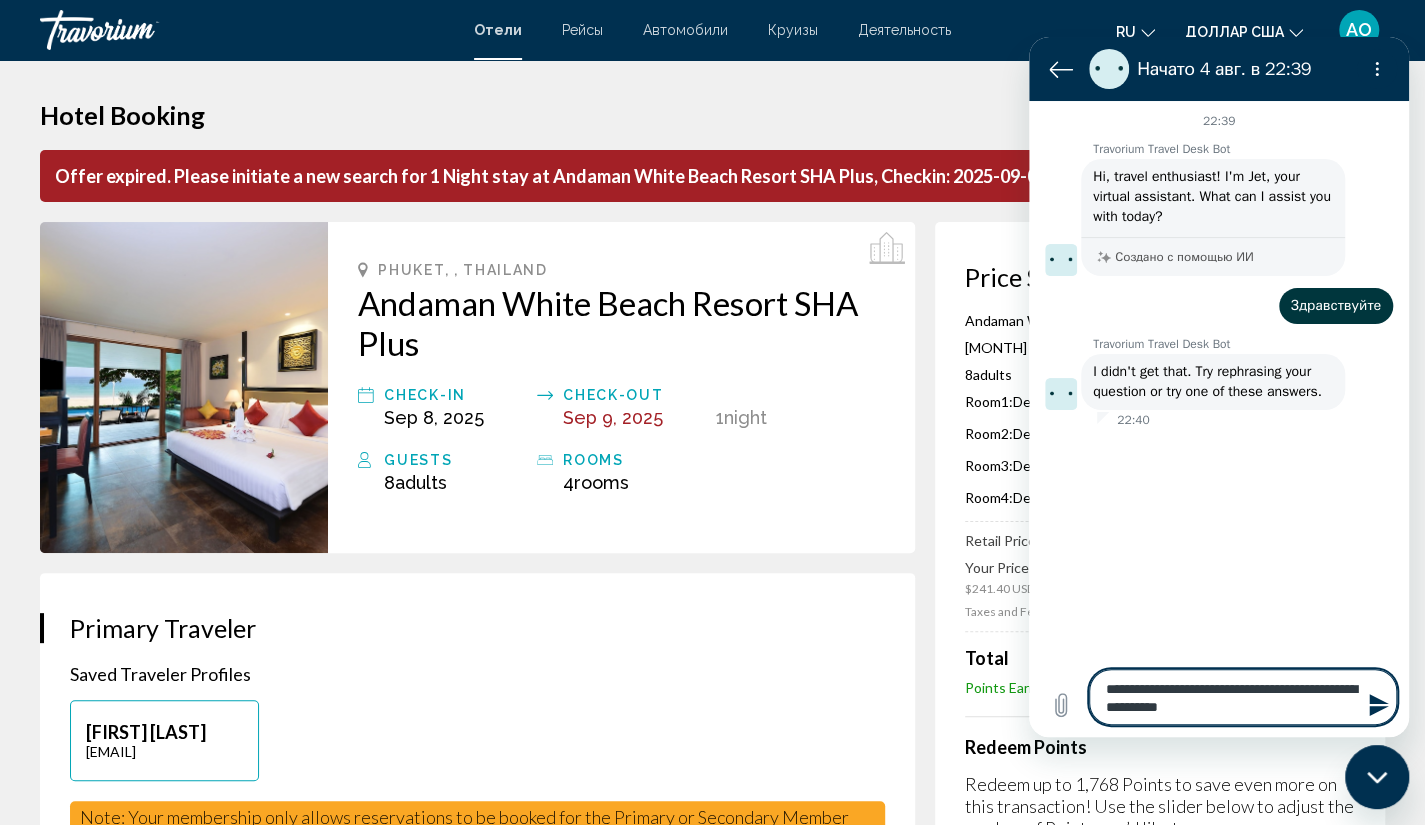 type on "**********" 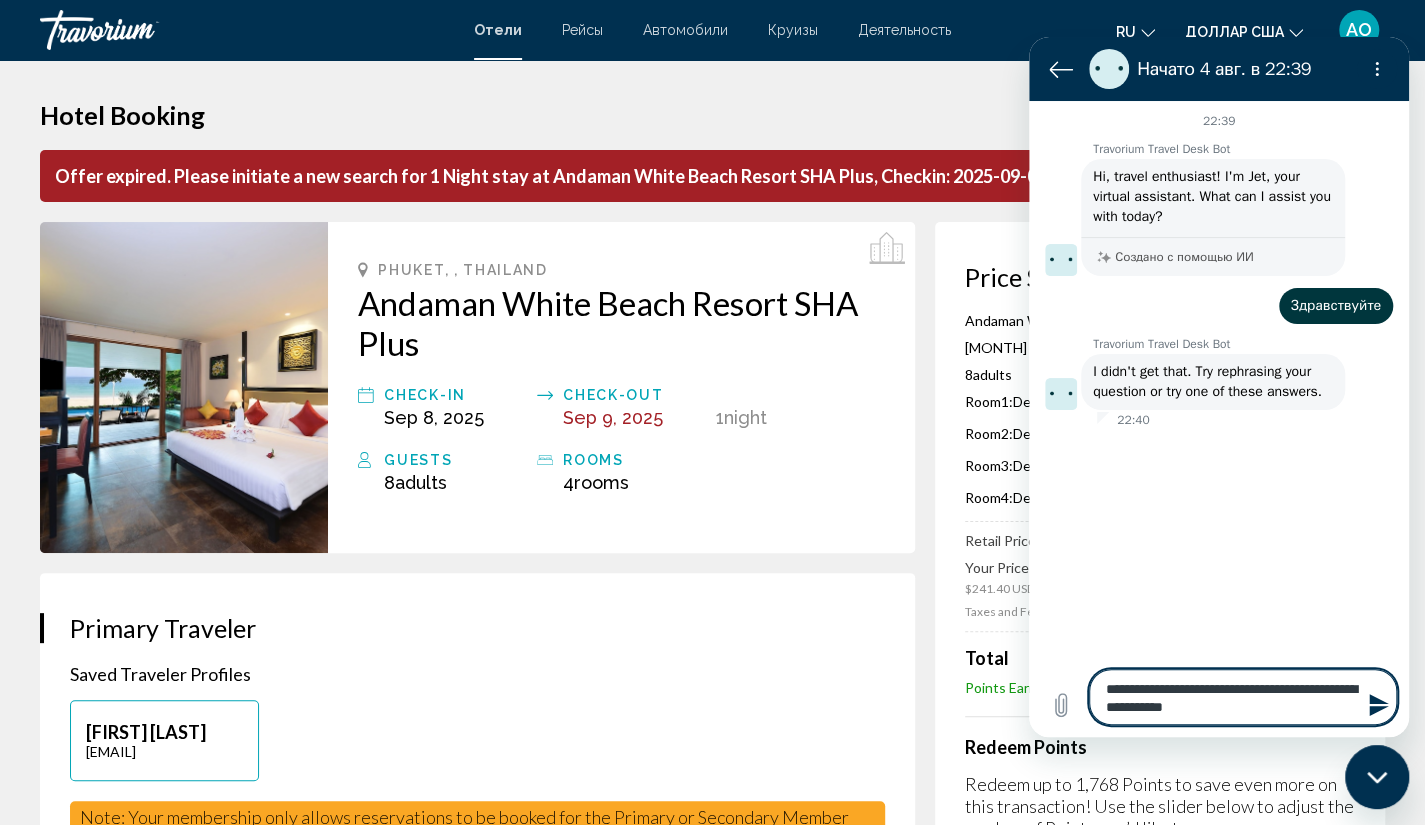 type on "**********" 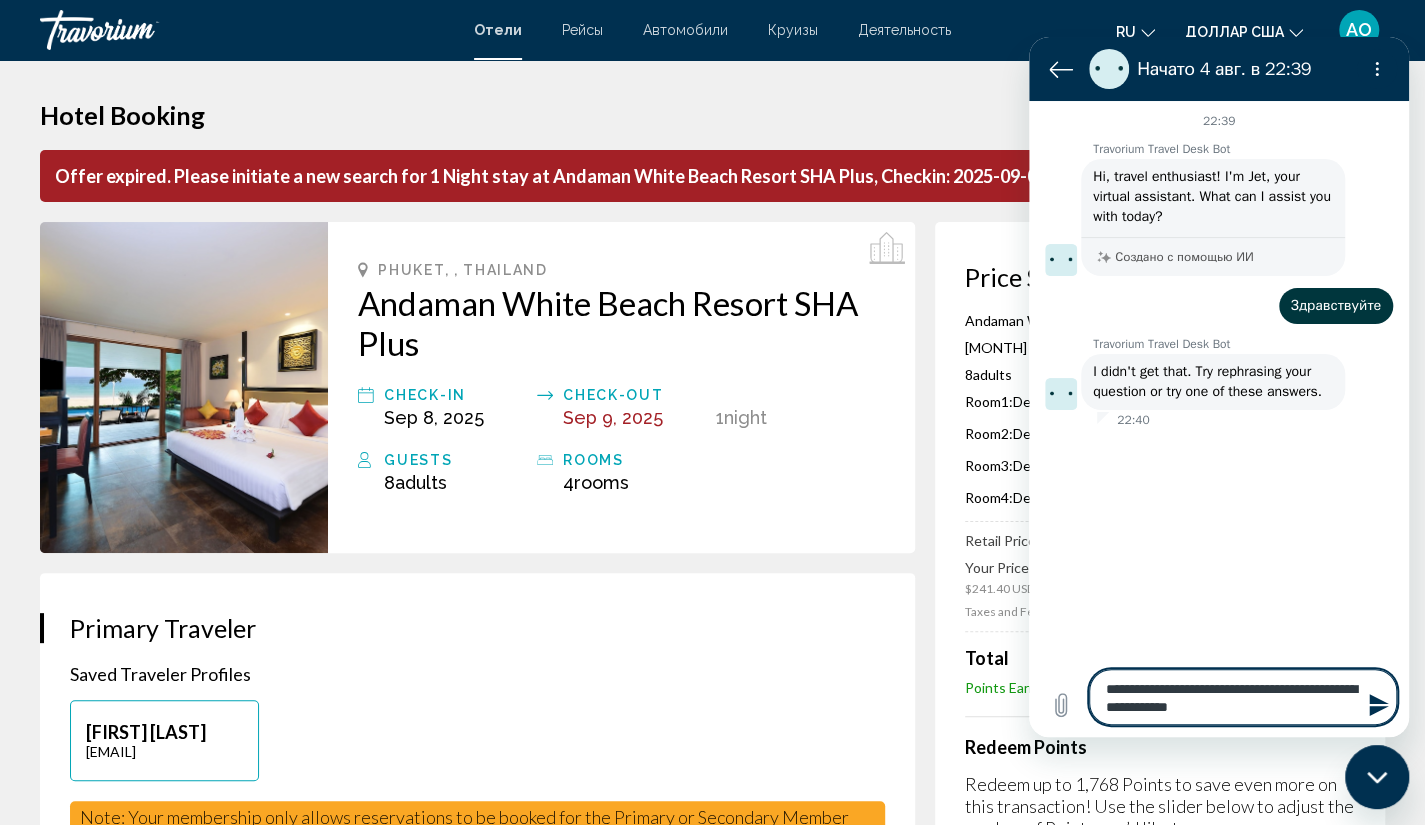 type on "**********" 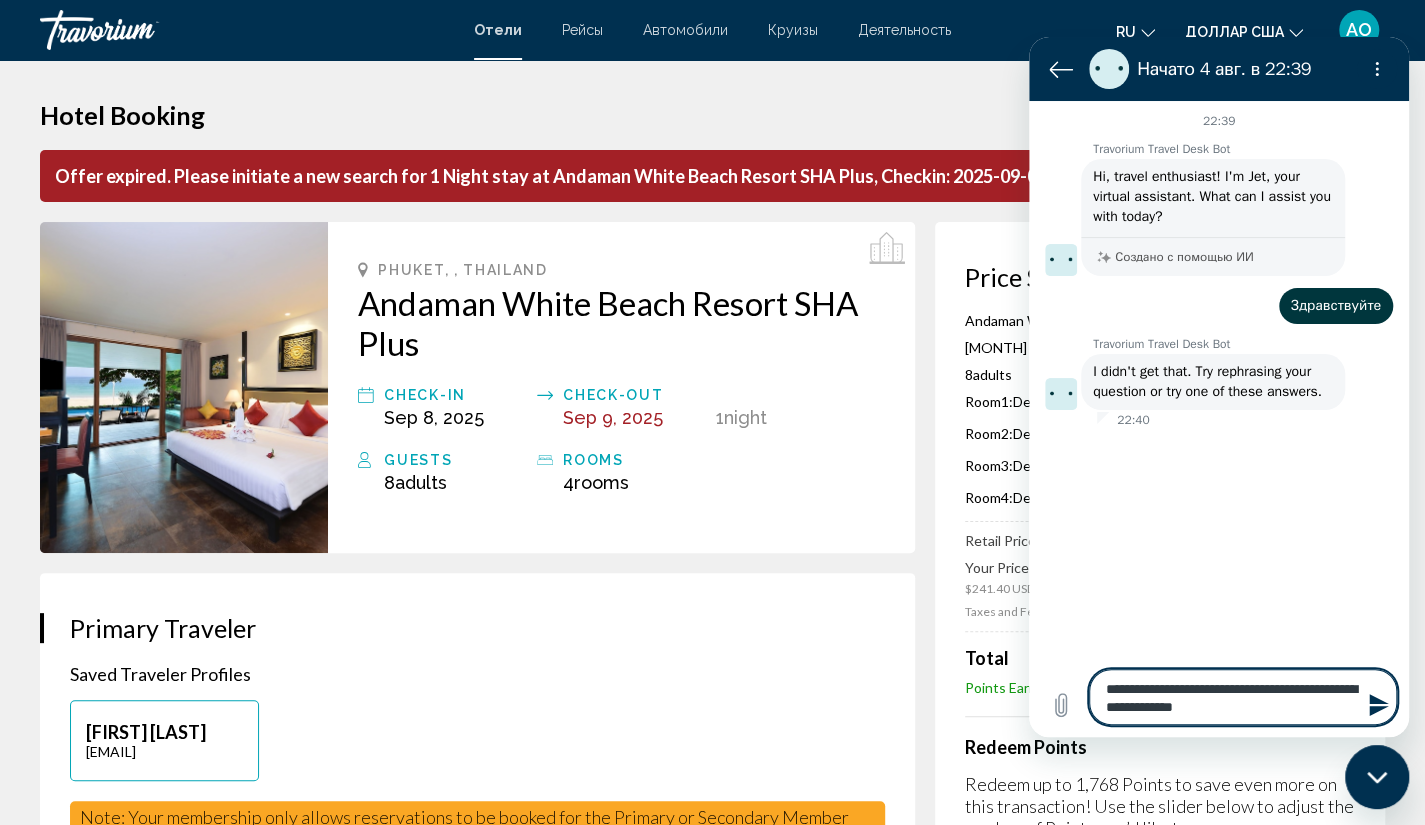 type on "**********" 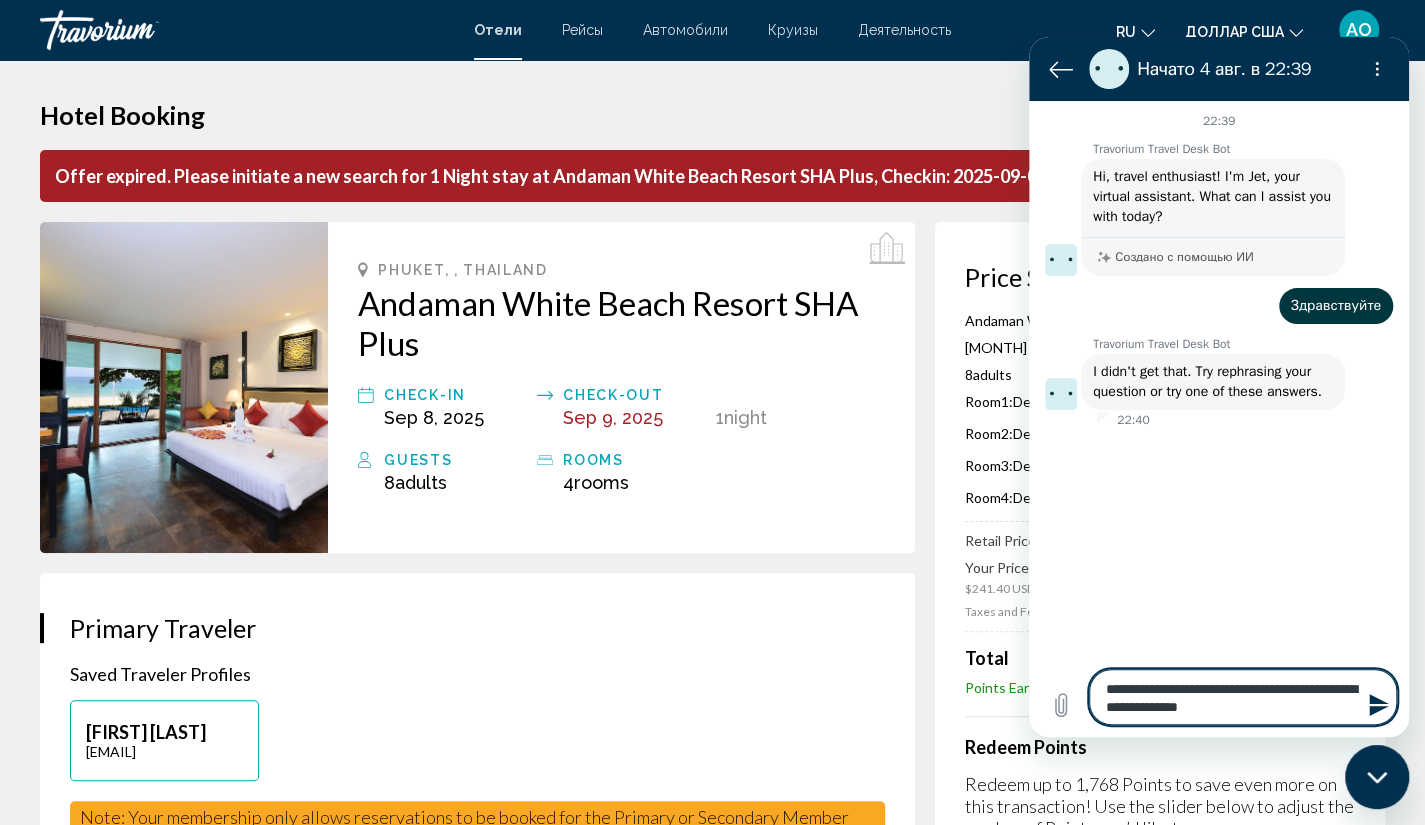 type on "**********" 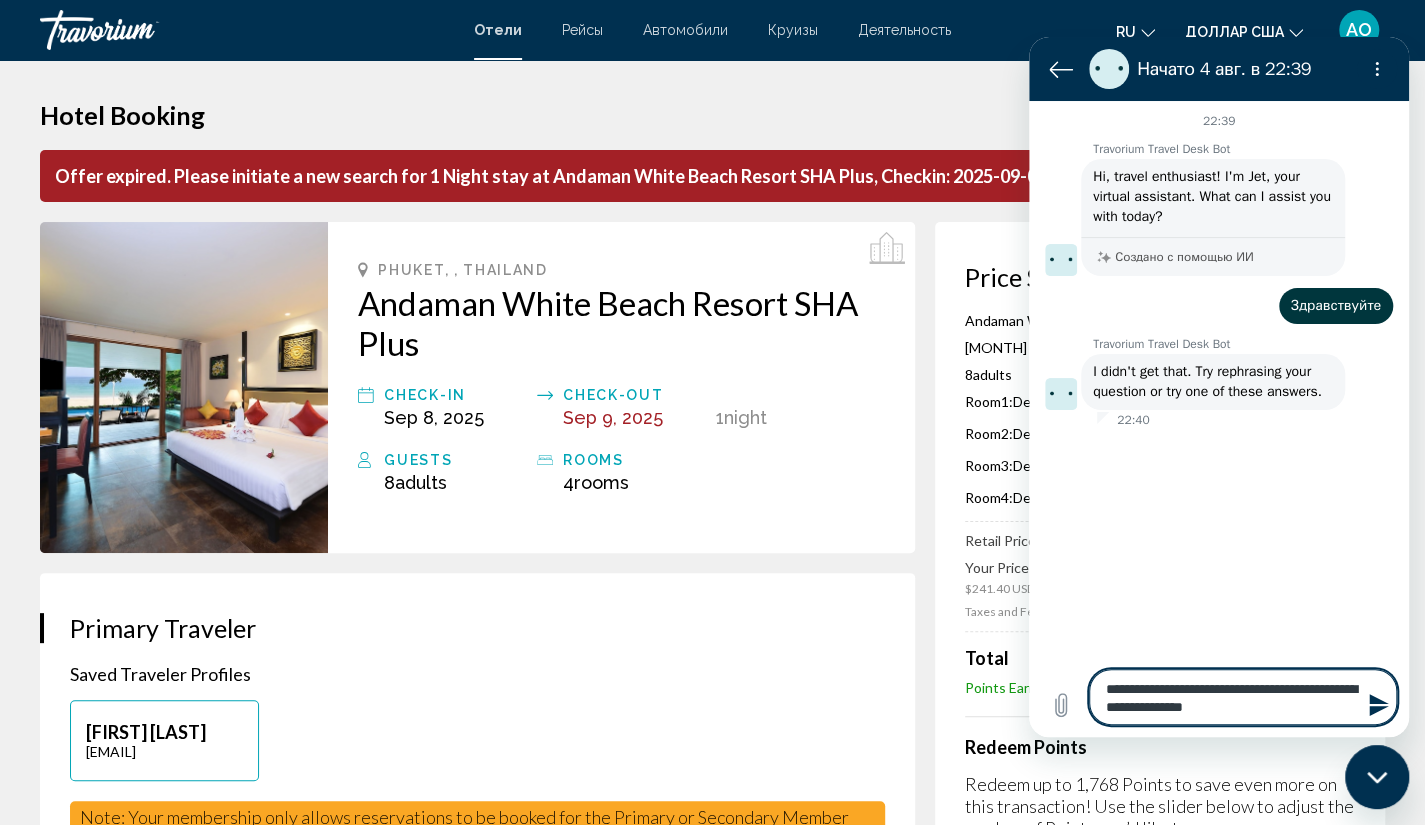 type on "**********" 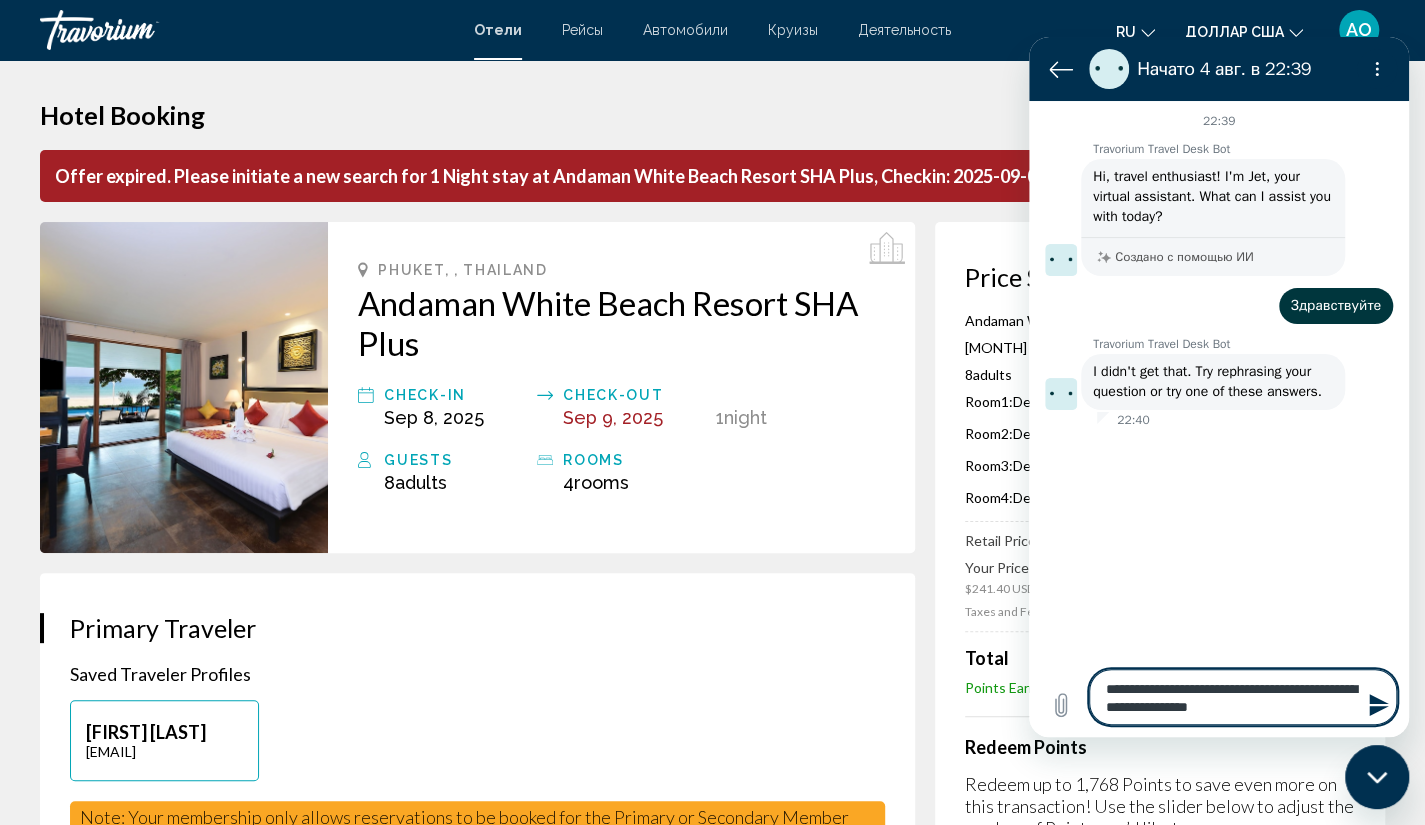 type on "**********" 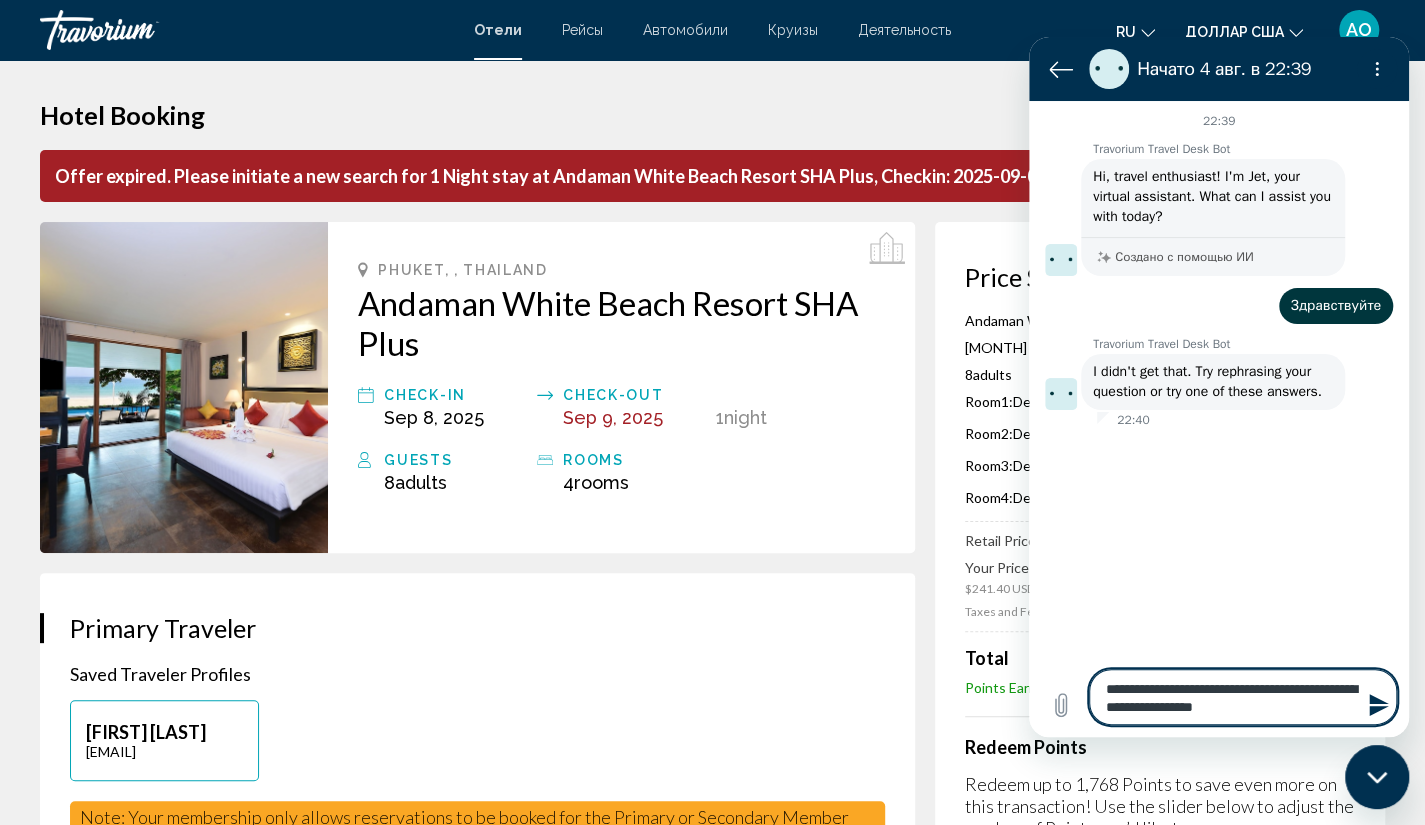 type on "**********" 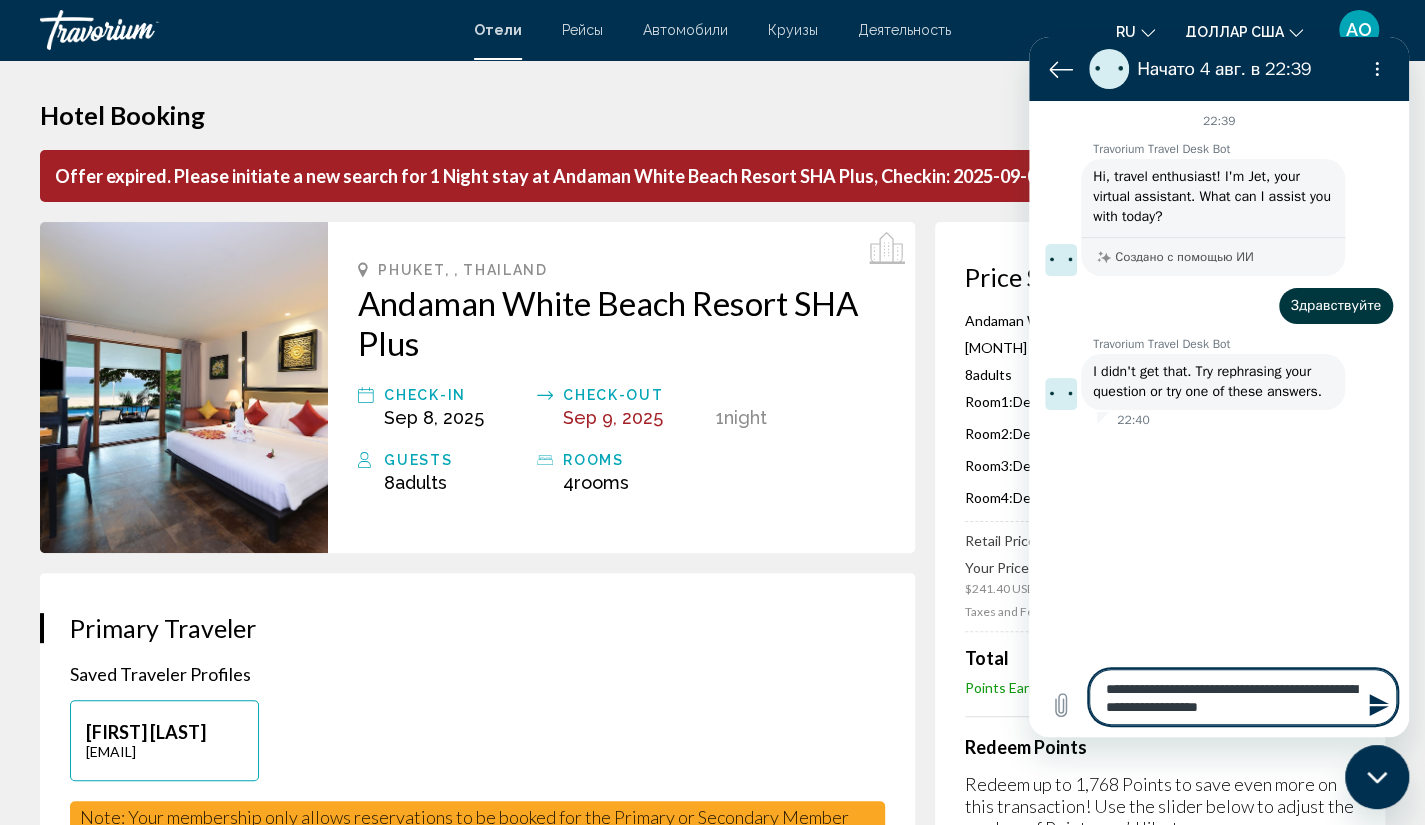 type on "**********" 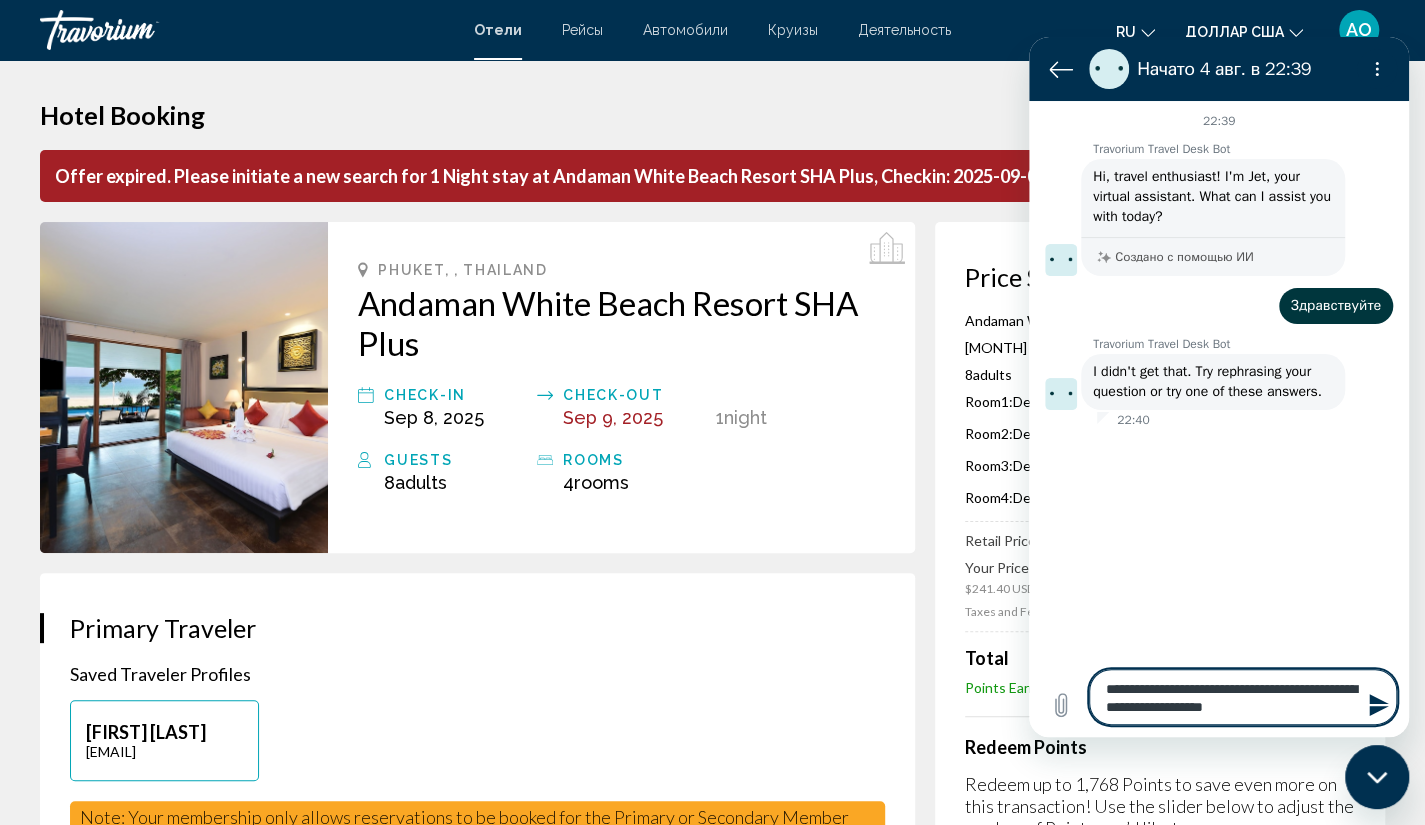 type on "**********" 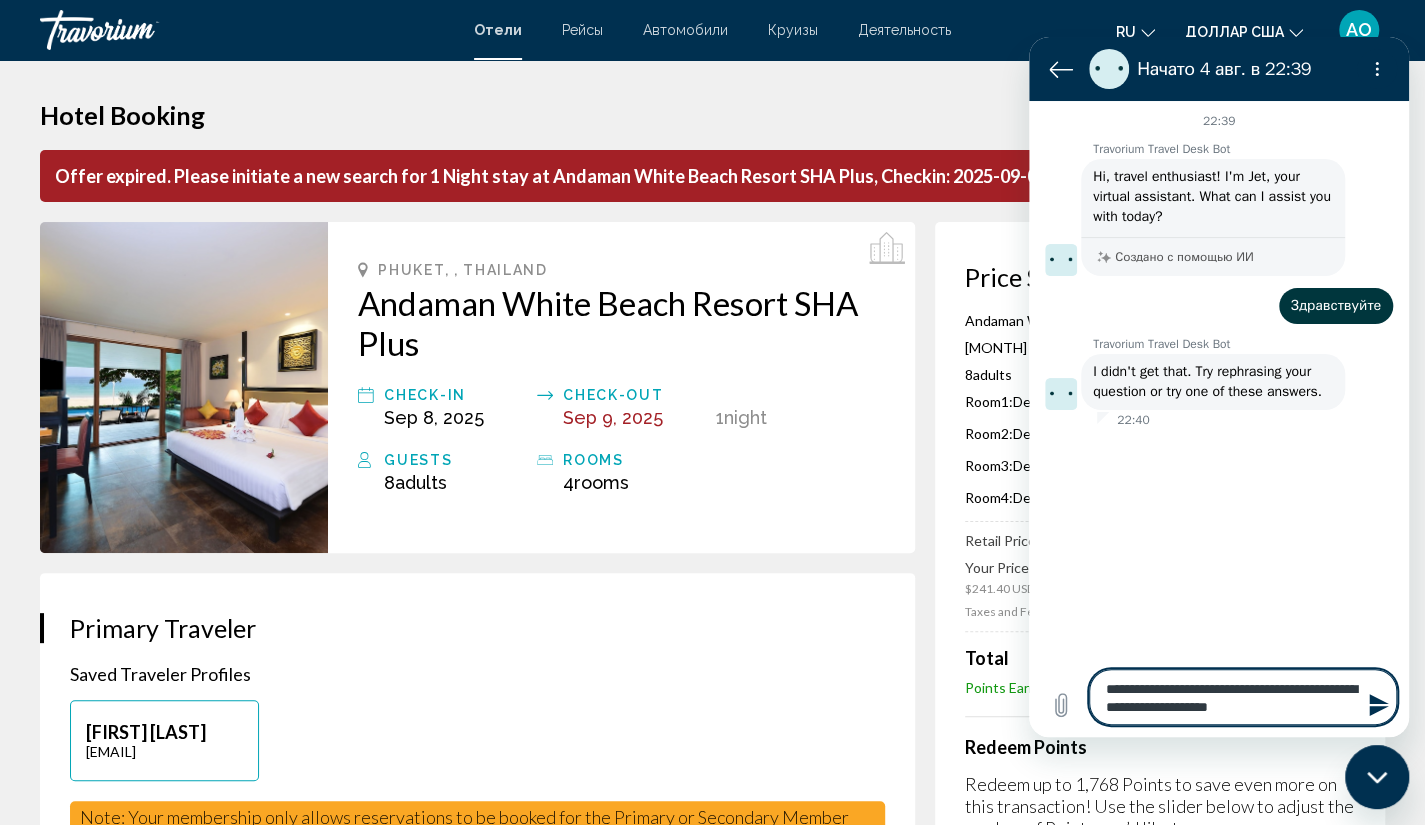 type on "**********" 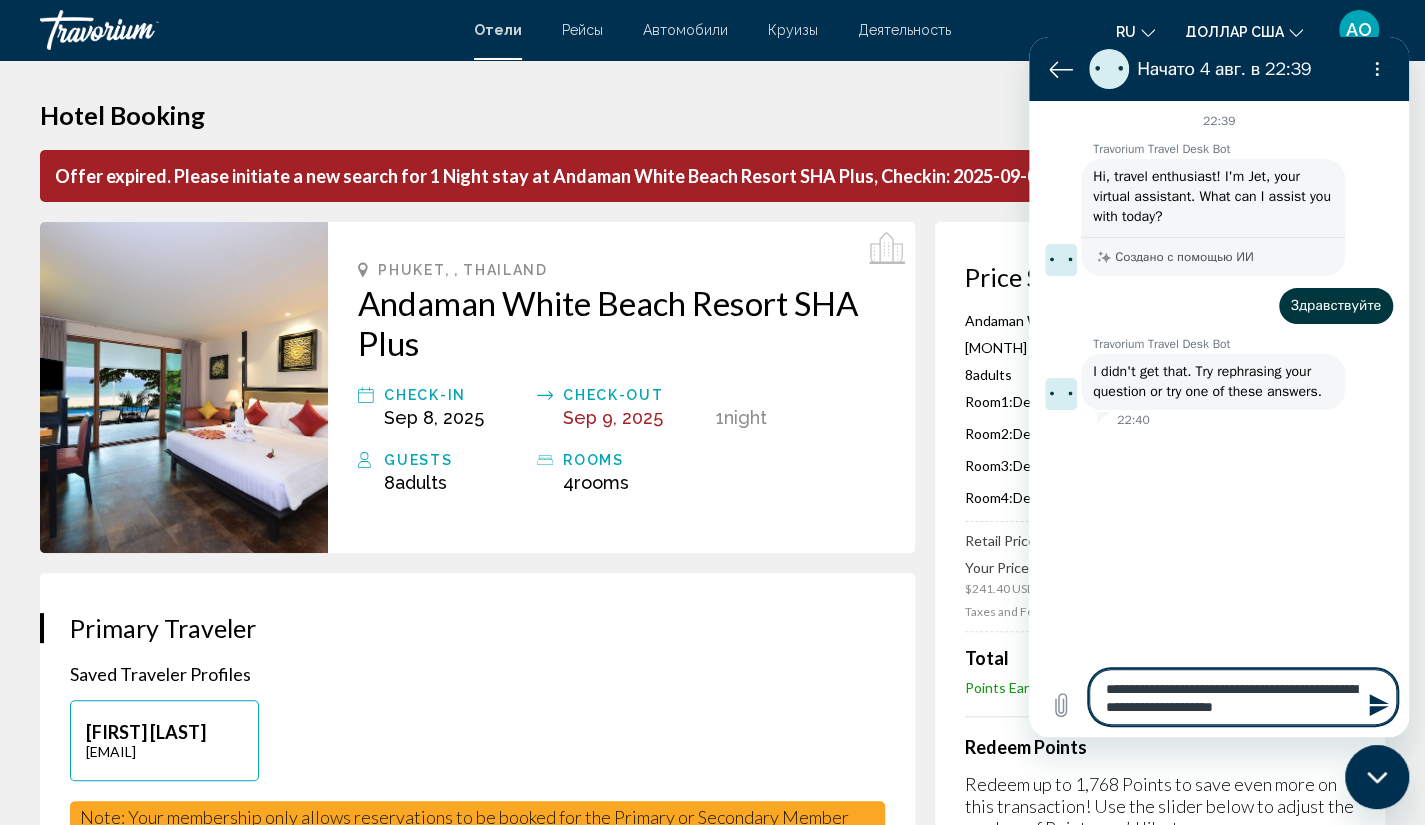 type on "**********" 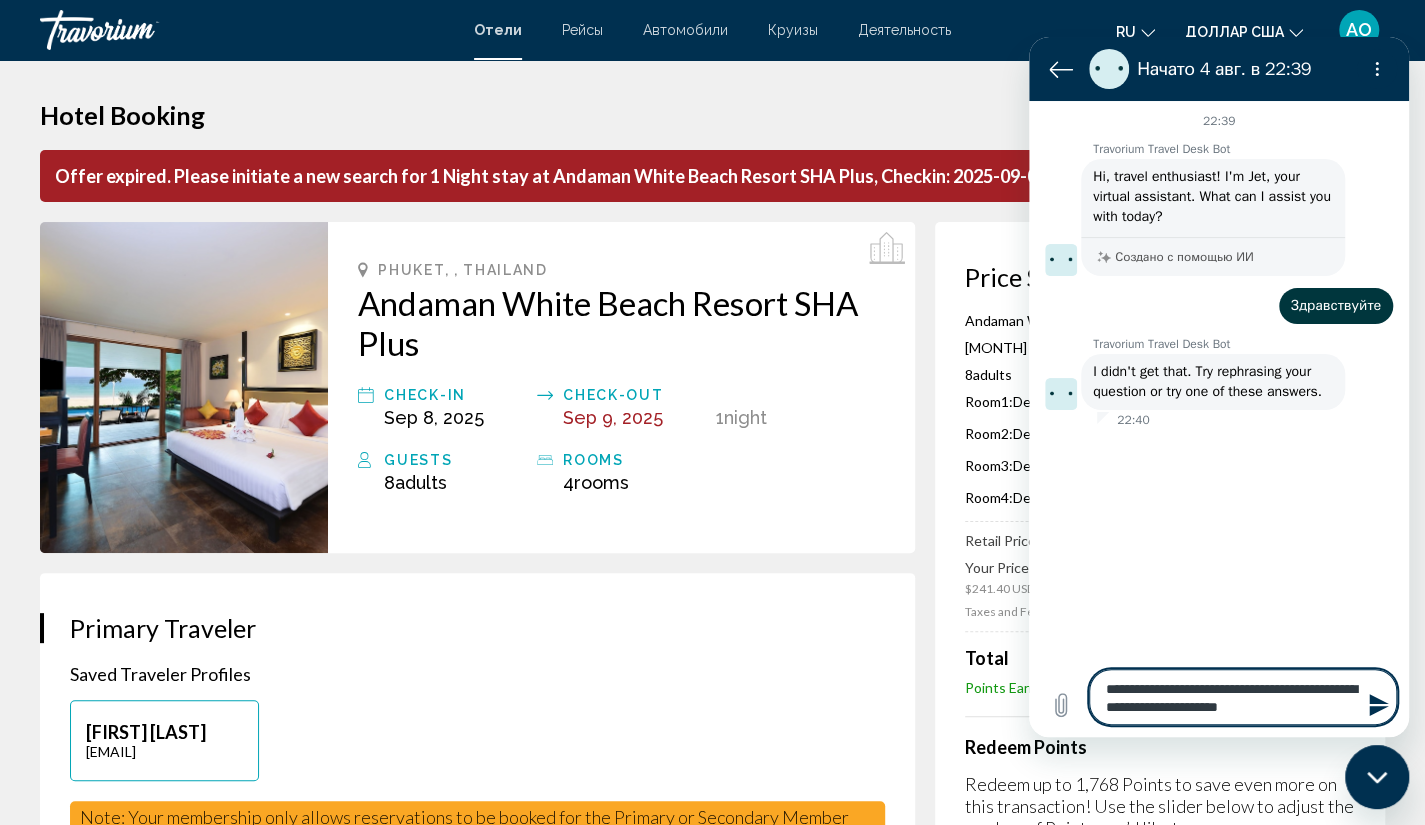 type on "**********" 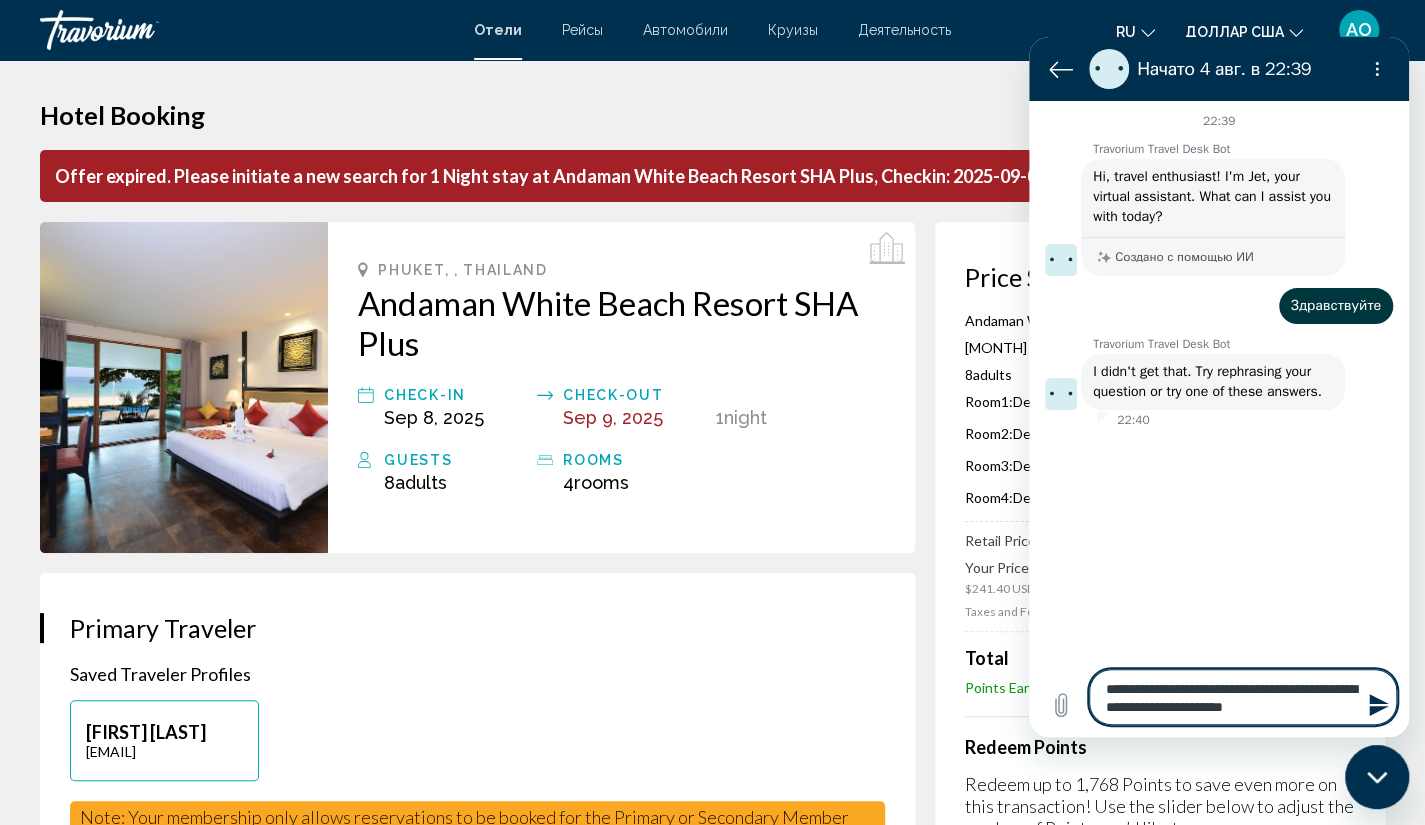 type on "**********" 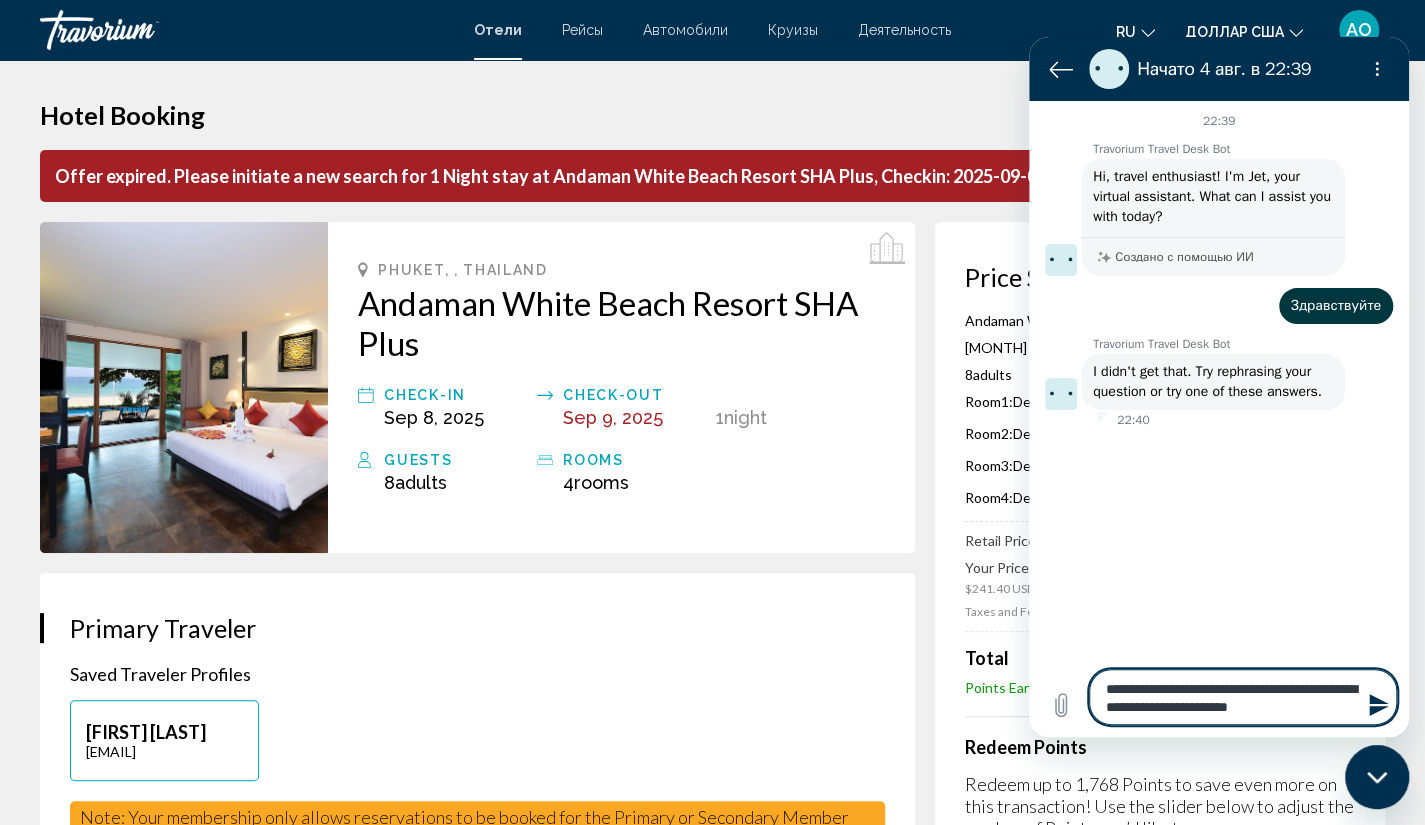 type on "**********" 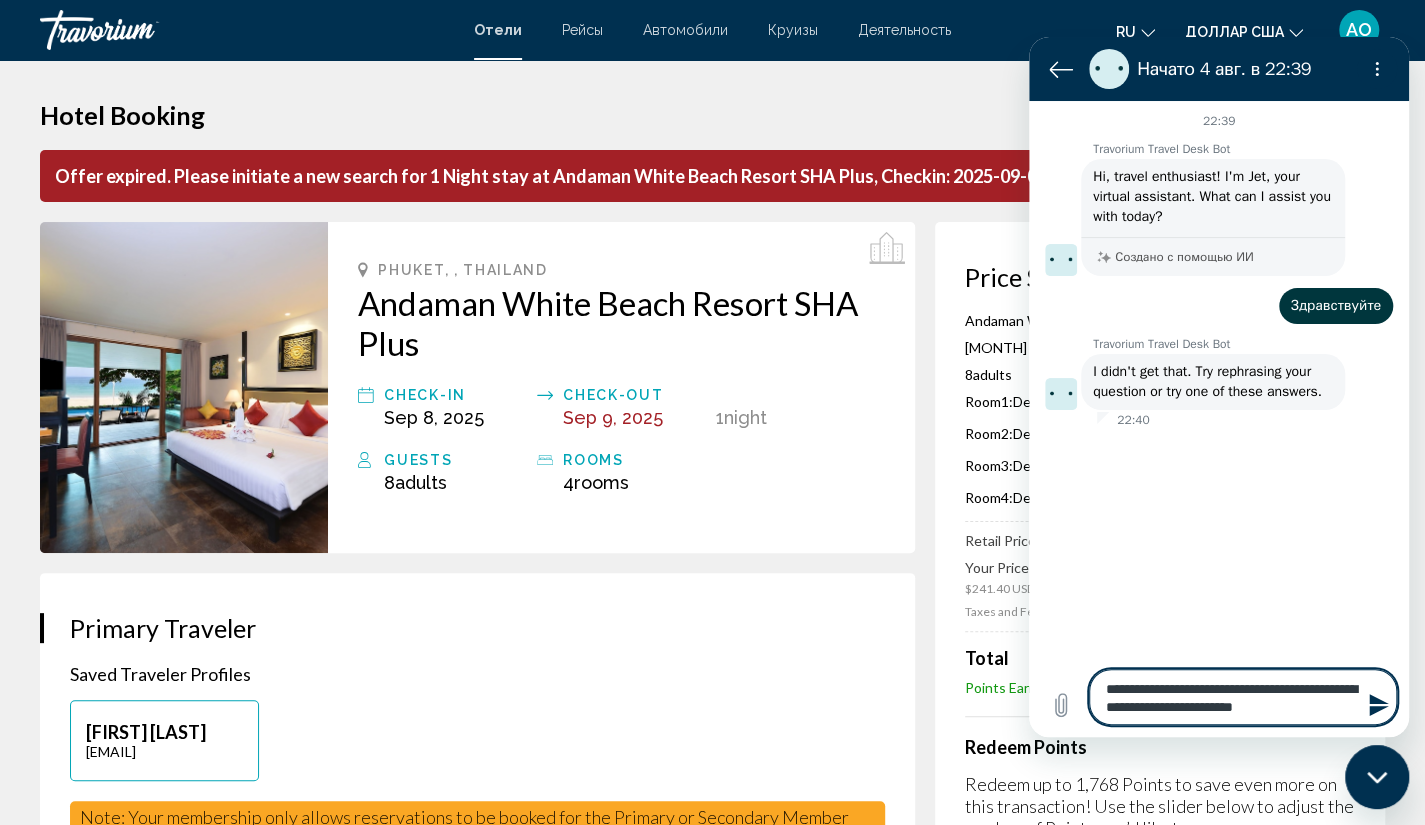 type on "**********" 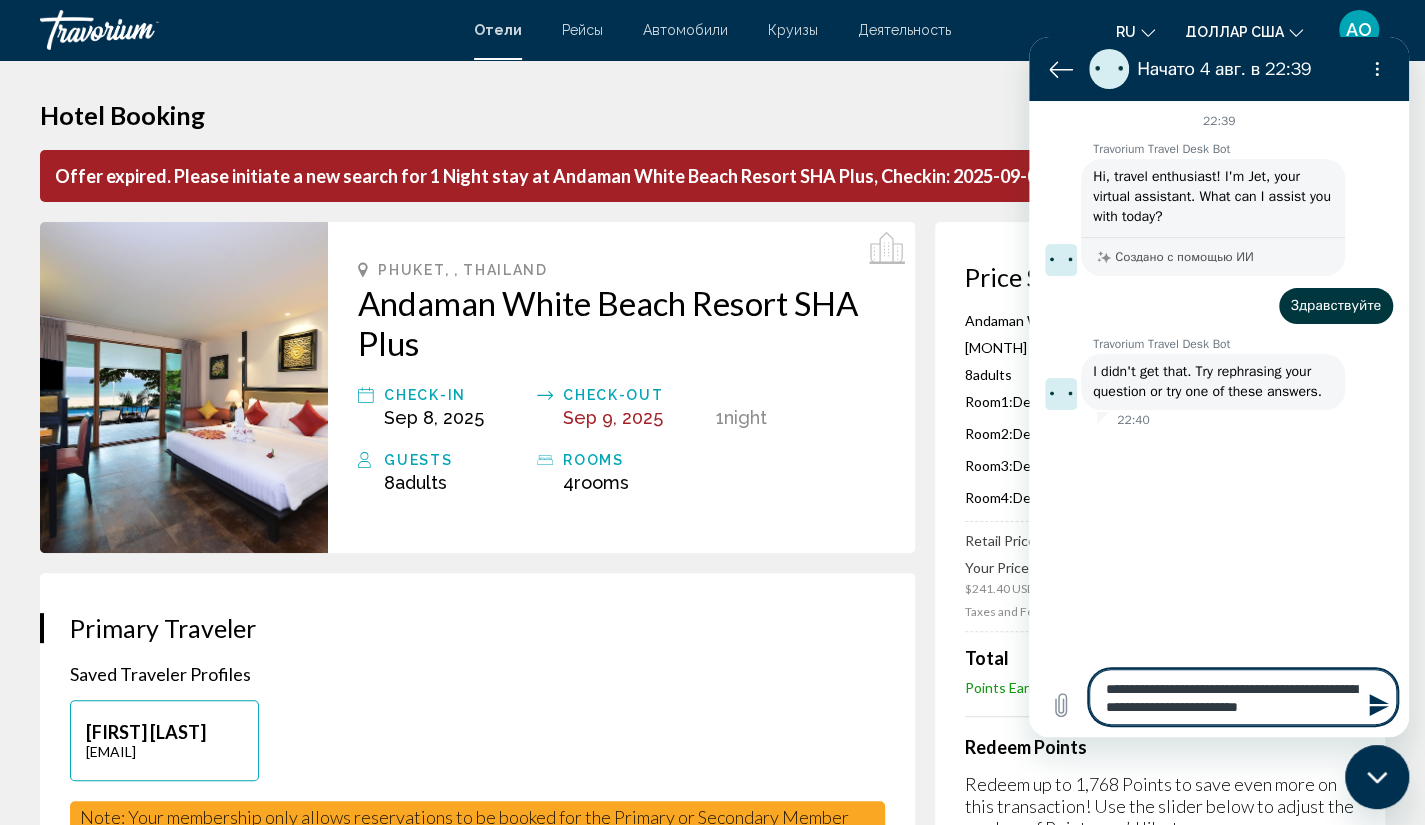 type on "**********" 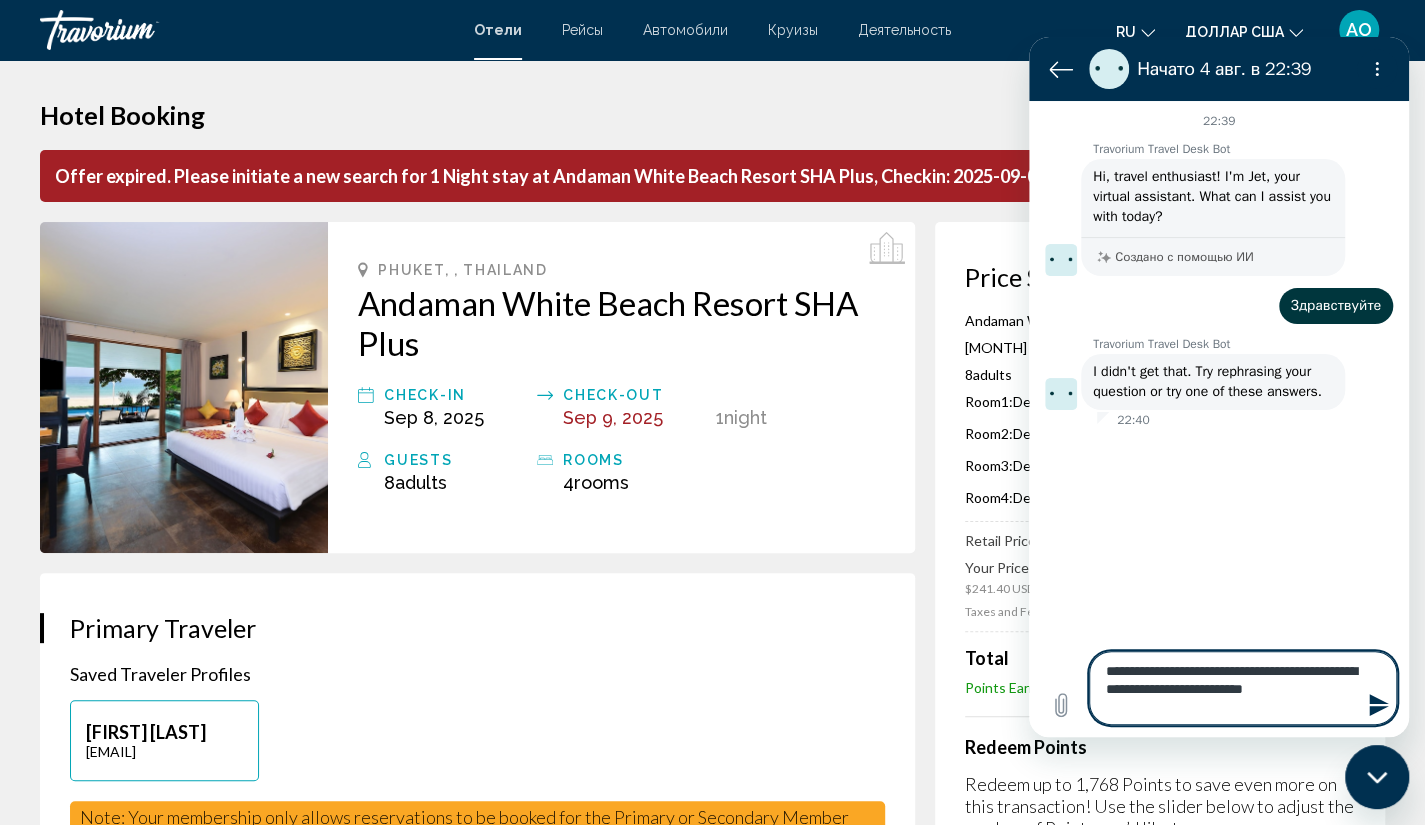 type on "**********" 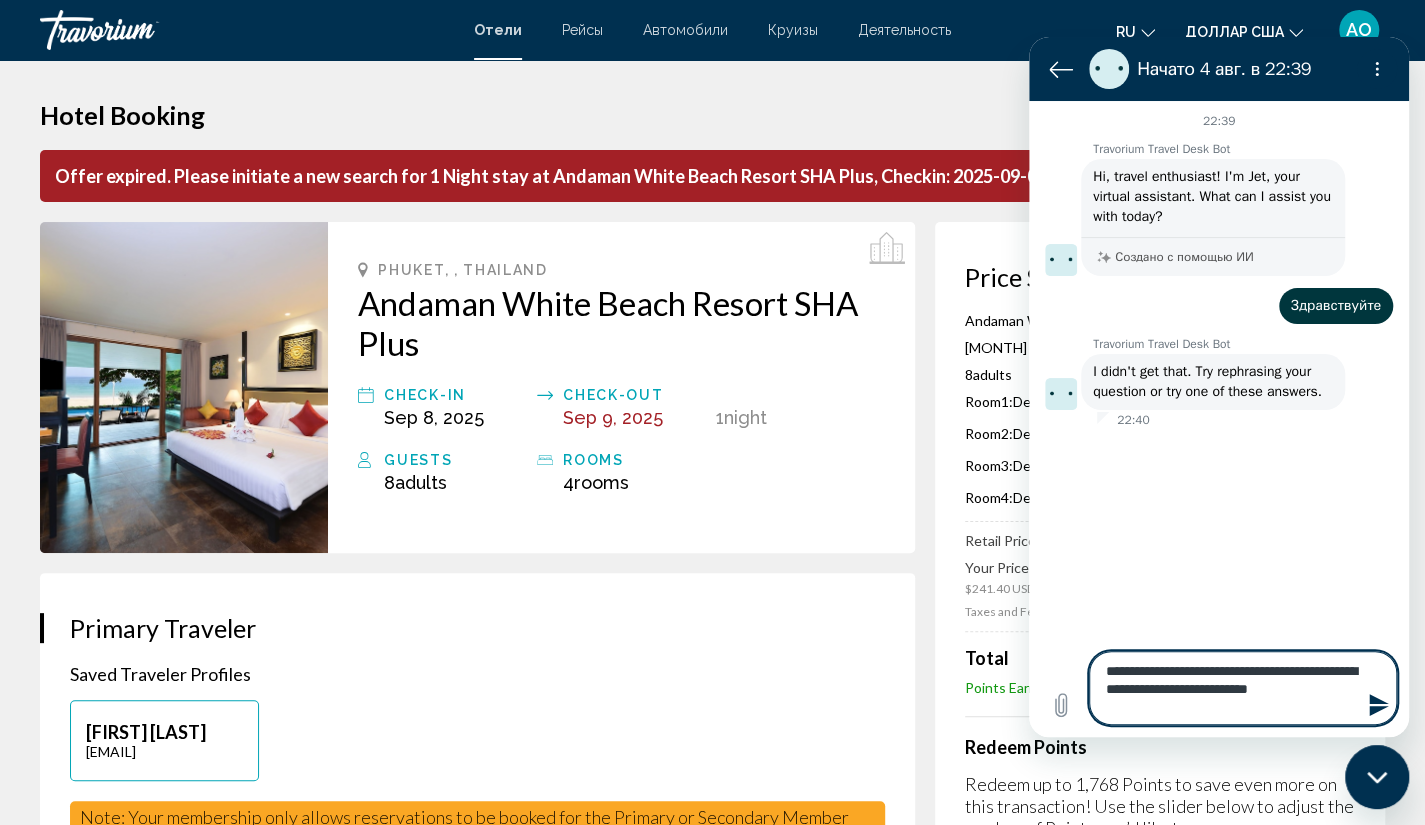 type on "**********" 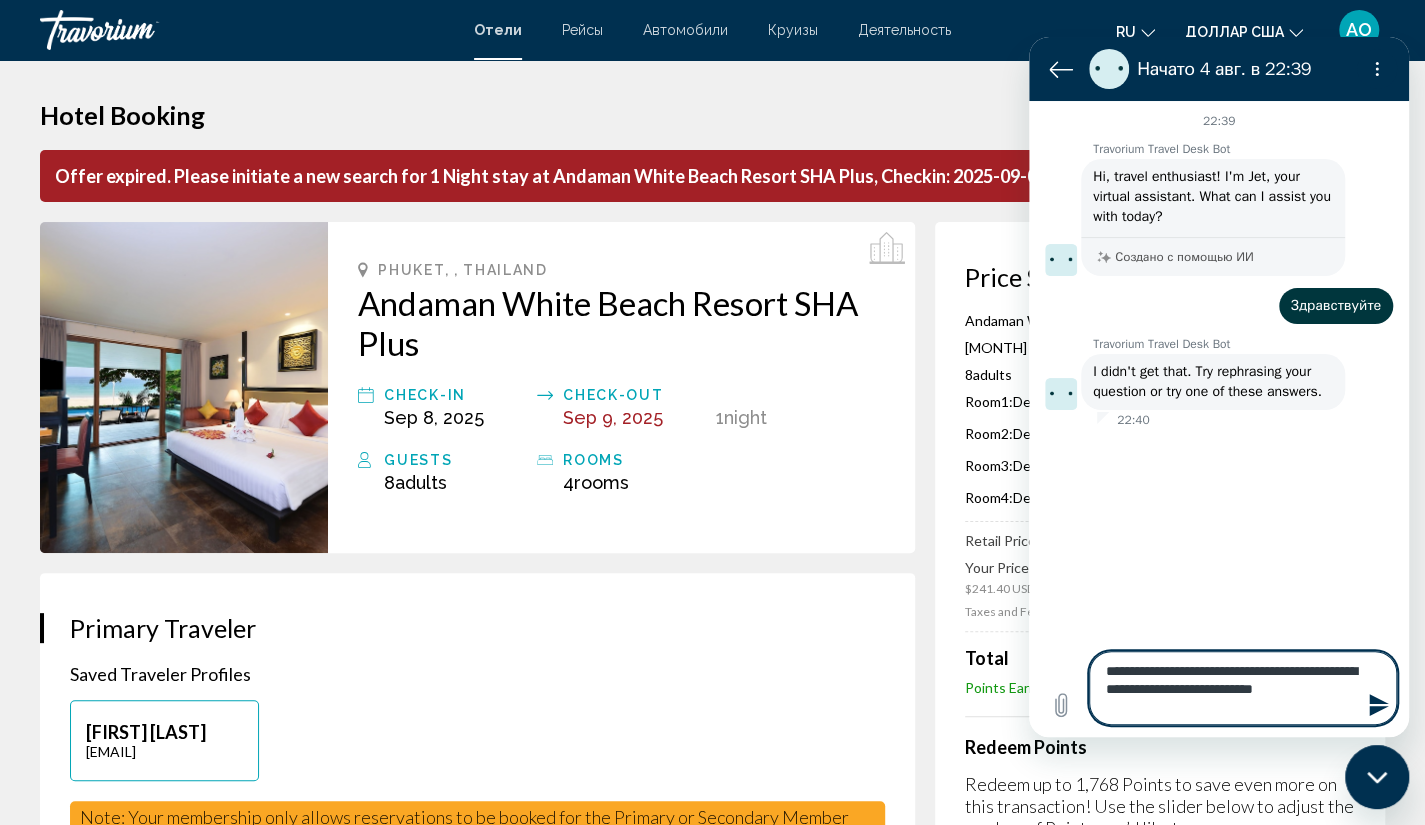 type on "**********" 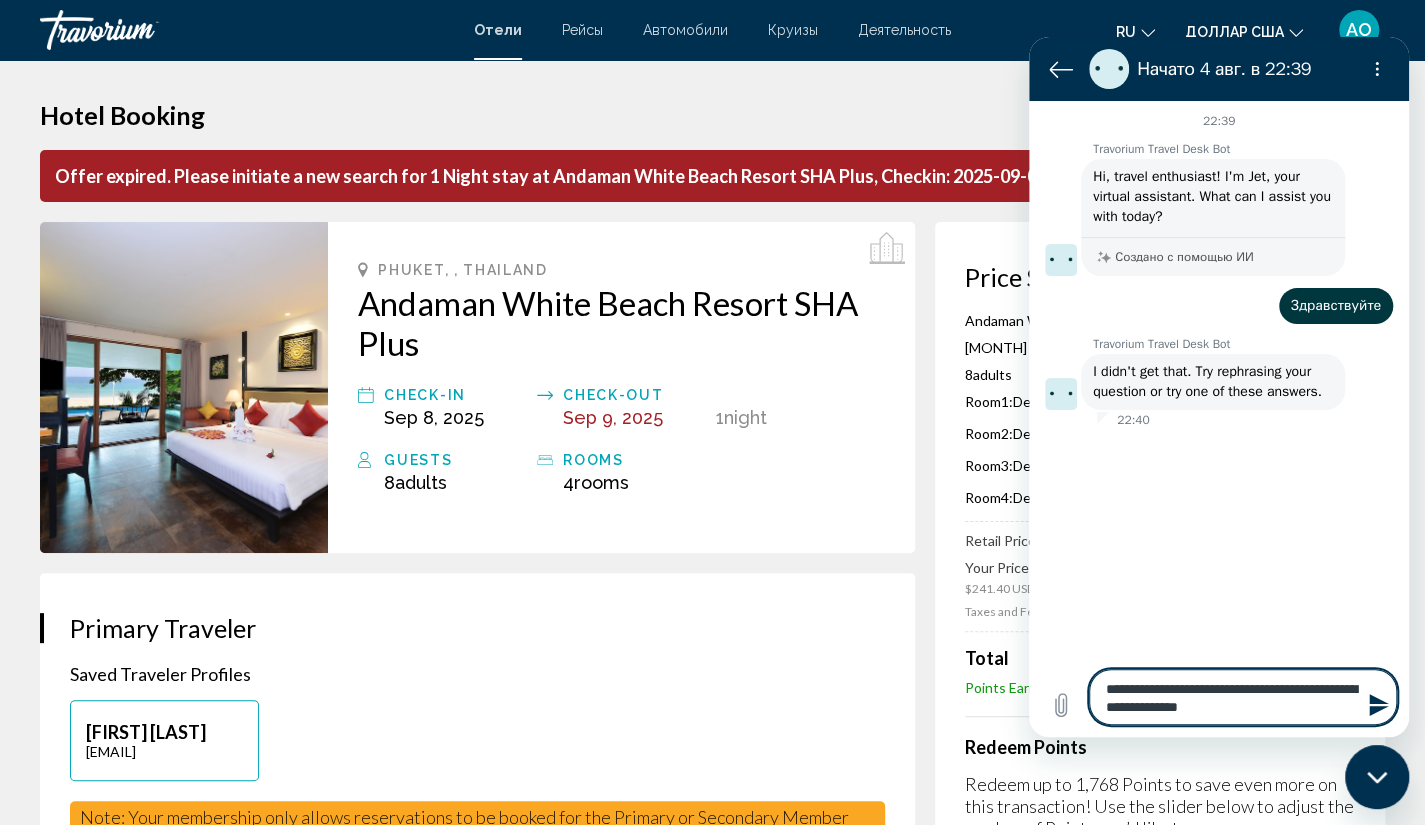 click on "**********" at bounding box center [1243, 697] 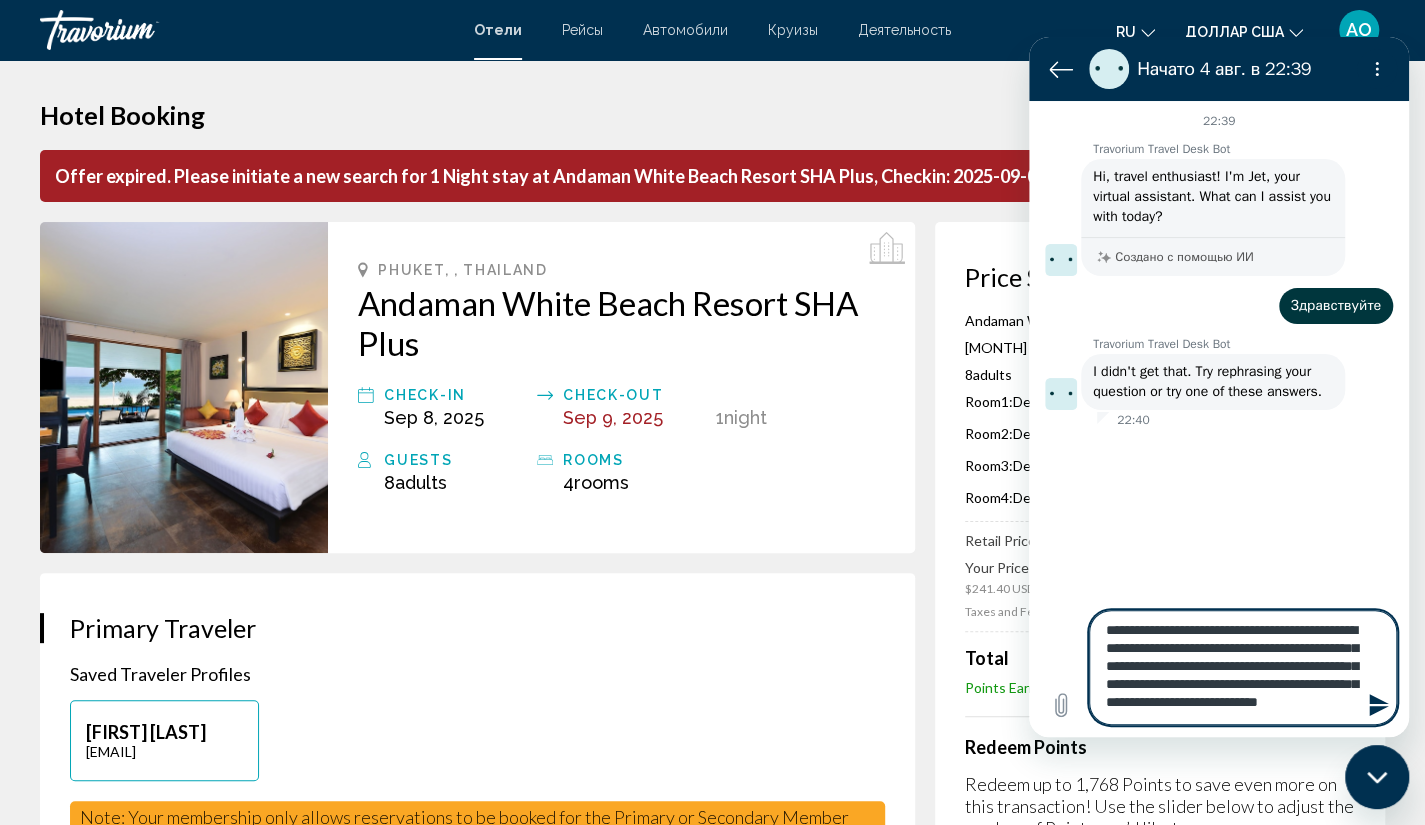 scroll, scrollTop: 9, scrollLeft: 0, axis: vertical 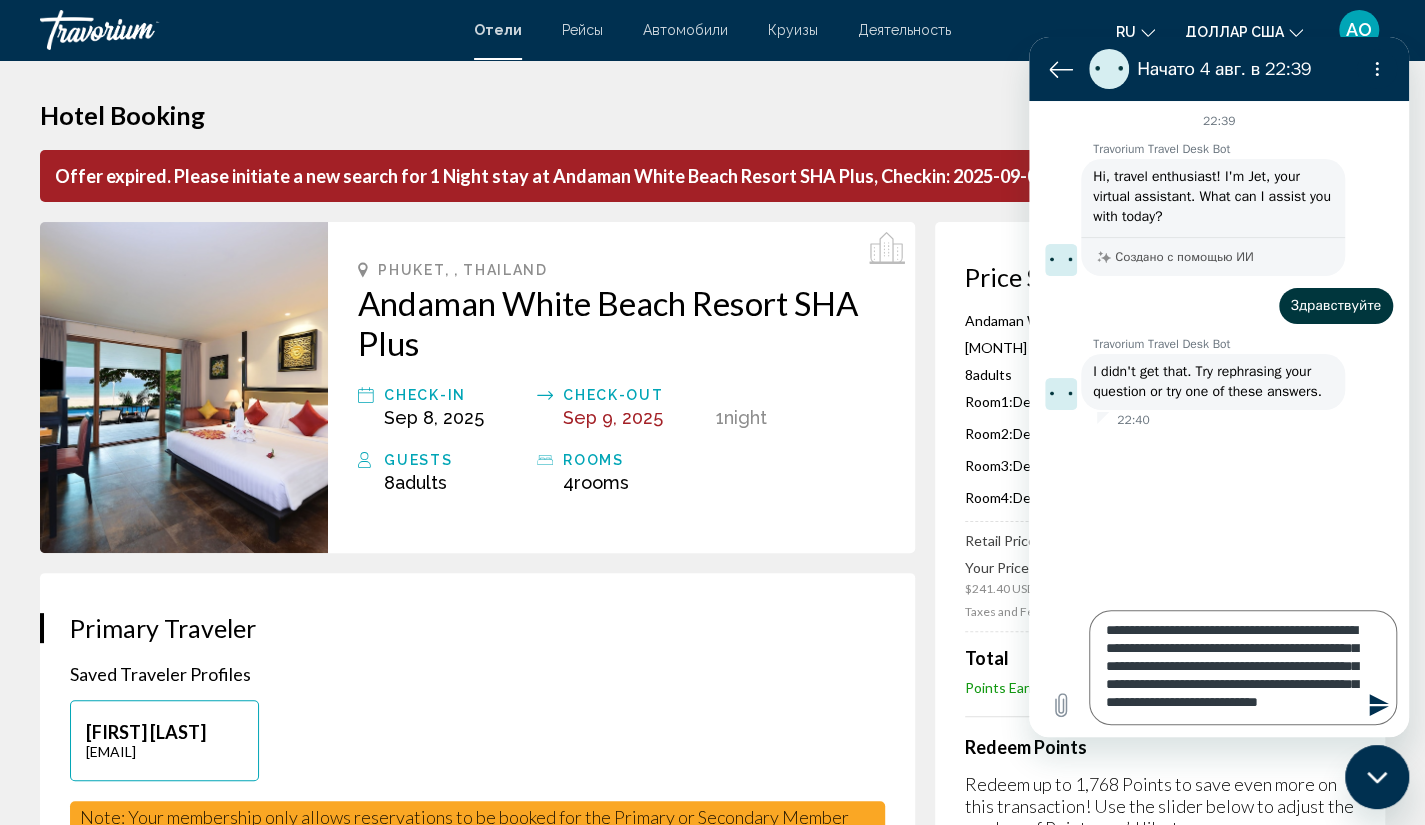 click 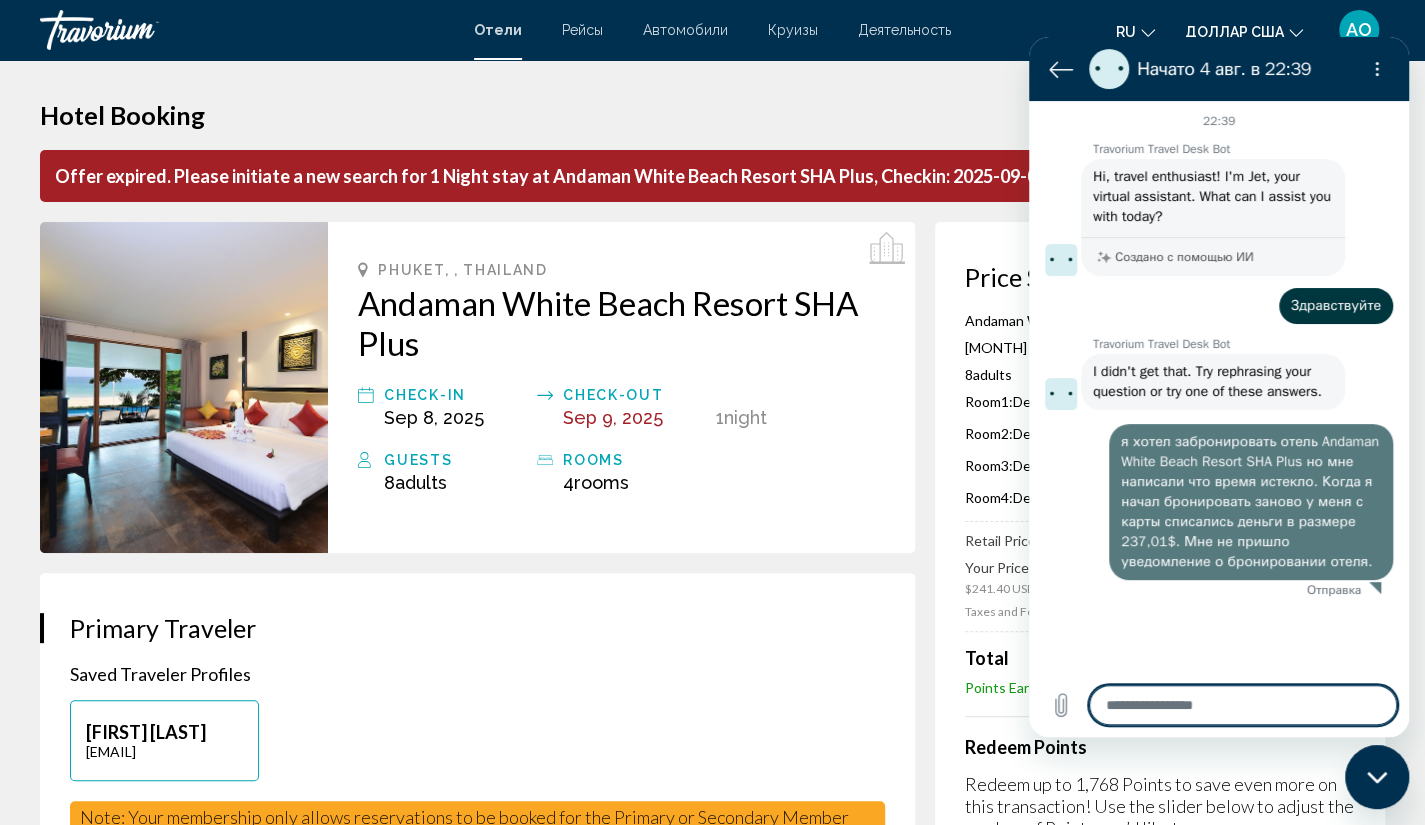 scroll, scrollTop: 0, scrollLeft: 0, axis: both 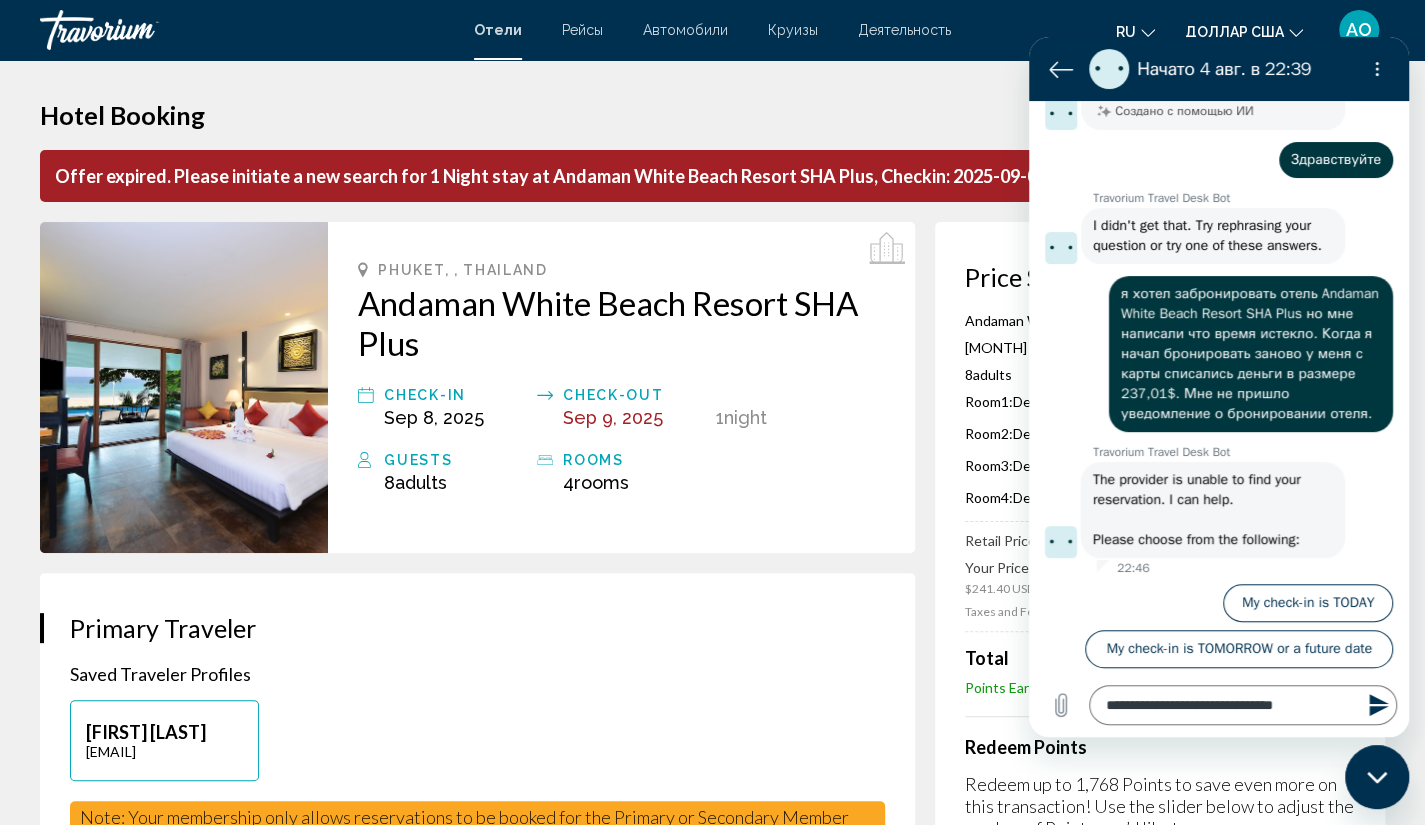click 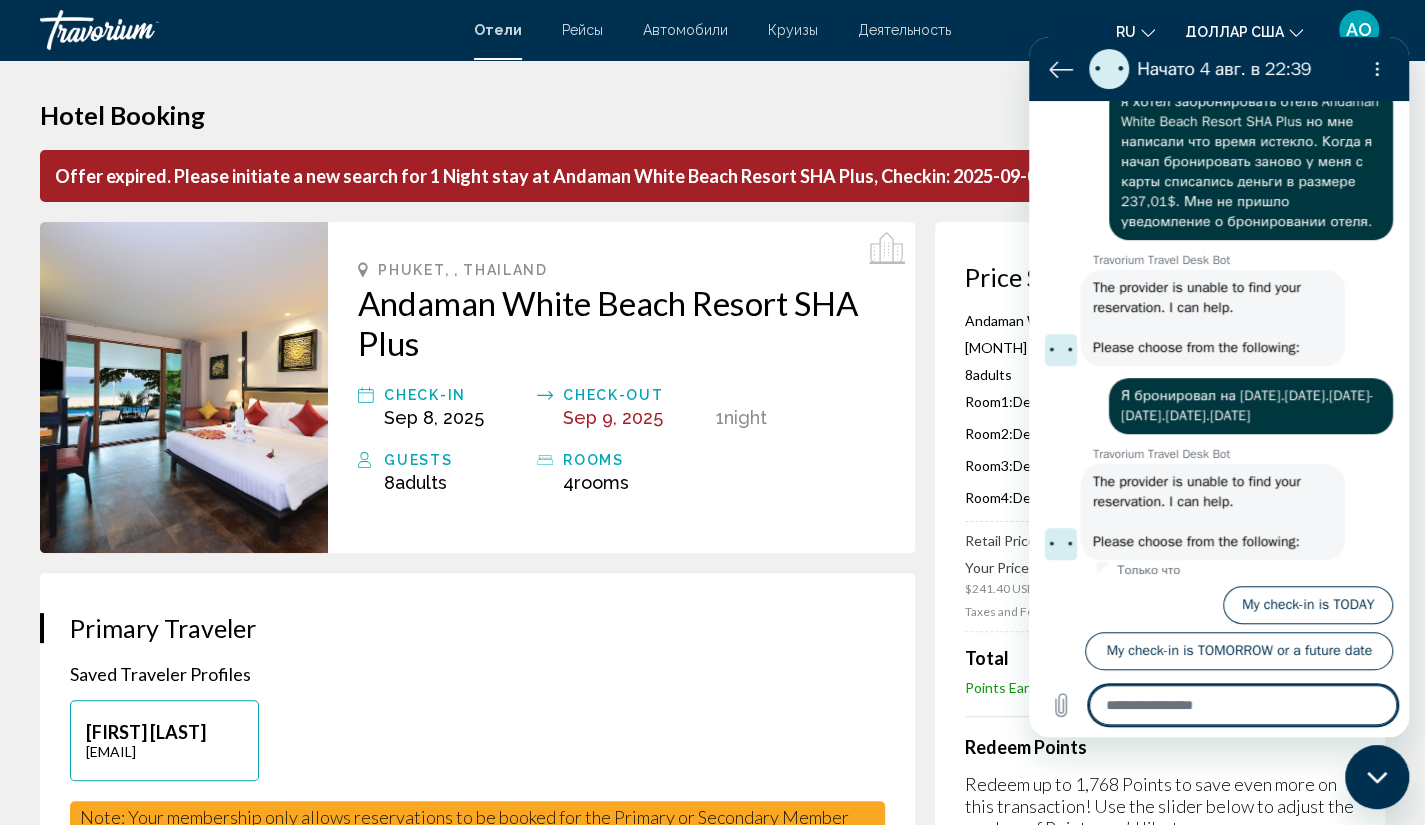 scroll, scrollTop: 338, scrollLeft: 0, axis: vertical 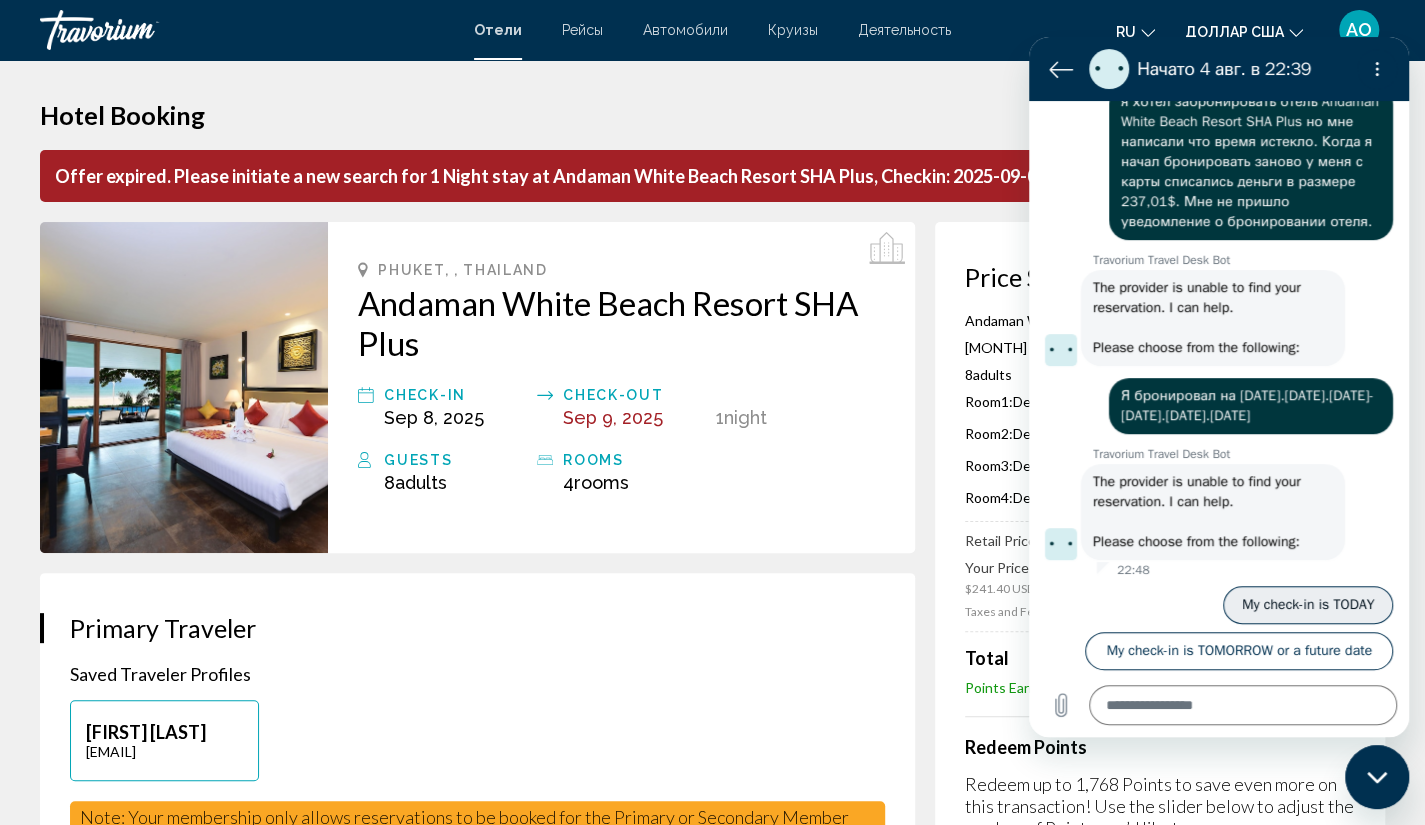 click on "My check-in is TODAY" at bounding box center [1308, 605] 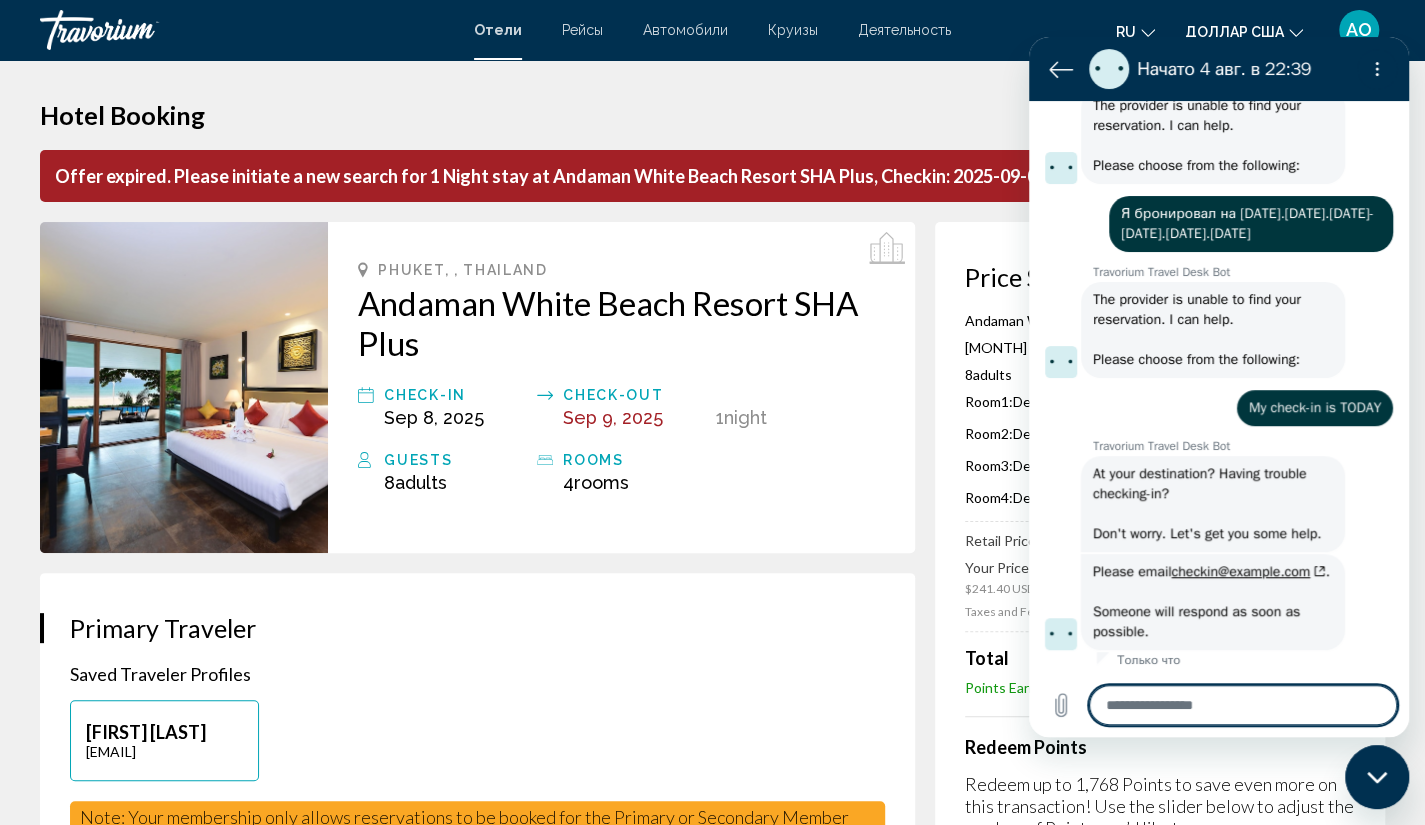 scroll, scrollTop: 560, scrollLeft: 0, axis: vertical 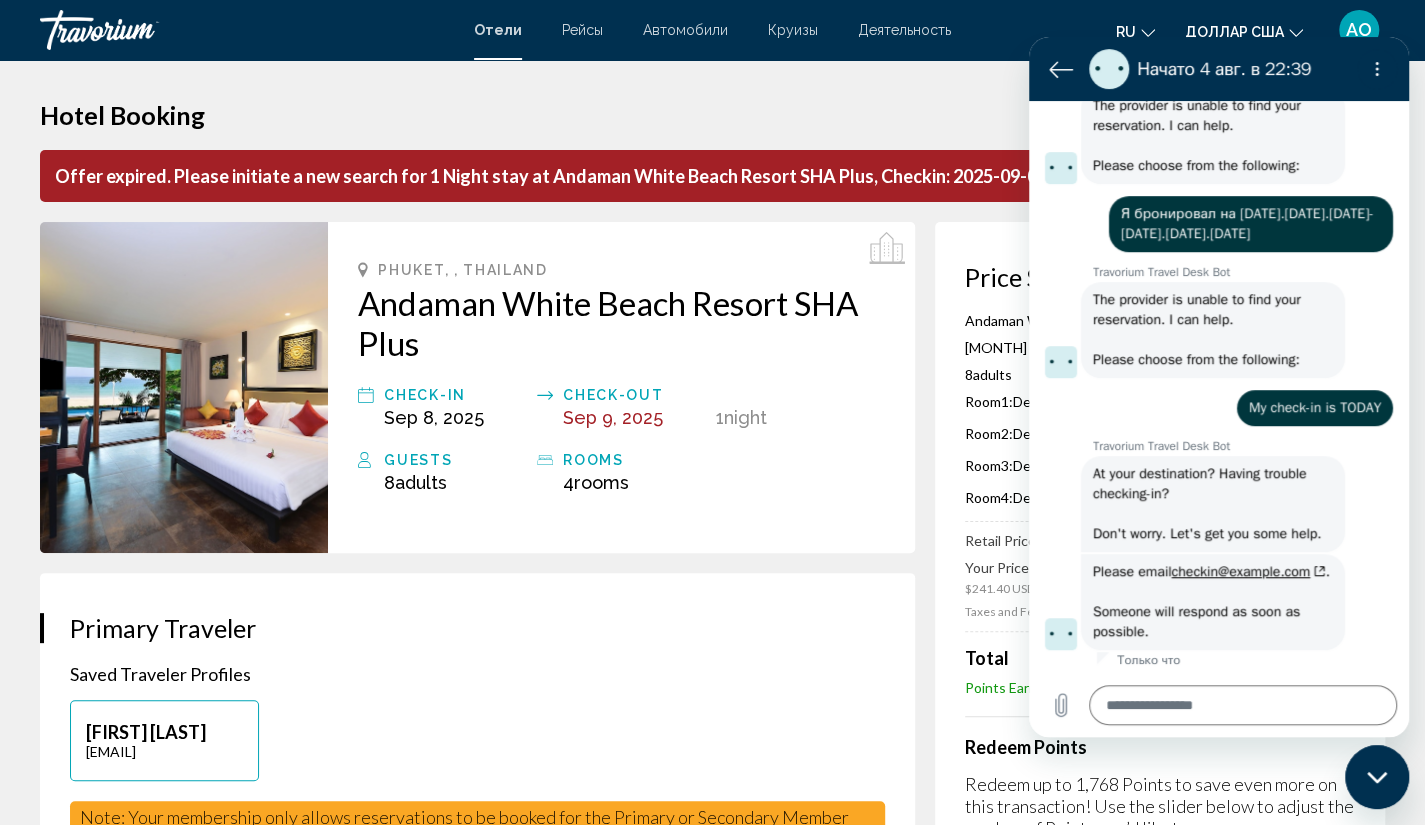 click on "Hotel Booking" at bounding box center (712, 115) 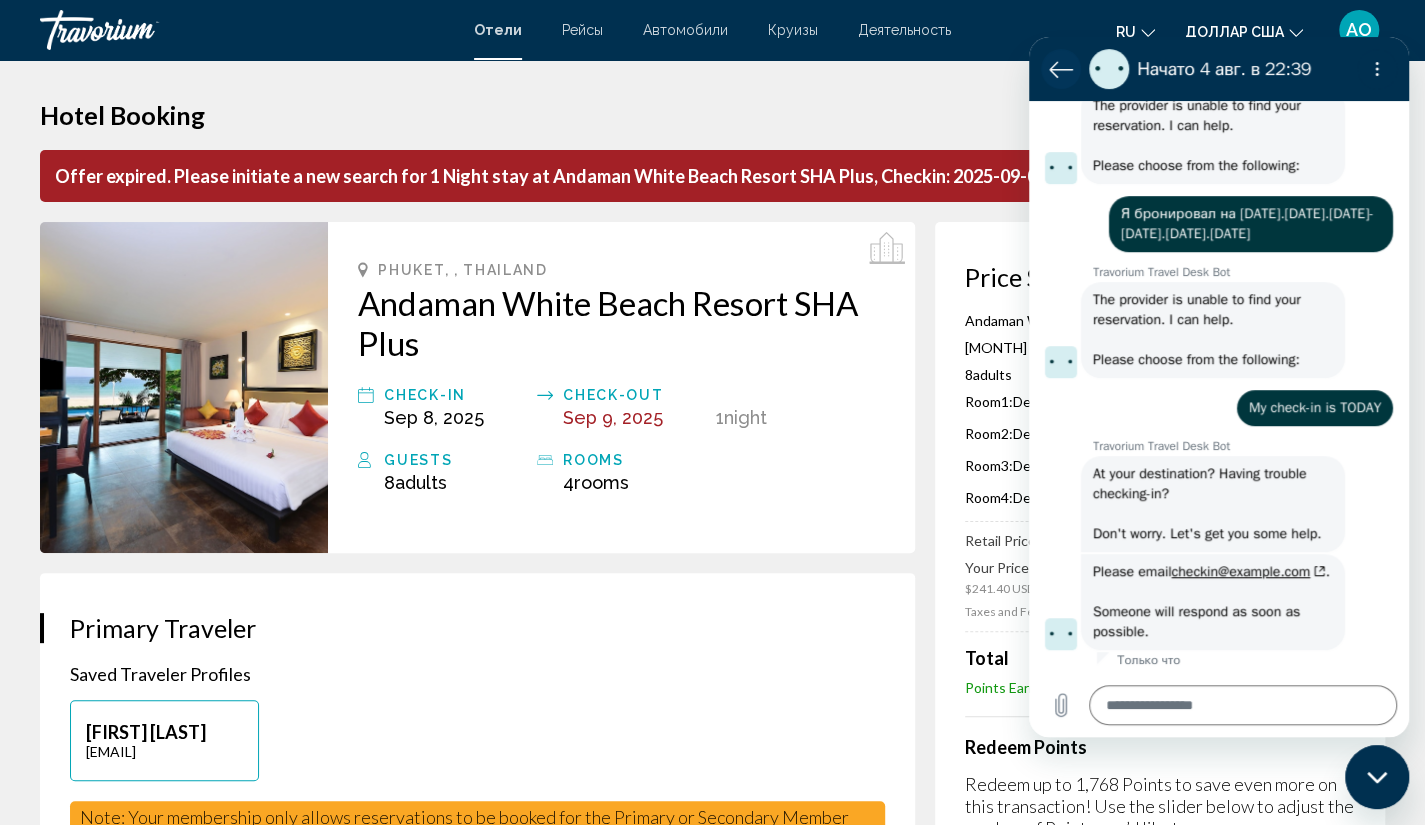 click 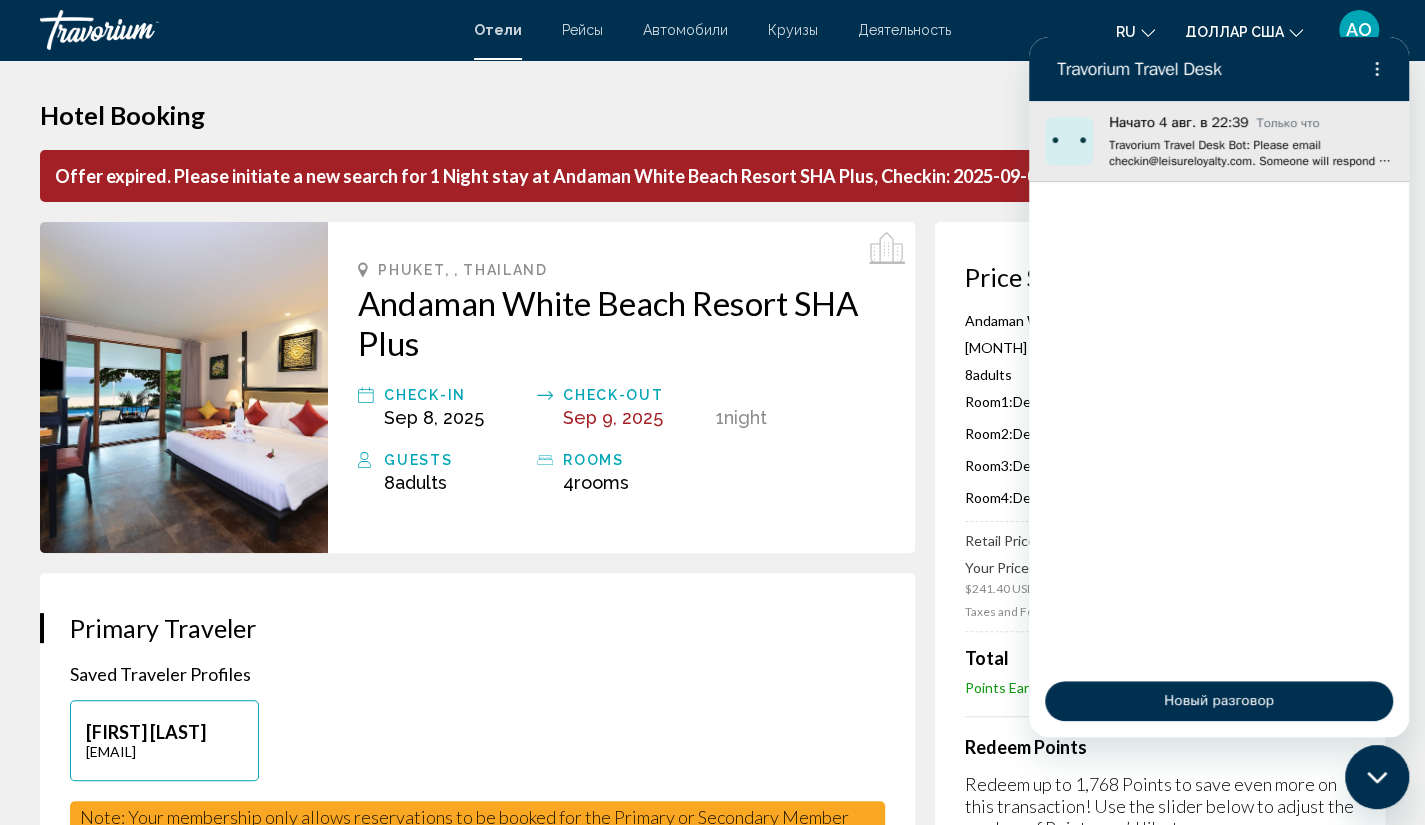 click on "Travorium Travel Desk Bot: Please email checkin@leisureloyalty.com.
Someone will respond as soon as possible." at bounding box center [1251, 153] 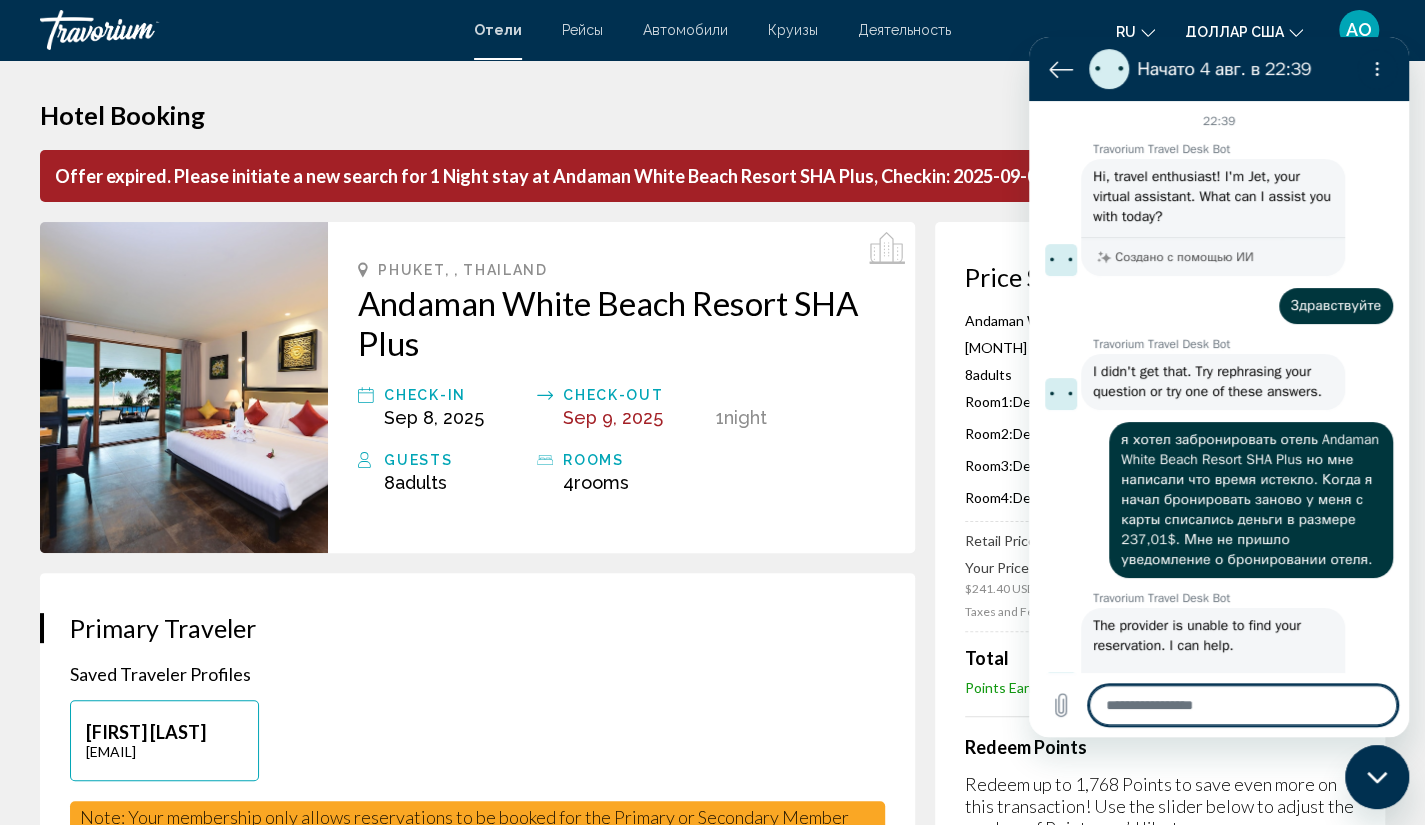 scroll, scrollTop: 560, scrollLeft: 0, axis: vertical 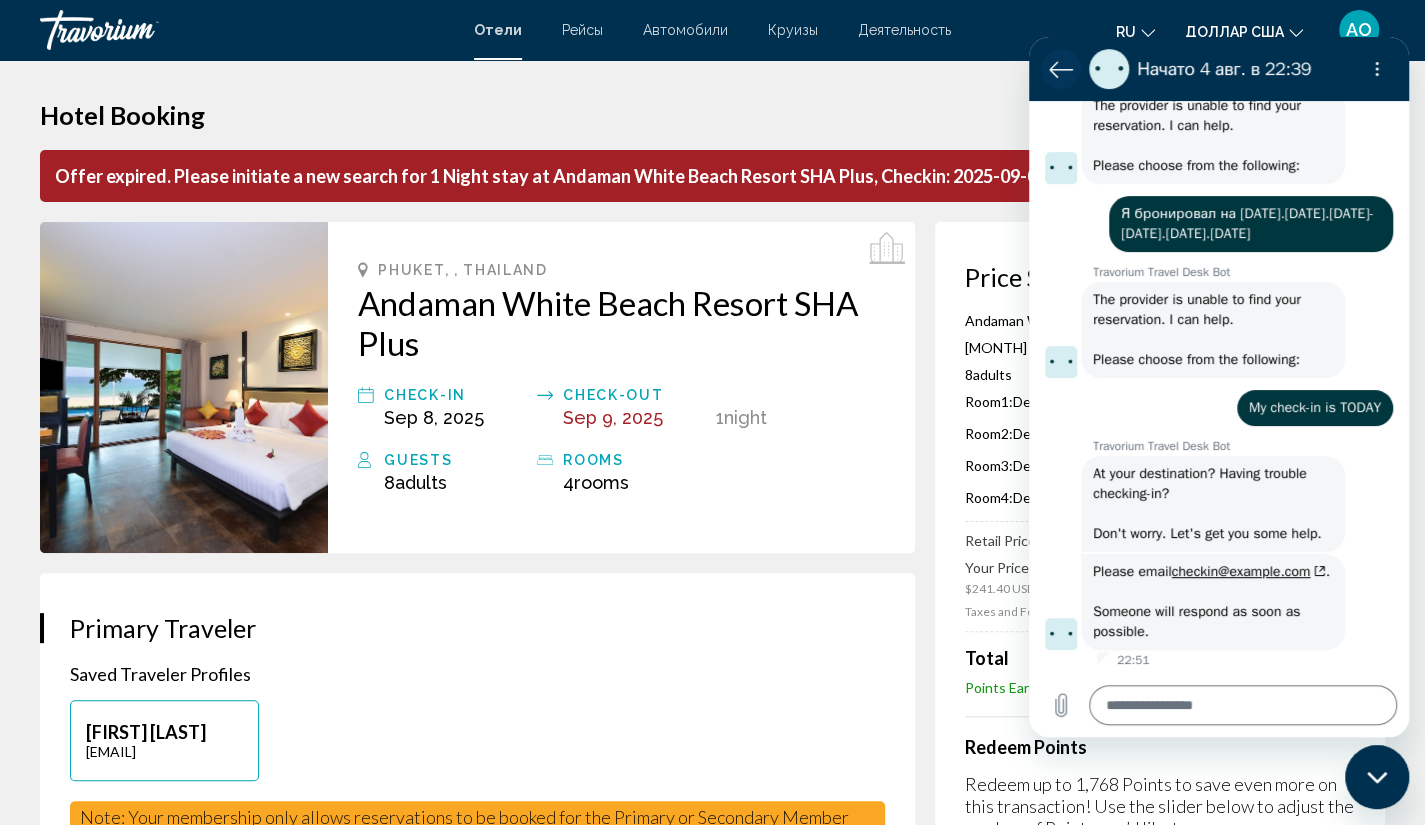 click 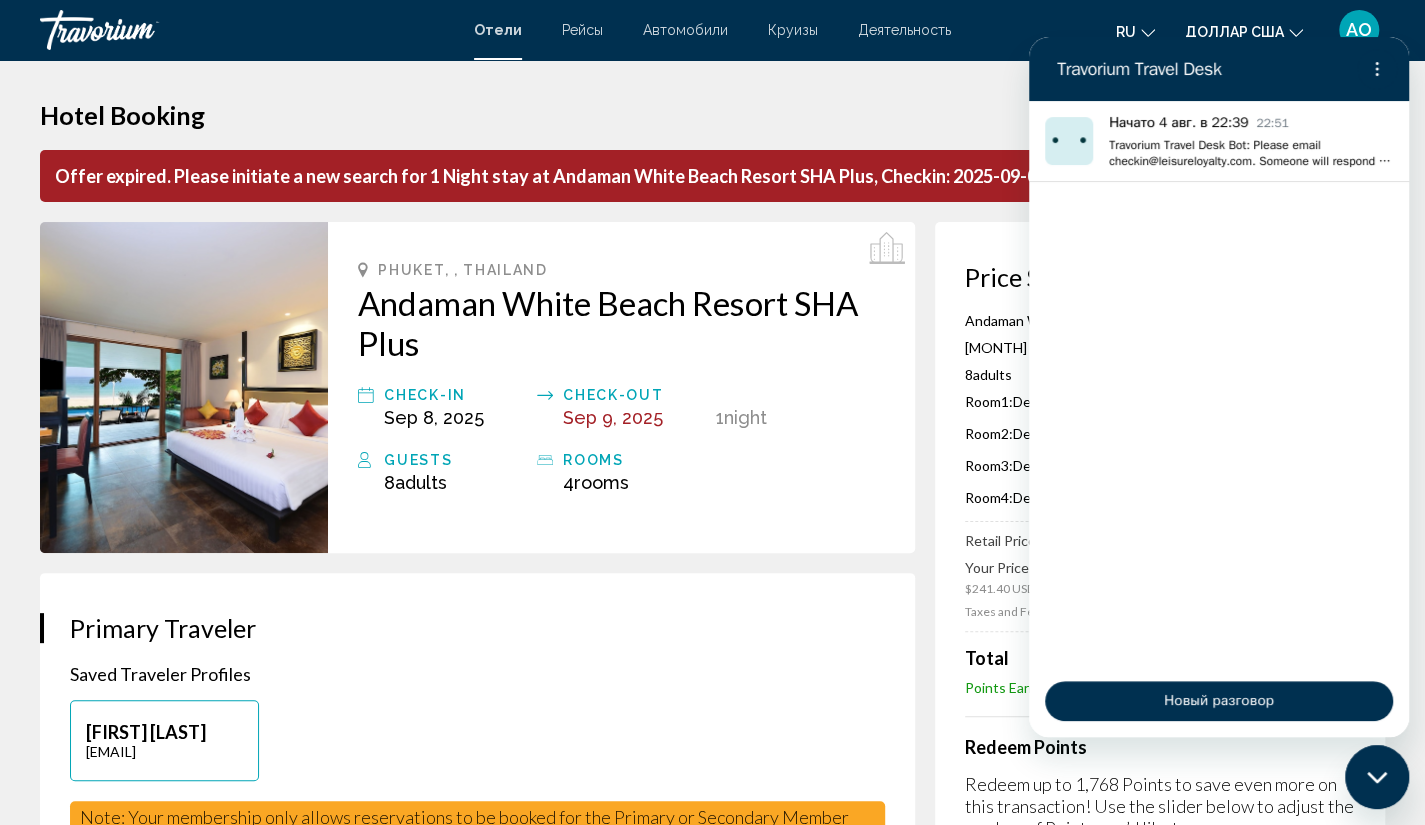 click on "Hotel Booking Offer expired. Please initiate a new search for 1 Night stay at Andaman White Beach Resort SHA Plus, Checkin: 2025-09-08. Price Summary Andaman White Beach Resort SHA Plus  Sep 8, 2025 - Sep 9, 2025 -  1  Night Nights 8  Adult Adults , 0  Child Children  ( ages   )  Room  1:  Deluxe Room with Sea View  Room  2:  Deluxe Room with Sea View  Room  3:  Deluxe Room with Sea View  Room  4:  Deluxe Room with Sea View  Retail Price  $336.12 USD   Your Price  $241.40 USD average per night  $241.40 USD  Taxes and Fees Included
Total  $241.40 USD   Points Earned  724  Points  Redeem  Points Redeem up to 1,768  Points to save even more on this transaction! Use the slider below to adjust the number of Points you’d like to use. 0 1,768 0
1" at bounding box center (712, 1877) 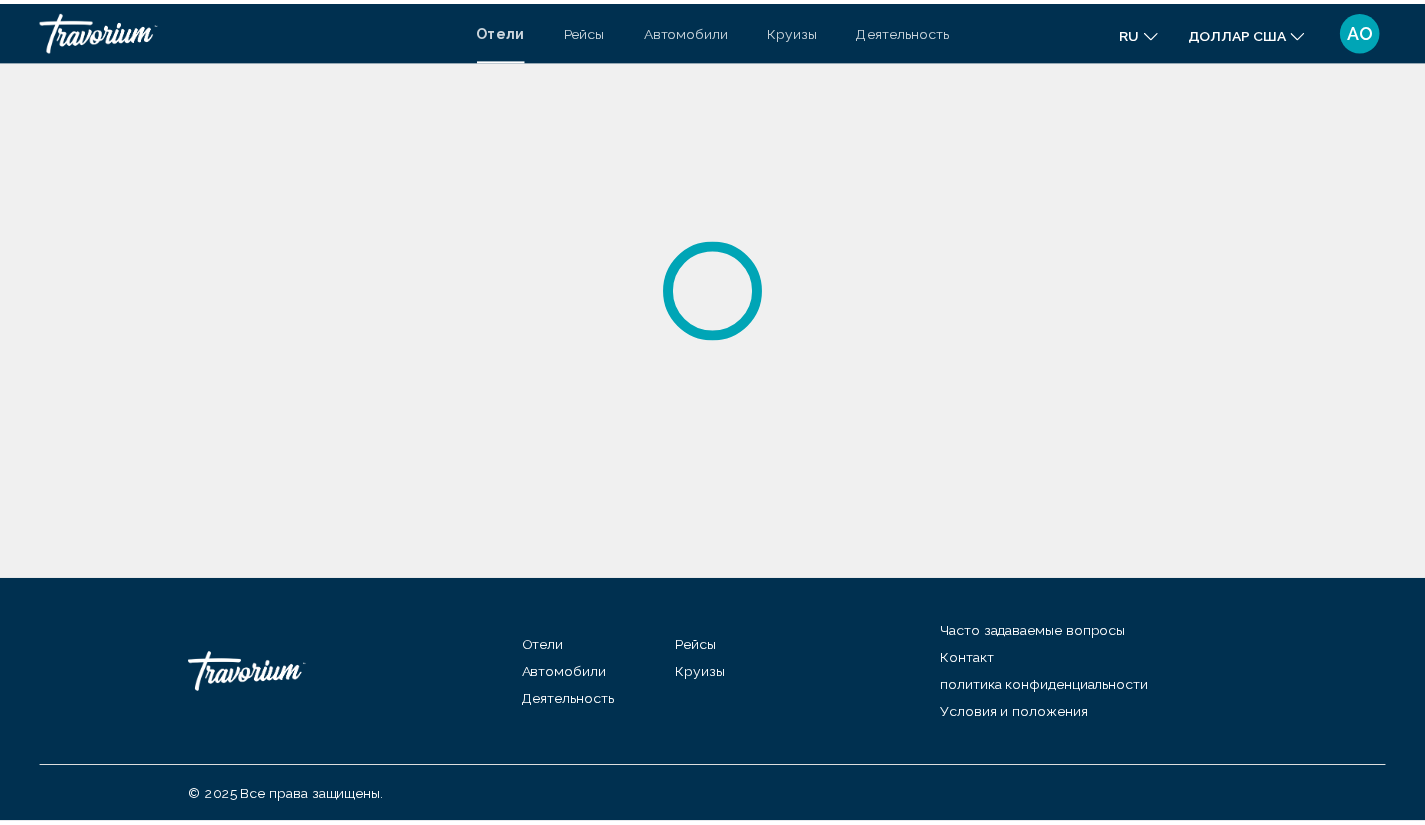 scroll, scrollTop: 0, scrollLeft: 0, axis: both 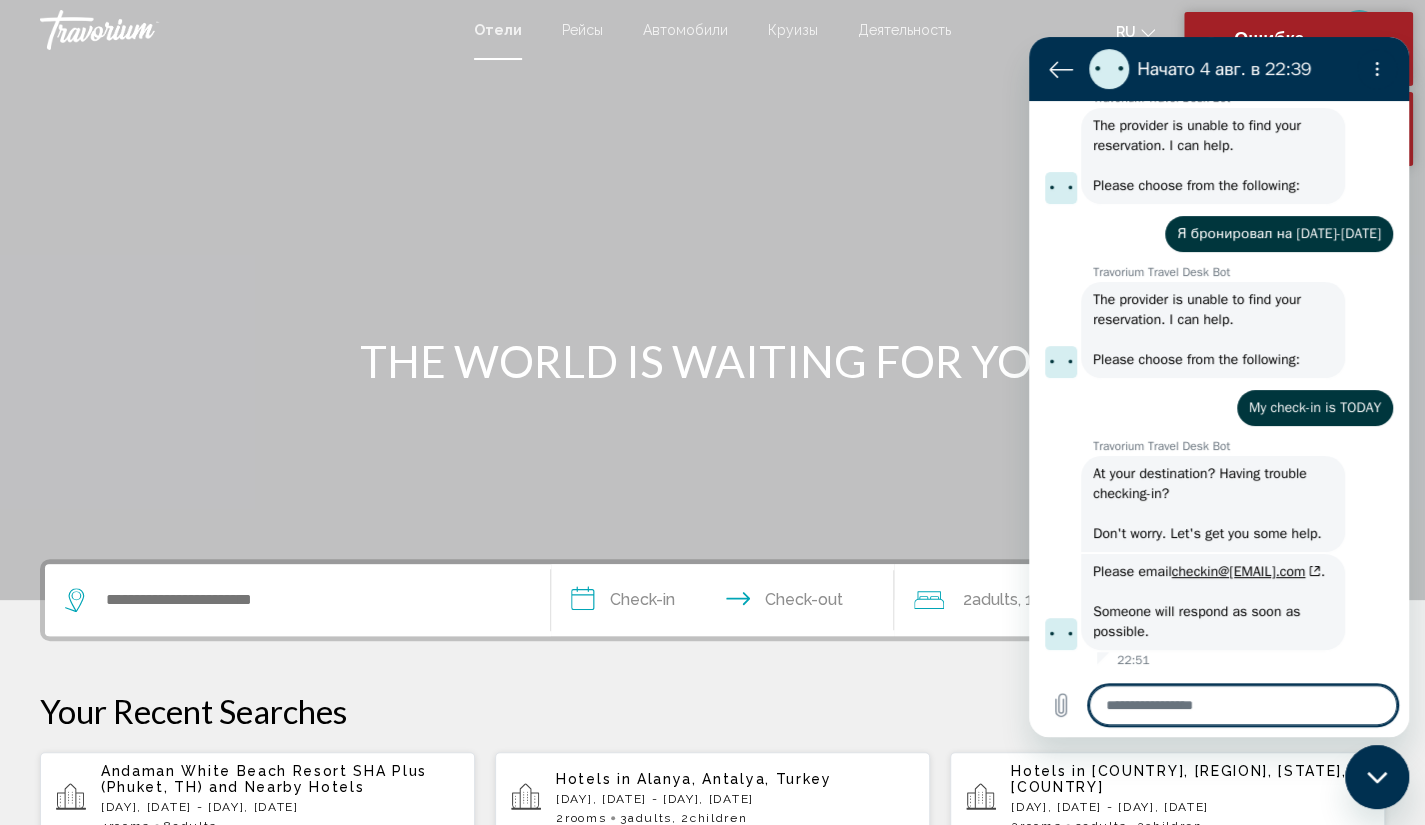 click at bounding box center (712, 300) 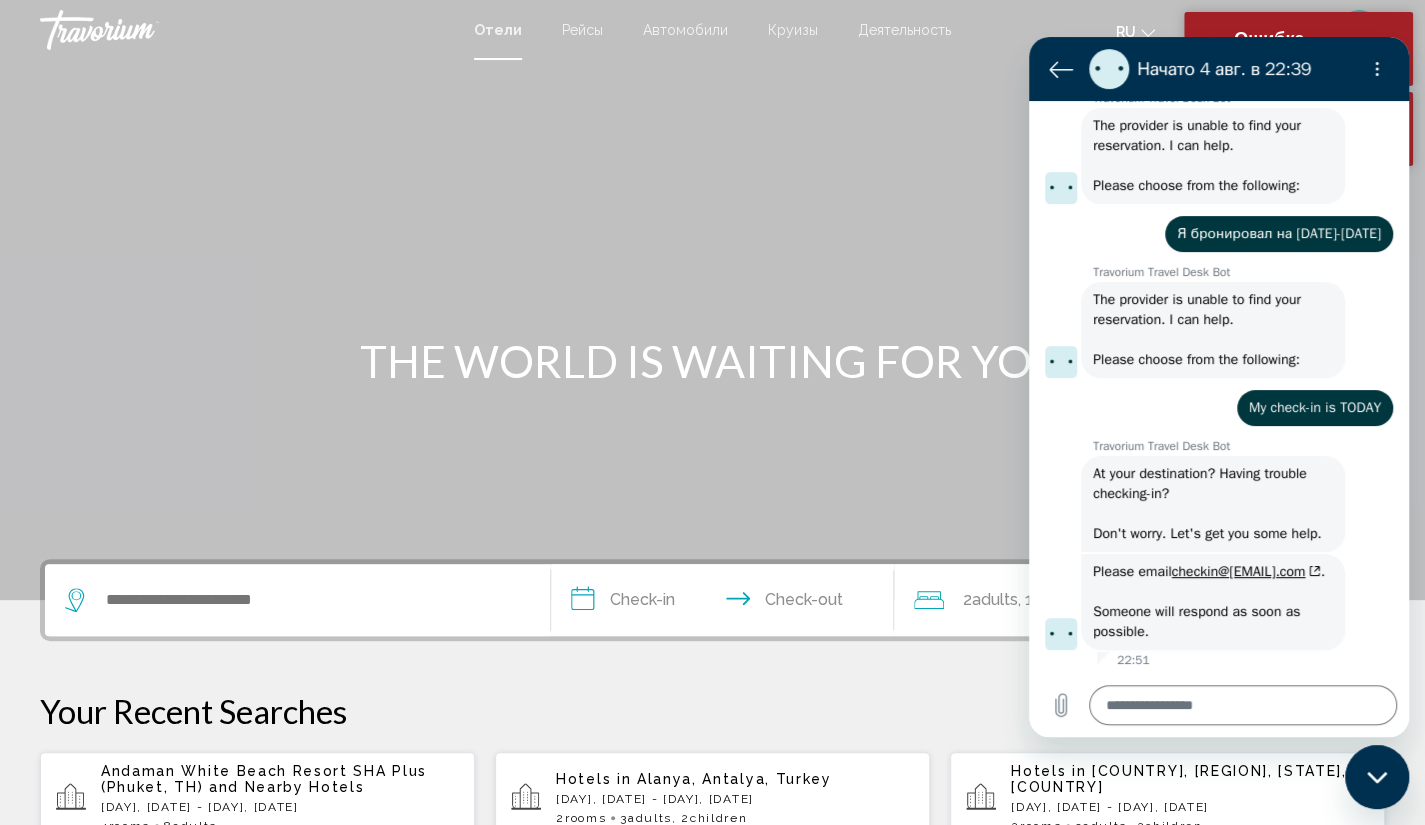 scroll, scrollTop: 600, scrollLeft: 0, axis: vertical 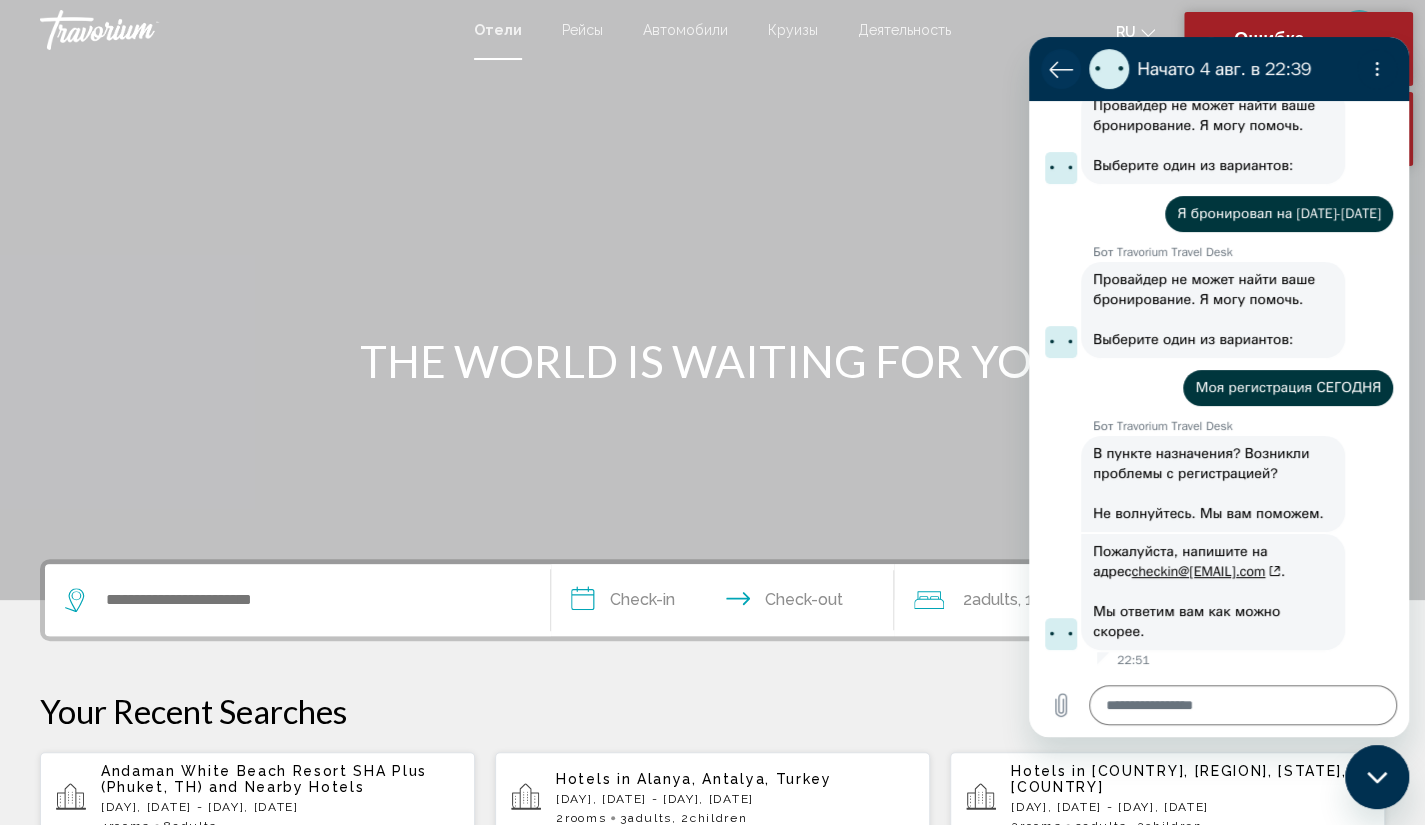 click 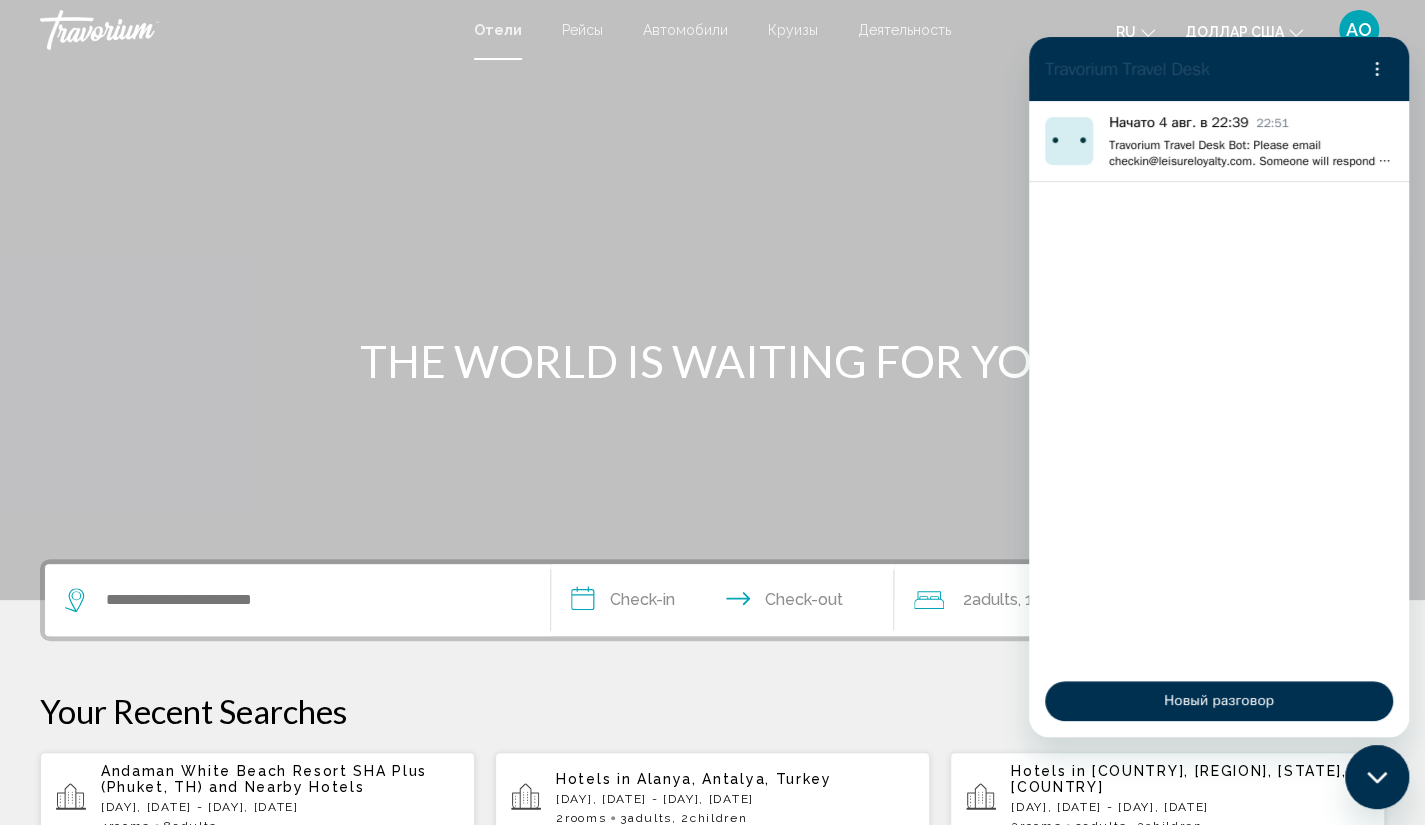 click on "and Nearby Hotels" at bounding box center (287, 787) 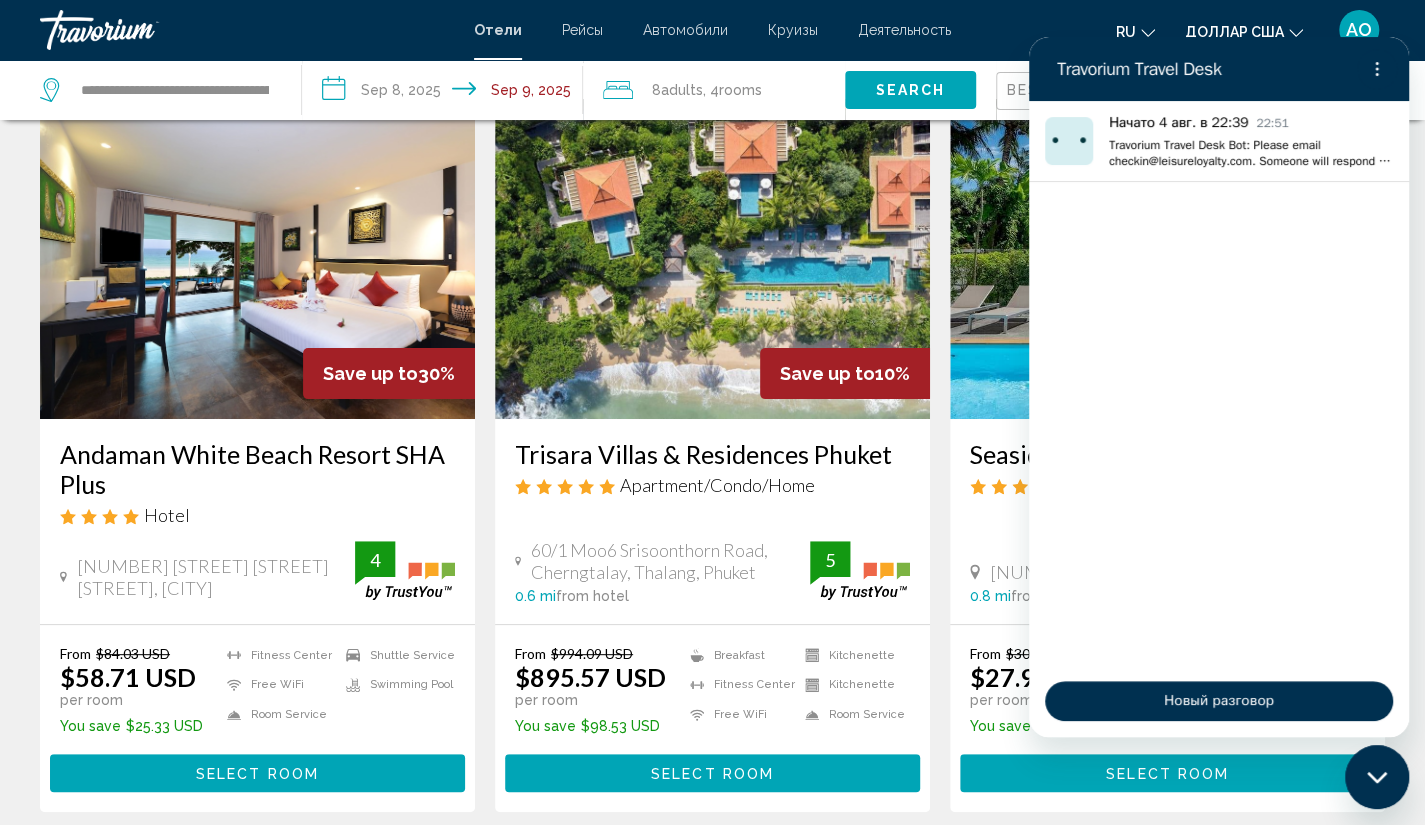 scroll, scrollTop: 103, scrollLeft: 0, axis: vertical 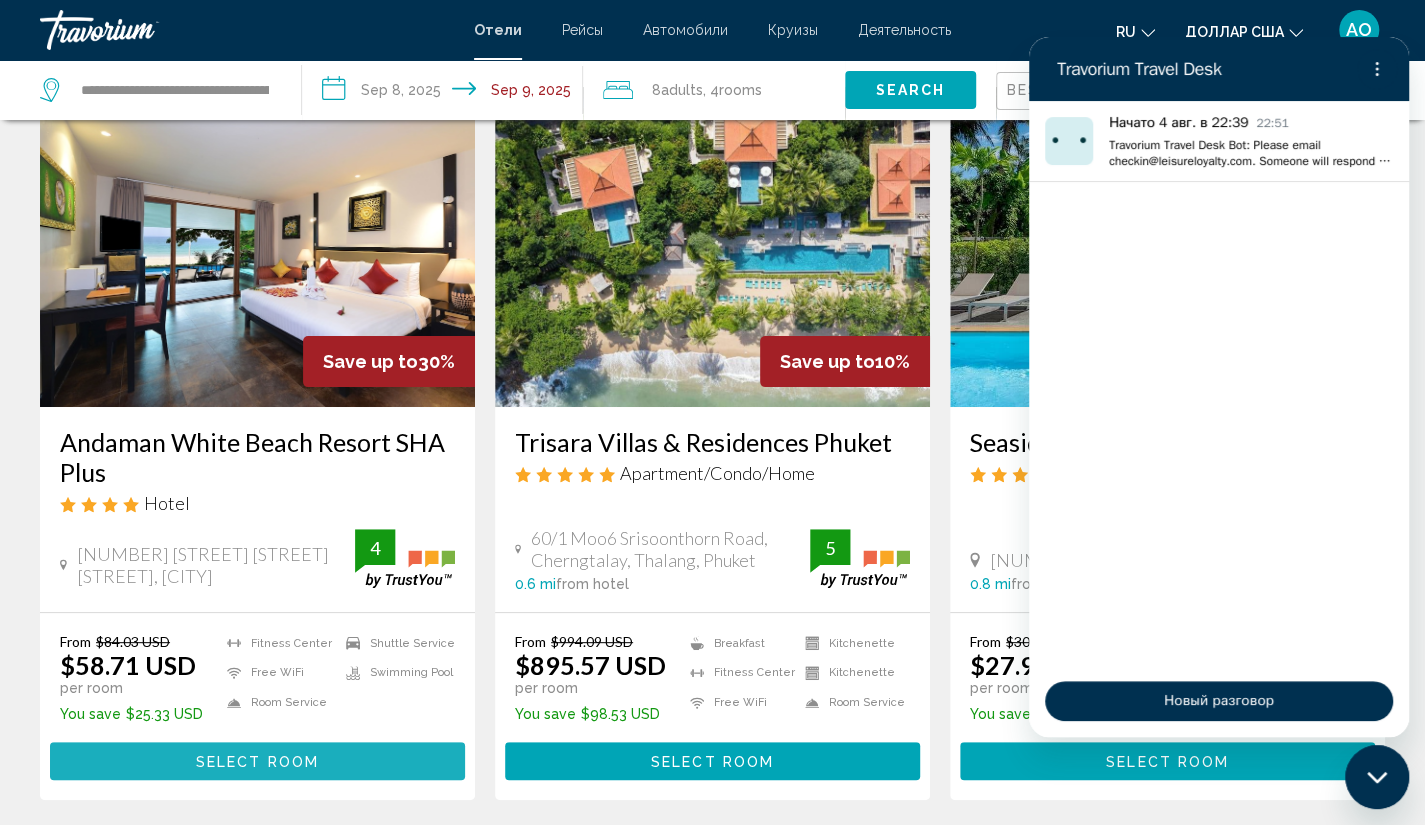 click on "Select Room" at bounding box center [257, 762] 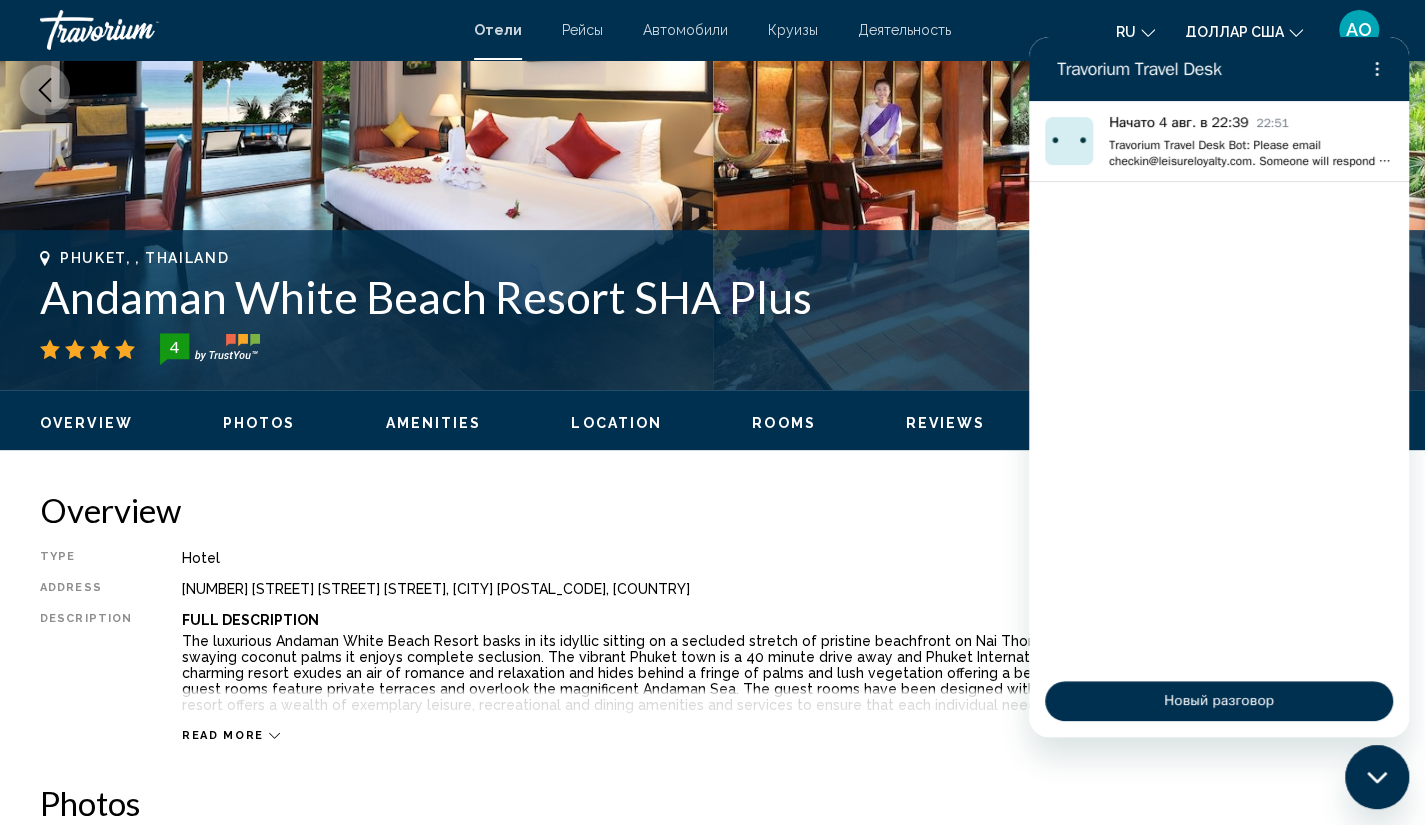 scroll, scrollTop: 268, scrollLeft: 0, axis: vertical 